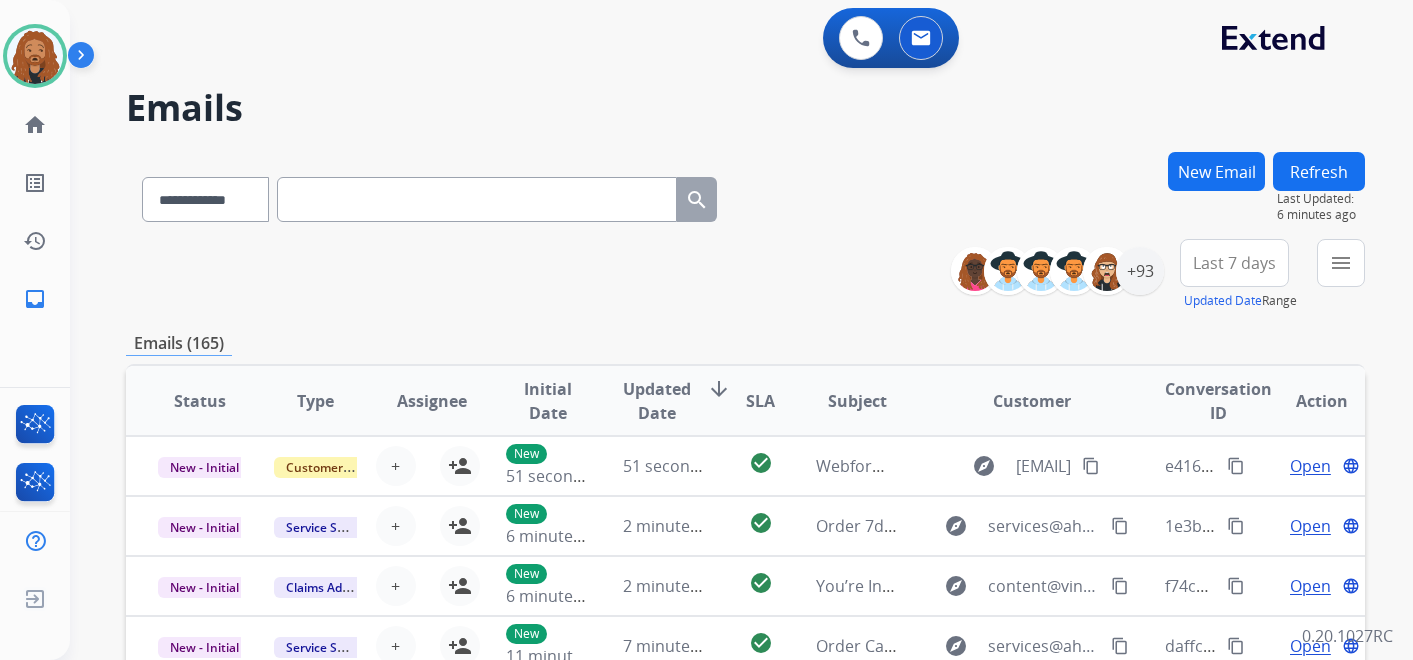 scroll, scrollTop: 0, scrollLeft: 0, axis: both 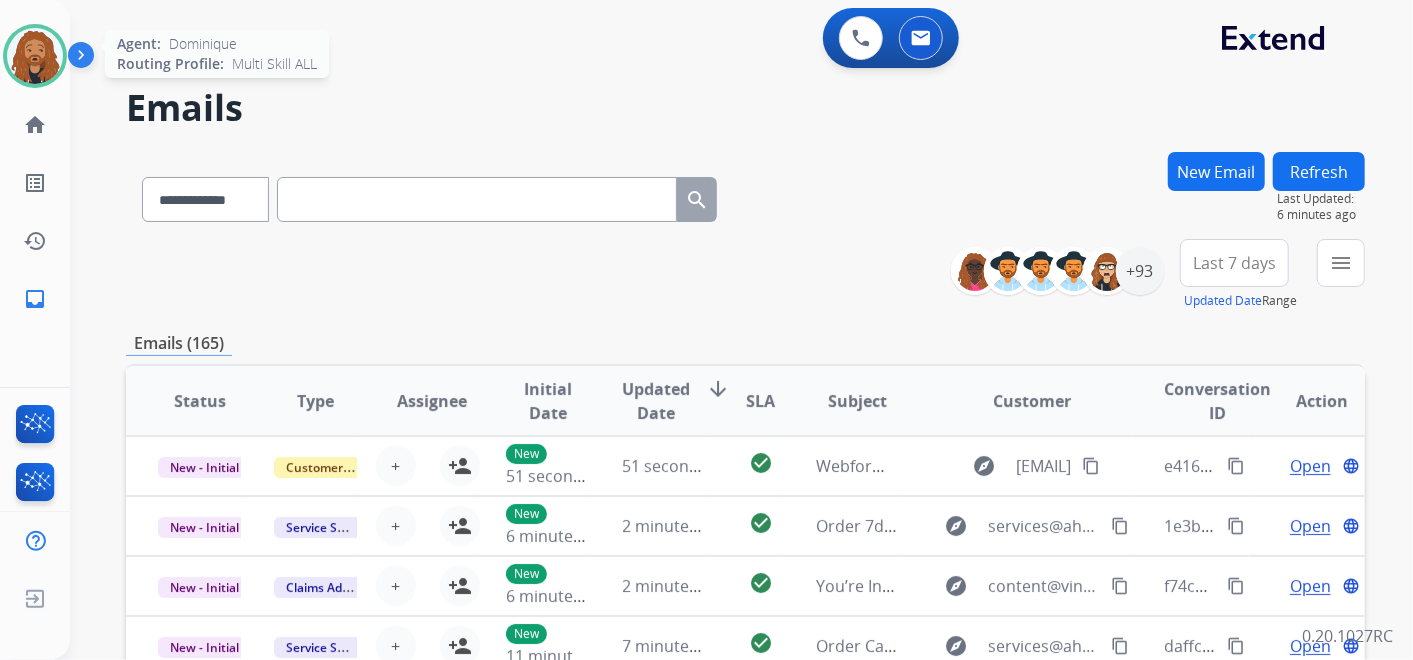 click at bounding box center (35, 56) 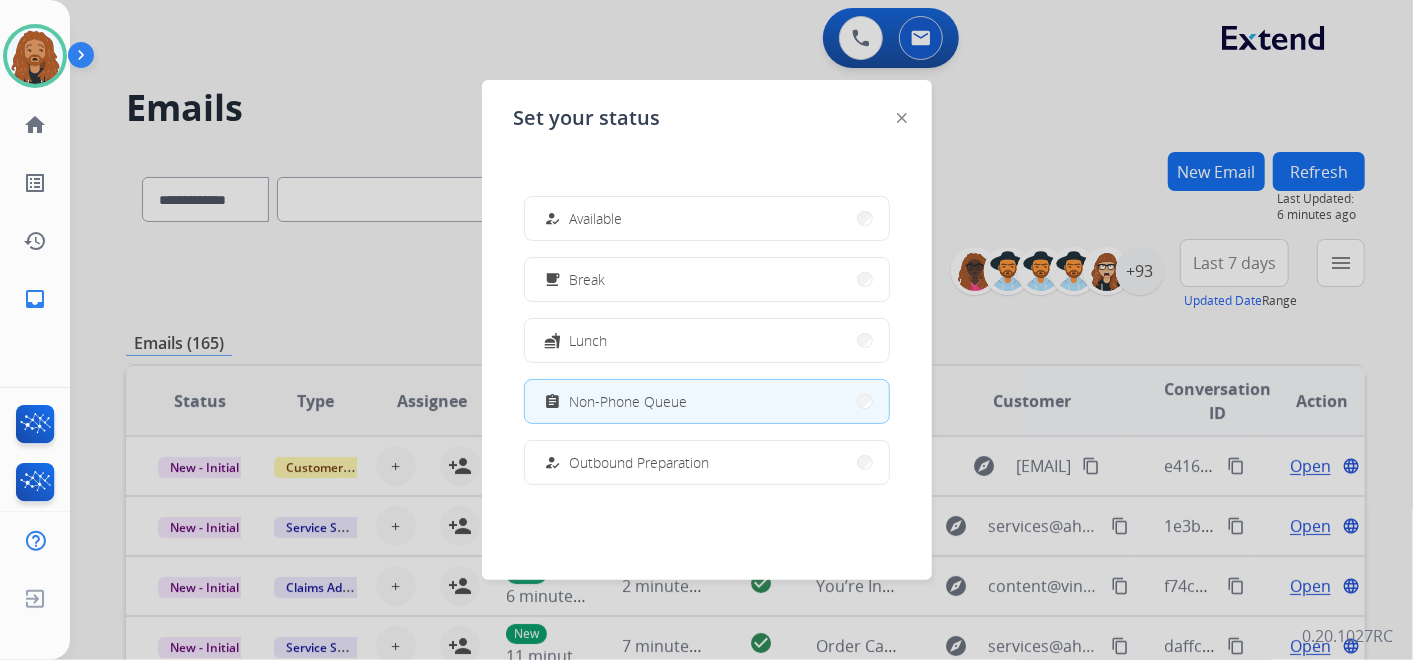 click on "how_to_reg Available free_breakfast Break fastfood Lunch assignment Non-Phone Queue how_to_reg Outbound Preparation campaign Team Huddle menu_book Training school Coaching phonelink_off System Issue login Logged In work_off Offline" at bounding box center [707, 340] 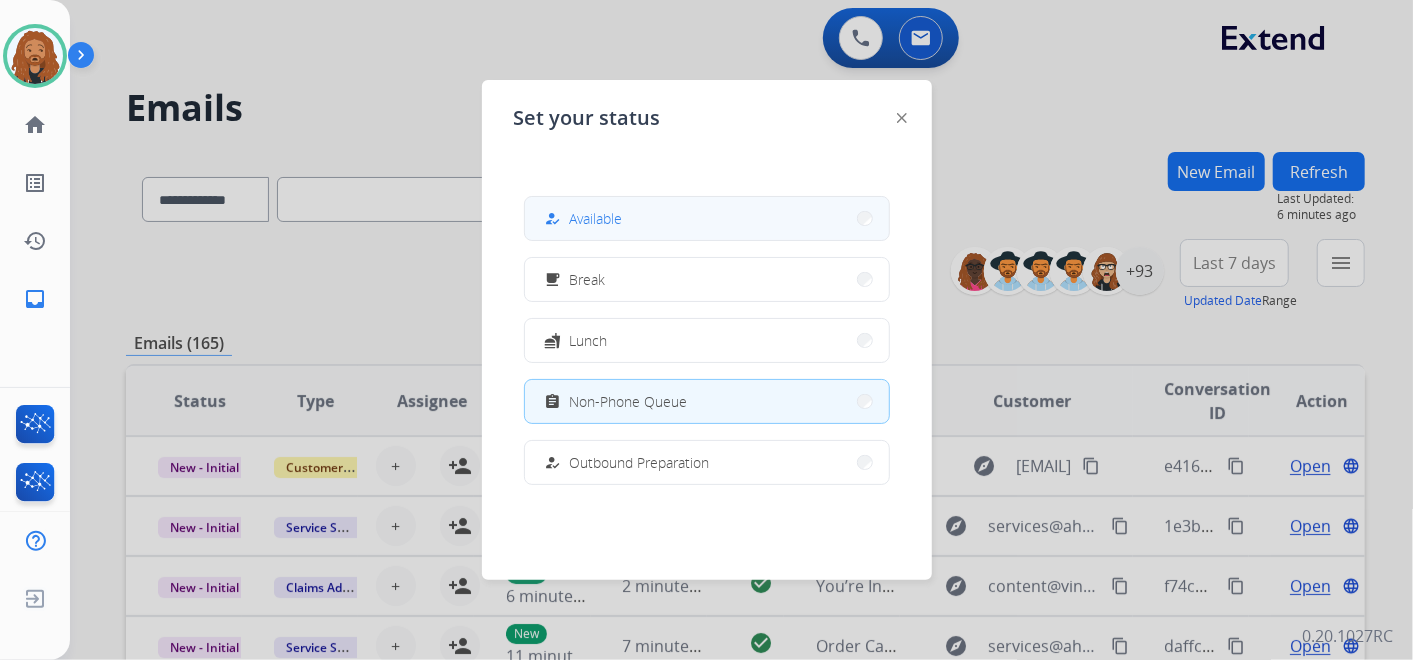 click on "how_to_reg Available" at bounding box center (707, 218) 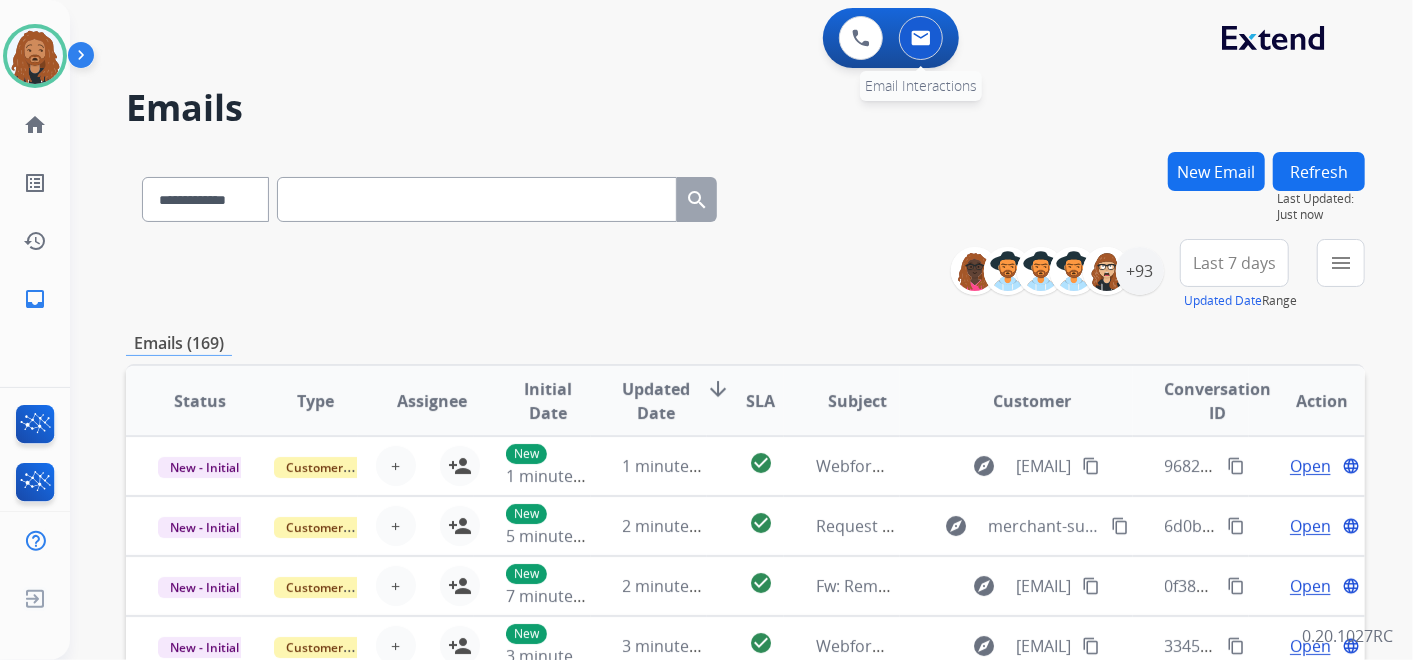 click at bounding box center (921, 38) 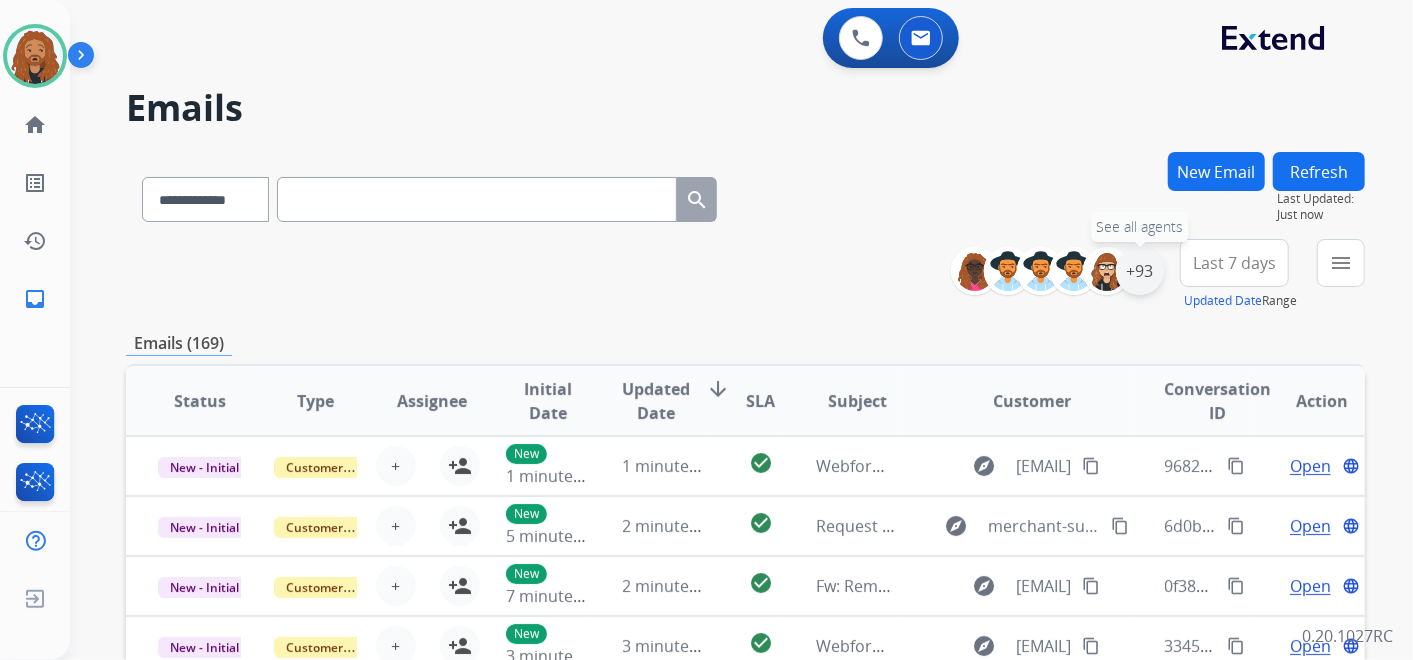 click on "+93" at bounding box center (1140, 271) 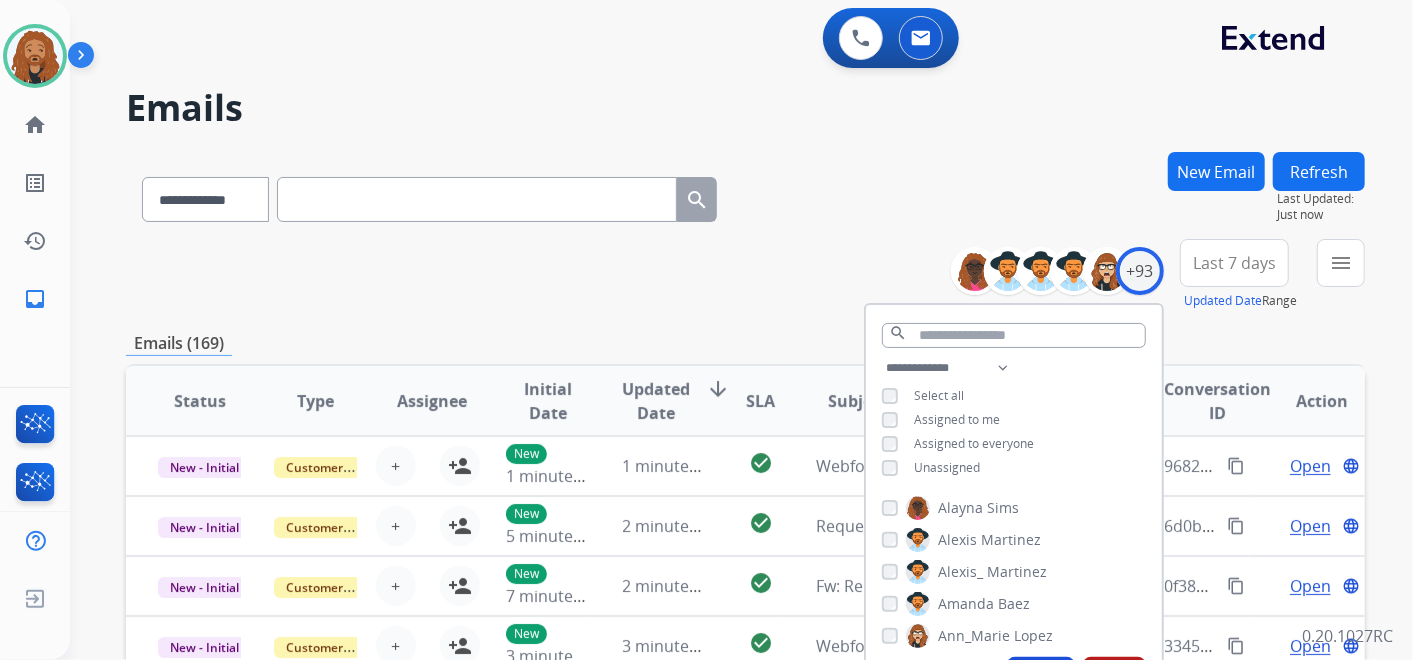 click on "Unassigned" at bounding box center [947, 467] 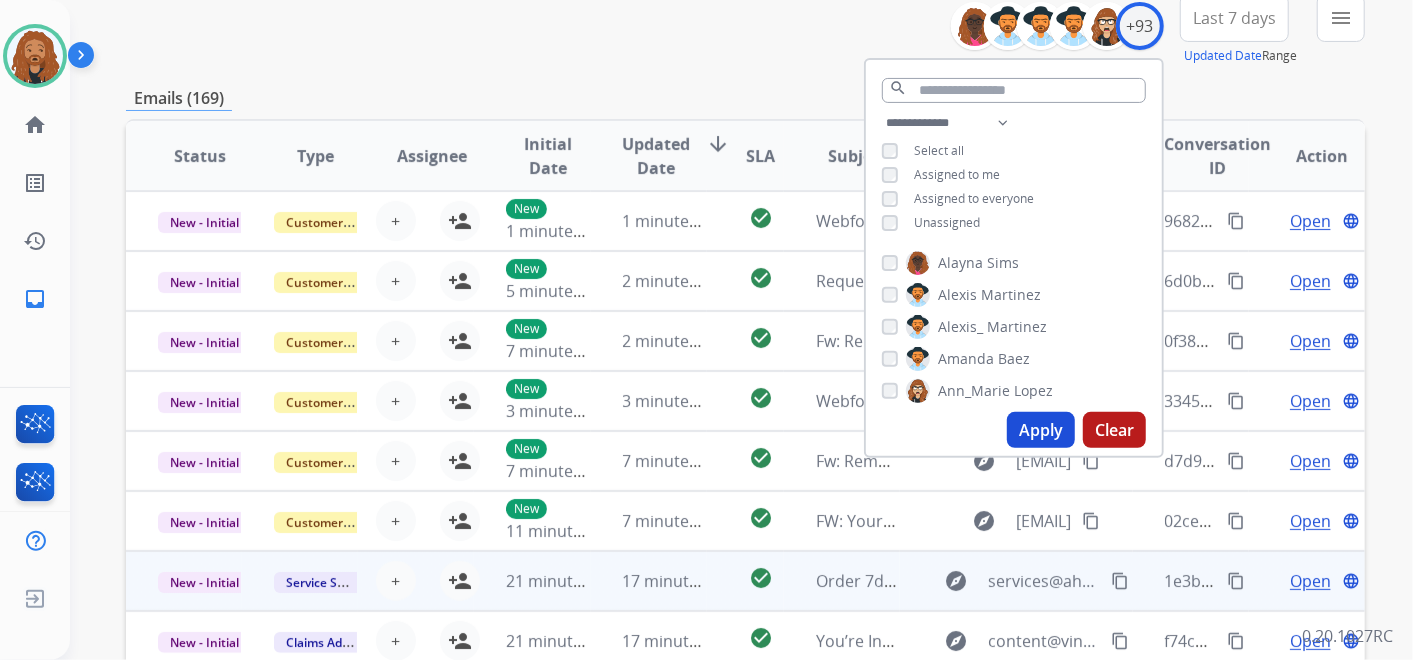 scroll, scrollTop: 333, scrollLeft: 0, axis: vertical 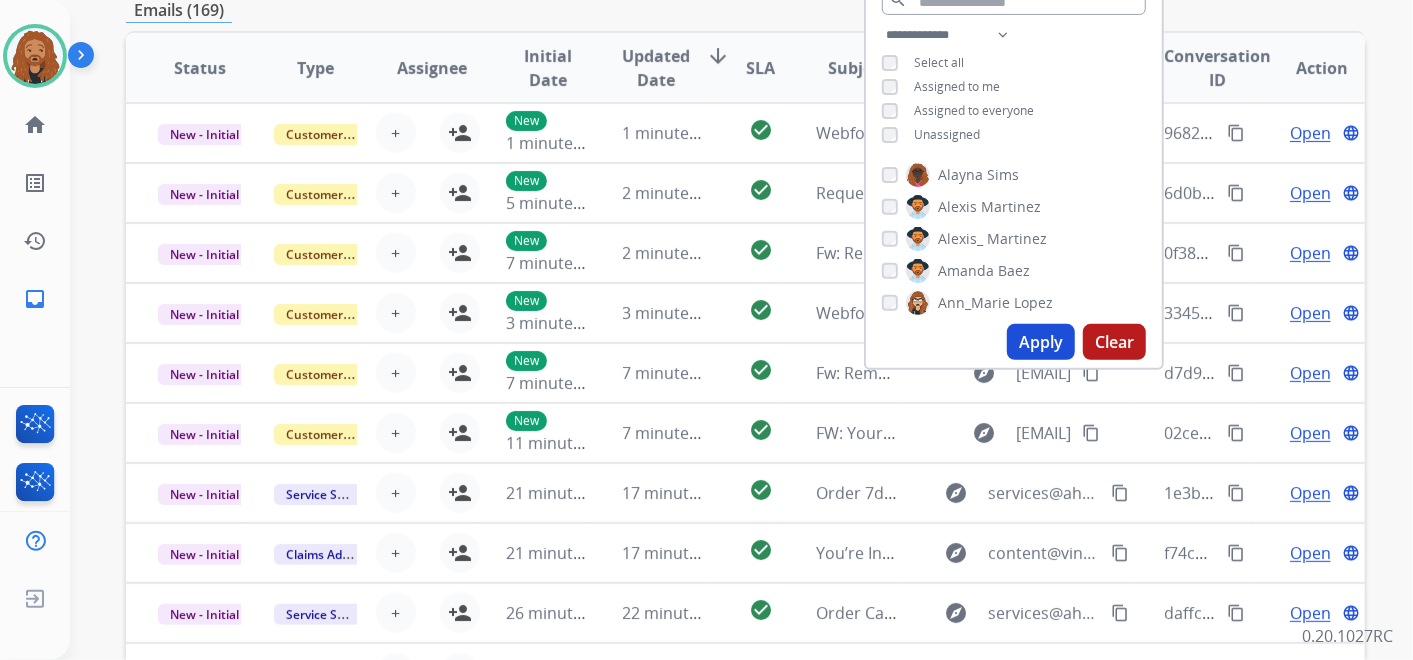 click on "Apply" at bounding box center (1041, 342) 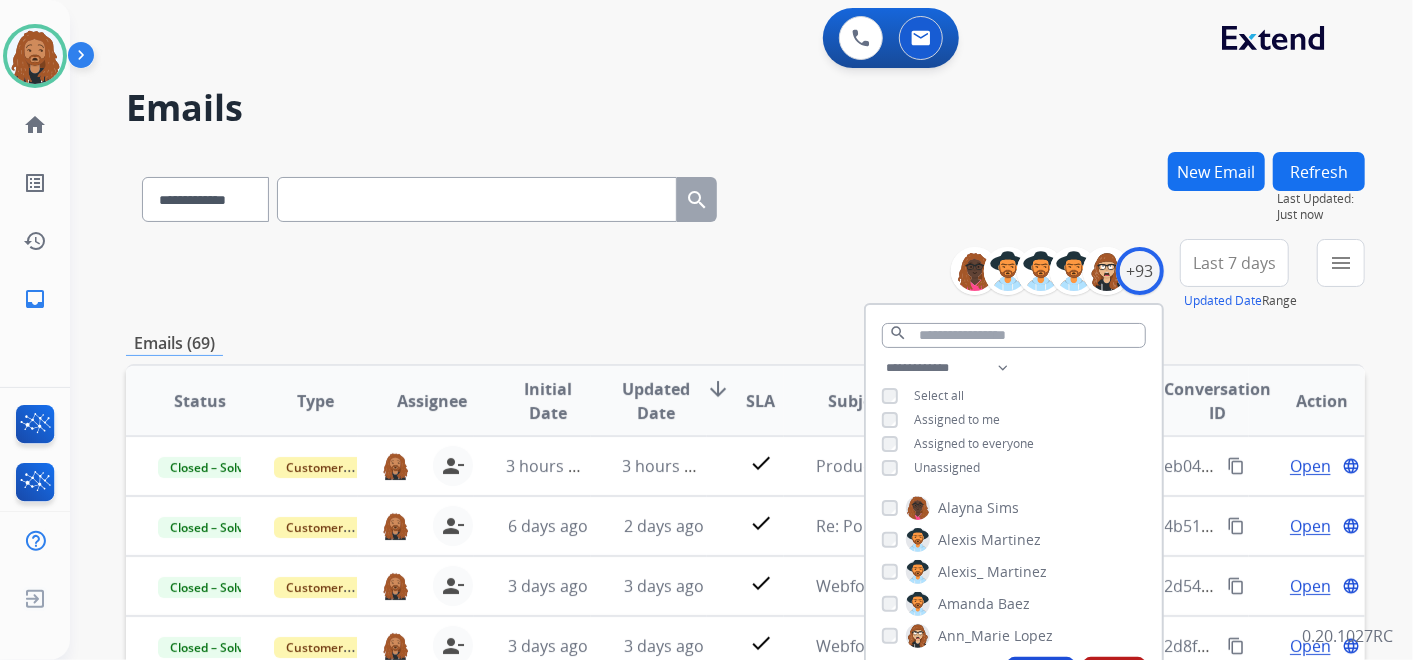 drag, startPoint x: 1263, startPoint y: 272, endPoint x: 1240, endPoint y: 340, distance: 71.7844 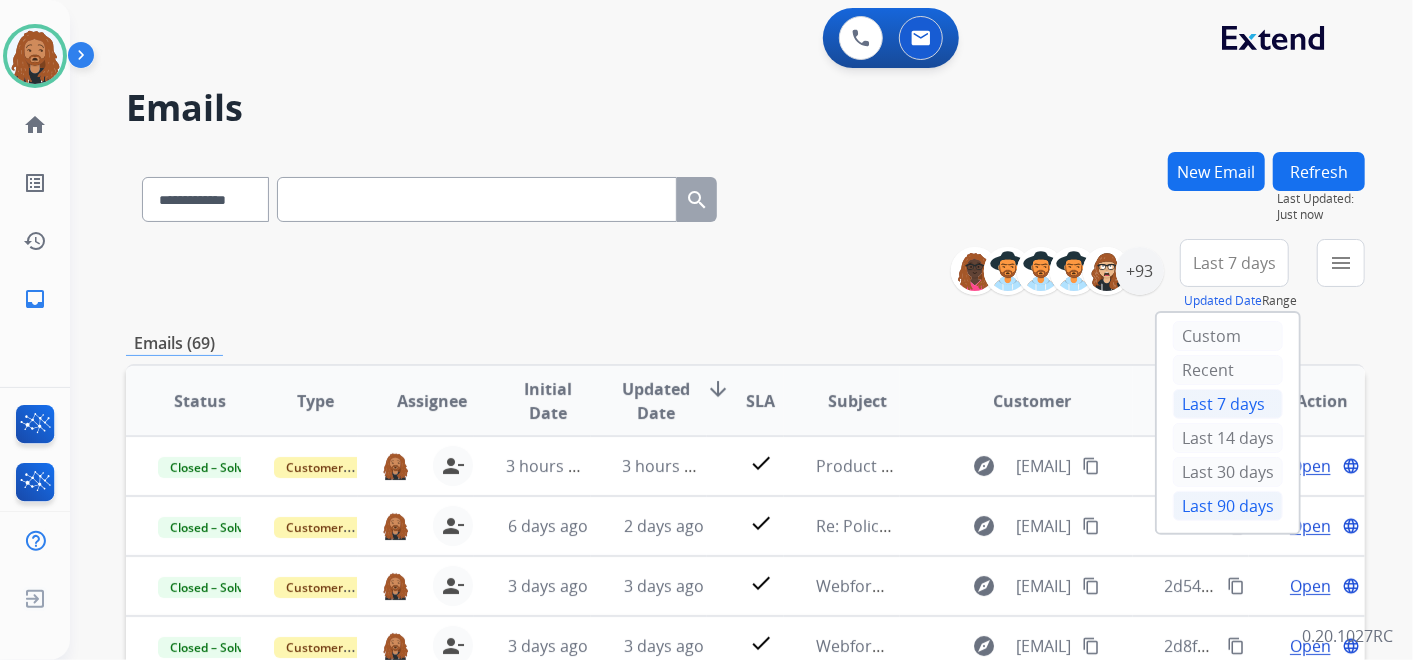 click on "Last 90 days" at bounding box center (1228, 506) 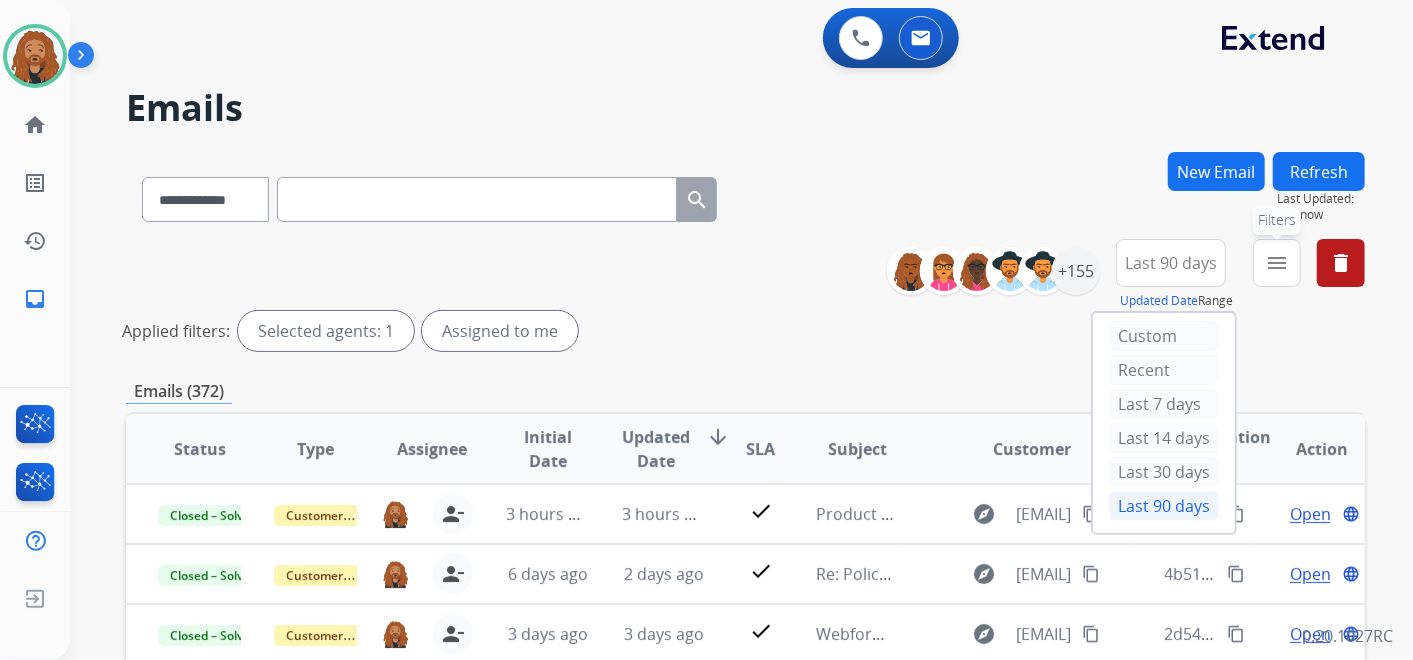 click on "menu" at bounding box center [1277, 263] 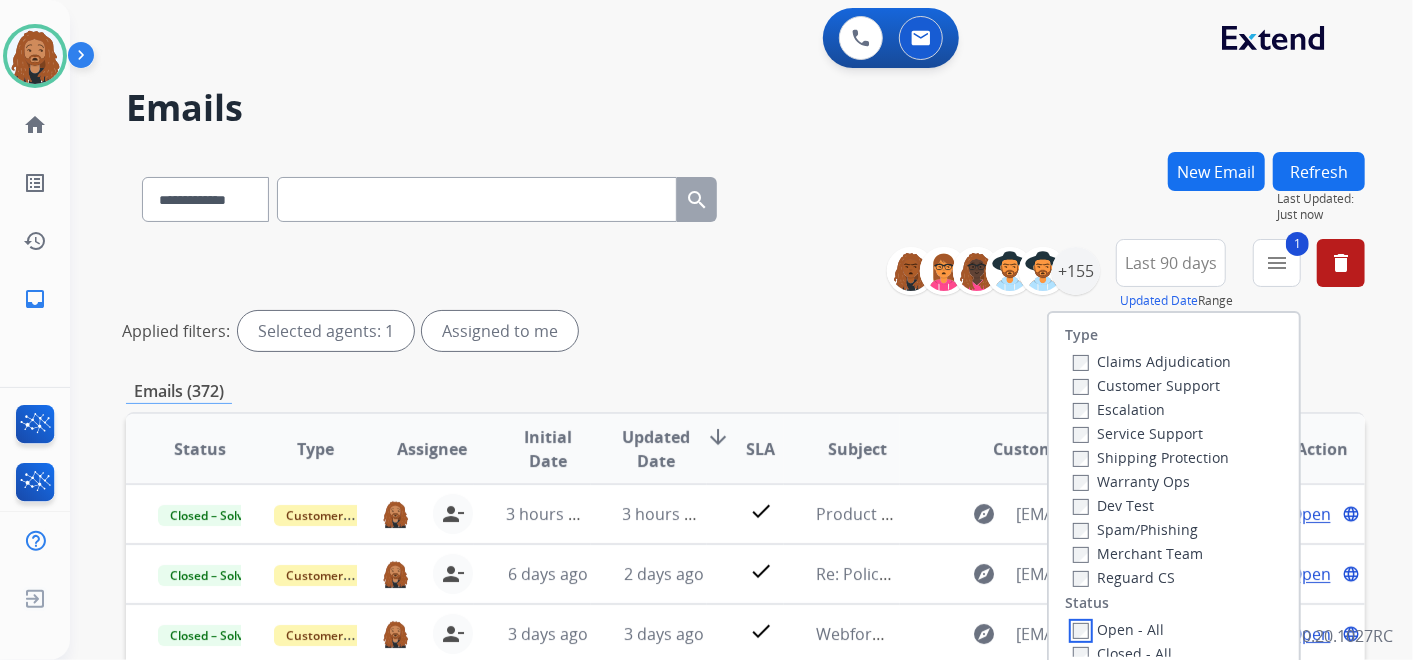 scroll, scrollTop: 333, scrollLeft: 0, axis: vertical 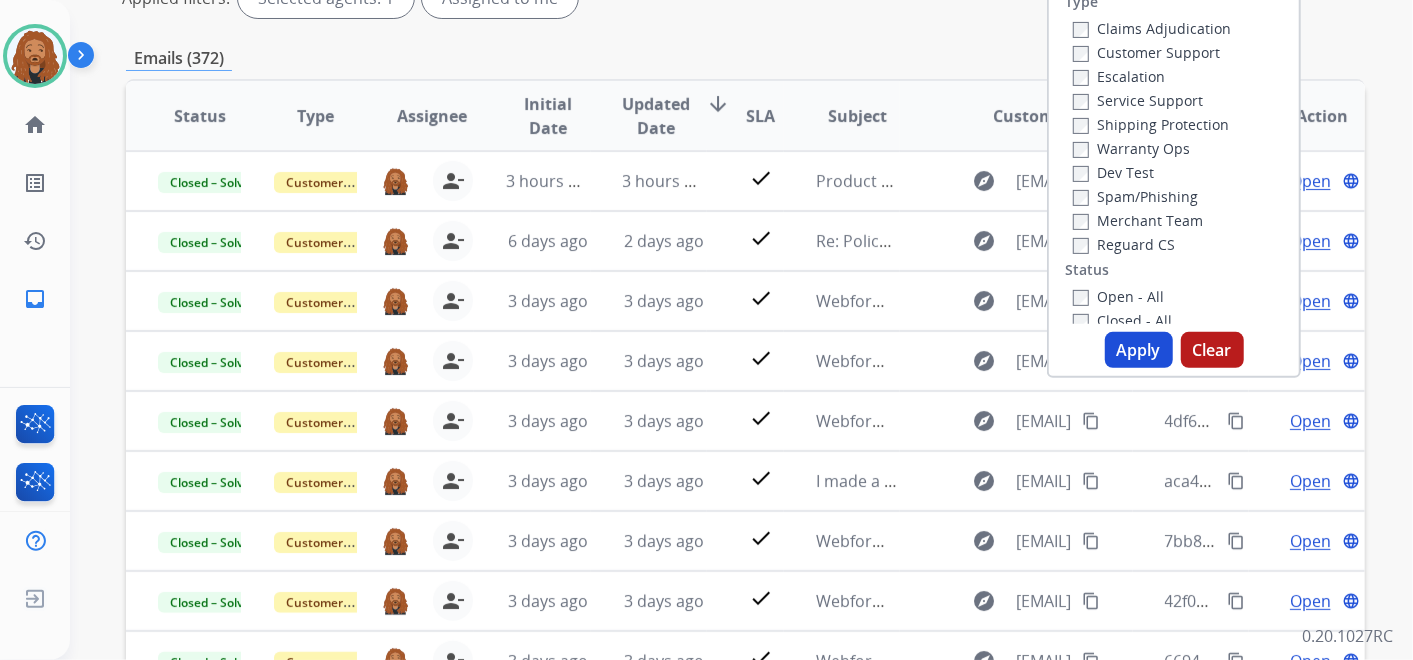 click on "Apply" at bounding box center (1139, 350) 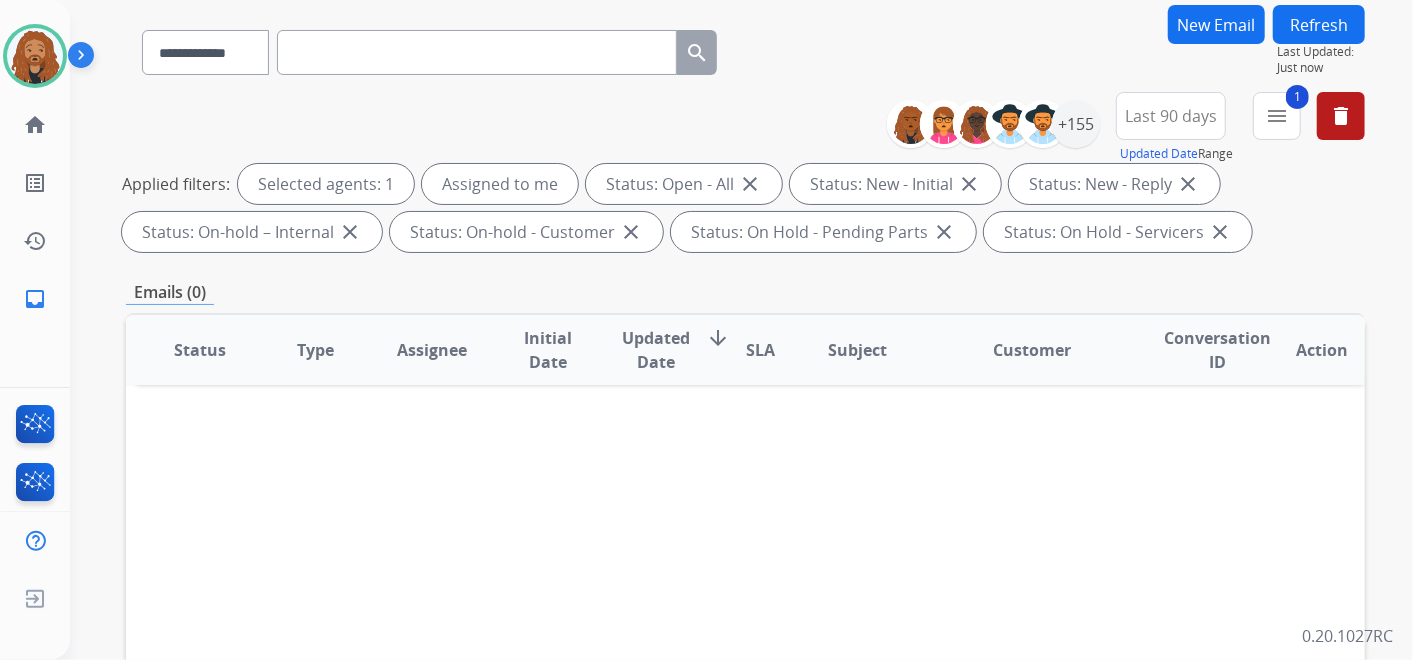 scroll, scrollTop: 111, scrollLeft: 0, axis: vertical 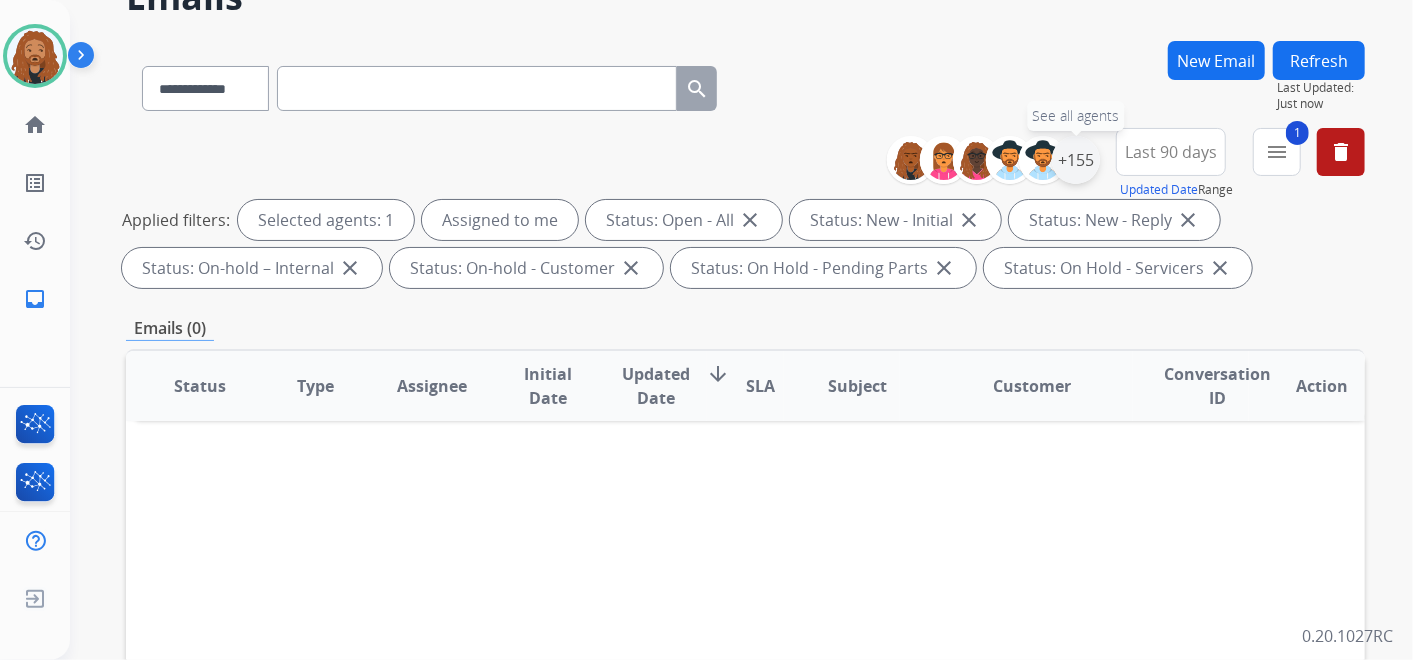 click on "+155" at bounding box center (1076, 160) 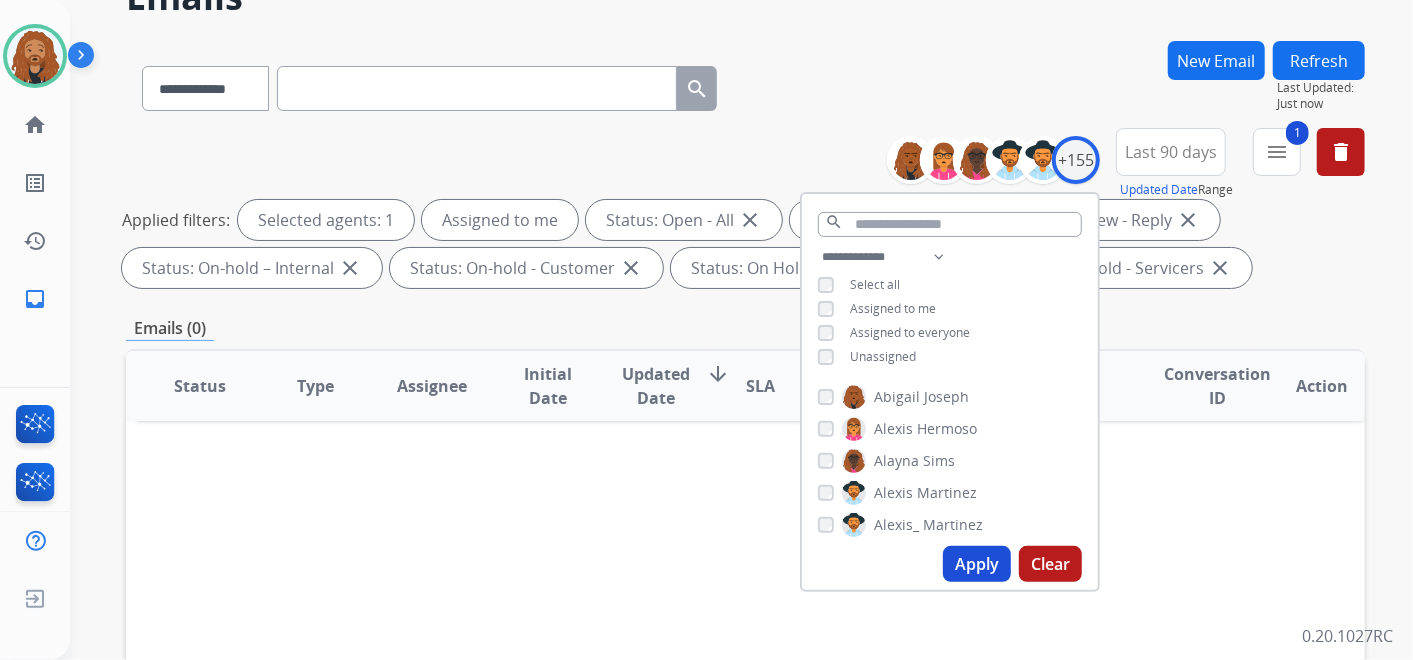 click on "**********" at bounding box center (741, 330) 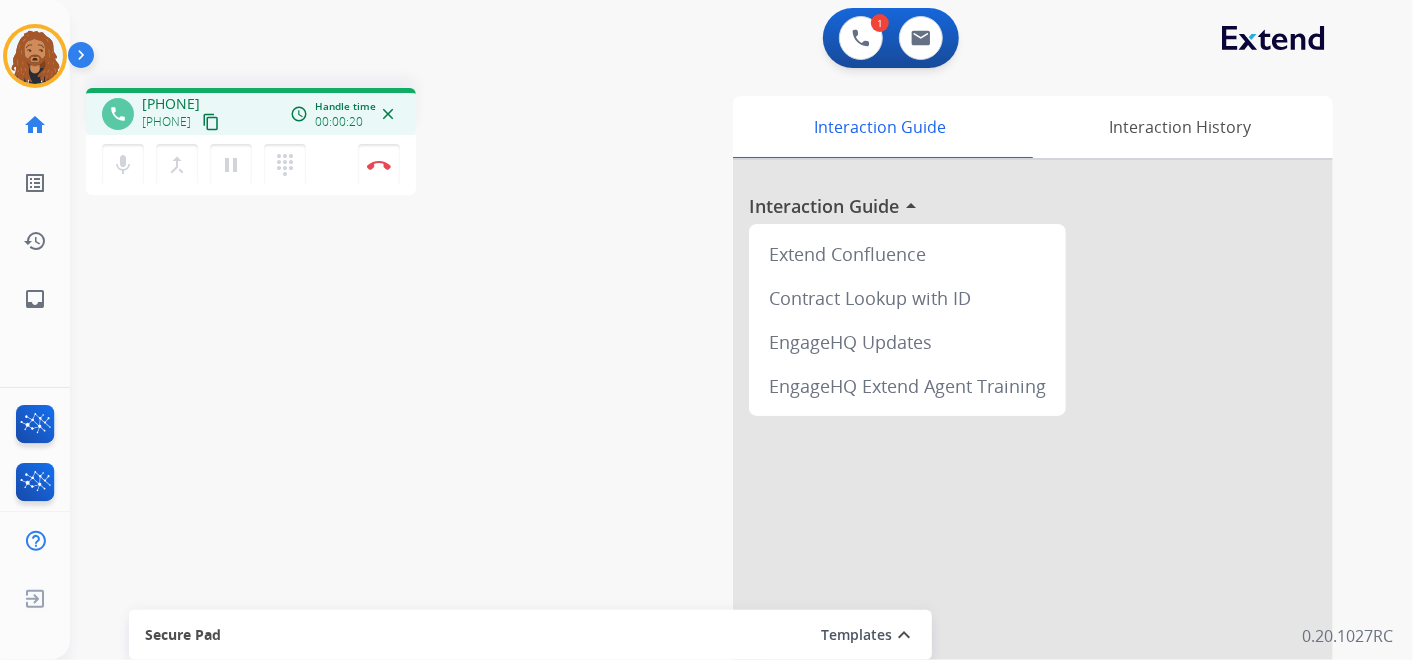 click on "content_copy" at bounding box center [211, 122] 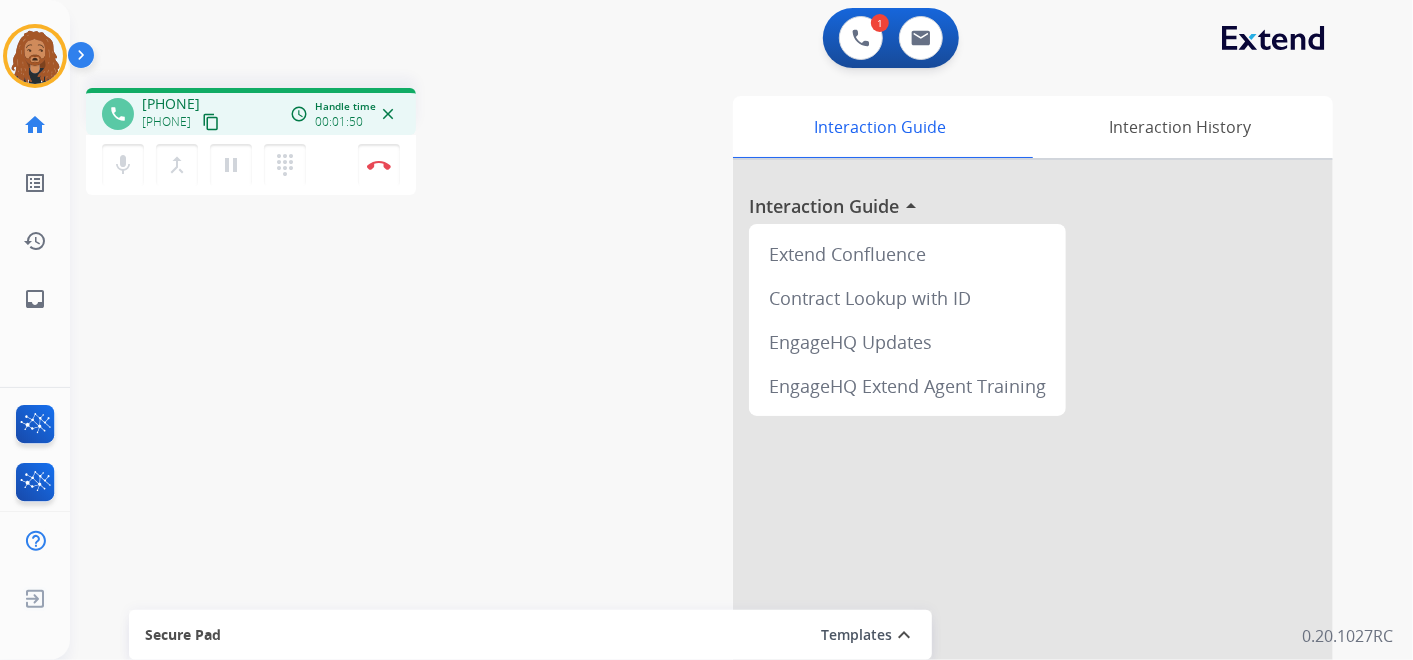 click on "content_copy" at bounding box center (211, 122) 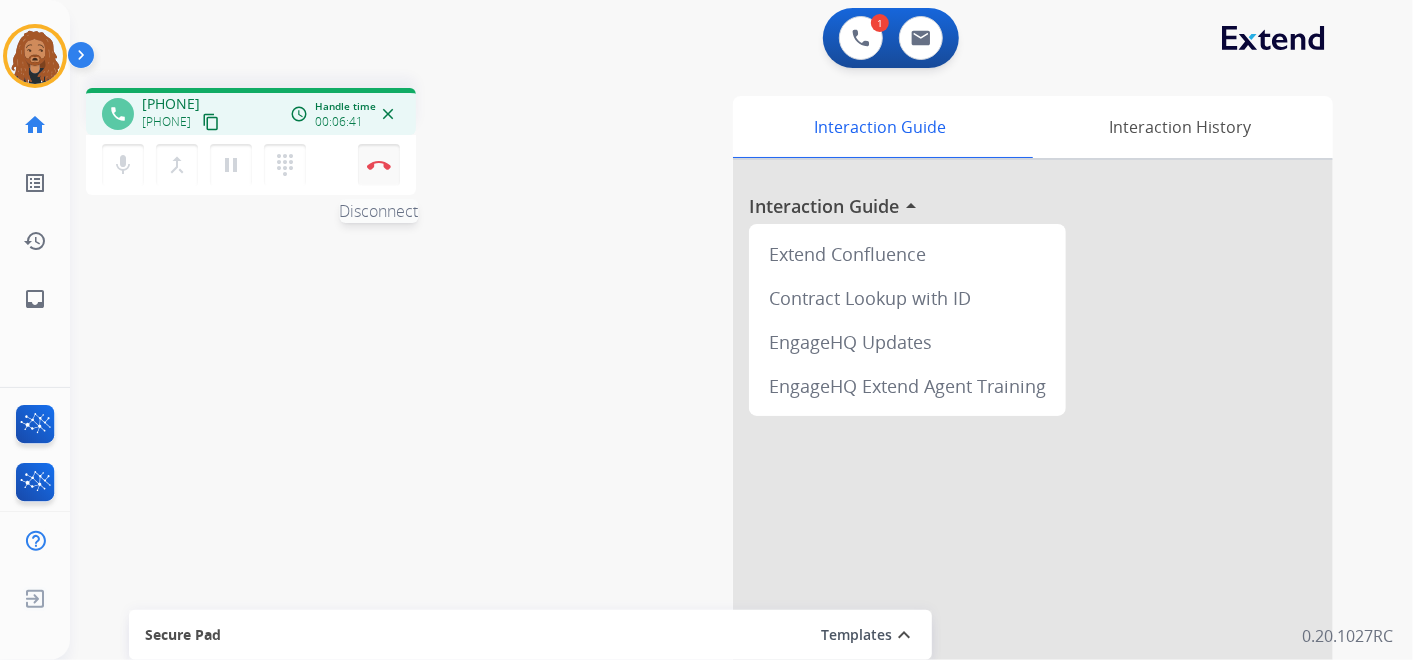 click on "Disconnect" at bounding box center (379, 165) 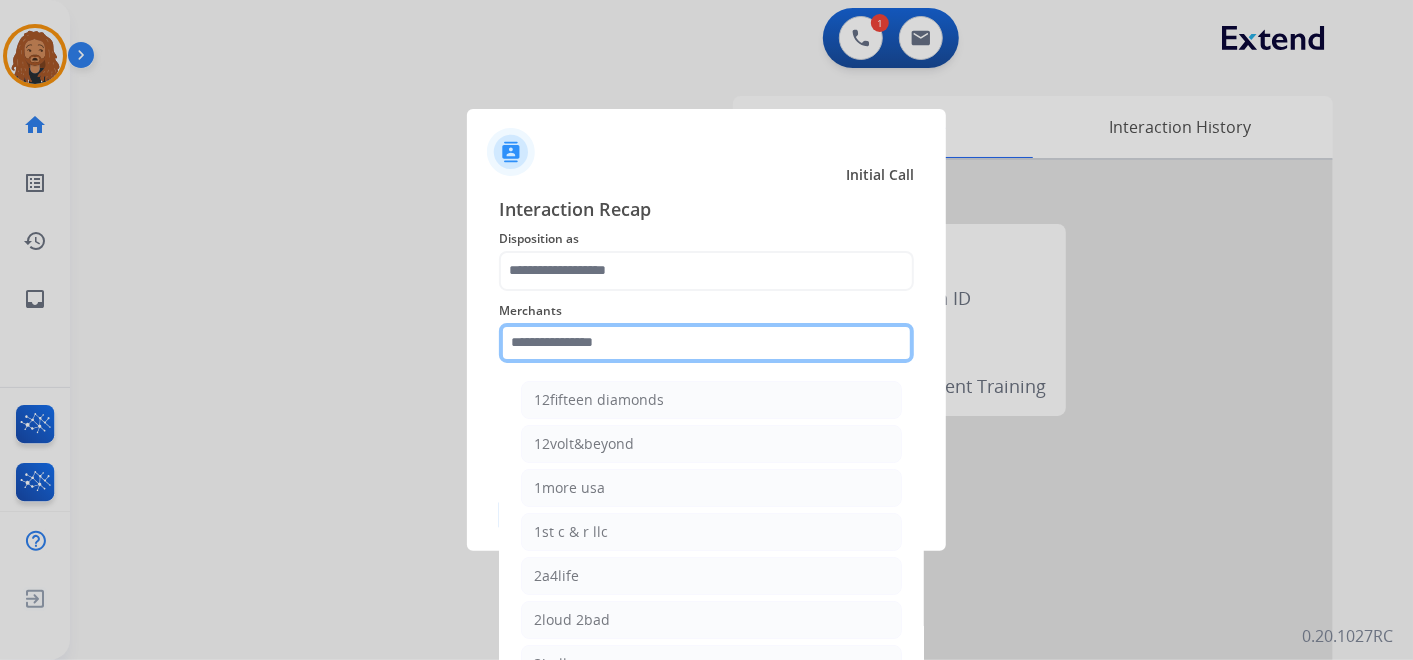 click 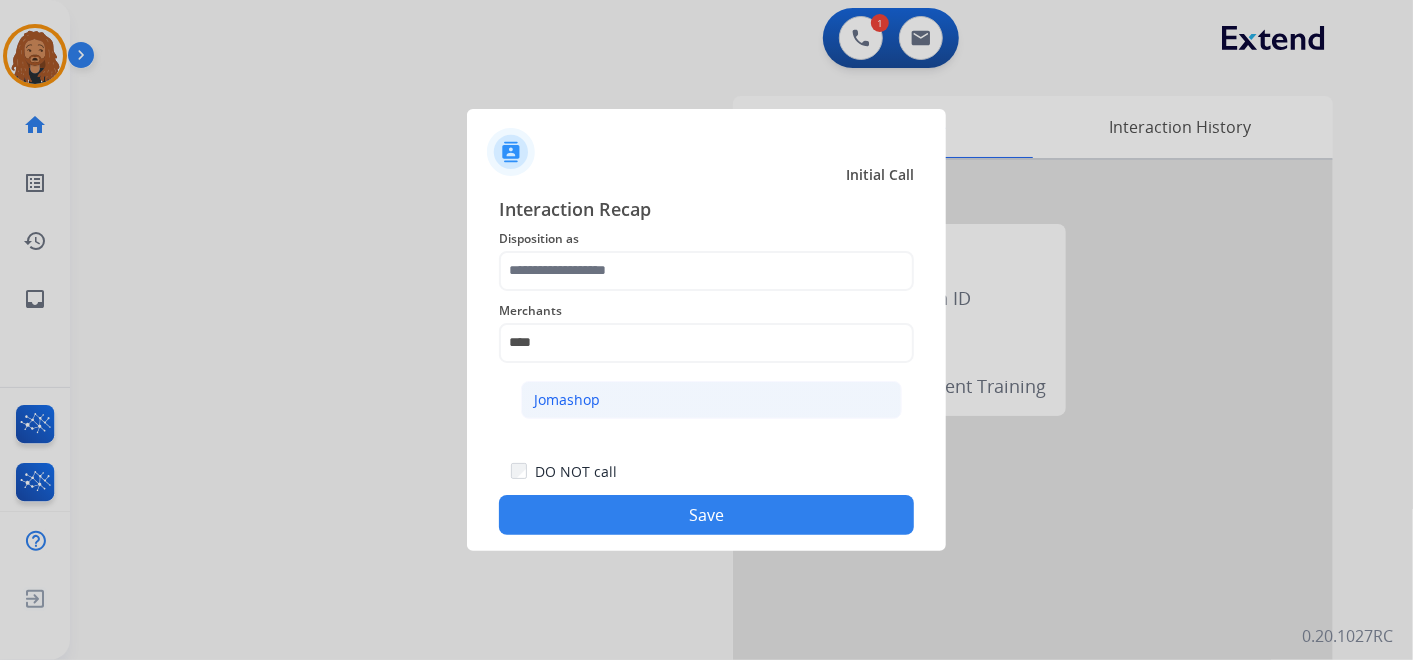 click on "Jomashop" 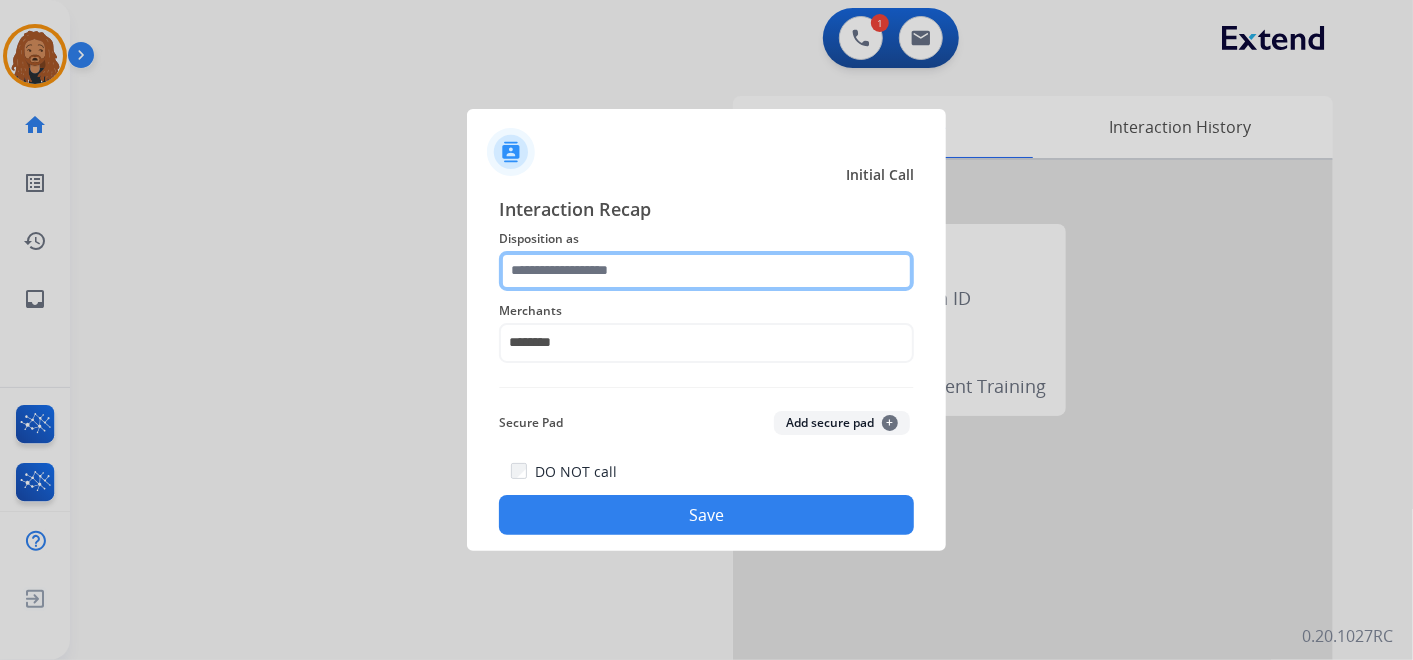 click 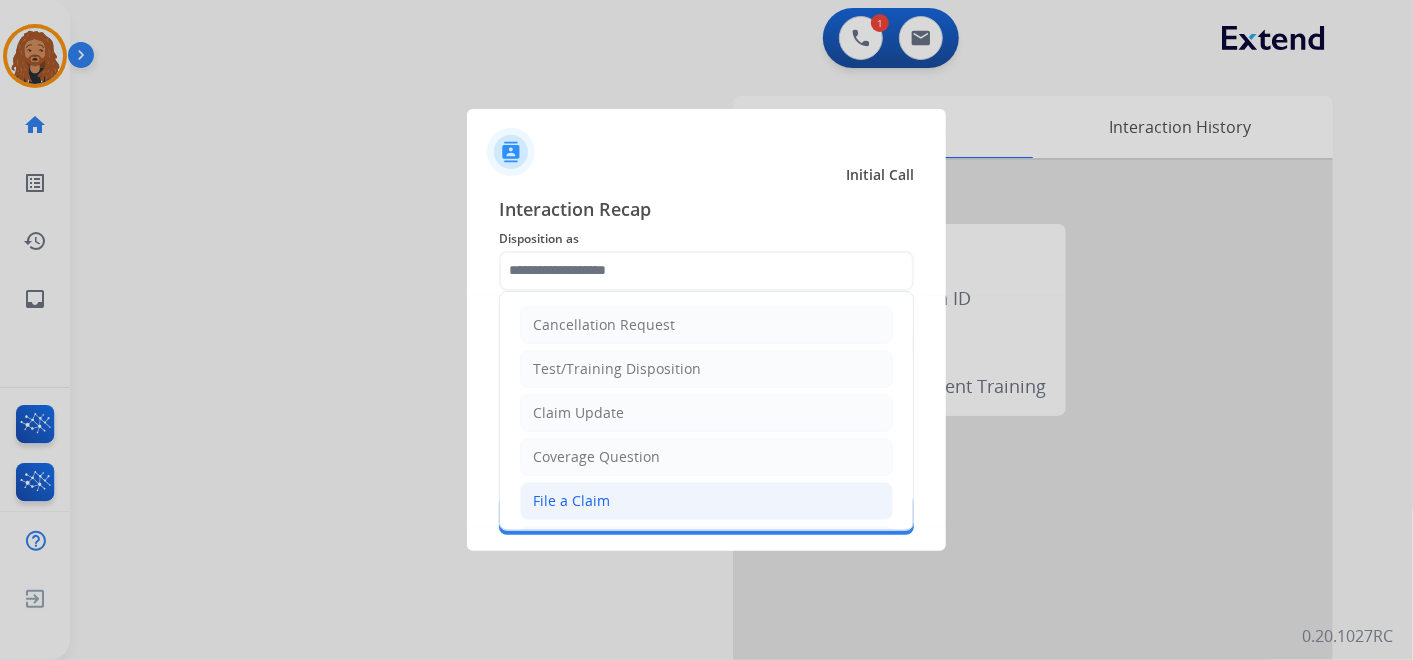 click on "File a Claim" 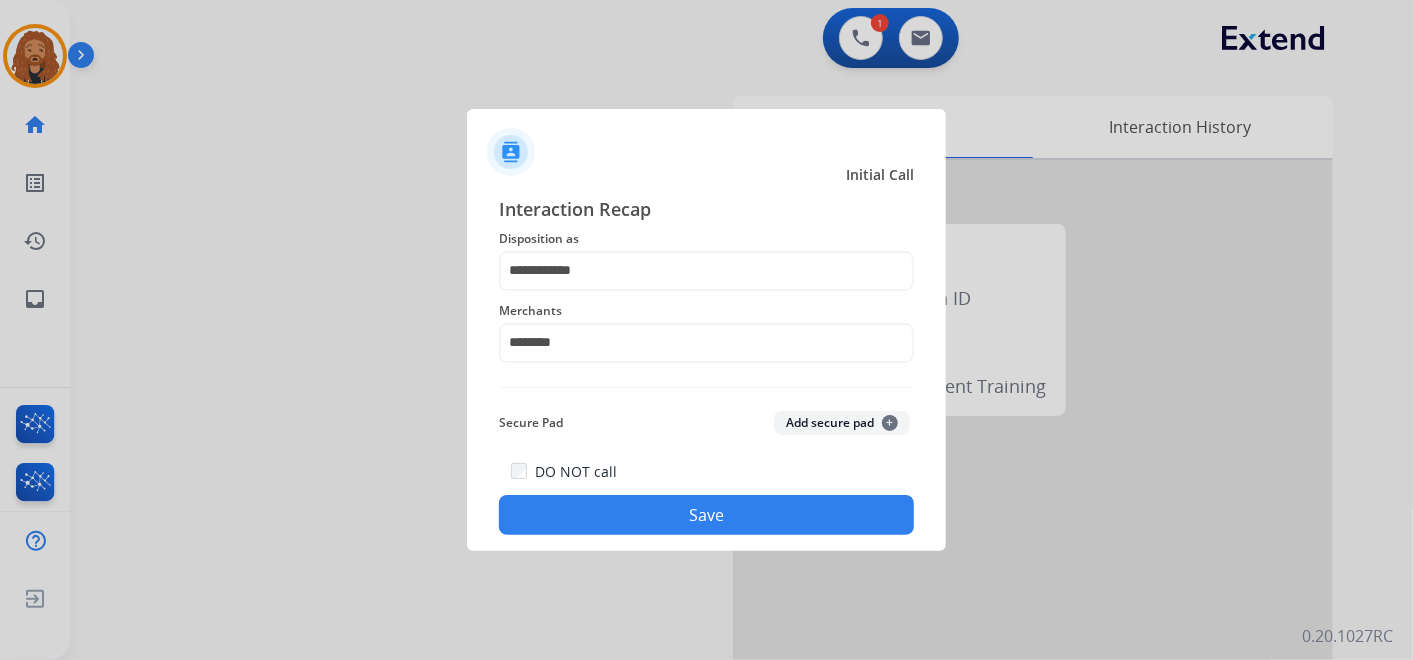 click on "Save" 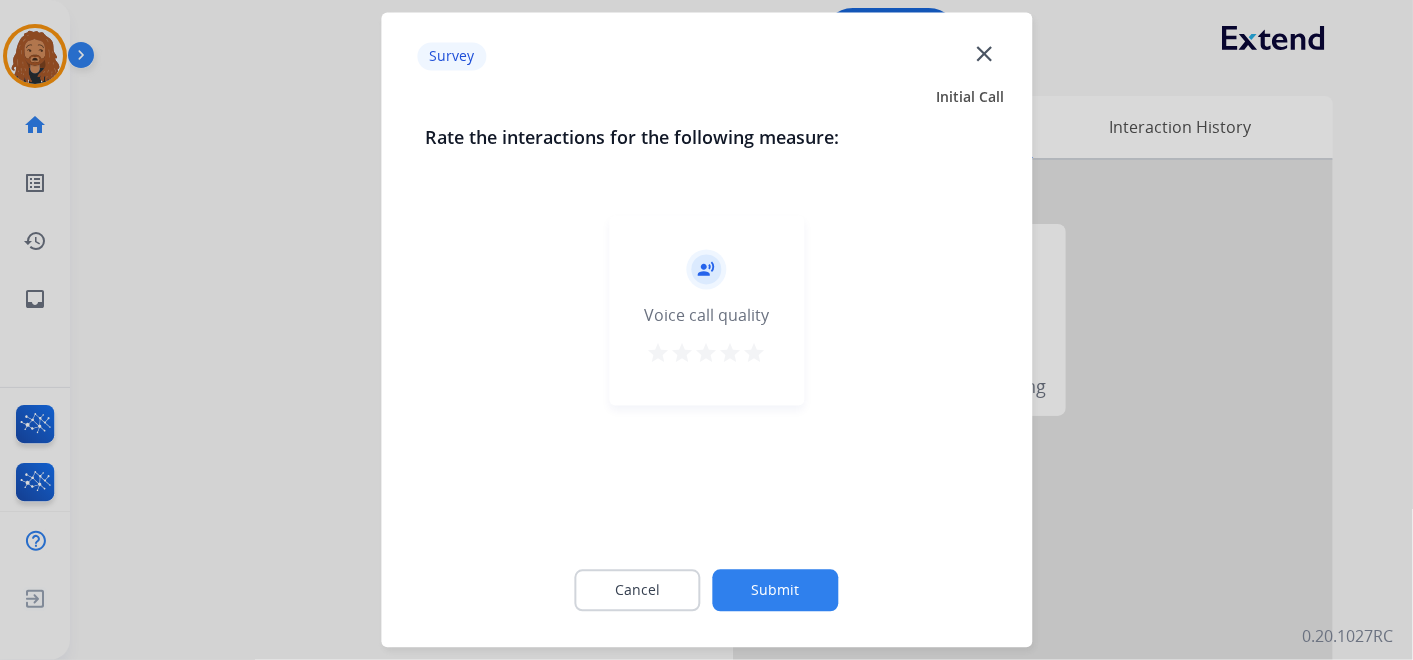 click on "star" at bounding box center (755, 354) 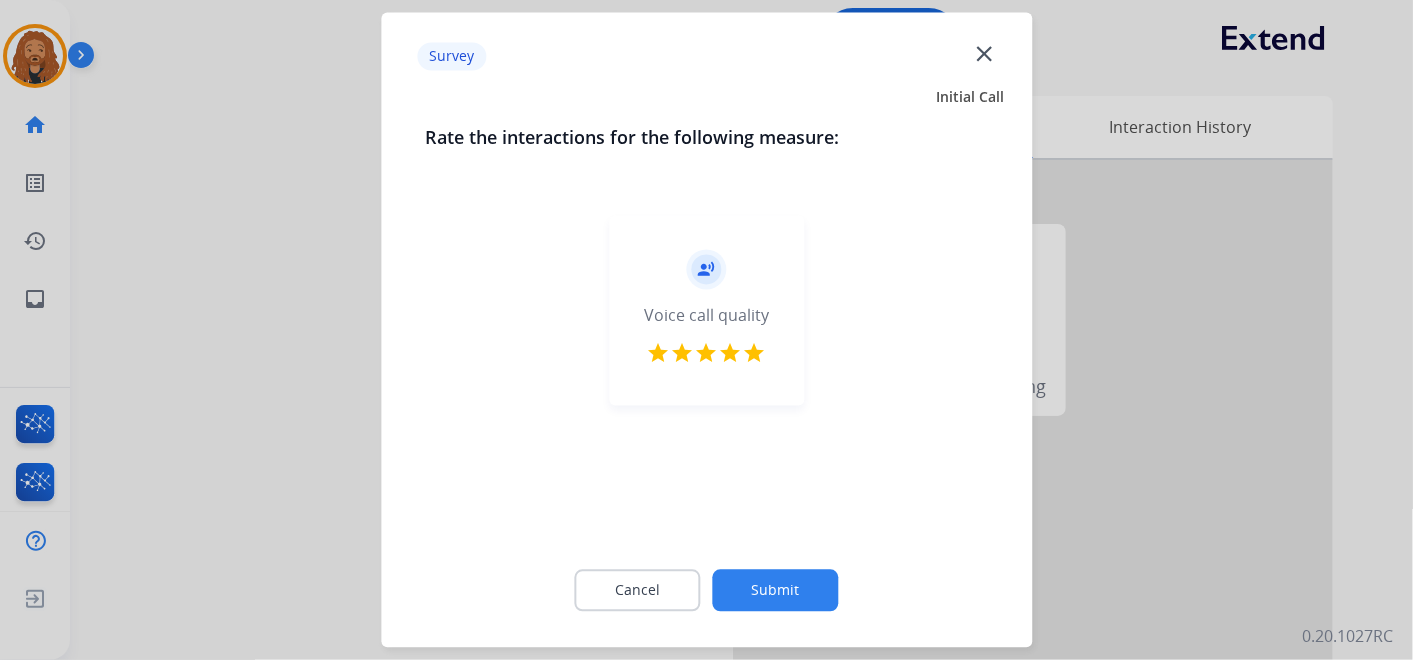 click on "Submit" 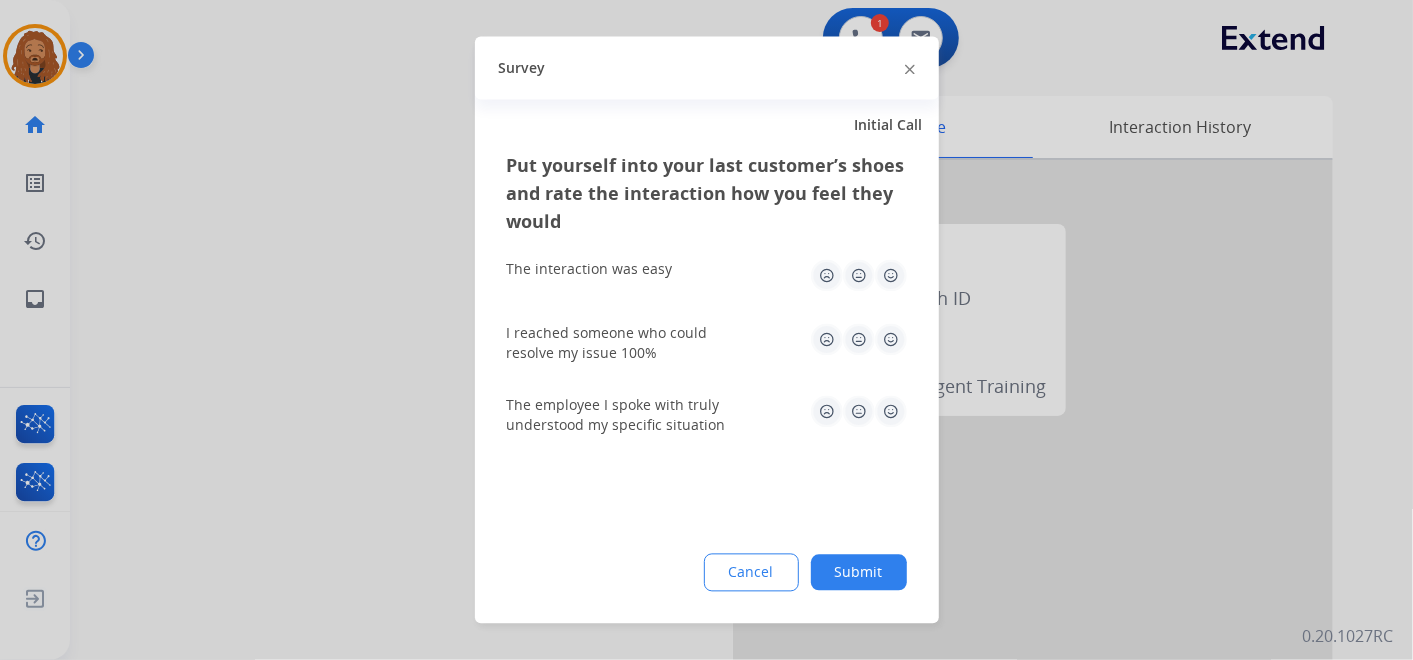 click 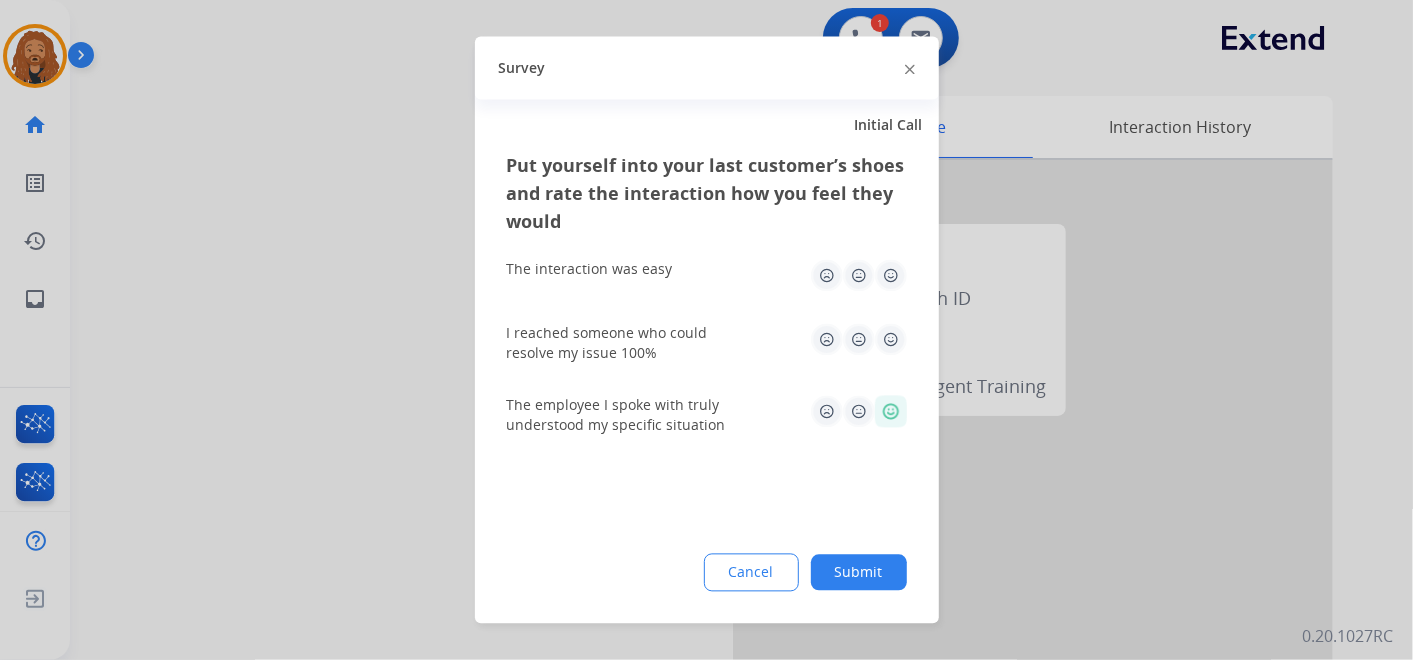 click 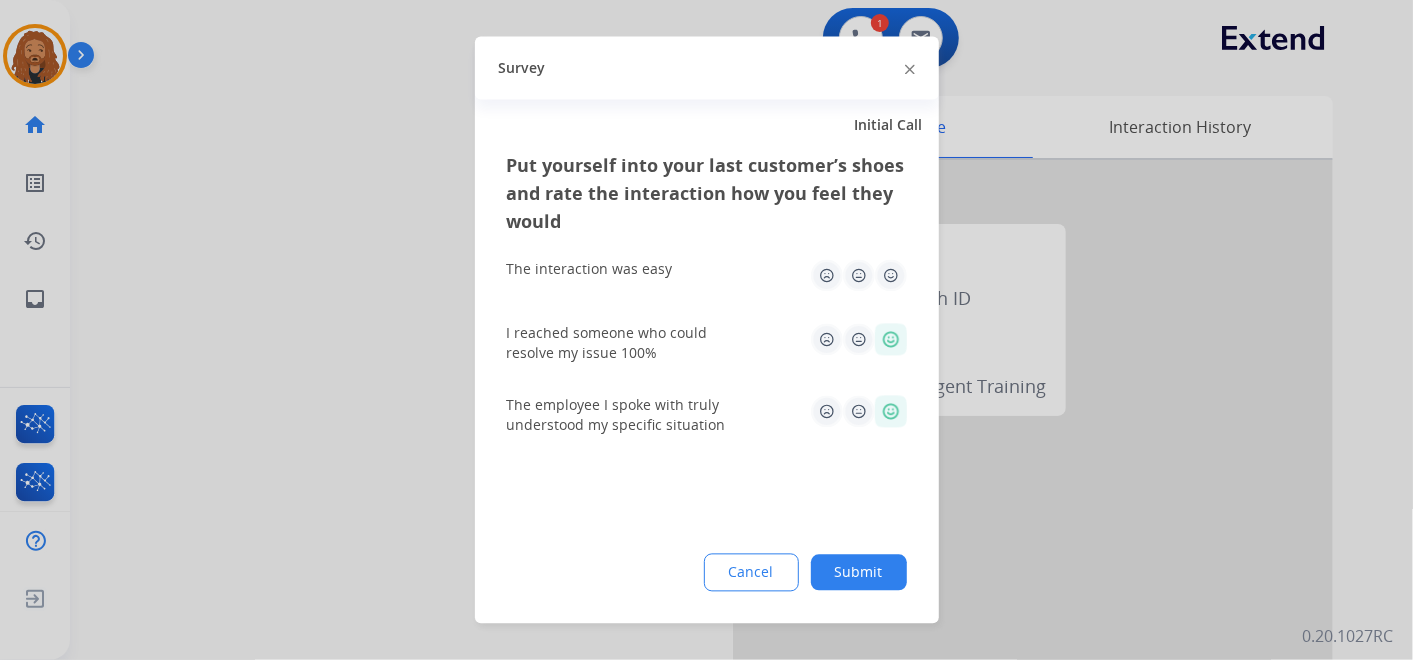 click 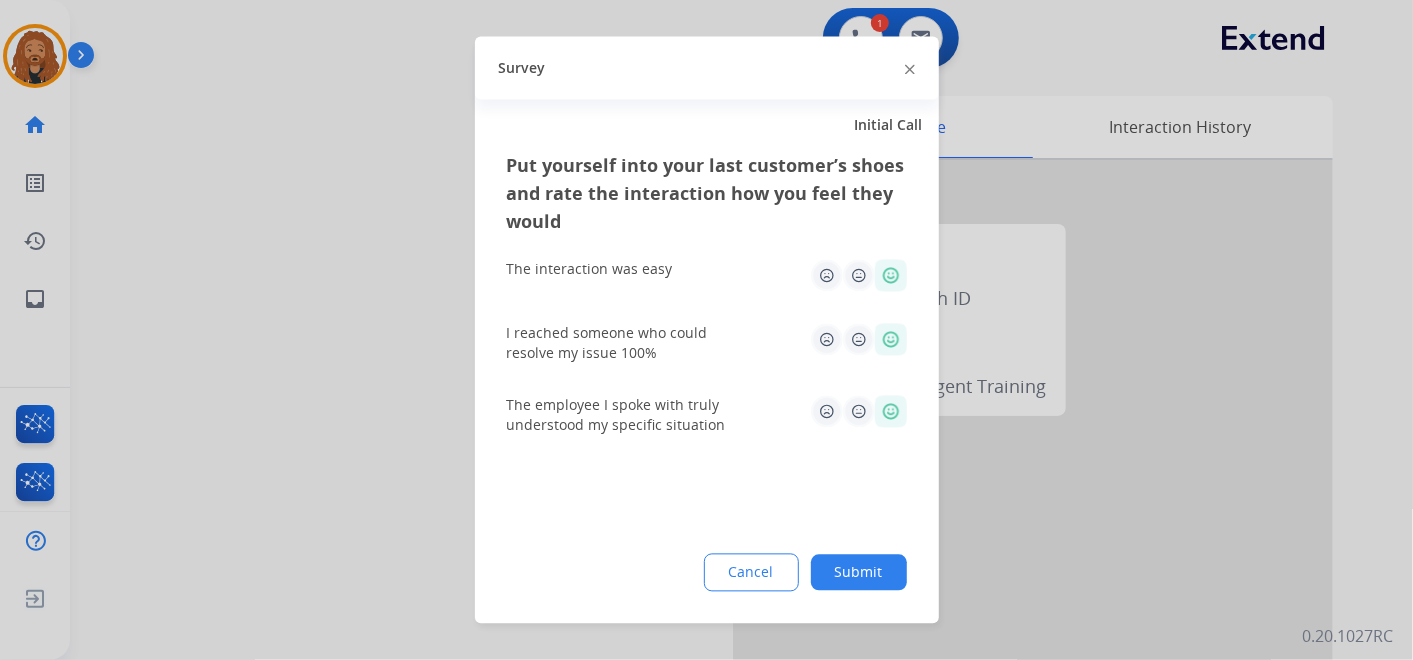 drag, startPoint x: 875, startPoint y: 574, endPoint x: 865, endPoint y: 560, distance: 17.20465 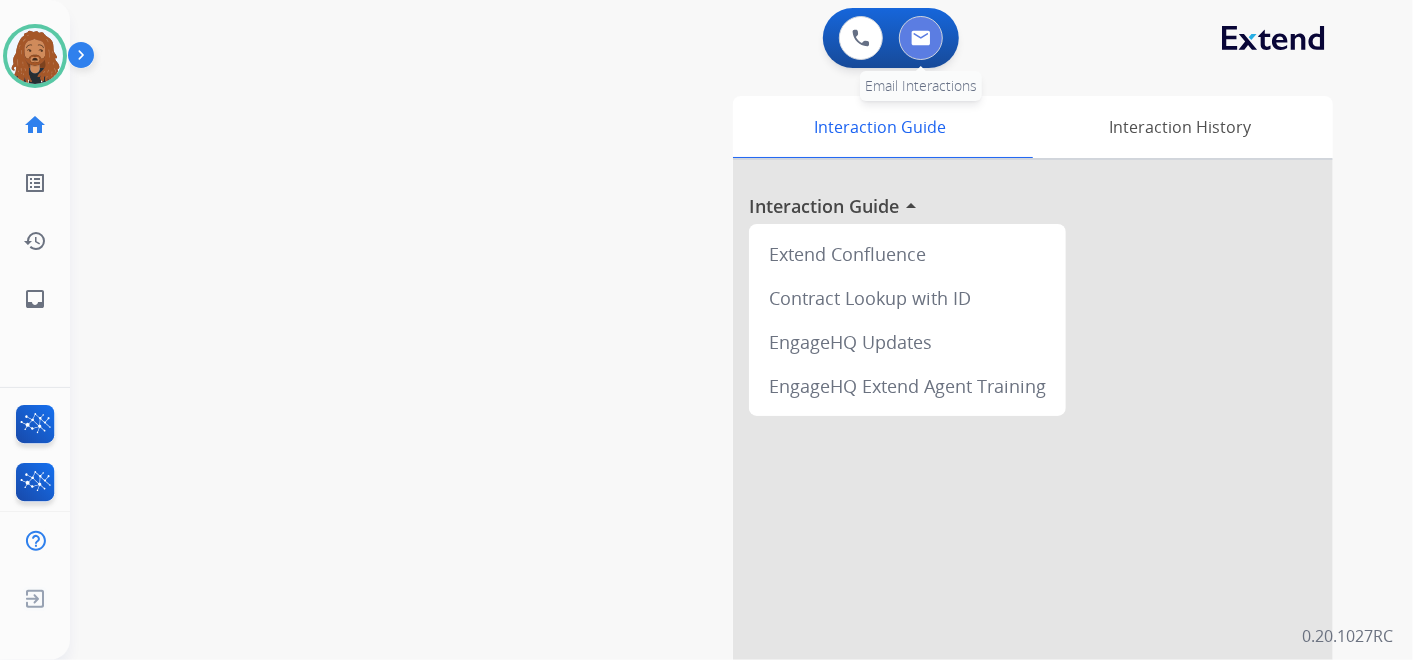 click at bounding box center [921, 38] 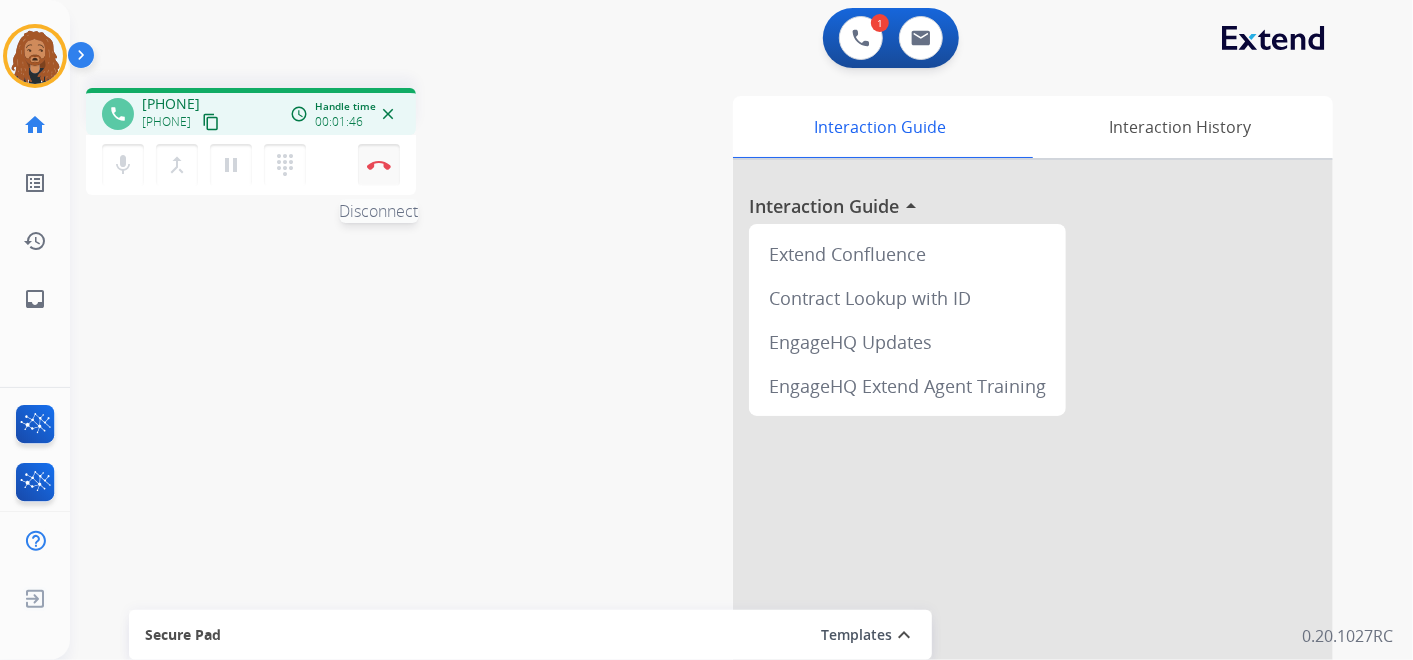 click at bounding box center (379, 165) 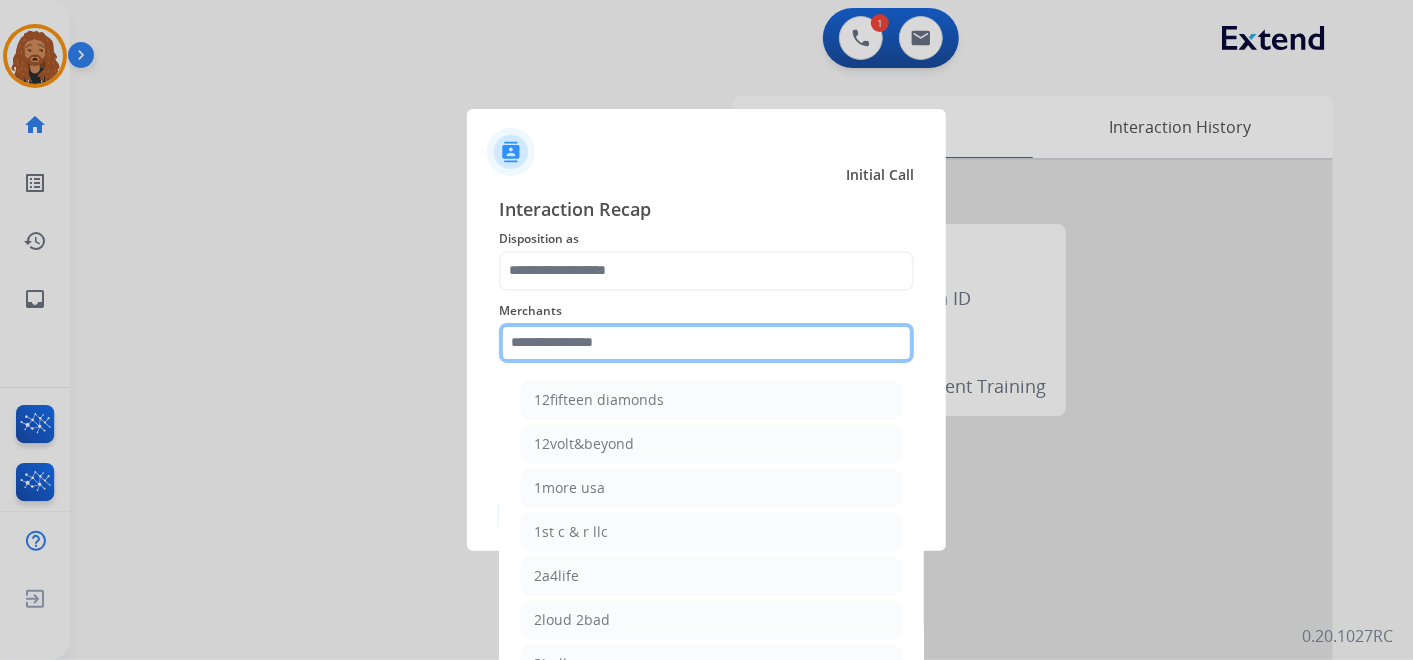 click 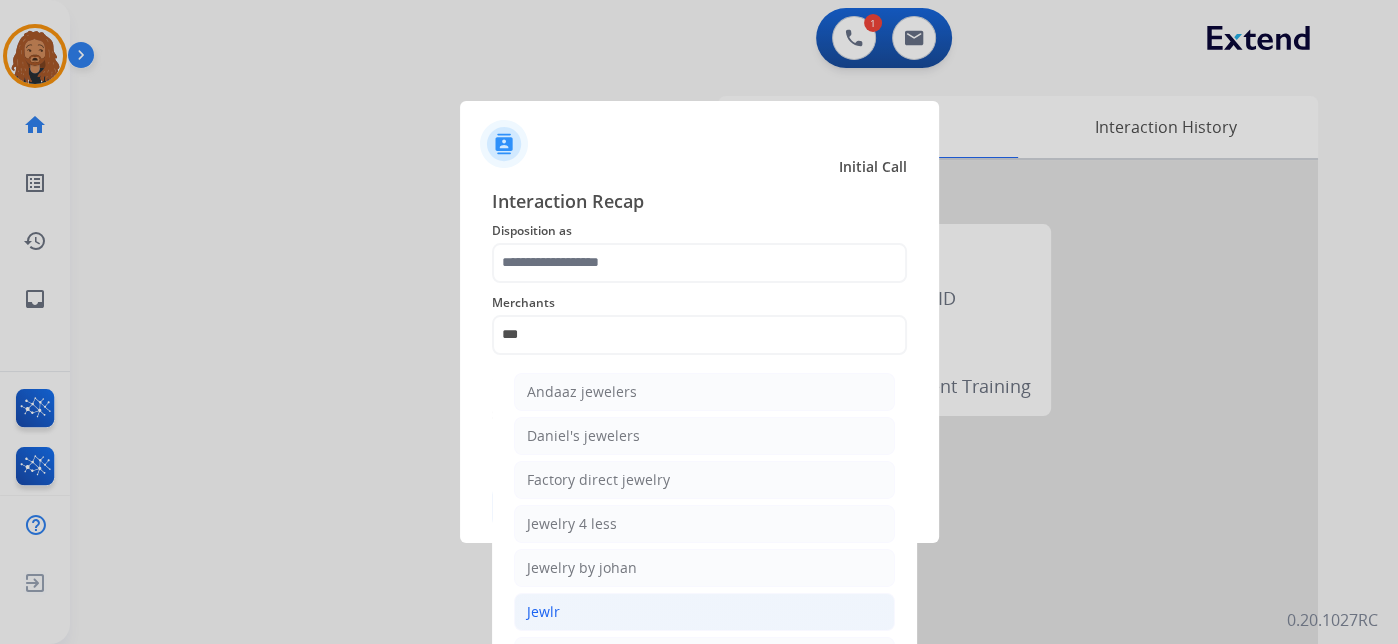 click on "Jewlr" 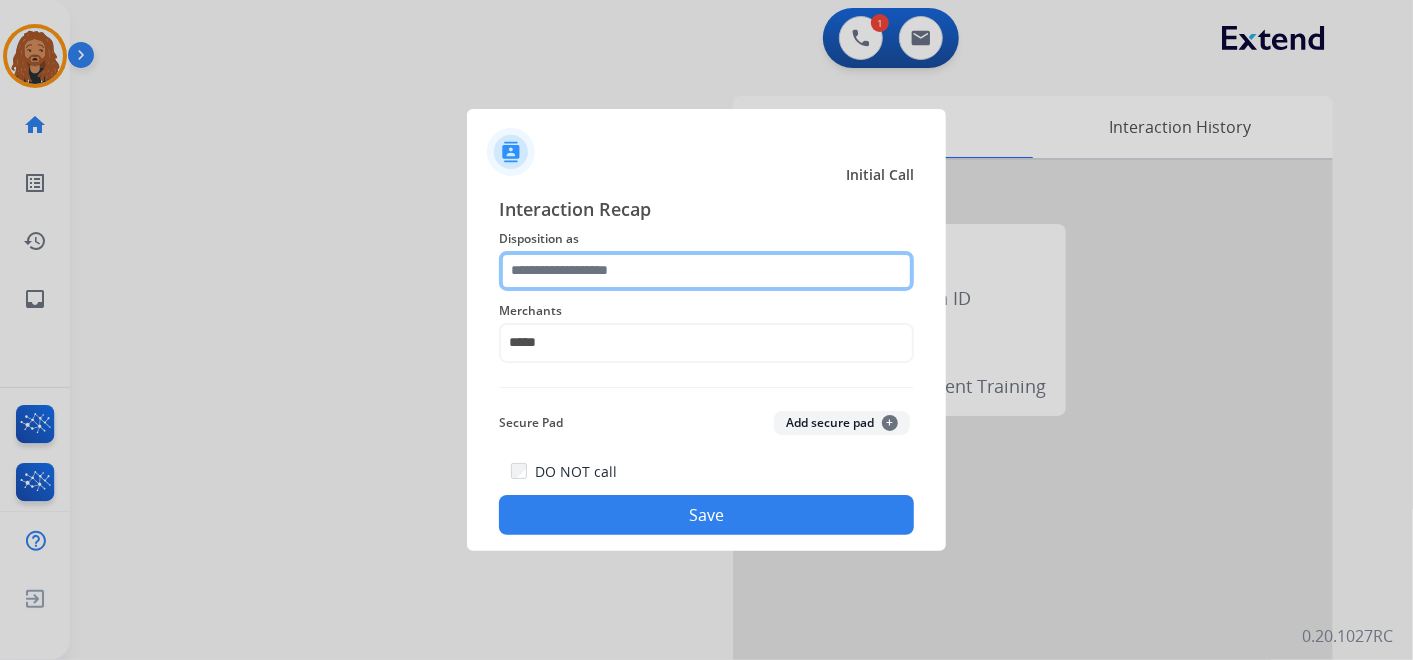 click 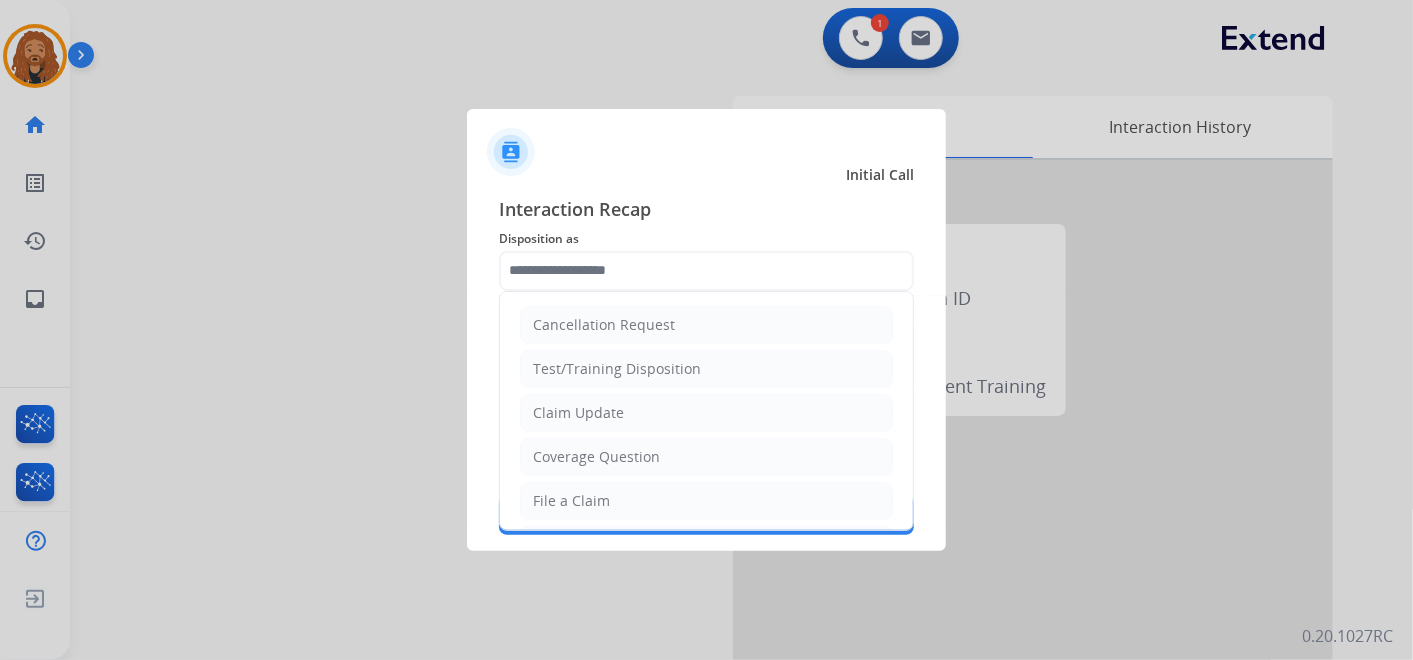 click on "File a Claim" 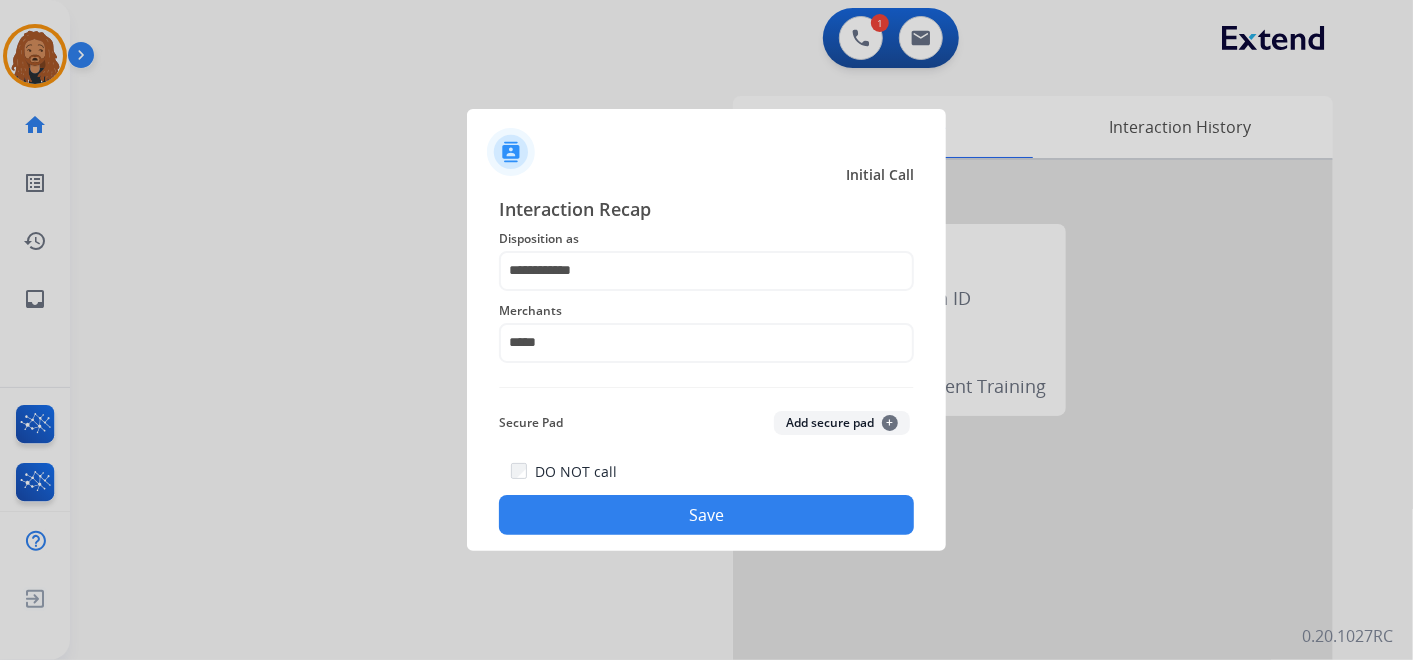 click on "Save" 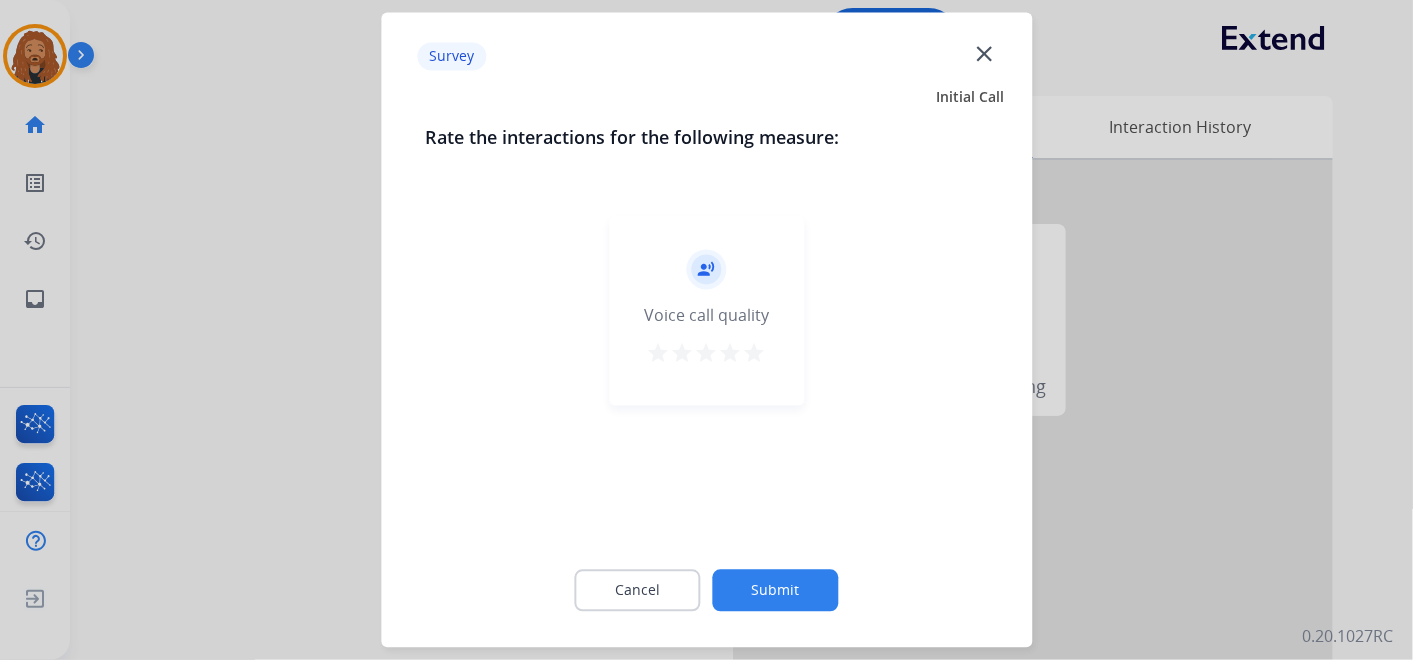 click on "star" at bounding box center (755, 354) 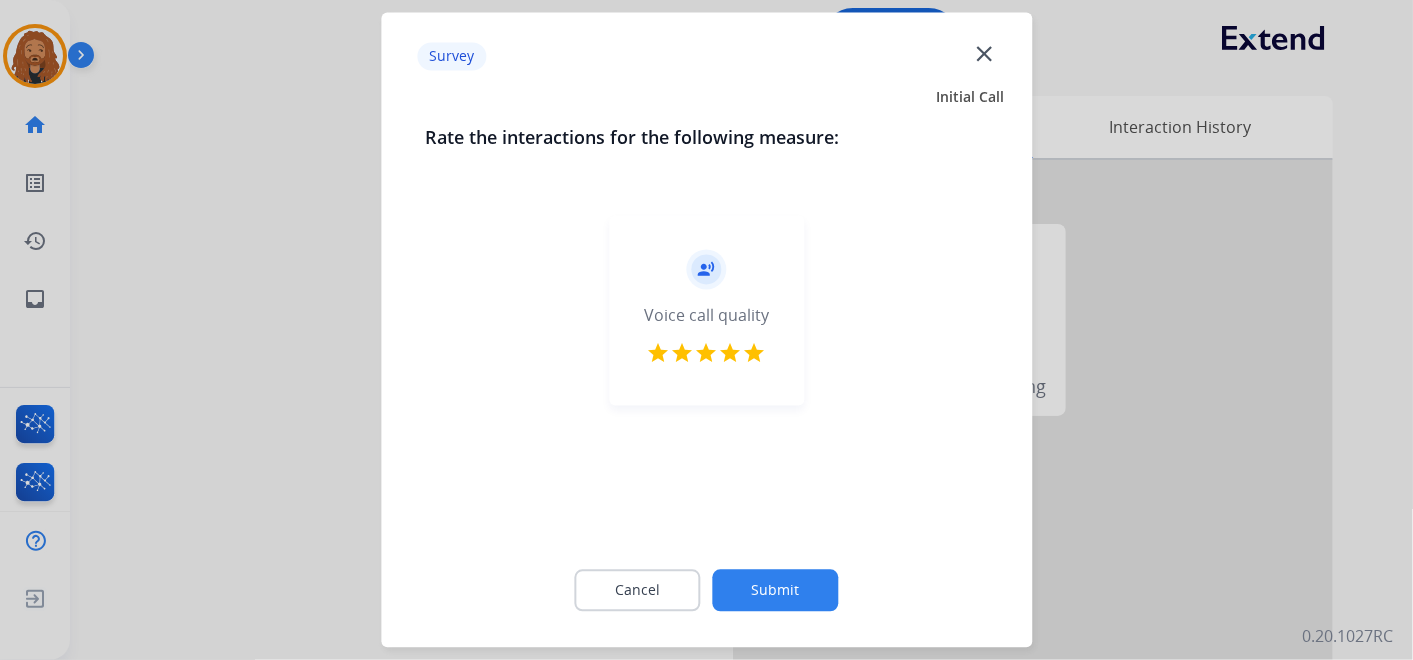 click on "Cancel Submit" 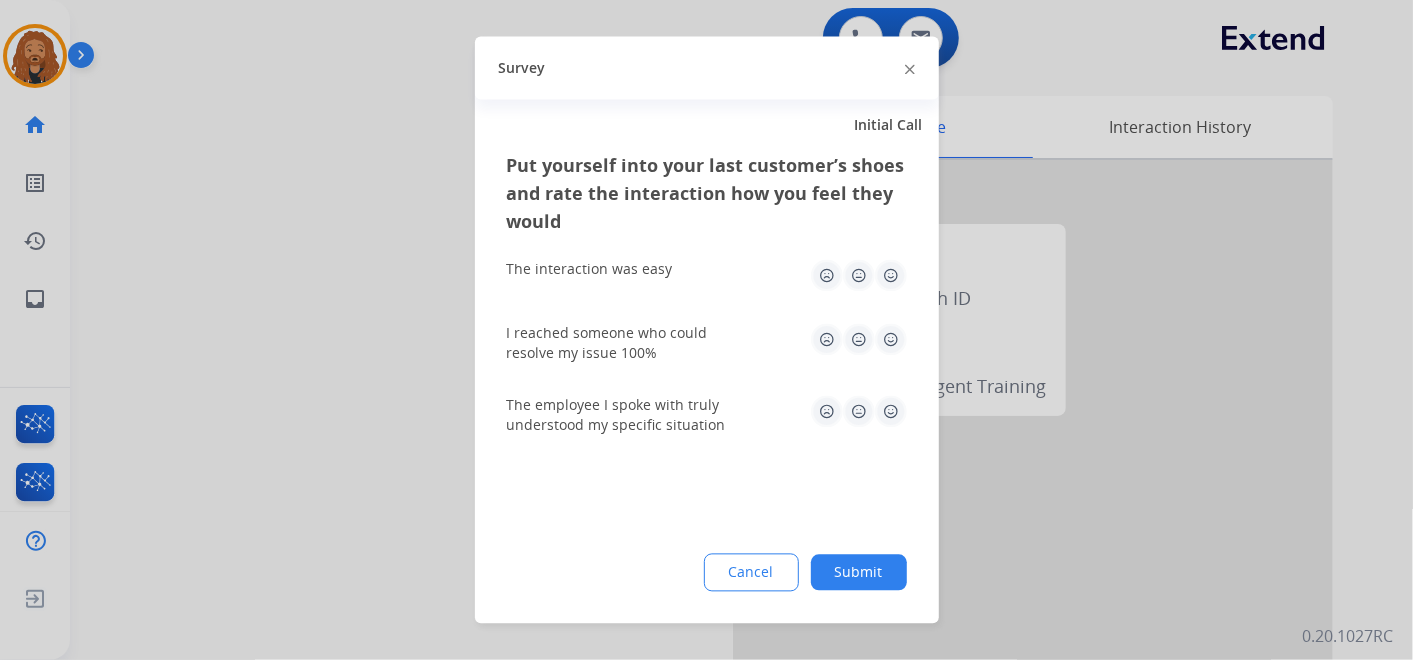 click 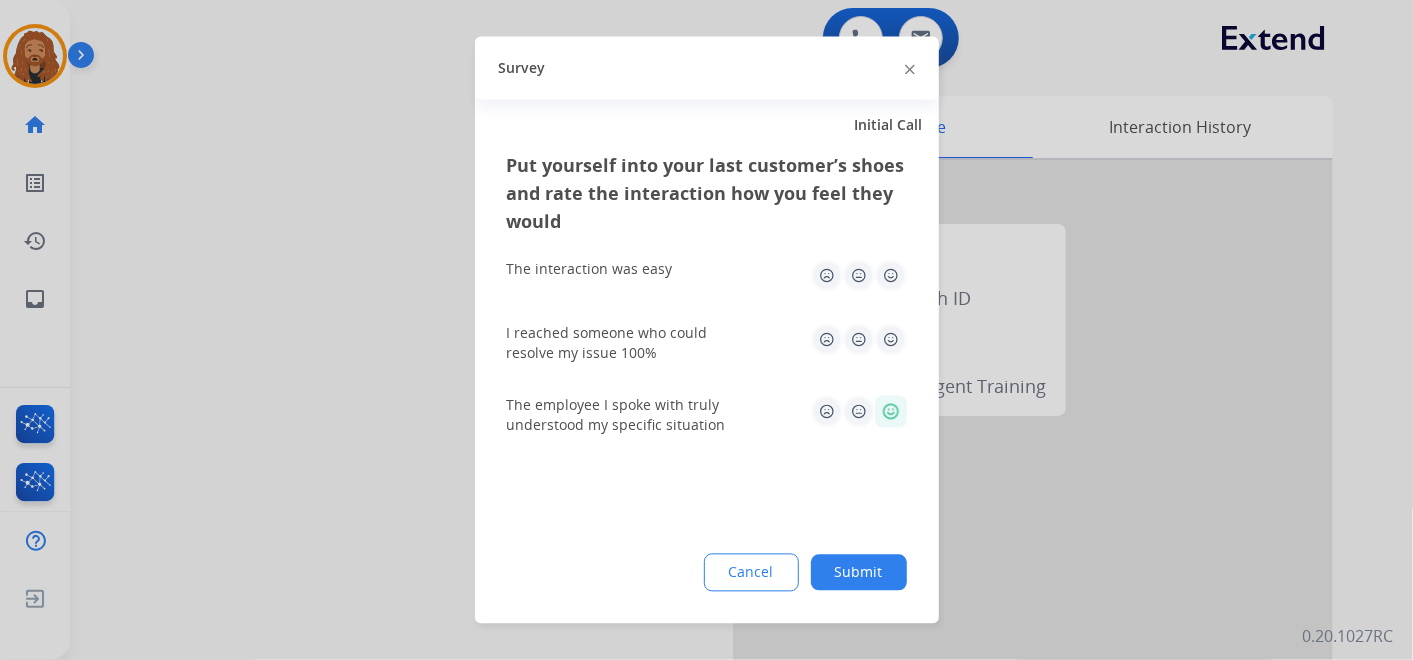 click 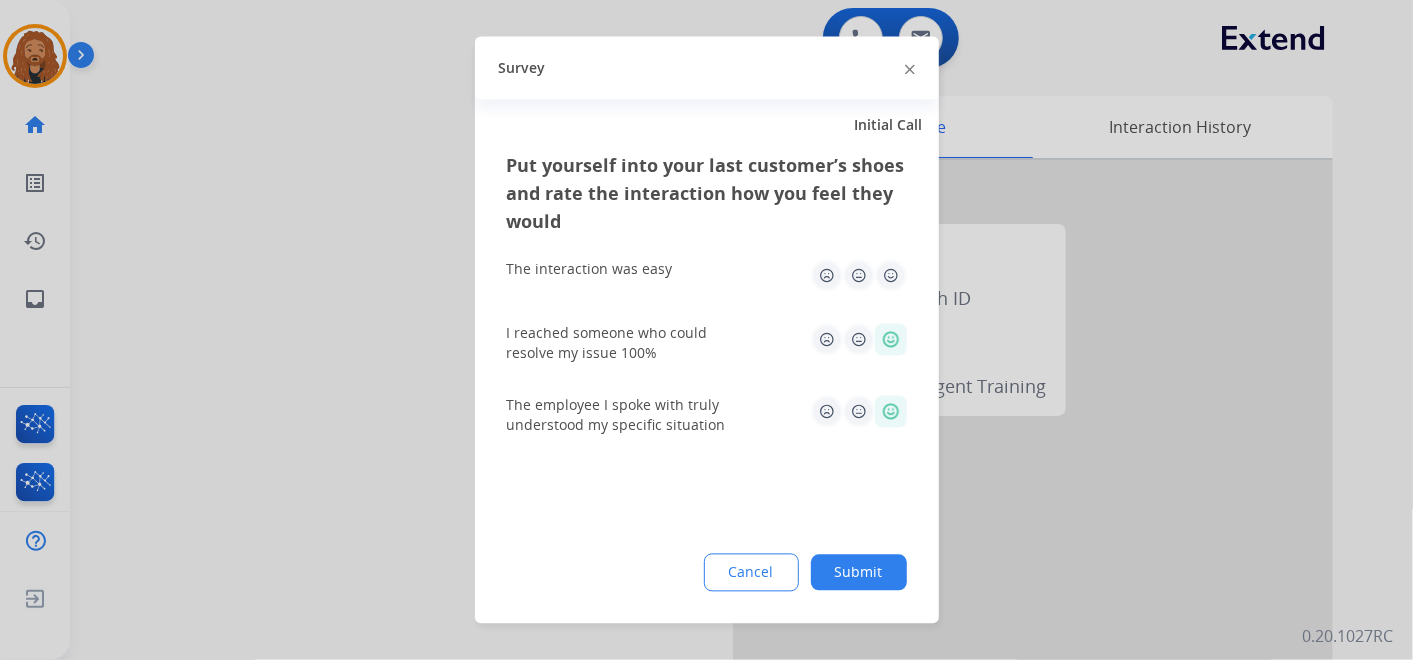 click 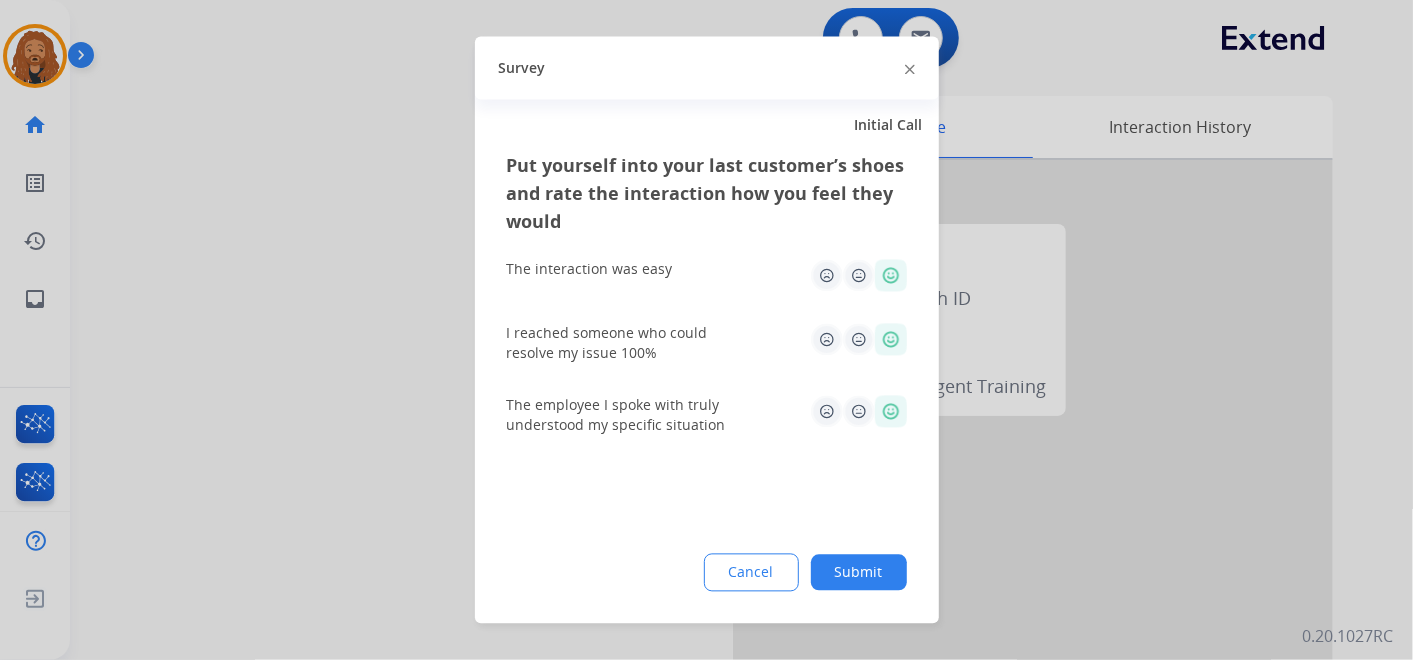 click on "Submit" 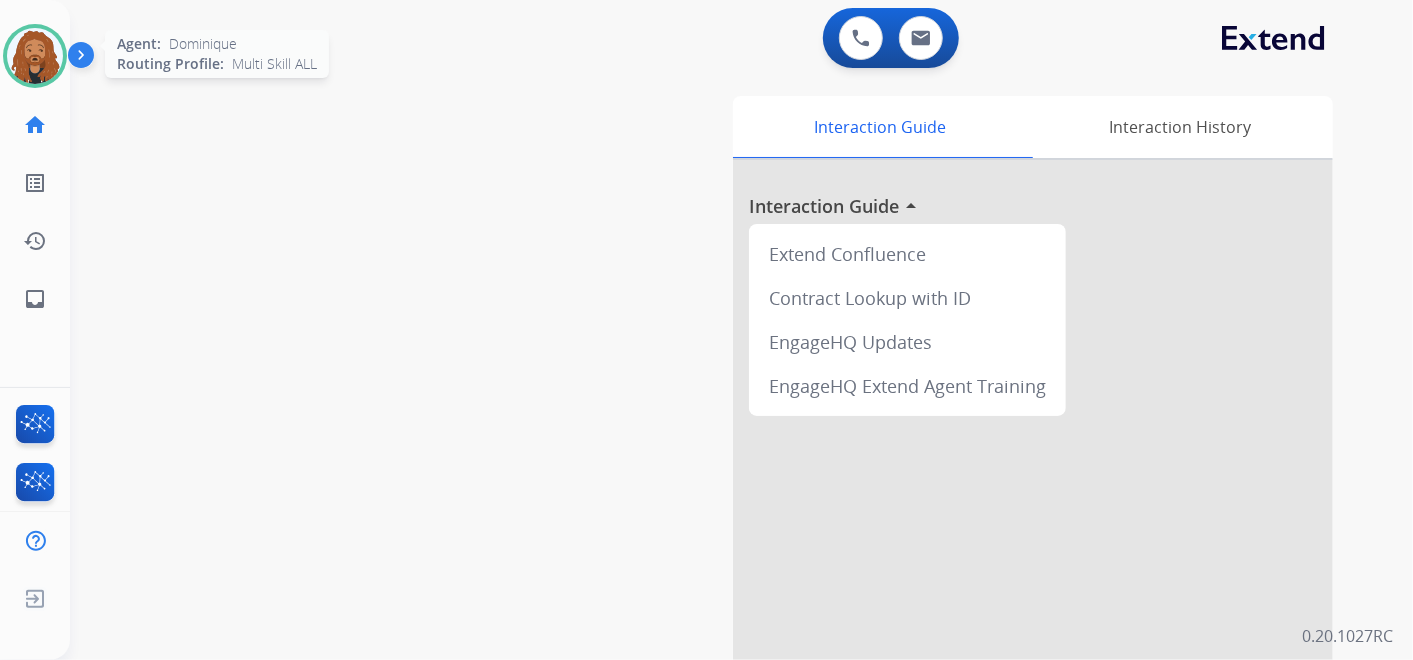 click at bounding box center (35, 56) 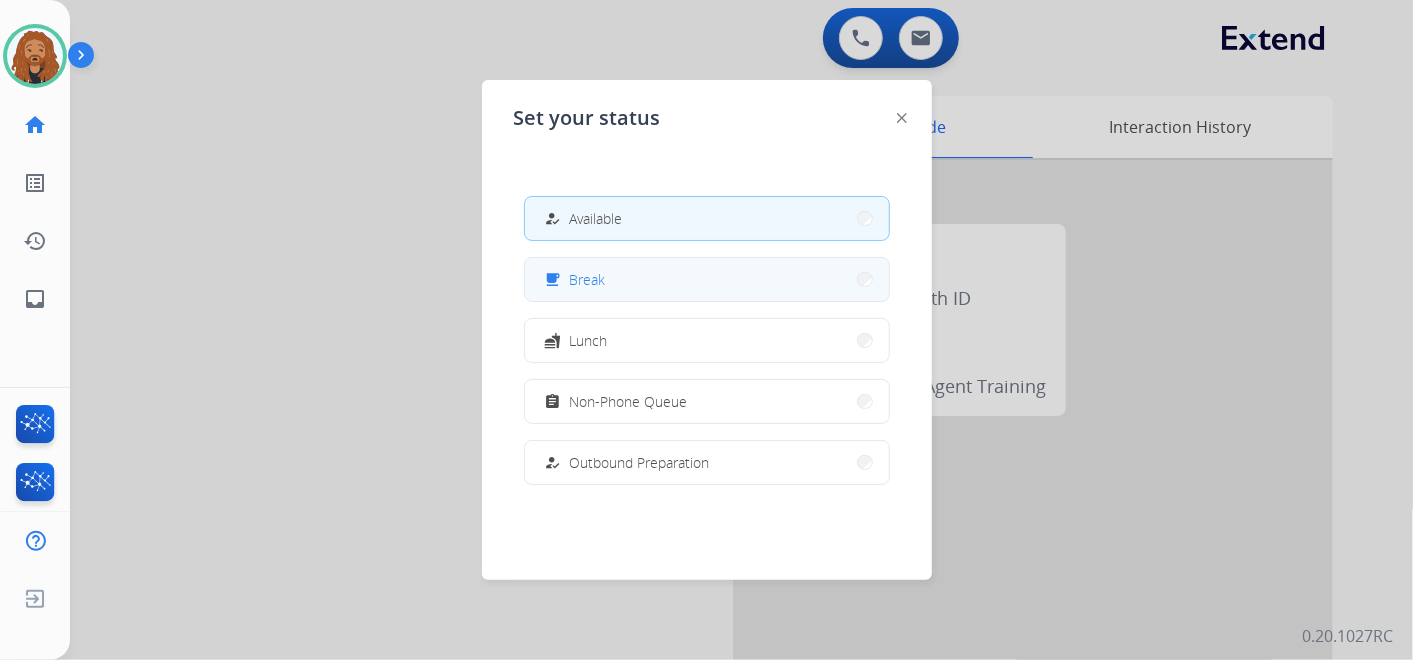 click on "free_breakfast Break" at bounding box center [707, 279] 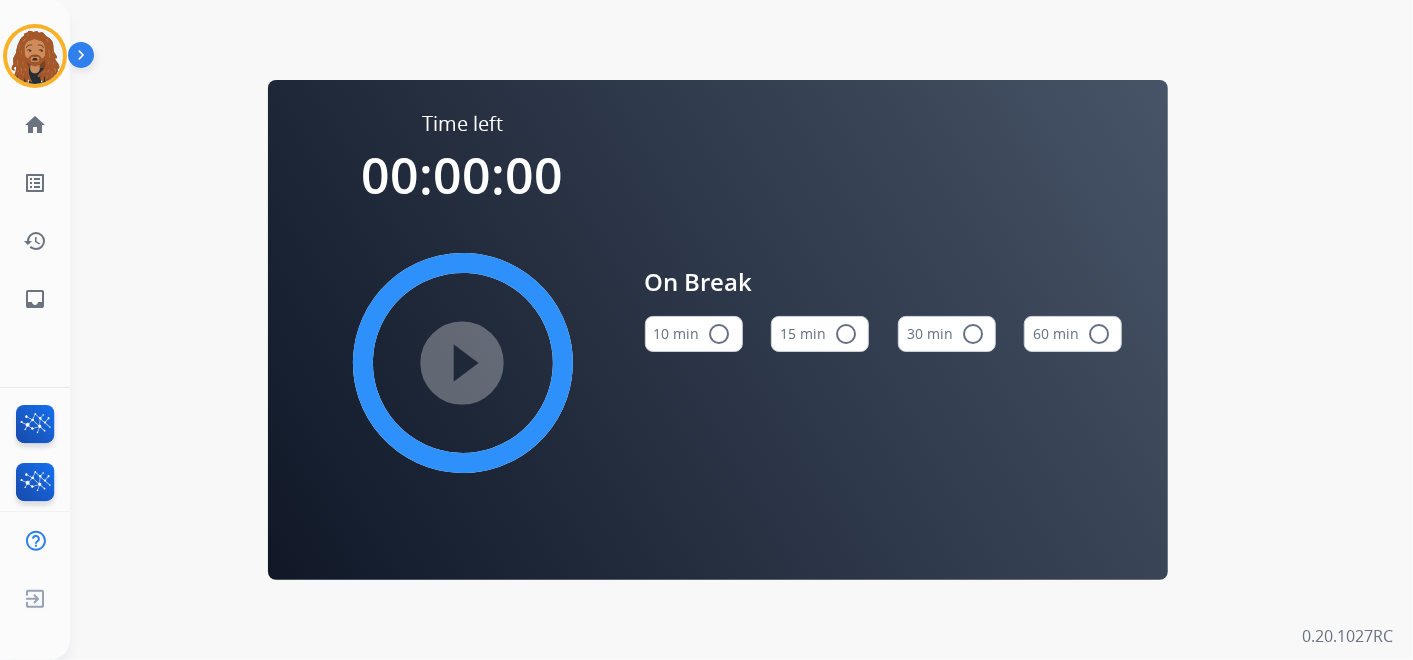 click on "15 min  radio_button_unchecked" at bounding box center [820, 334] 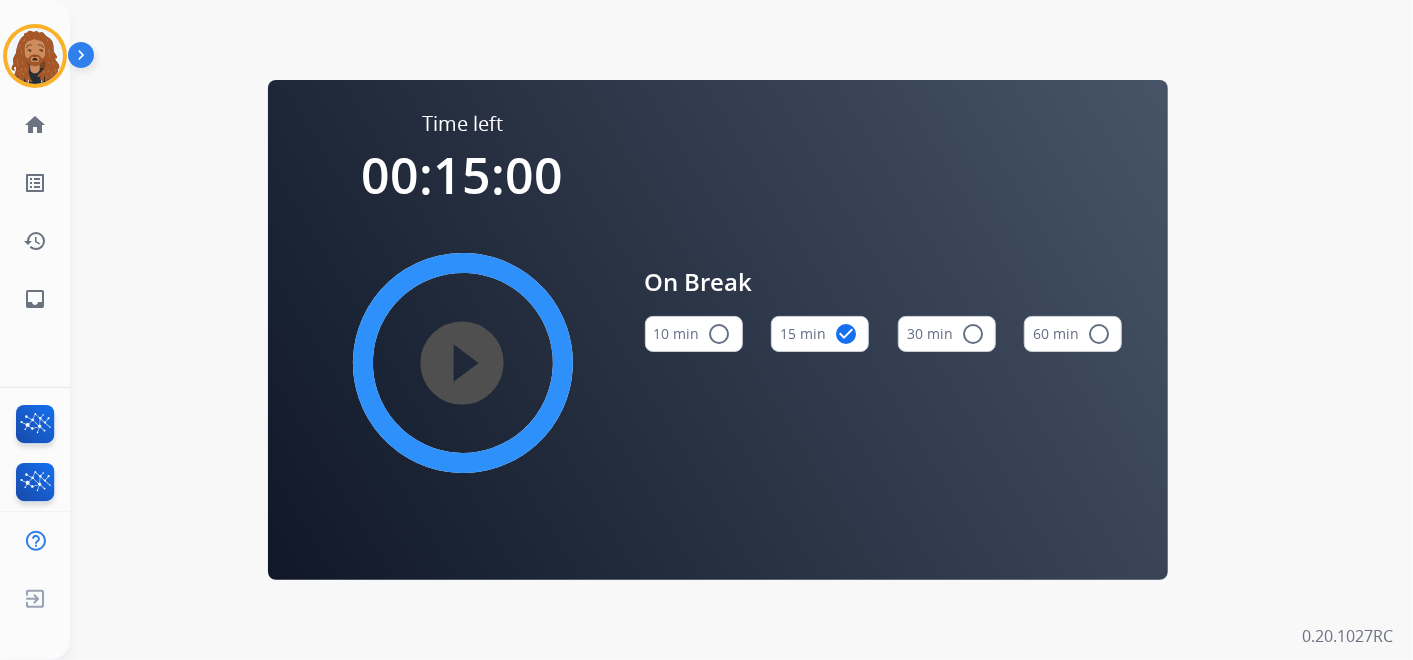 type 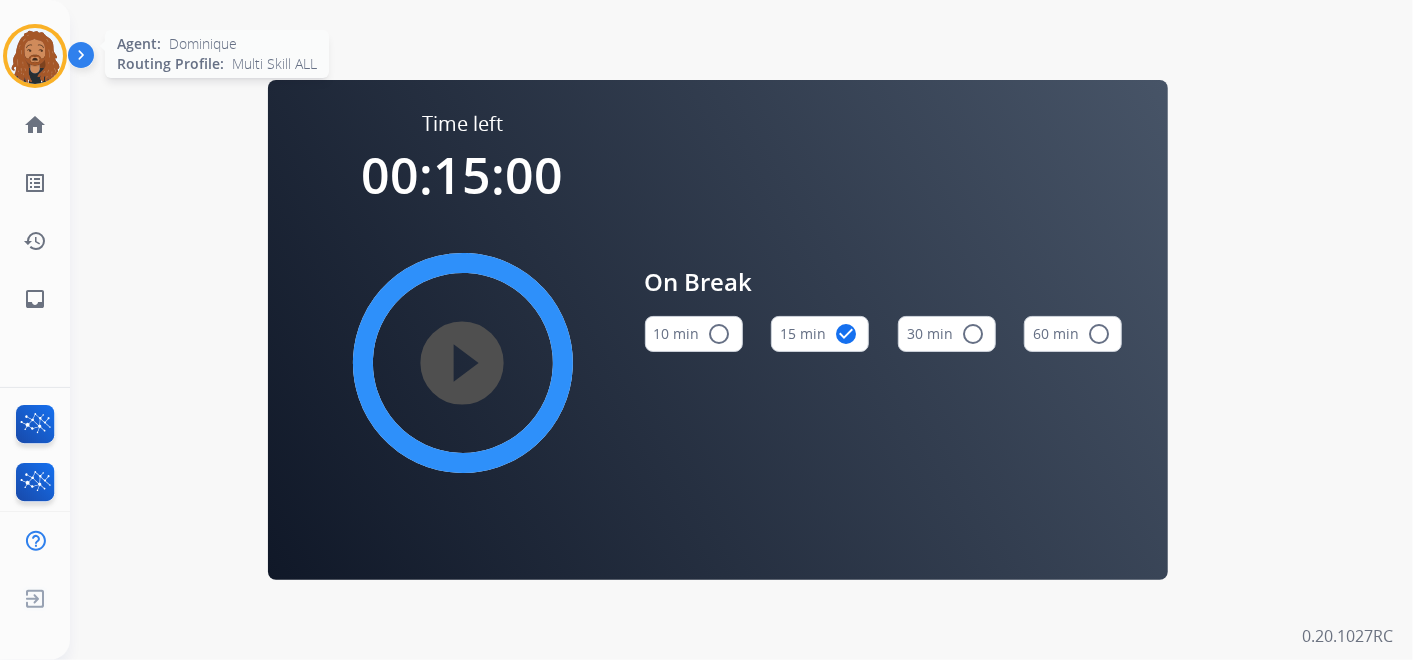 click at bounding box center (35, 56) 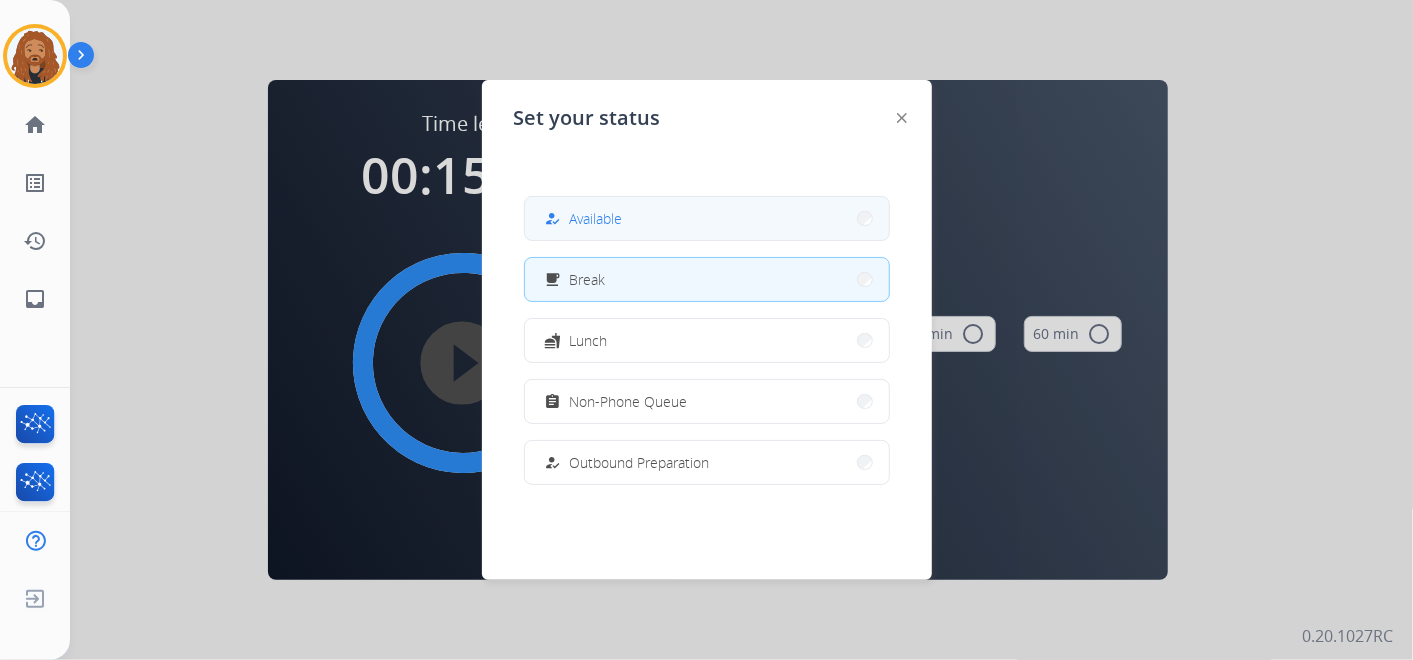 click on "how_to_reg Available free_breakfast Break fastfood Lunch assignment Non-Phone Queue how_to_reg Outbound Preparation campaign Team Huddle menu_book Training school Coaching phonelink_off System Issue login Logged In work_off Offline" at bounding box center (707, 340) 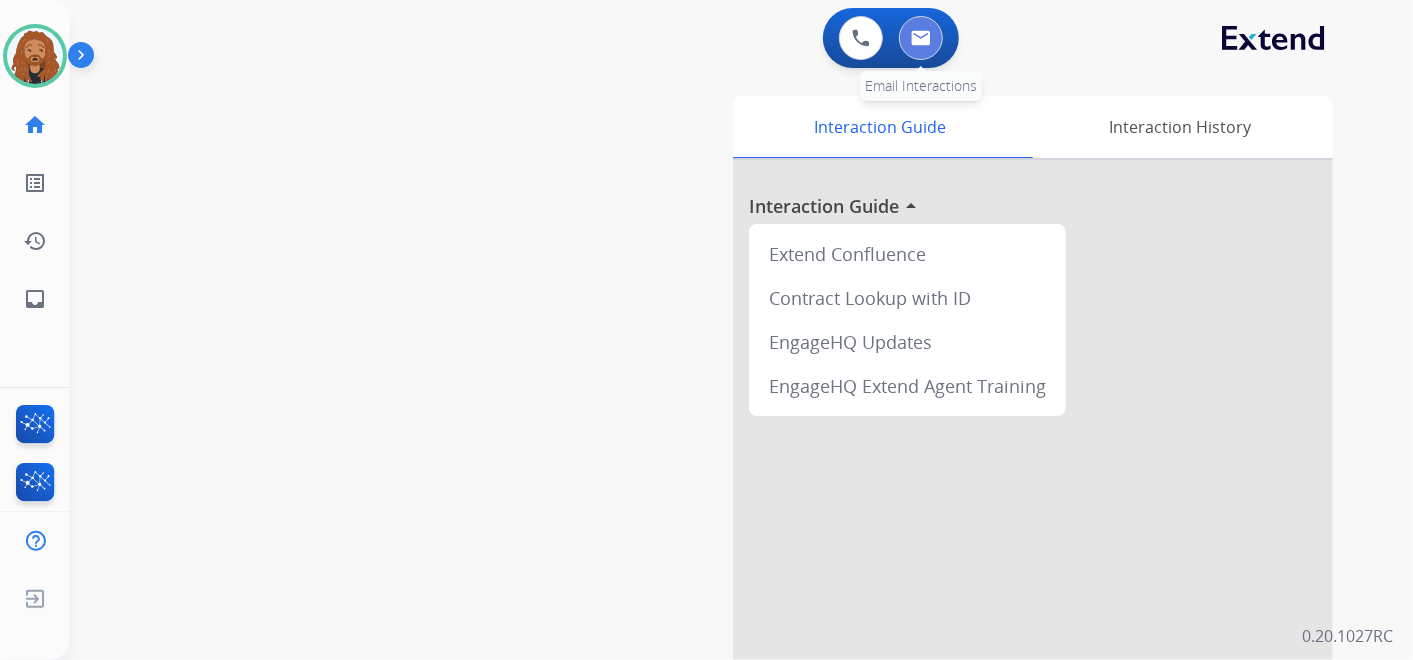 click at bounding box center [921, 38] 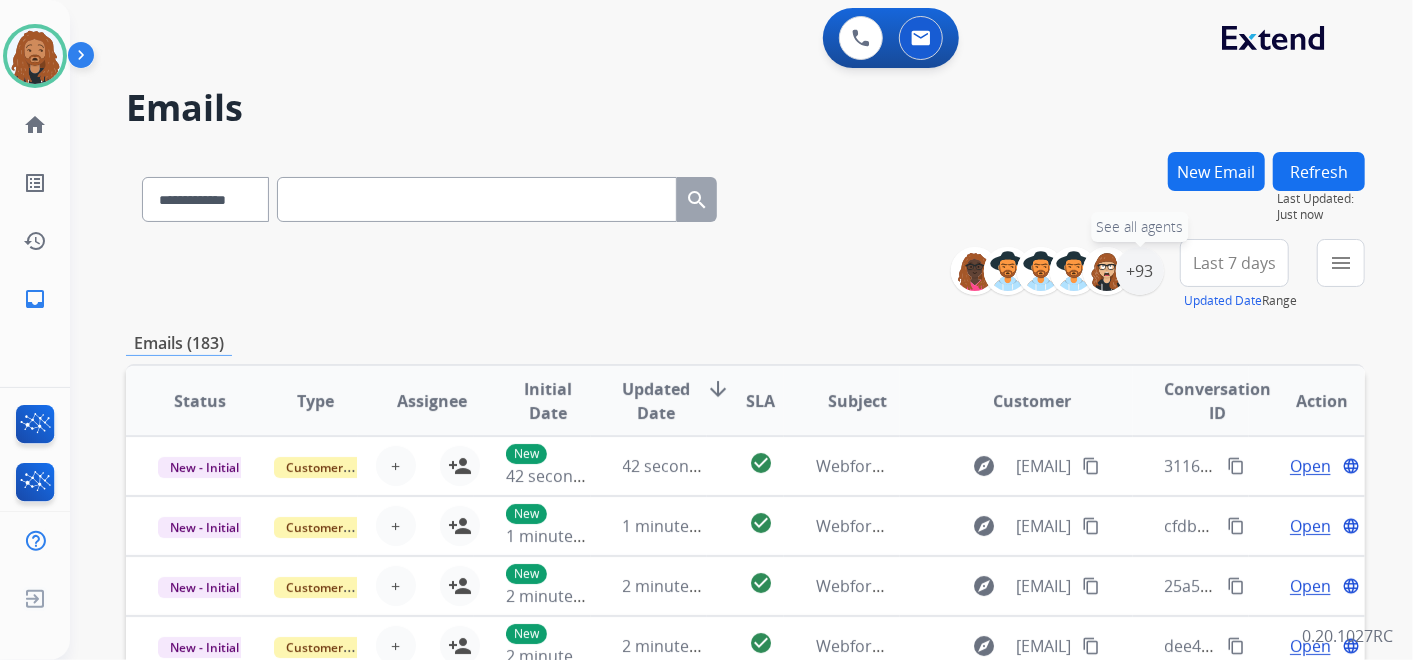 click on "**********" at bounding box center [1165, 275] 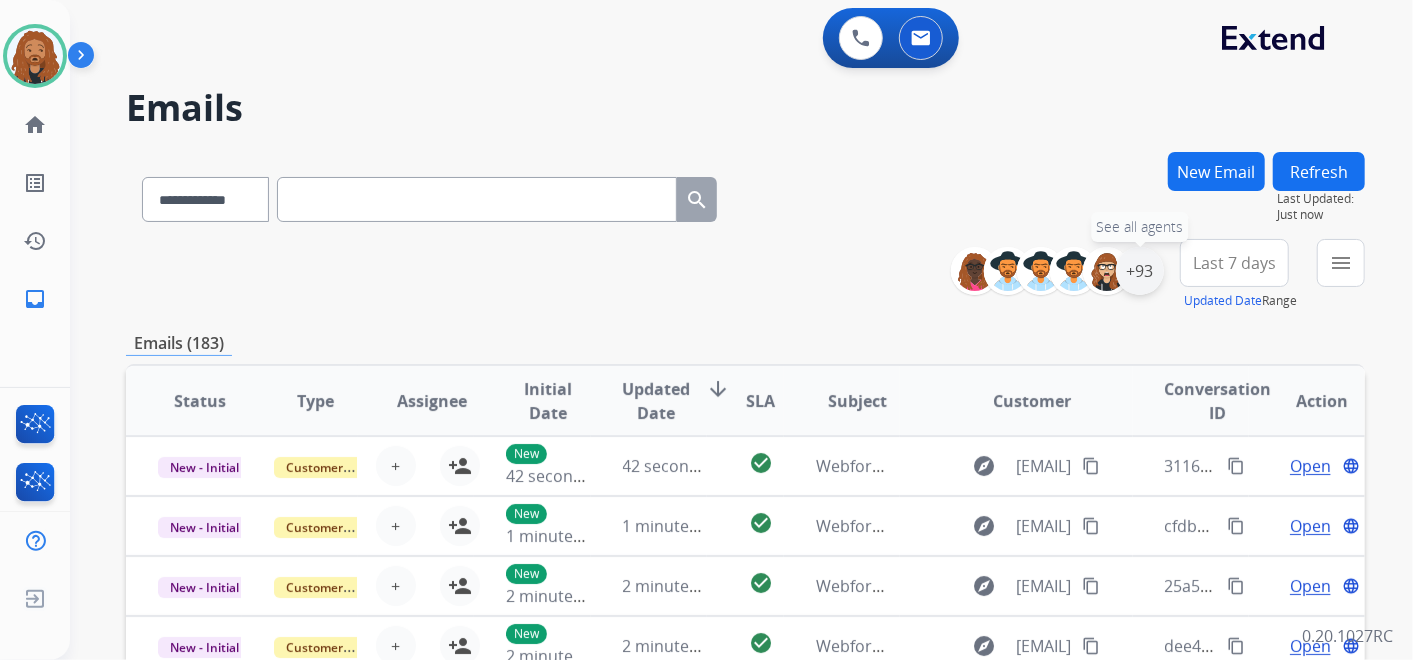 click on "+93" at bounding box center [1140, 271] 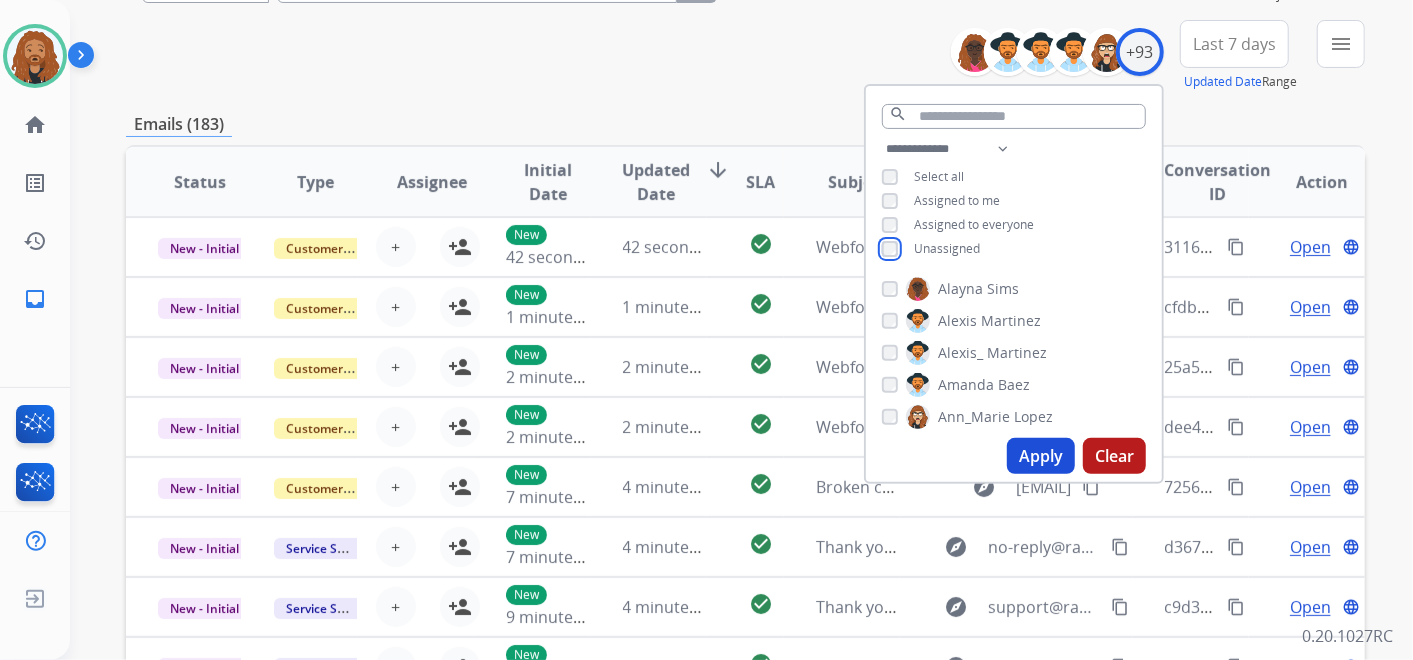 scroll, scrollTop: 222, scrollLeft: 0, axis: vertical 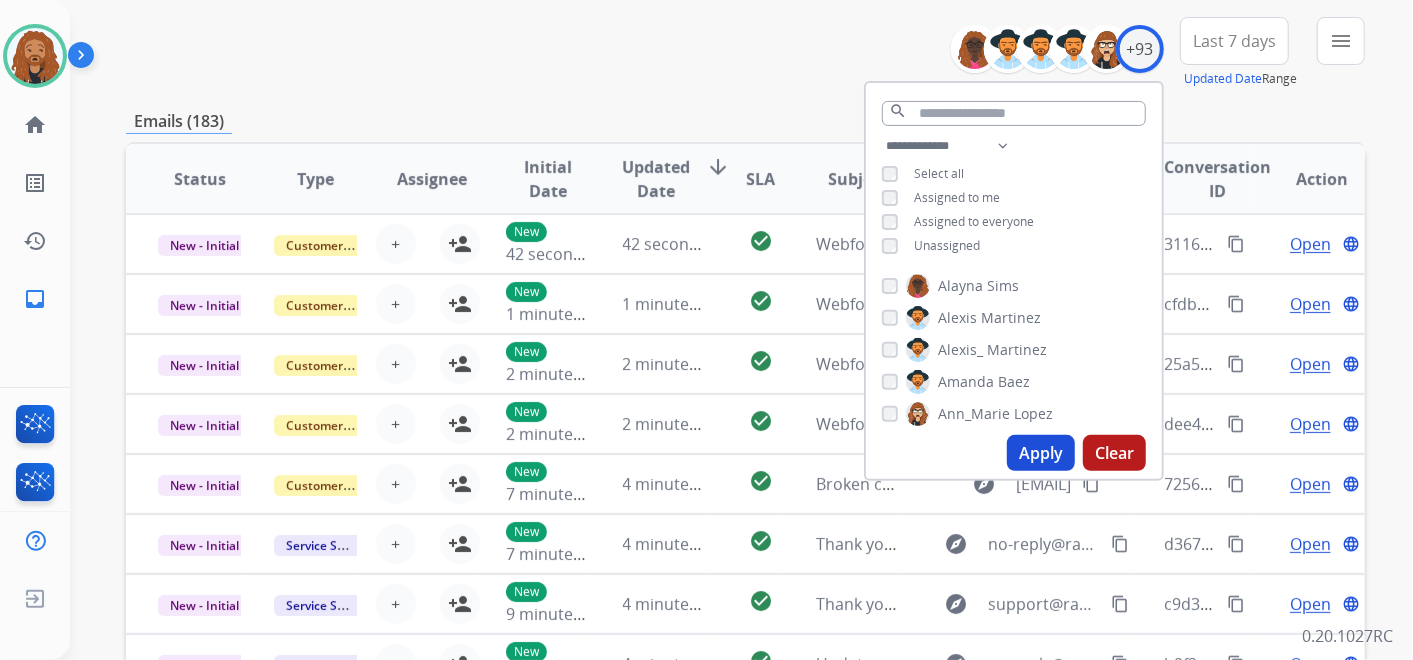 click on "Apply" at bounding box center (1041, 453) 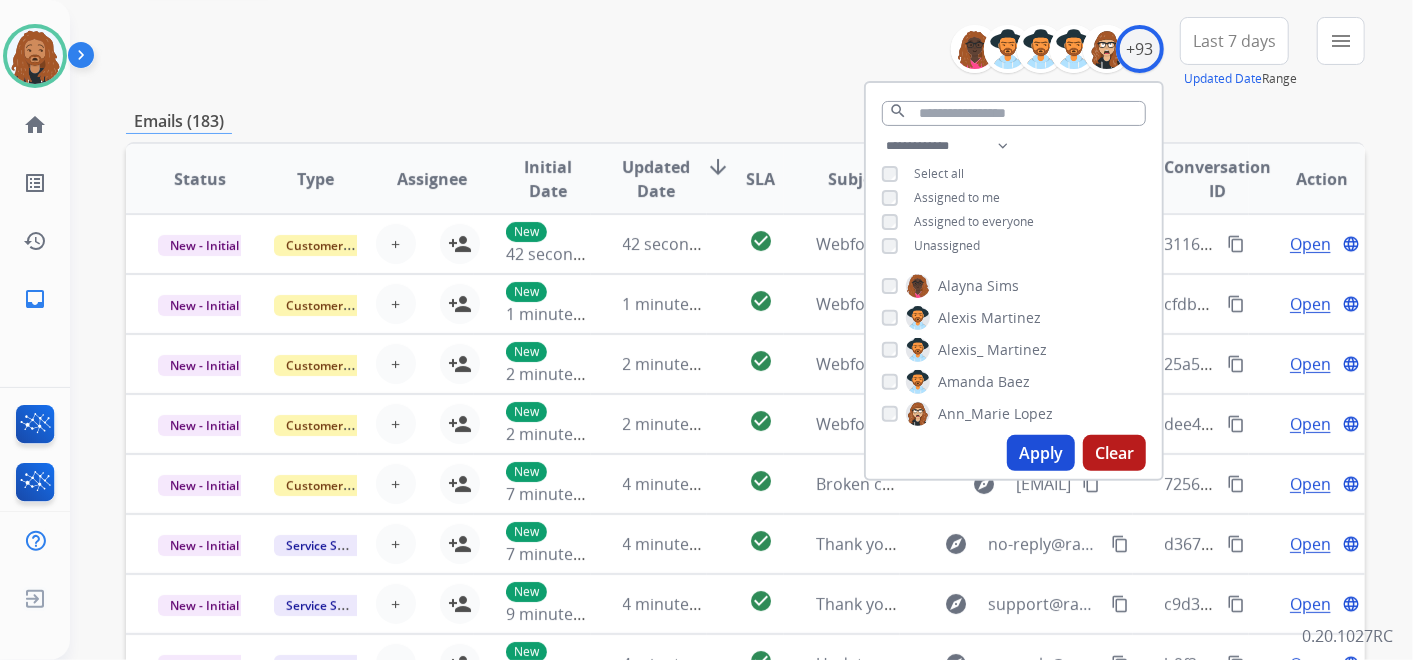 scroll, scrollTop: 0, scrollLeft: 0, axis: both 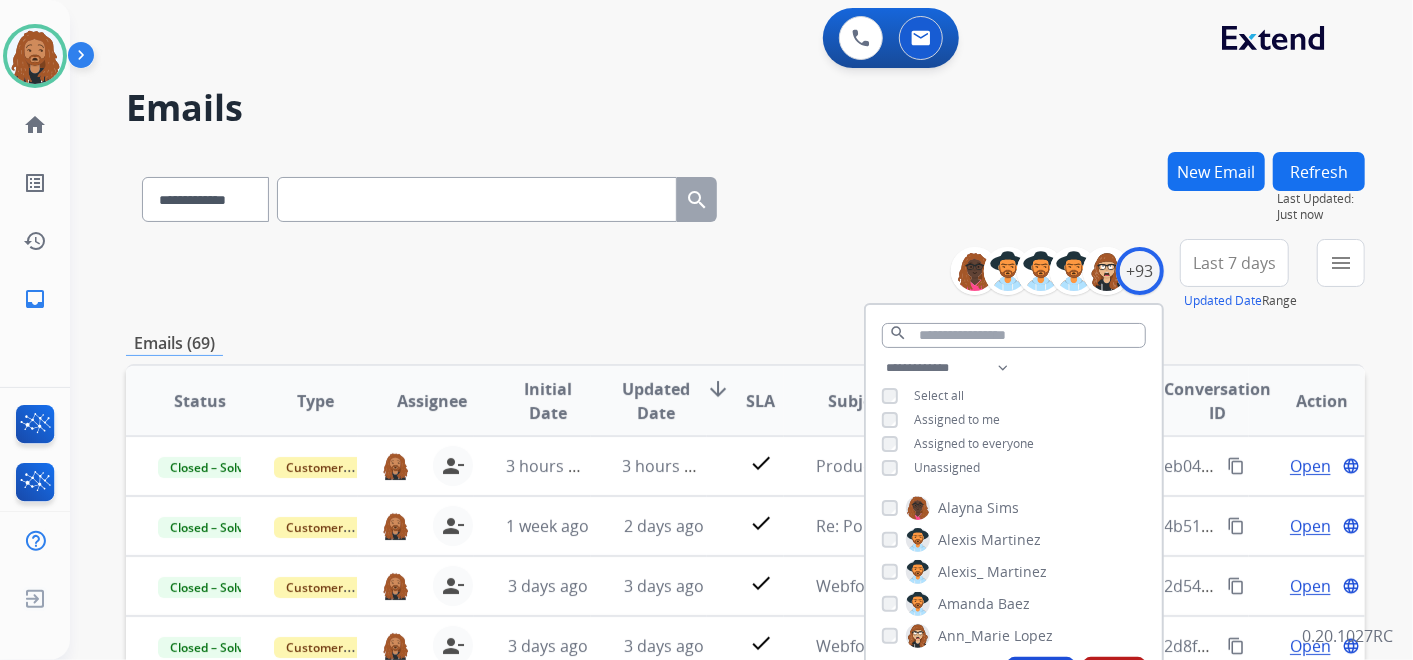 click on "Last 7 days" at bounding box center (1234, 263) 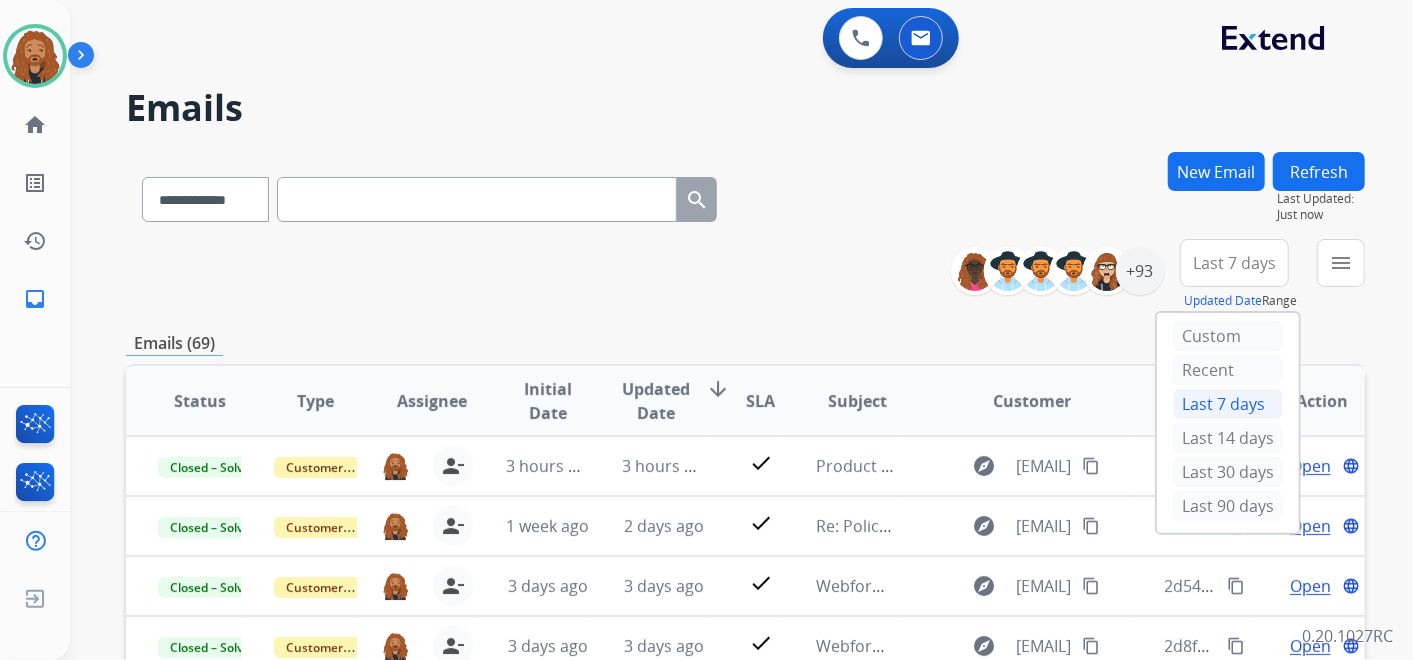 click on "Last 90 days" at bounding box center [1228, 506] 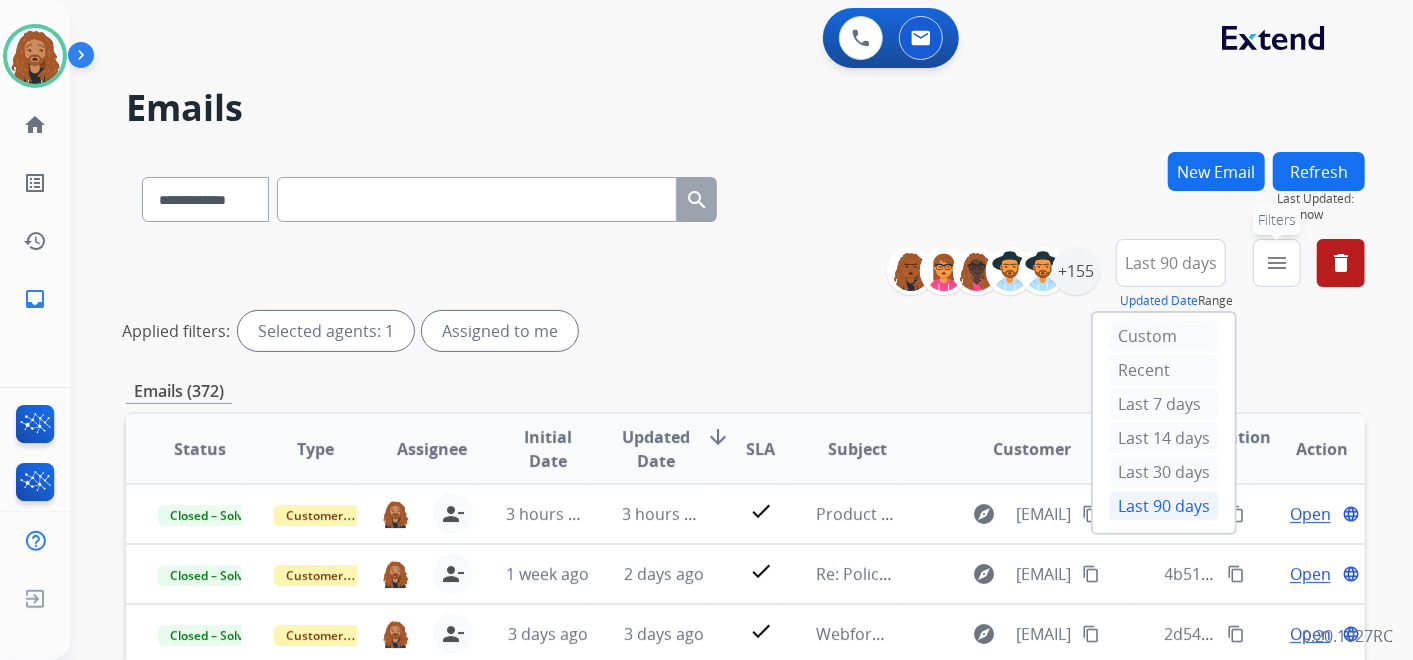 click on "menu  Filters" at bounding box center [1277, 263] 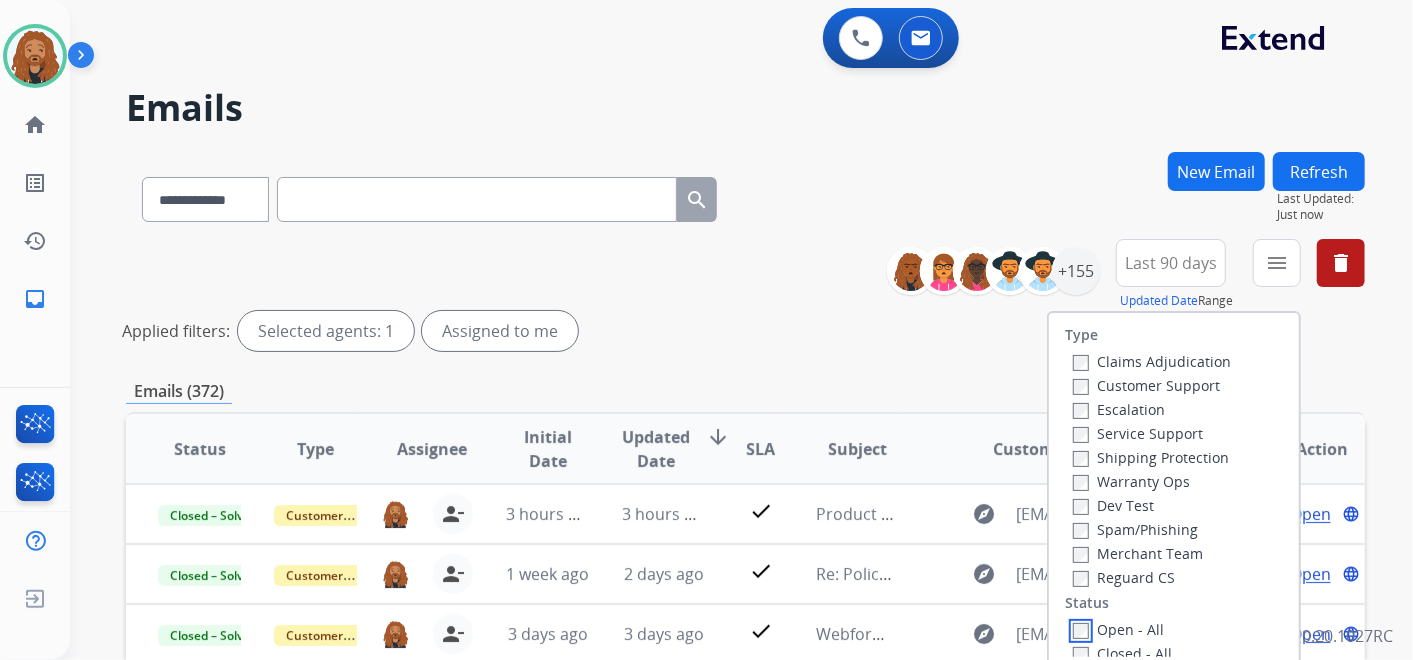 click on "Open - All" at bounding box center [1118, 629] 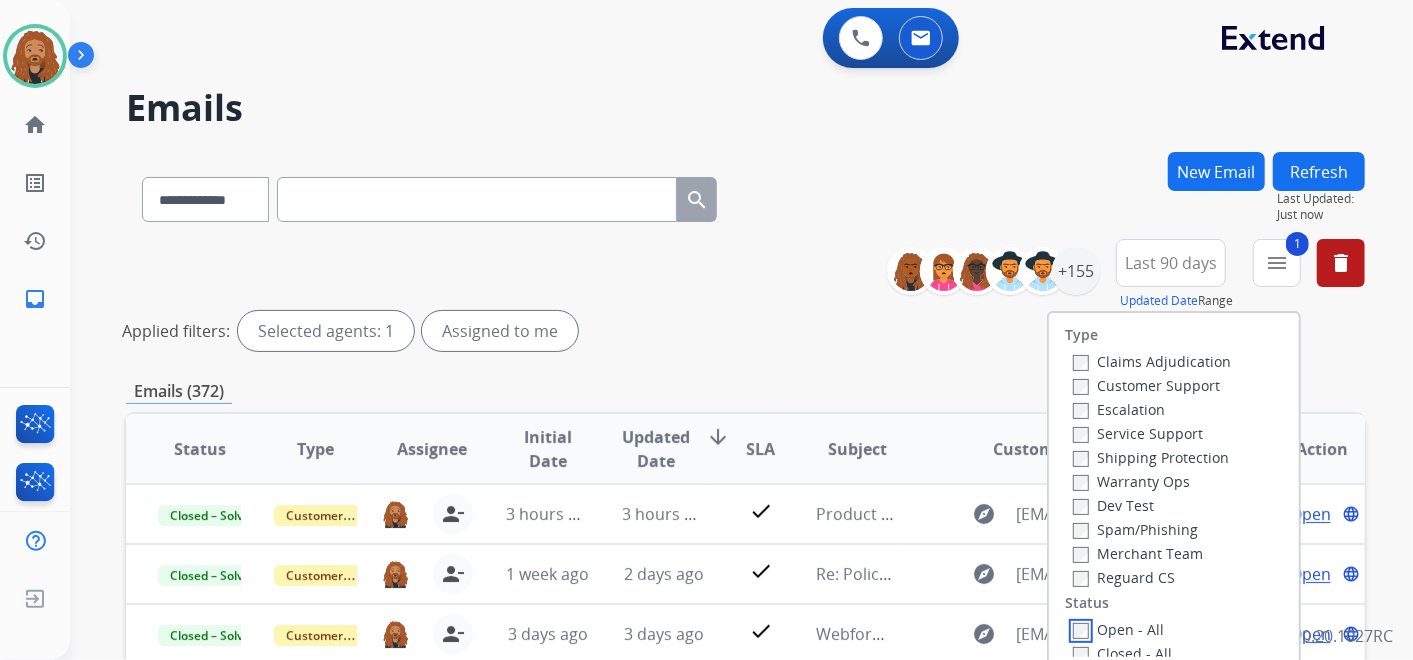 scroll, scrollTop: 222, scrollLeft: 0, axis: vertical 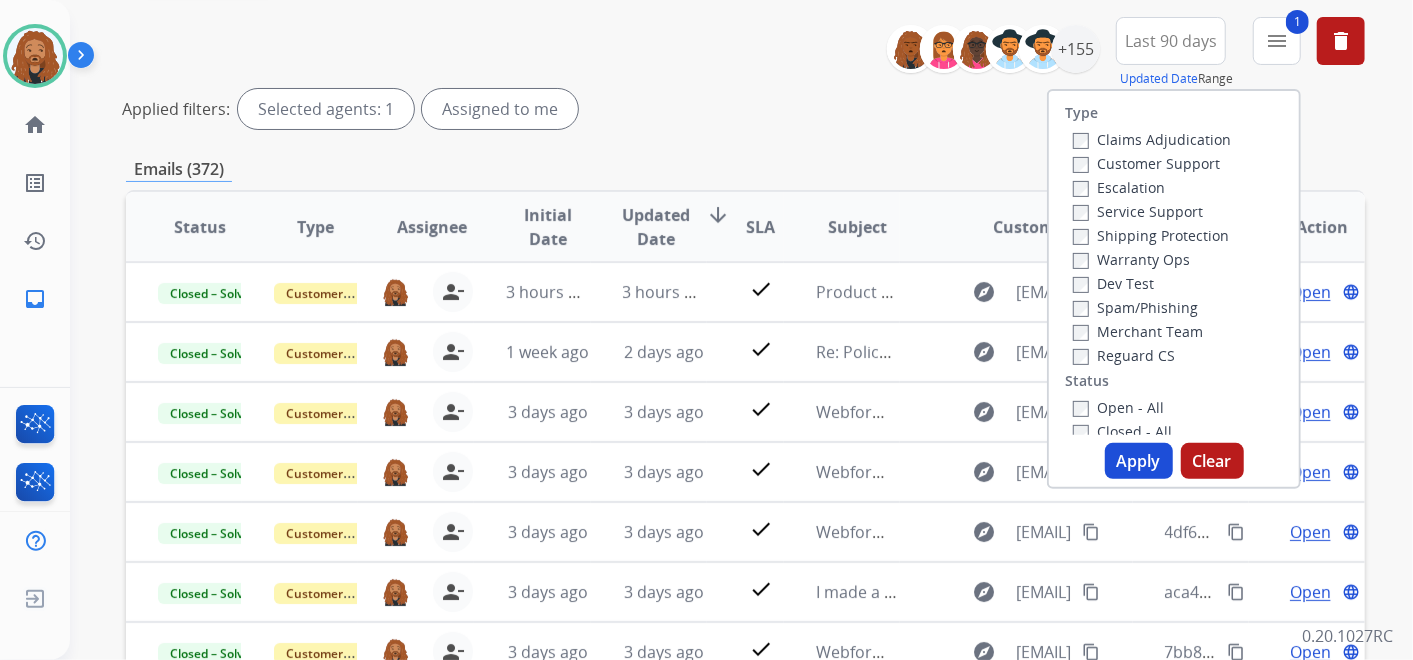 click on "Apply" at bounding box center [1139, 461] 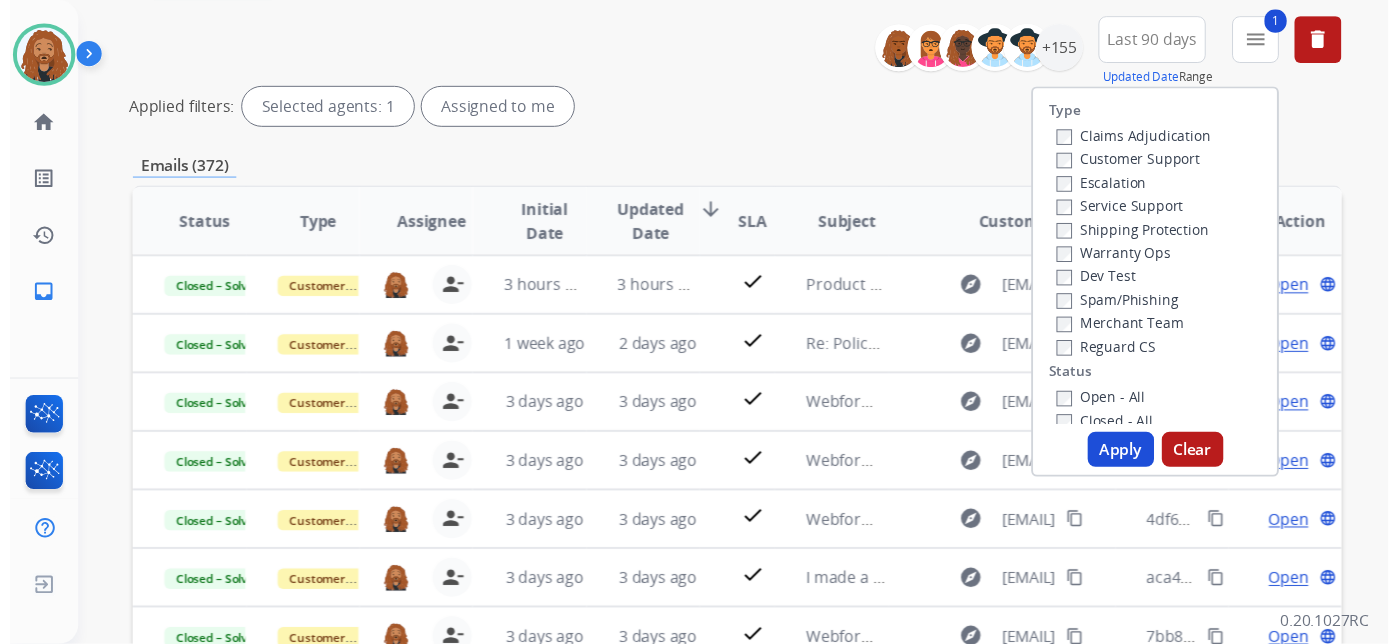 scroll, scrollTop: 0, scrollLeft: 0, axis: both 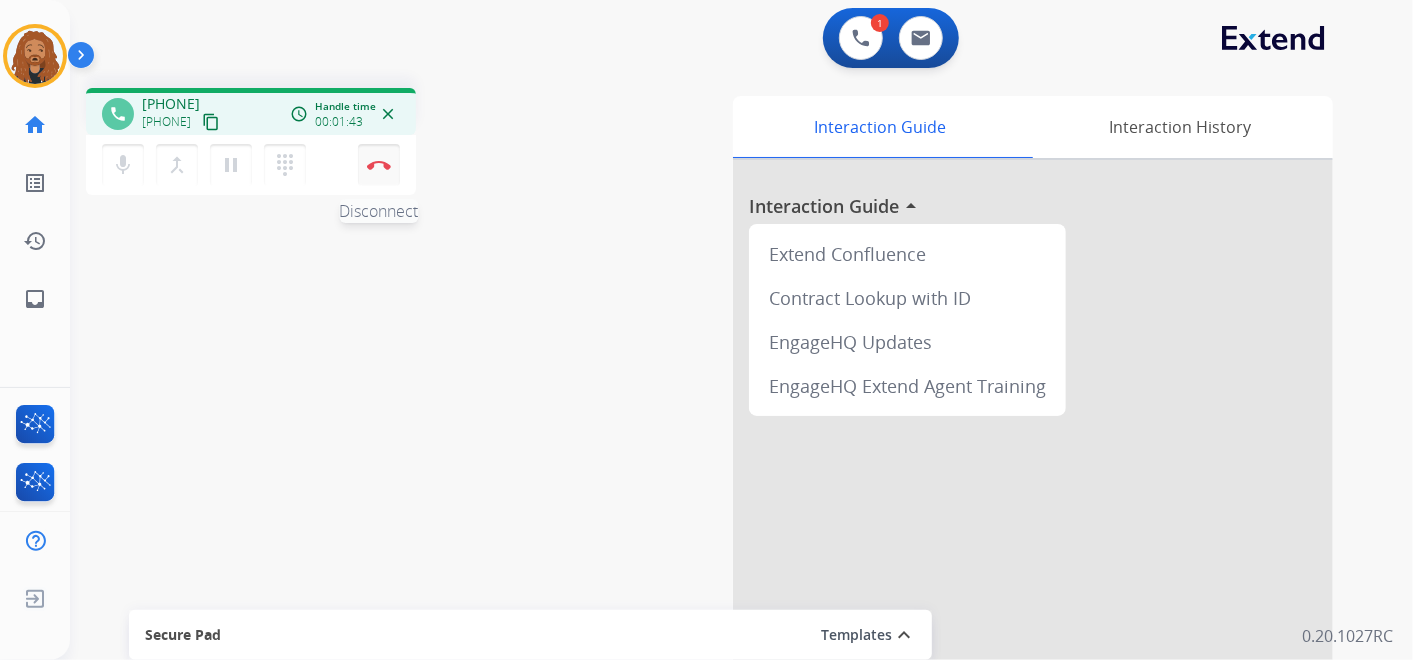click on "Disconnect" at bounding box center (379, 165) 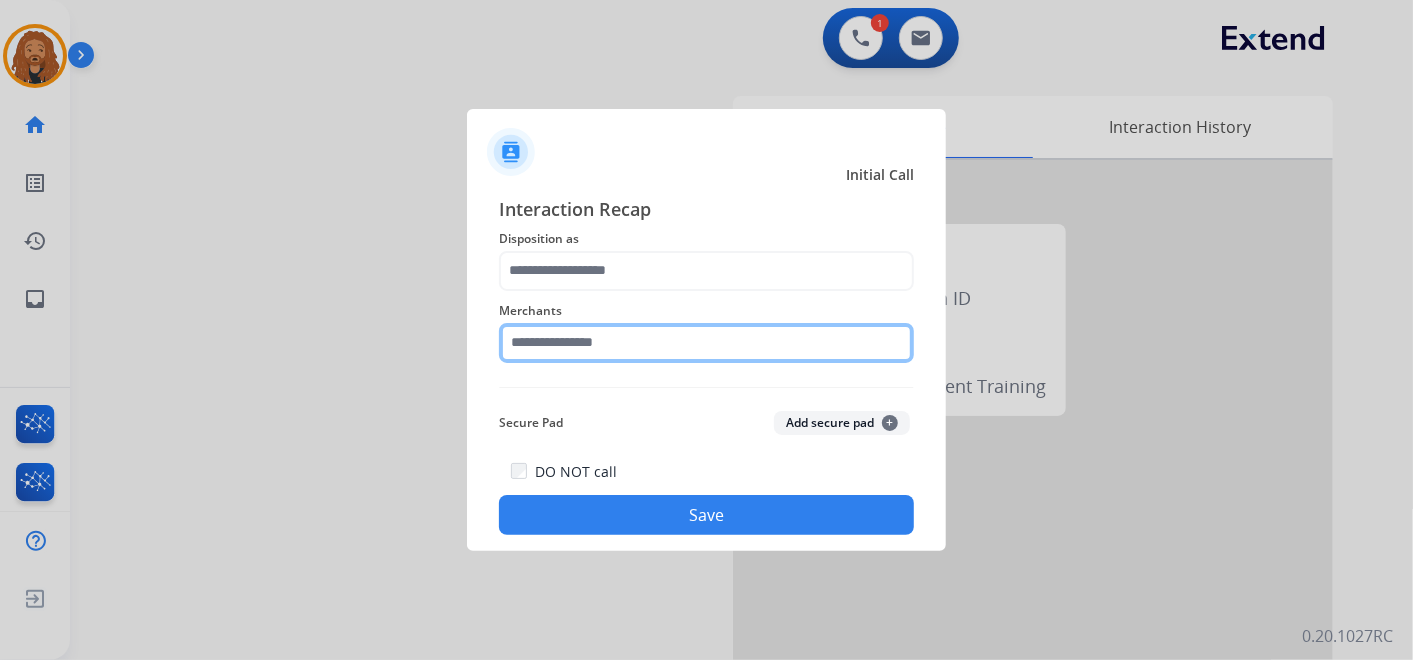 click 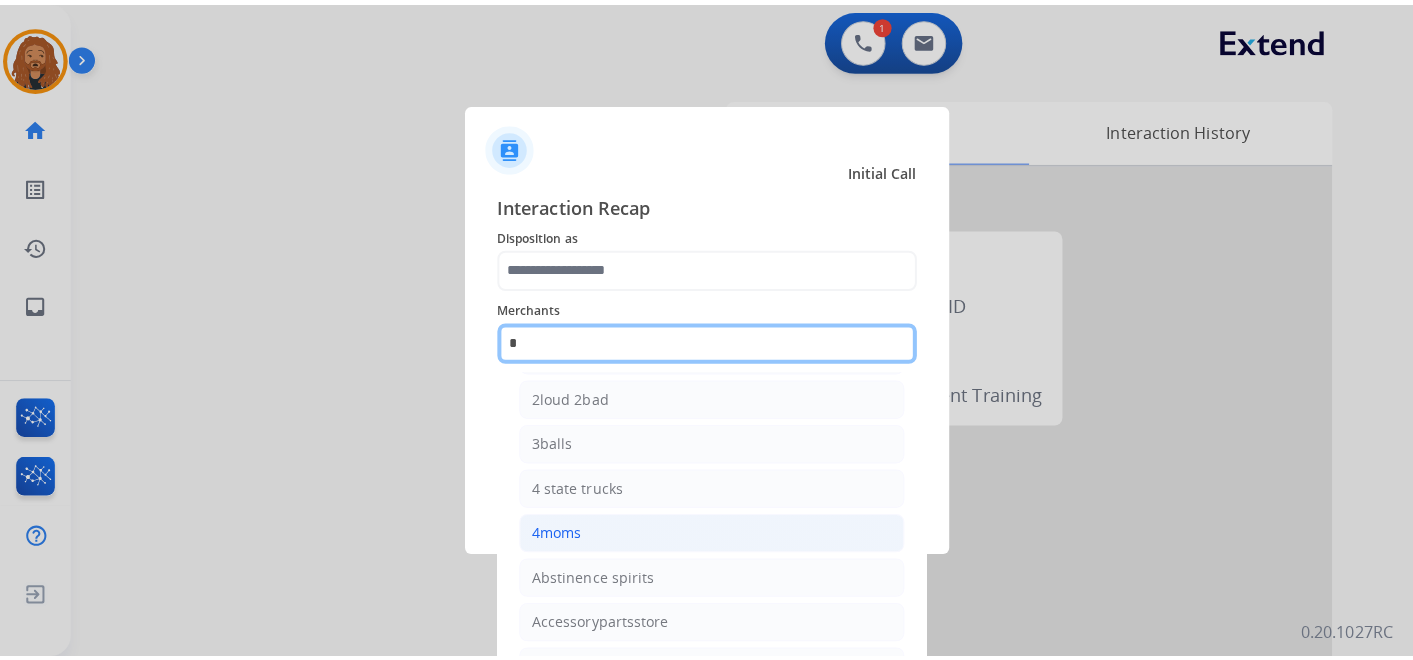 scroll, scrollTop: 0, scrollLeft: 0, axis: both 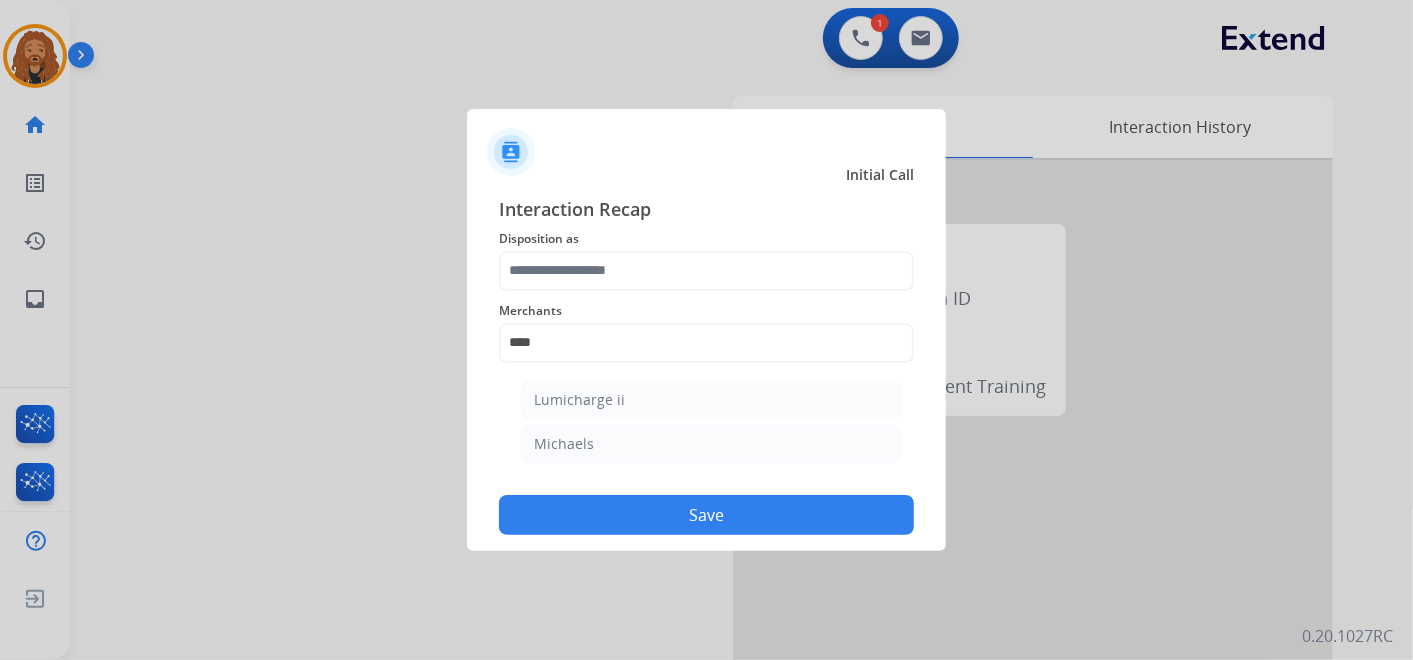 click on "Michaels" 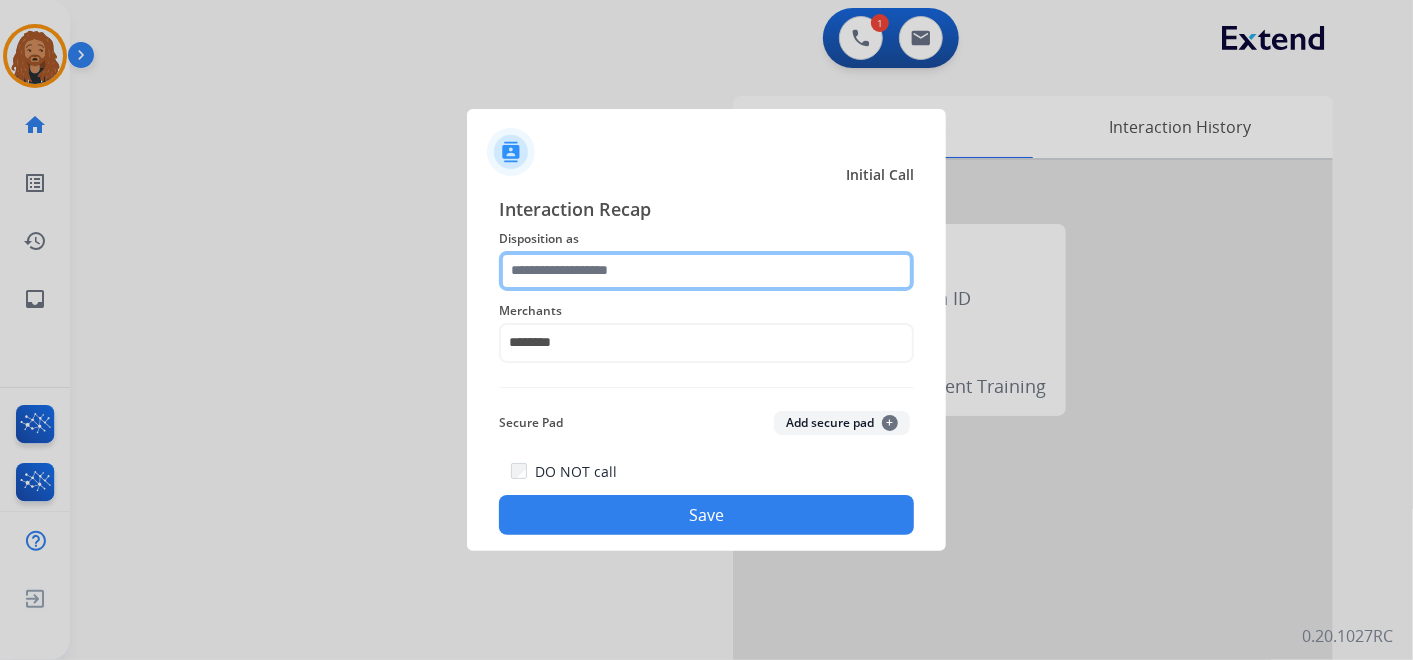 click 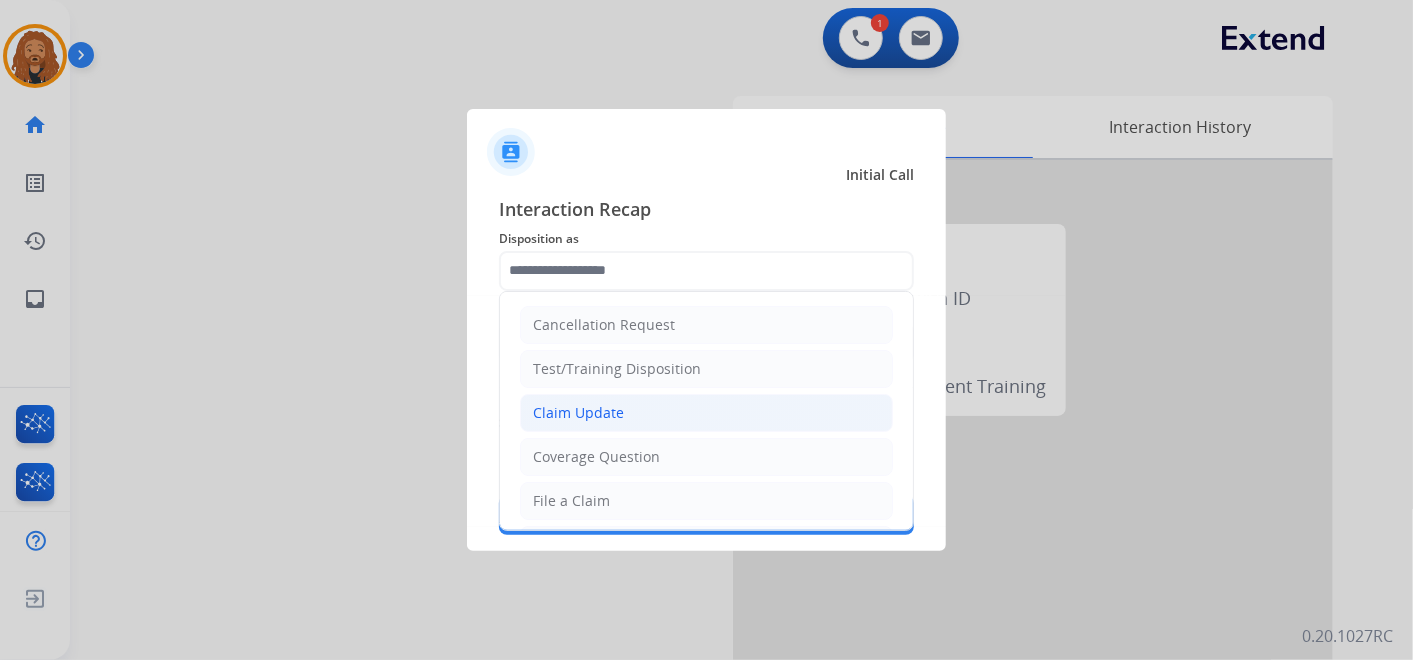 click on "Claim Update" 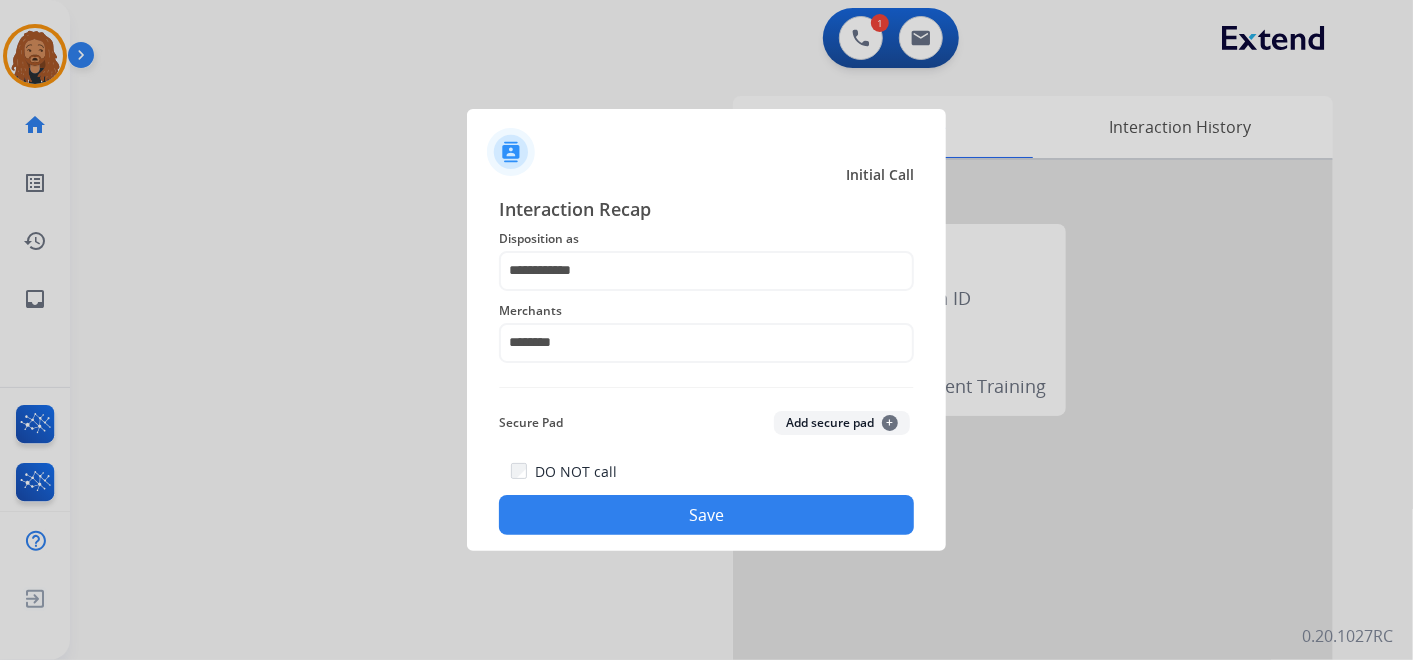 click on "Save" 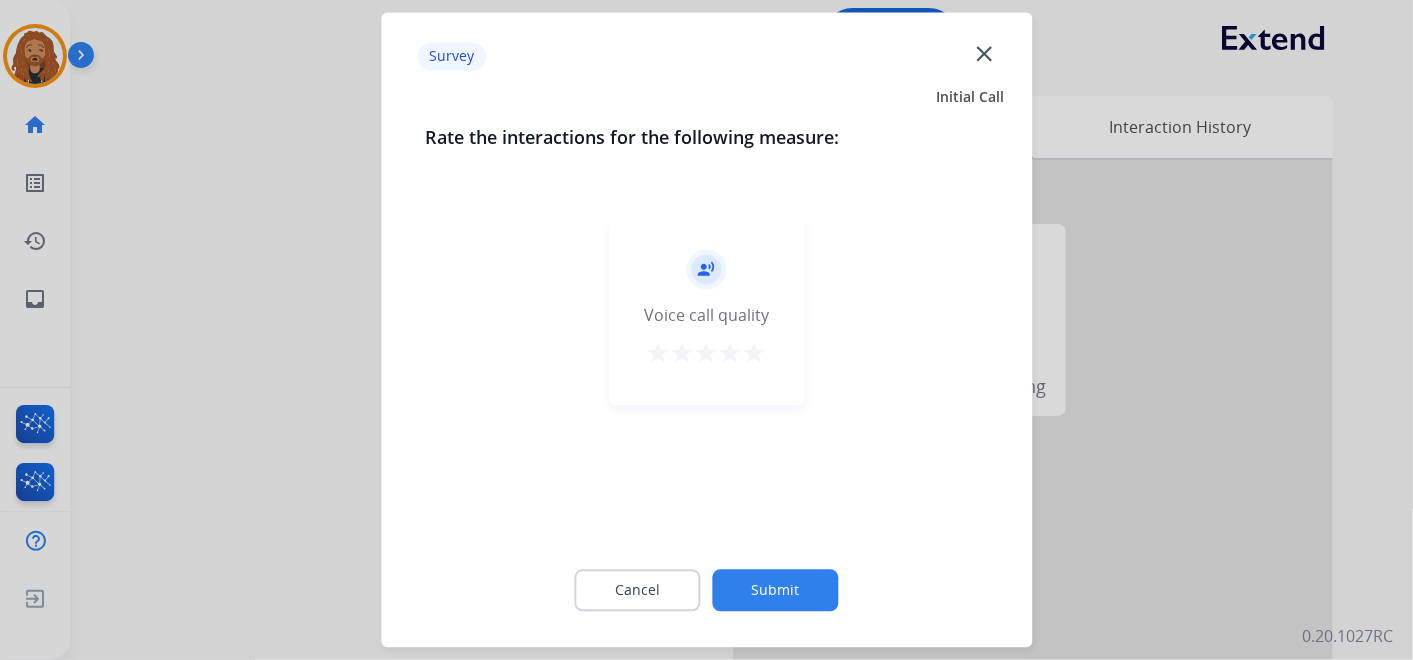 click on "star" at bounding box center [755, 354] 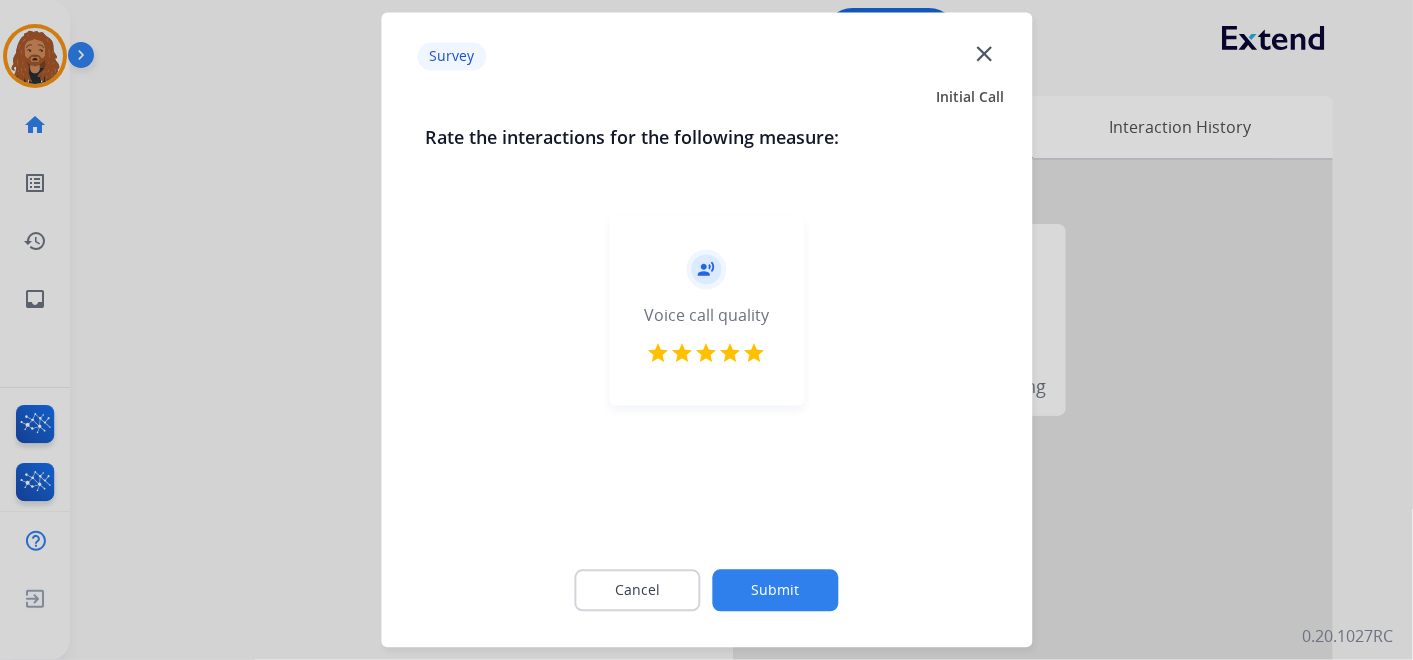 click on "Submit" 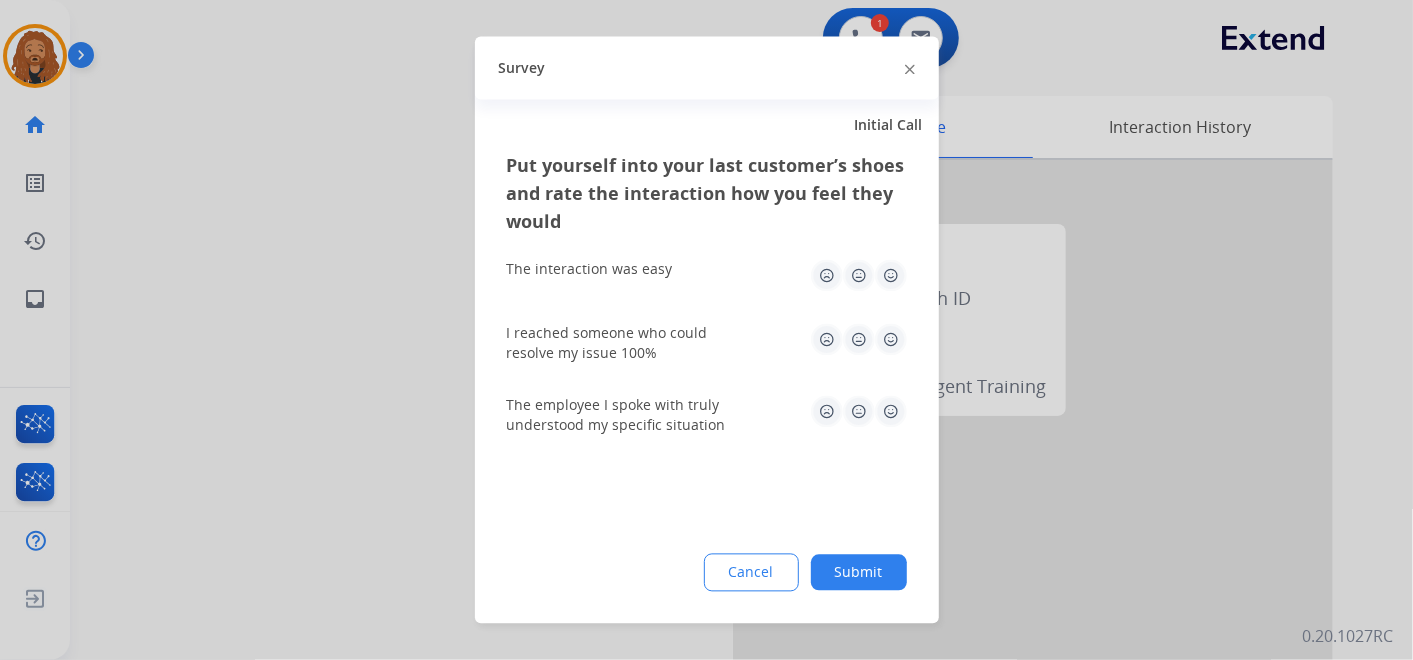 click 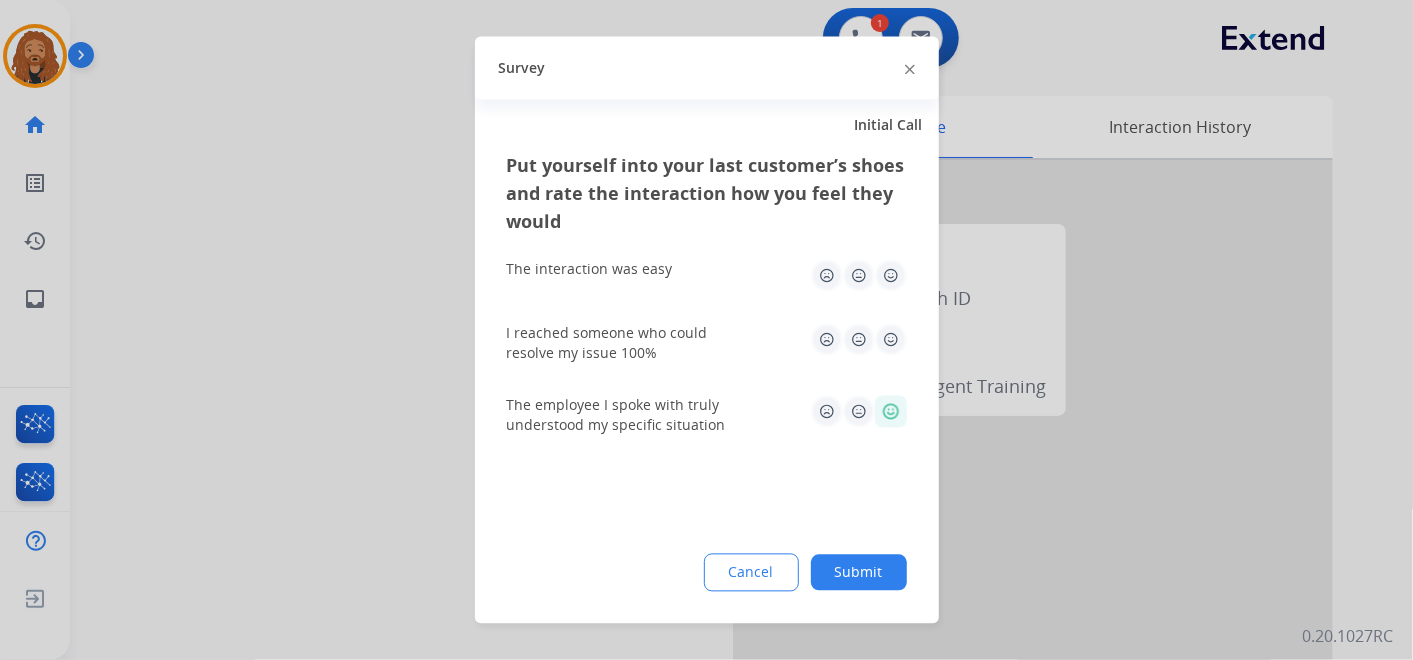 click 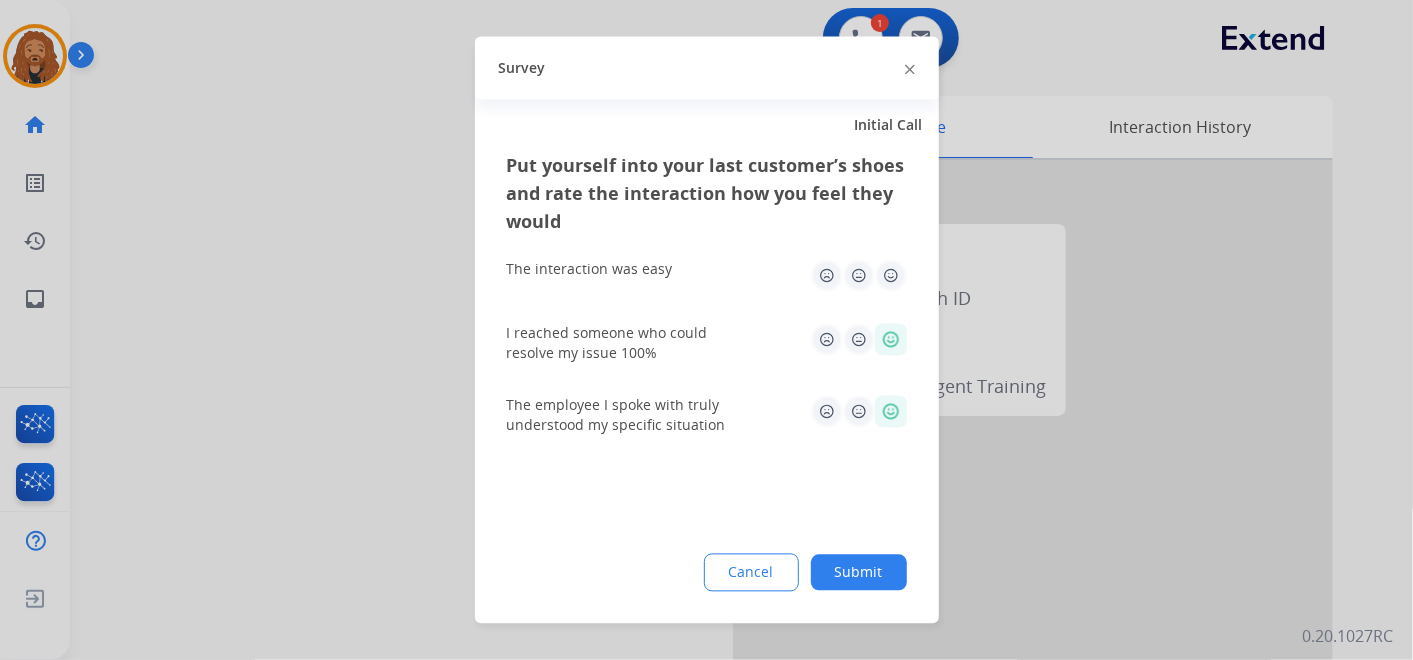 click 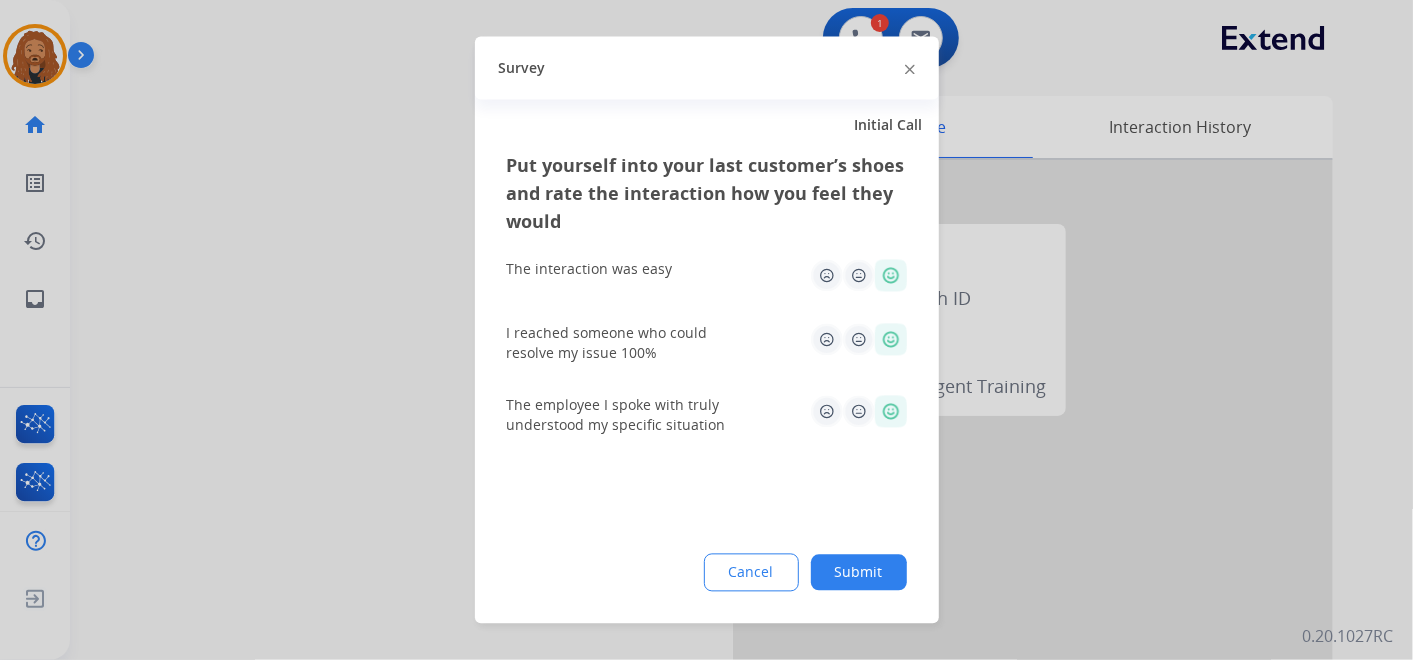 click on "Submit" 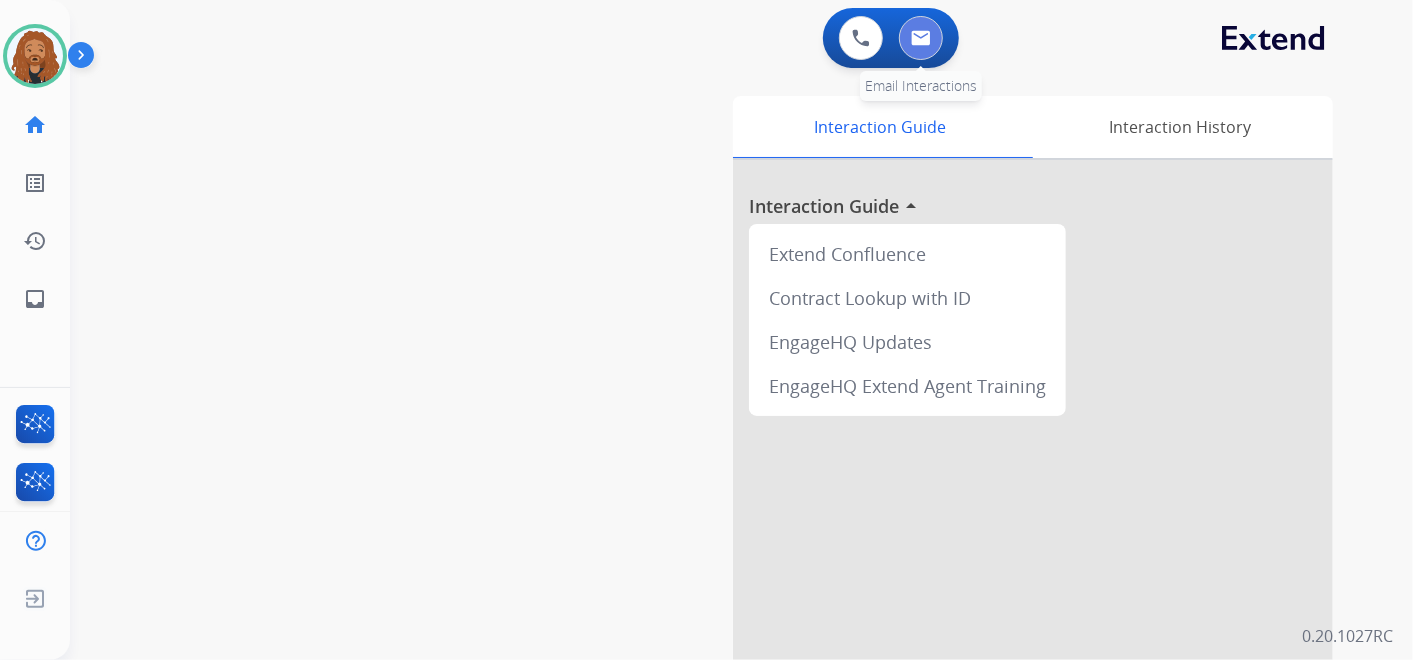 click at bounding box center (921, 38) 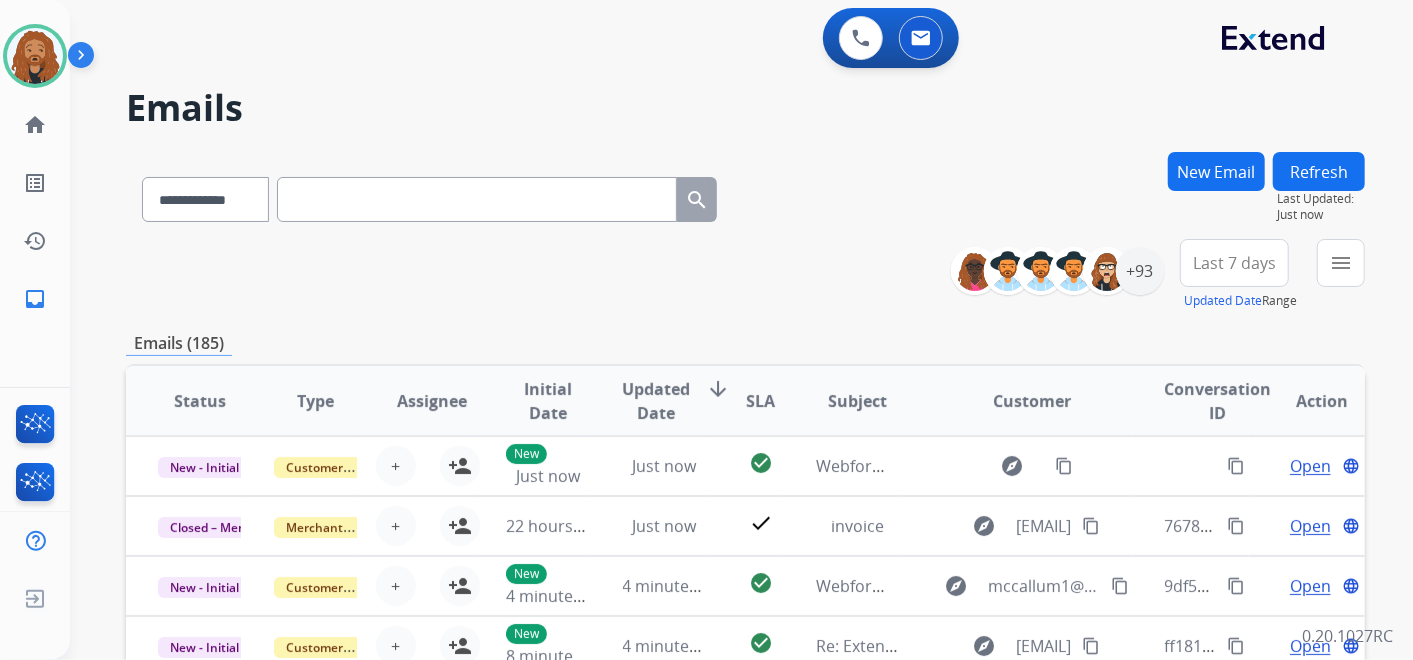 click at bounding box center (477, 199) 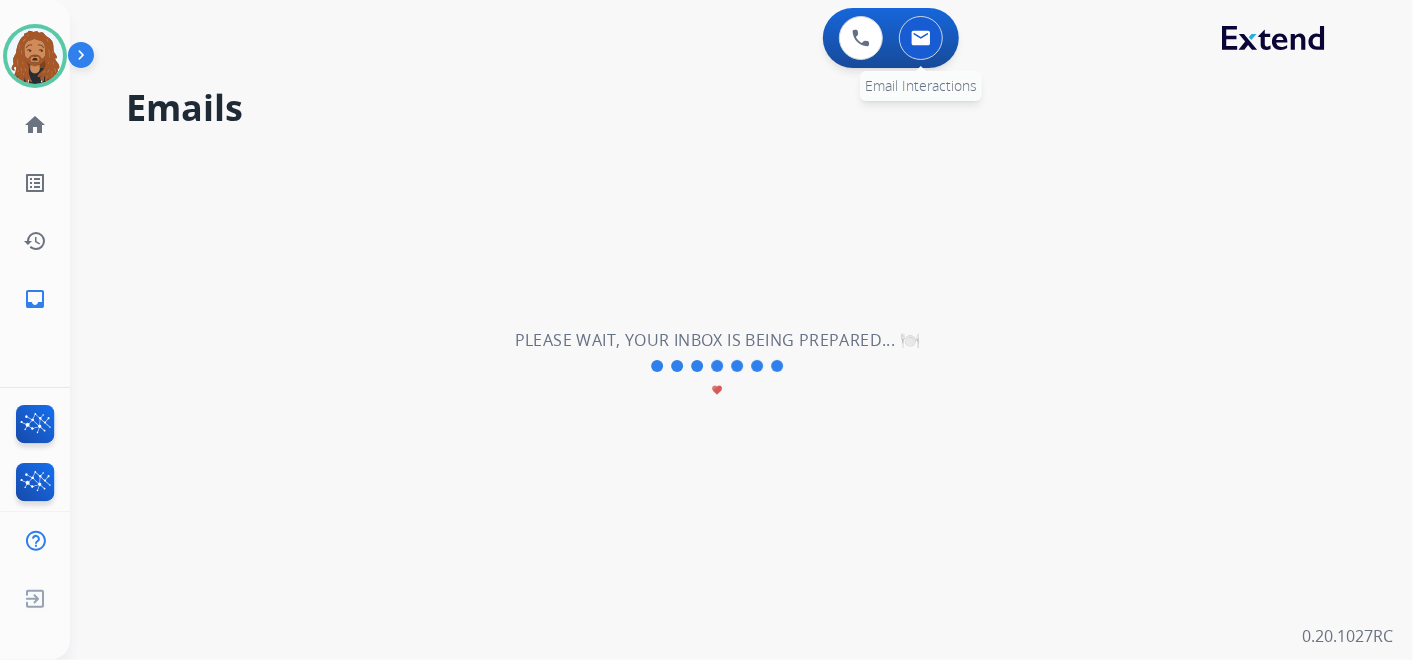 click at bounding box center [921, 38] 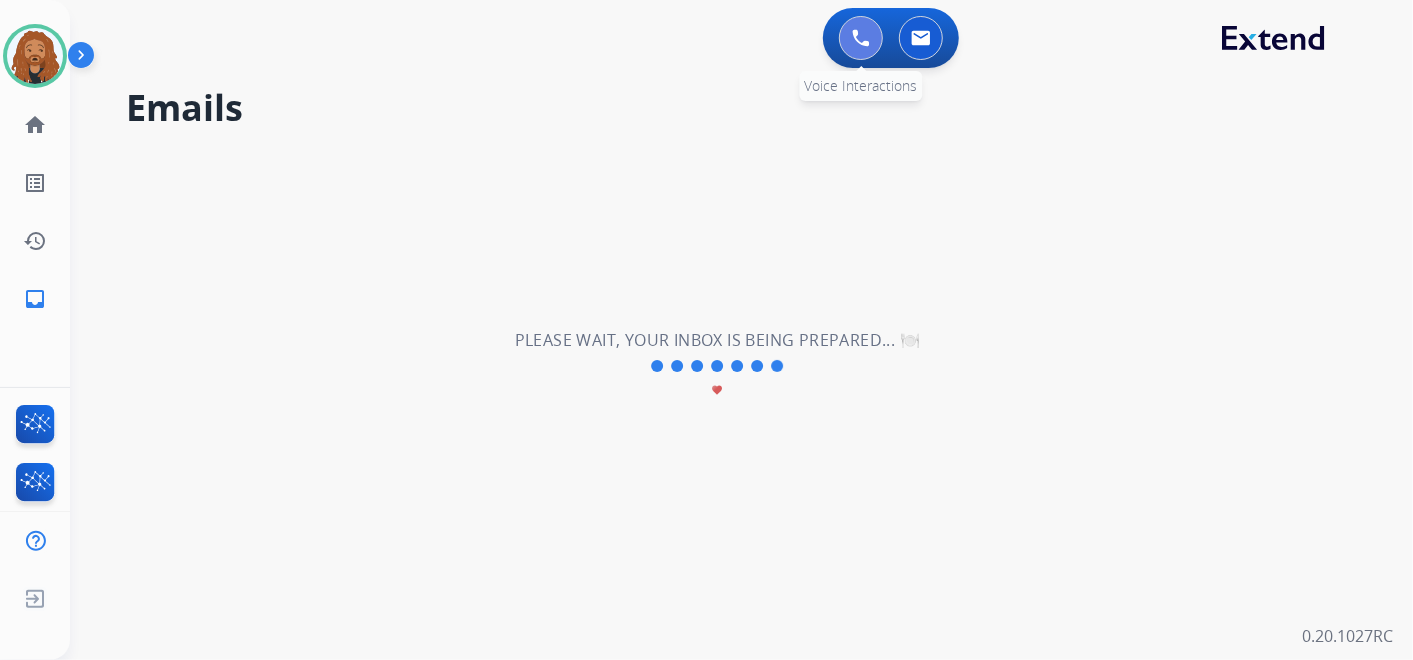 click at bounding box center (861, 38) 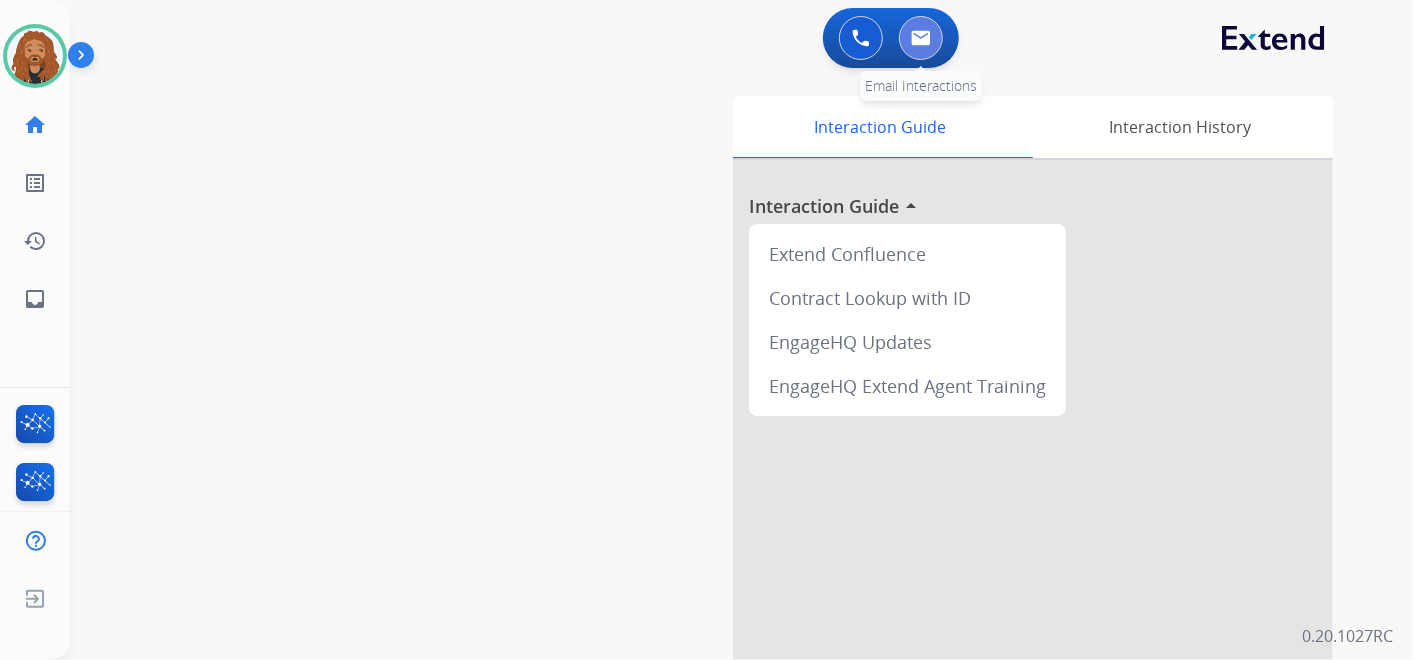 click at bounding box center [921, 38] 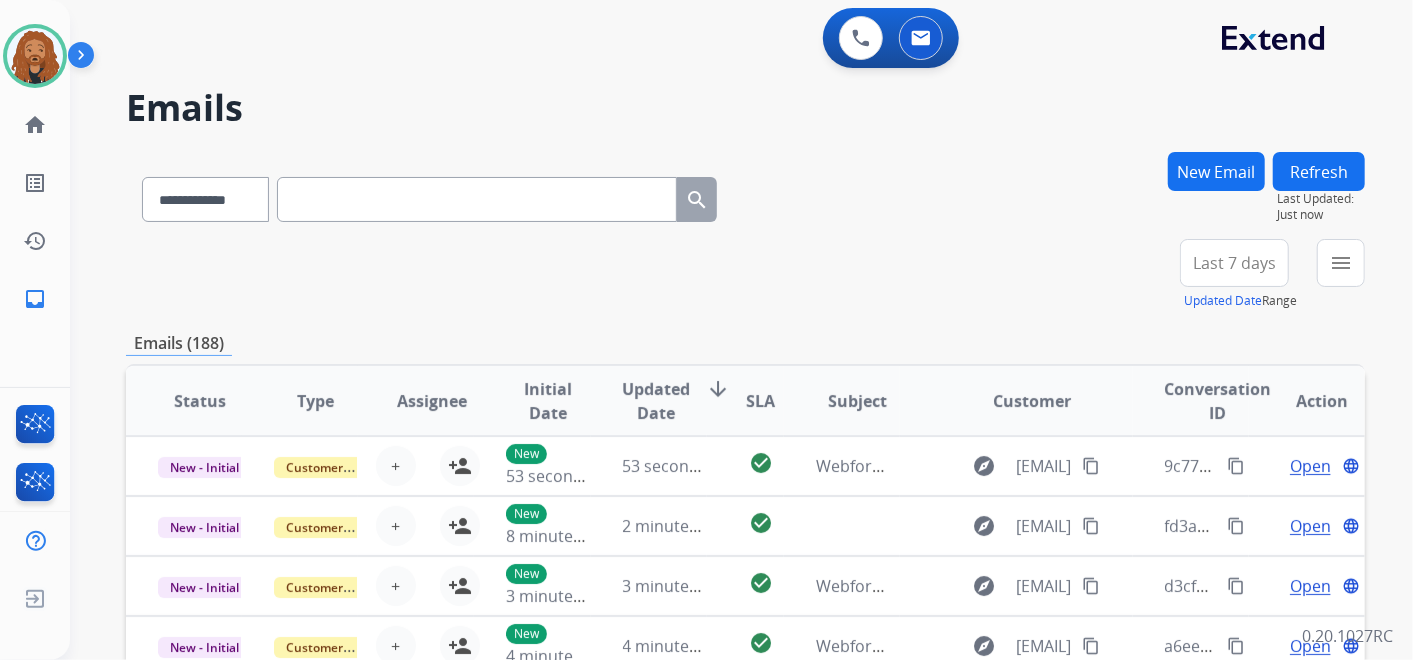 click on "**********" at bounding box center (429, 195) 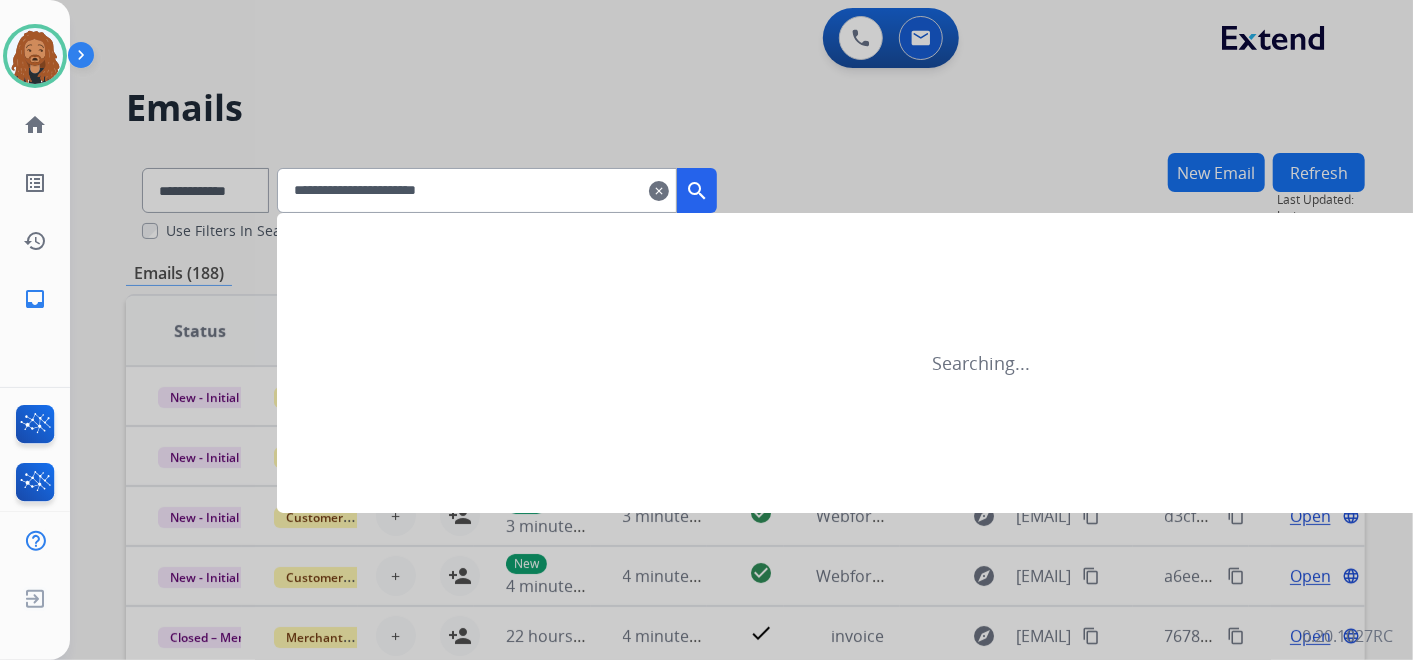 type on "**********" 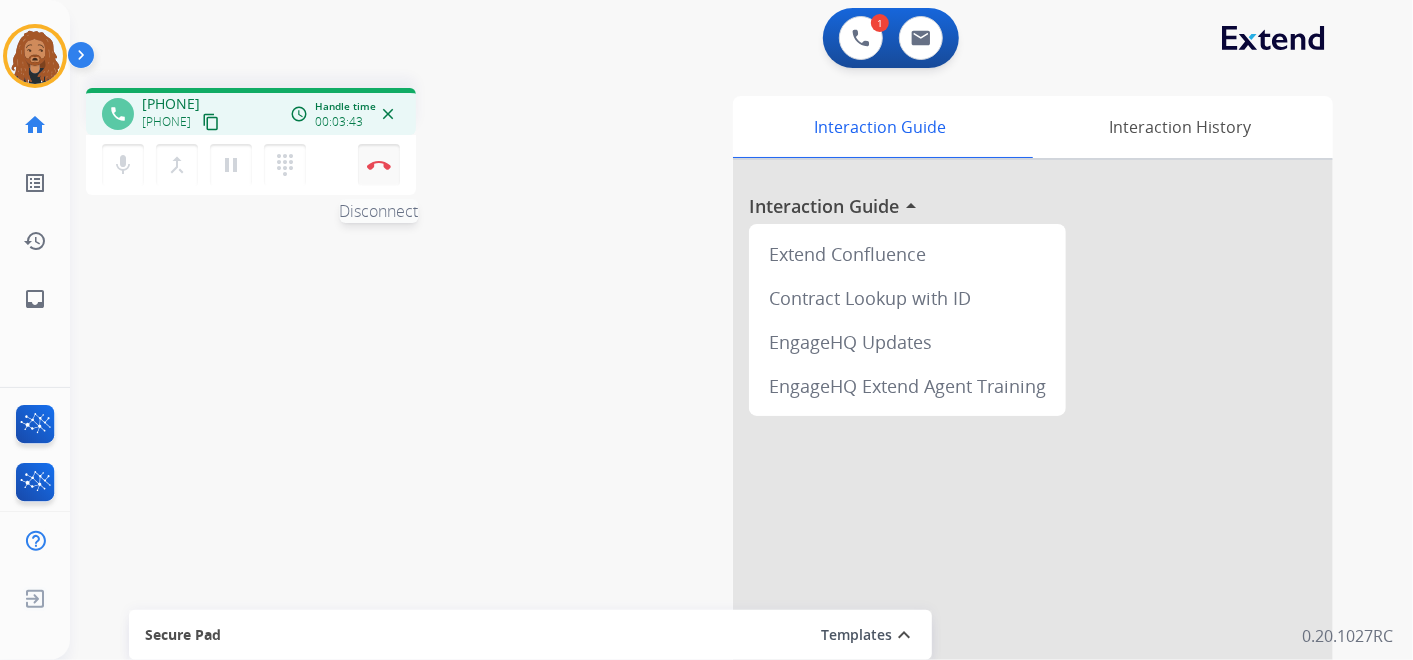 click on "Disconnect" at bounding box center [379, 165] 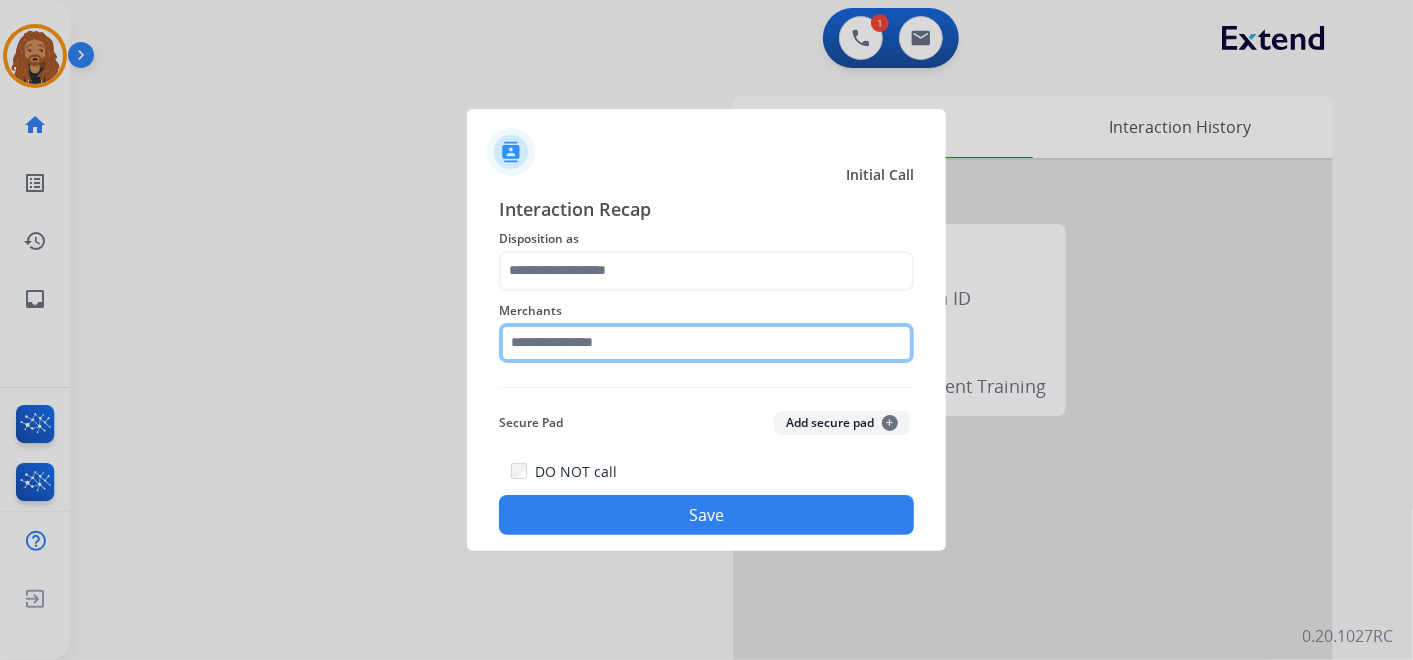 click 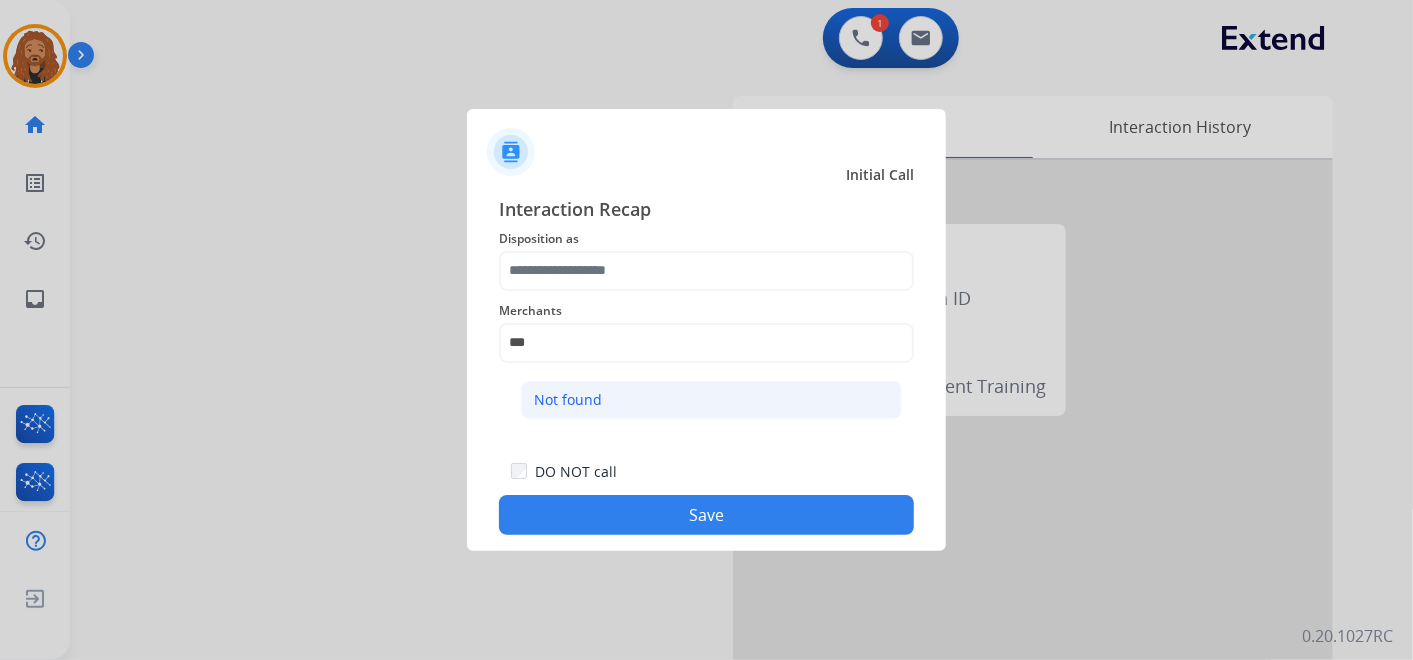 click on "Not found" 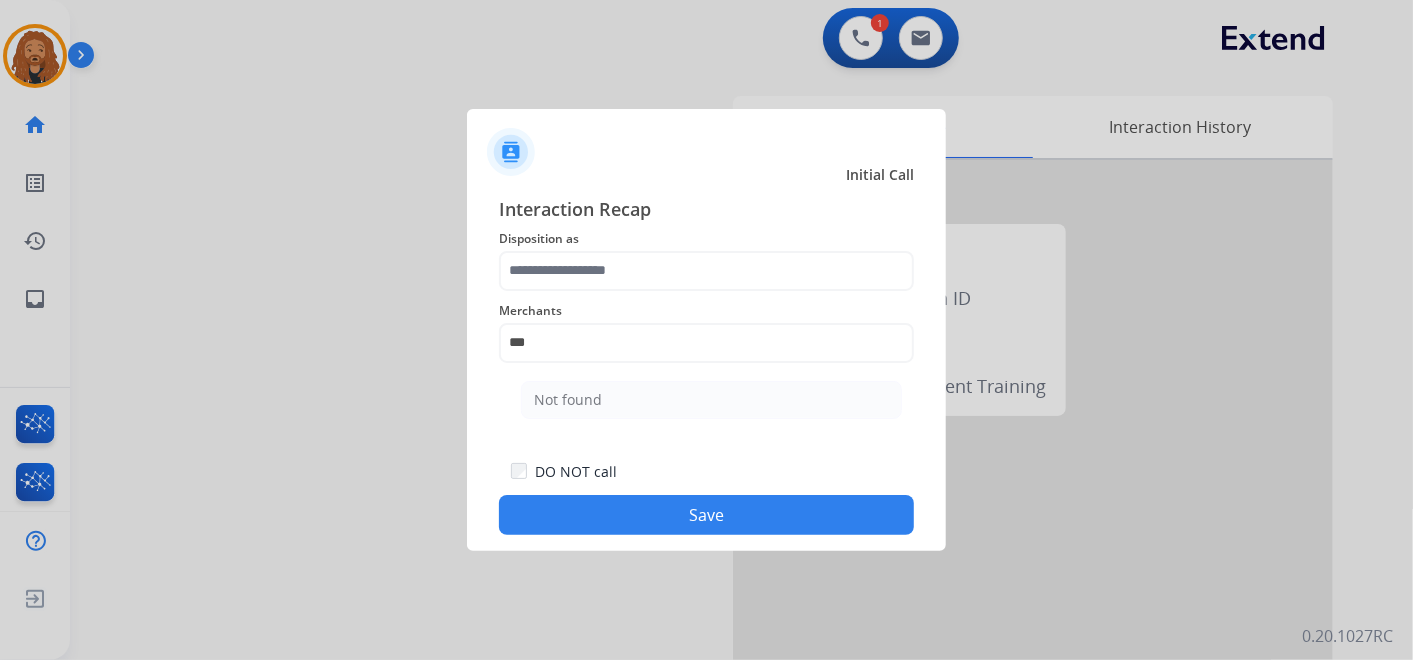 type on "*********" 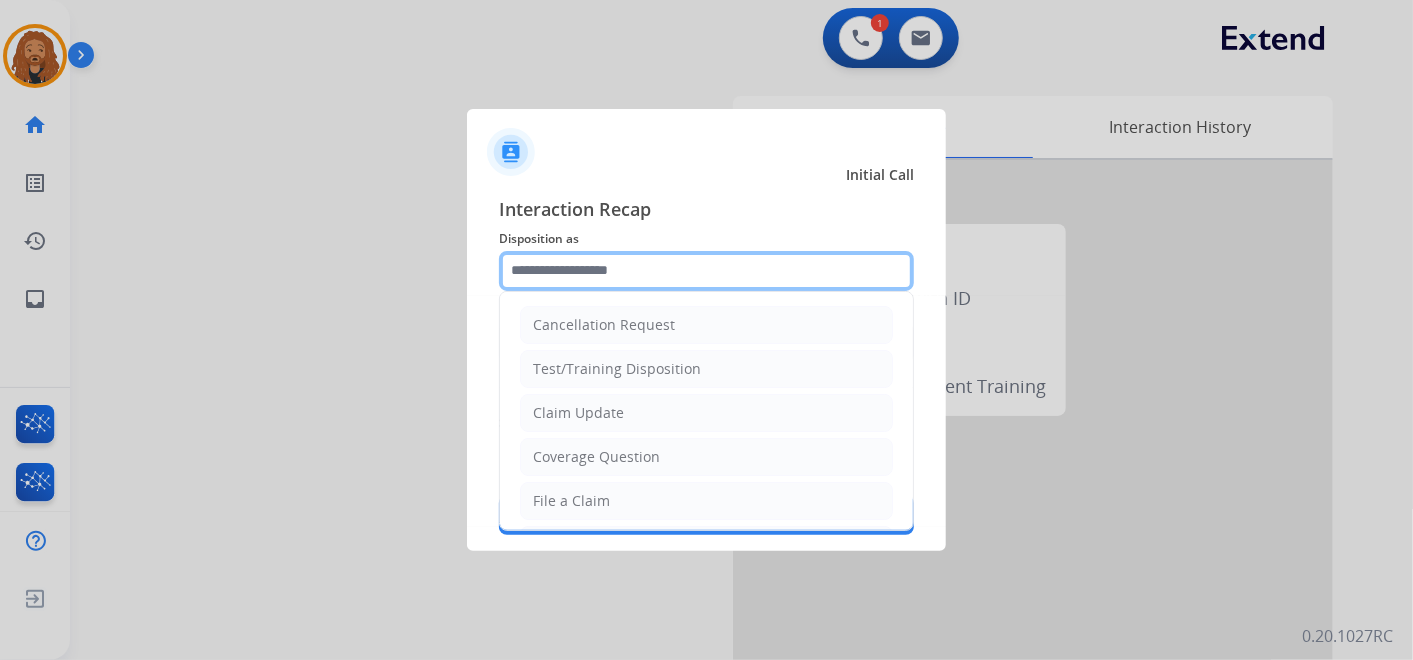 click 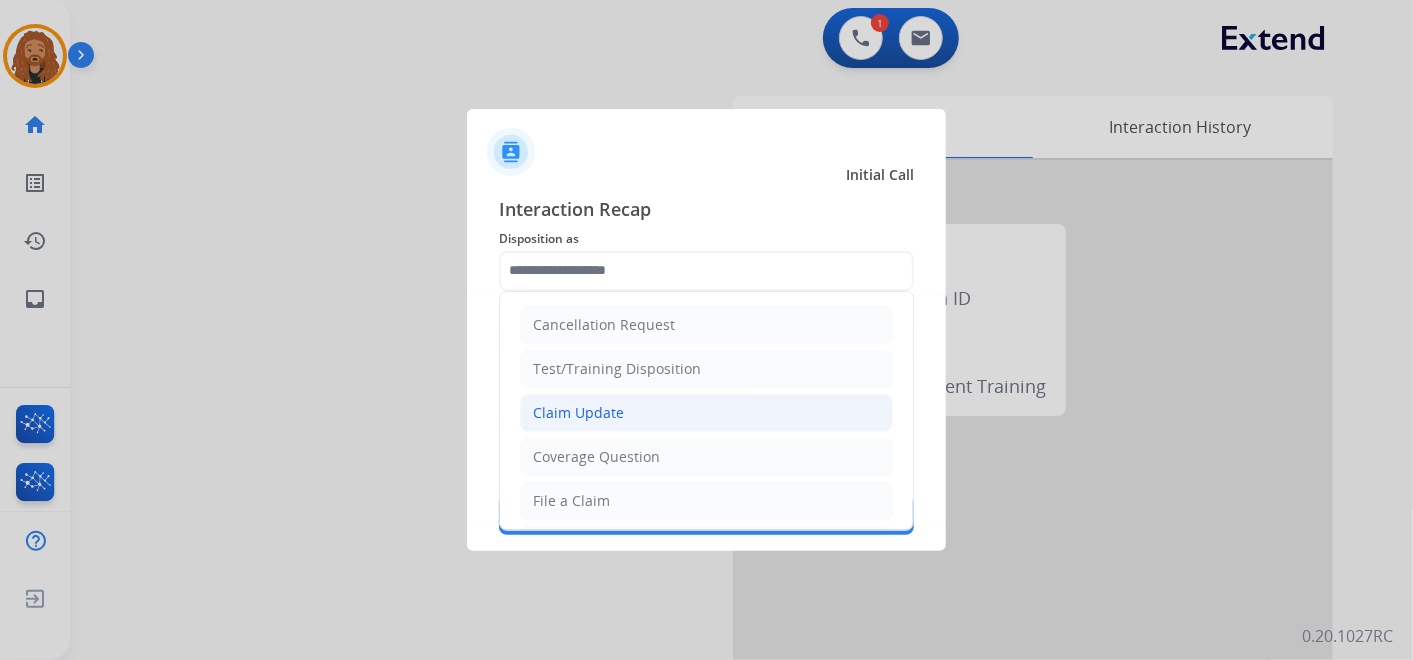 click on "Claim Update" 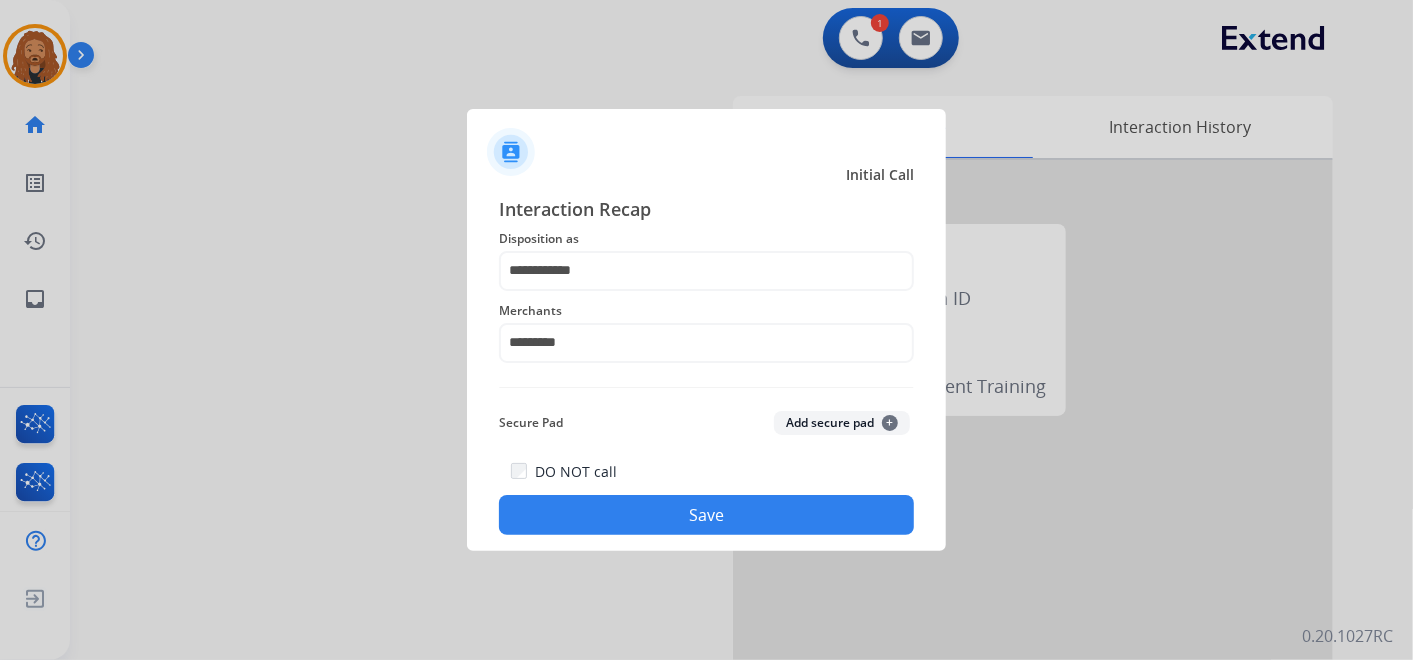 click on "Save" 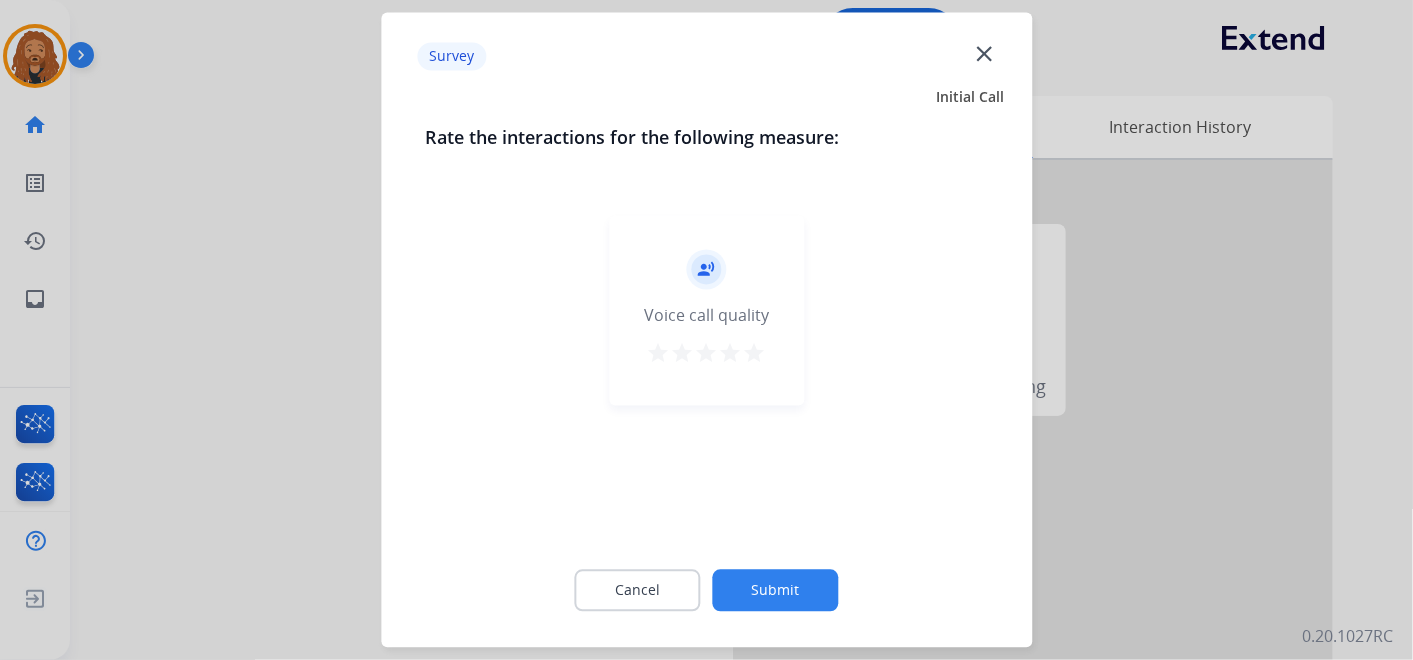 click on "star" at bounding box center (755, 354) 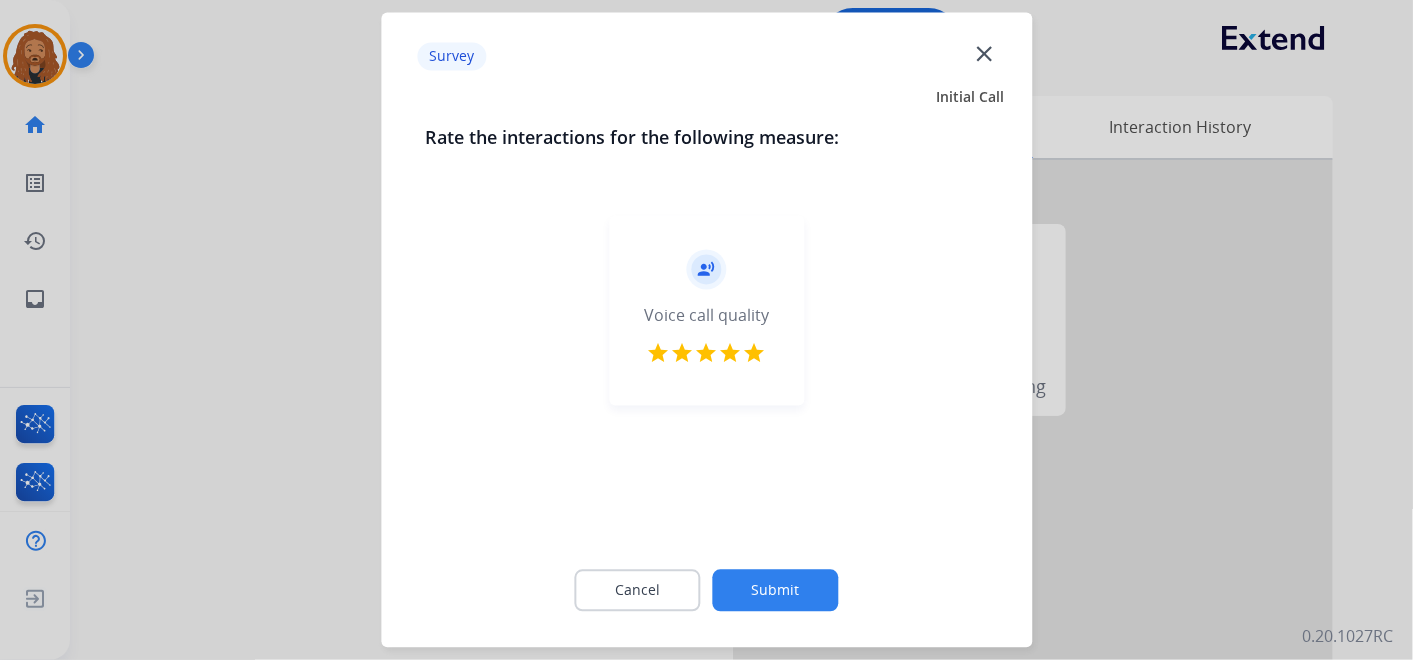 click on "Submit" 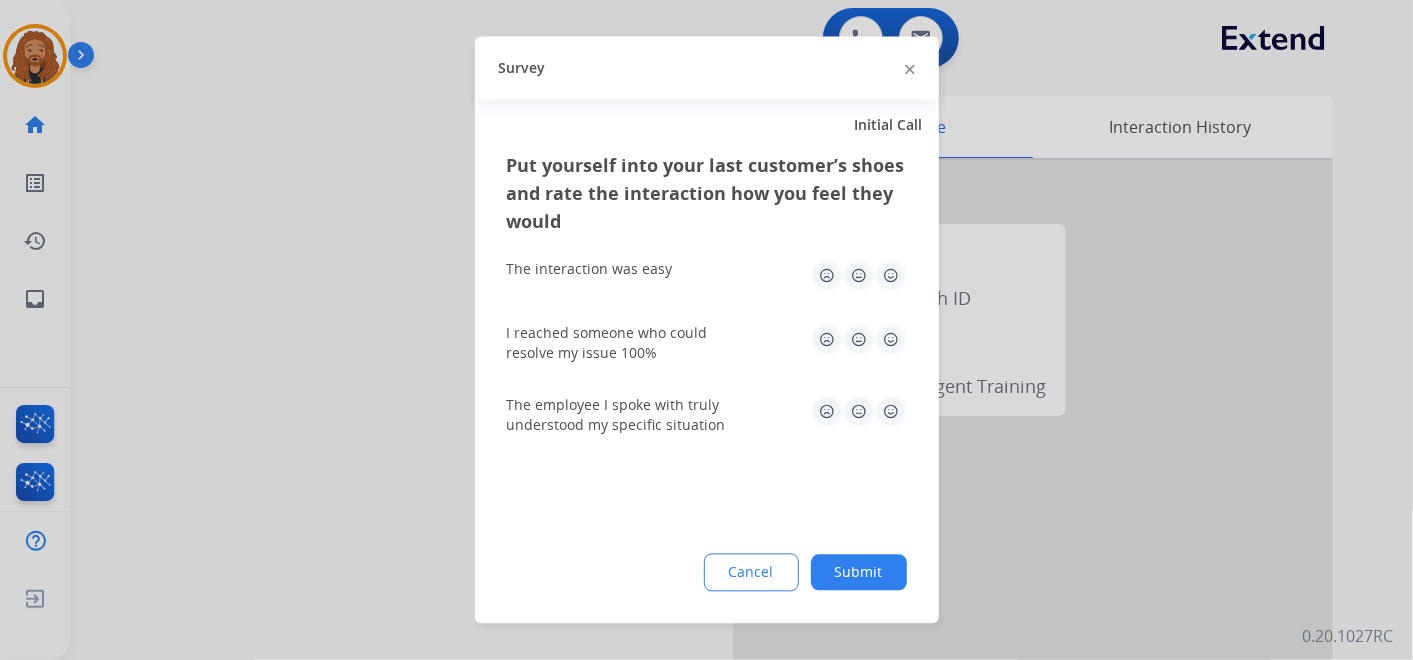 click 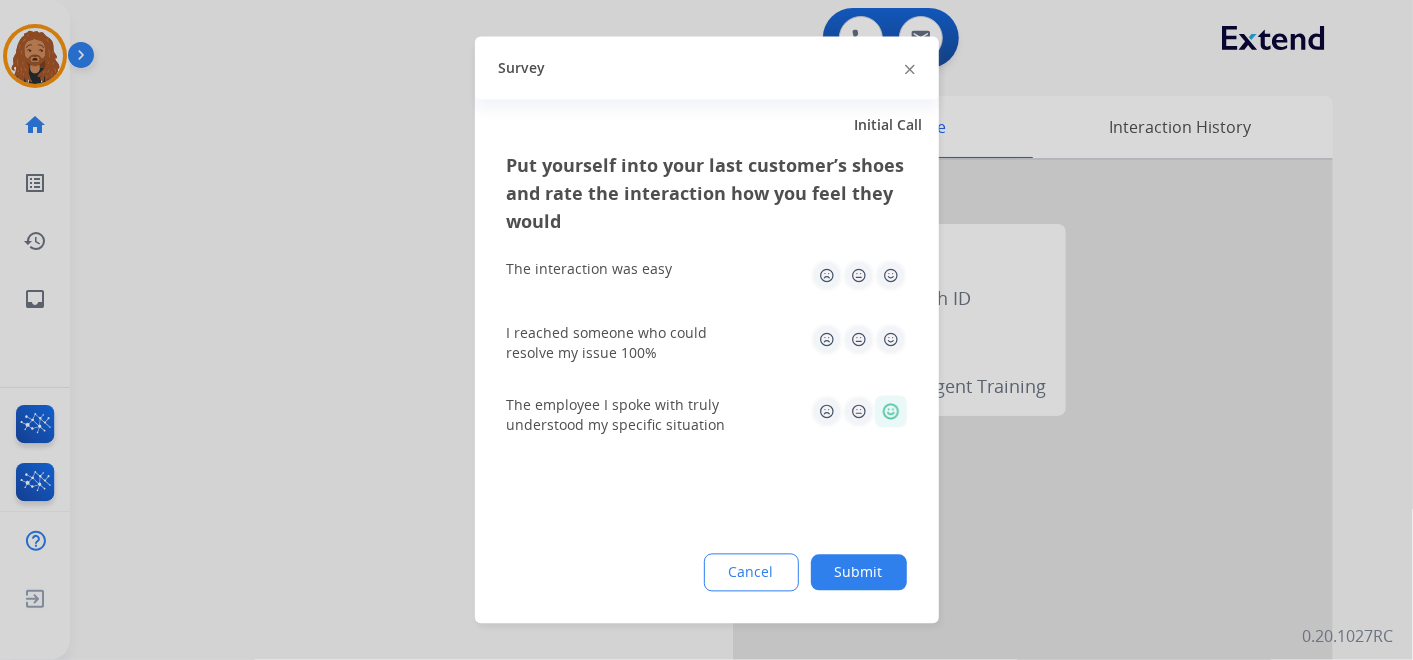 click 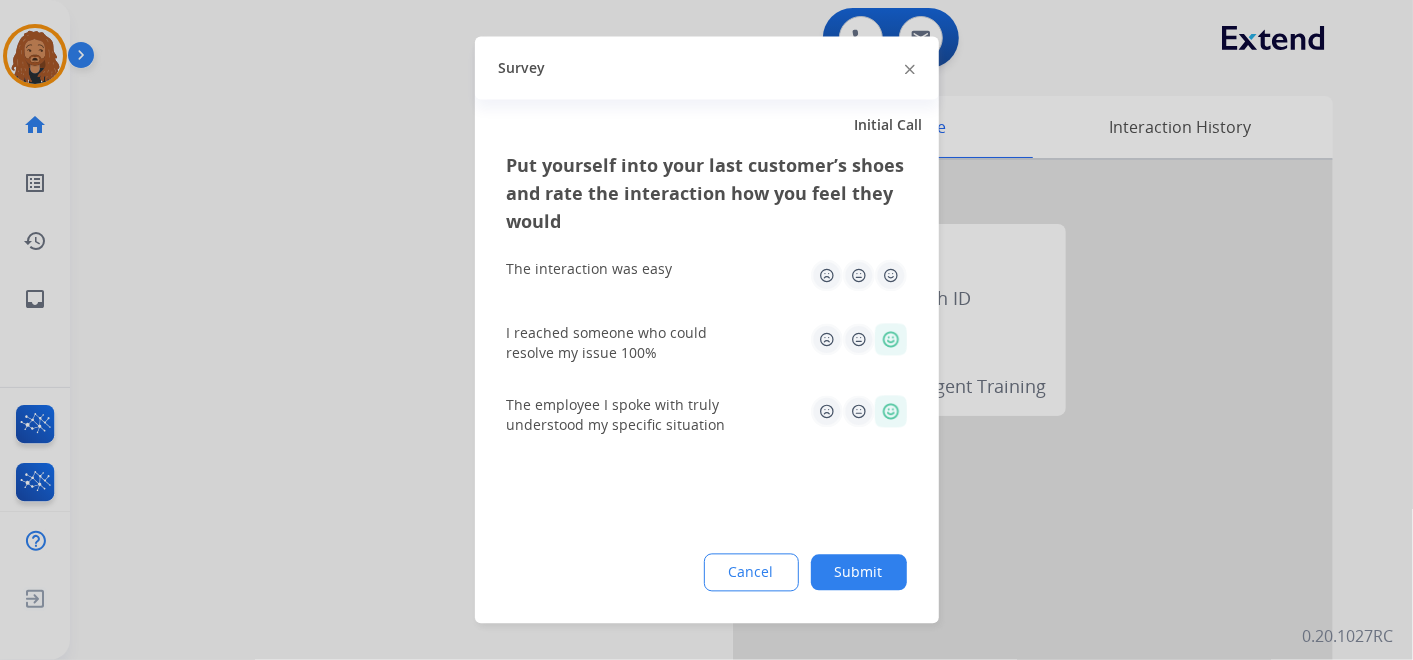 click 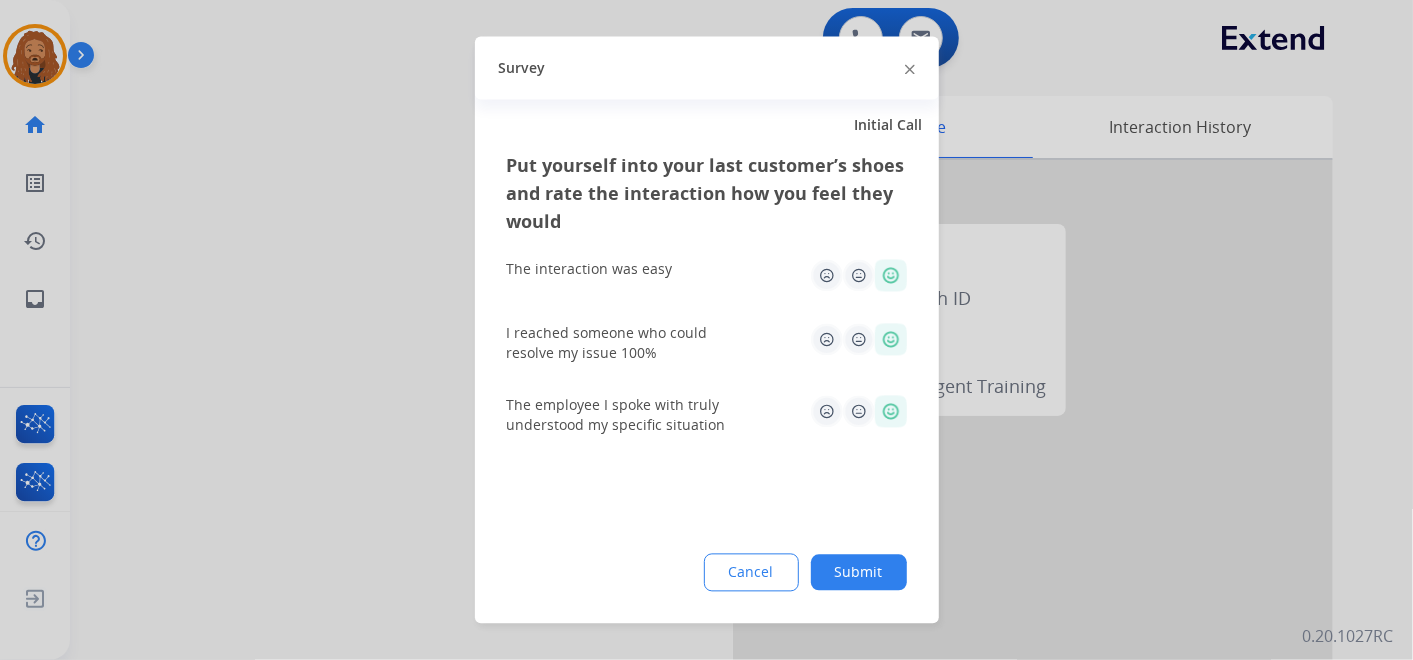 click on "Submit" 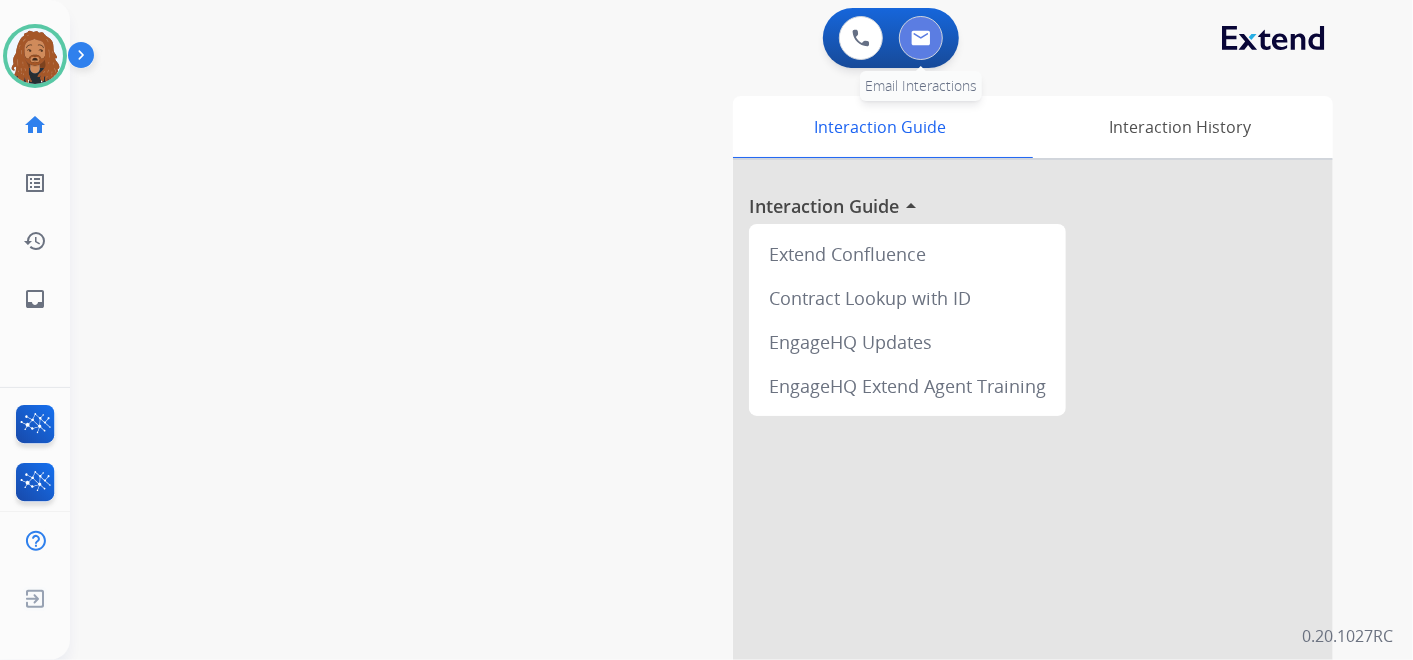 click at bounding box center (921, 38) 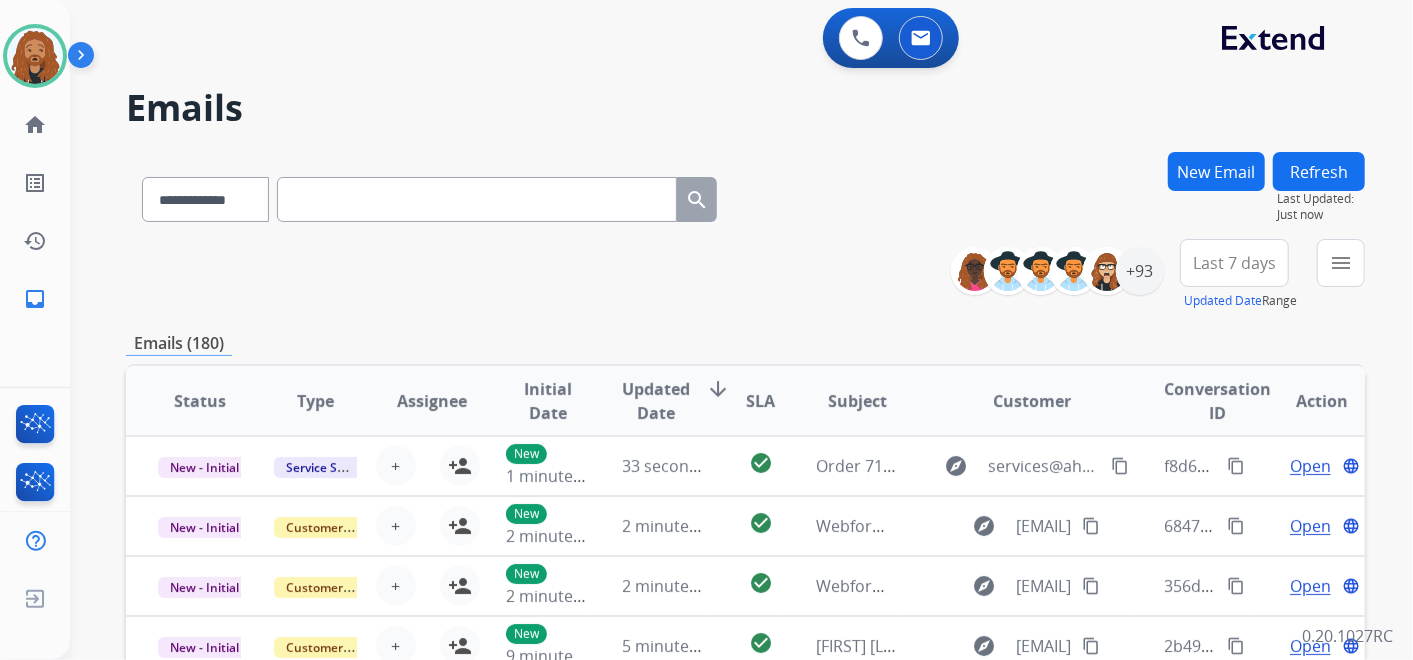 click at bounding box center [477, 199] 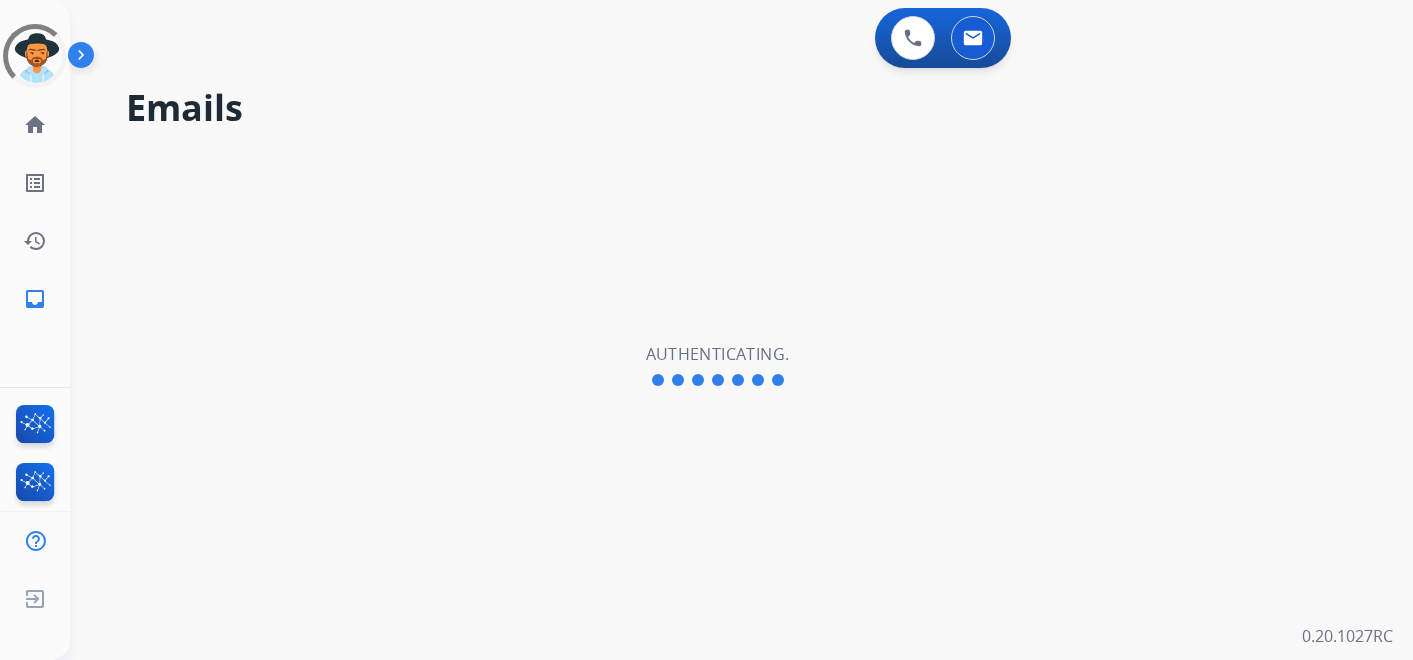scroll, scrollTop: 0, scrollLeft: 0, axis: both 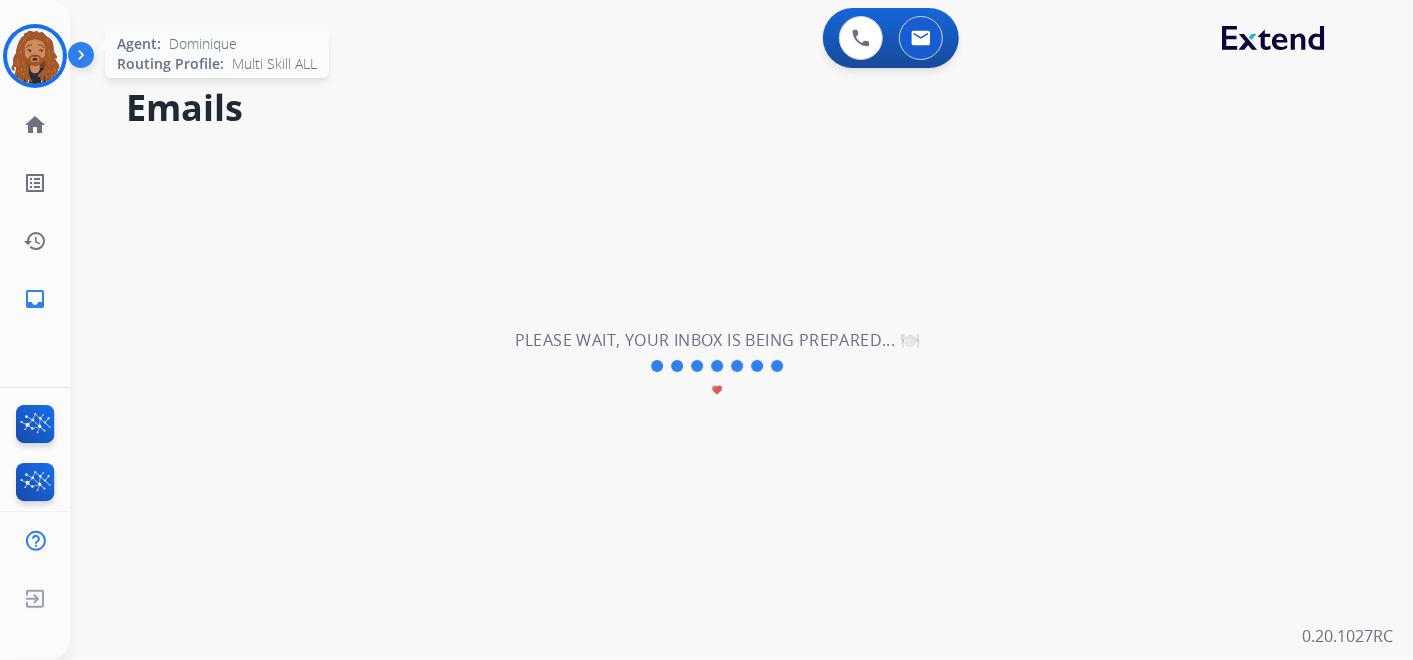 click at bounding box center (35, 56) 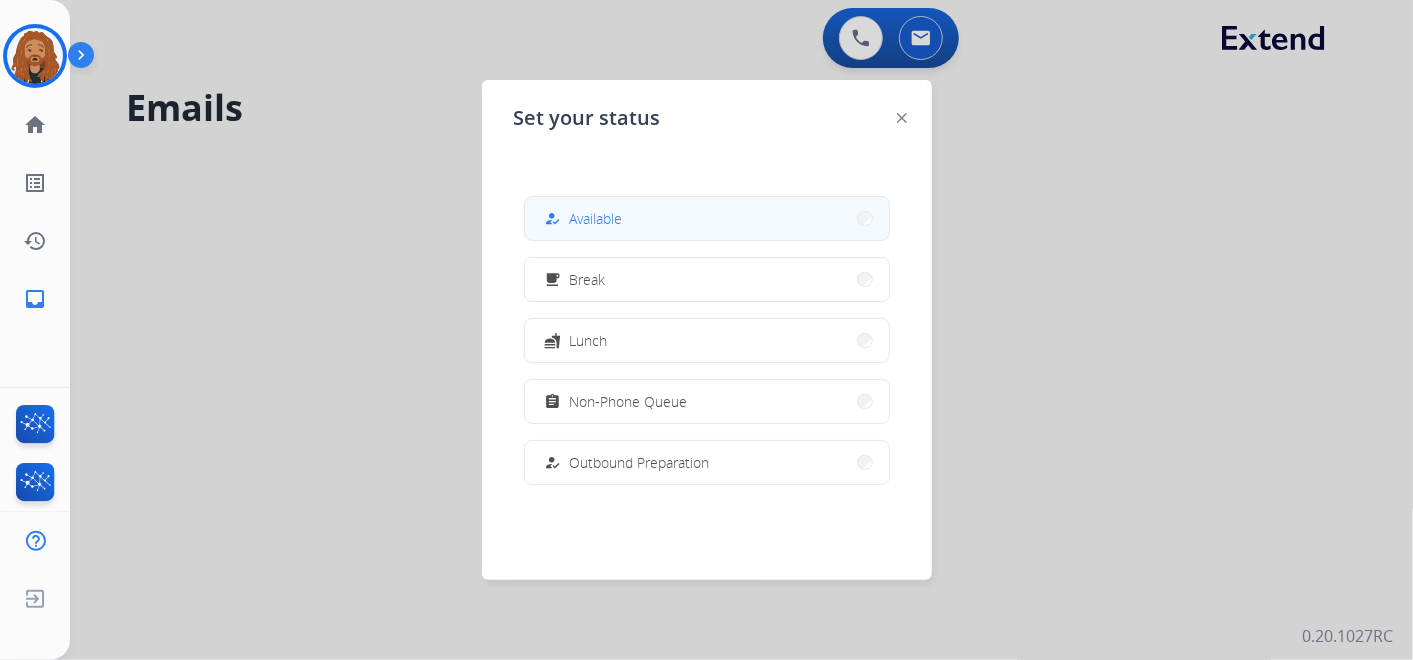 click on "Available" at bounding box center [596, 218] 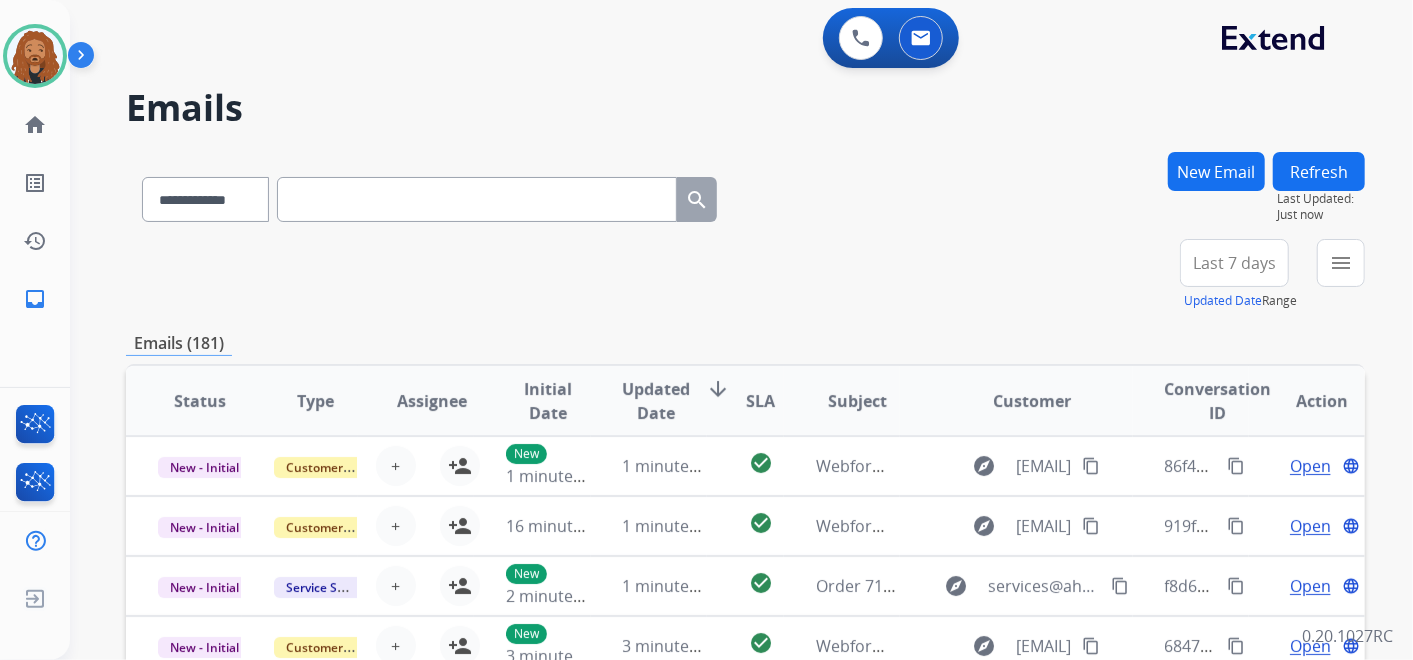 click at bounding box center [477, 199] 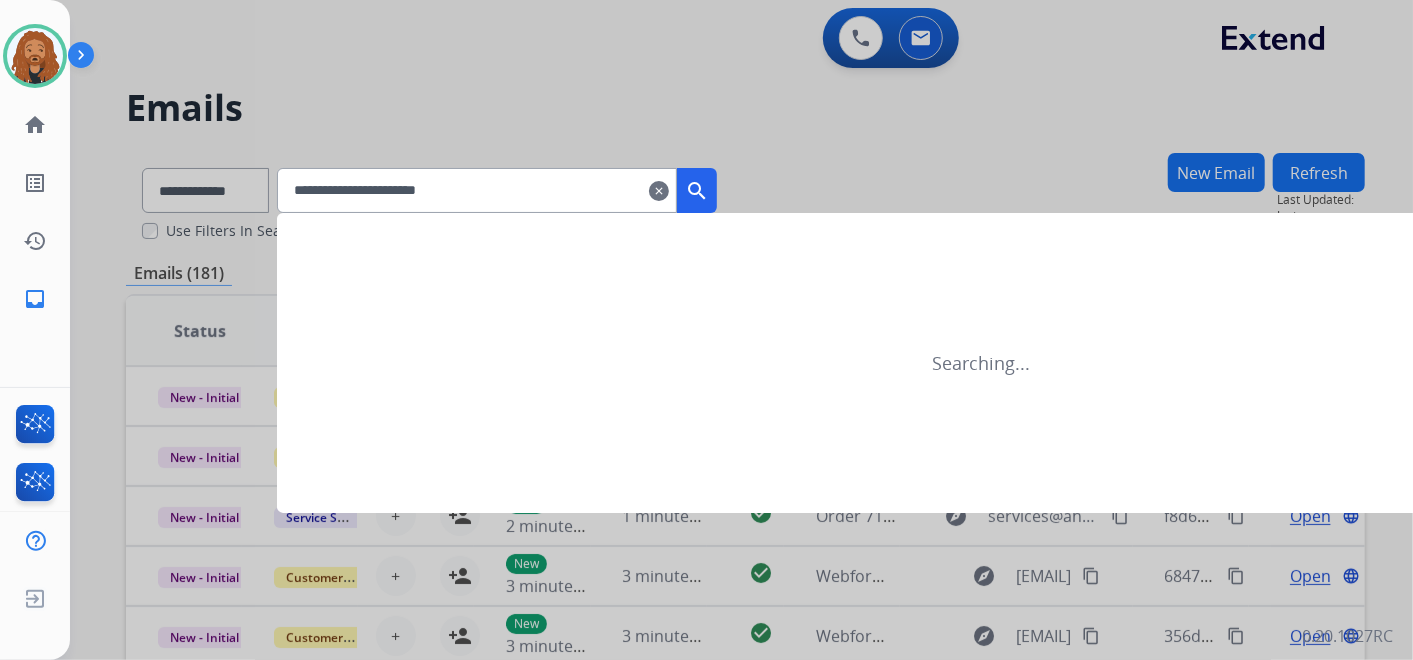 click on "**********" at bounding box center [477, 190] 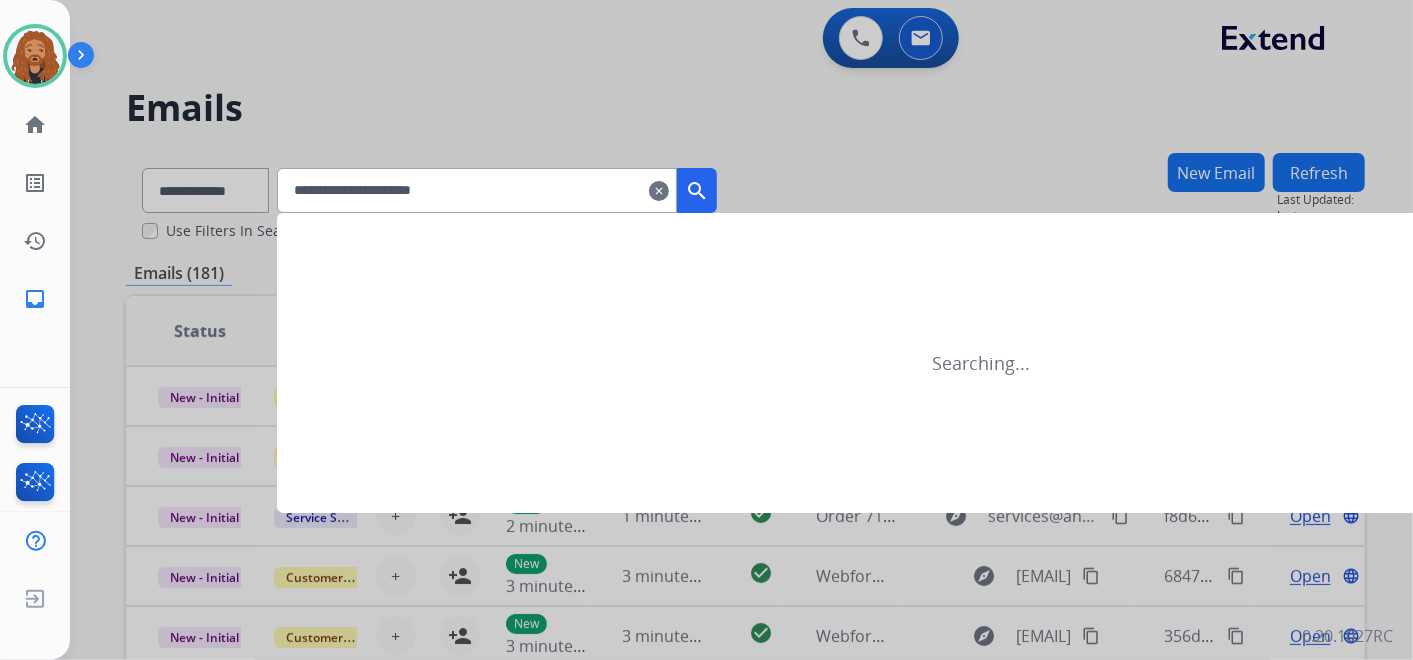 type on "**********" 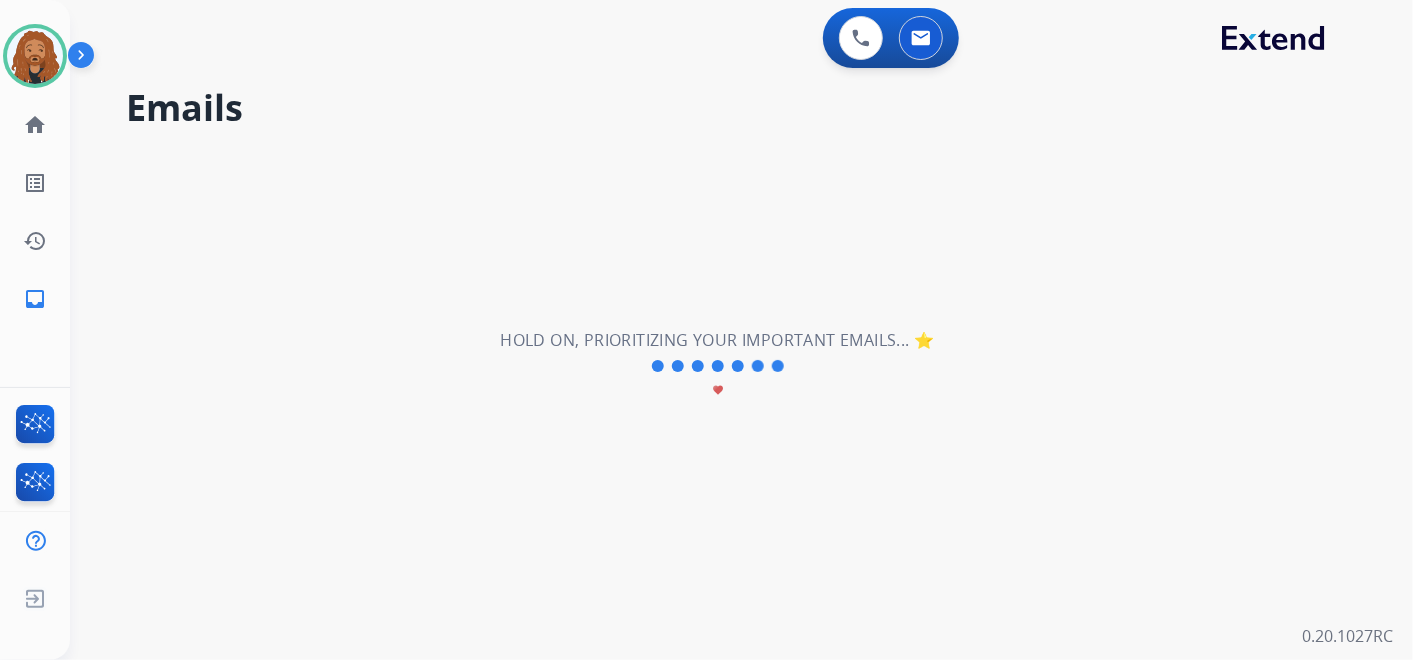 click on "**********" at bounding box center (717, 366) 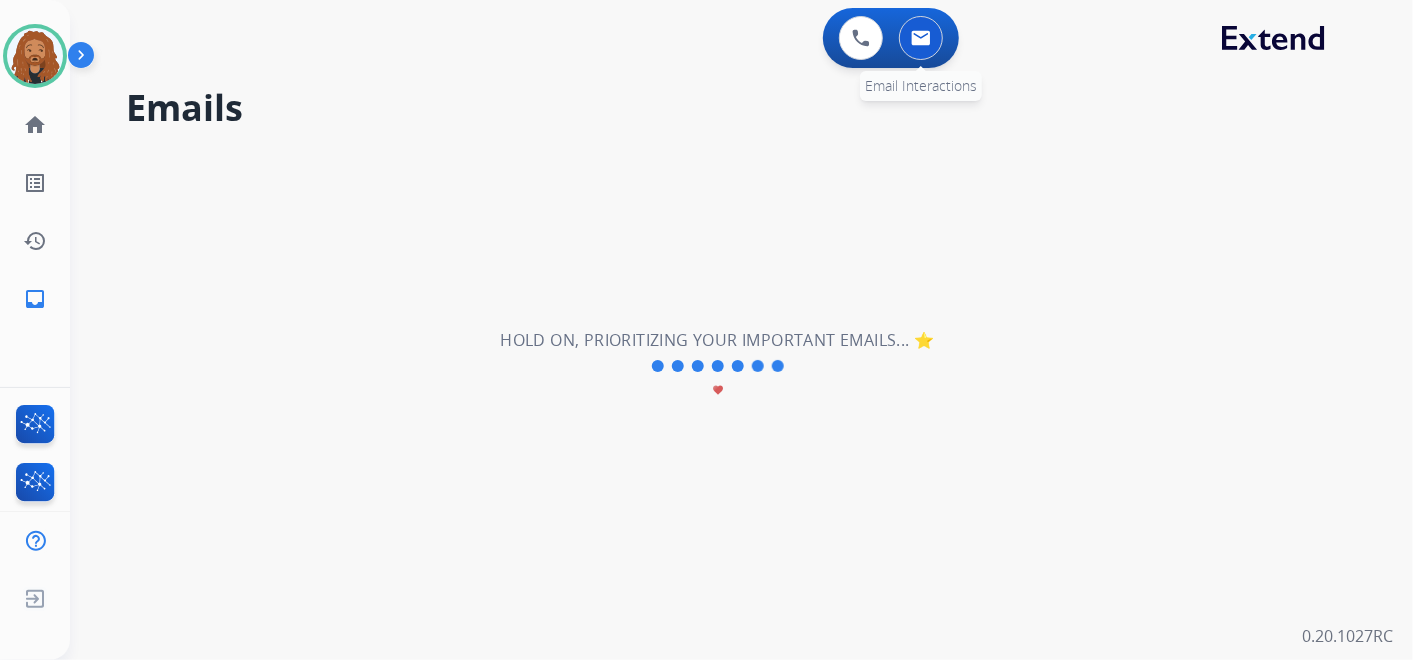click at bounding box center [921, 38] 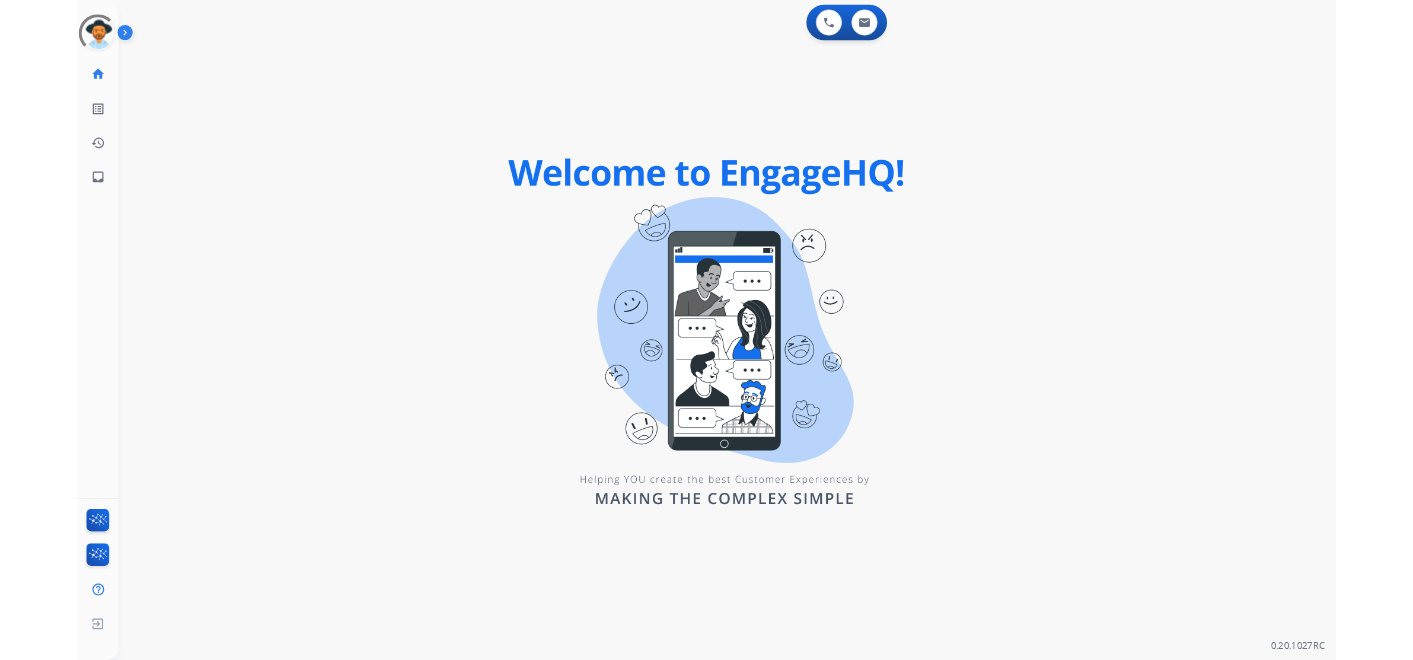 scroll, scrollTop: 0, scrollLeft: 0, axis: both 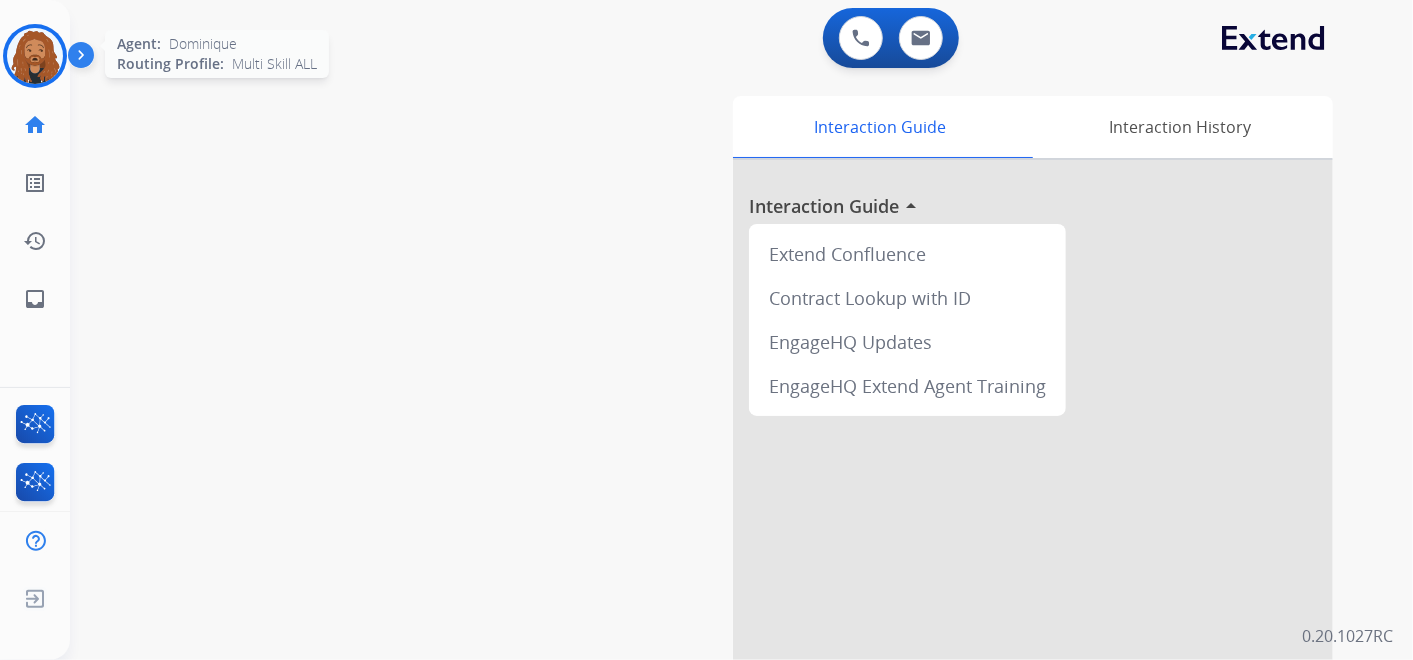 click at bounding box center (35, 56) 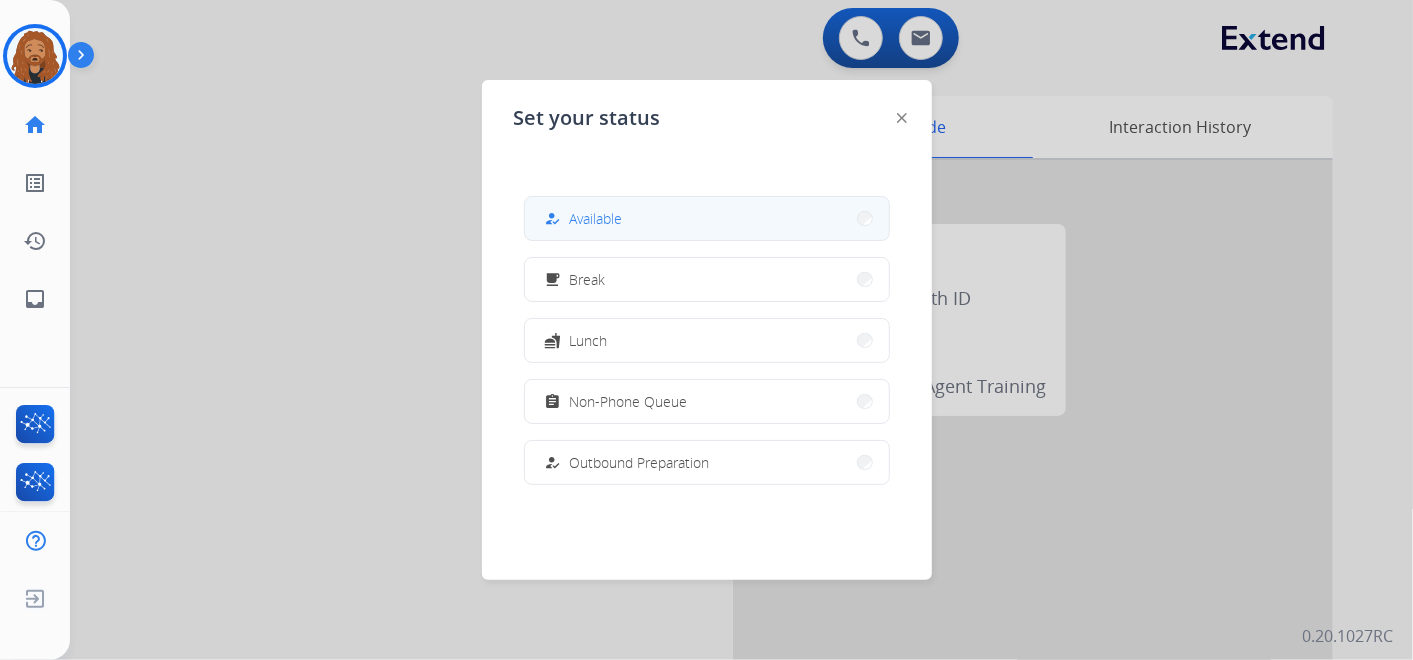 click on "how_to_reg Available" at bounding box center (707, 218) 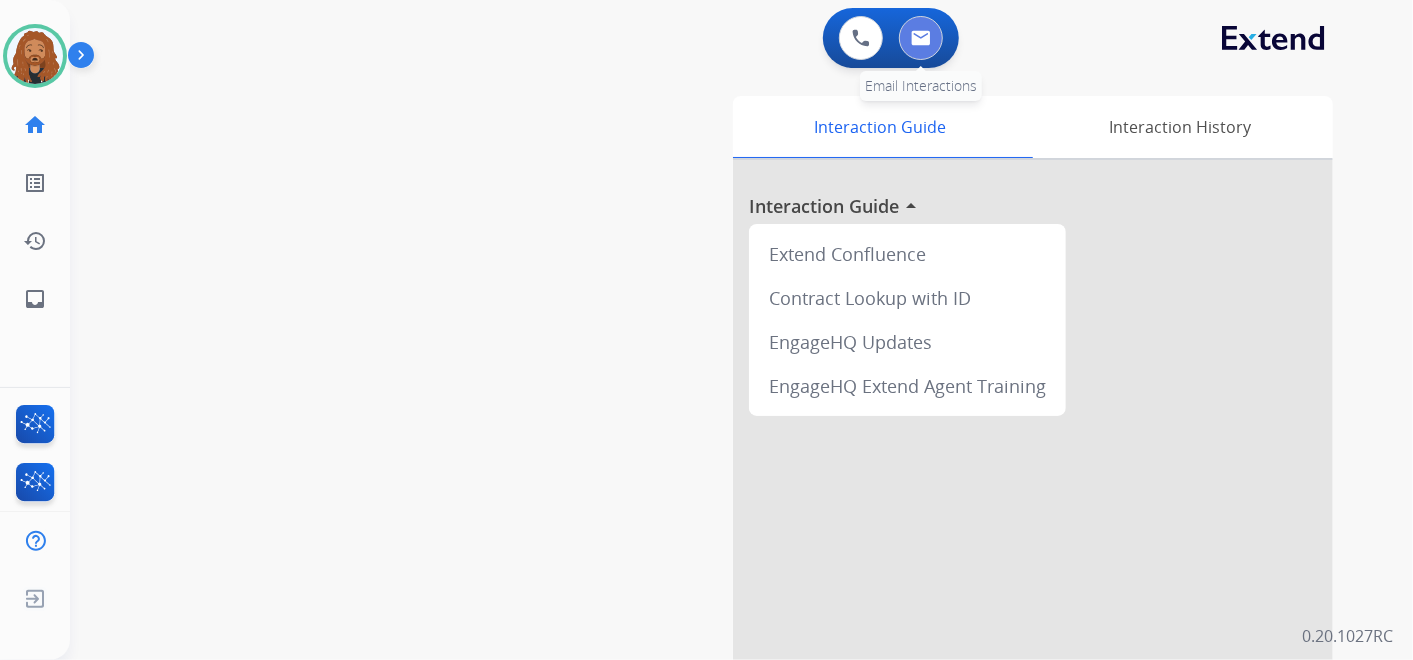 click at bounding box center [921, 38] 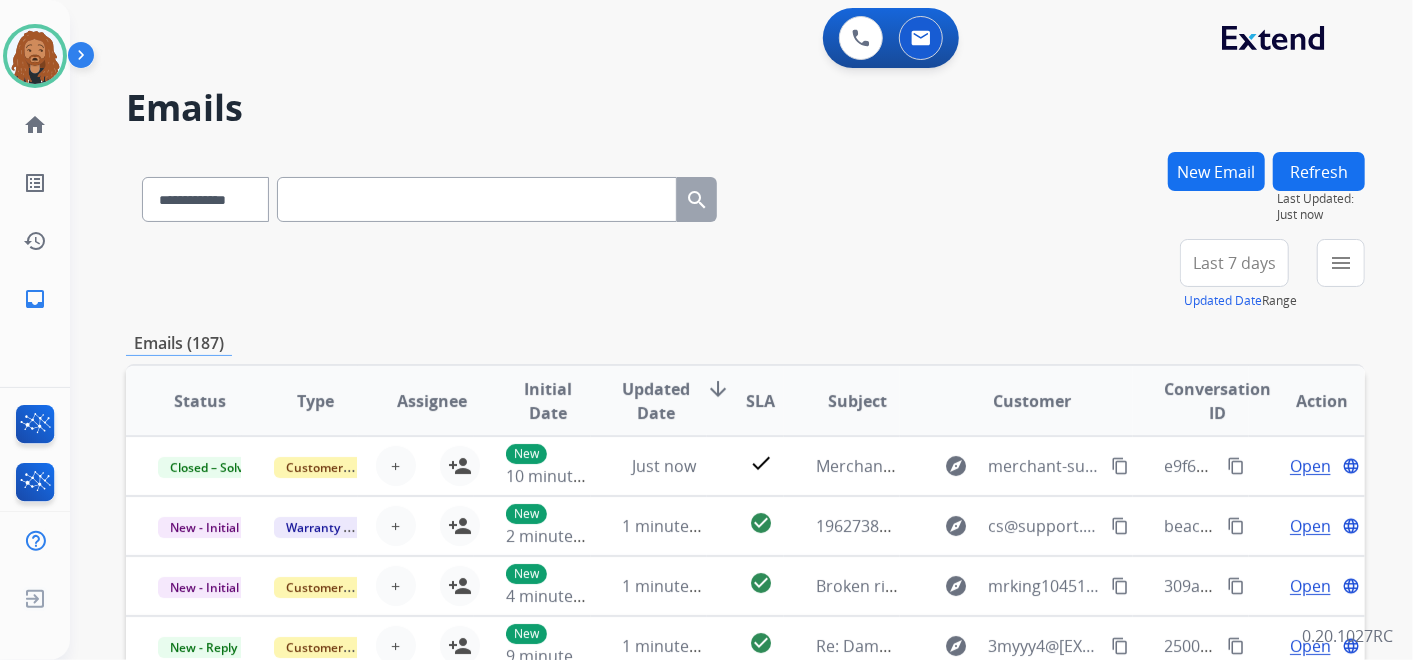 click at bounding box center (477, 199) 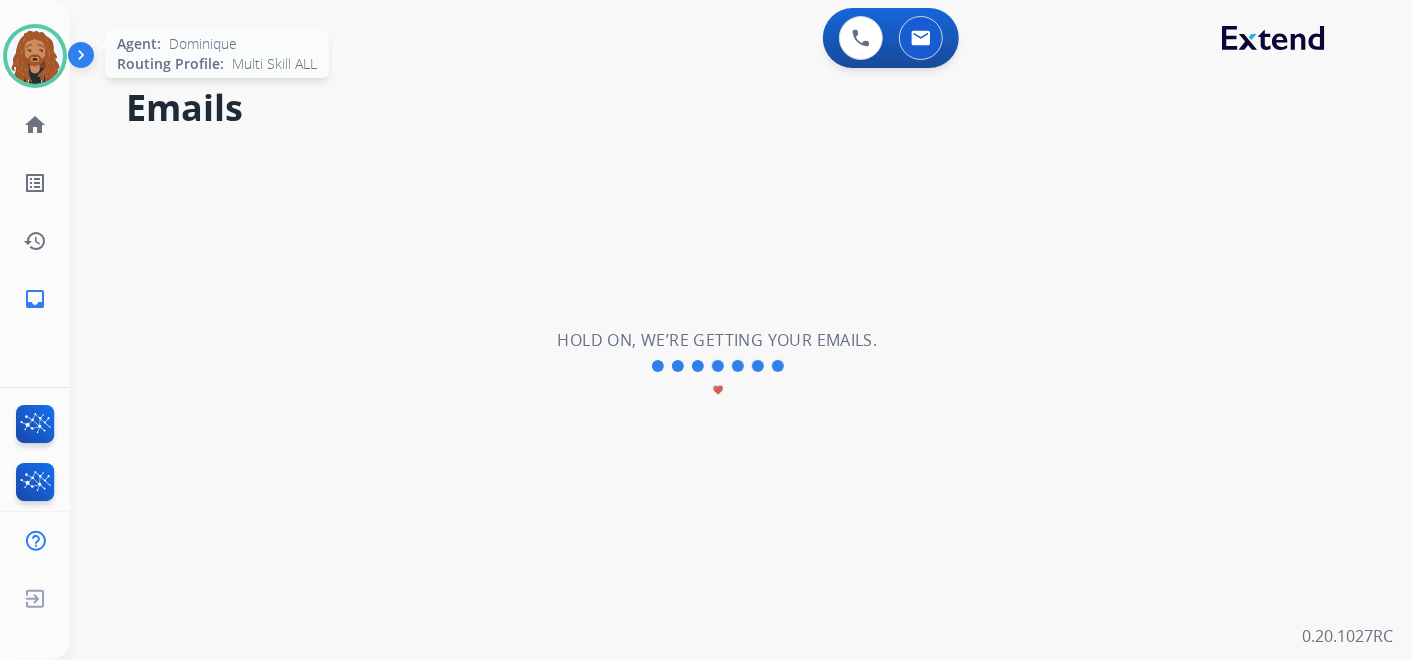 click at bounding box center (35, 56) 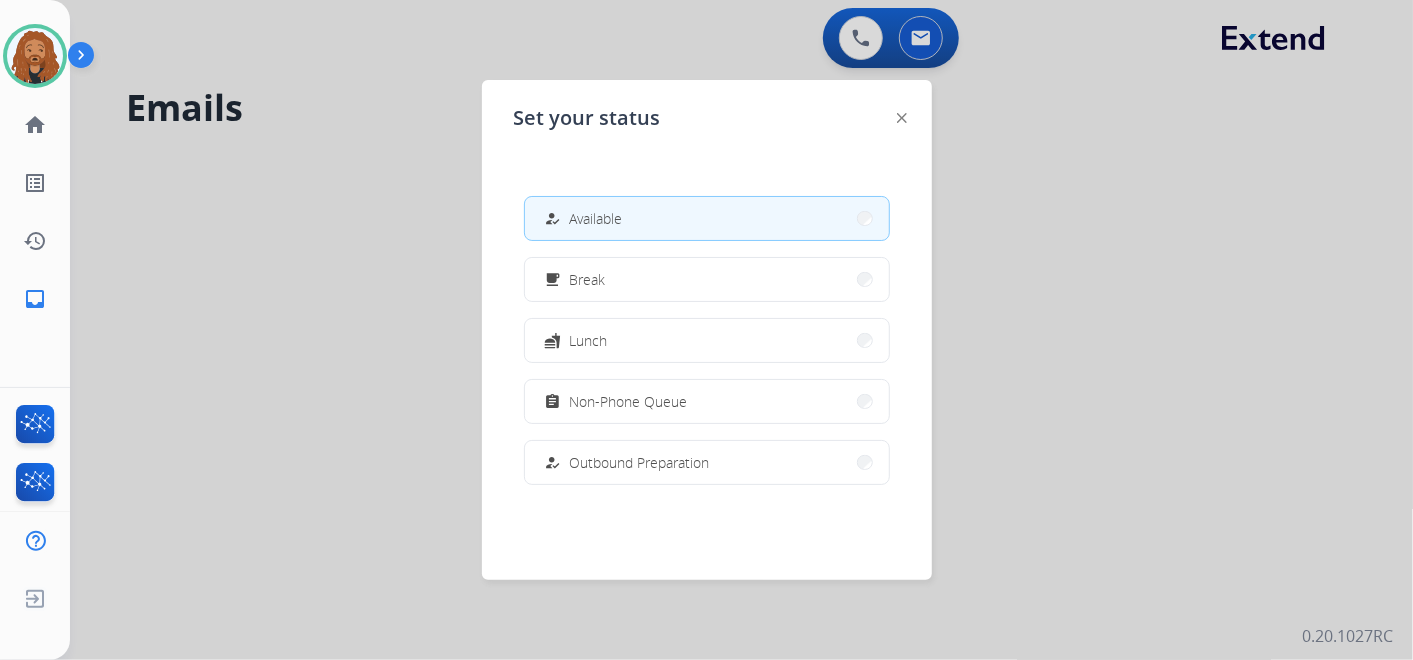 click at bounding box center (706, 330) 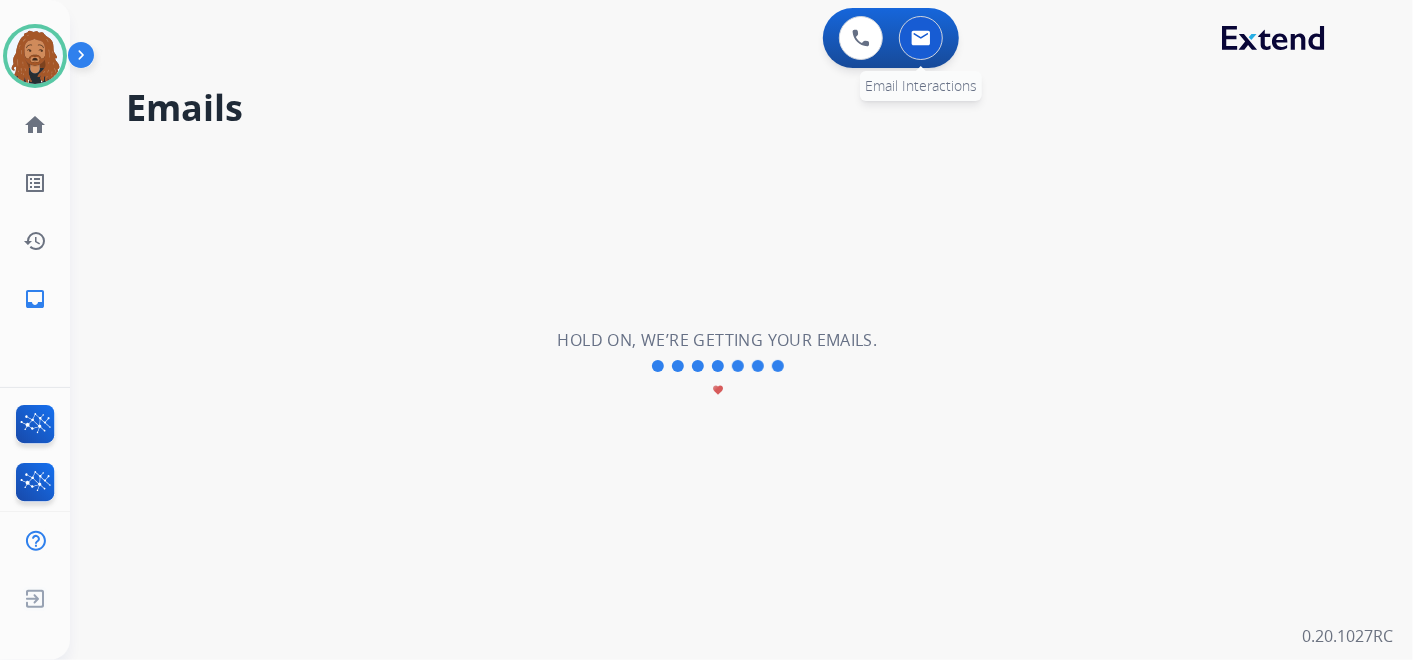 click at bounding box center [921, 38] 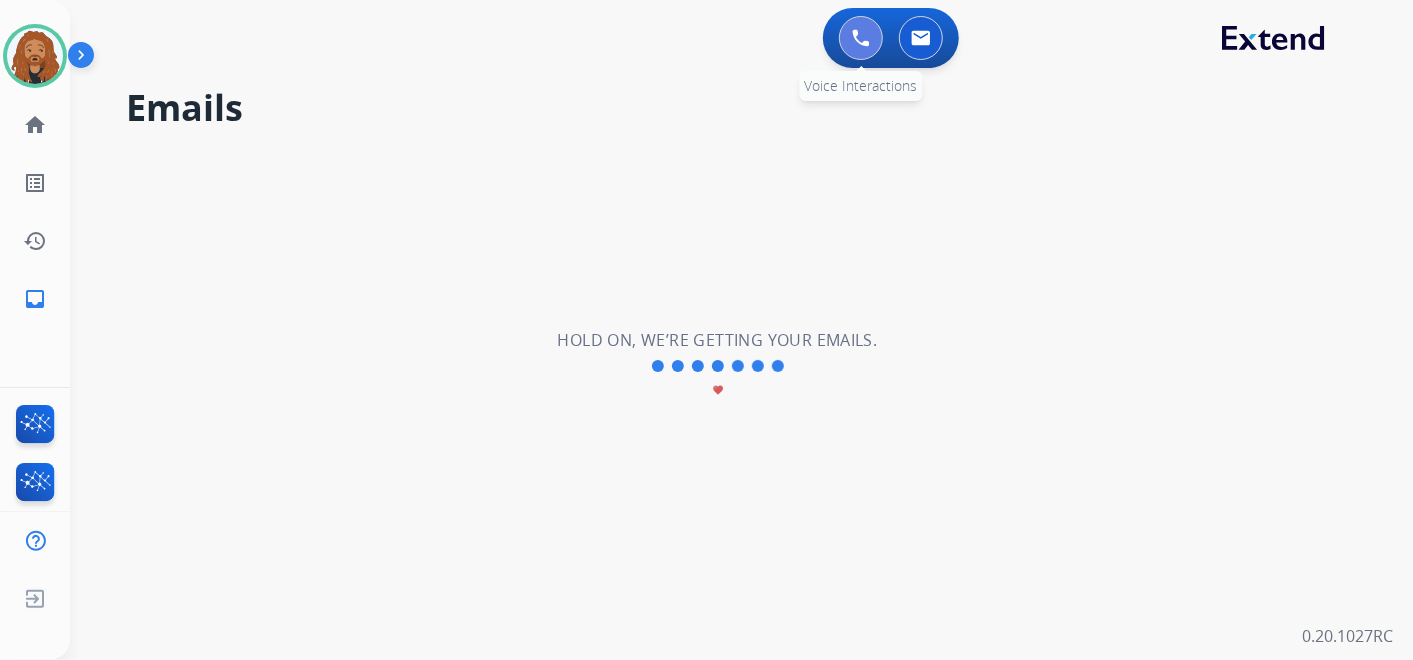 click at bounding box center [861, 38] 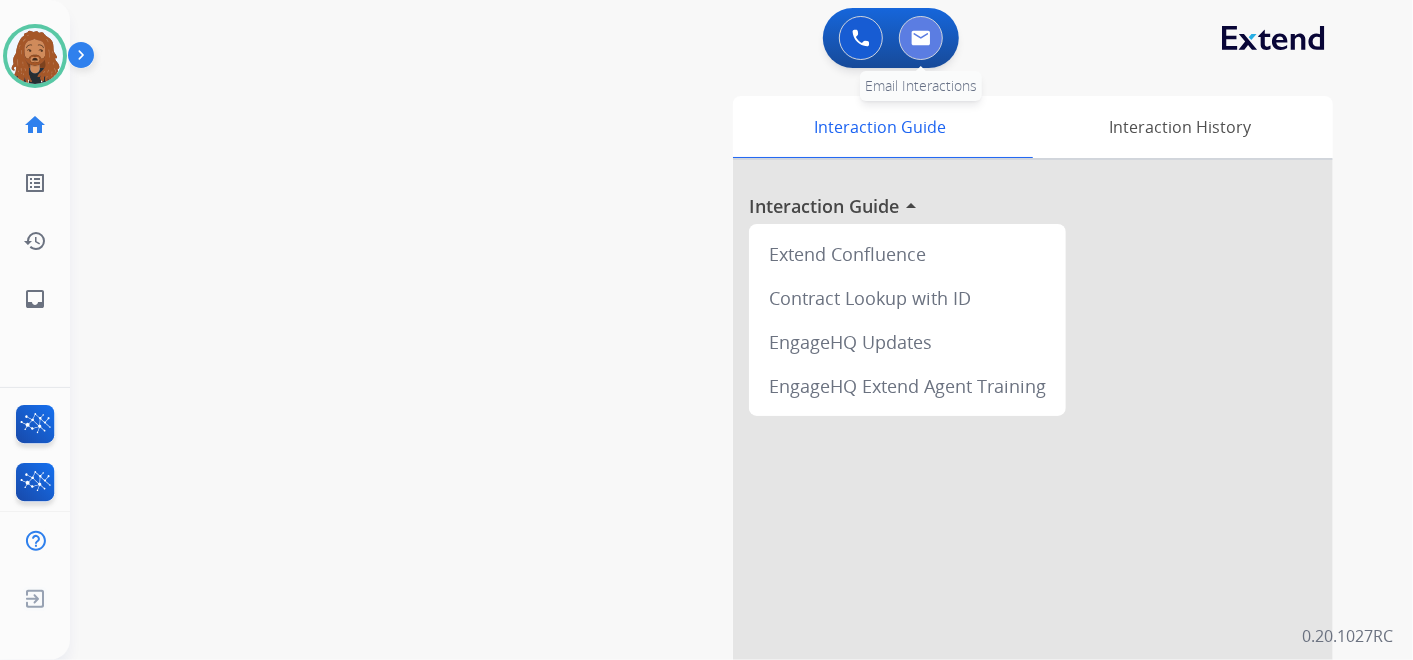 click at bounding box center [921, 38] 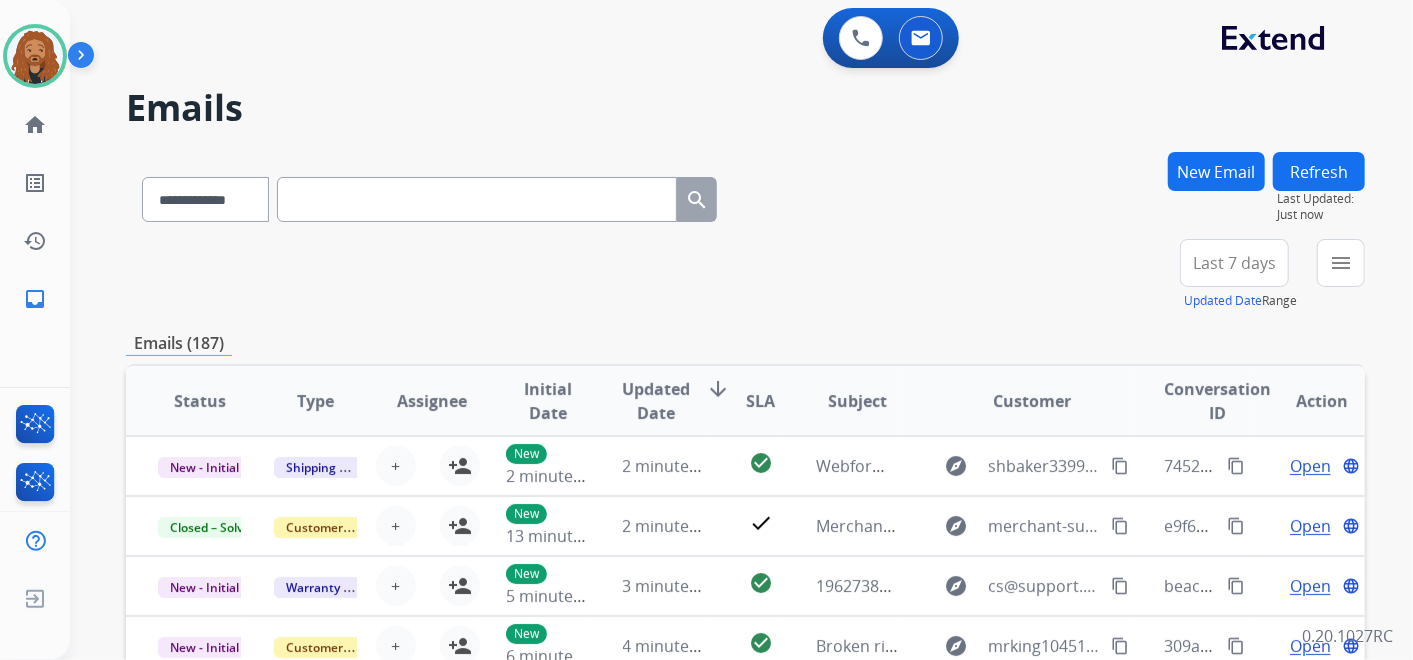 click at bounding box center (477, 199) 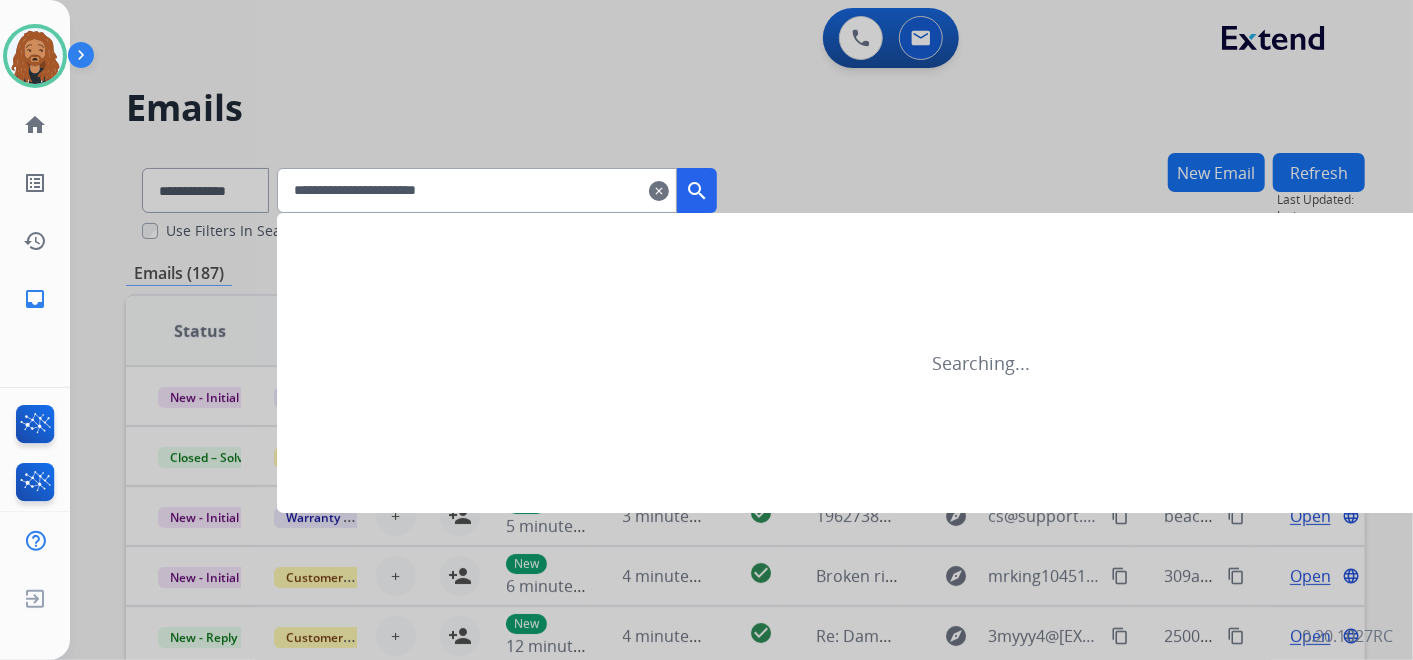 type on "**********" 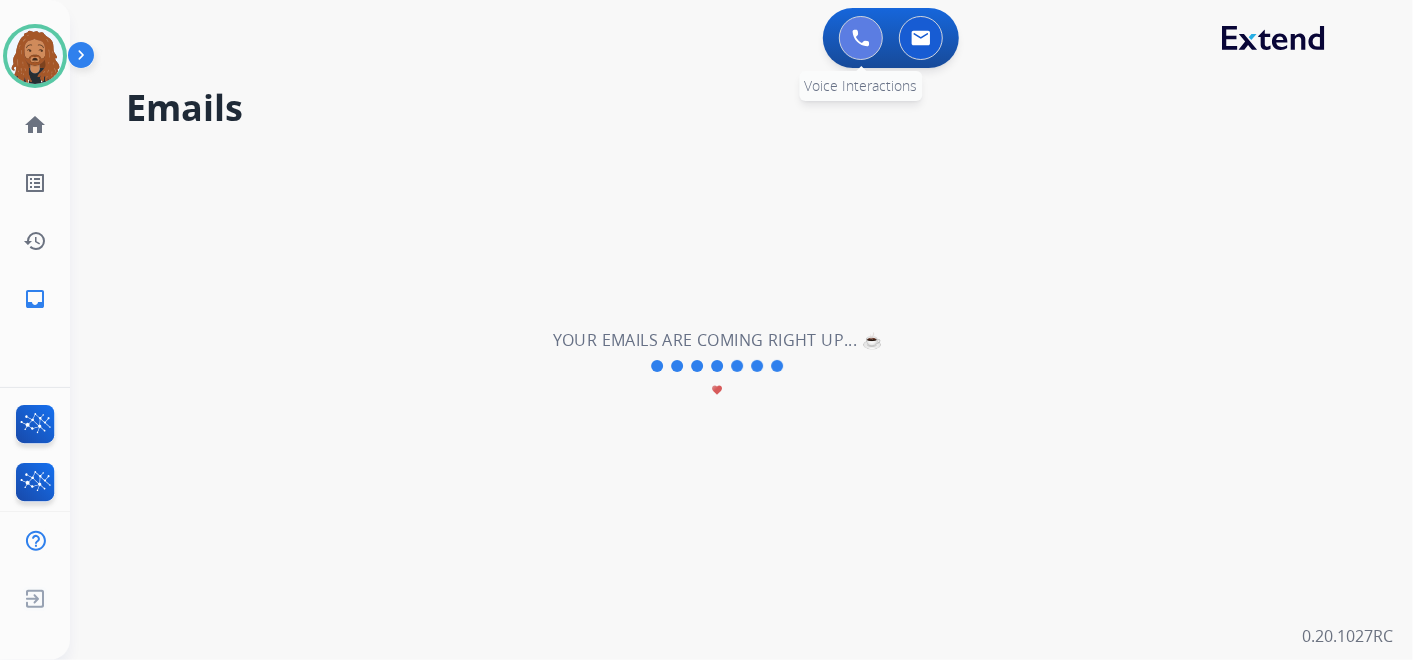click at bounding box center (861, 38) 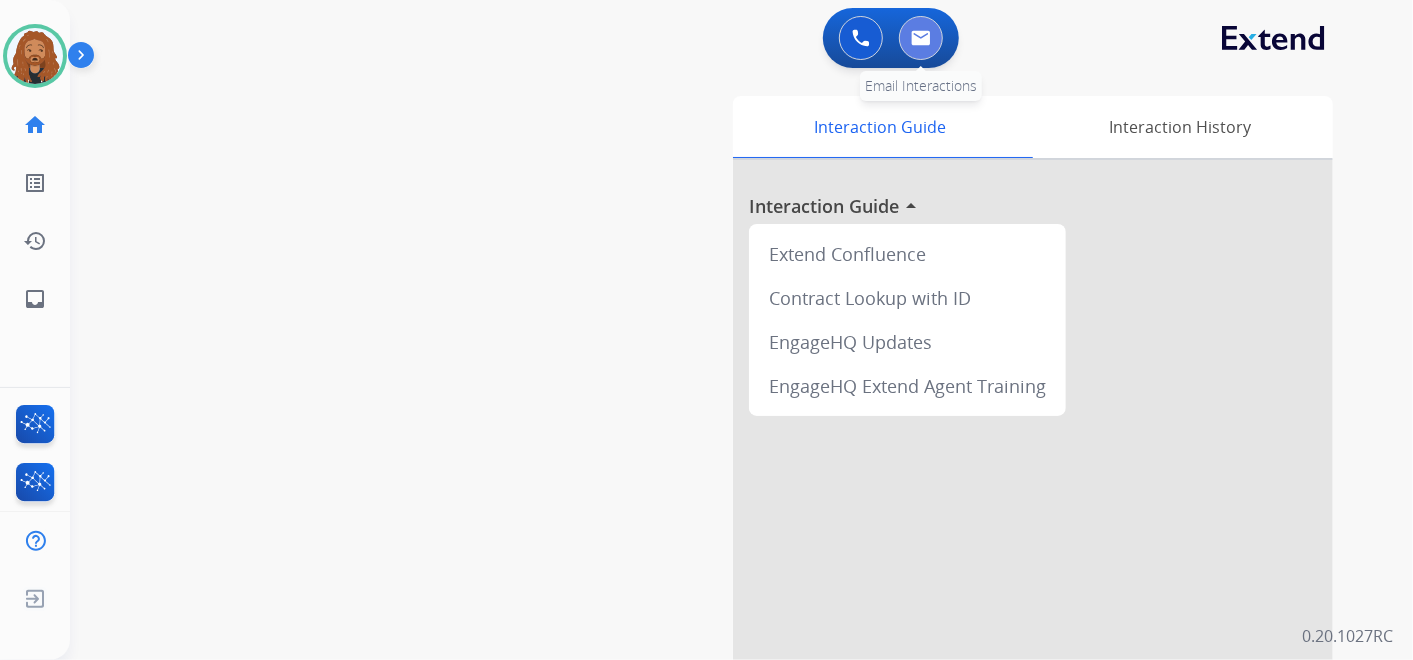 click at bounding box center (921, 38) 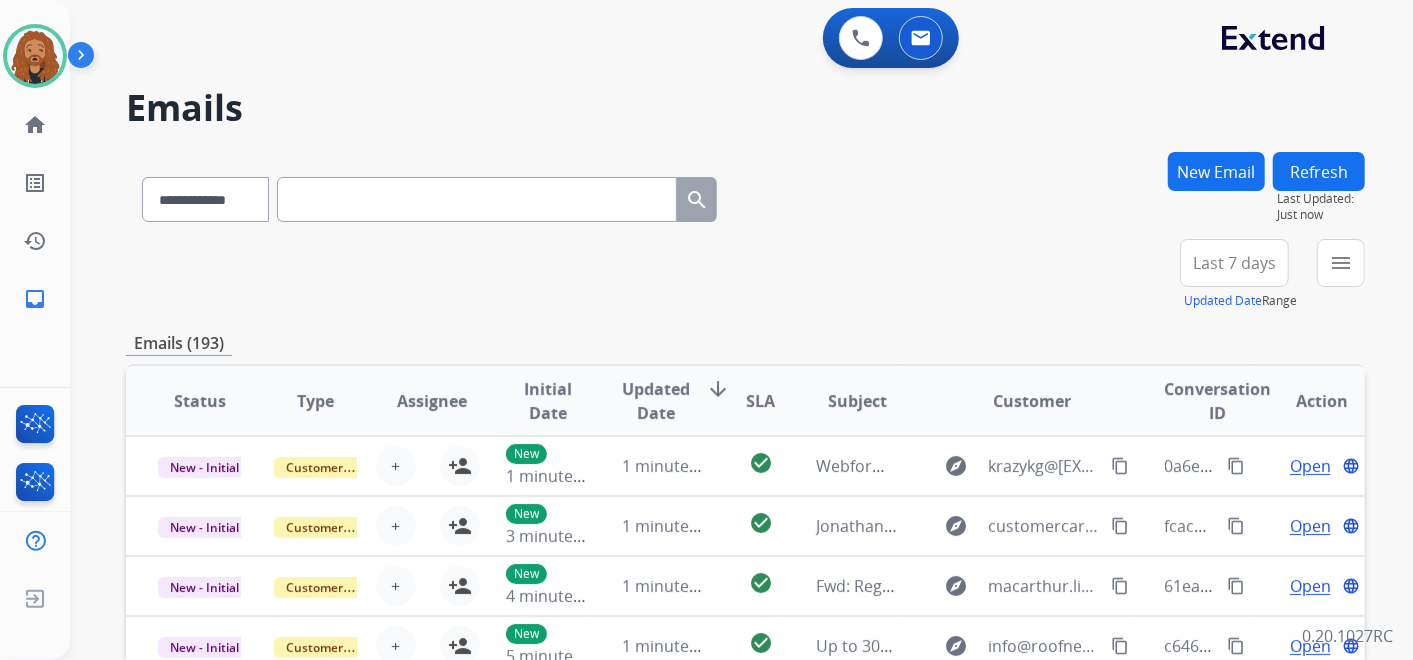 click at bounding box center (477, 199) 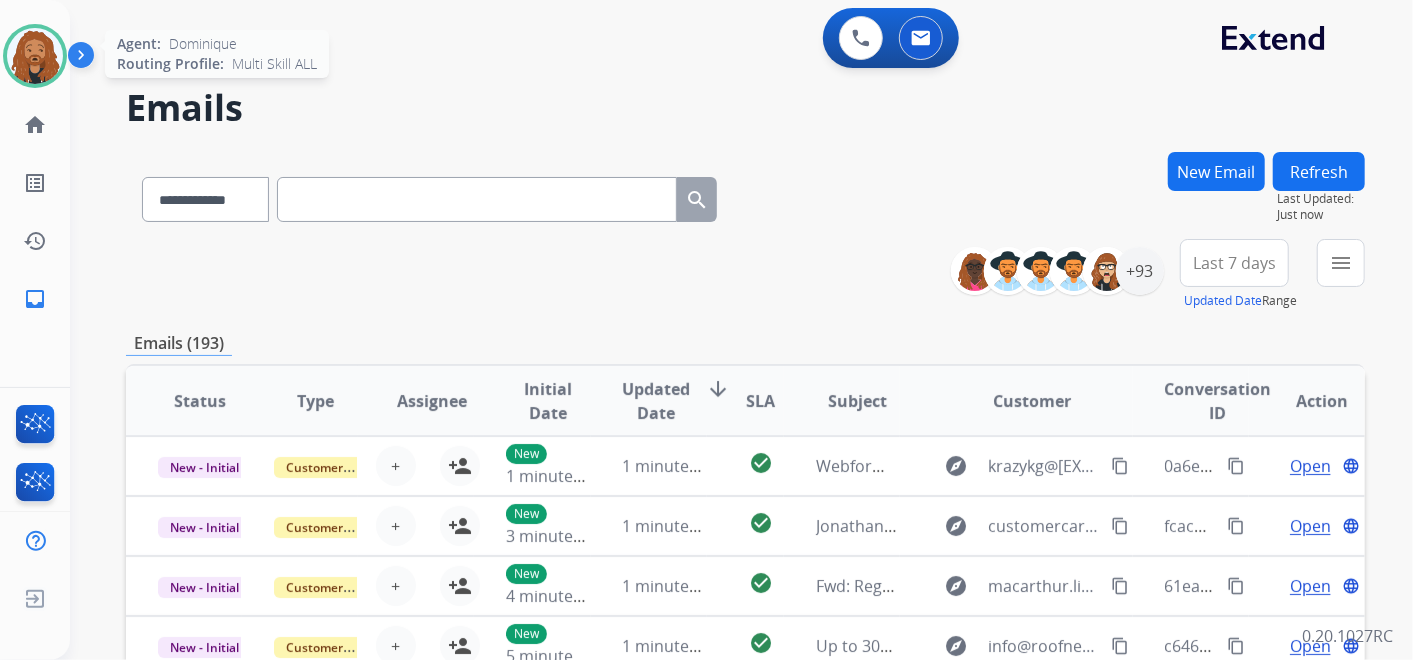 click at bounding box center [35, 56] 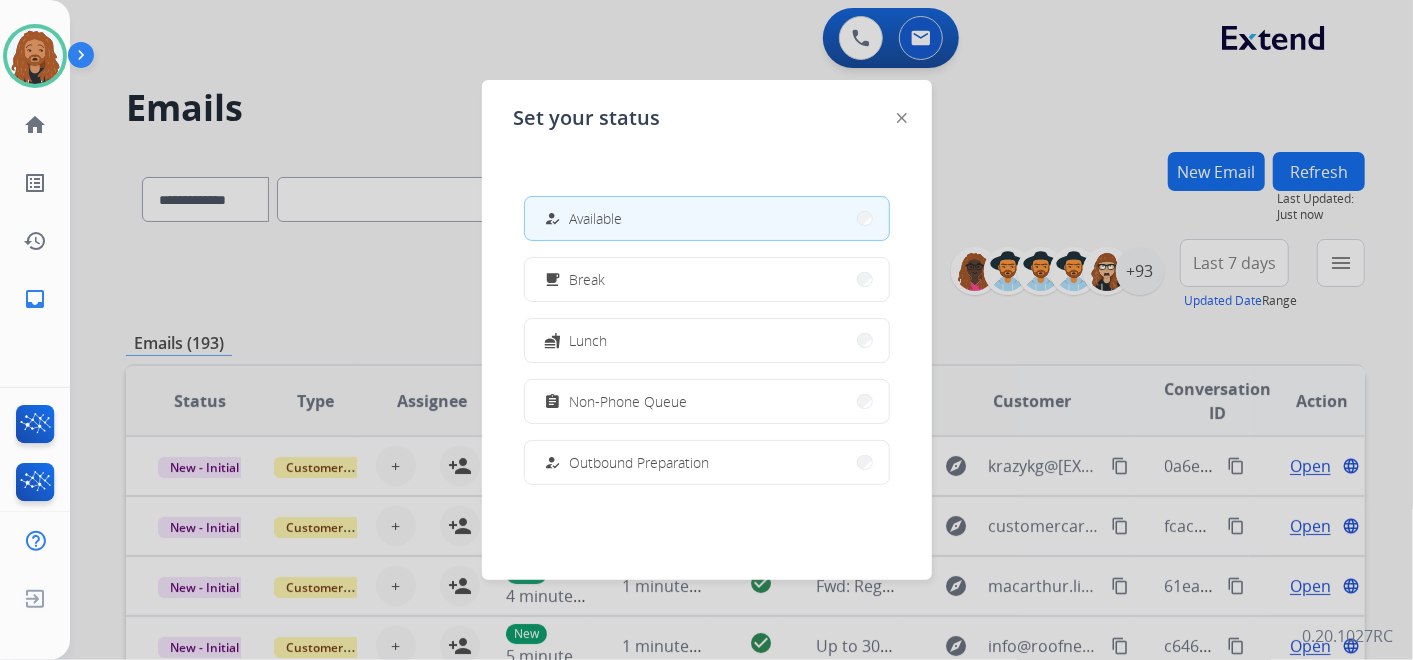 click at bounding box center (706, 330) 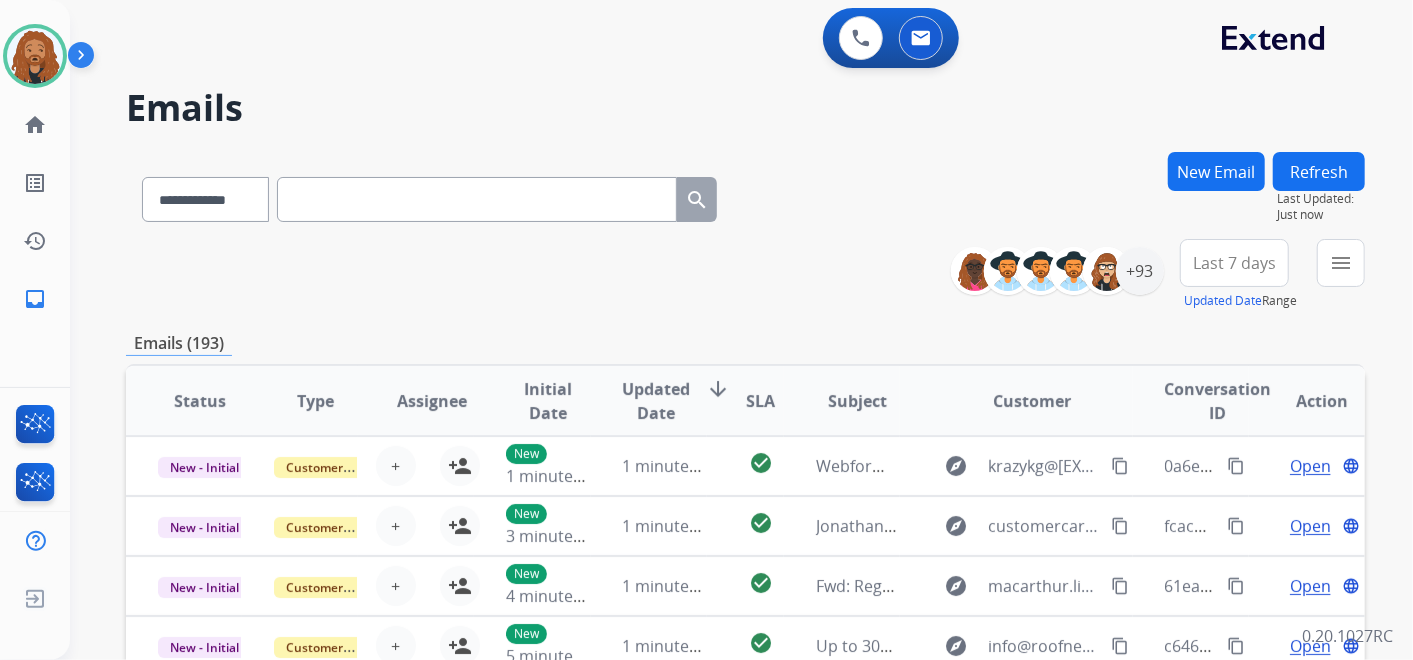 click at bounding box center [477, 199] 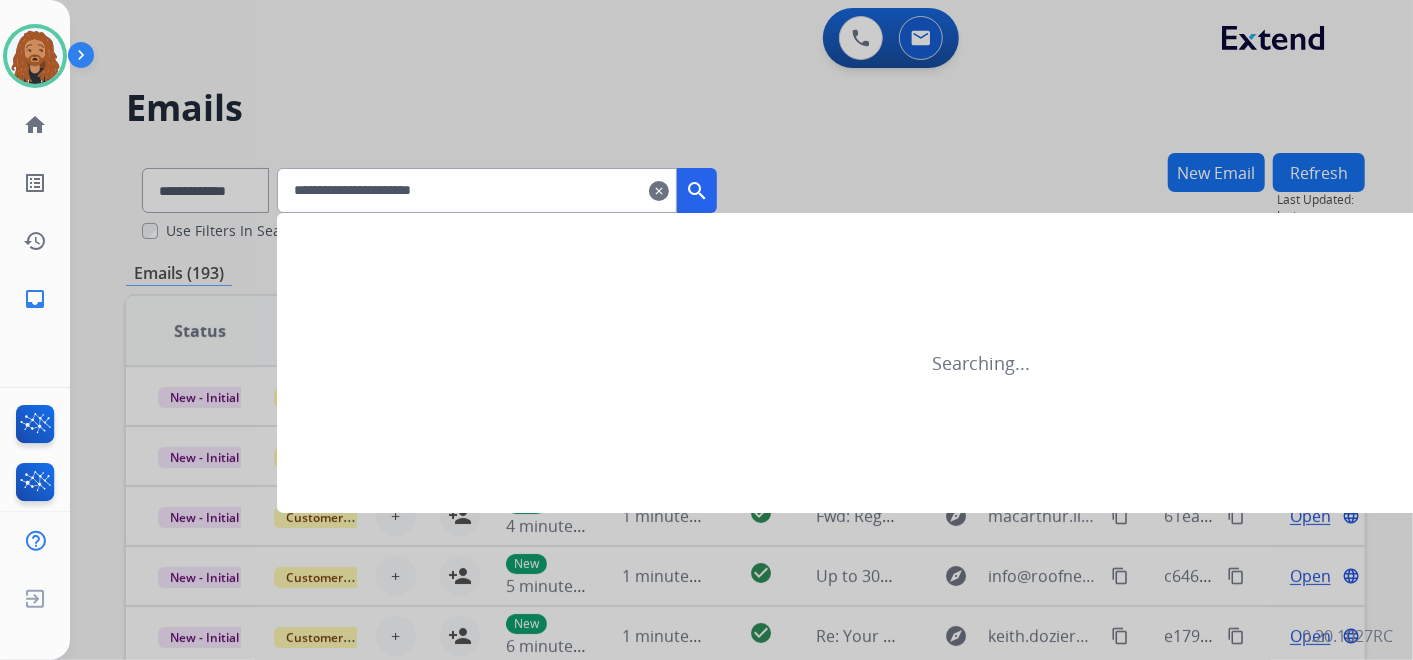 click on "**********" at bounding box center [477, 190] 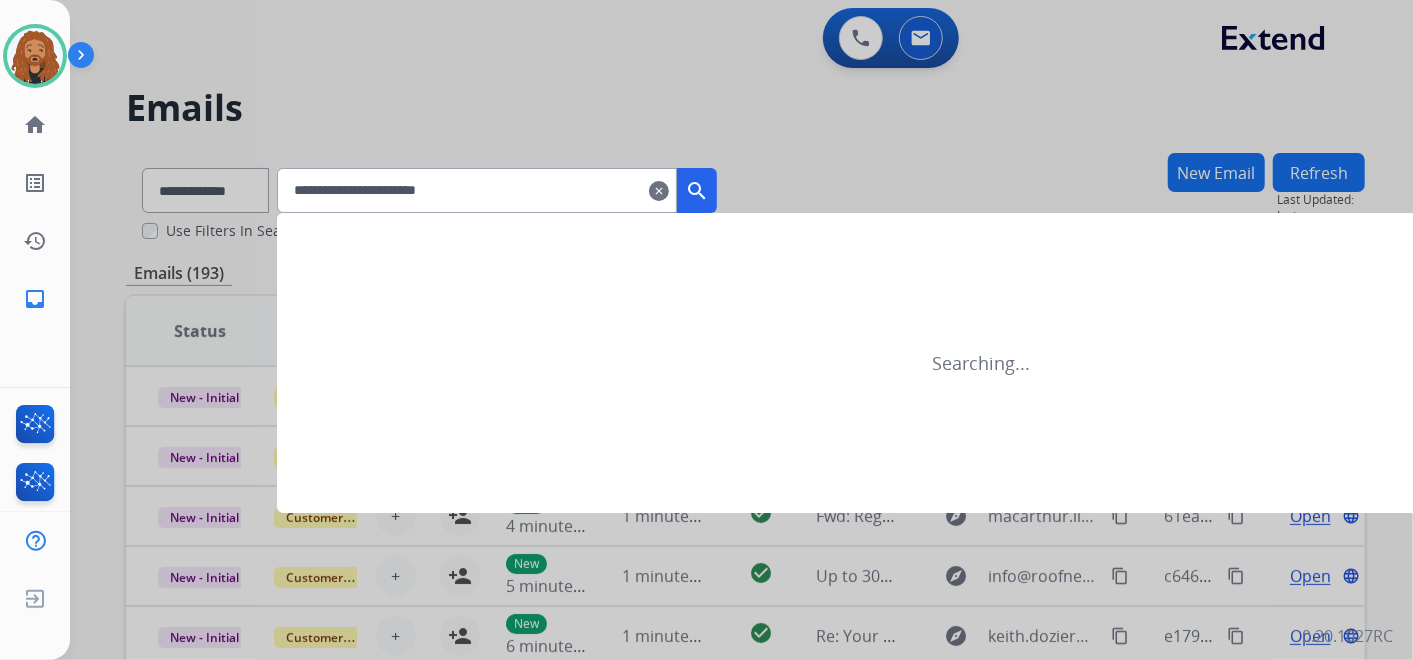 click on "search" at bounding box center [697, 191] 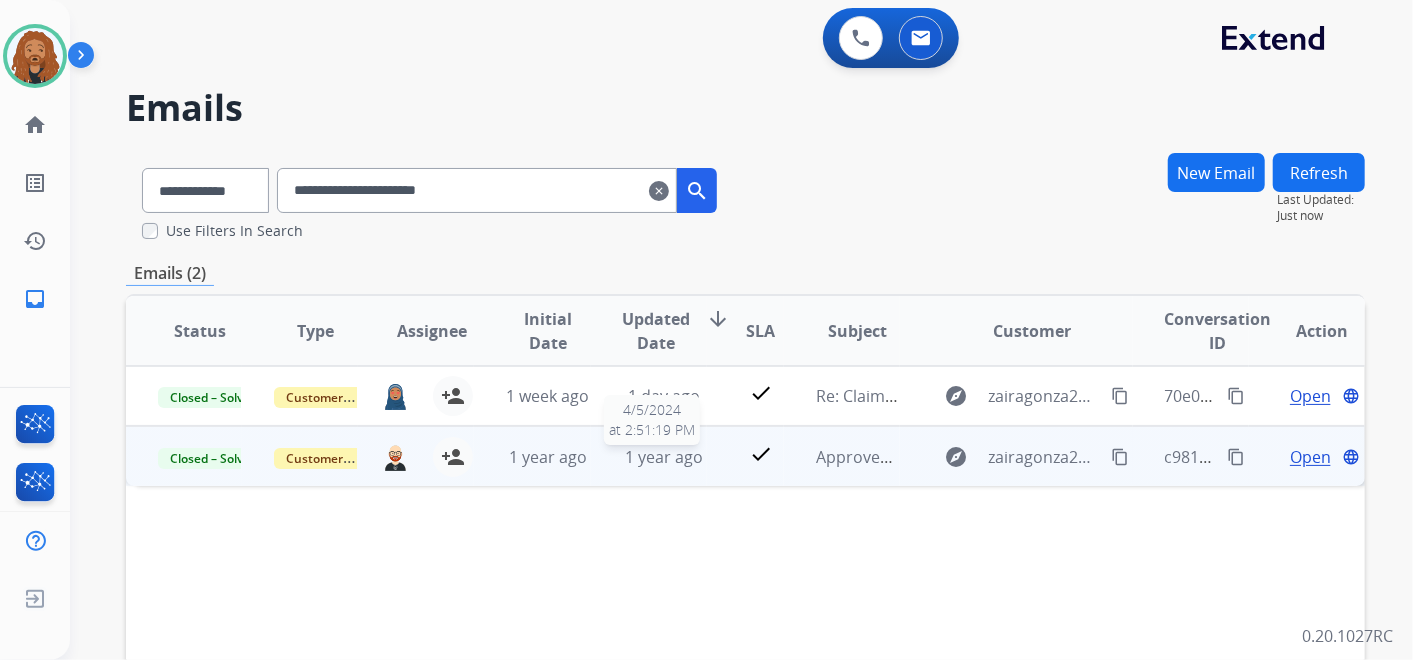 click on "1 year ago" at bounding box center (664, 457) 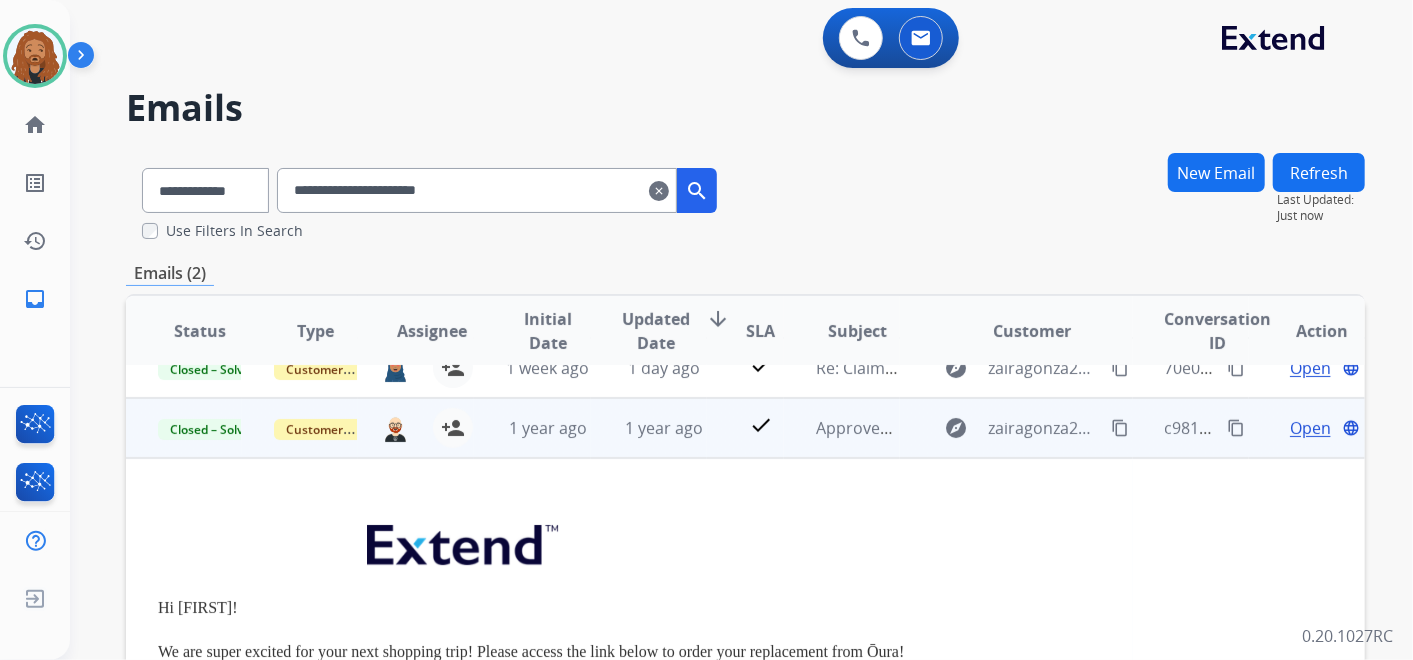scroll, scrollTop: 0, scrollLeft: 0, axis: both 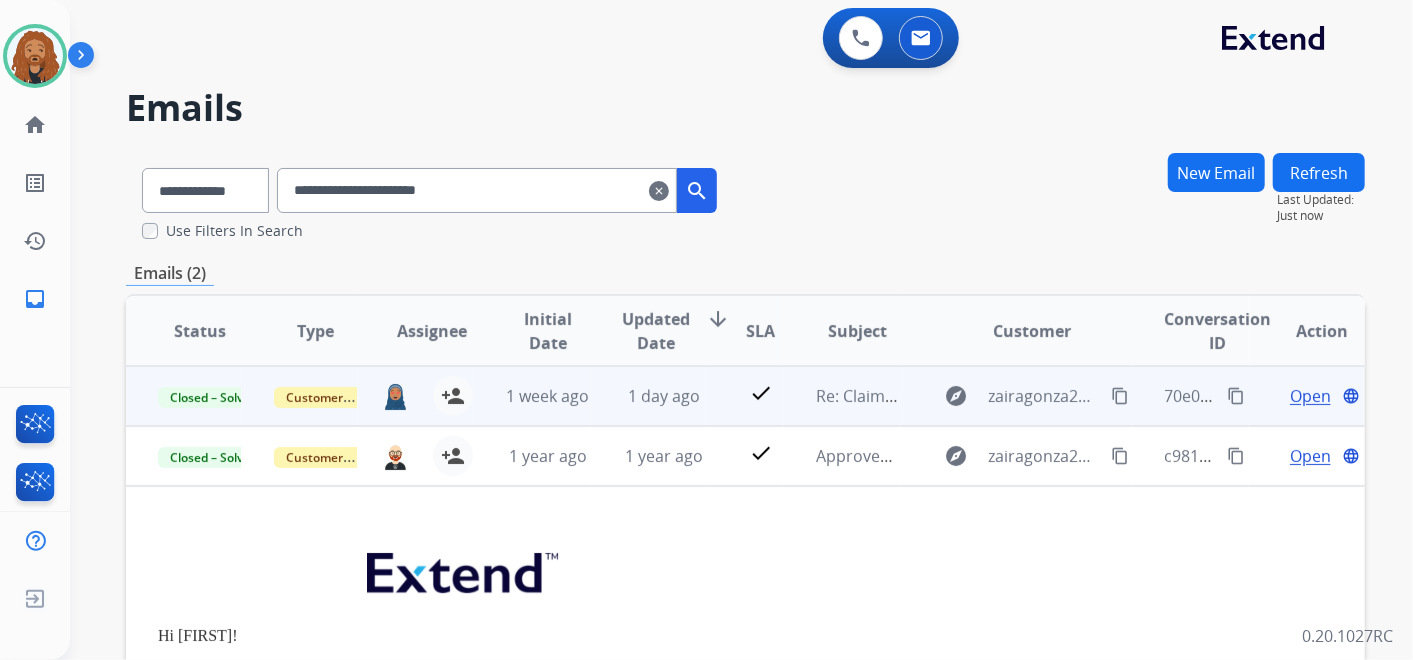 click on "1 day ago" at bounding box center (649, 396) 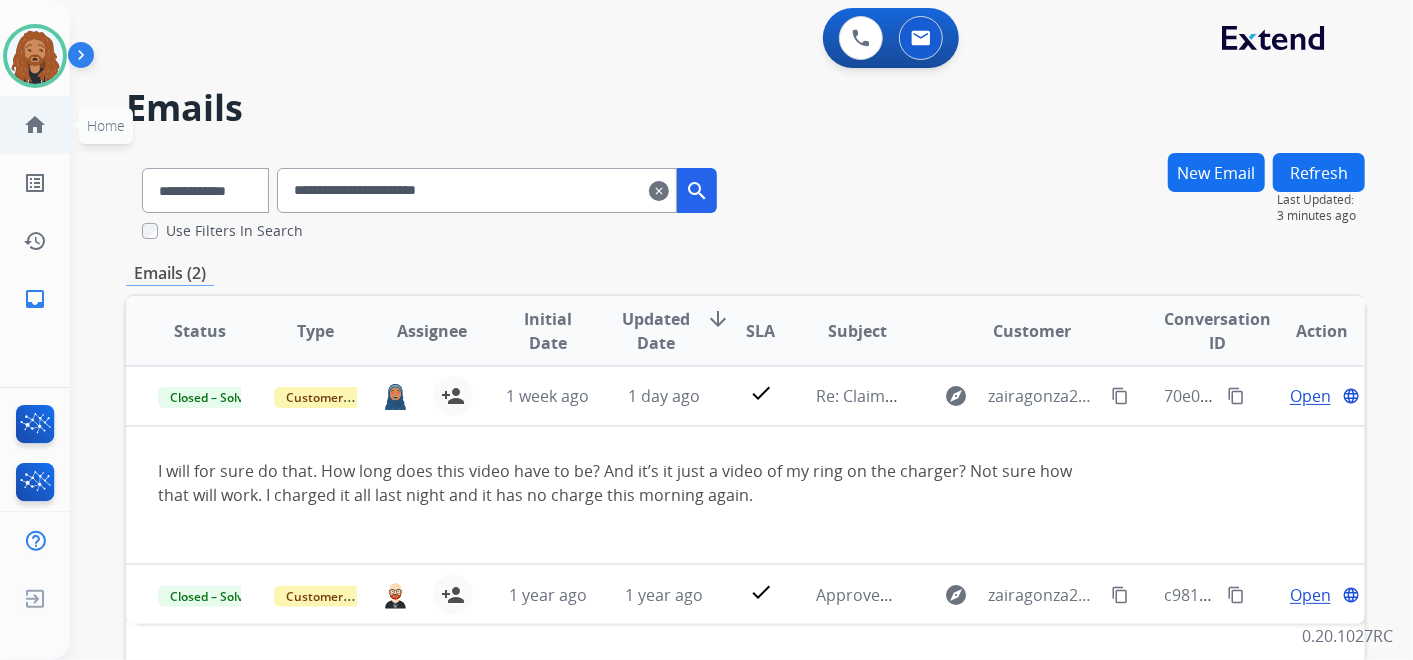 drag, startPoint x: 545, startPoint y: 205, endPoint x: 55, endPoint y: 145, distance: 493.6598 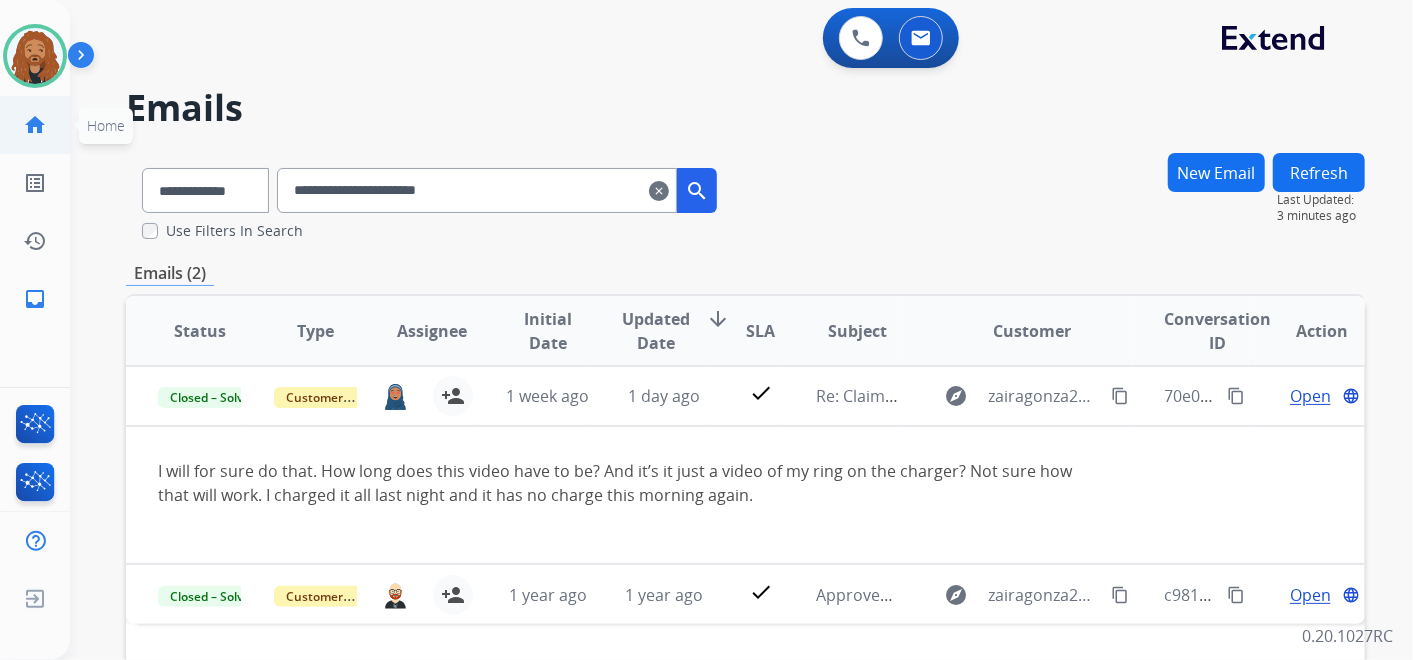 paste 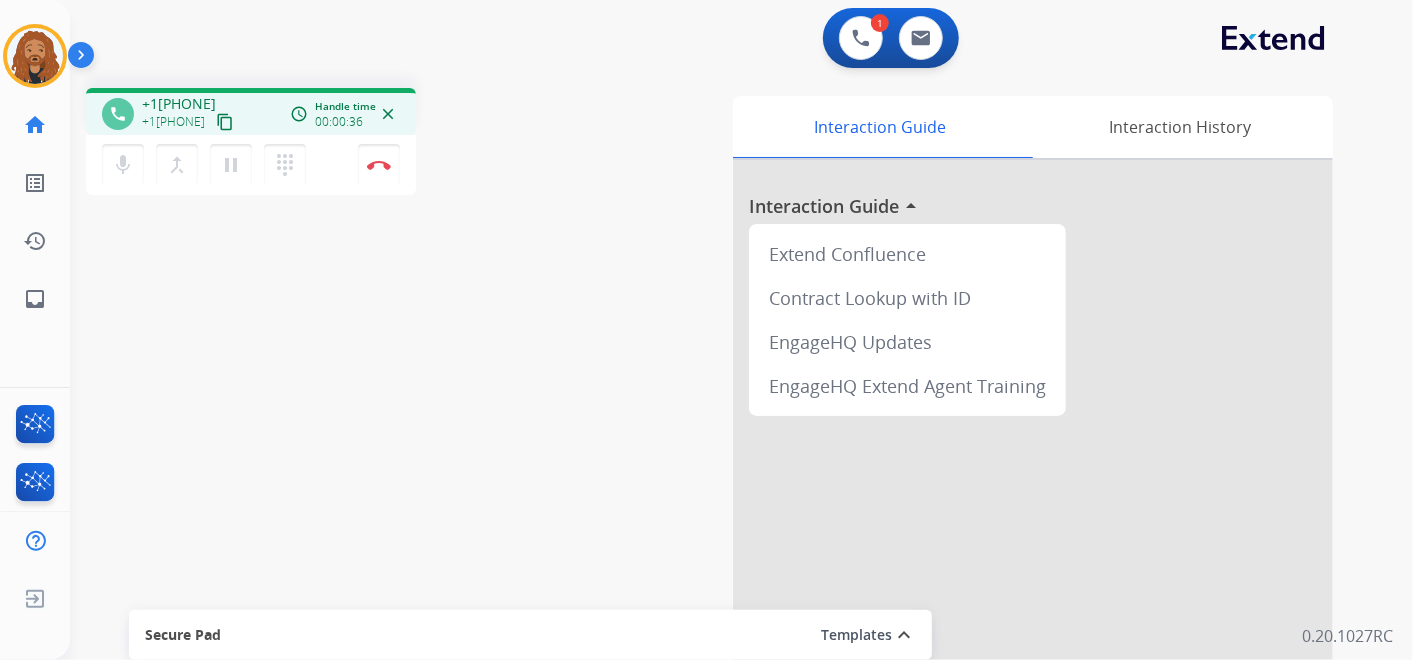 click on "content_copy" at bounding box center [225, 122] 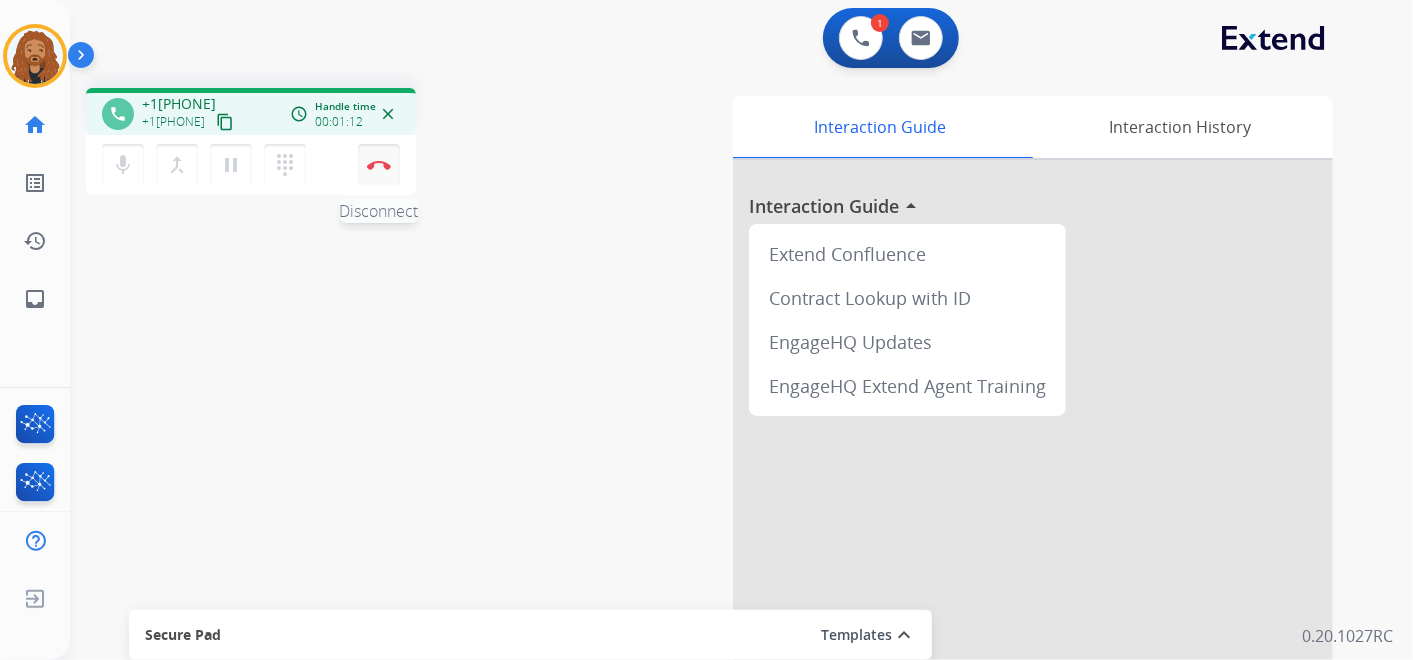 click on "Disconnect" at bounding box center [379, 165] 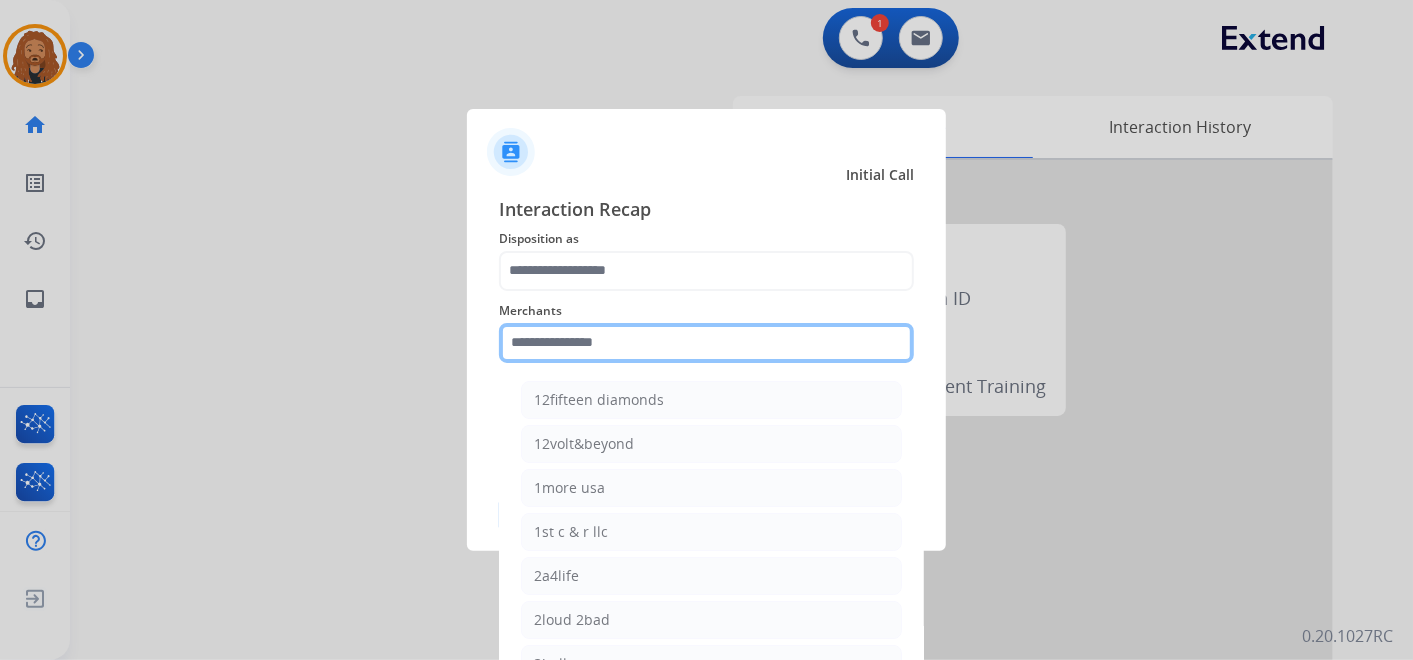 click 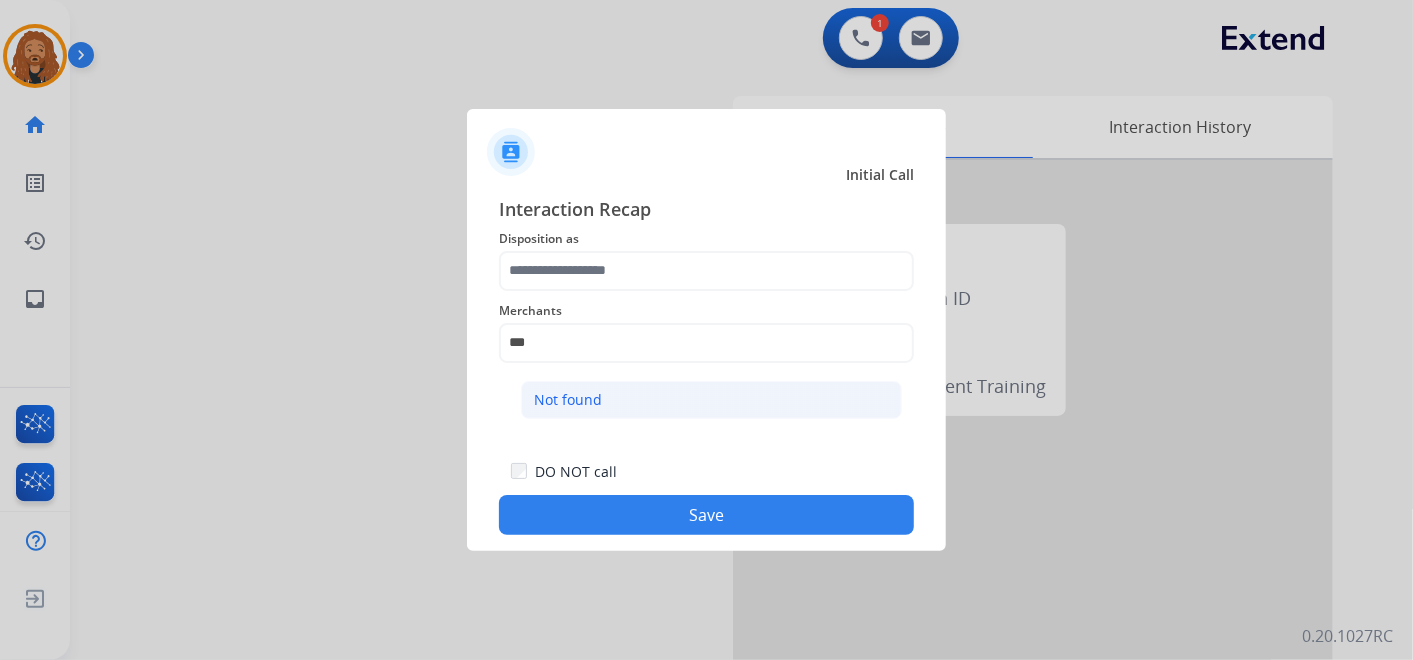 click on "Not found" 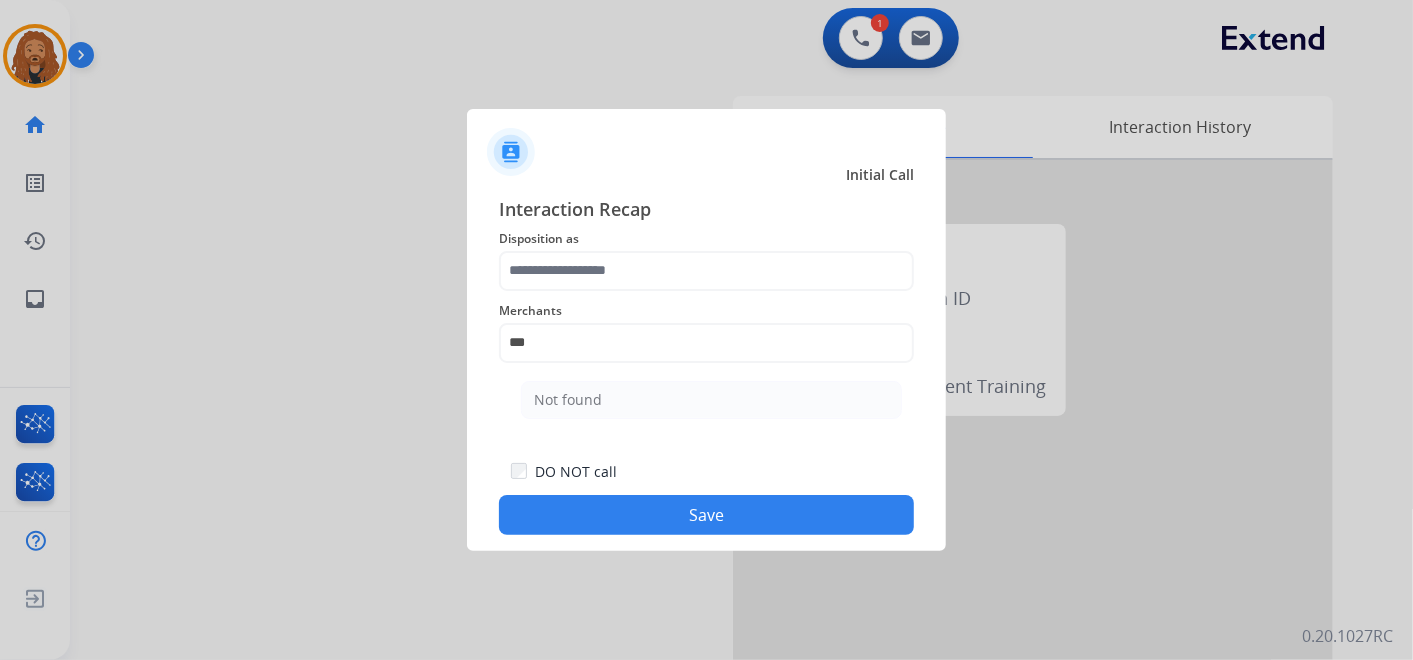 type on "*********" 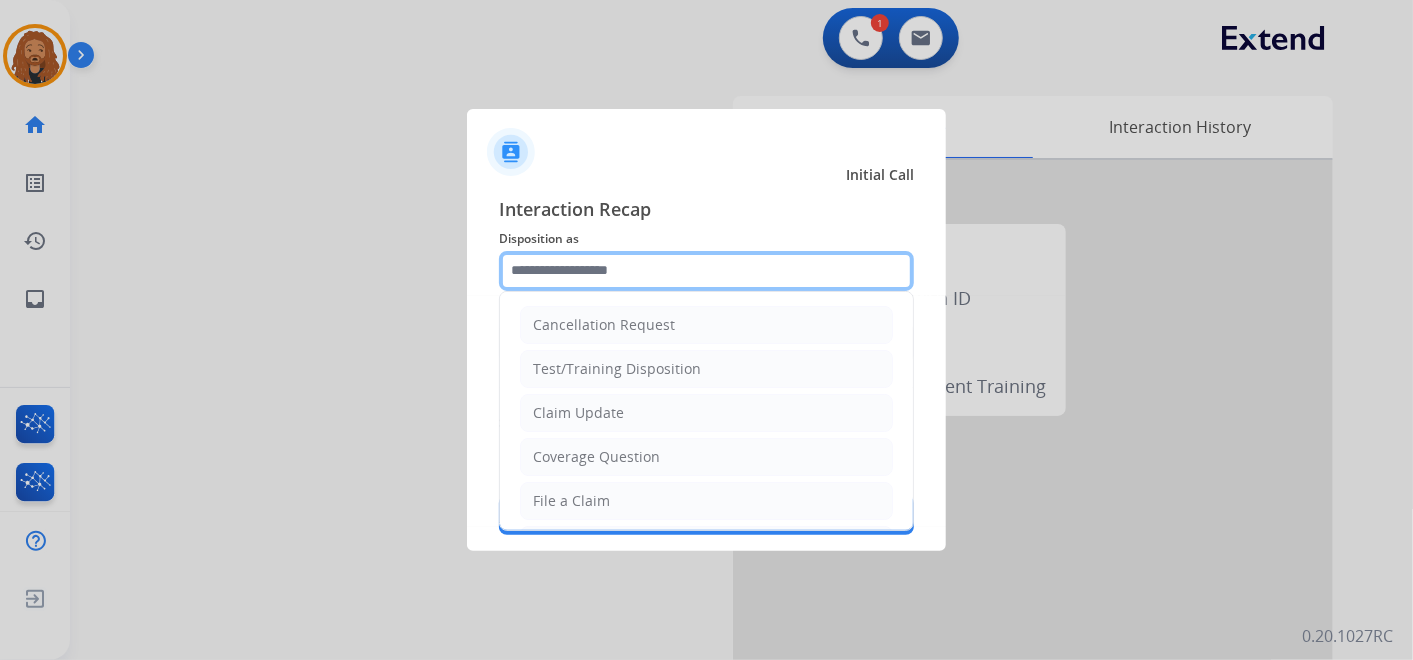 click 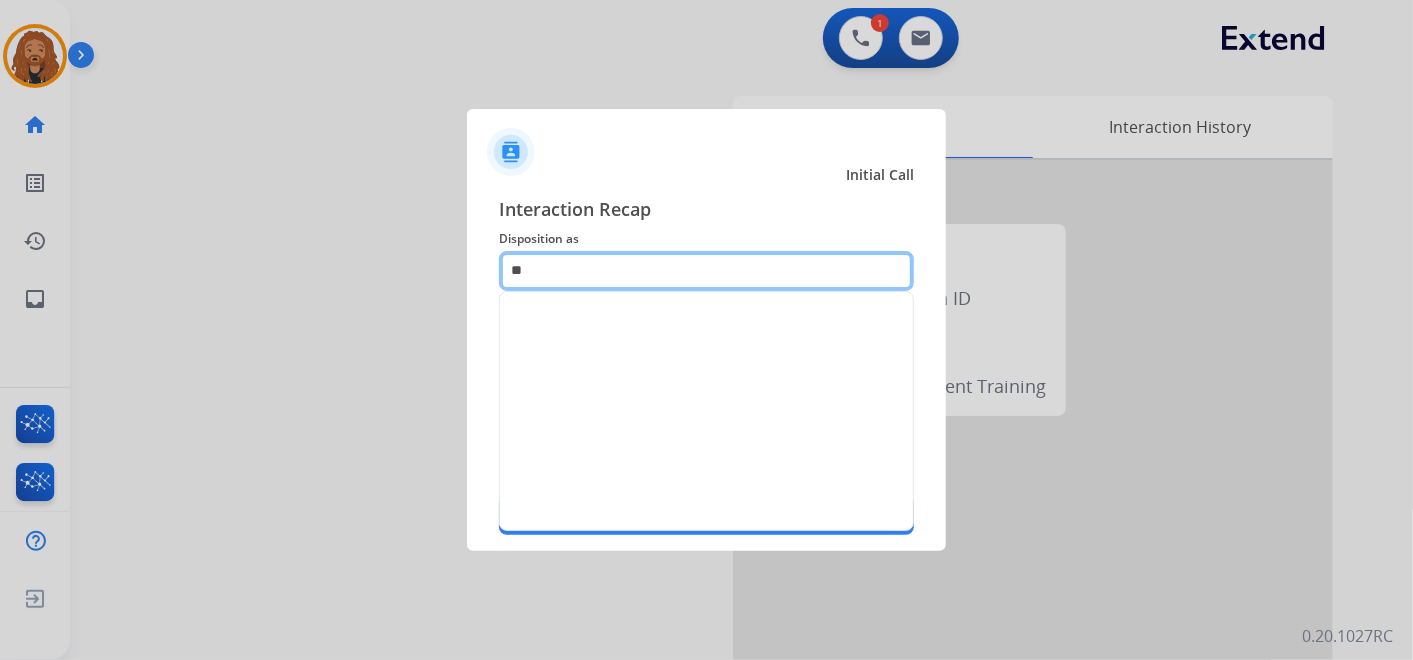 scroll, scrollTop: 0, scrollLeft: 0, axis: both 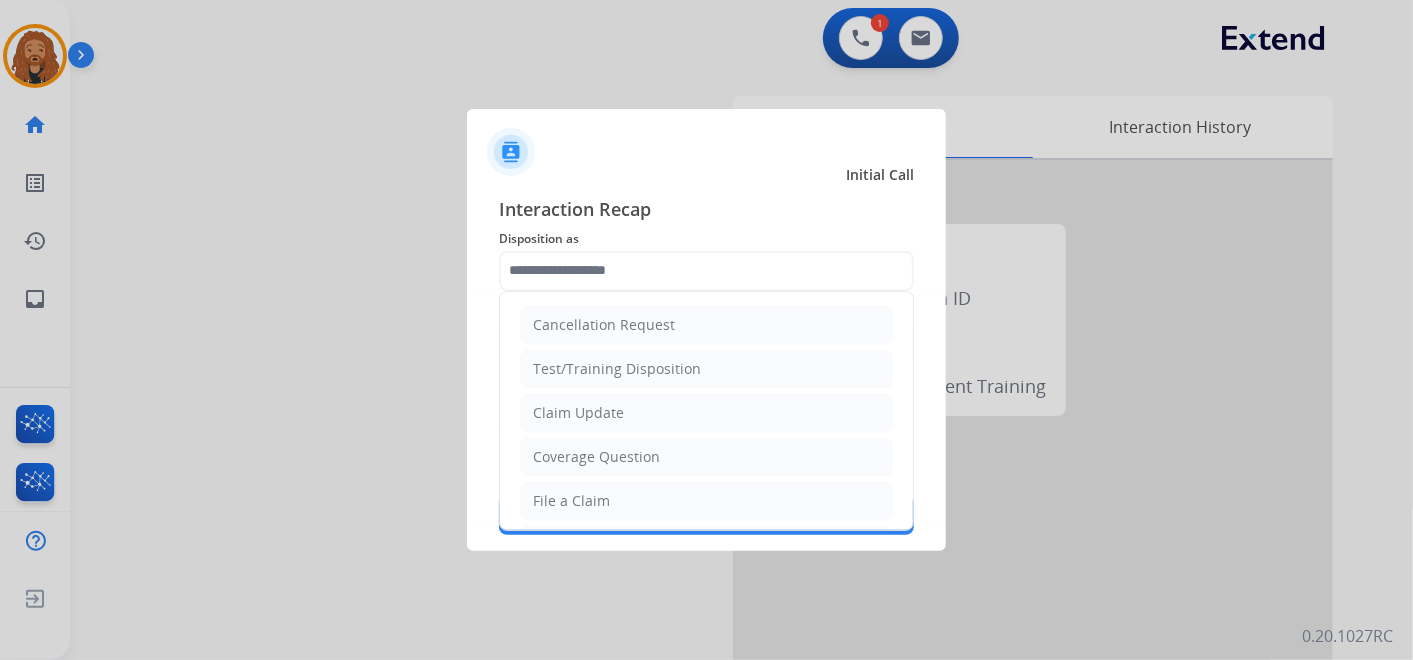 click on "Interaction Recap" 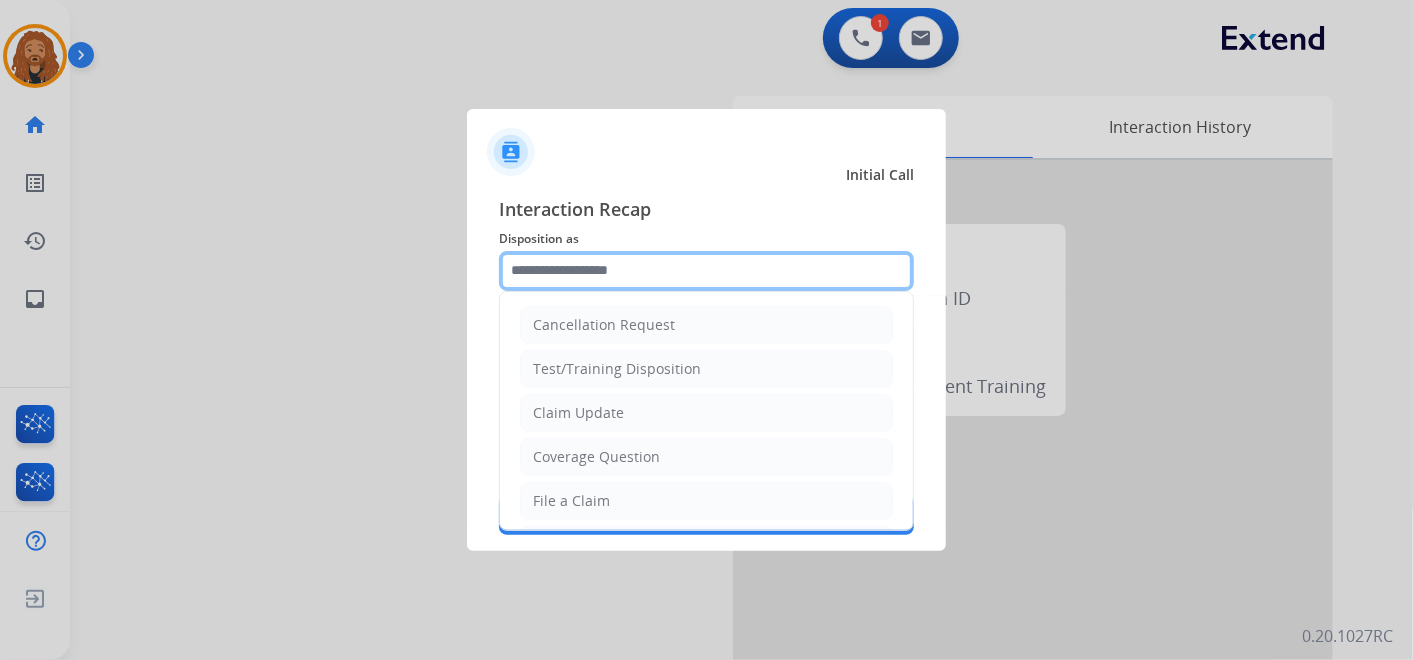click 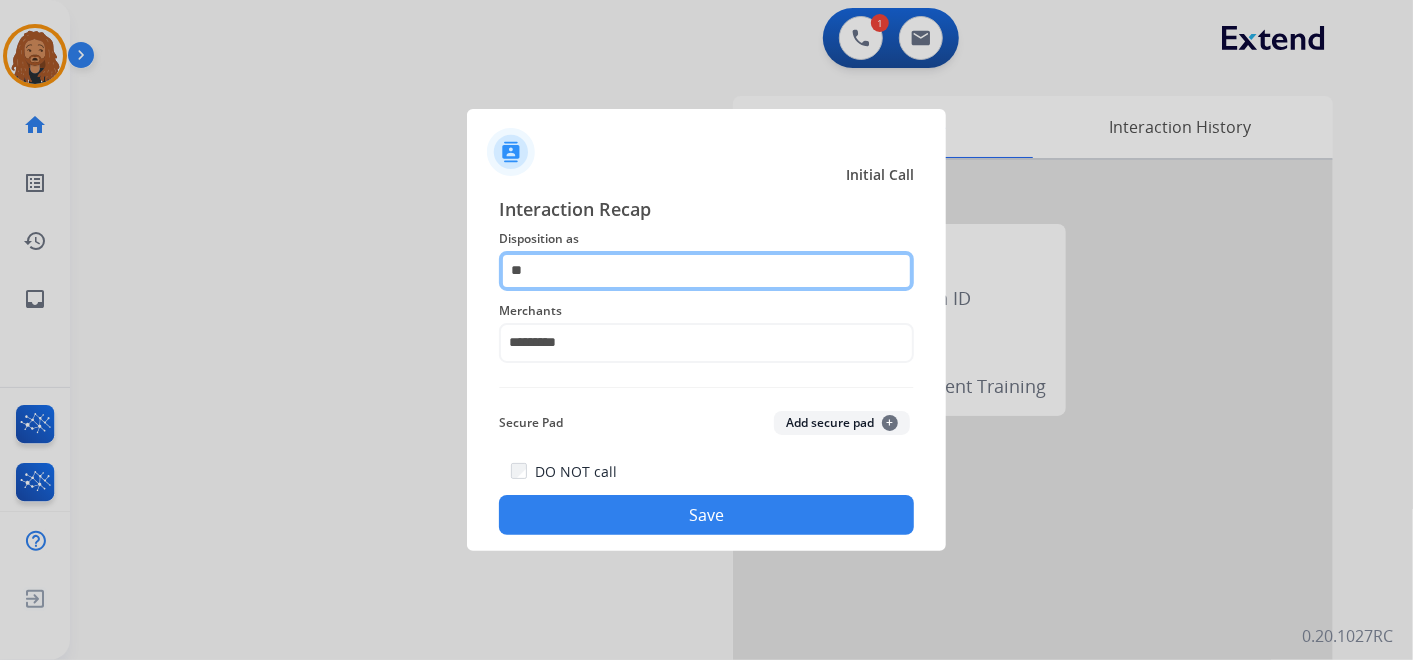 type on "*" 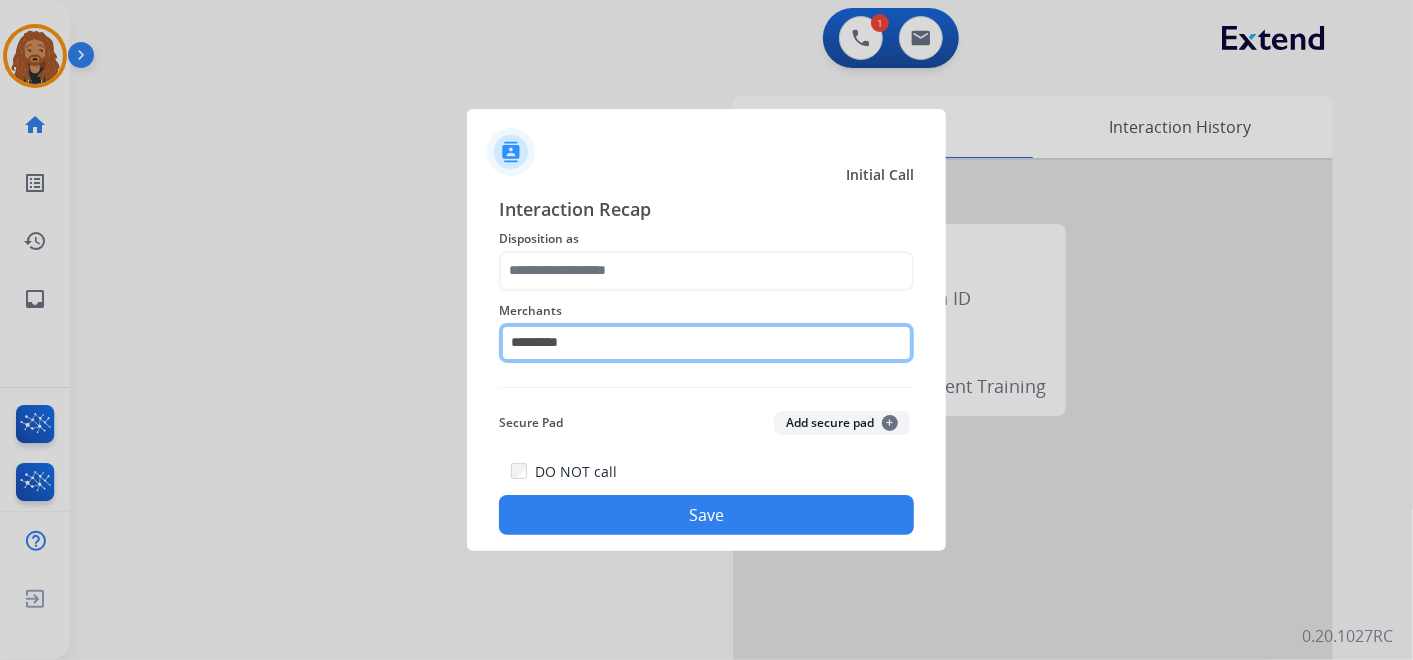 drag, startPoint x: 604, startPoint y: 339, endPoint x: 602, endPoint y: 315, distance: 24.083189 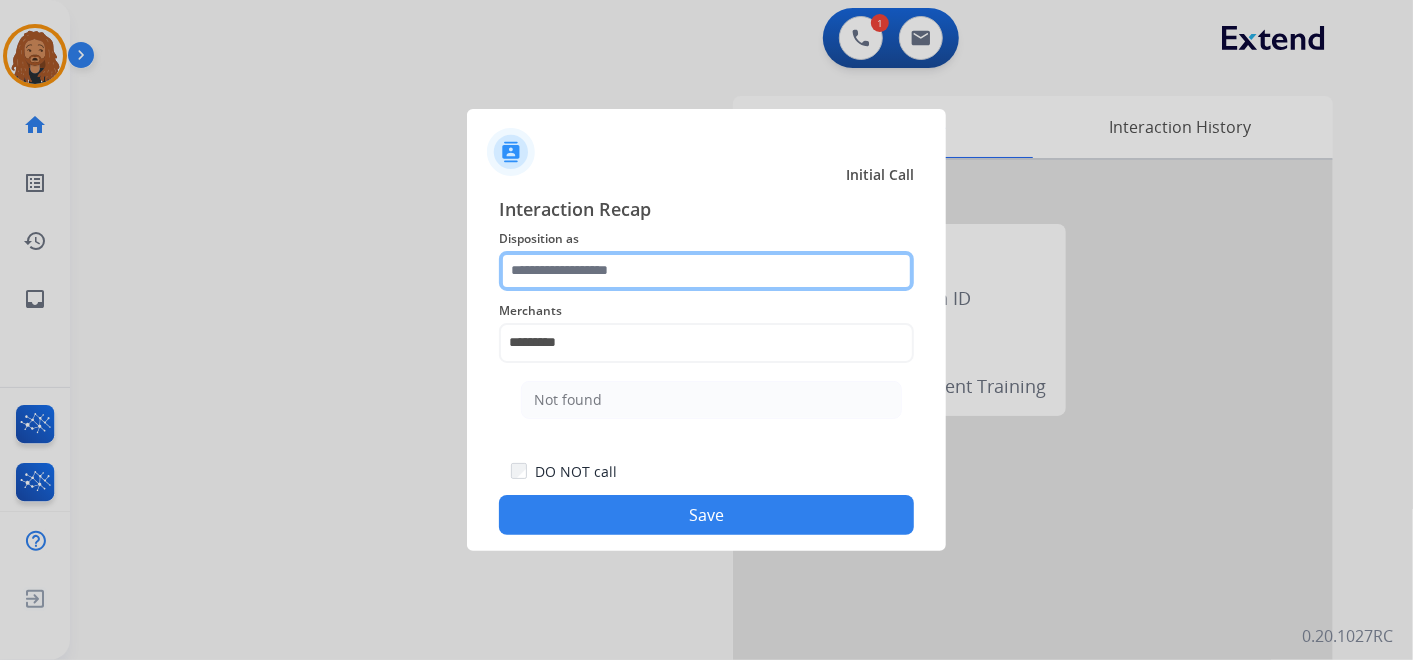click 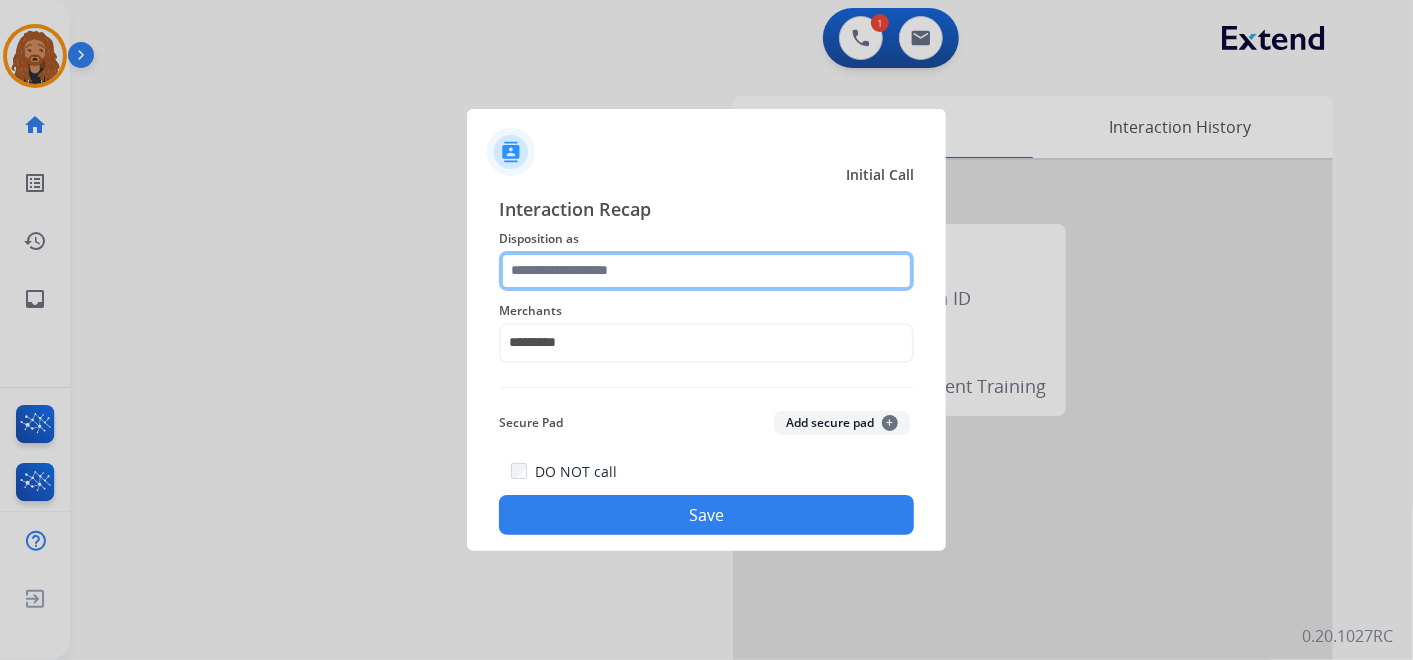 click 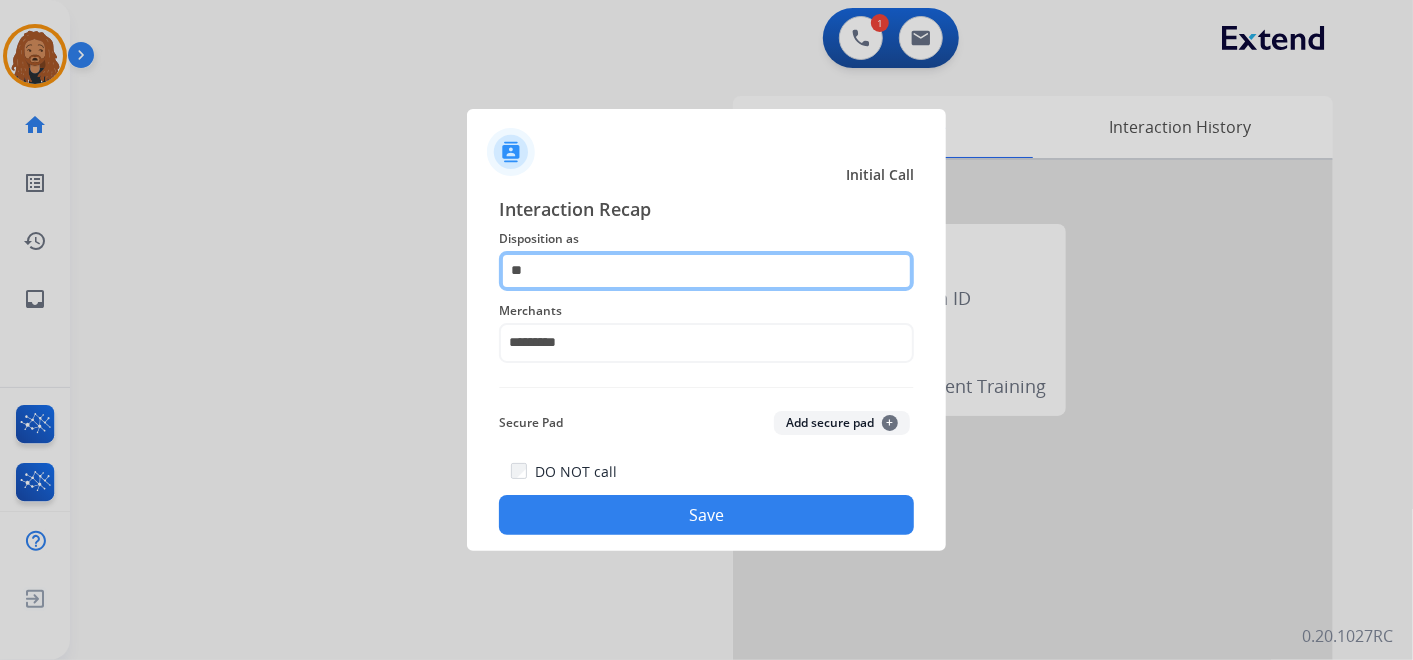 type on "*" 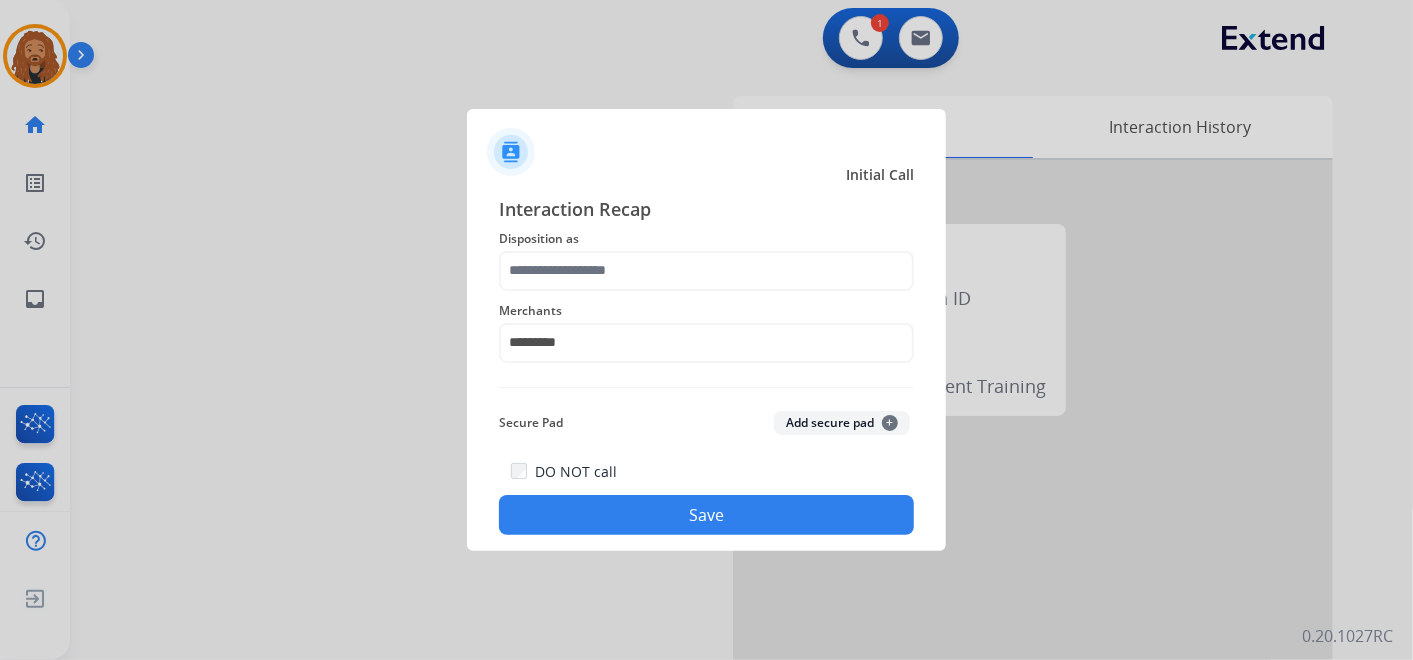 click on "Merchants" 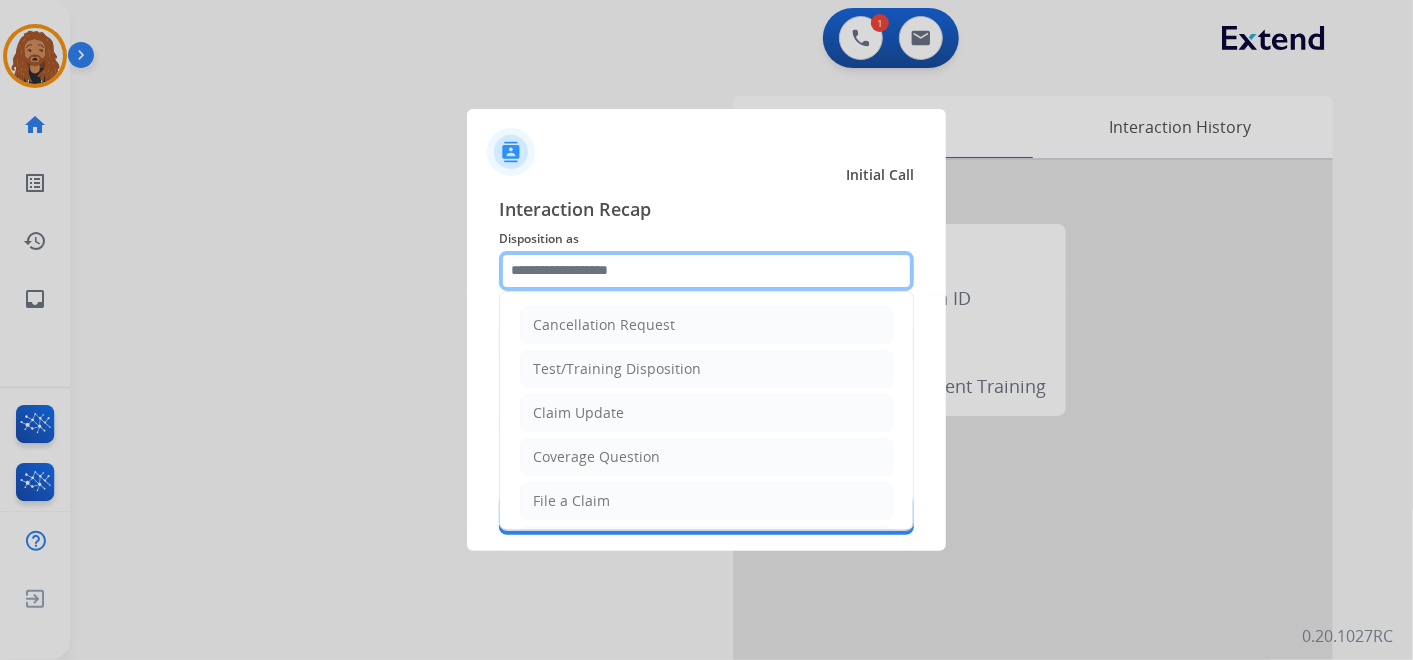 click 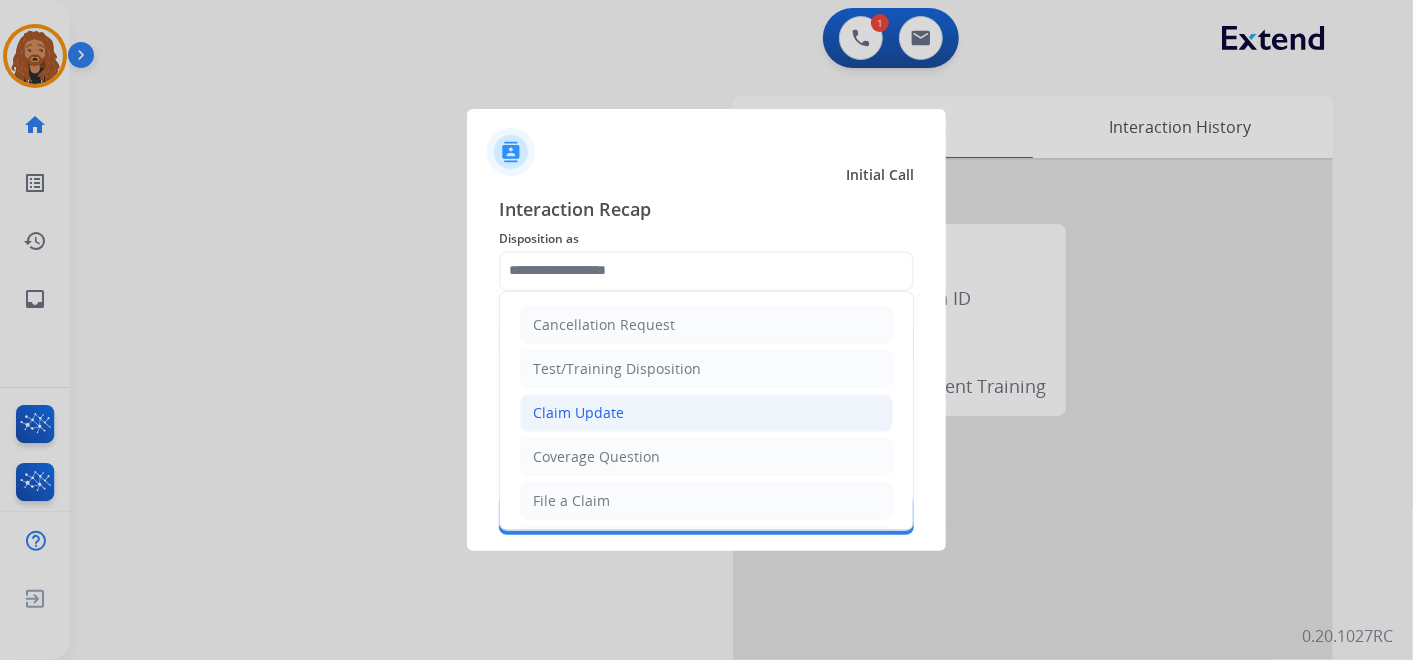 click on "Claim Update" 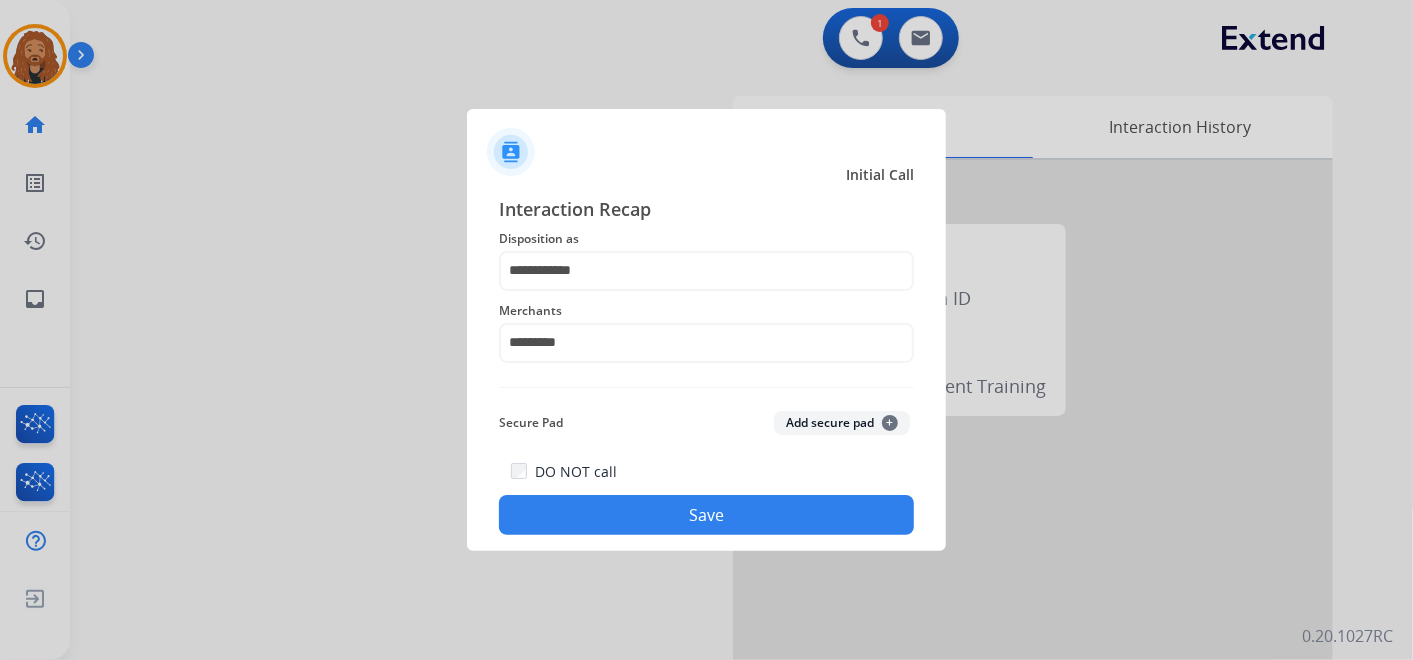click on "Save" 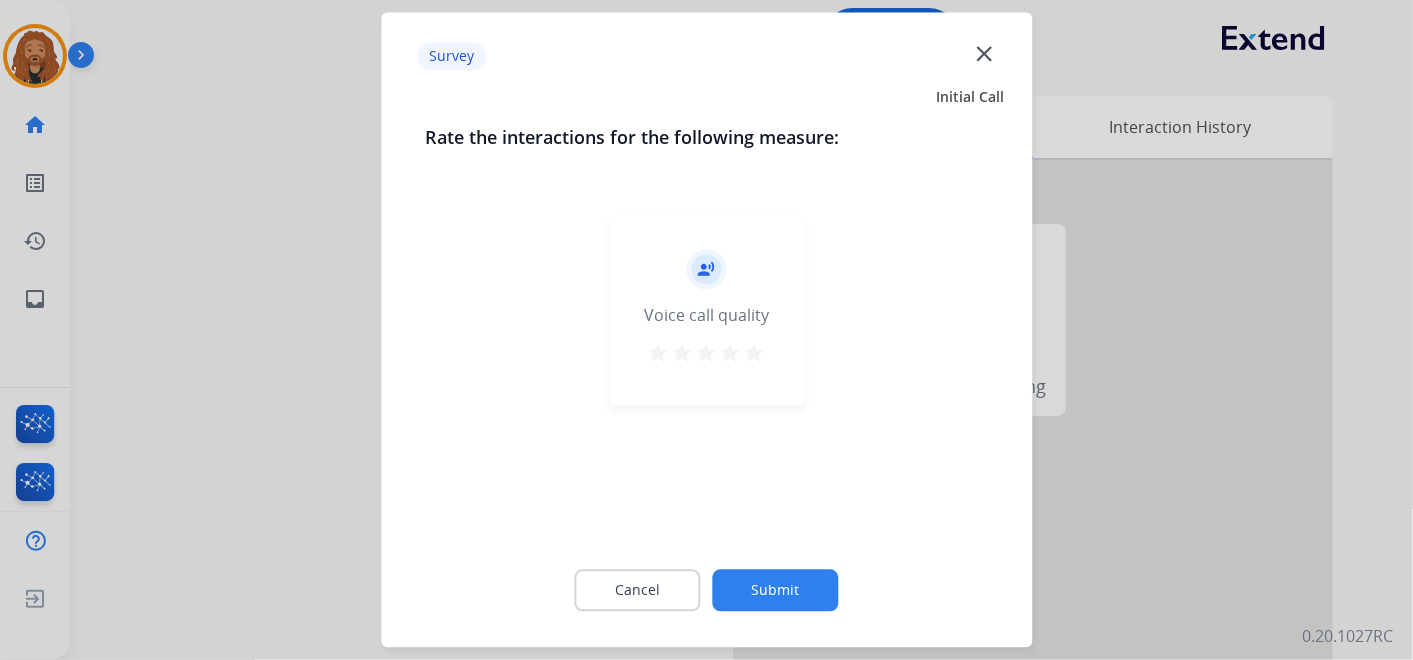 click on "star" at bounding box center (755, 354) 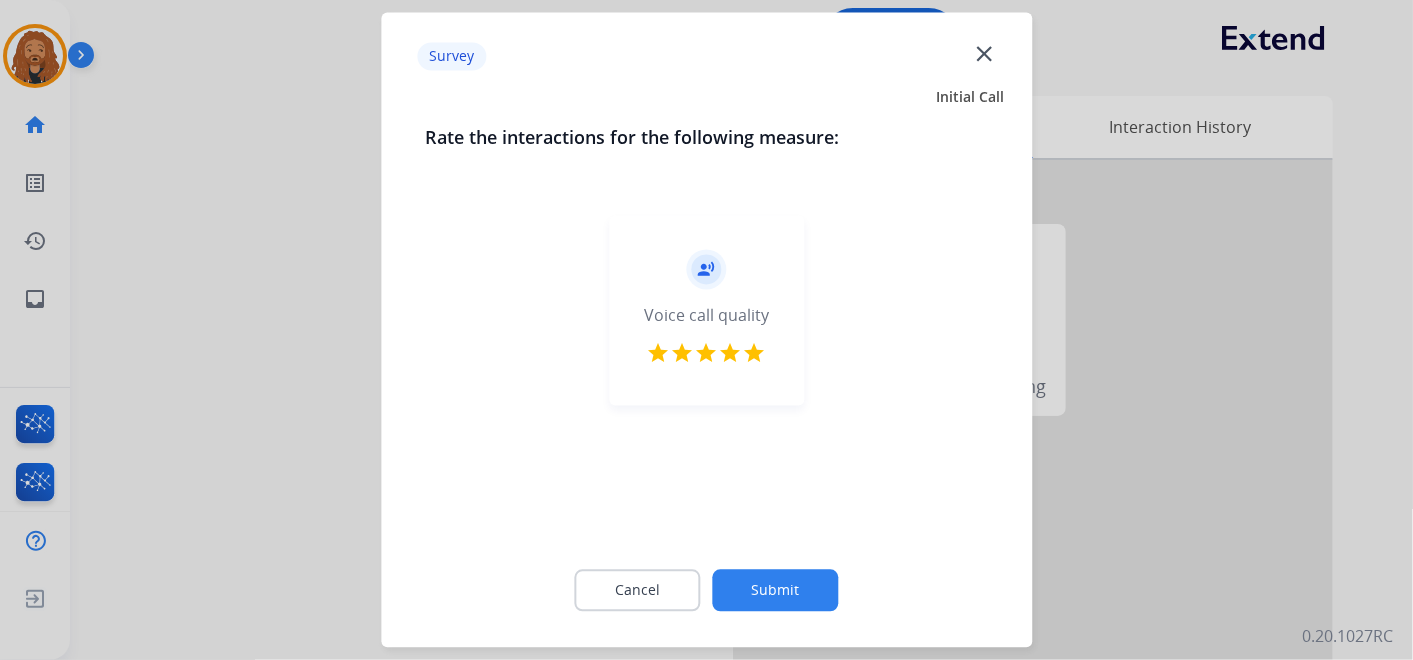click on "Cancel Submit" 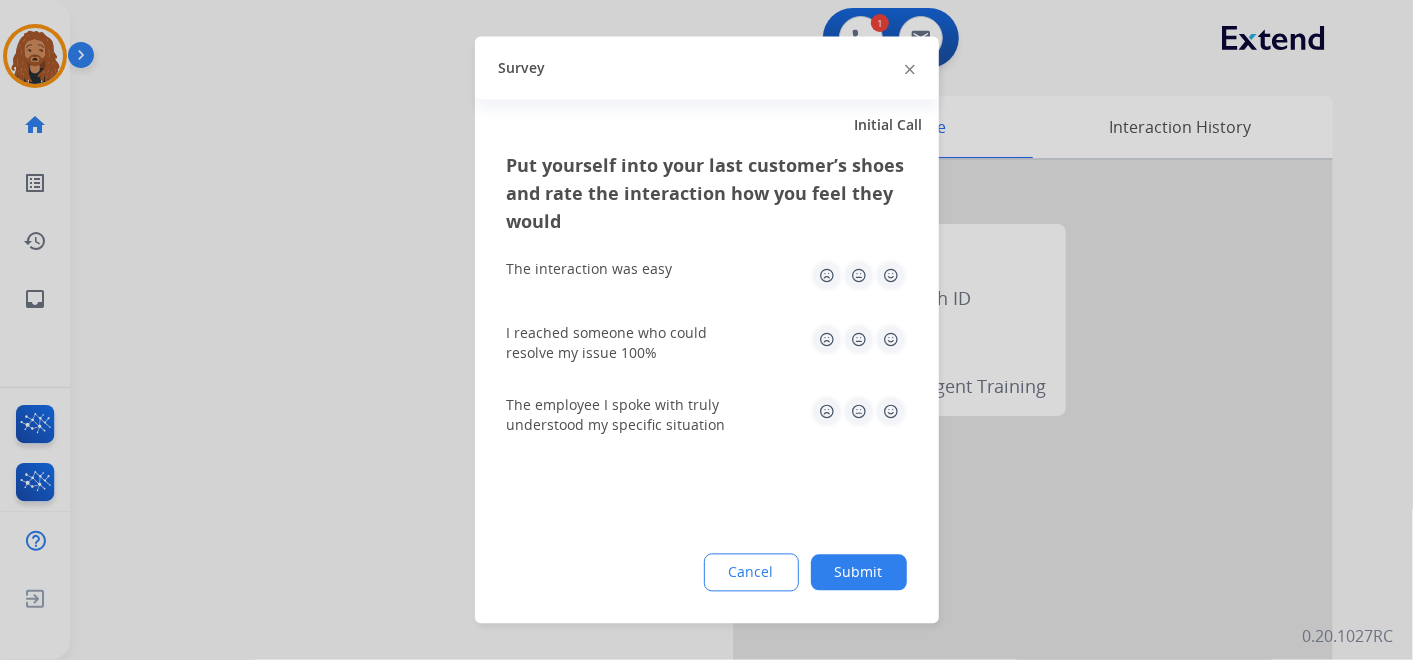 click on "Submit" 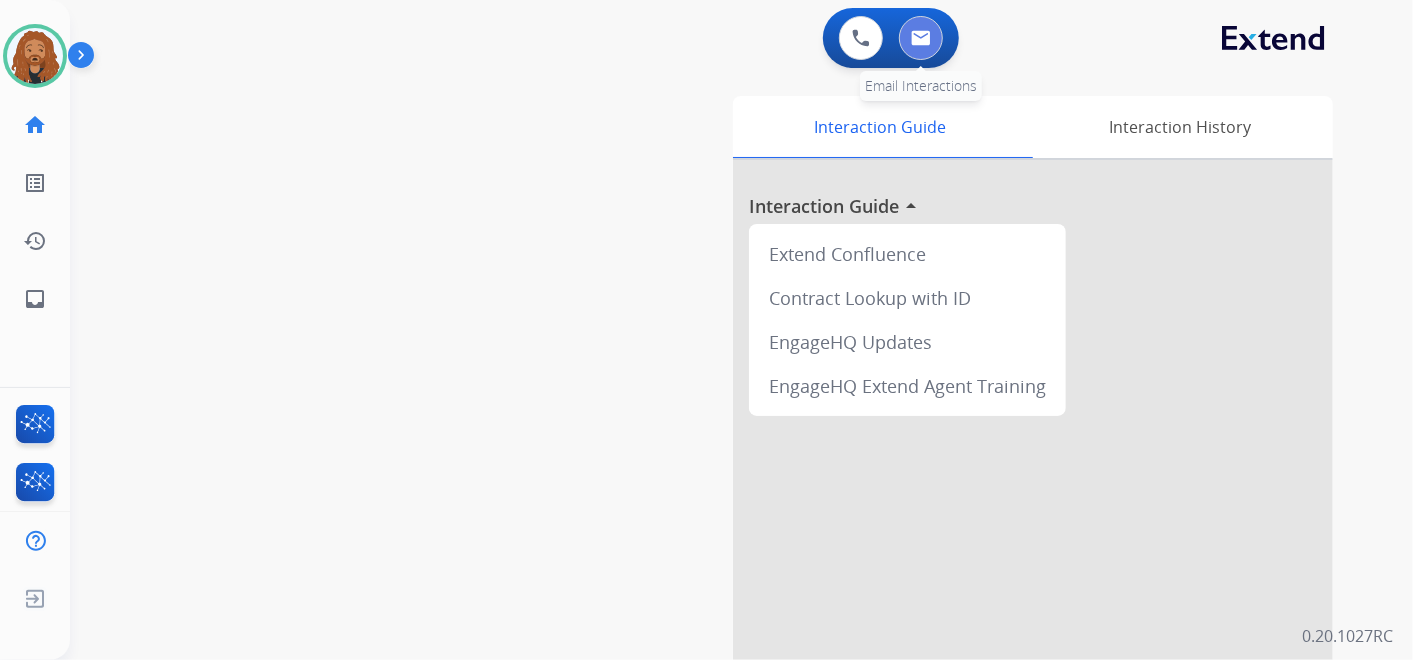 click at bounding box center (921, 38) 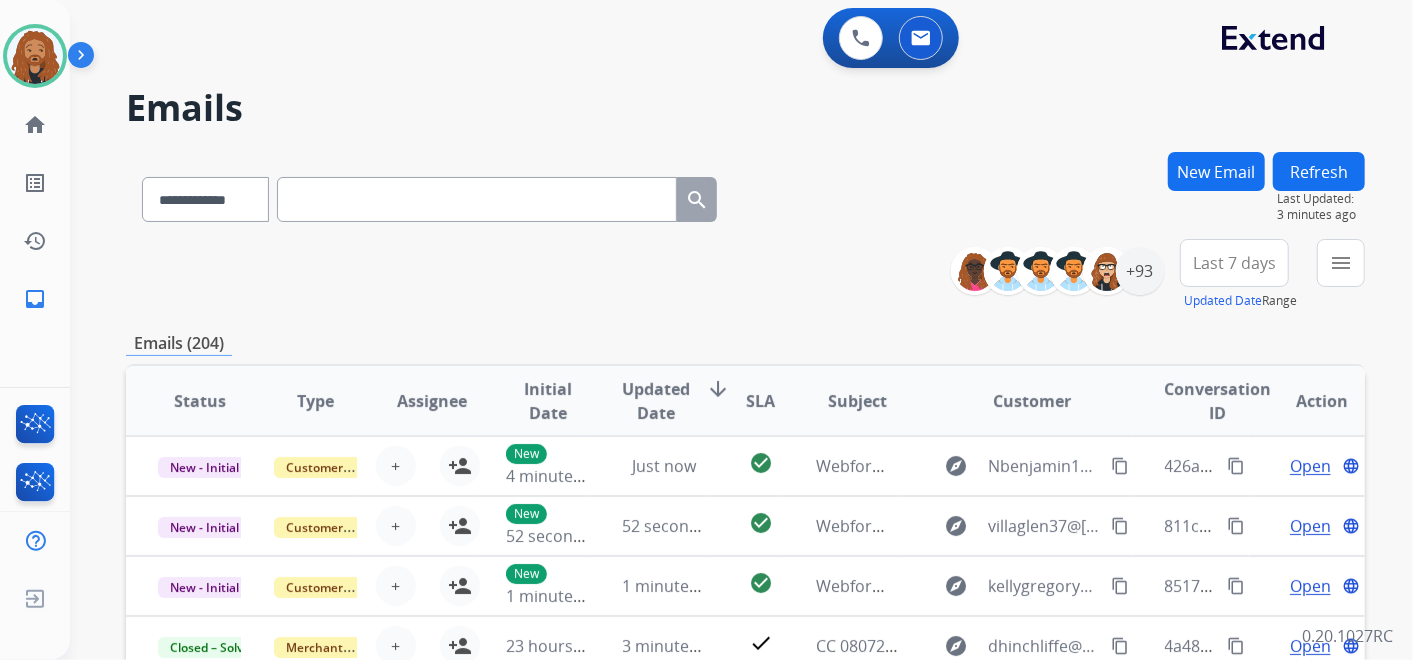 click at bounding box center [477, 199] 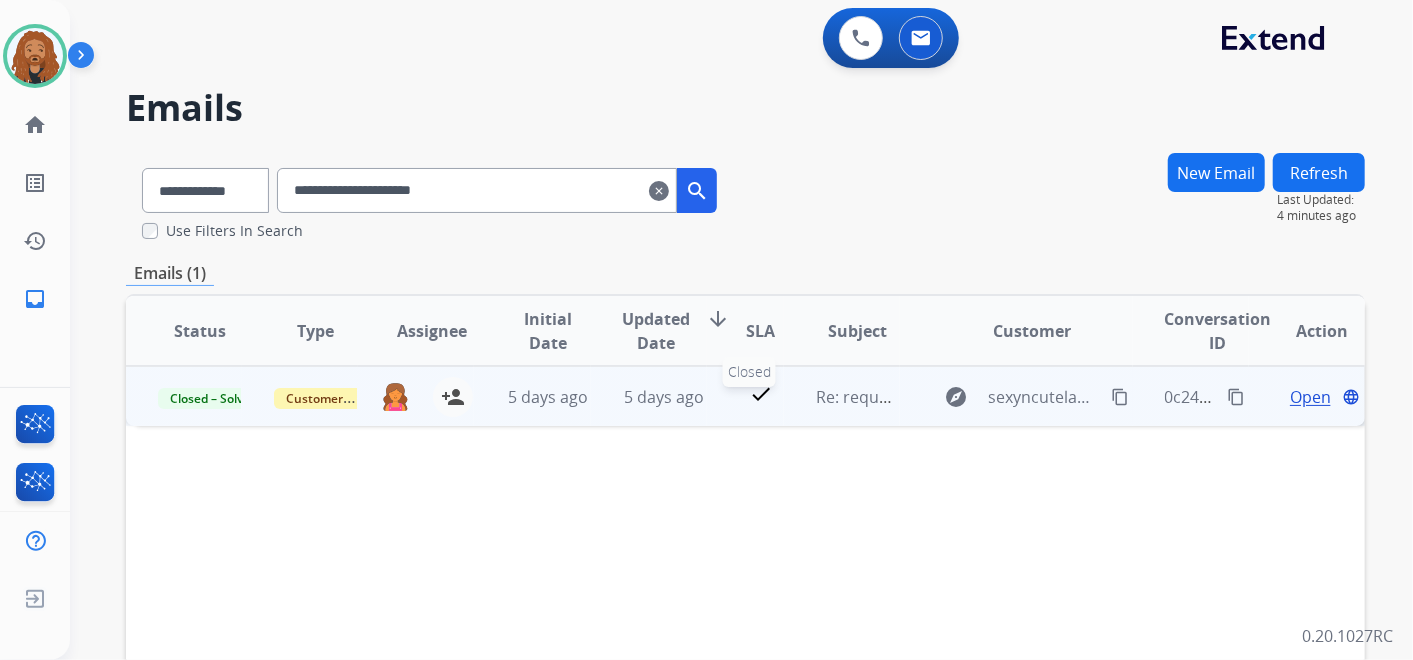 click on "check" at bounding box center [761, 397] 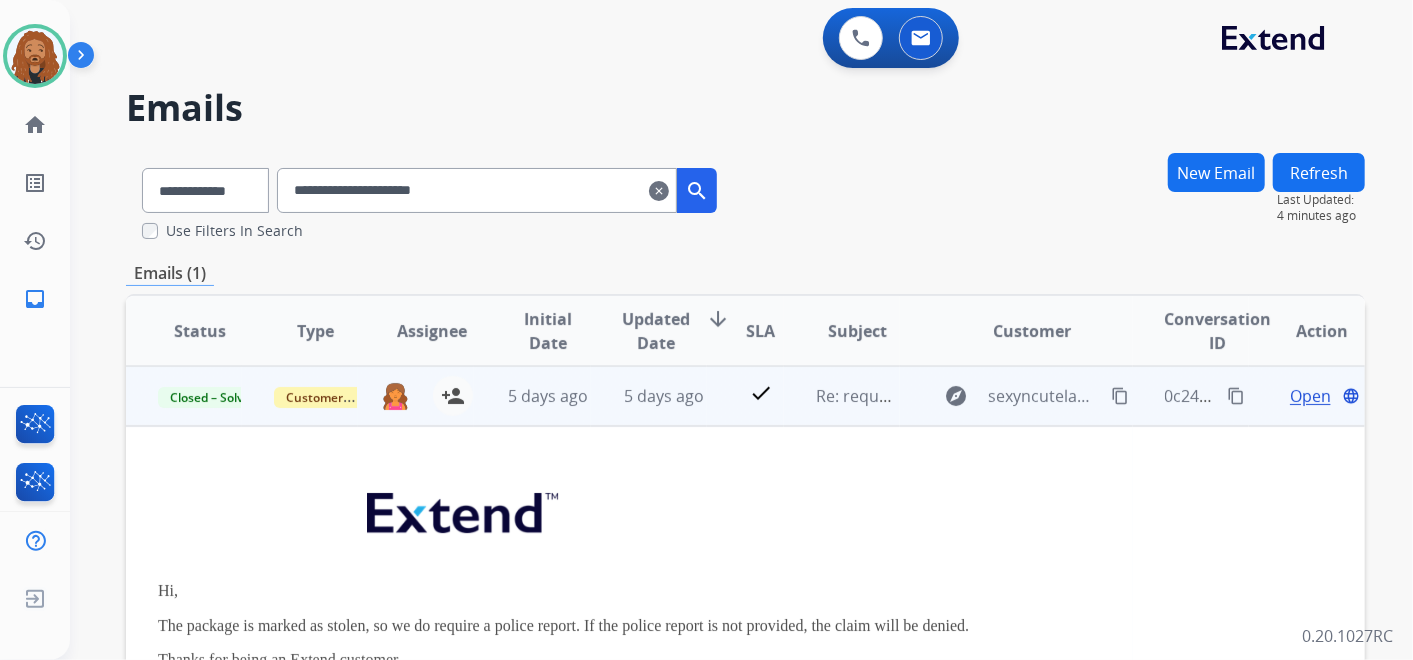 scroll, scrollTop: 62, scrollLeft: 0, axis: vertical 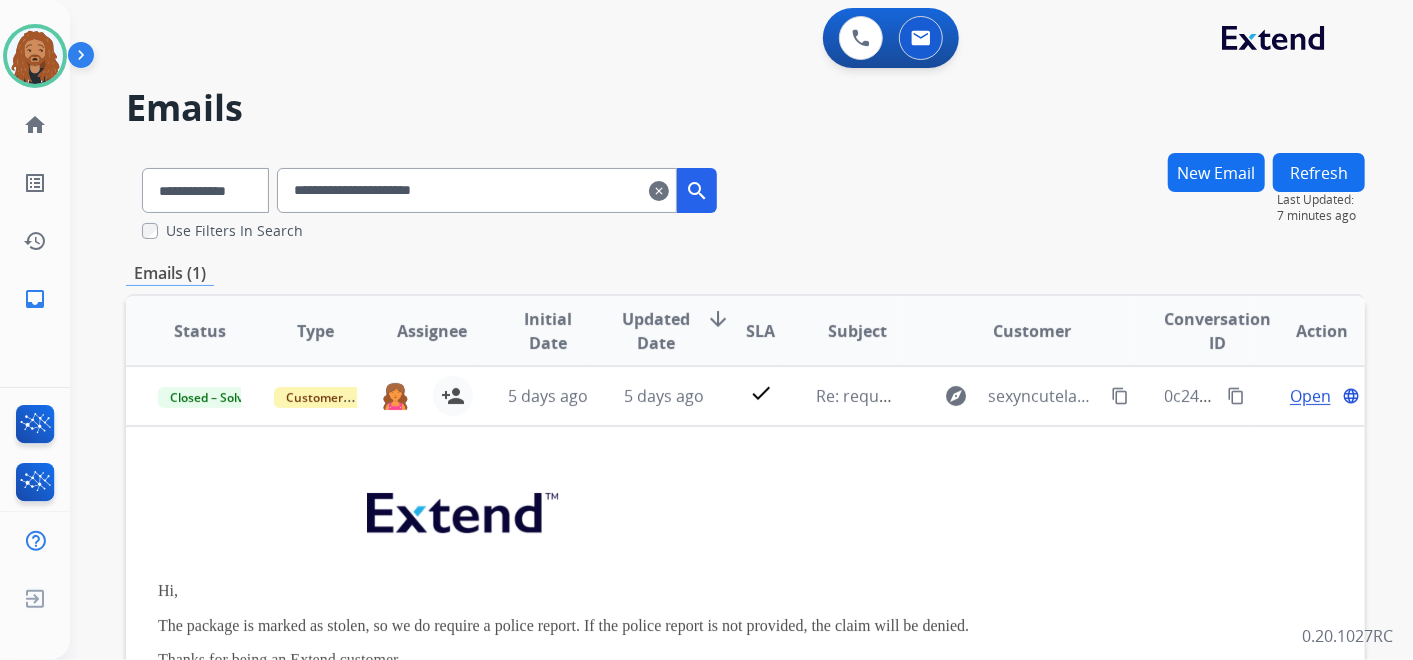click on "clear" at bounding box center [659, 191] 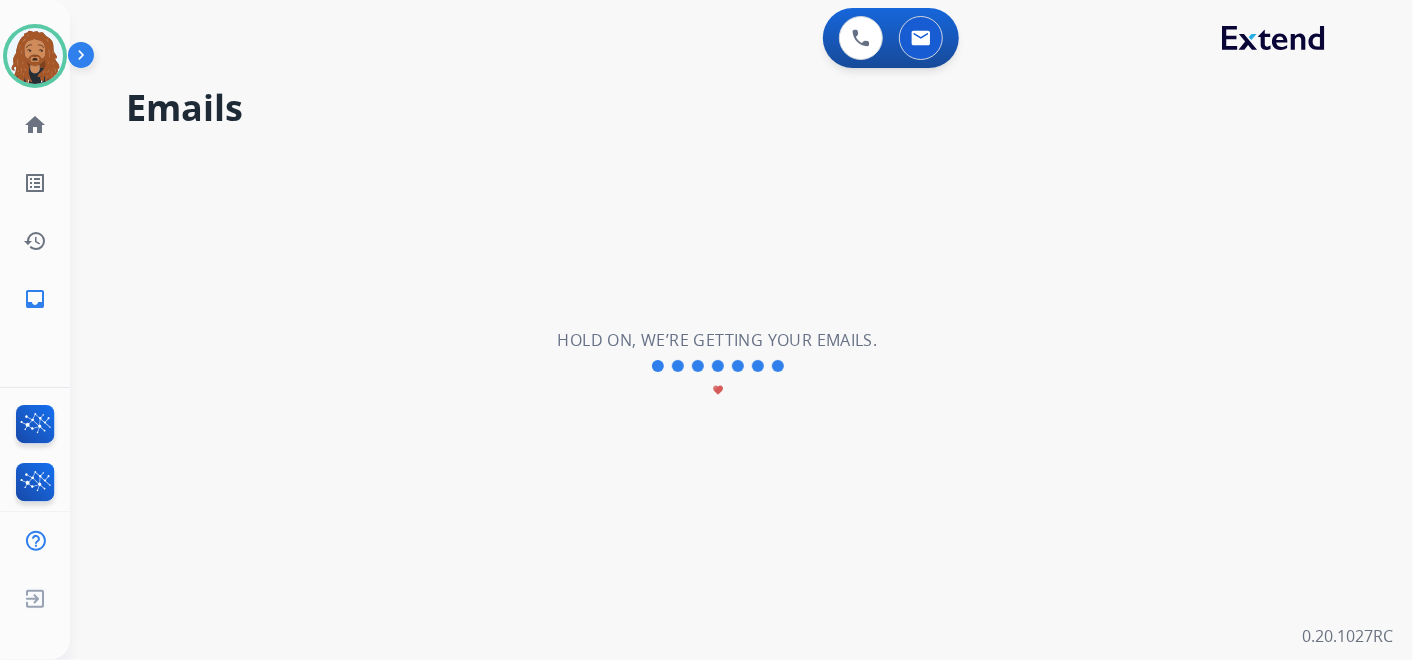 type 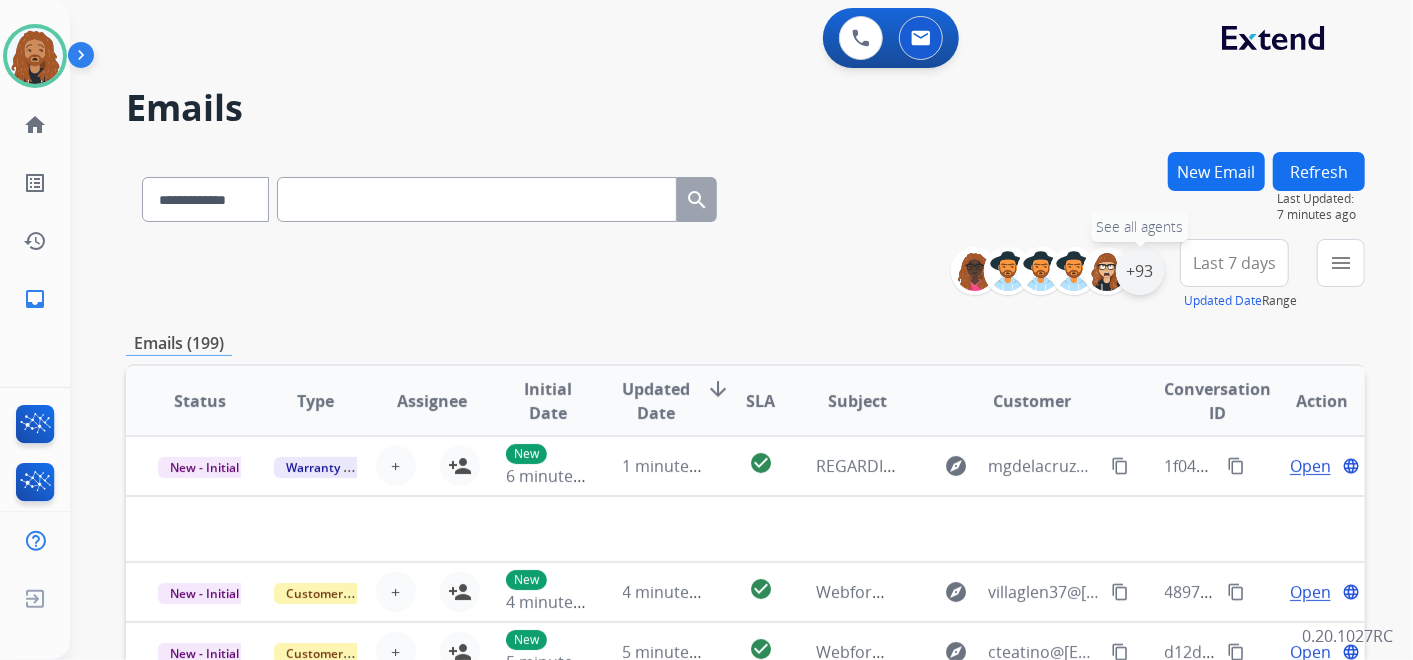 click on "+93" at bounding box center (1140, 271) 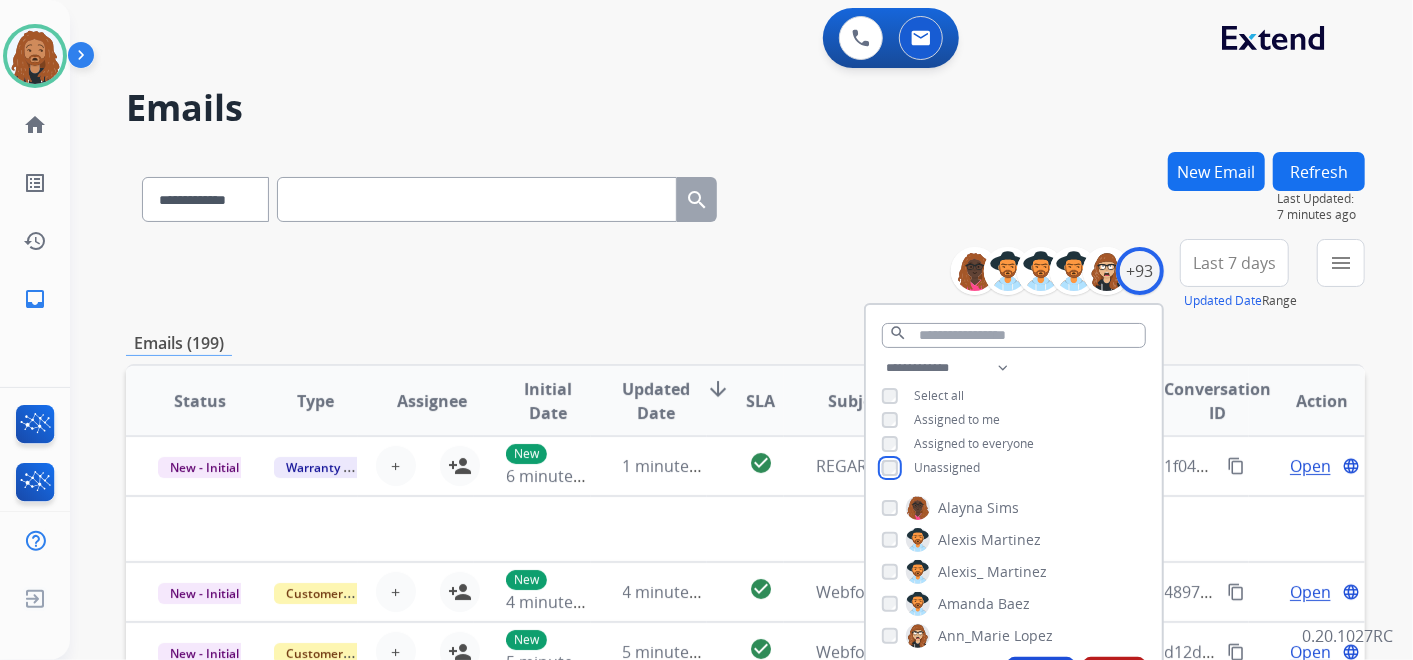 scroll, scrollTop: 333, scrollLeft: 0, axis: vertical 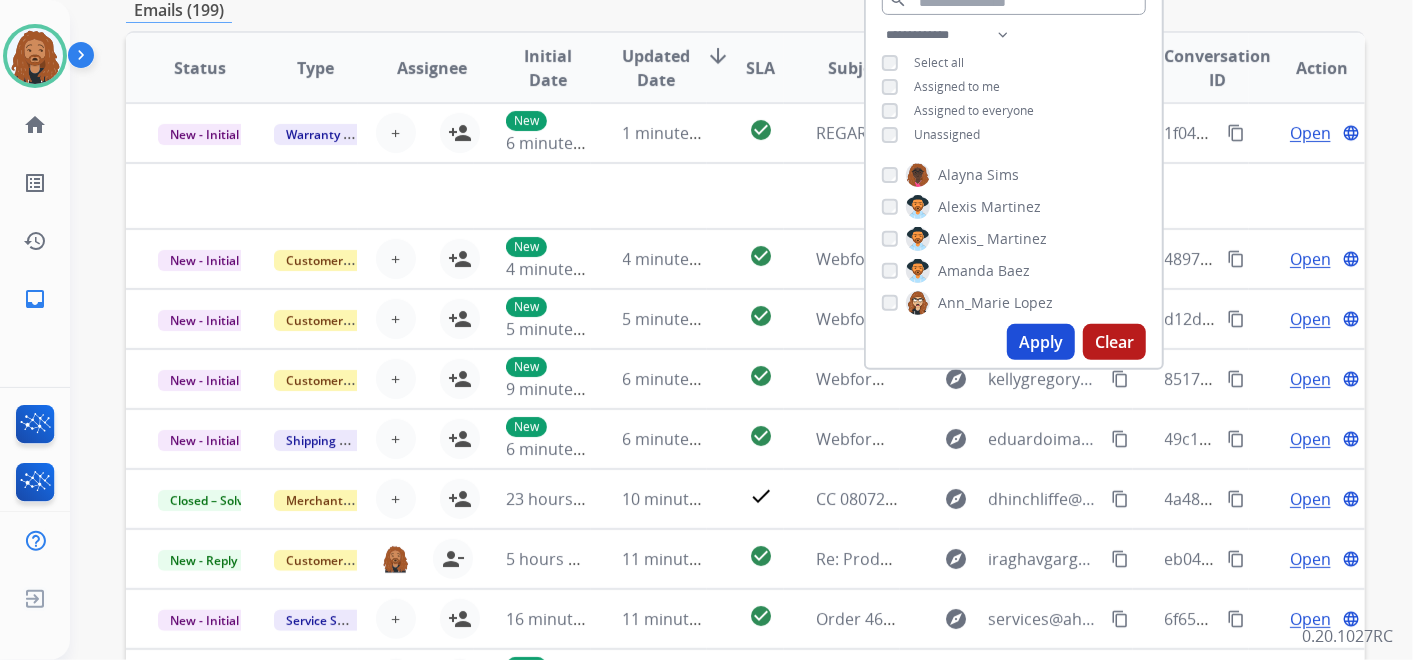click on "Apply" at bounding box center [1041, 342] 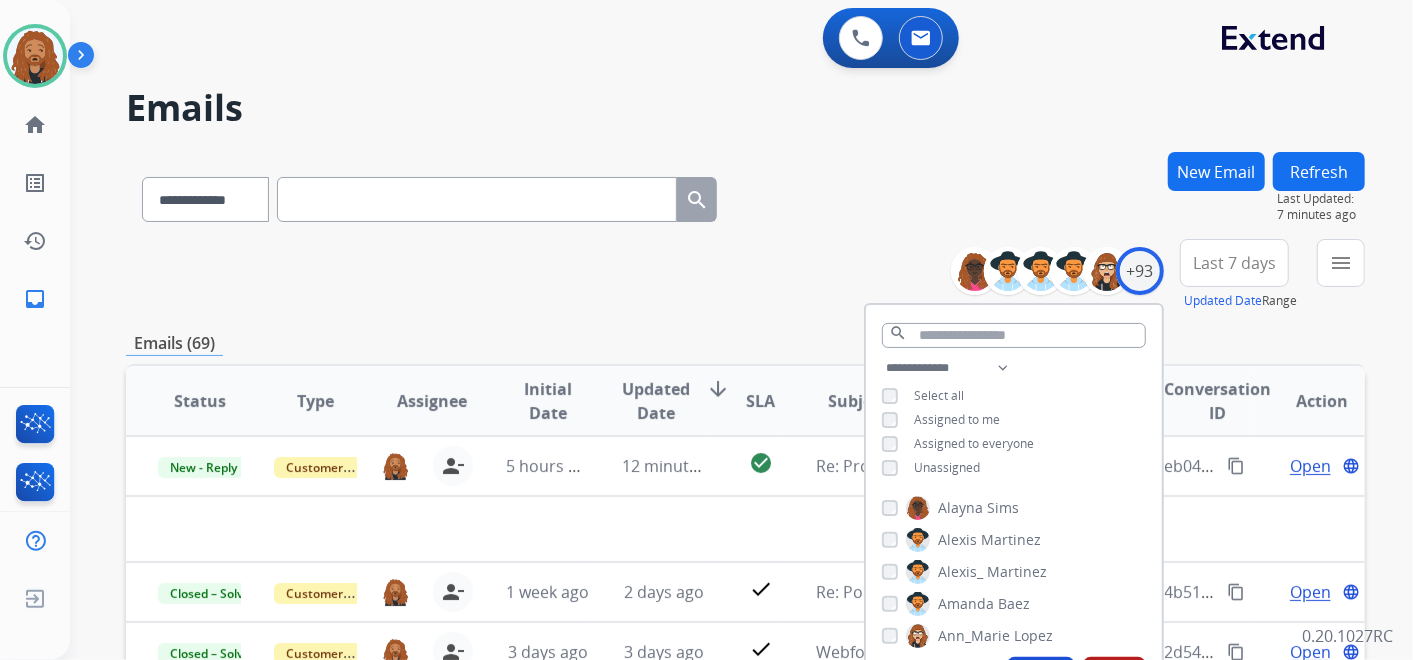 scroll, scrollTop: 111, scrollLeft: 0, axis: vertical 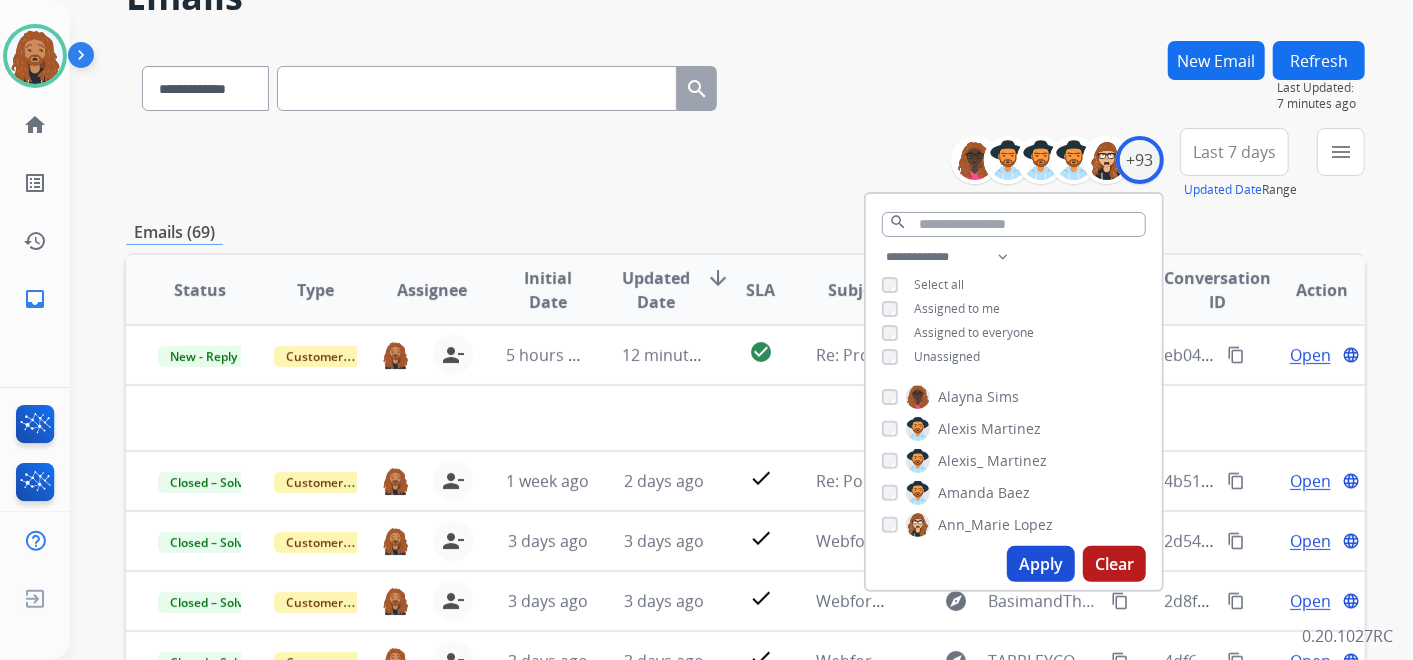 click on "Status Type Assignee Initial Date Updated Date arrow_downward SLA Subject Customer Conversation ID Action New - Reply Customer Support dominique.collins@mcibpo.com person_remove Unassign to Me 5 hours ago 12 minutes ago check_circle  Re: Product Shipment.  explore iraghavgarg@gmail.com content_copy  eb04302b-83f5-478c-9549-c3fb32c504b3  content_copy Open language Closed – Solved Customer Support dominique.collins@mcibpo.com person_remove Unassign to Me 1 week ago 2 days ago check  Re: Police report needed  explore 03.runtz@gmail.com content_copy  4b51ee37-51af-4be6-8423-fa3336515850  content_copy Open language Closed – Solved Customer Support dominique.collins@mcibpo.com person_remove Unassign to Me 3 days ago 3 days ago check  Webform from Rapanzik@hotmail.com on 08/03/2025  explore Rapanzik@hotmail.com content_copy  2d54cf78-6940-4a5f-99f0-76c8feeb74b3  content_copy Open language Closed – Solved Customer Support dominique.collins@mcibpo.com person_remove Unassign to Me 3 days ago 3 days ago check Open" at bounding box center (745, 623) 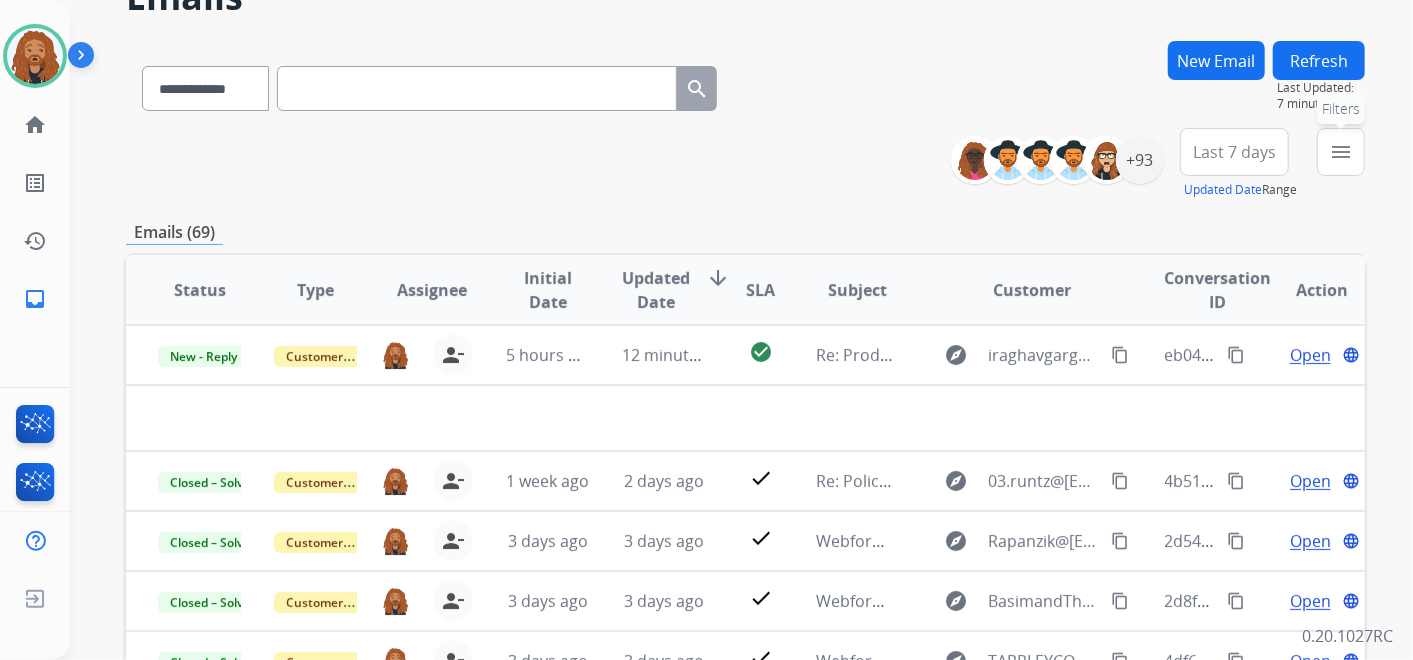 click on "menu" at bounding box center [1341, 152] 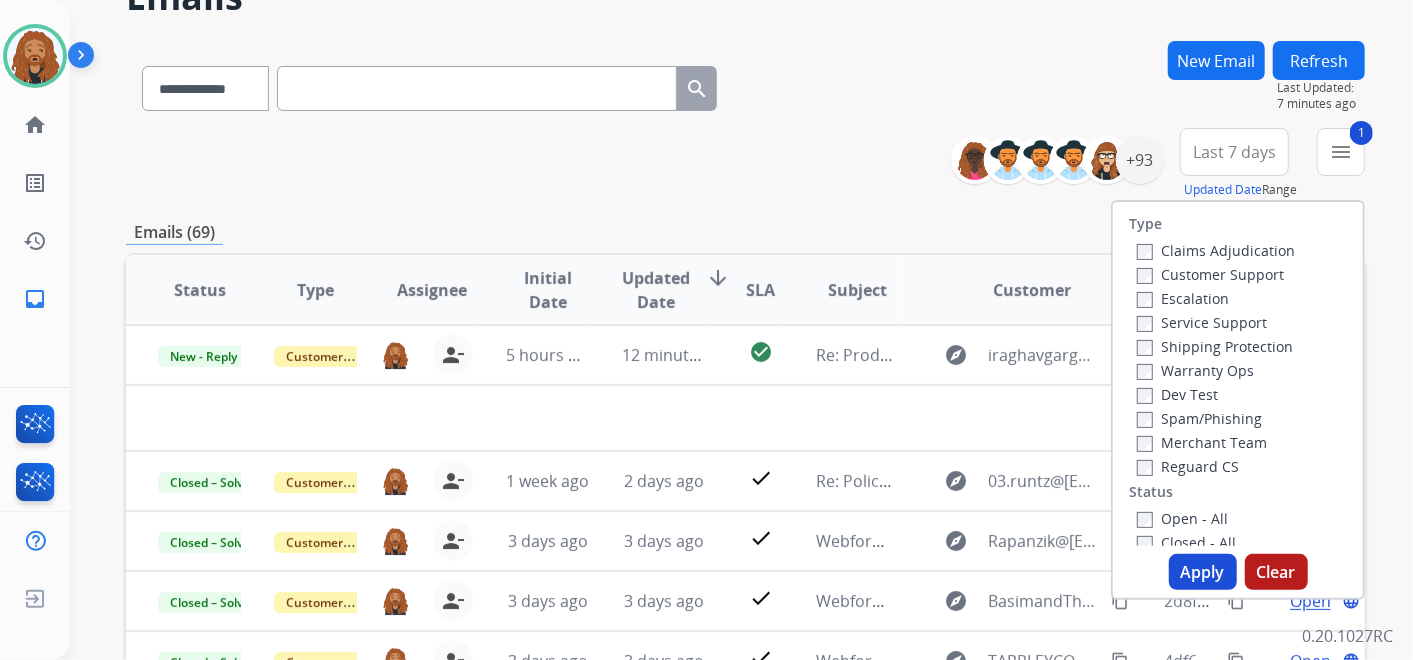 click on "Apply" at bounding box center [1203, 572] 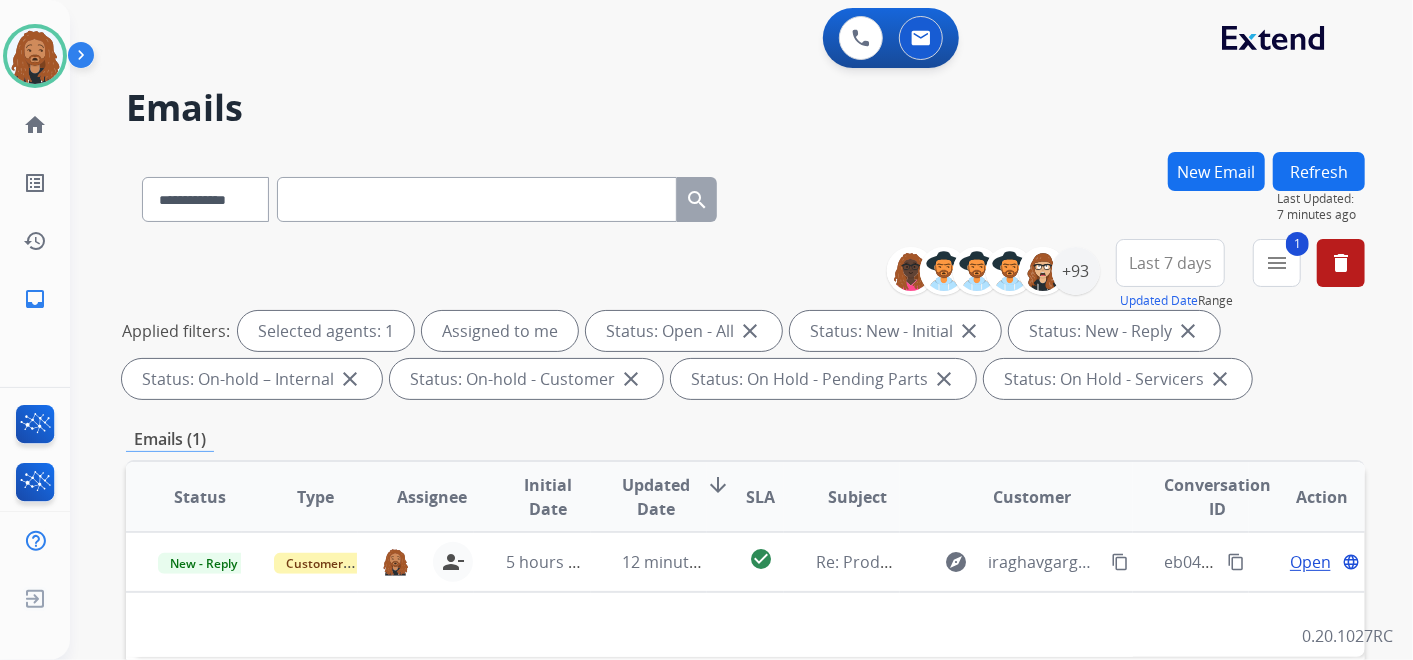 click on "Last 7 days" at bounding box center (1170, 263) 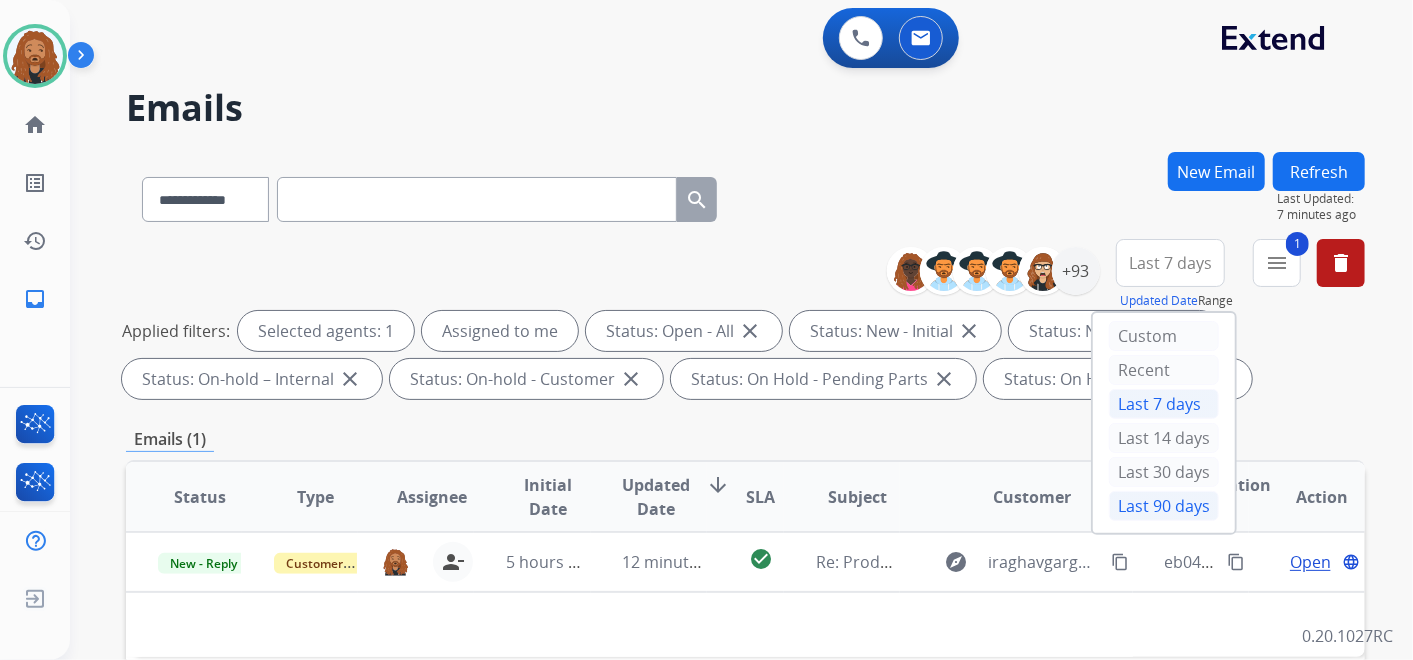 click on "Last 90 days" at bounding box center (1164, 506) 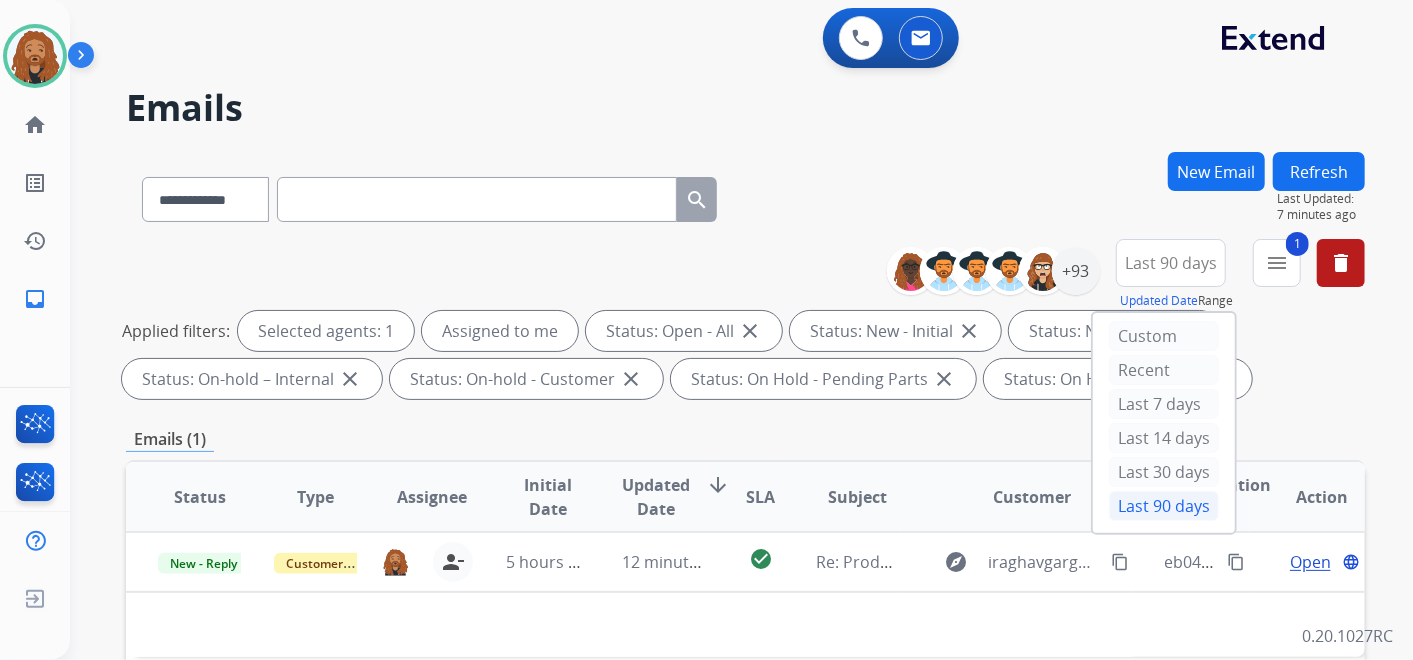 scroll, scrollTop: 222, scrollLeft: 0, axis: vertical 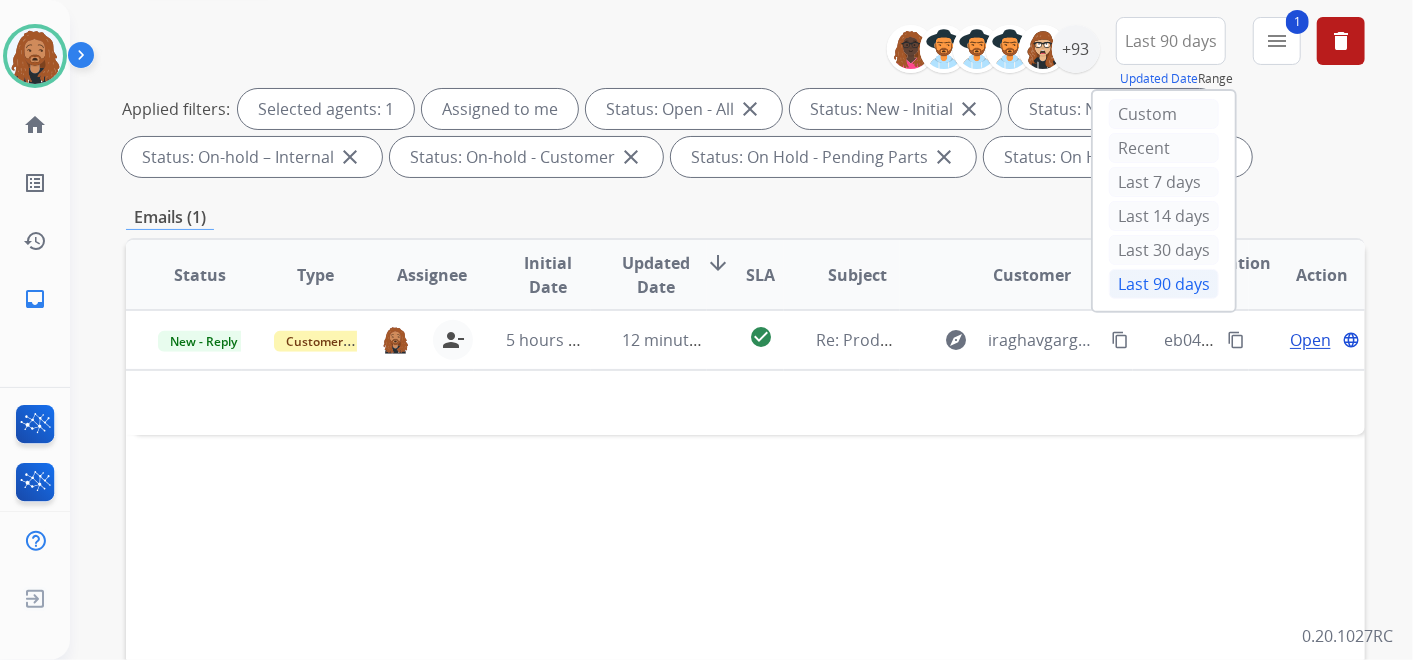 click on "Status Type Assignee Initial Date Updated Date arrow_downward SLA Subject Customer Conversation ID Action New - Reply Customer Support dominique.collins@mcibpo.com person_remove Unassign to Me 5 hours ago 12 minutes ago check_circle  Re: Product Shipment.  explore iraghavgarg@gmail.com content_copy  eb04302b-83f5-478c-9549-c3fb32c504b3  content_copy Open language" at bounding box center [745, 573] 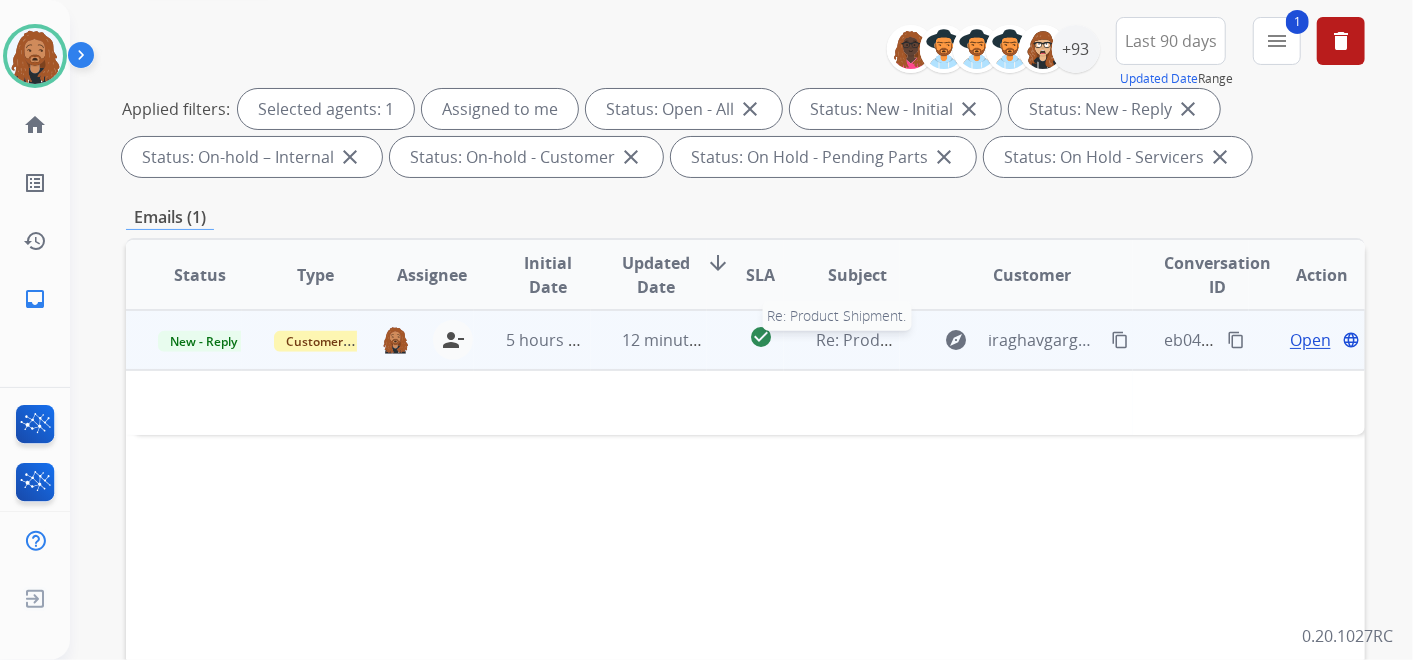 click on "Re: Product Shipment." at bounding box center (900, 340) 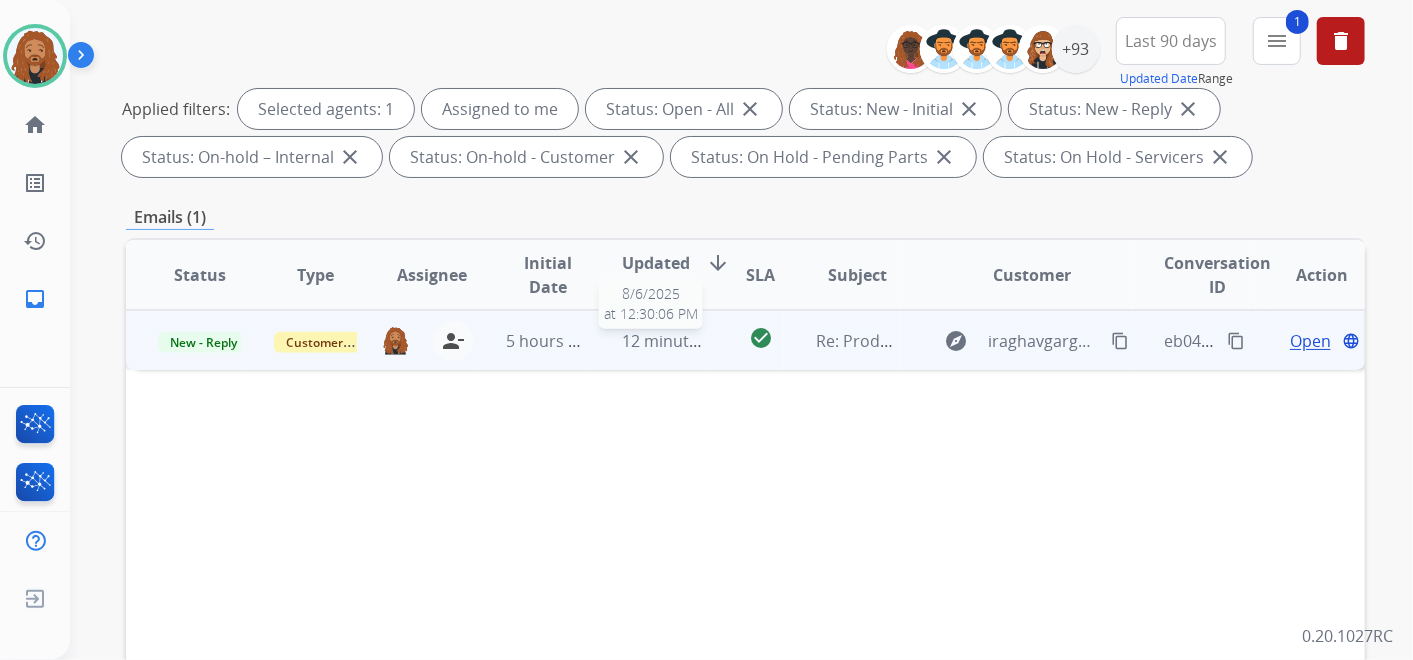 click on "12 minutes ago" at bounding box center (681, 341) 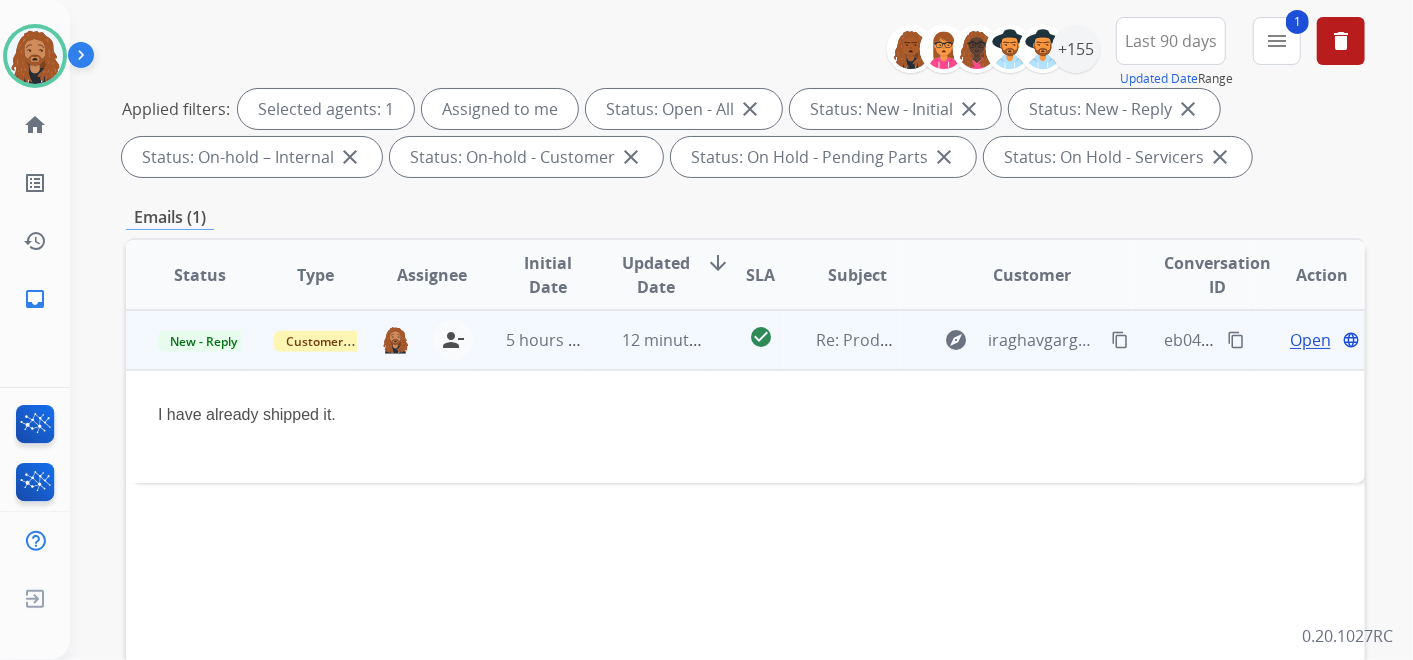 click on "Open" at bounding box center [1310, 340] 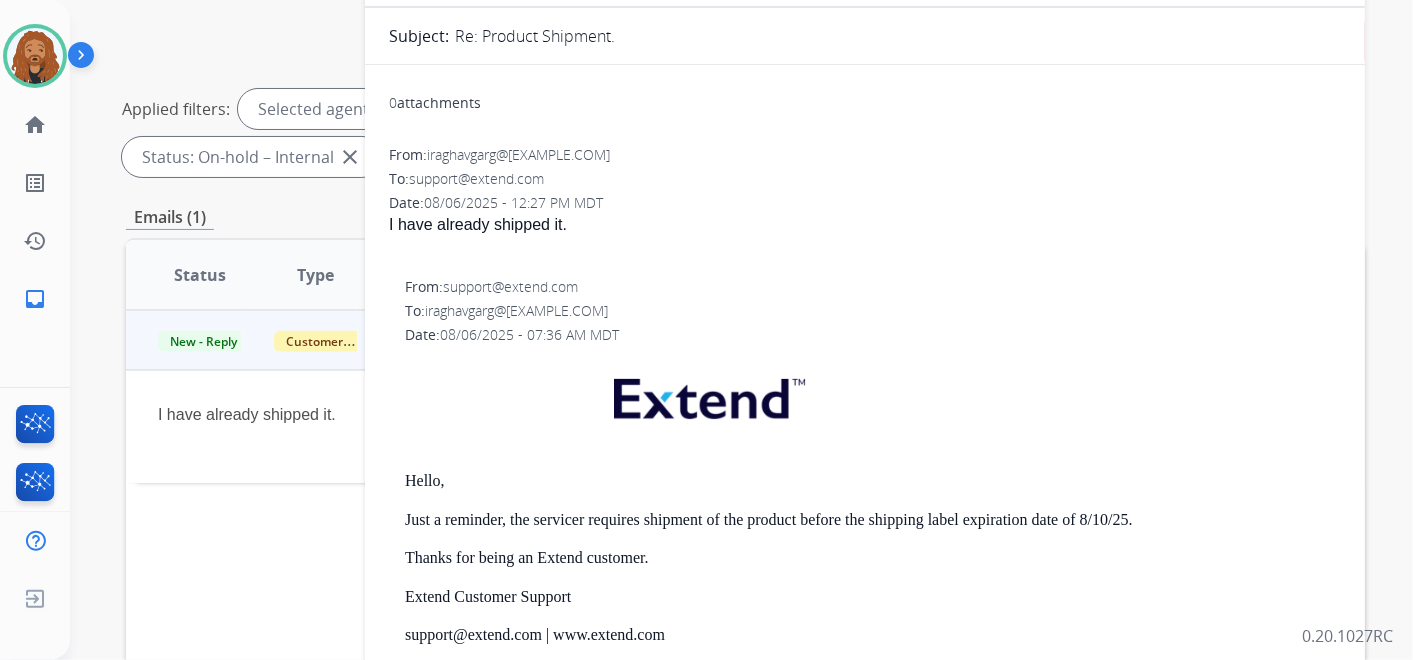 scroll, scrollTop: 0, scrollLeft: 0, axis: both 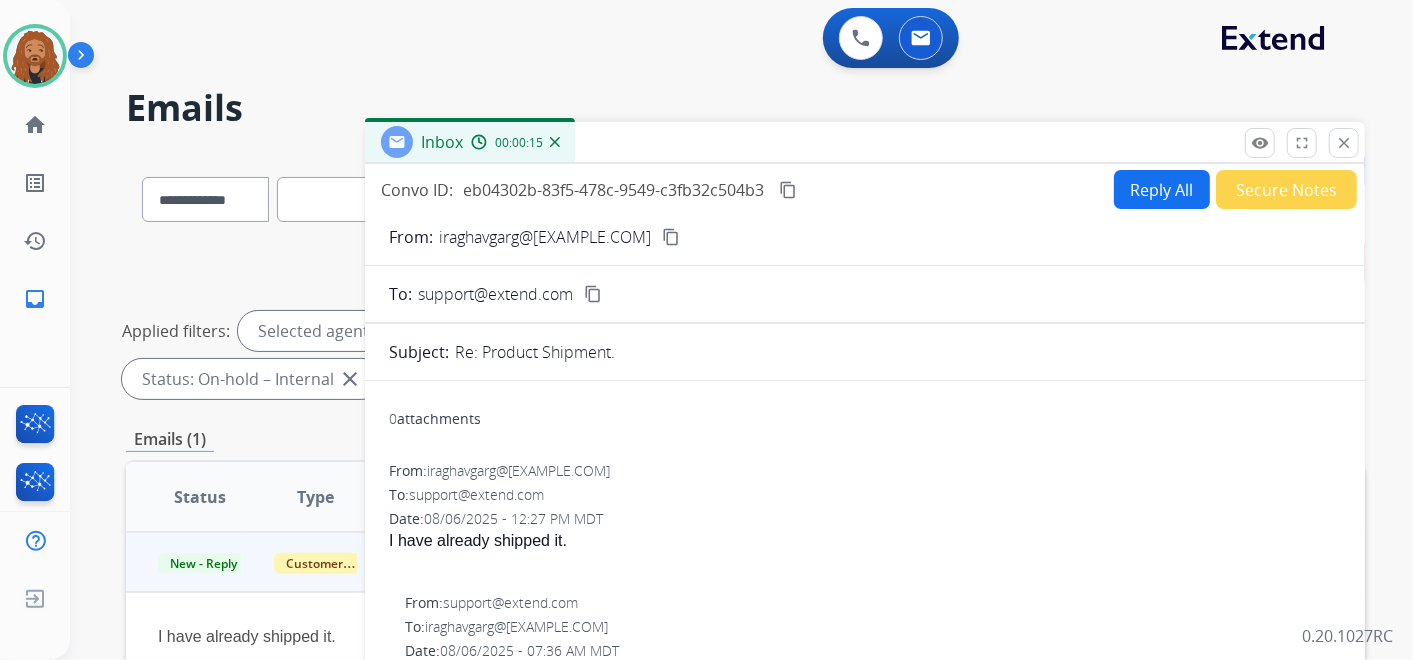 click on "Reply All" at bounding box center (1162, 189) 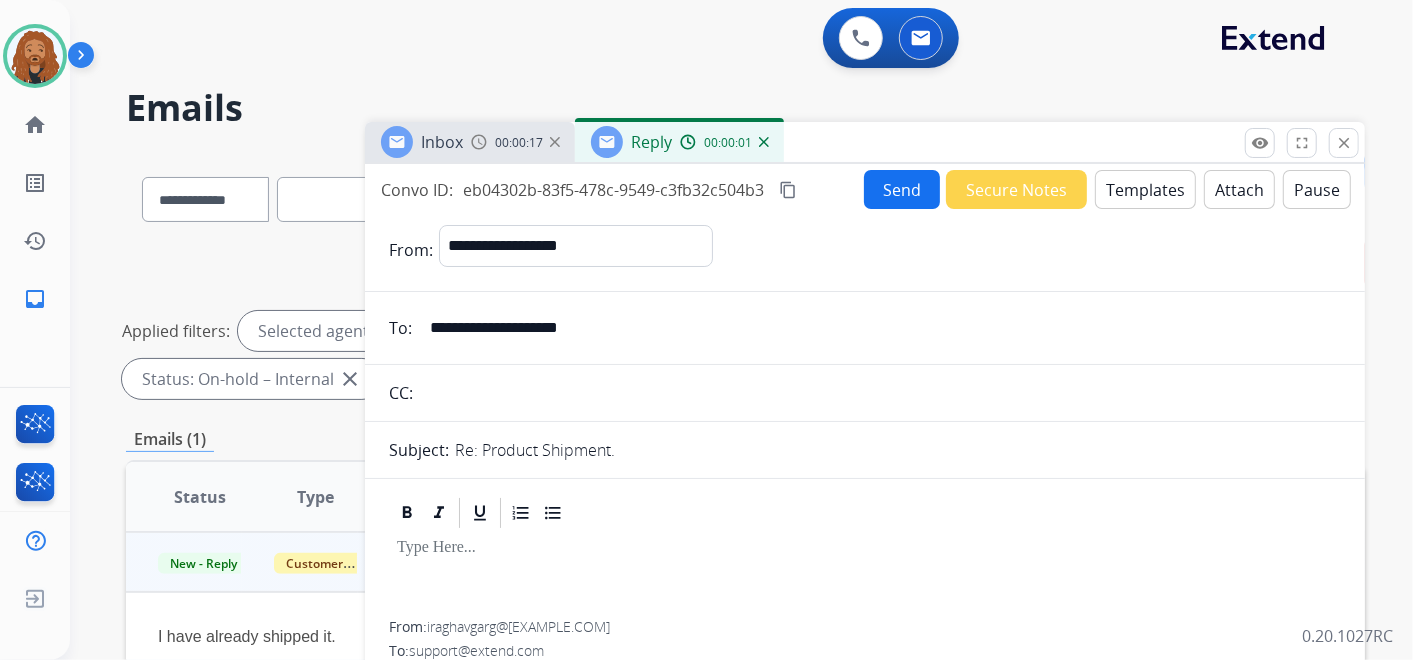 click at bounding box center [865, 576] 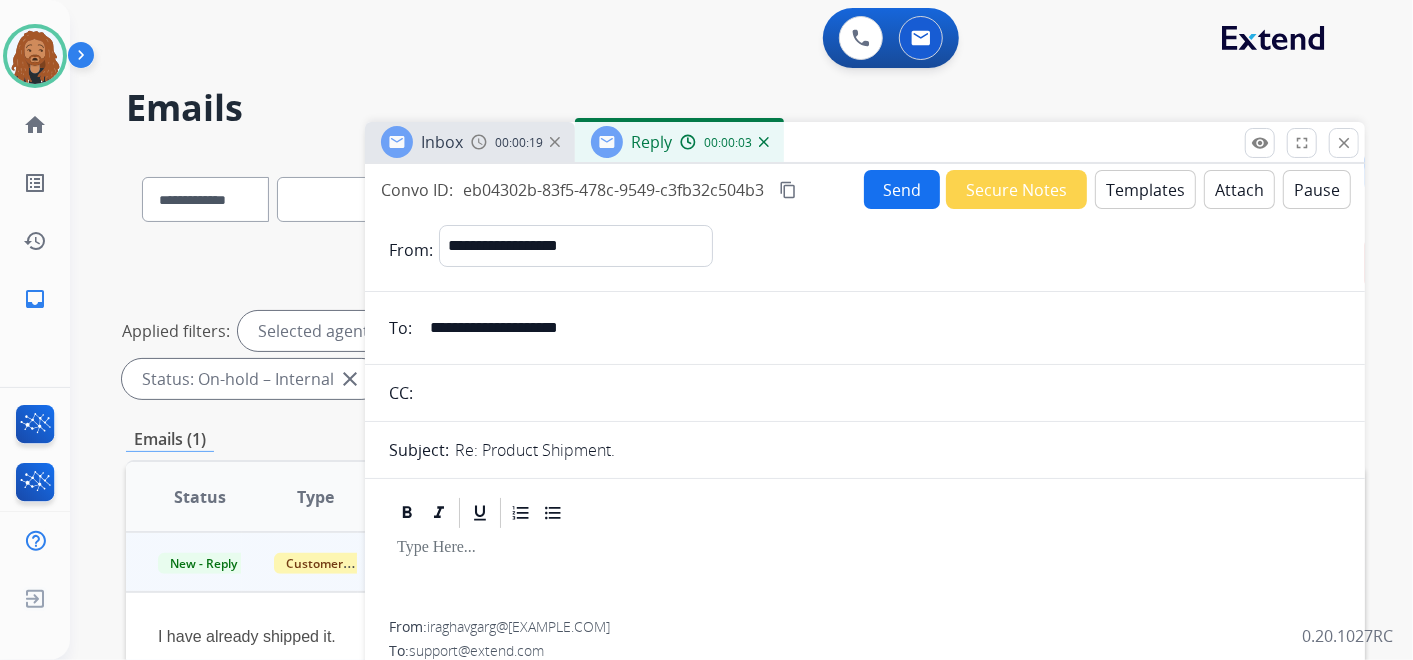 type 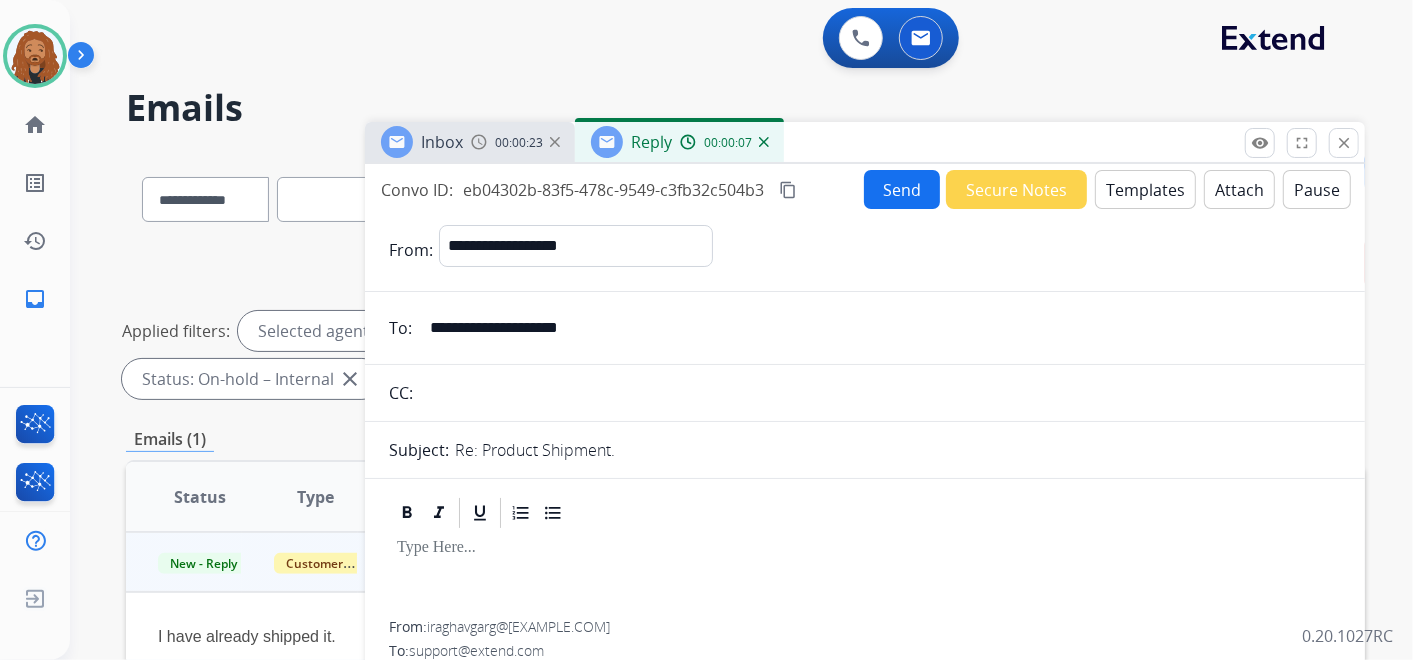 click on "Templates" at bounding box center [1145, 189] 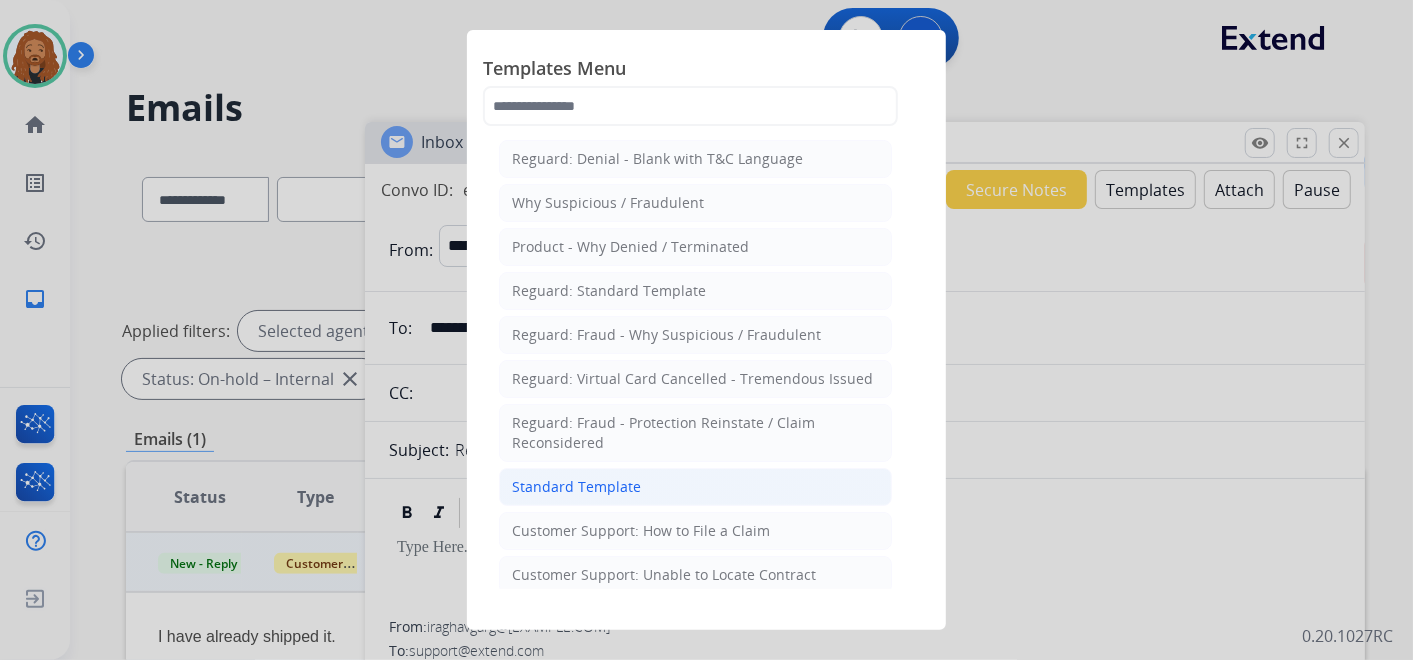 click on "Standard Template" 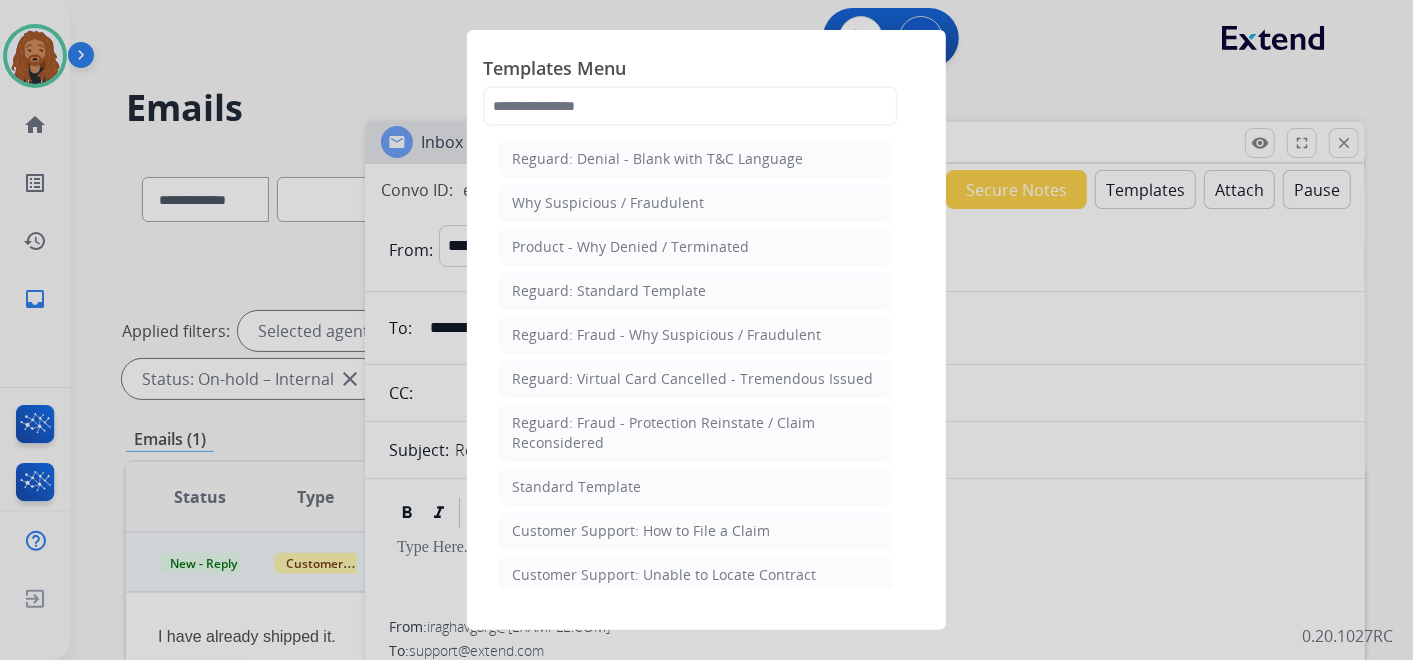click on "From:  iraghavgarg@gmail.com   To:  support@extend.com  Date:  08/06/2025 - 12:27 PM MDT I have already shipped it.  From:  support@extend.com   To:  iraghavgarg@gmail.com  Date:  08/06/2025 - 07:36 AM MDT Hello, Just a reminder, the servicer requires shipment of the product before the shipping label expiration date of 8/10/25. Thanks for being an Extend customer. Extend Customer Support support@extend.com | www.extend.com If you have any questions or need further assistance, reply to this email or give us a call at (877) 248-7707 Monday-Friday 9:00AM - 8:00PM EST or Saturdays and Sundays 9:00AM - 2:00PM EST." at bounding box center [865, 917] 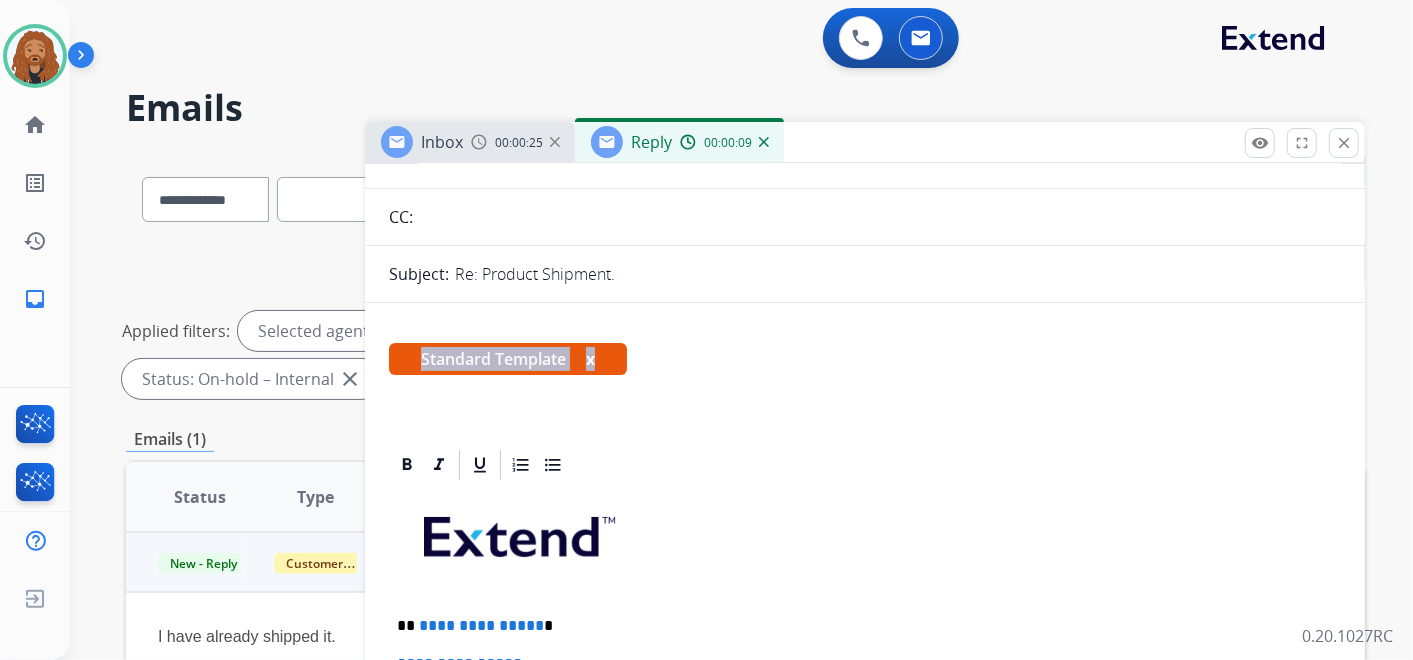 scroll, scrollTop: 333, scrollLeft: 0, axis: vertical 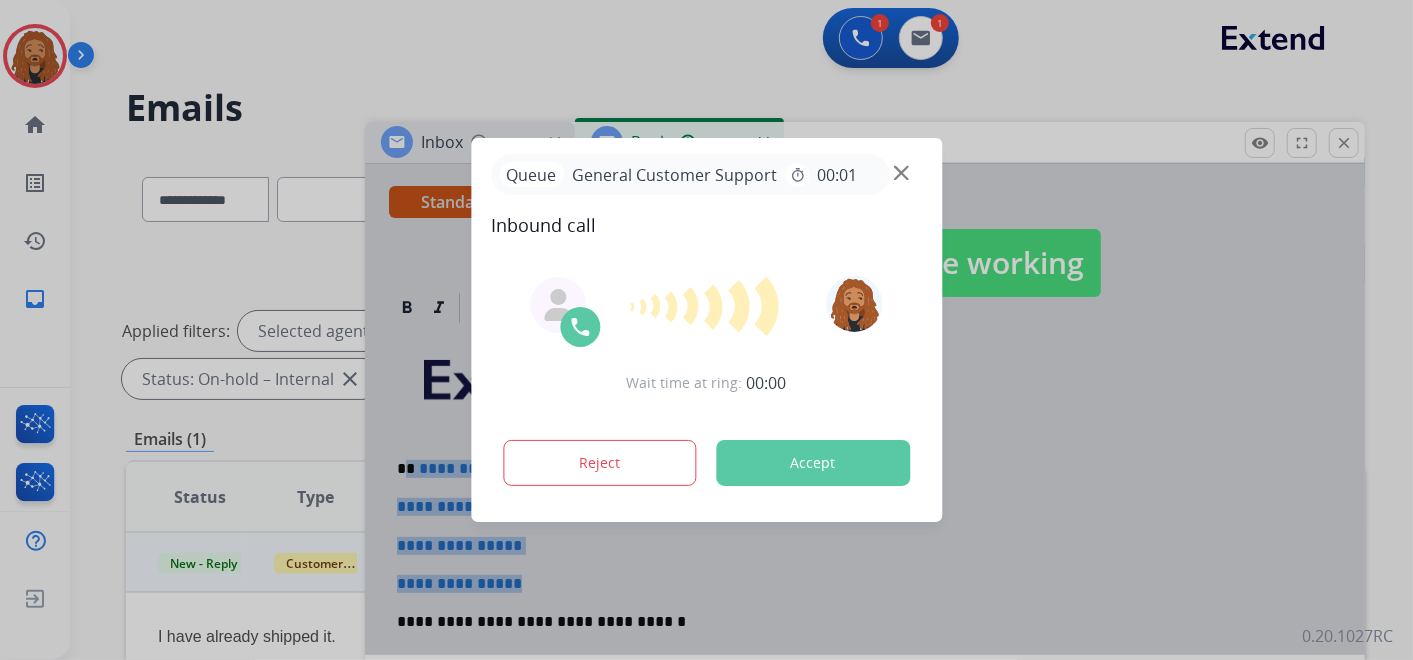 drag, startPoint x: 537, startPoint y: 581, endPoint x: 409, endPoint y: 461, distance: 175.4537 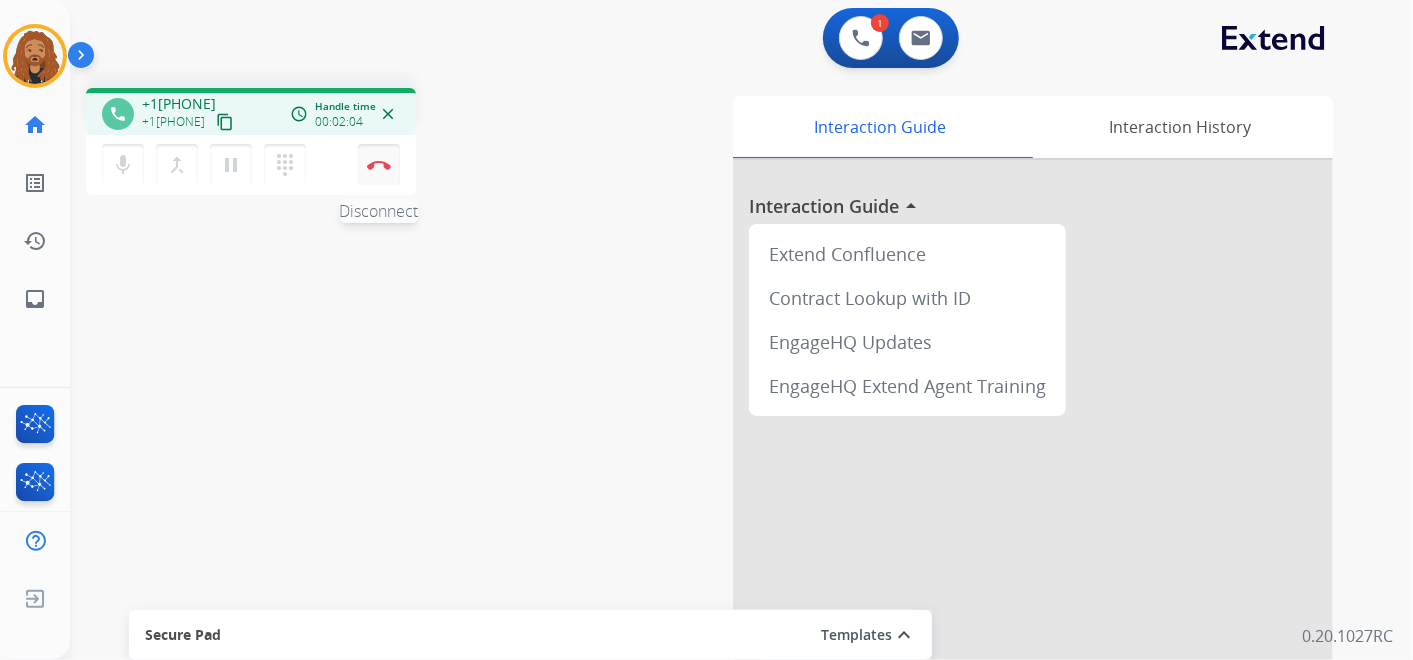 click at bounding box center (379, 165) 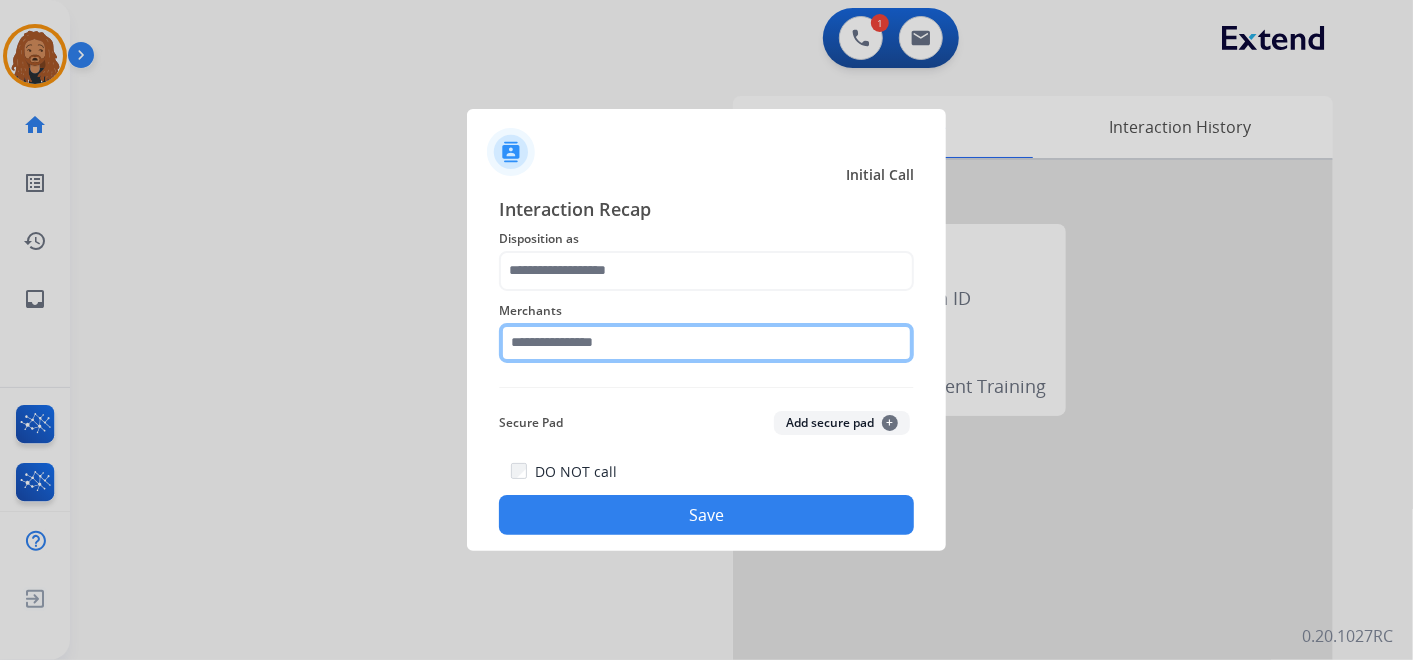 click 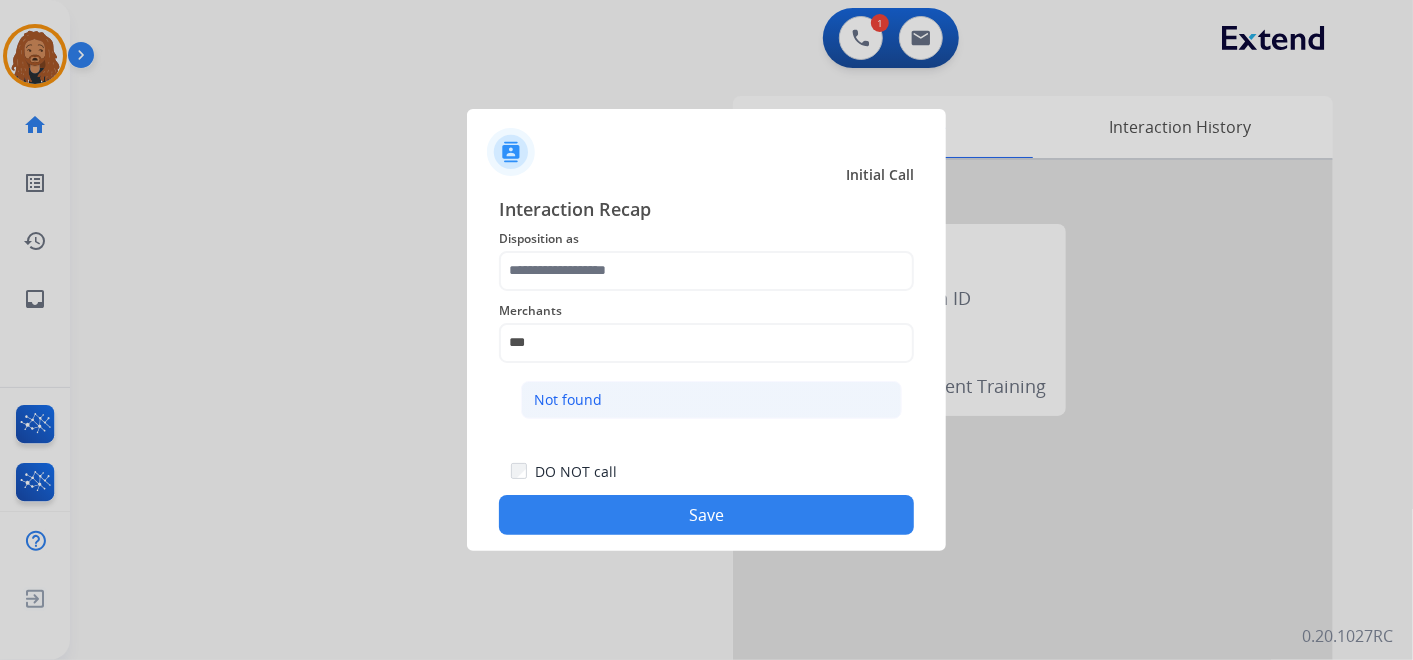 click on "Not found" 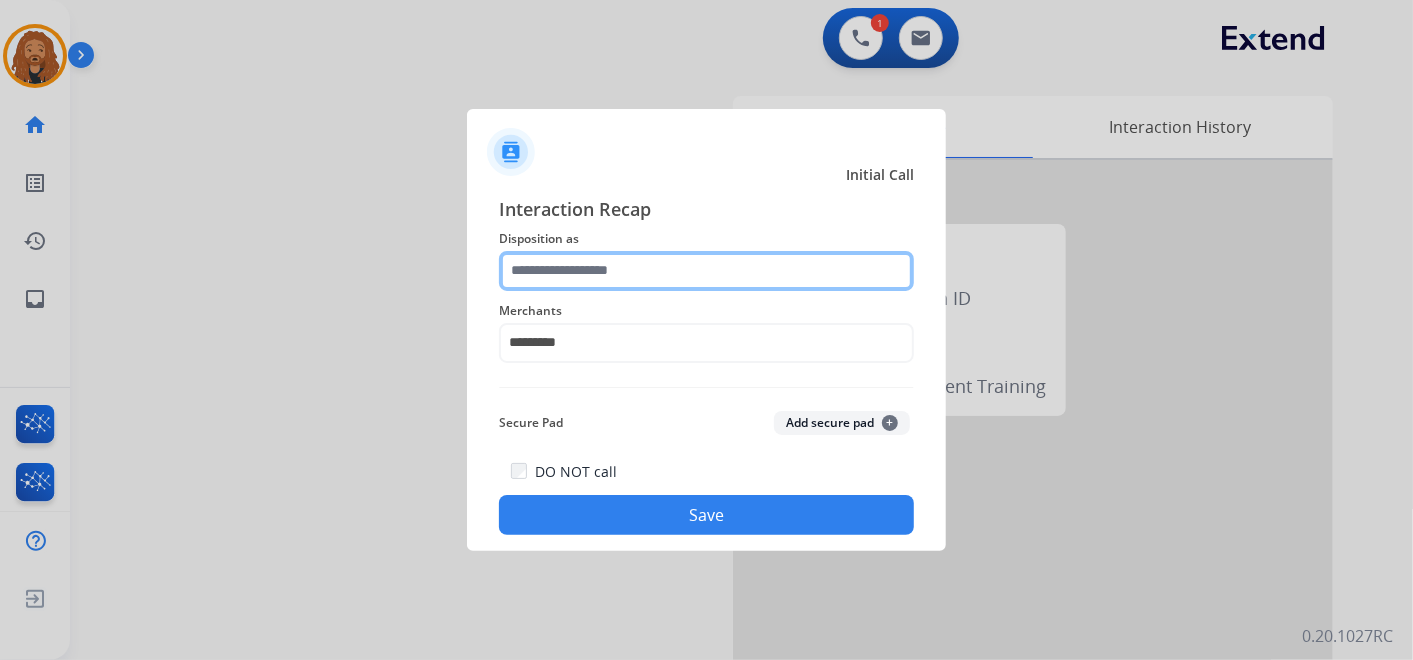 click 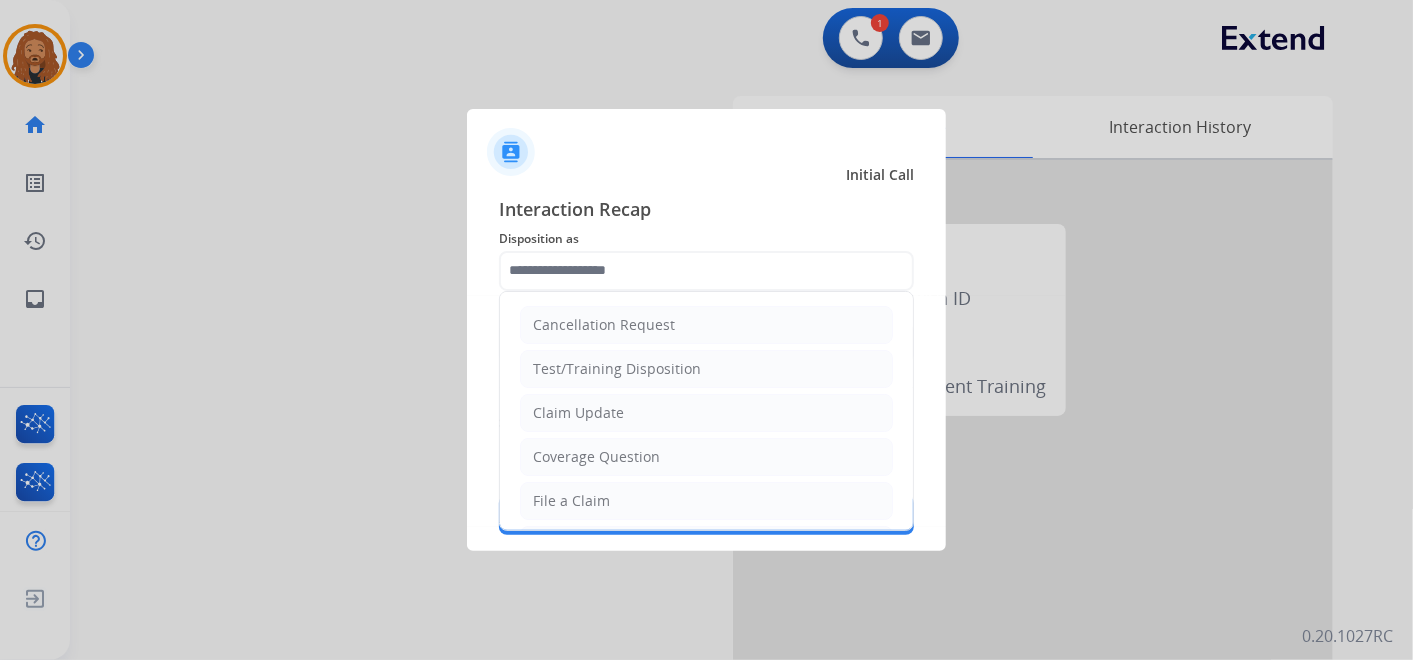 drag, startPoint x: 658, startPoint y: 509, endPoint x: 654, endPoint y: 497, distance: 12.649111 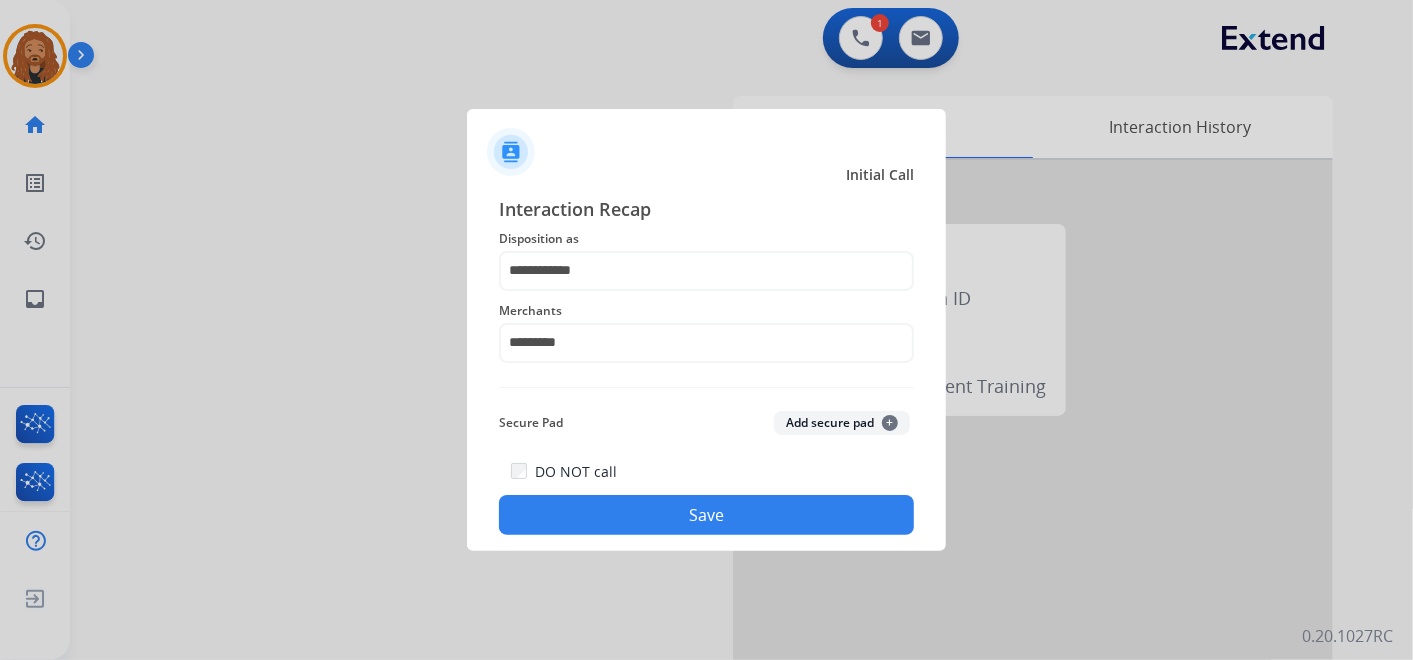 click on "Save" 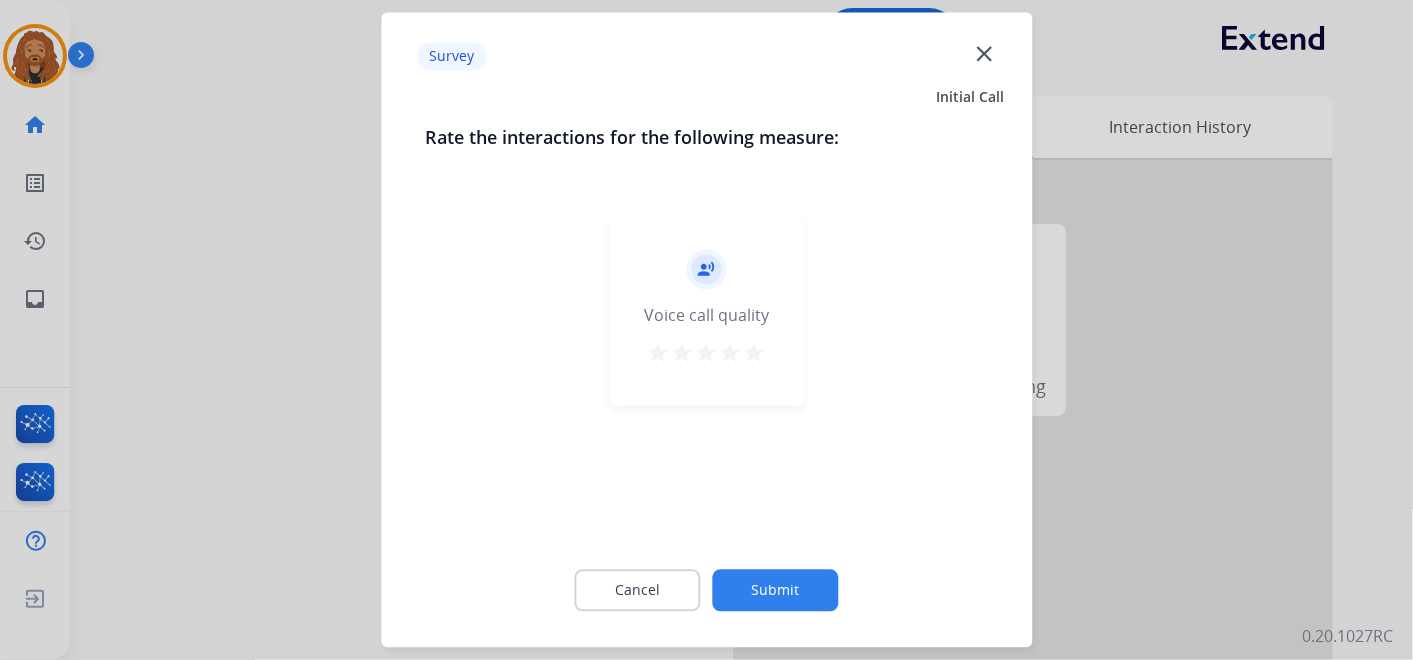 click on "star" at bounding box center [755, 354] 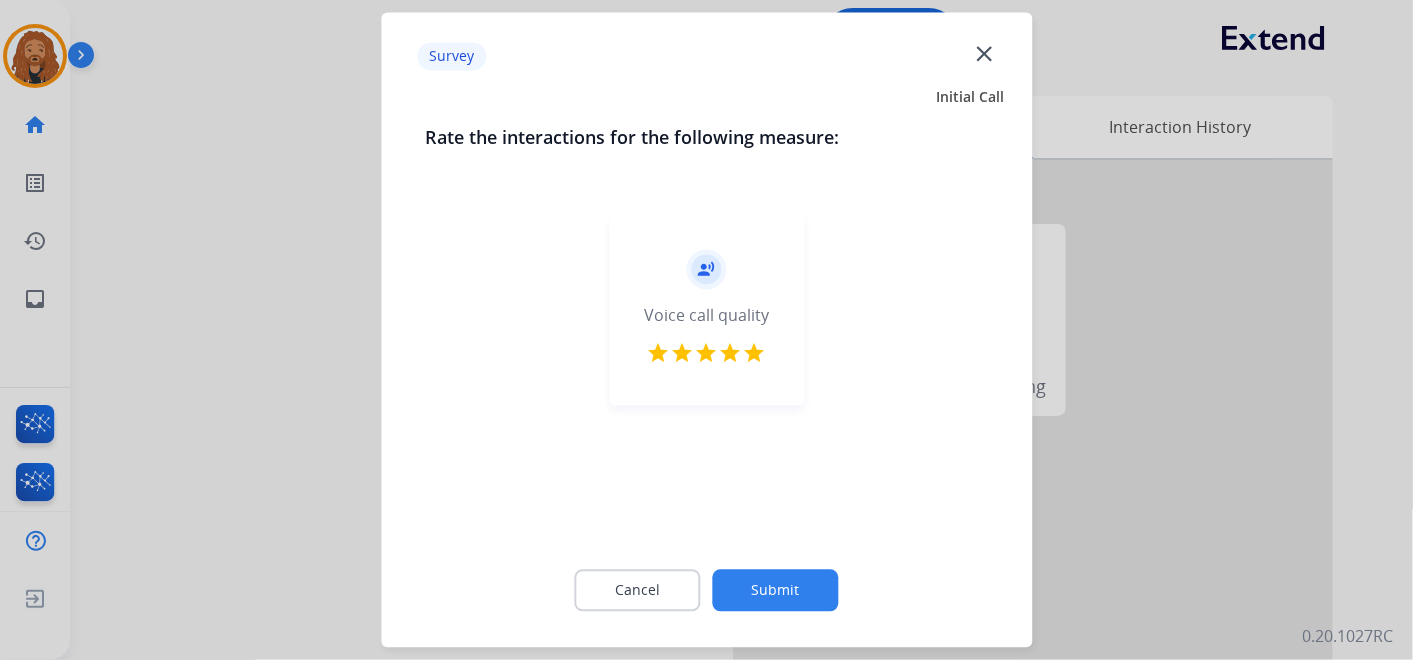 click on "Submit" 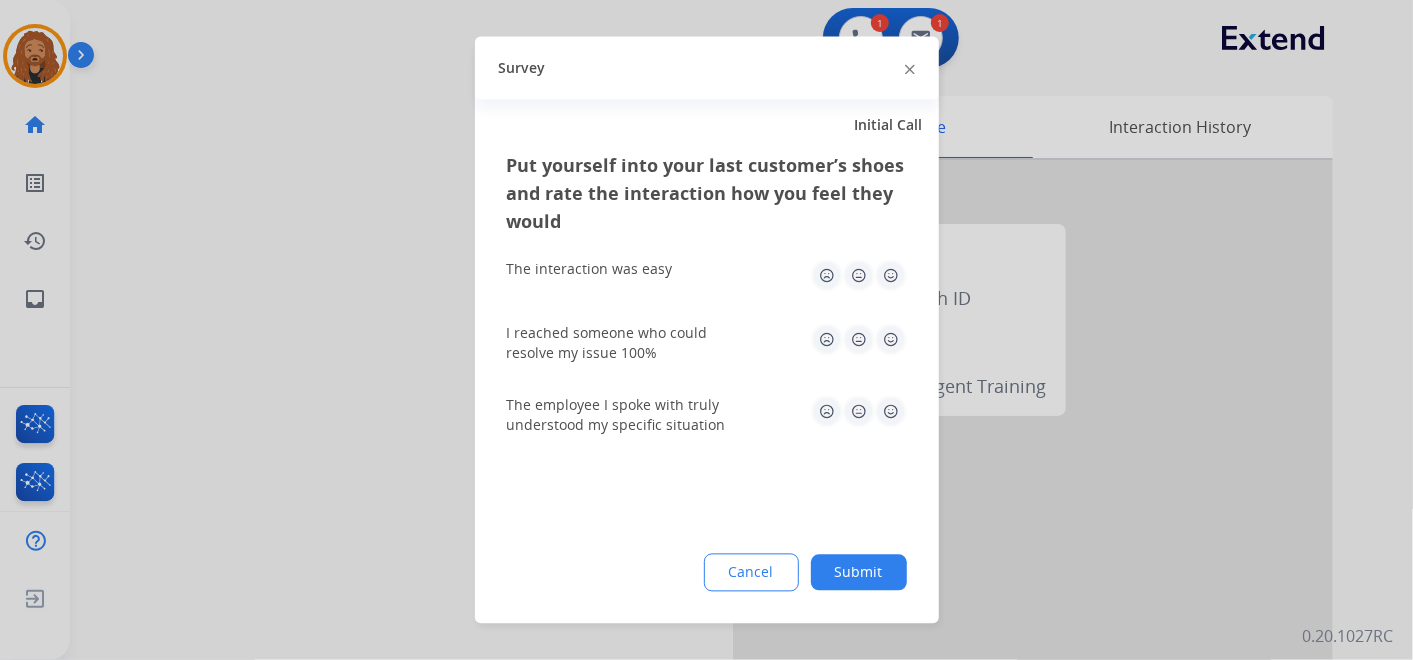click on "Submit" 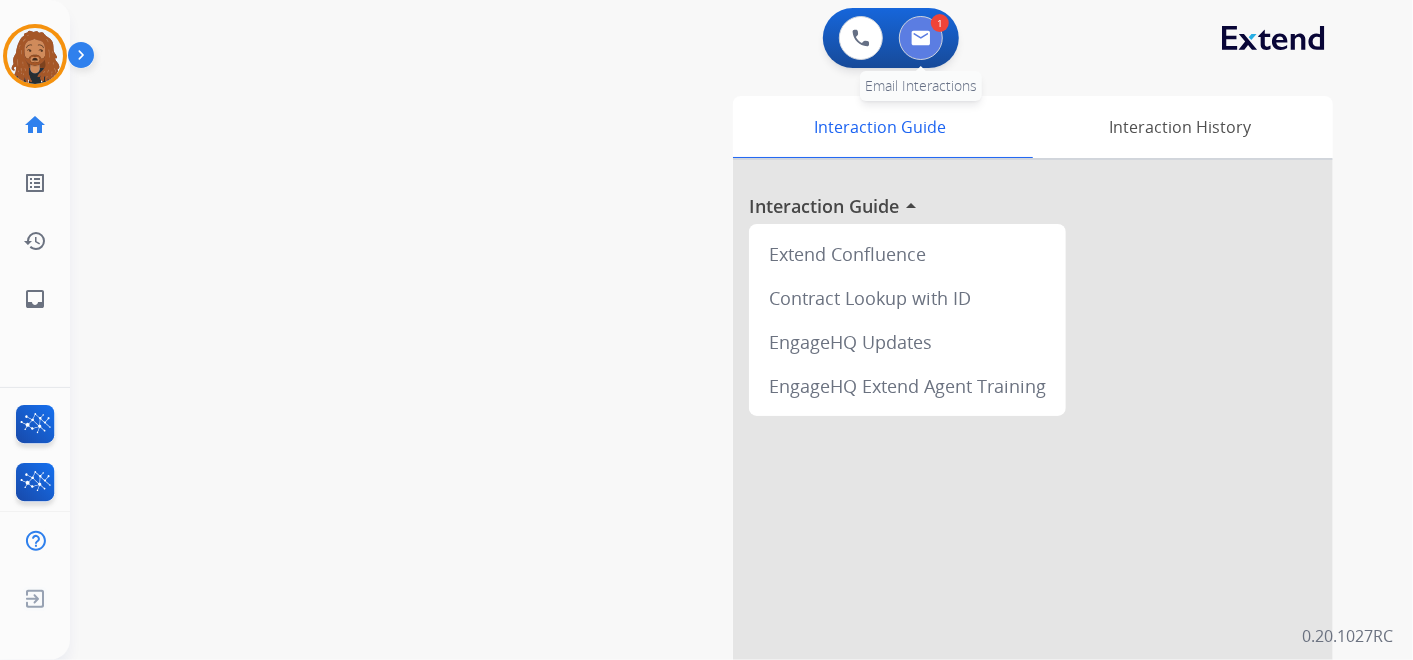 click at bounding box center [921, 38] 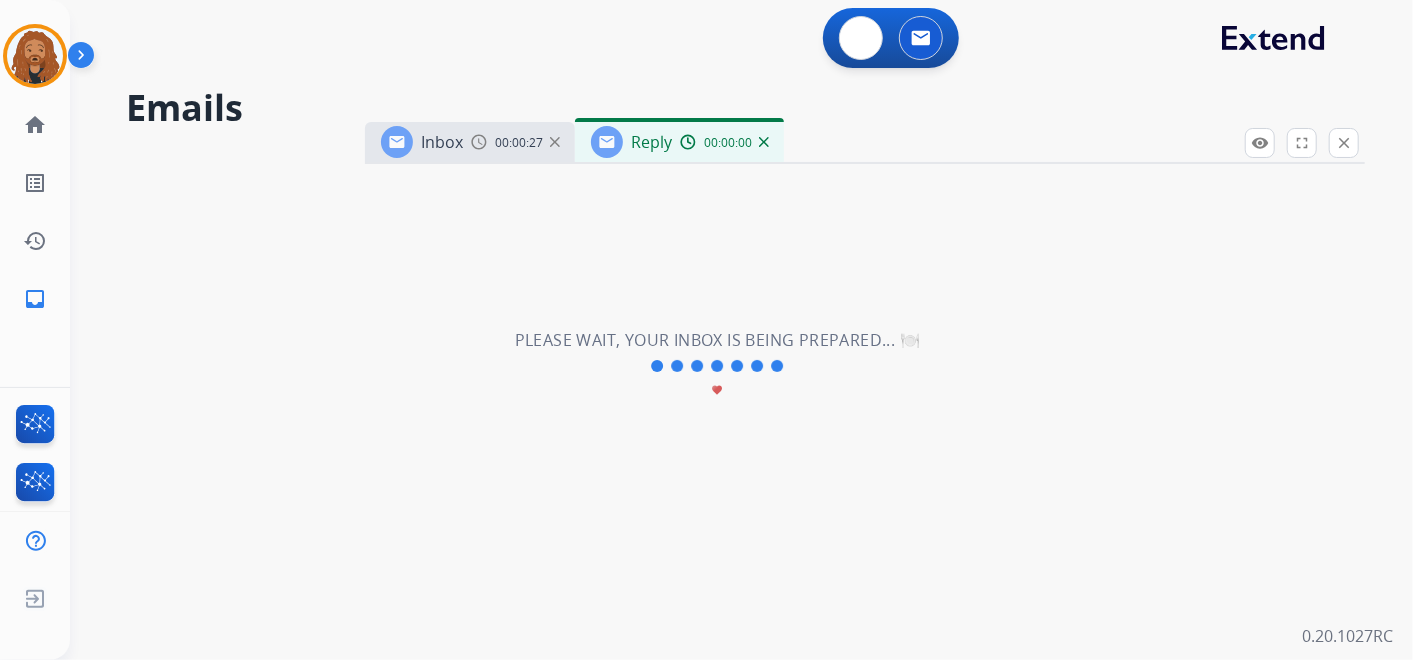select on "**********" 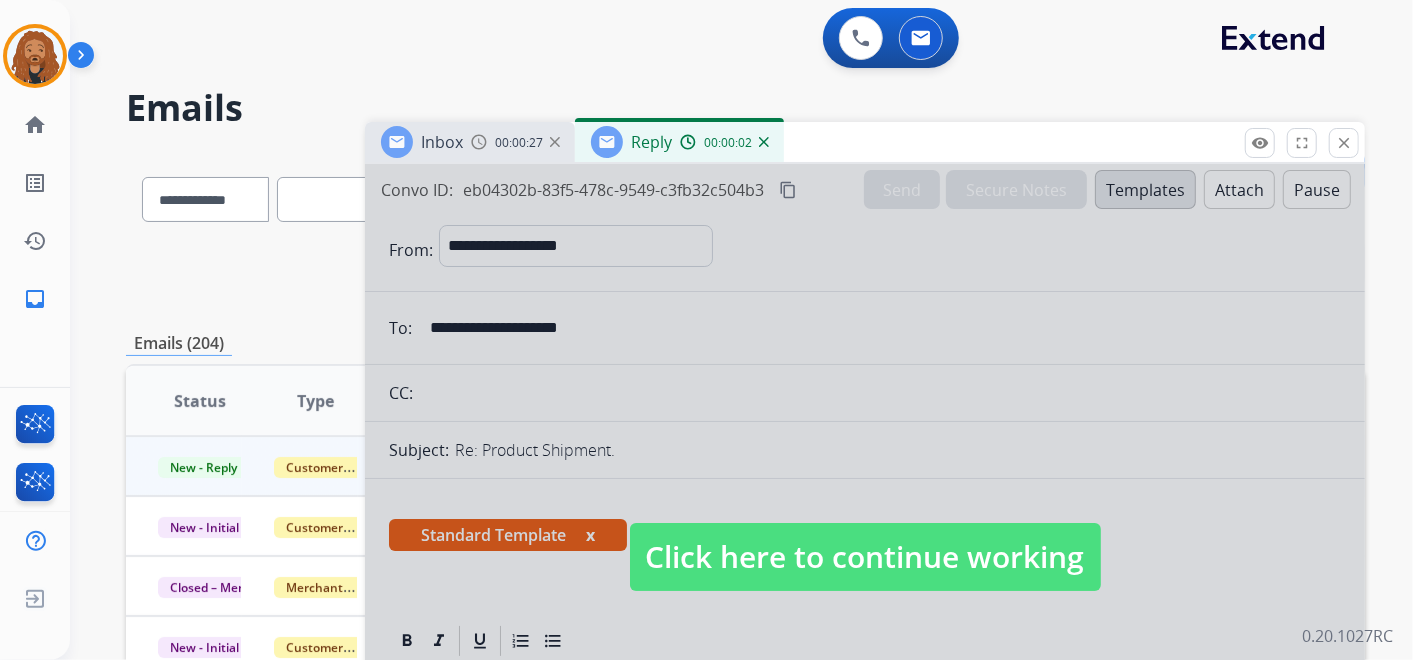 click on "Click here to continue working" at bounding box center [865, 557] 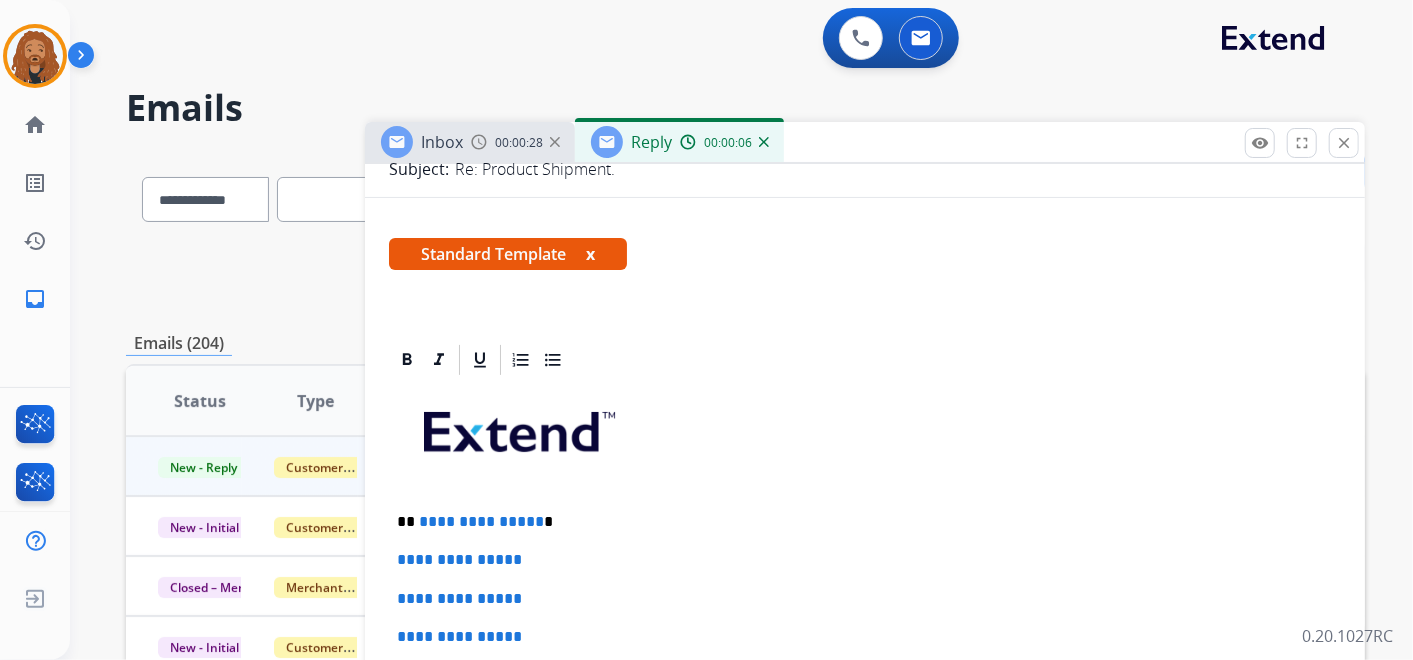 scroll, scrollTop: 0, scrollLeft: 0, axis: both 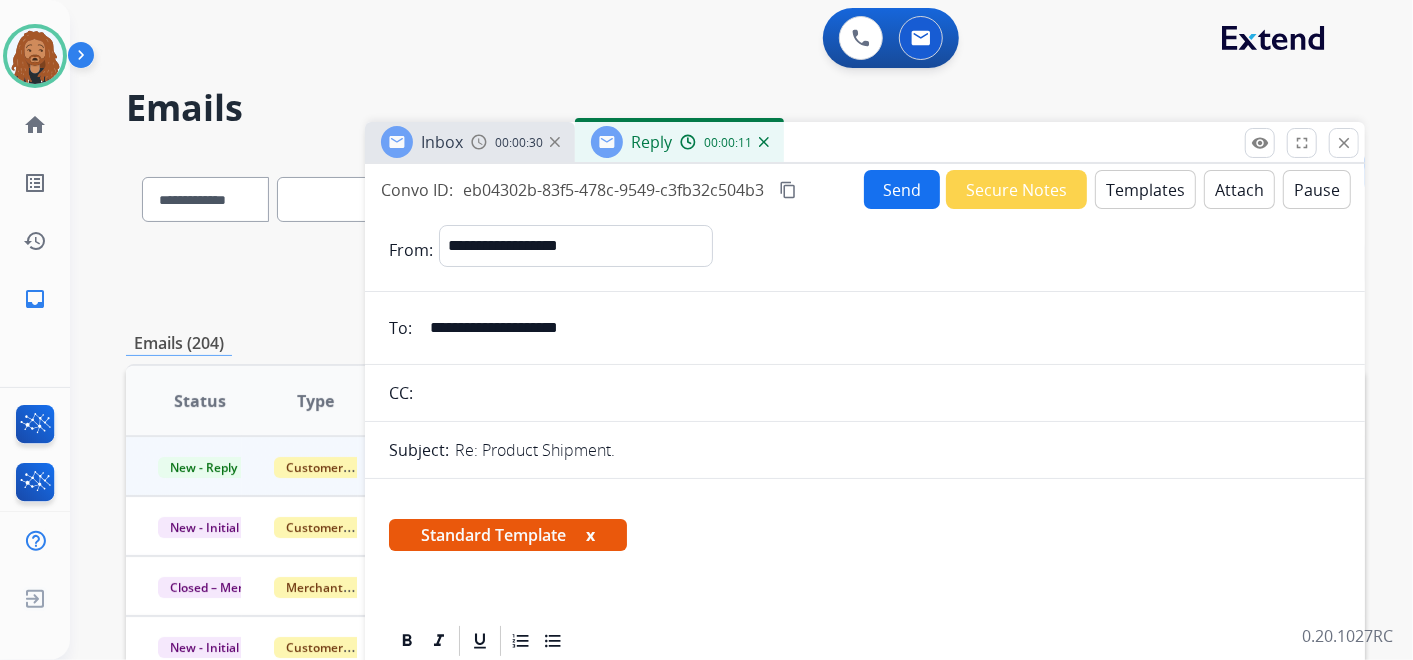 click at bounding box center [764, 142] 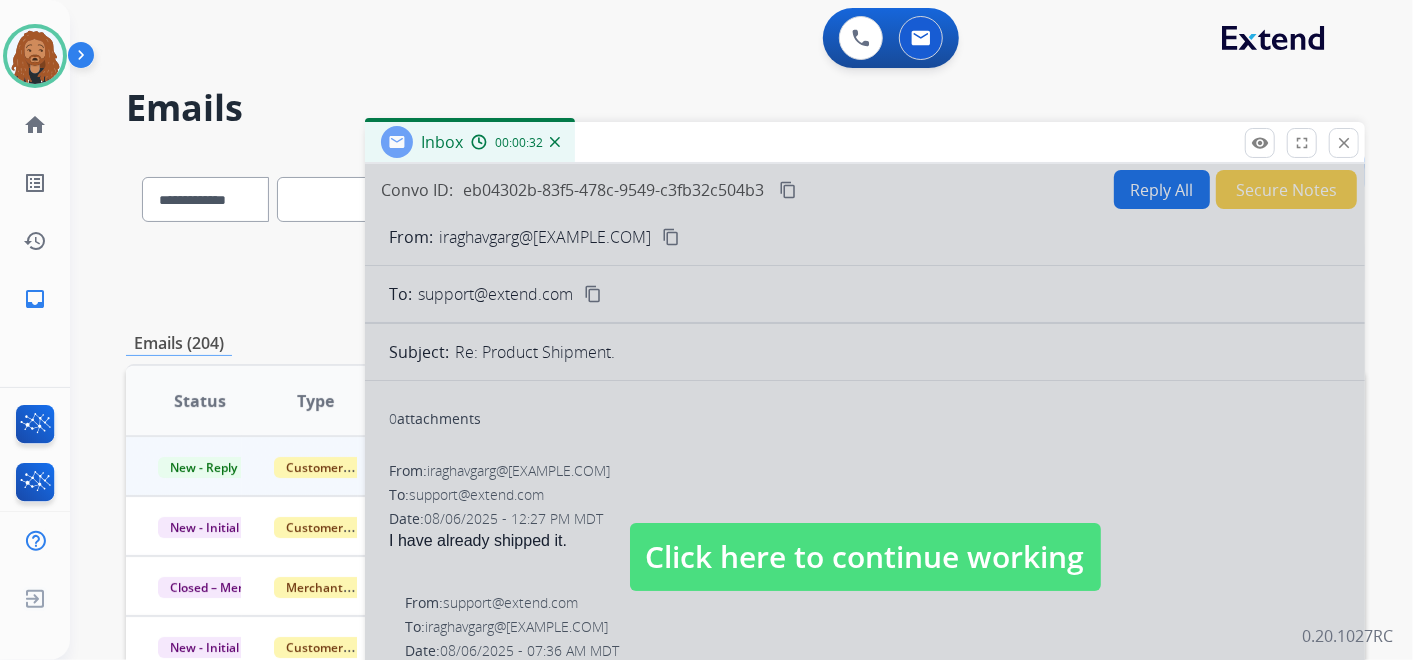 click on "Click here to continue working" at bounding box center (865, 557) 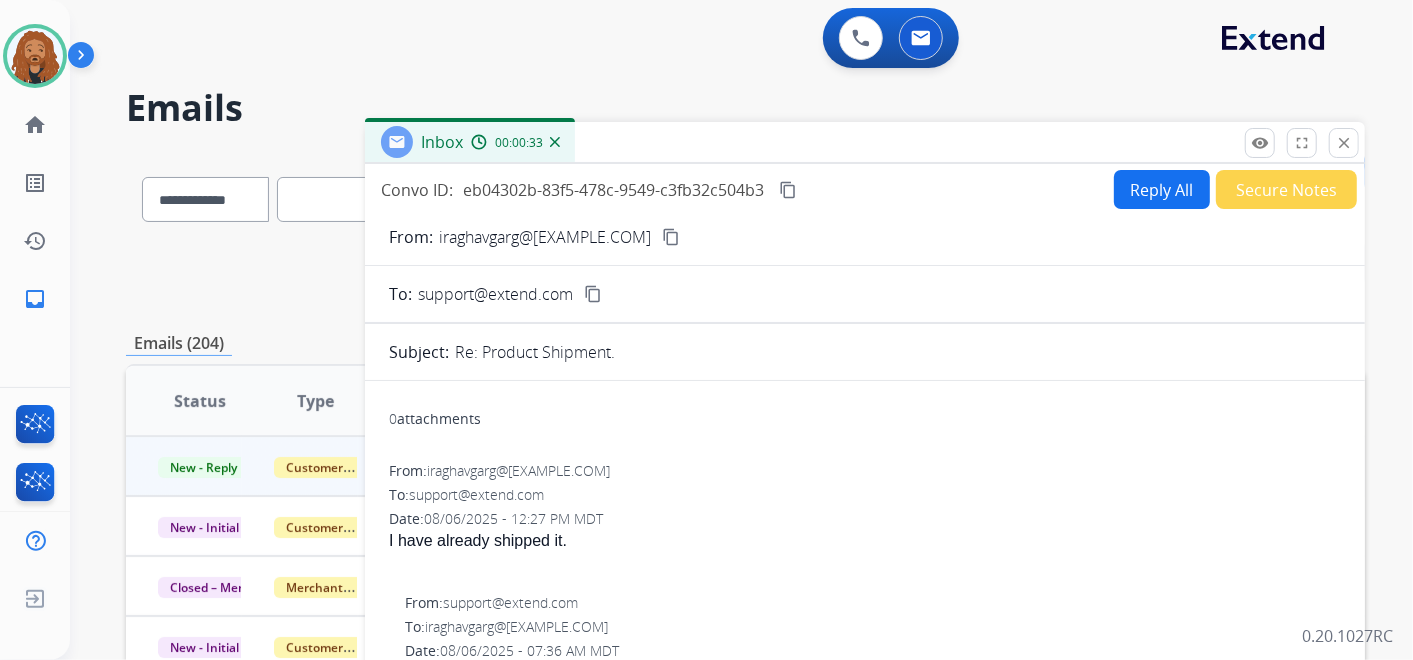 click on "Reply All" at bounding box center (1162, 189) 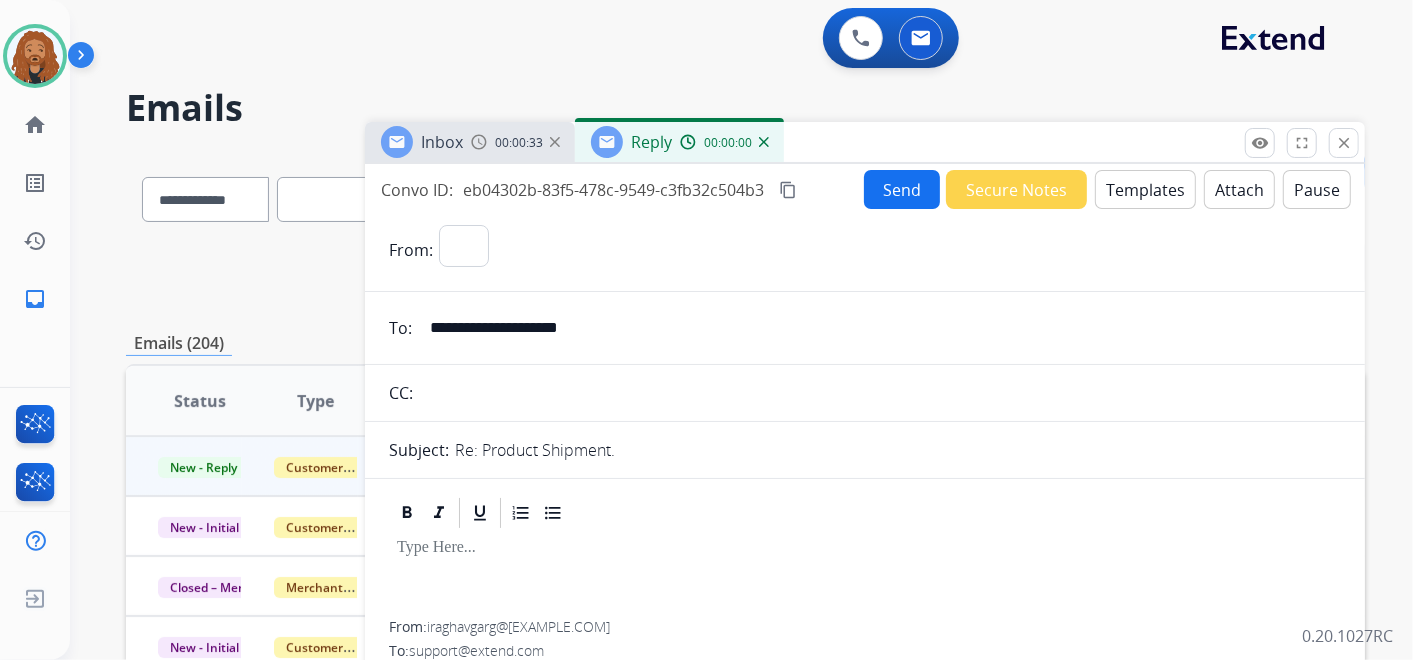select on "**********" 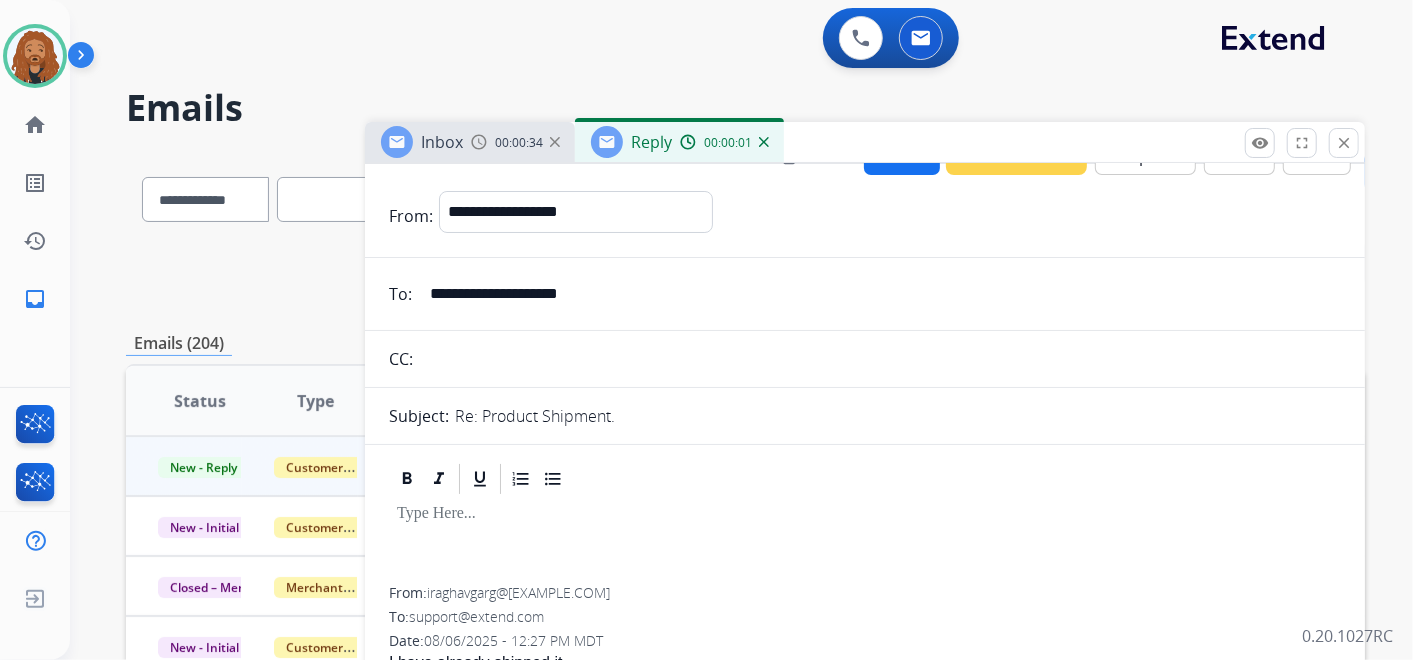 scroll, scrollTop: 0, scrollLeft: 0, axis: both 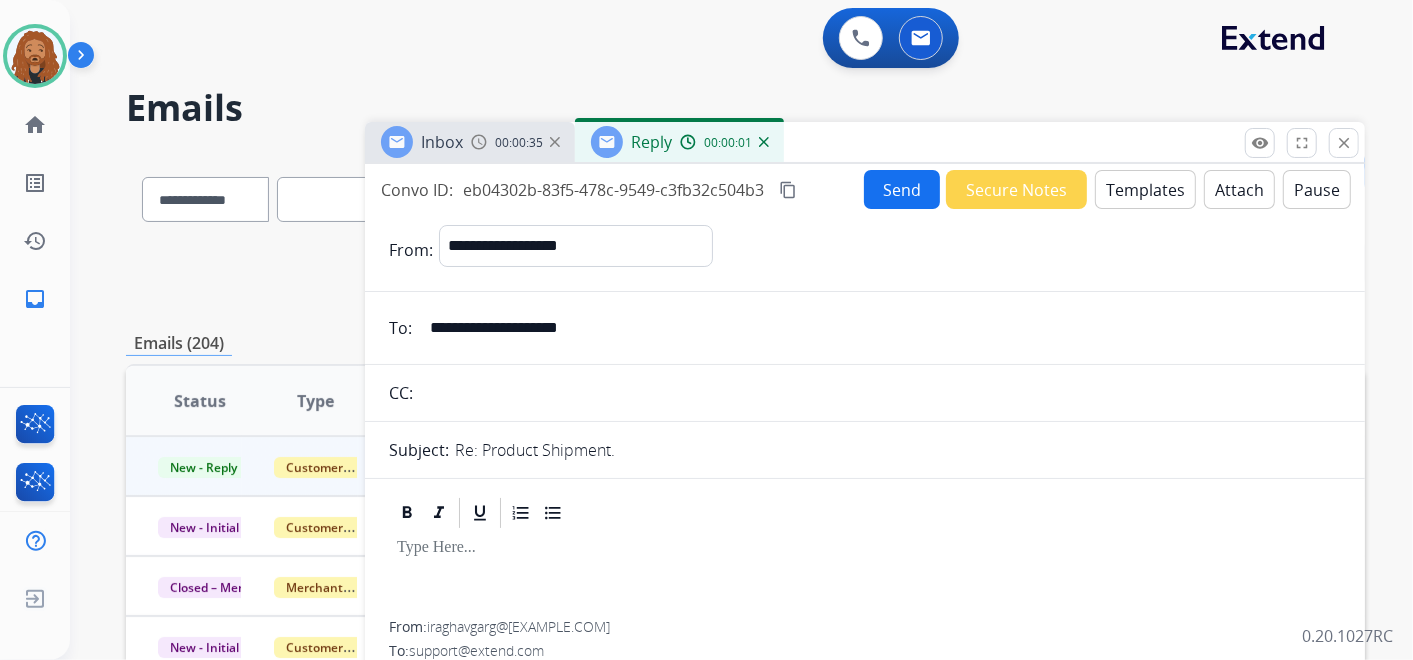 click on "Templates" at bounding box center (1145, 189) 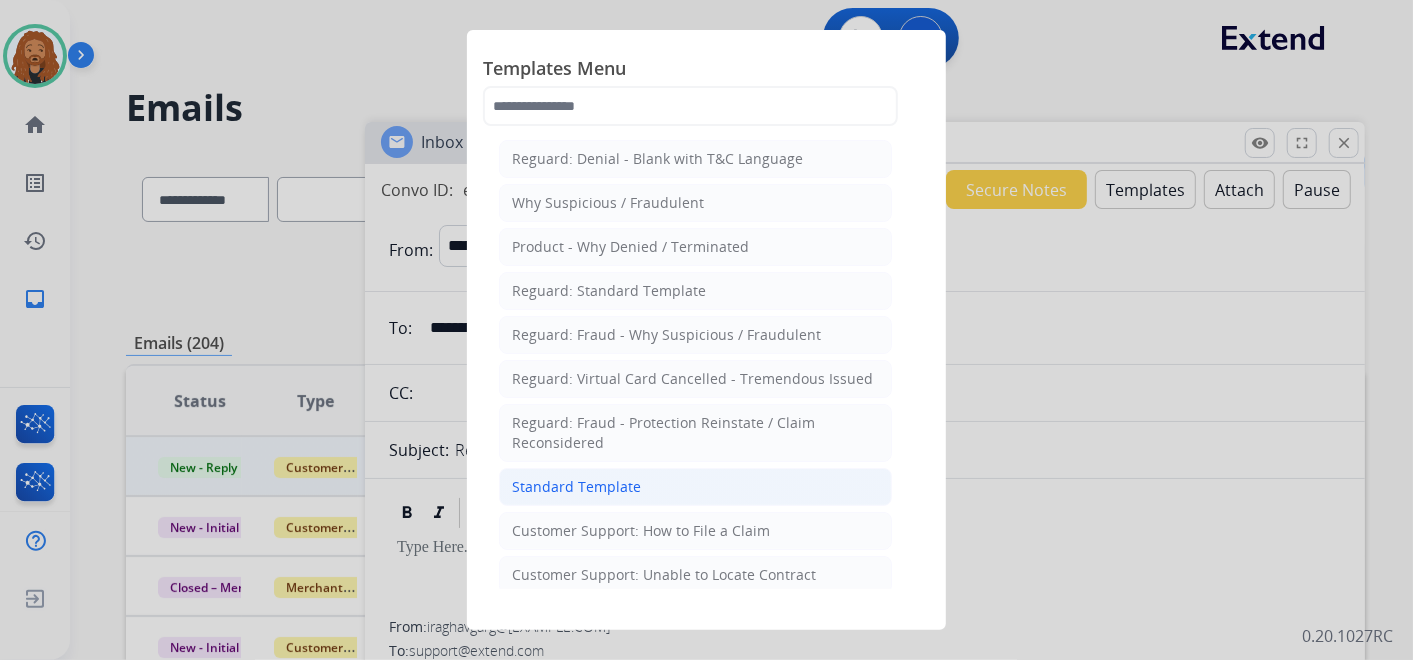click on "Standard Template" 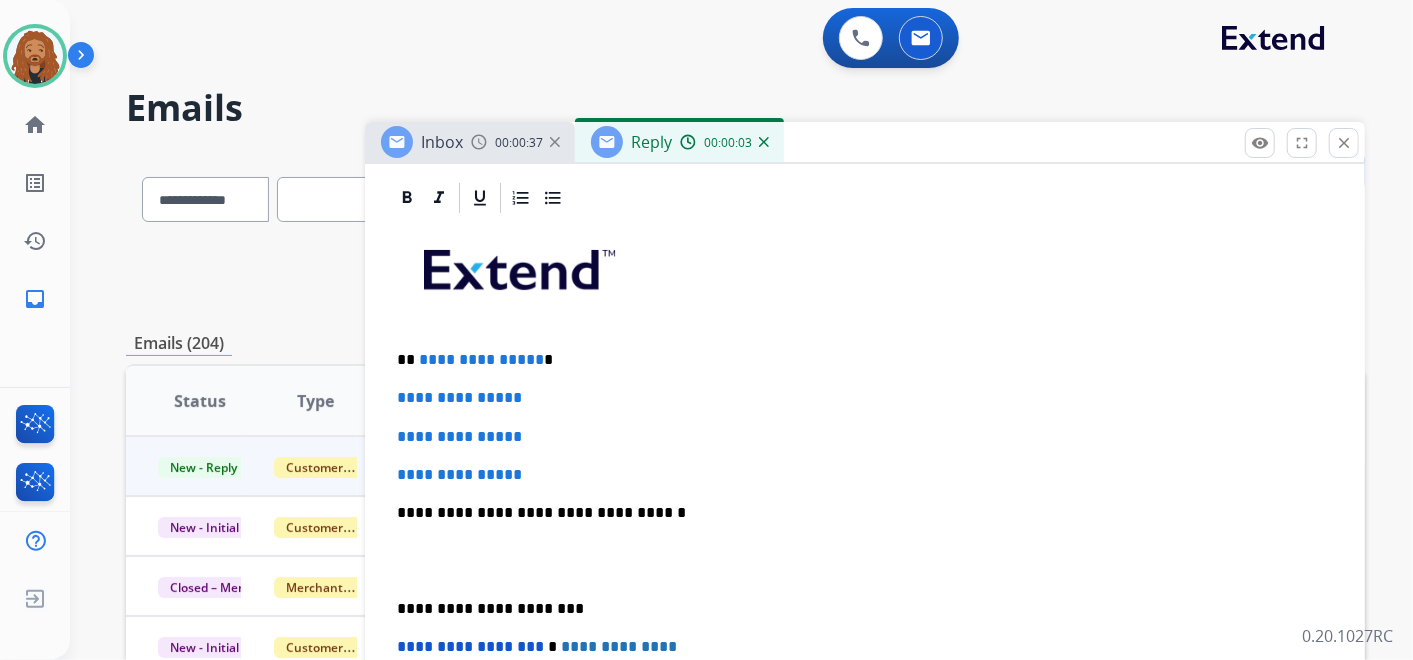 scroll, scrollTop: 444, scrollLeft: 0, axis: vertical 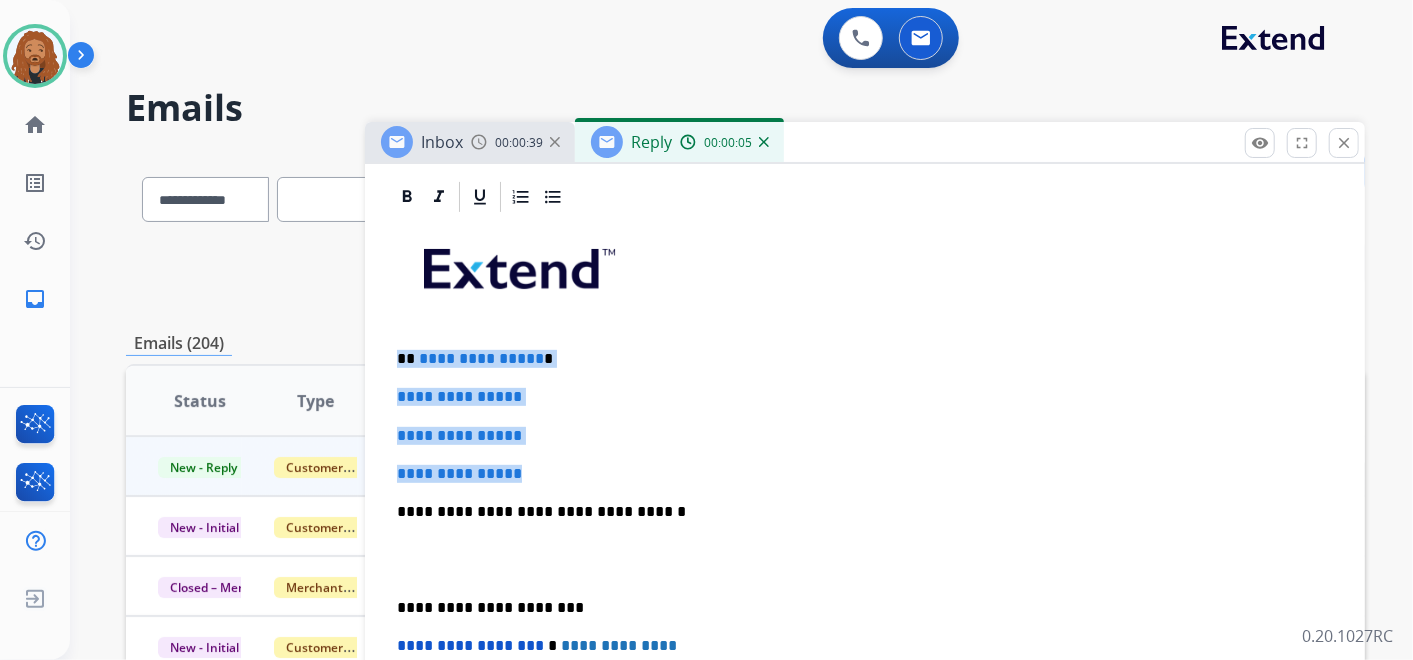 drag, startPoint x: 542, startPoint y: 474, endPoint x: 384, endPoint y: 322, distance: 219.24416 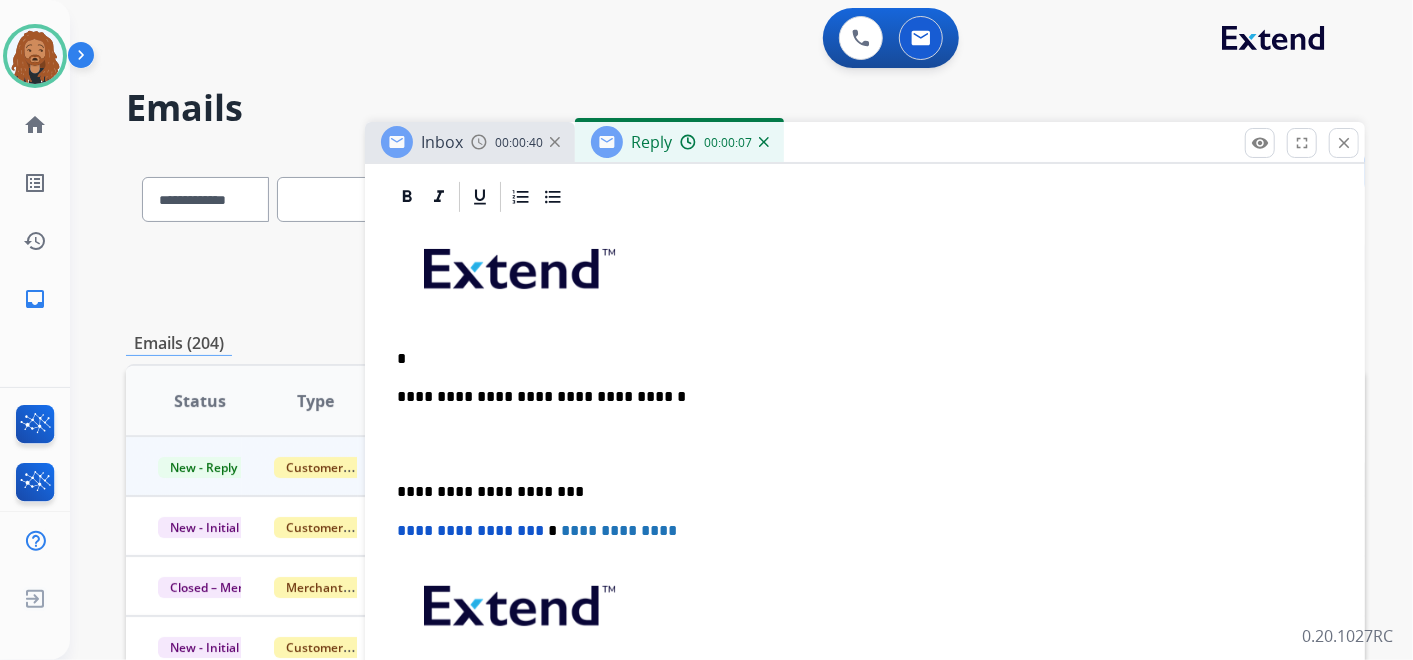 type 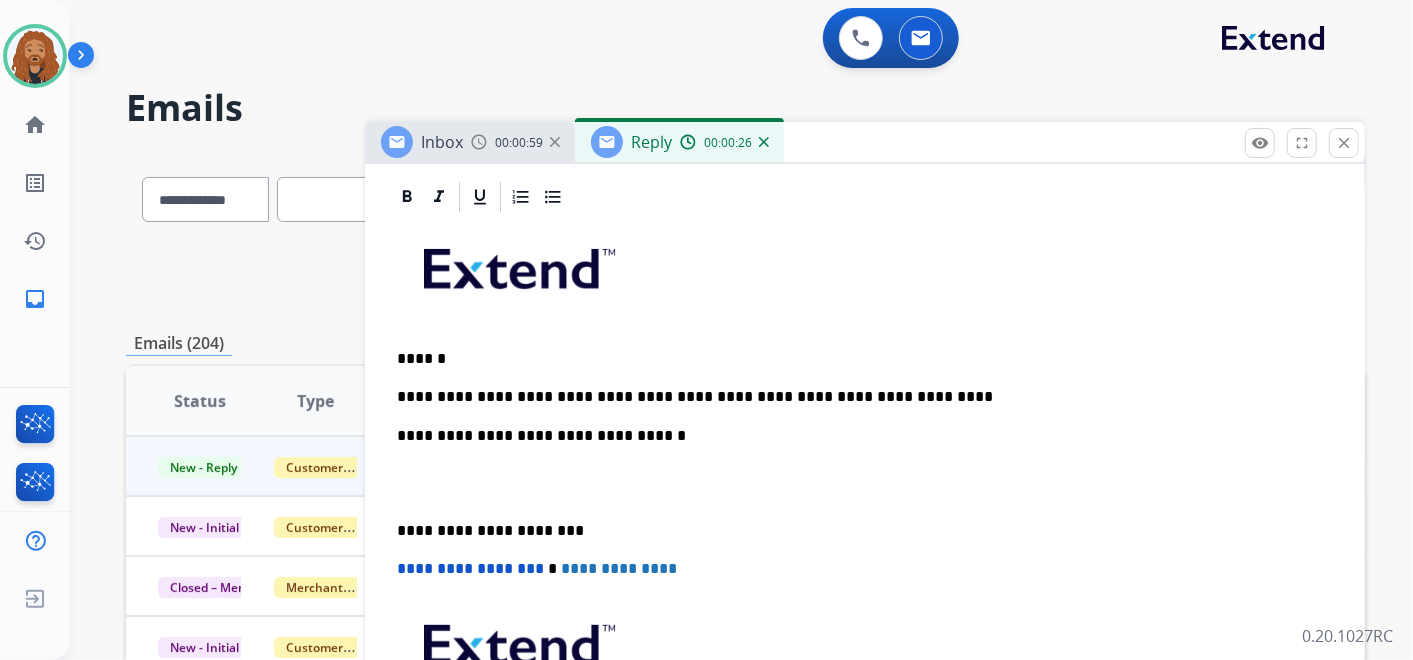 click at bounding box center [865, 483] 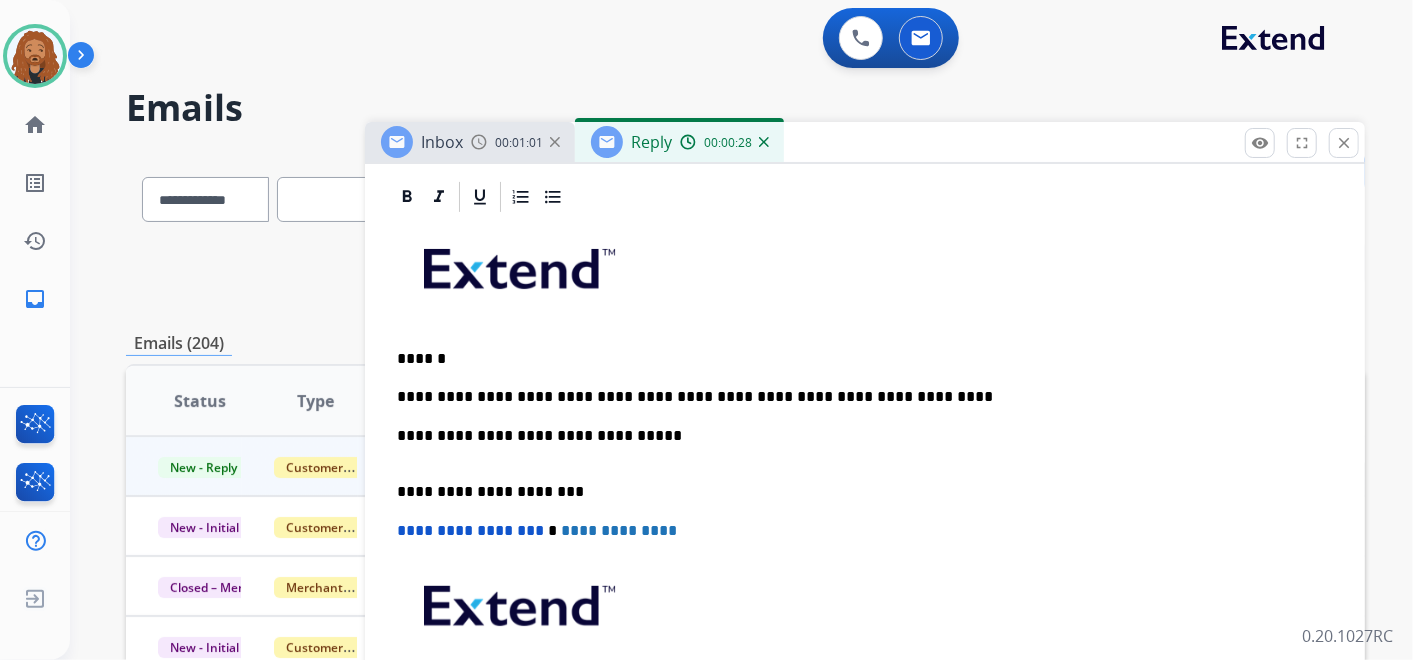 click on "******" at bounding box center (857, 359) 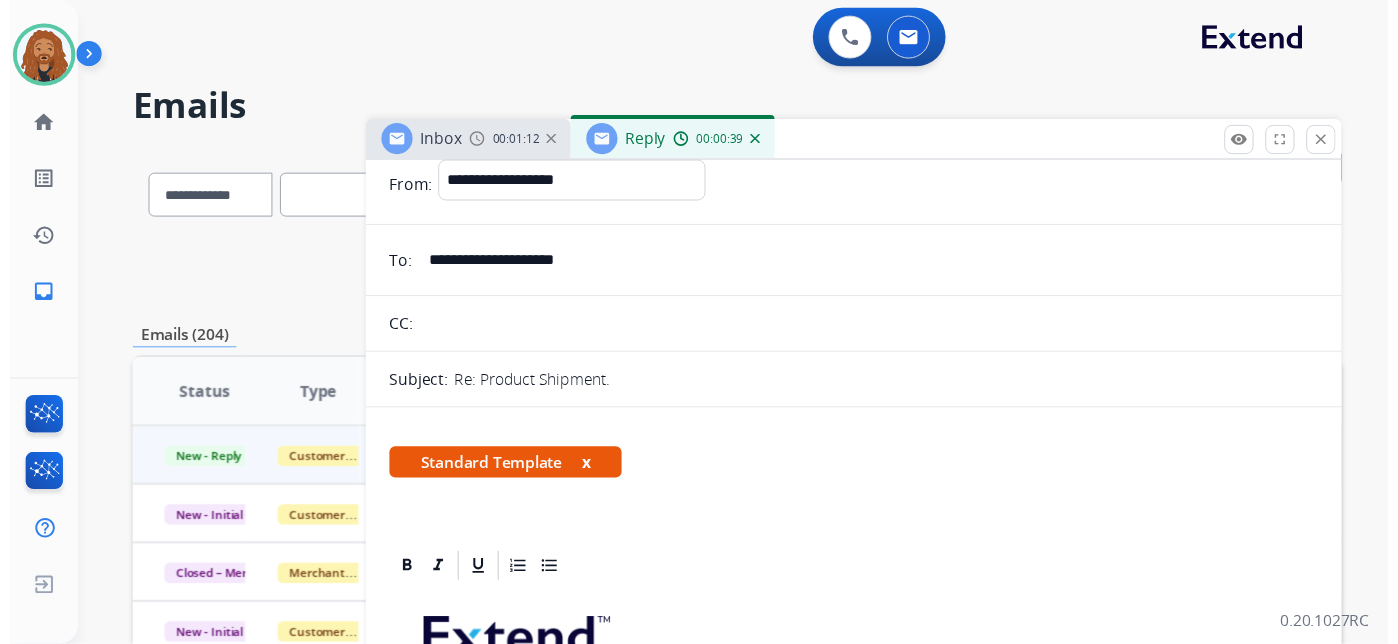scroll, scrollTop: 0, scrollLeft: 0, axis: both 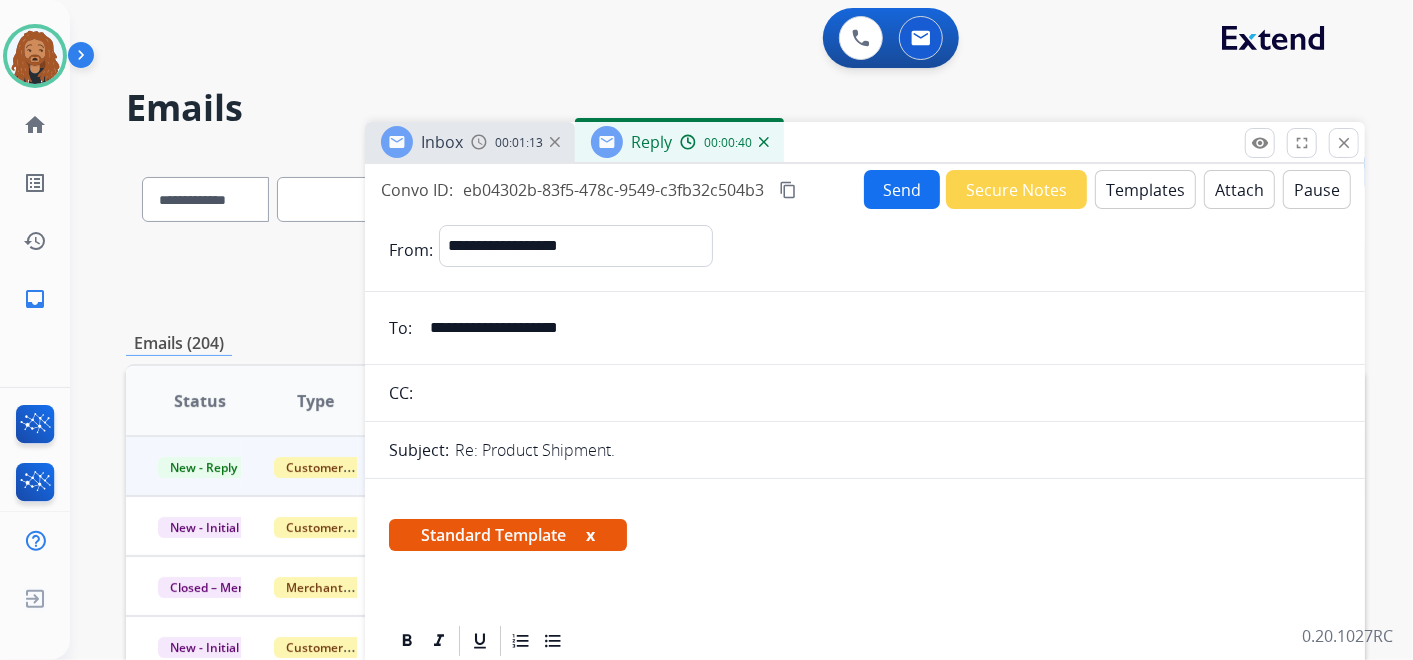 click on "Send" at bounding box center [902, 189] 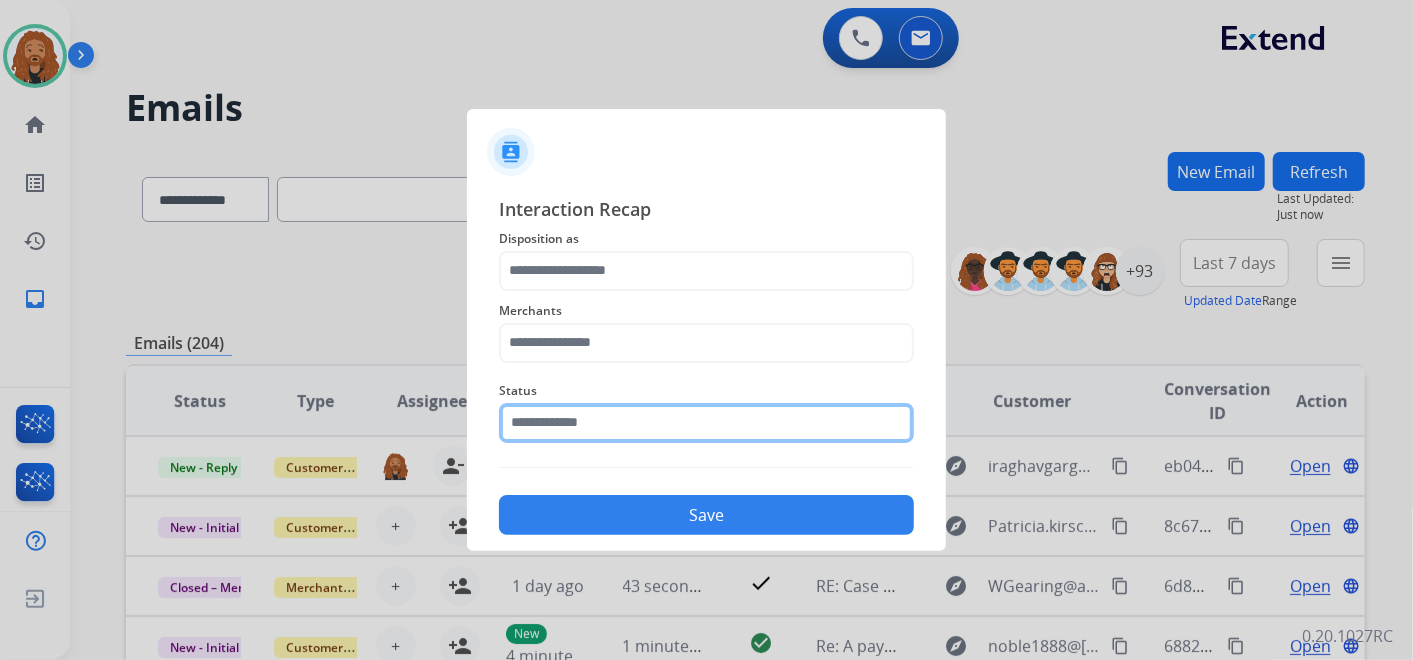 click 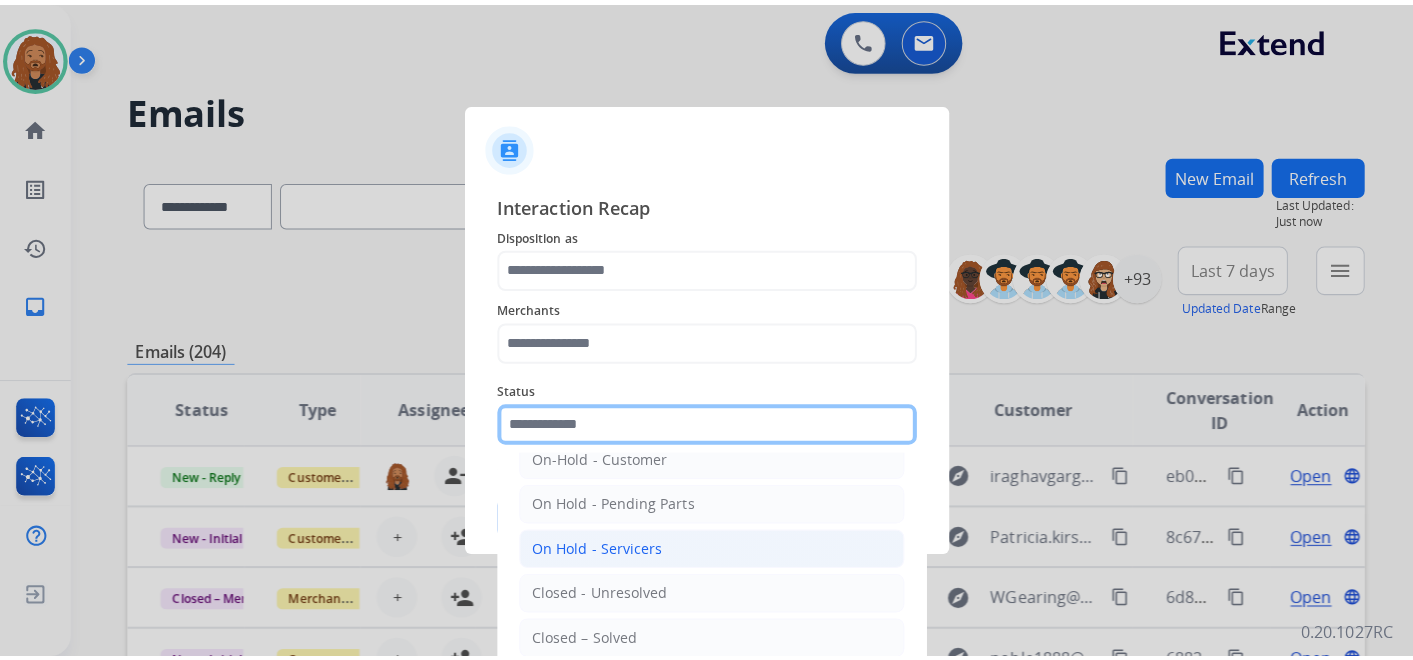 scroll, scrollTop: 114, scrollLeft: 0, axis: vertical 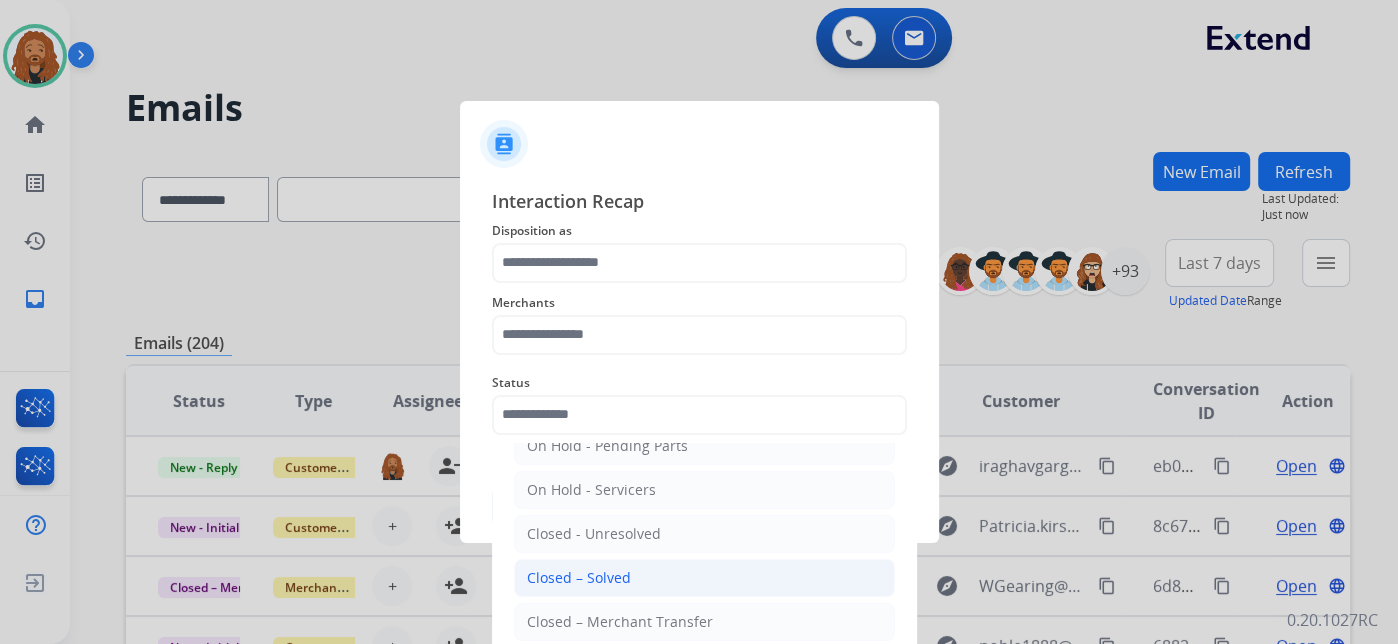 drag, startPoint x: 607, startPoint y: 572, endPoint x: 620, endPoint y: 348, distance: 224.37692 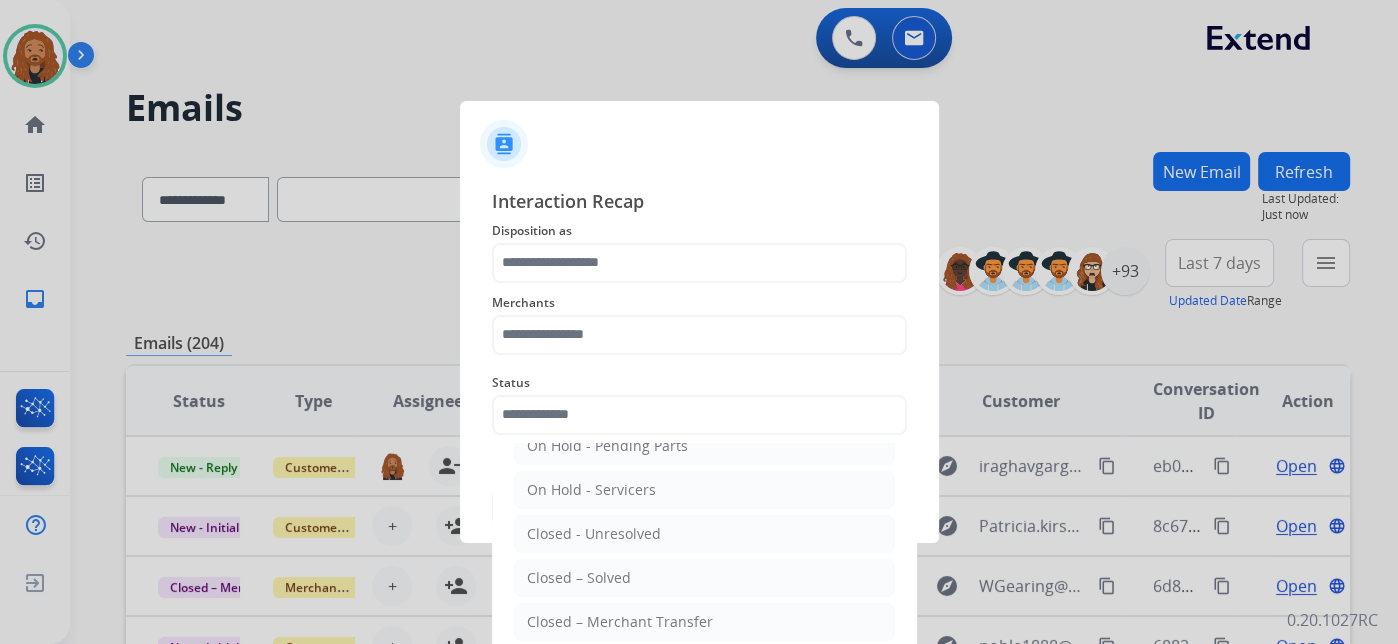 click on "Closed – Solved" 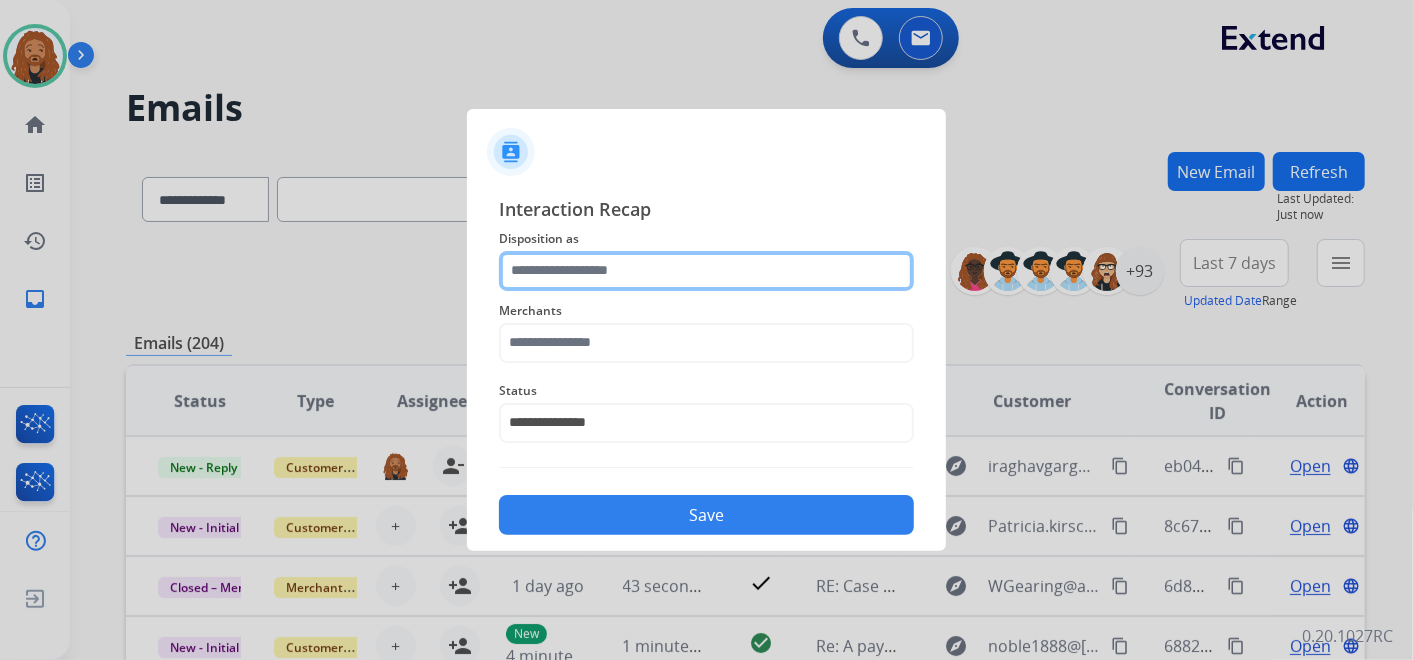 click 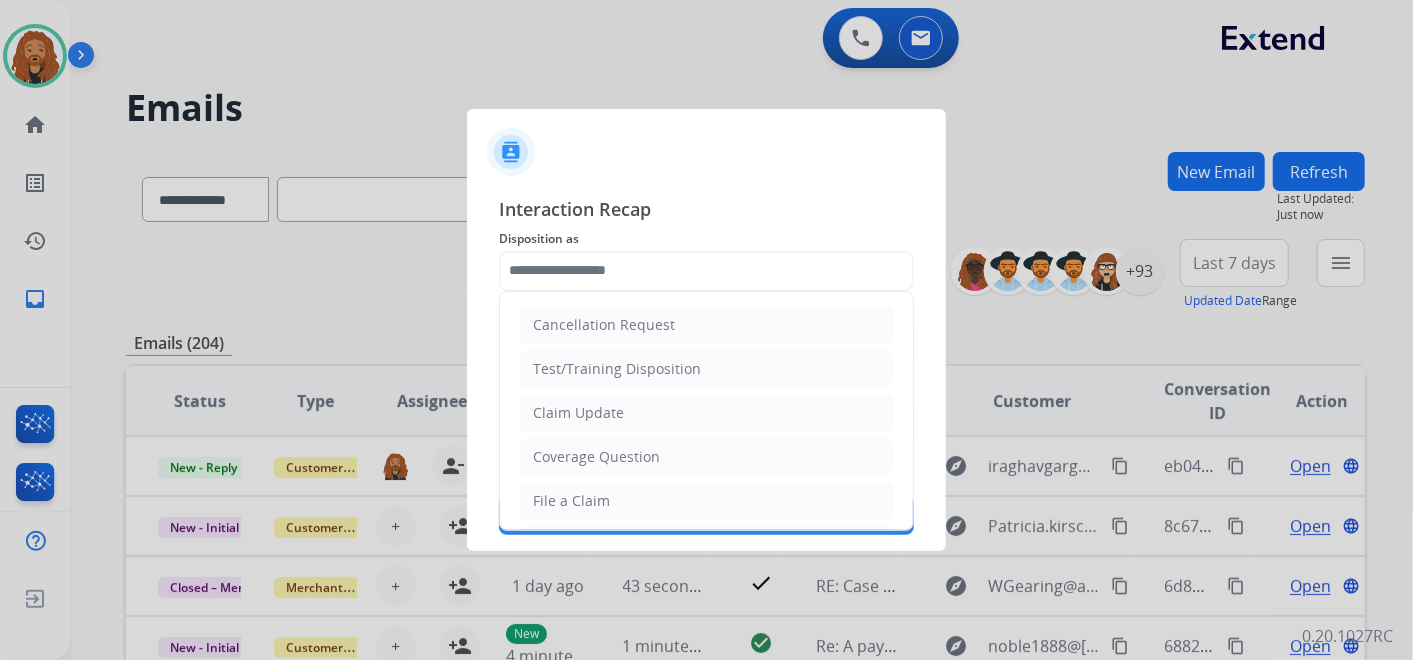 click on "Claim Update" 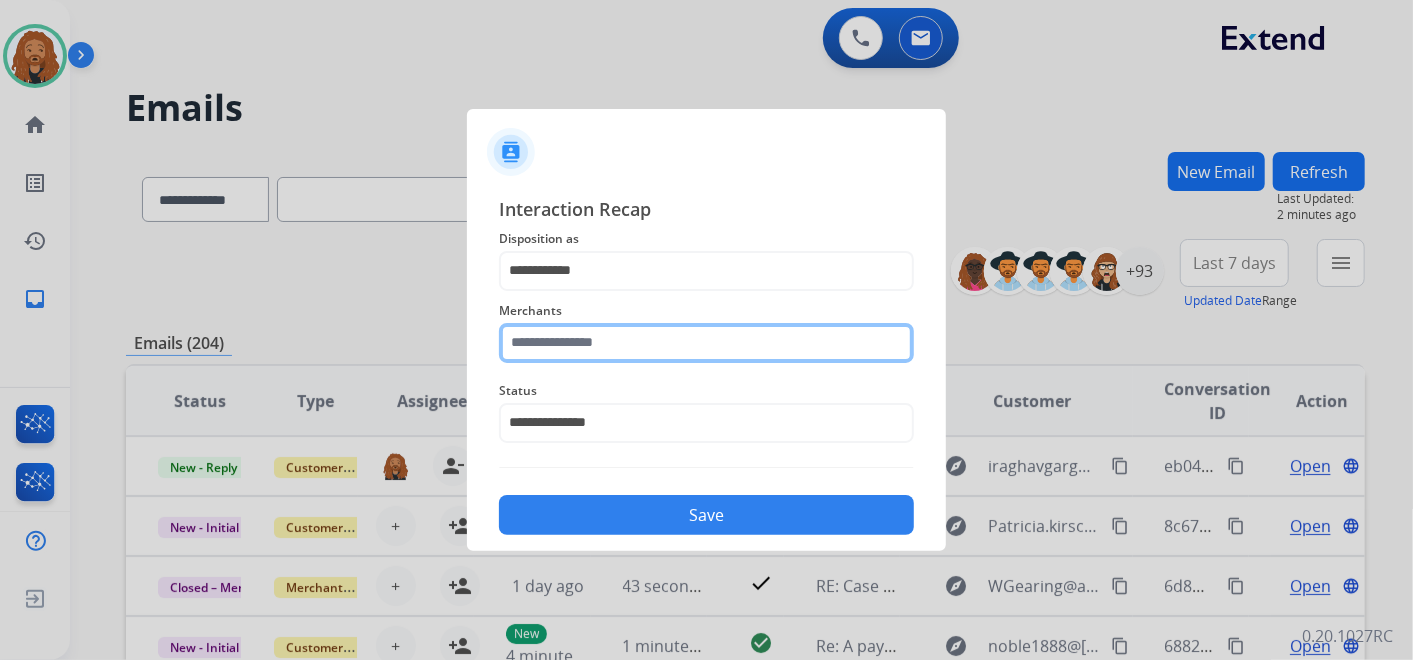 click 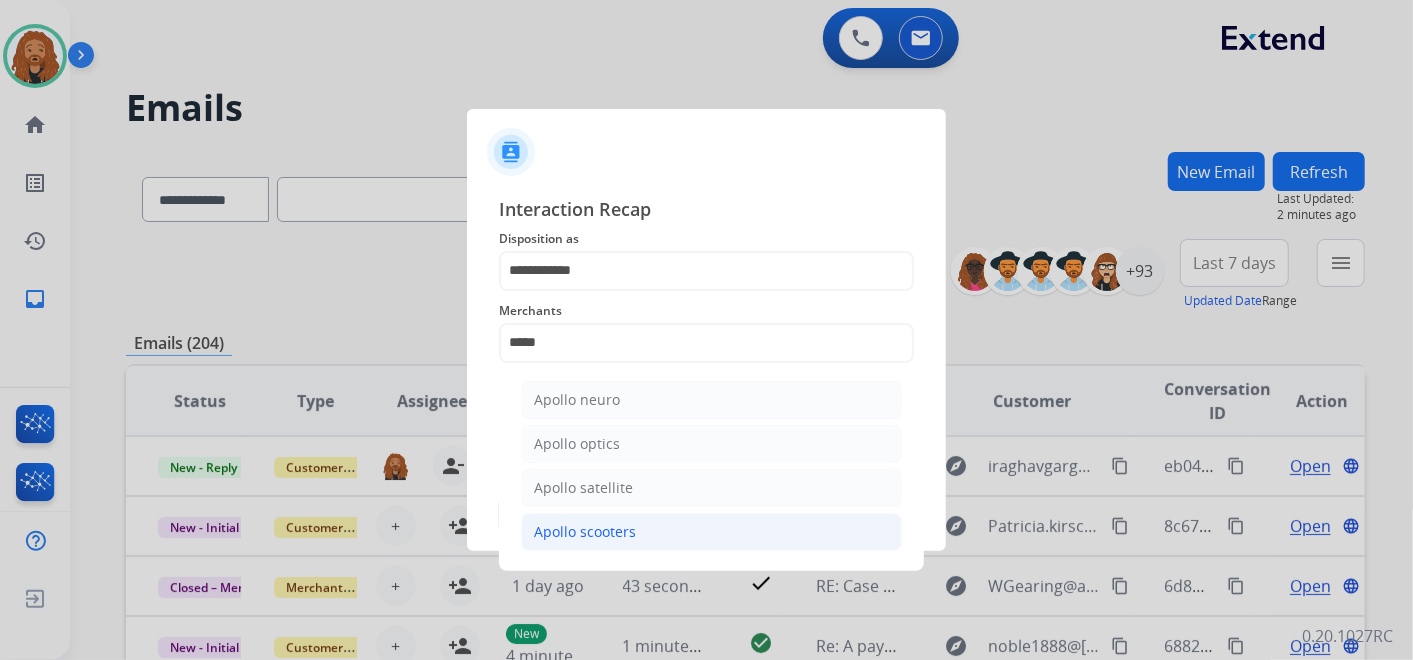 click on "Apollo scooters" 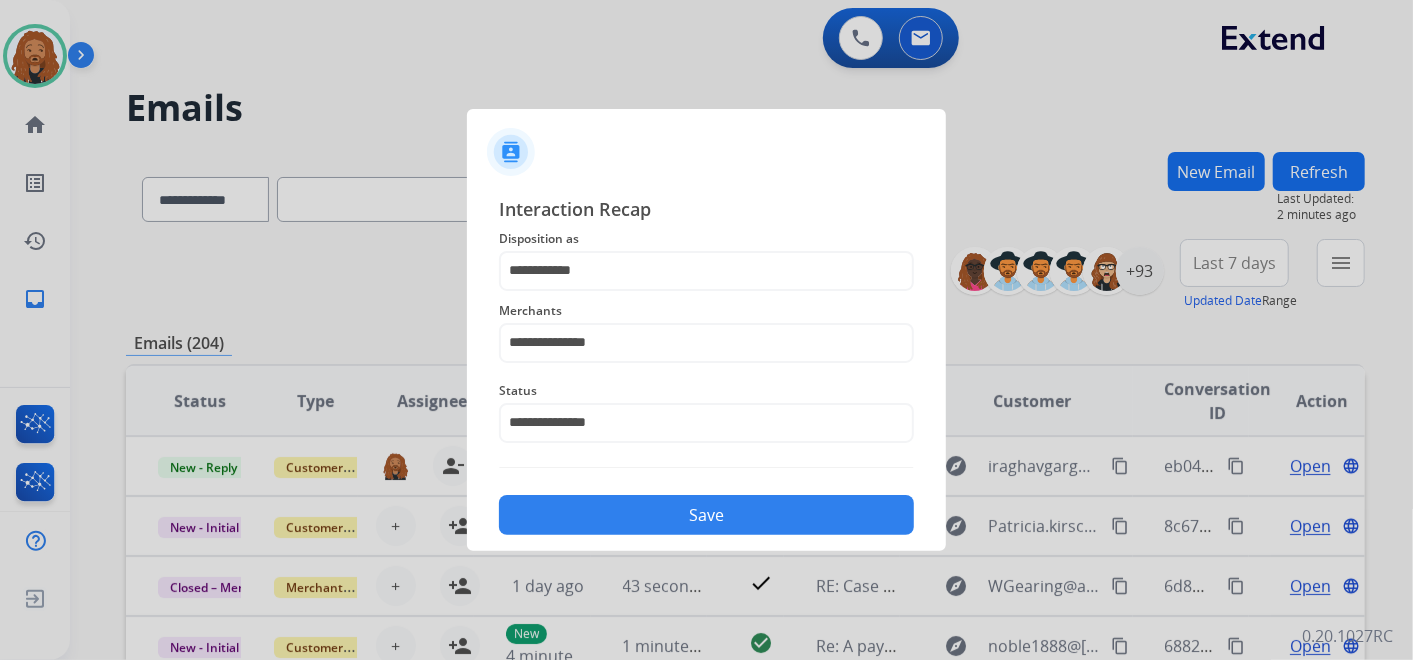 click on "Save" 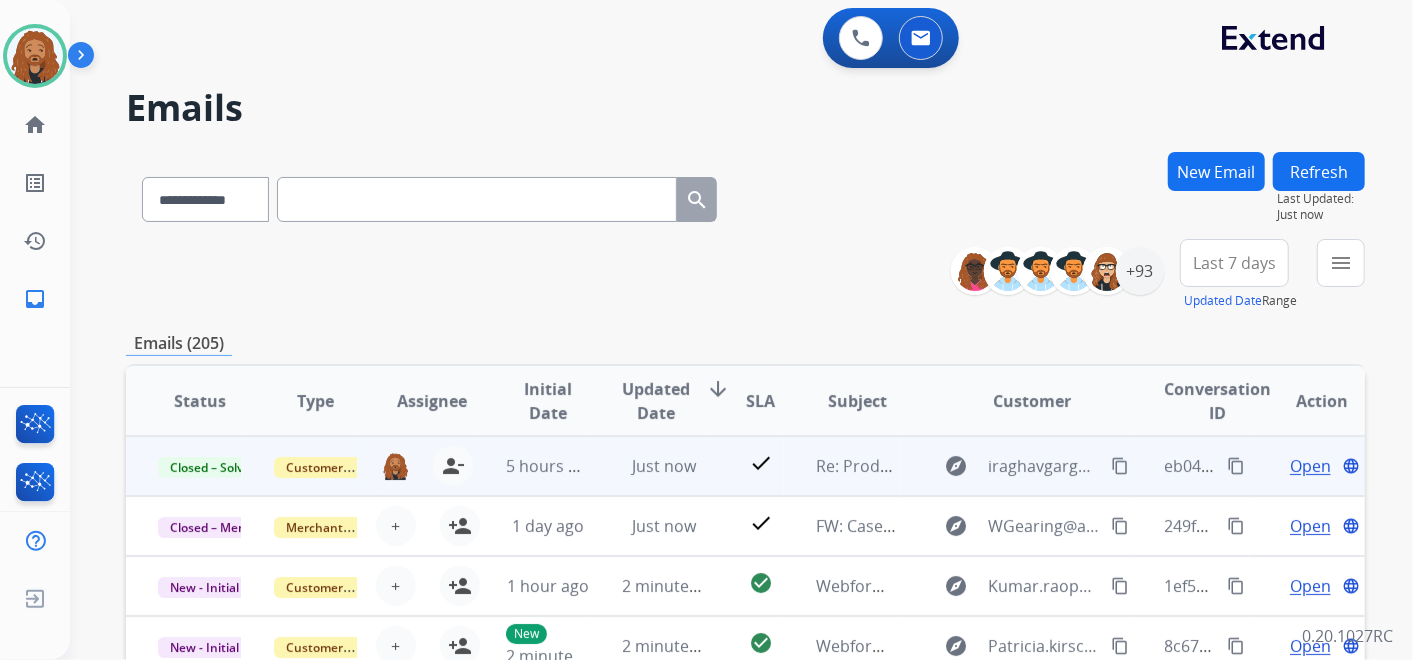 drag, startPoint x: 891, startPoint y: 465, endPoint x: 904, endPoint y: 460, distance: 13.928389 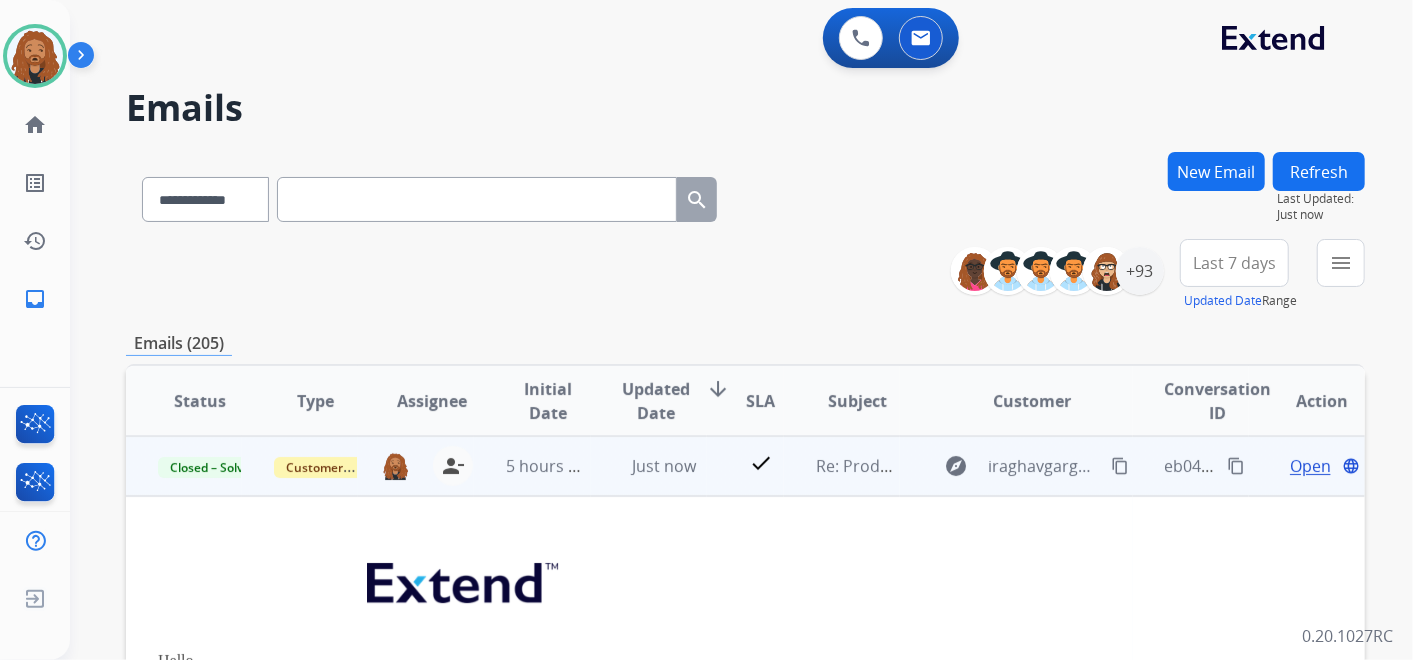 click on "Open" at bounding box center (1310, 466) 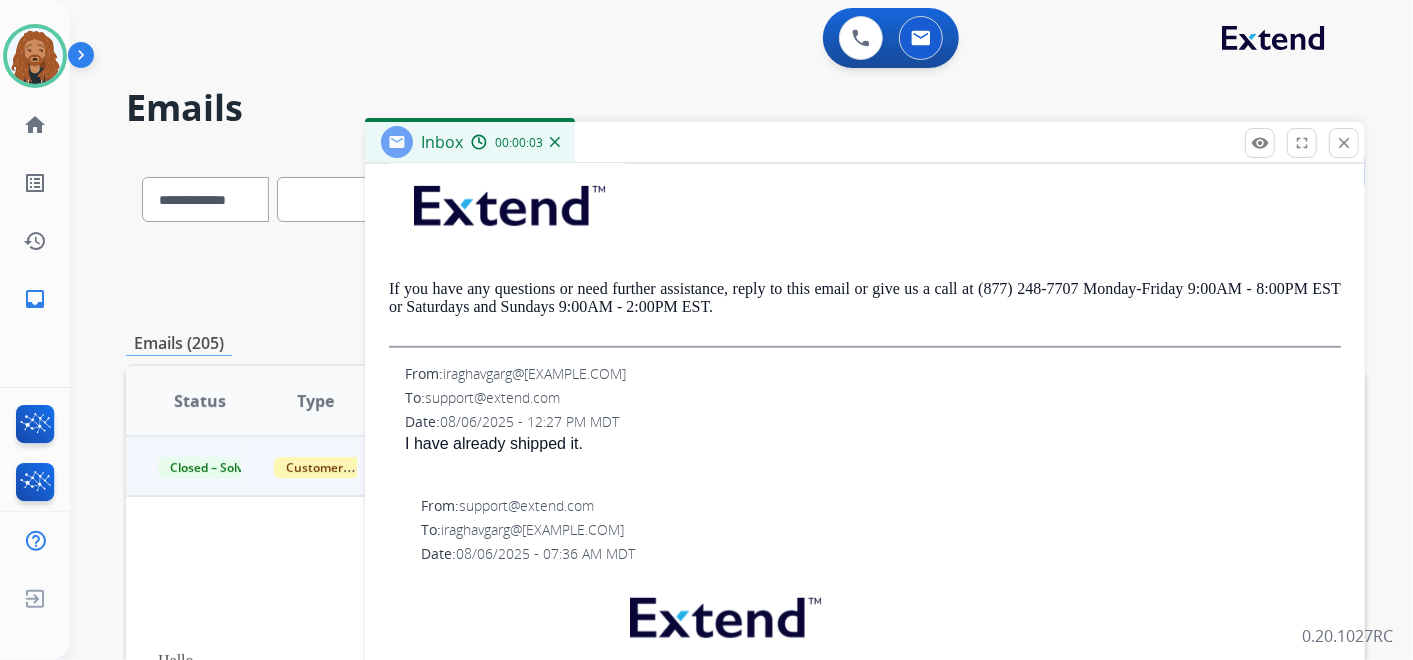 scroll, scrollTop: 777, scrollLeft: 0, axis: vertical 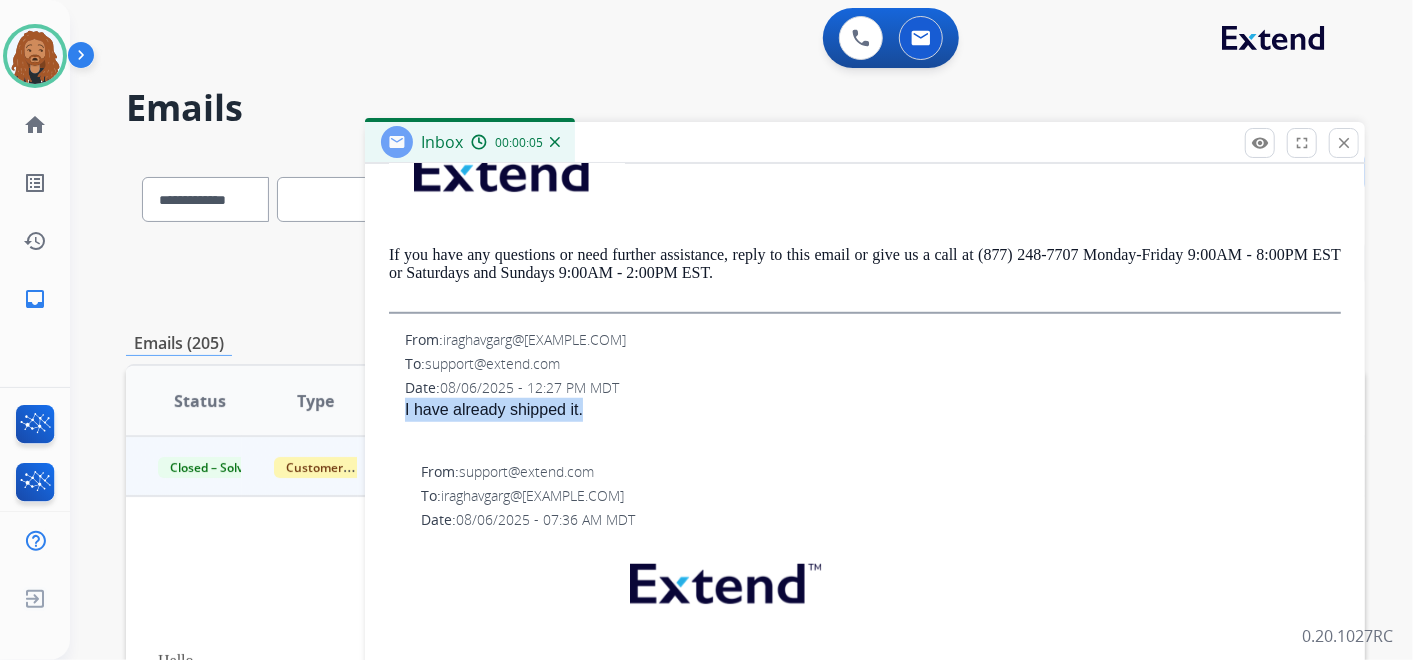 drag, startPoint x: 589, startPoint y: 418, endPoint x: 397, endPoint y: 408, distance: 192.26024 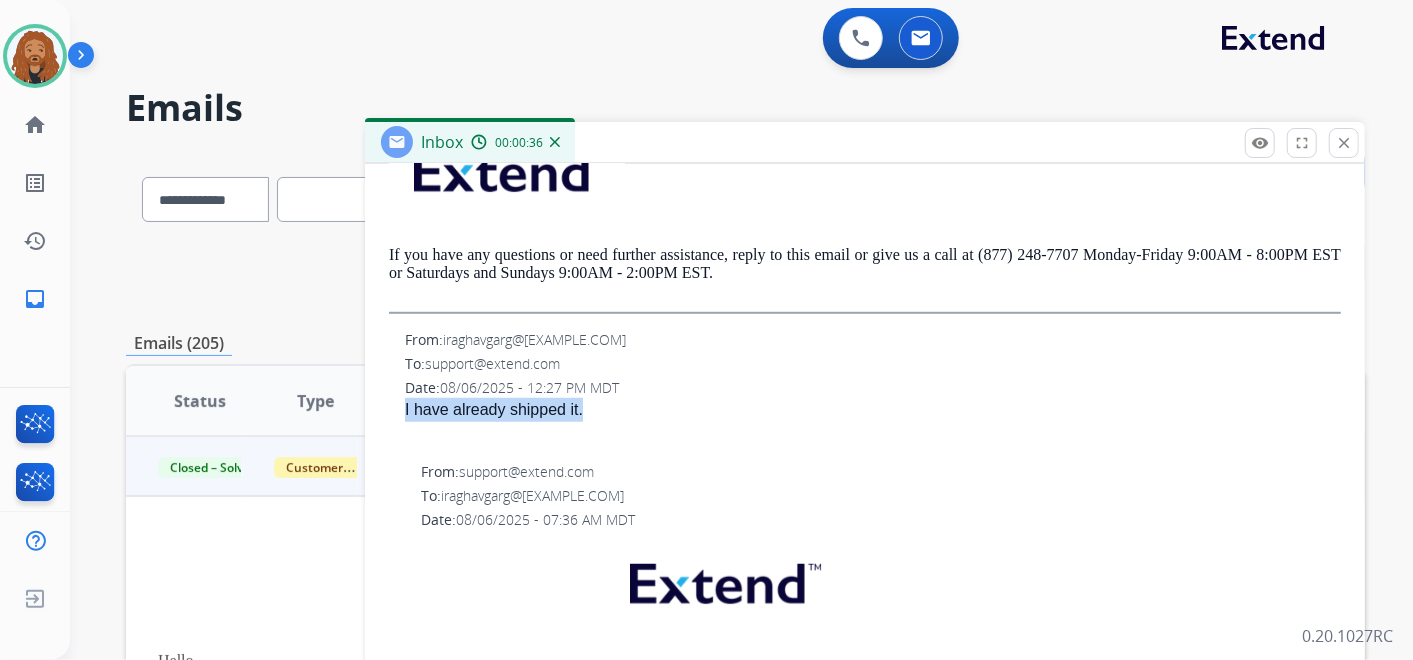 copy on "I have already shipped it." 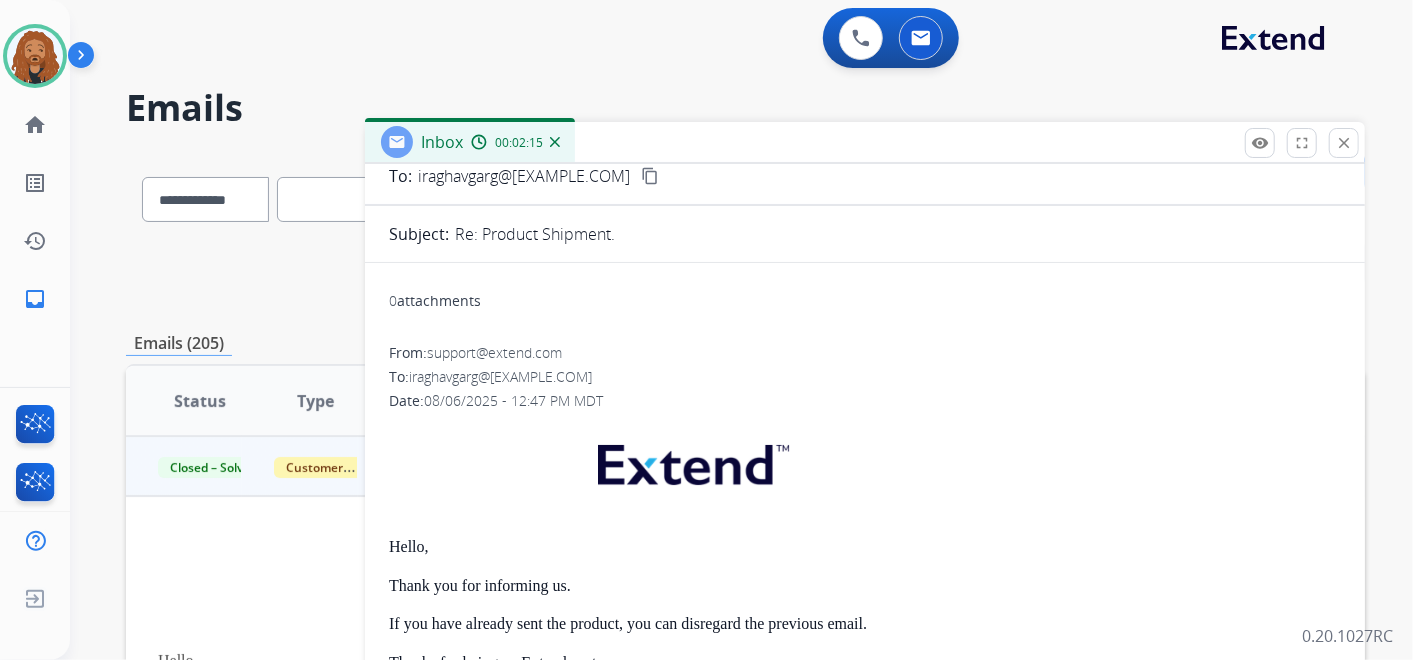 scroll, scrollTop: 0, scrollLeft: 0, axis: both 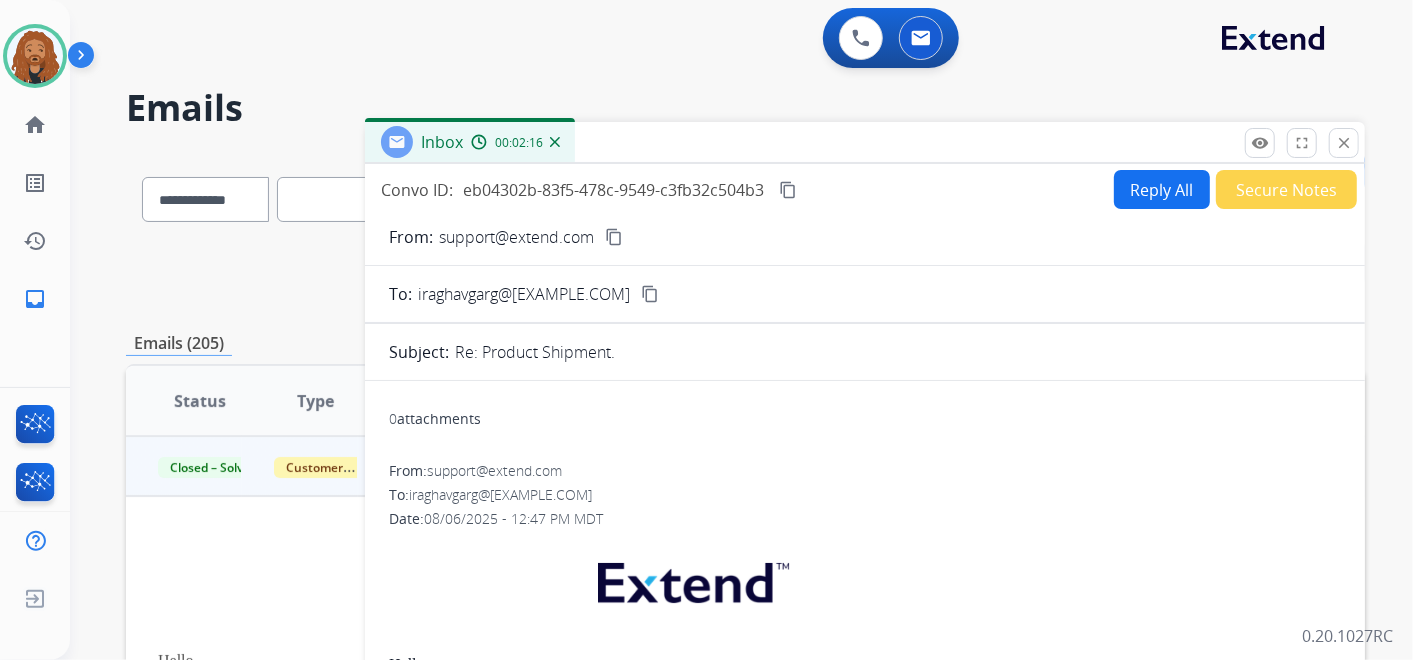 click at bounding box center (555, 142) 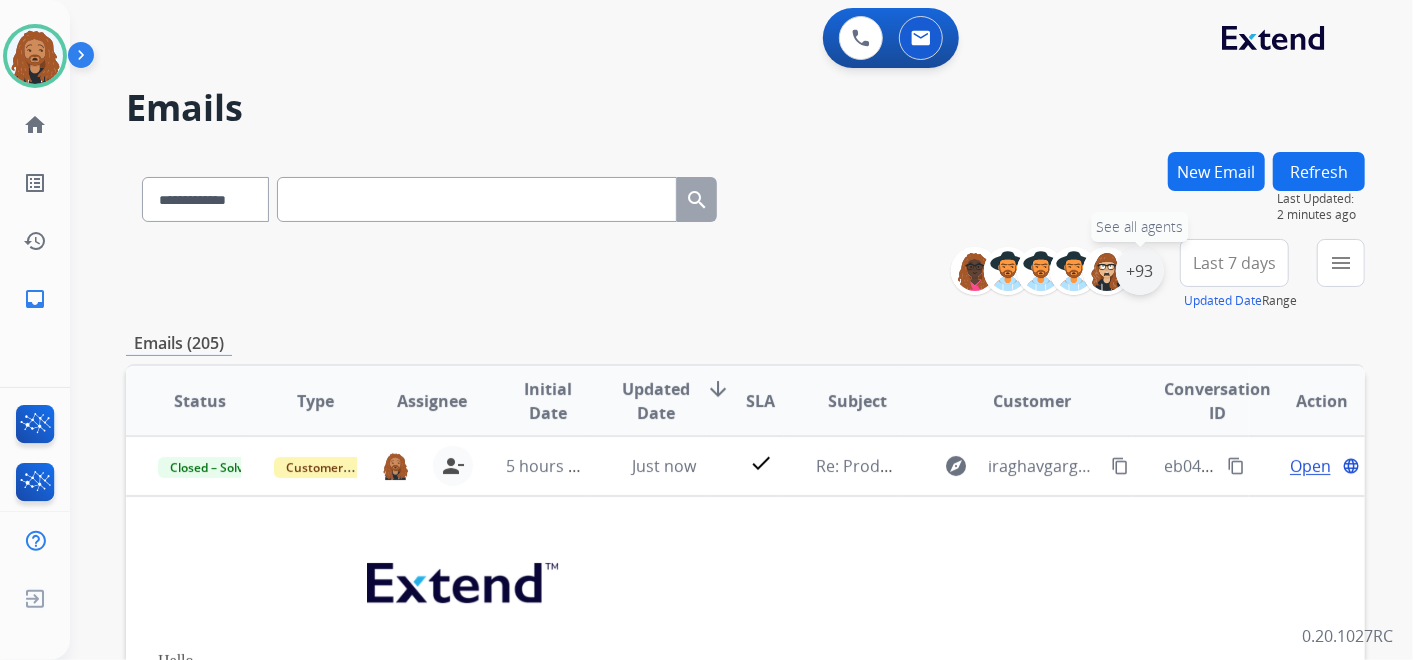 click on "+93" at bounding box center (1140, 271) 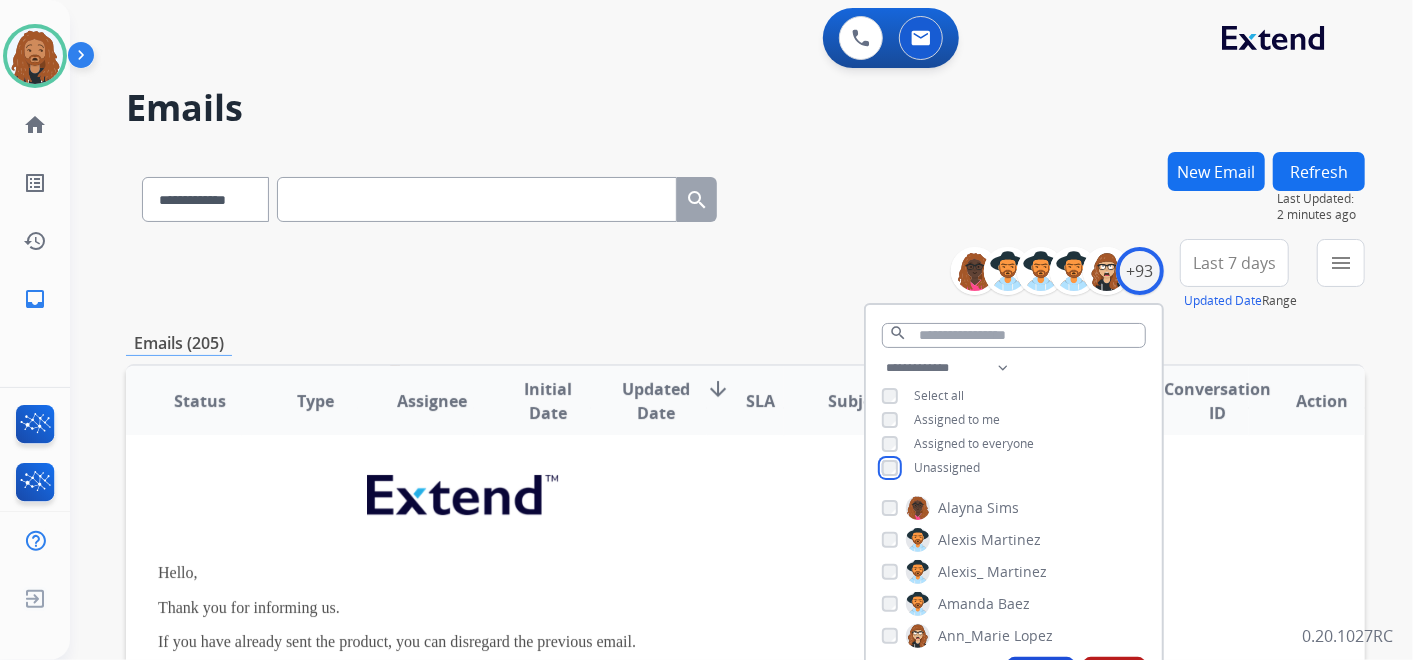 scroll, scrollTop: 222, scrollLeft: 0, axis: vertical 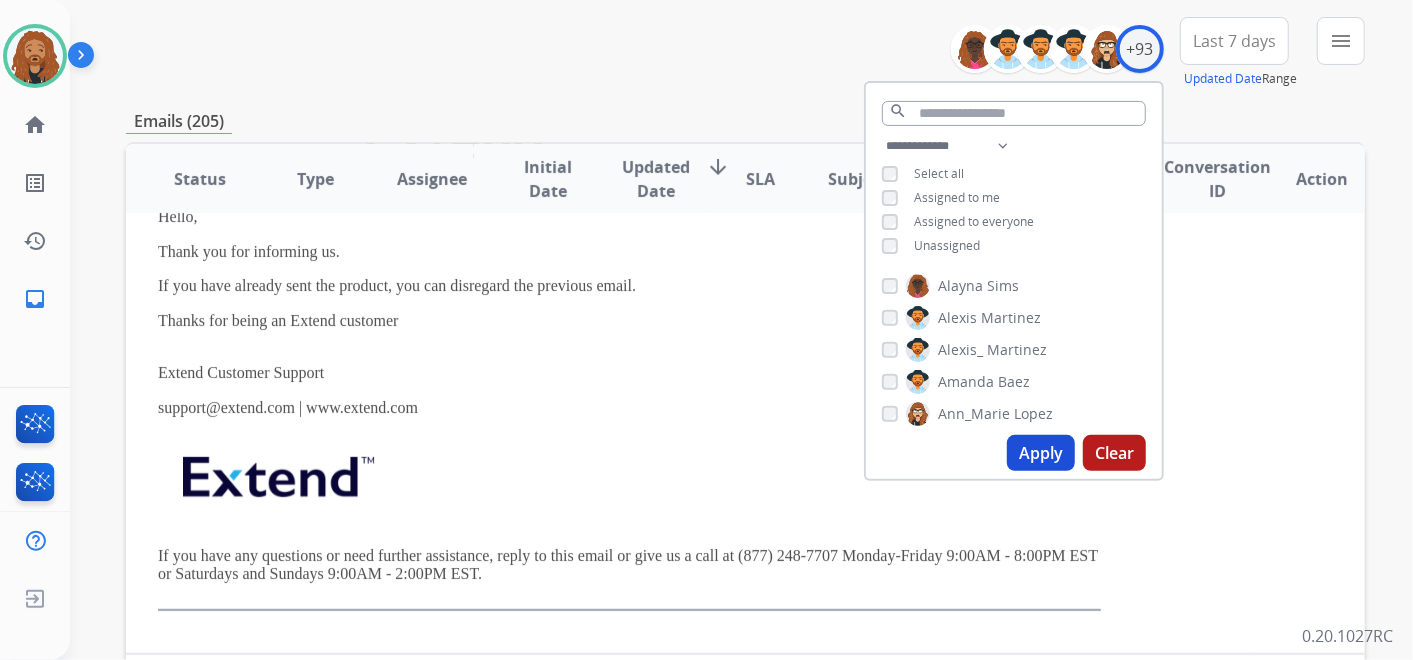 click on "Apply" at bounding box center (1041, 453) 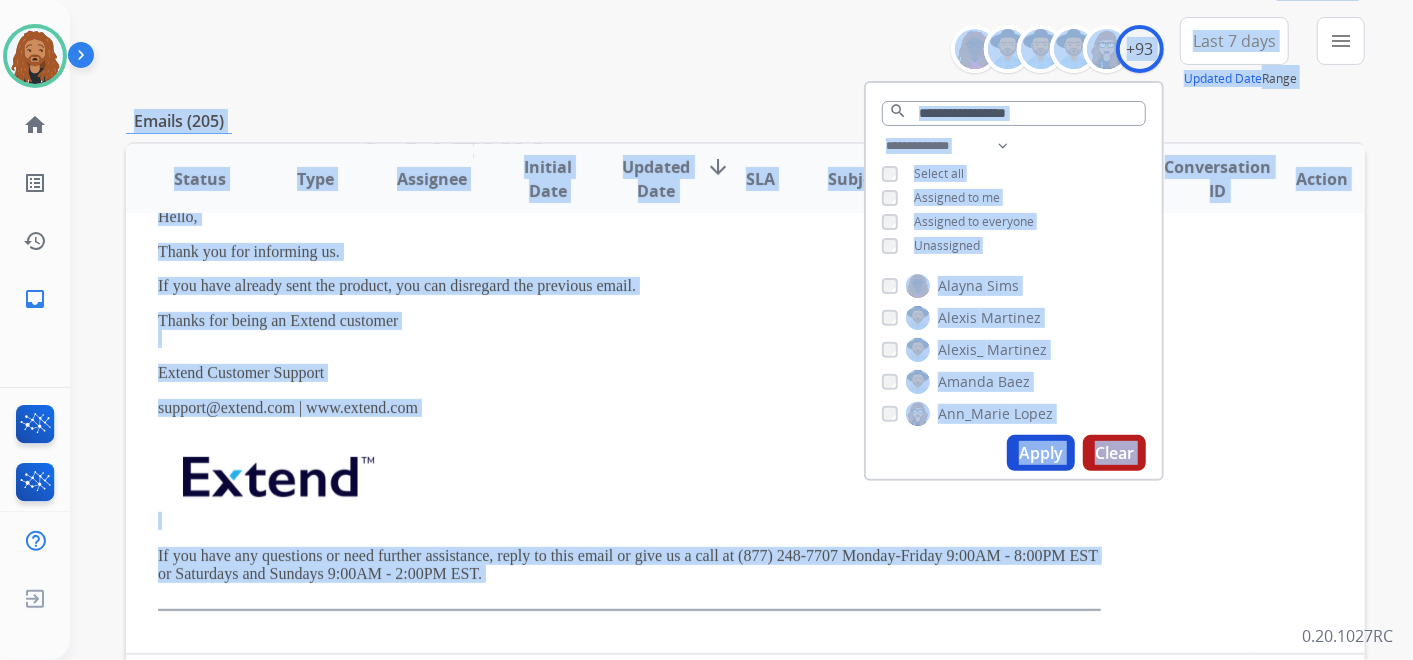 scroll, scrollTop: 0, scrollLeft: 0, axis: both 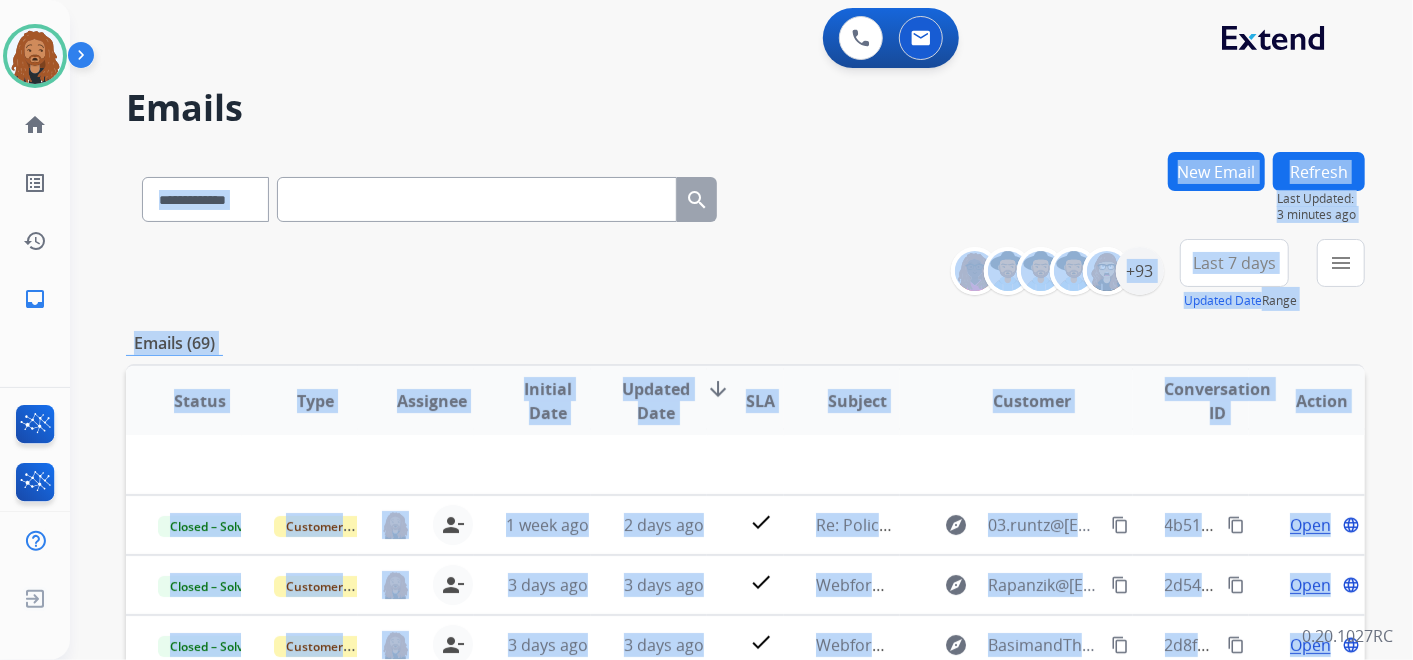 click at bounding box center (477, 199) 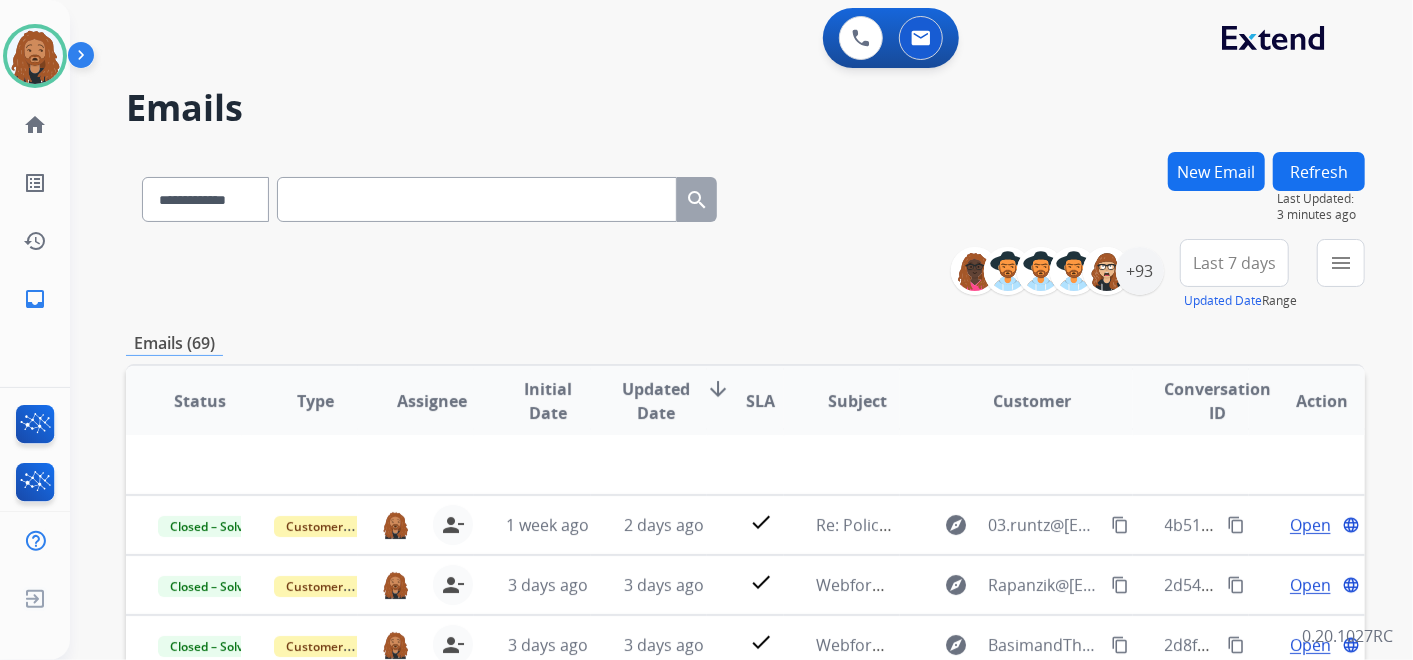 click at bounding box center [477, 199] 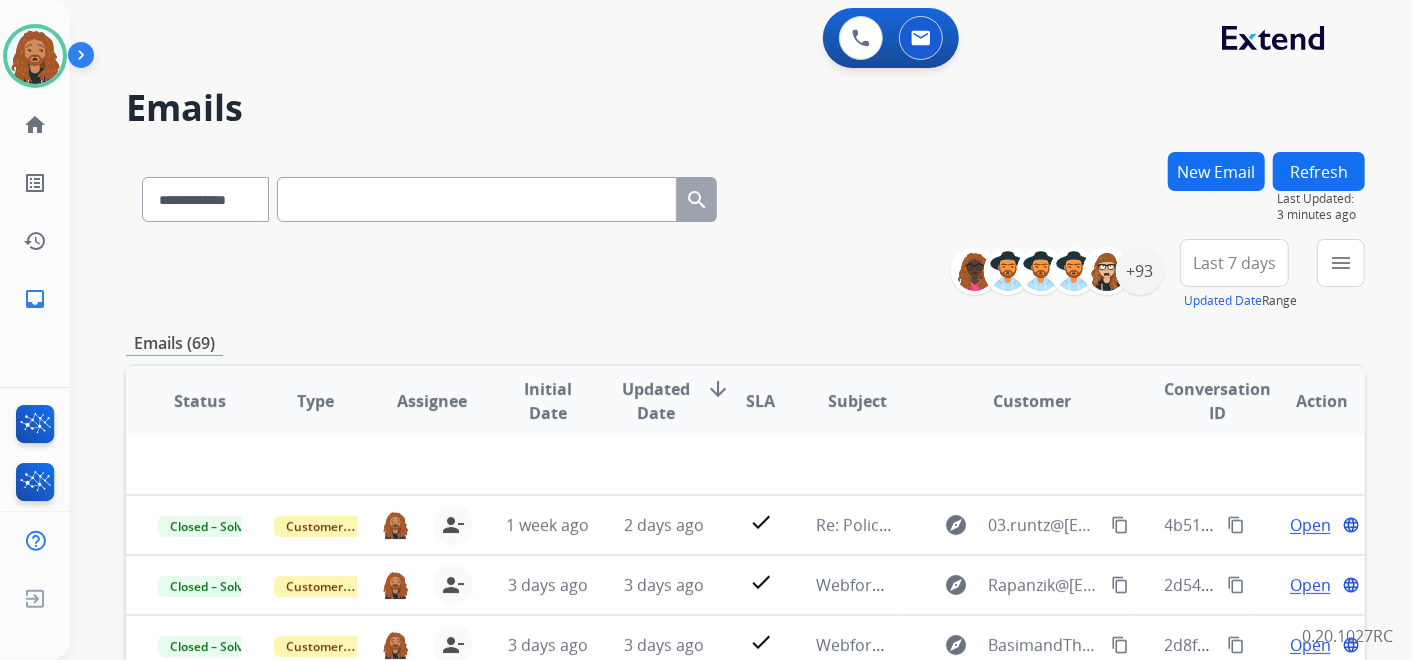 click at bounding box center (477, 199) 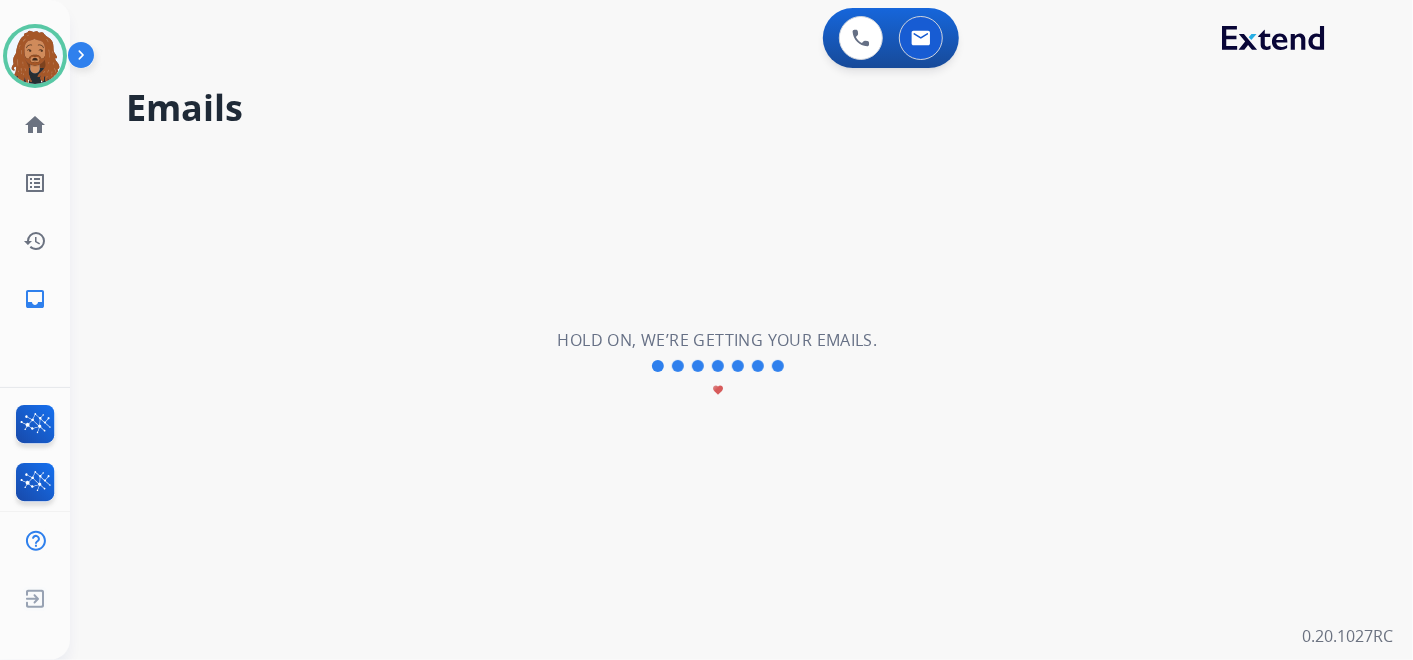 scroll, scrollTop: 0, scrollLeft: 0, axis: both 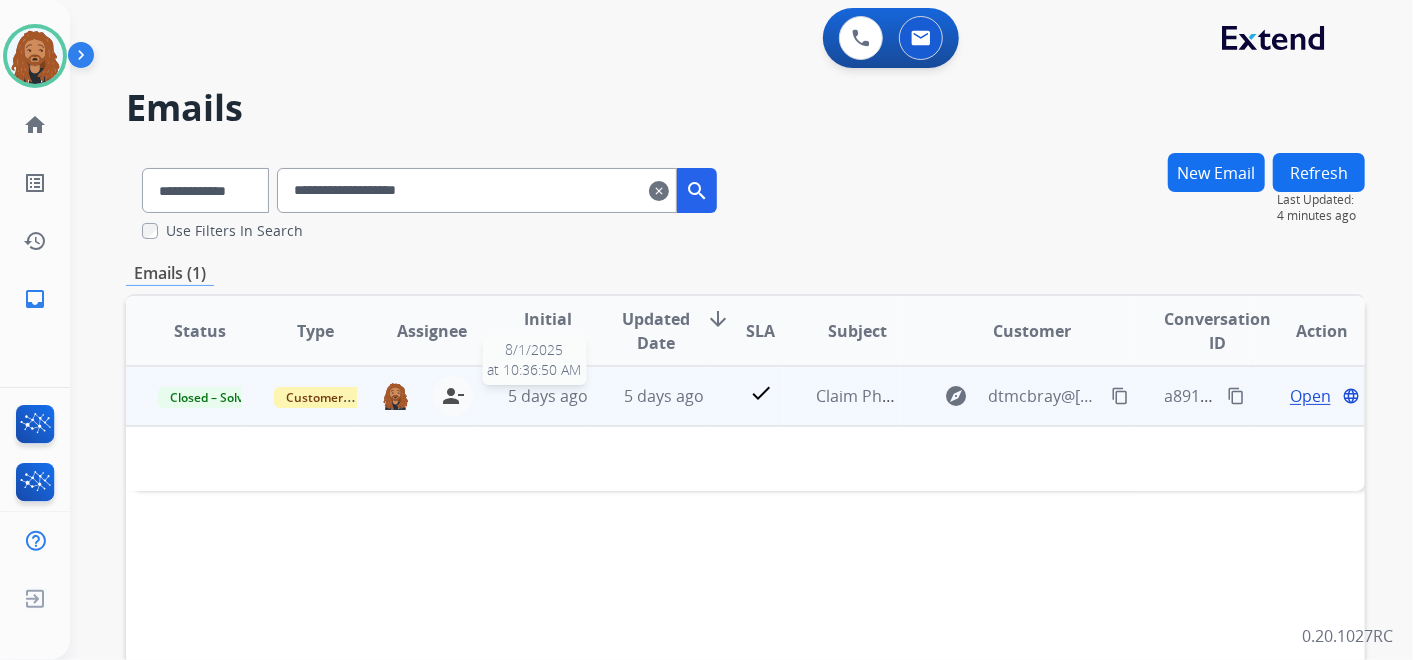 click on "5 days ago" at bounding box center [547, 396] 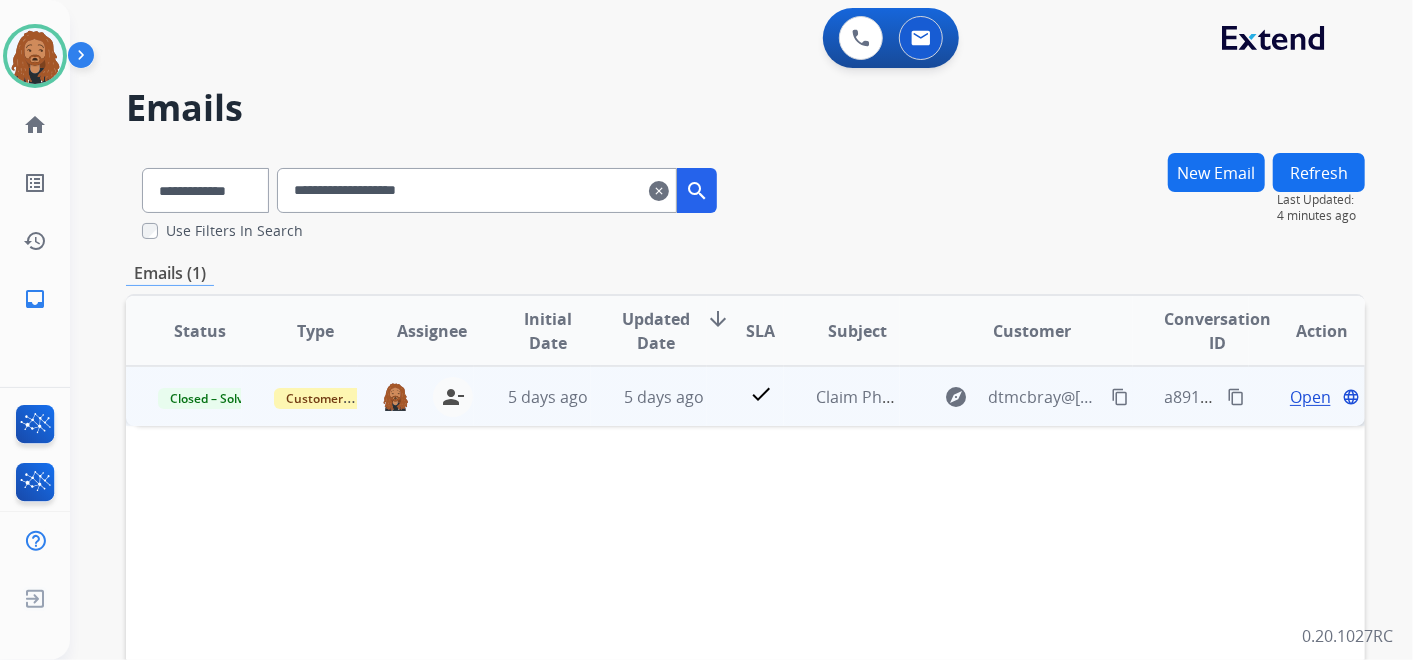 click on "5 days ago" at bounding box center (649, 396) 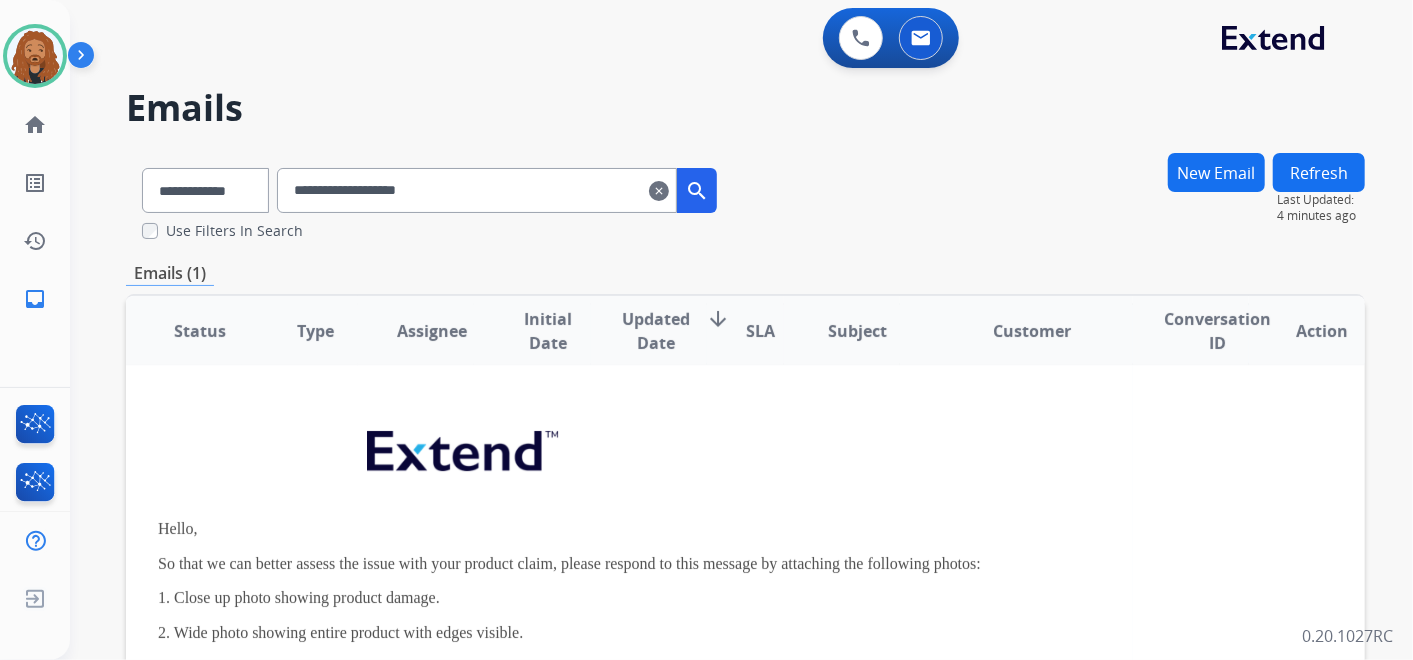 scroll, scrollTop: 0, scrollLeft: 0, axis: both 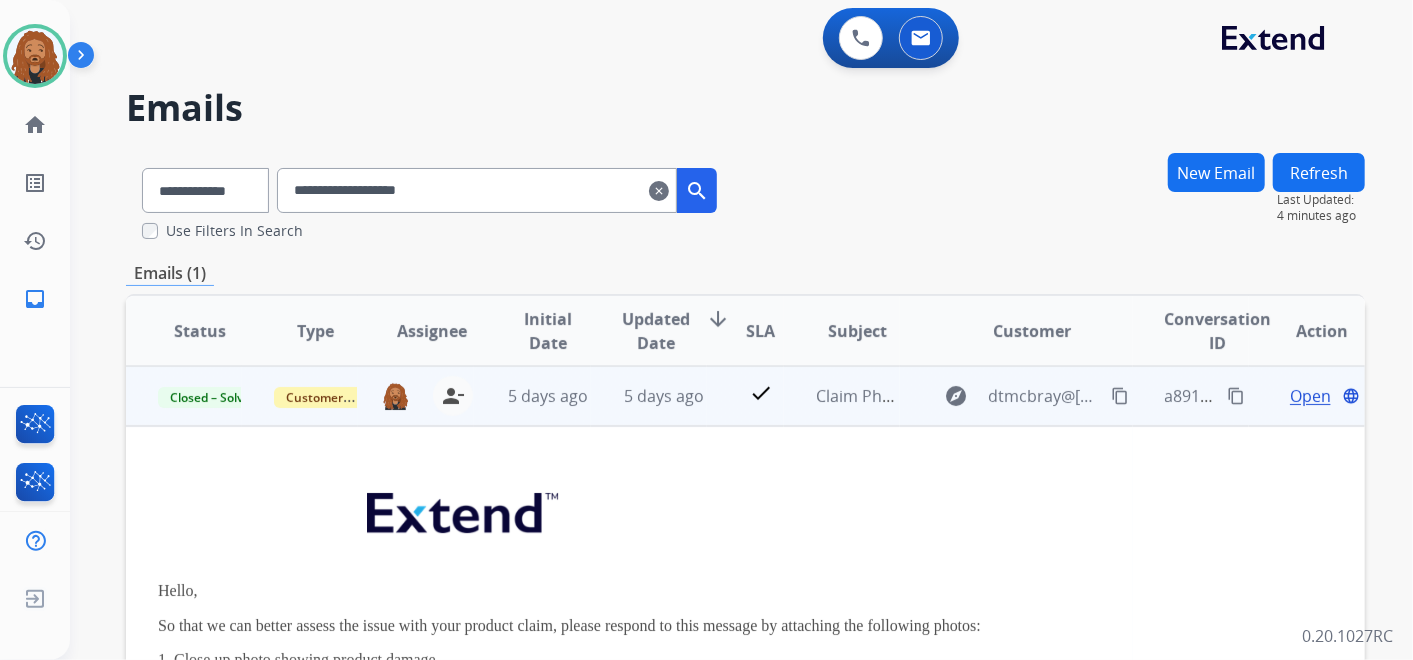 click on "Open" at bounding box center (1310, 396) 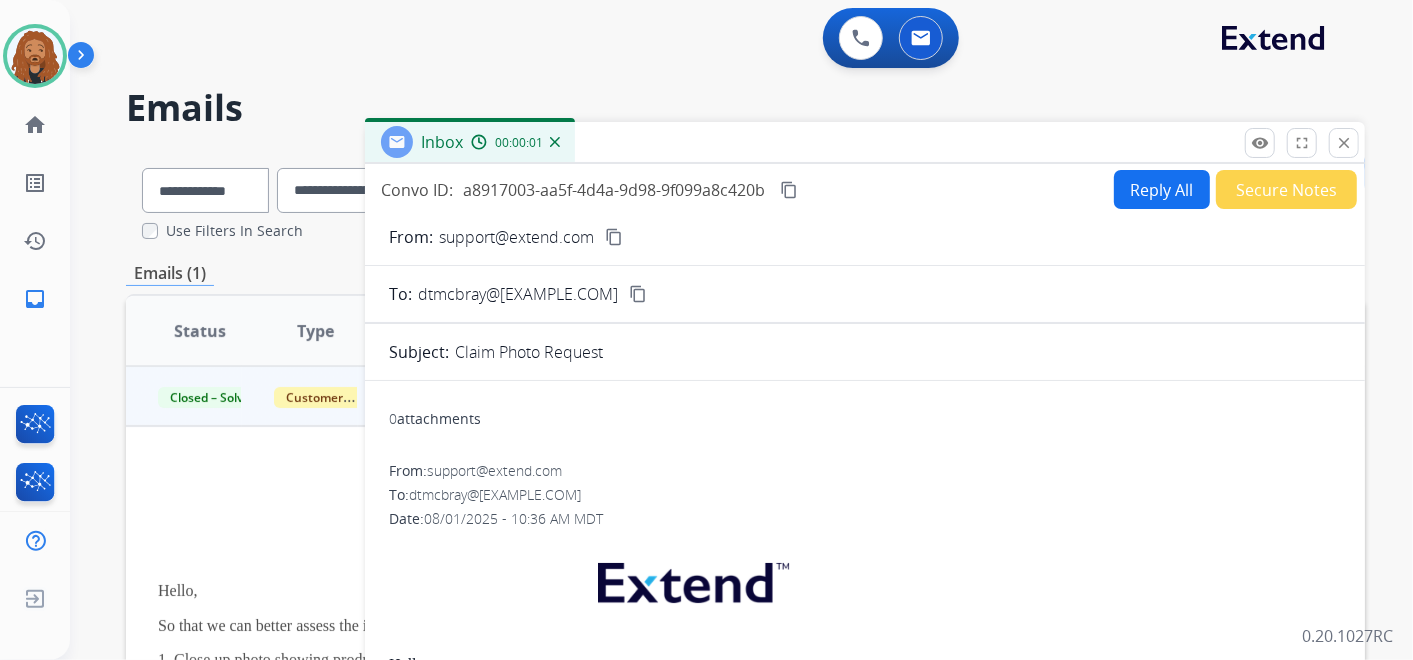 click on "Reply All" at bounding box center (1162, 189) 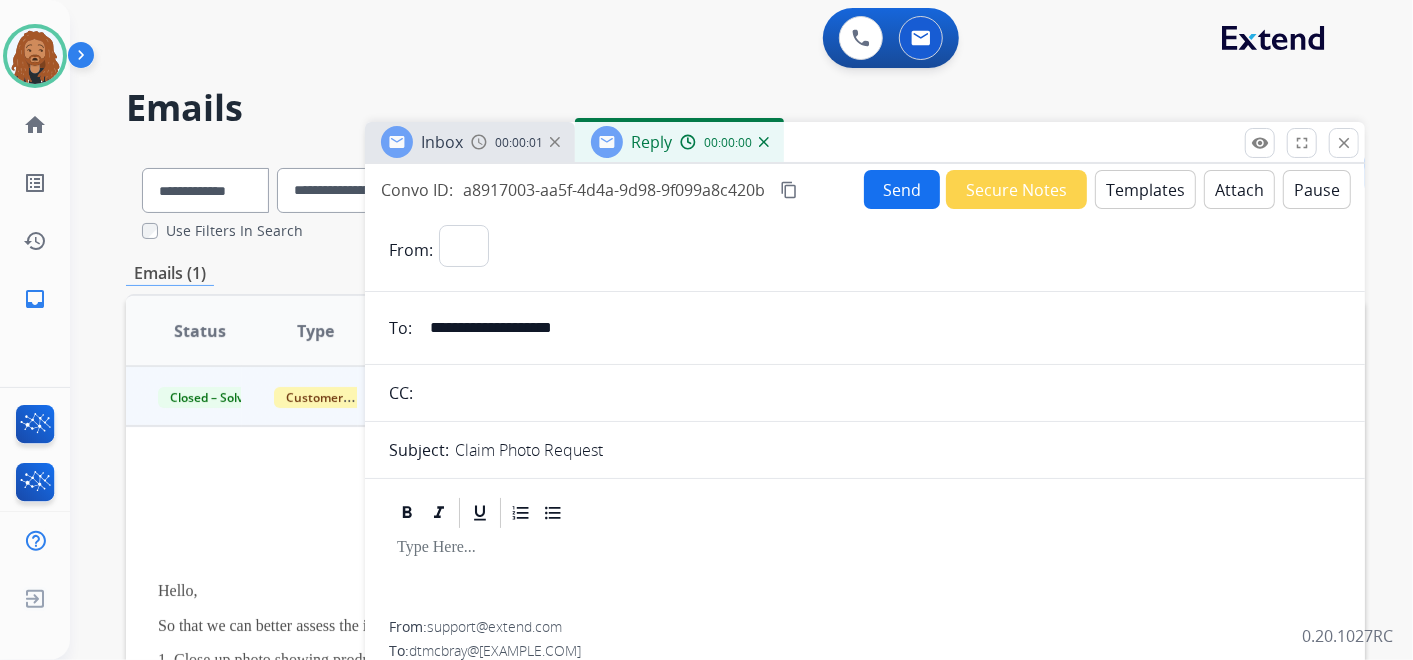 select on "**********" 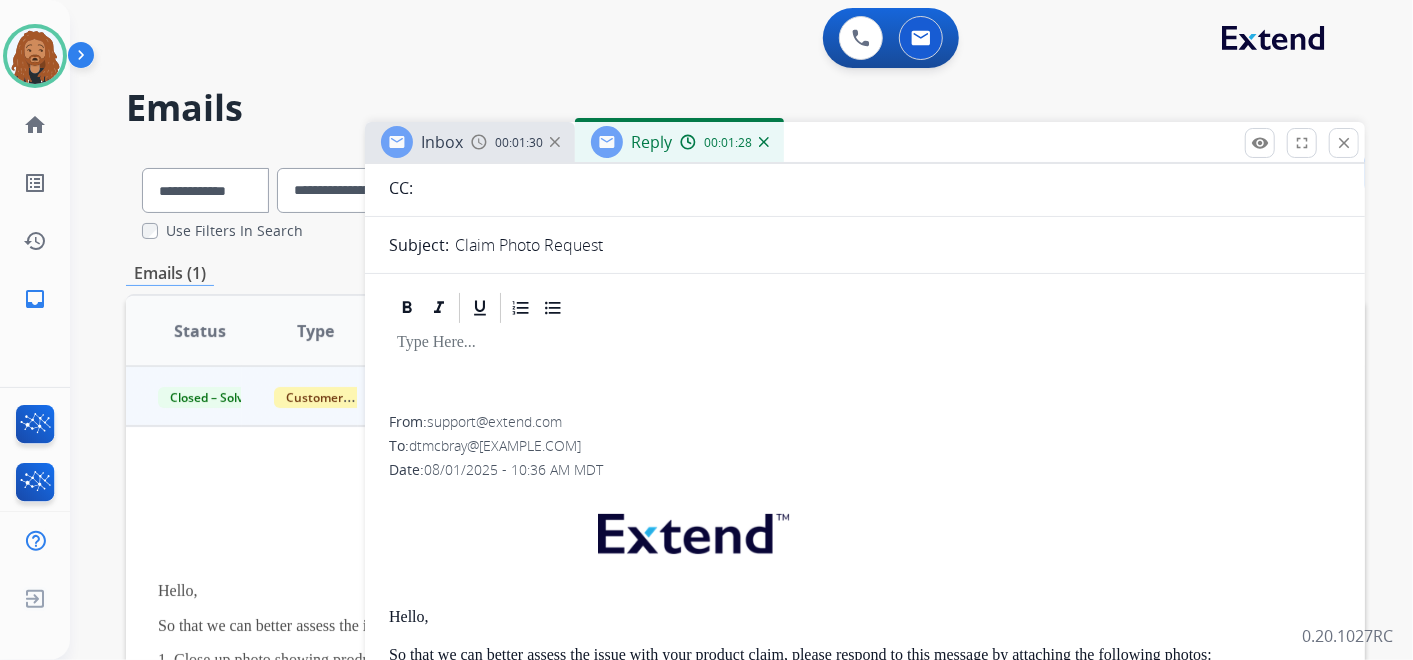 scroll, scrollTop: 444, scrollLeft: 0, axis: vertical 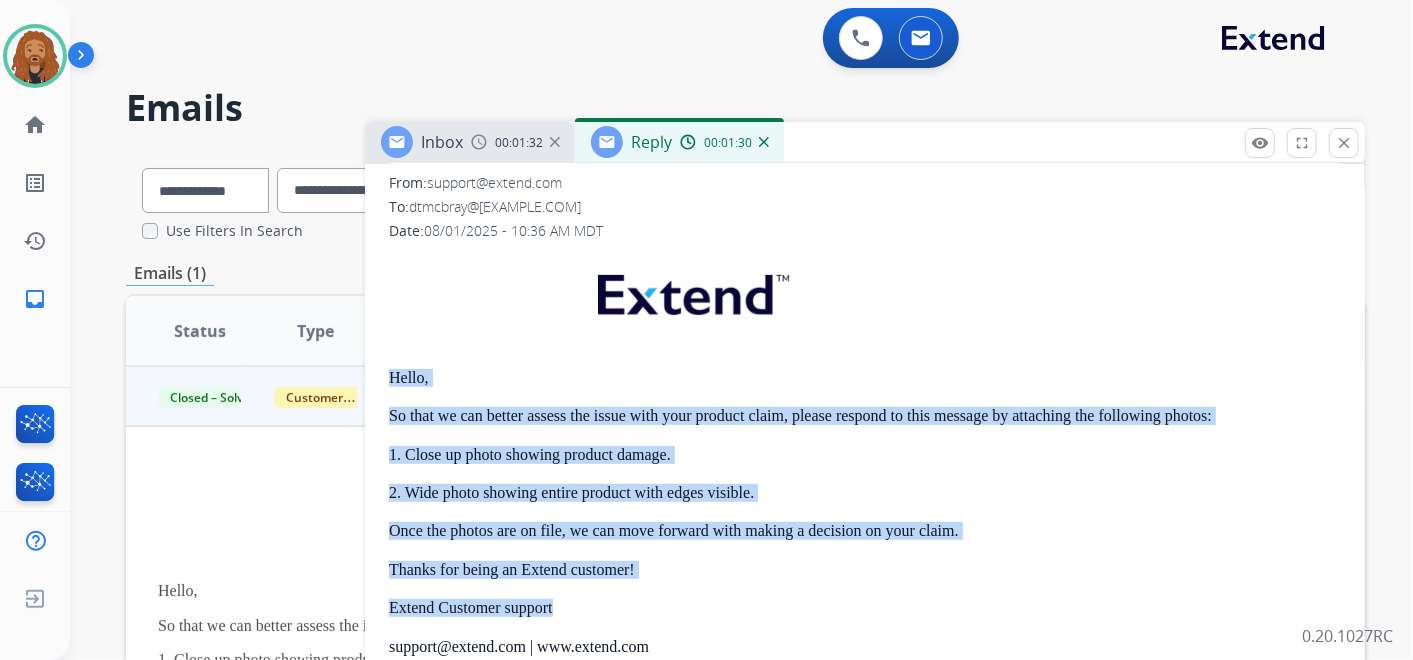 drag, startPoint x: 386, startPoint y: 376, endPoint x: 560, endPoint y: 585, distance: 271.95035 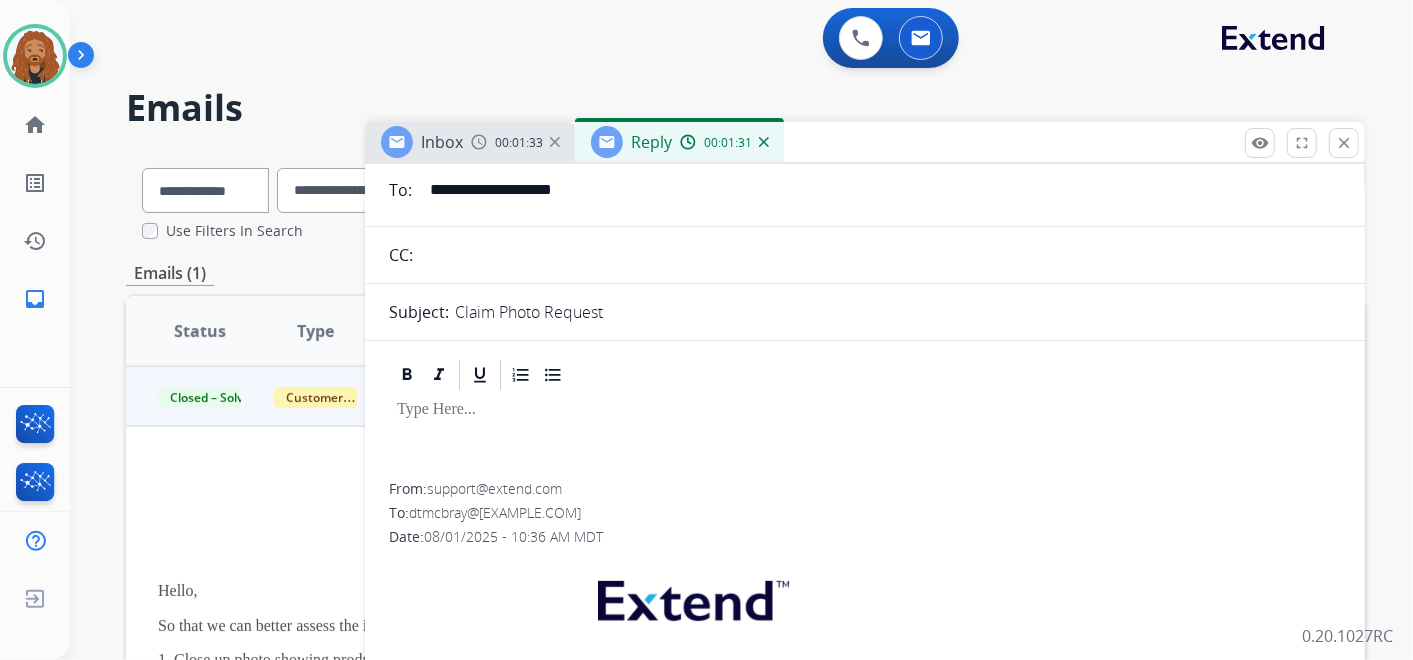 scroll, scrollTop: 0, scrollLeft: 0, axis: both 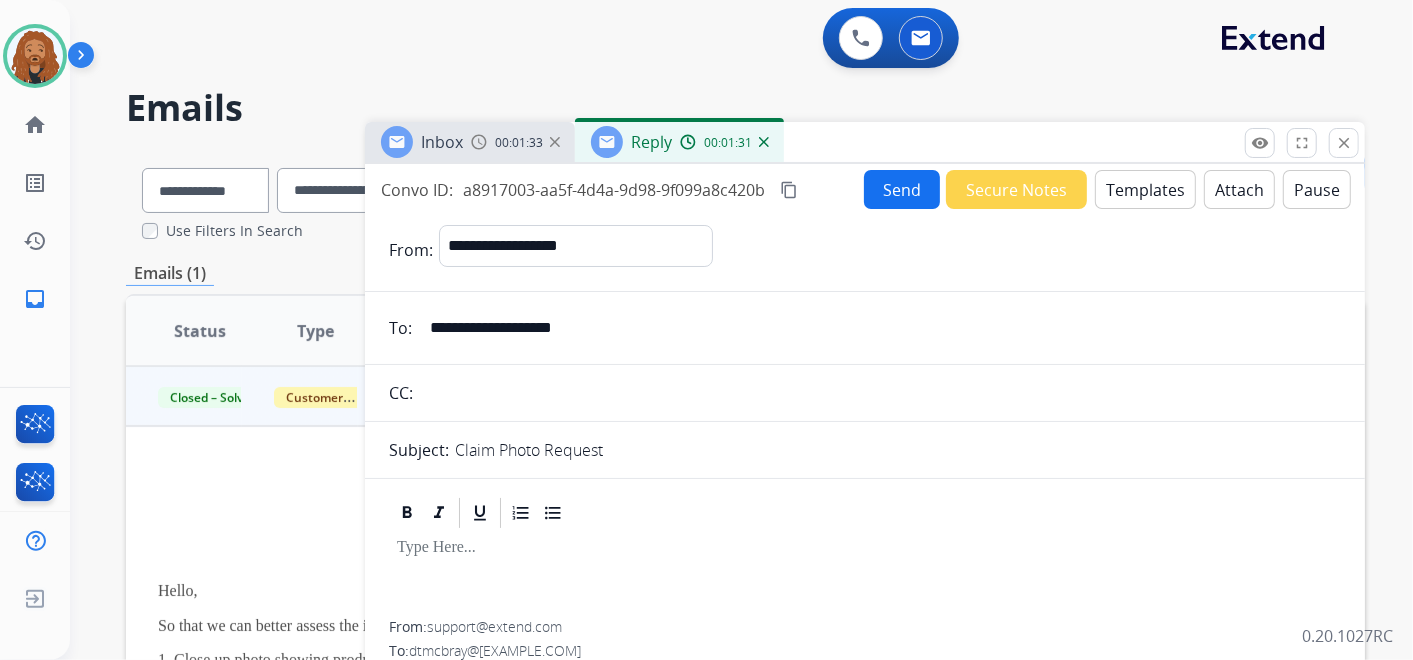 click on "Templates" at bounding box center [1145, 189] 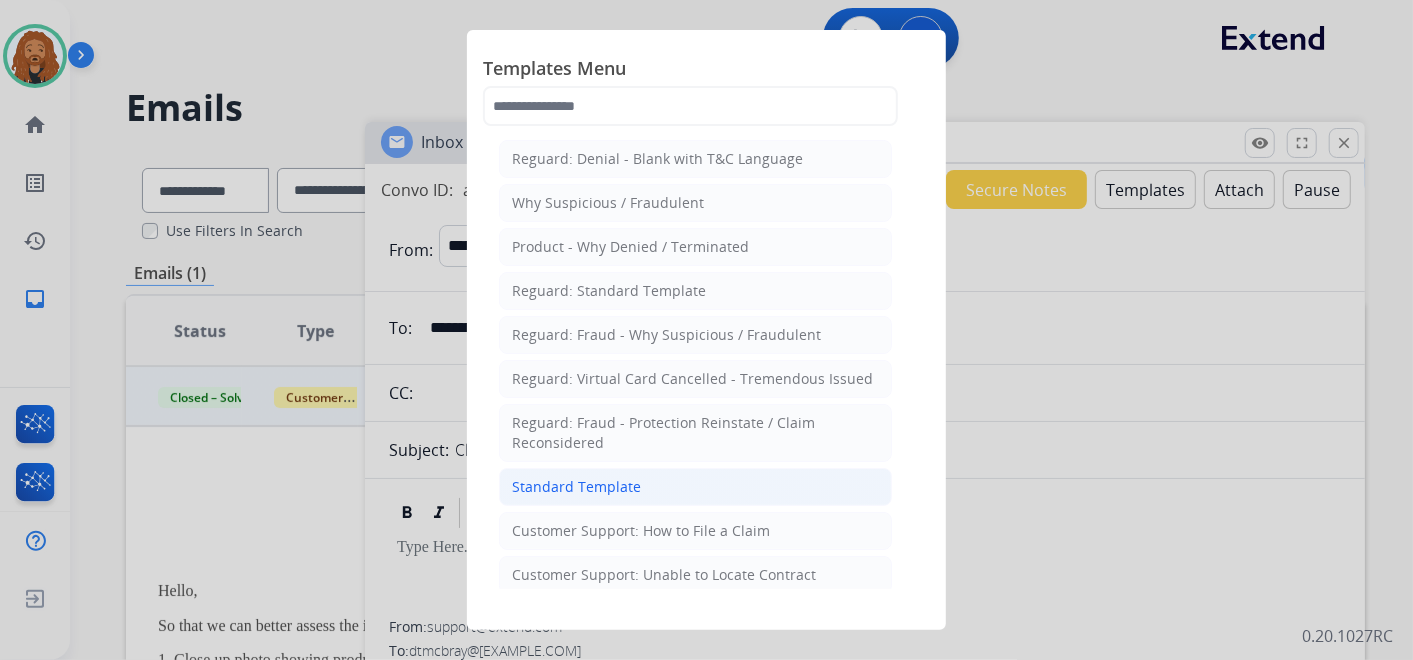 click on "Standard Template" 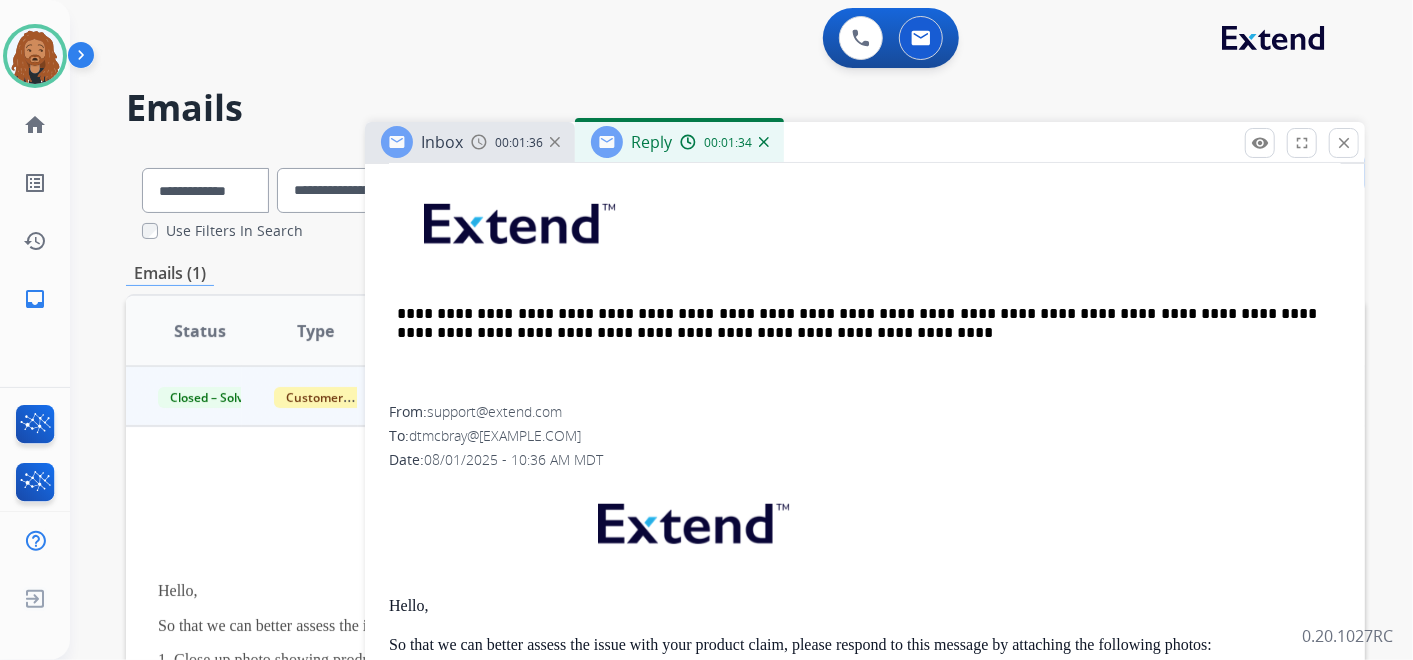 scroll, scrollTop: 1204, scrollLeft: 0, axis: vertical 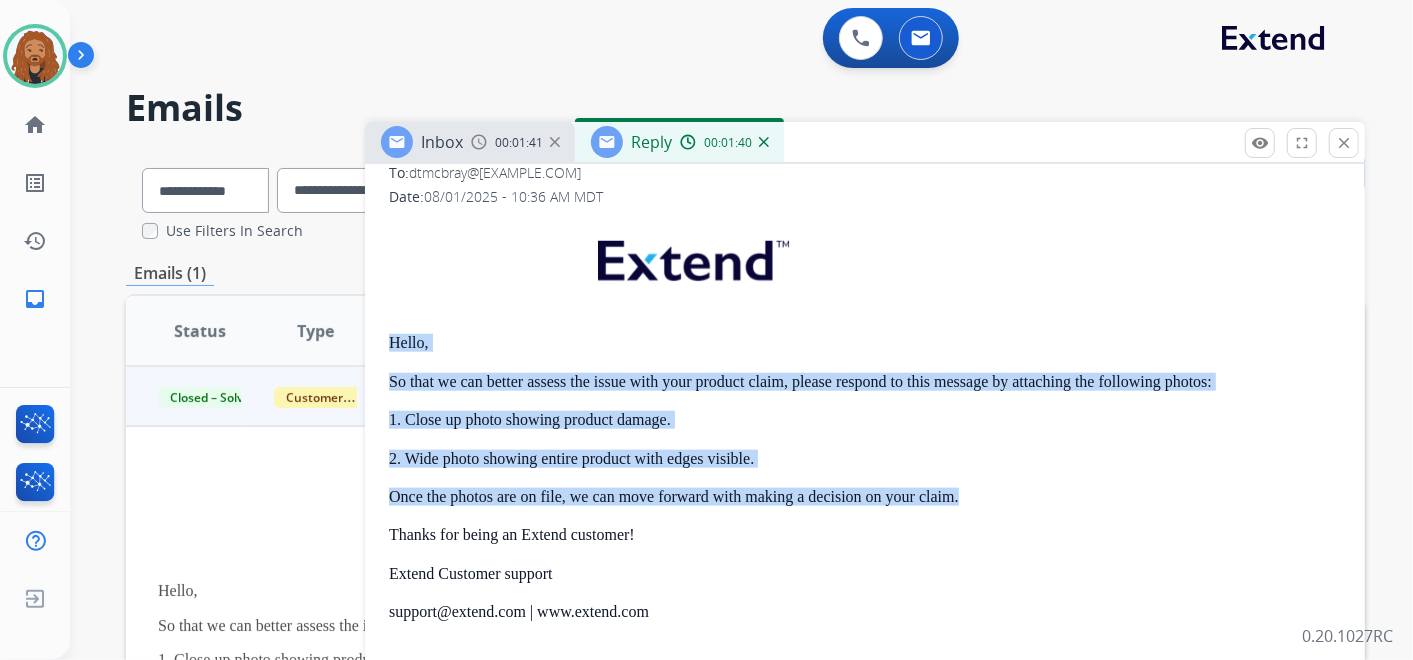 drag, startPoint x: 387, startPoint y: 341, endPoint x: 978, endPoint y: 492, distance: 609.9852 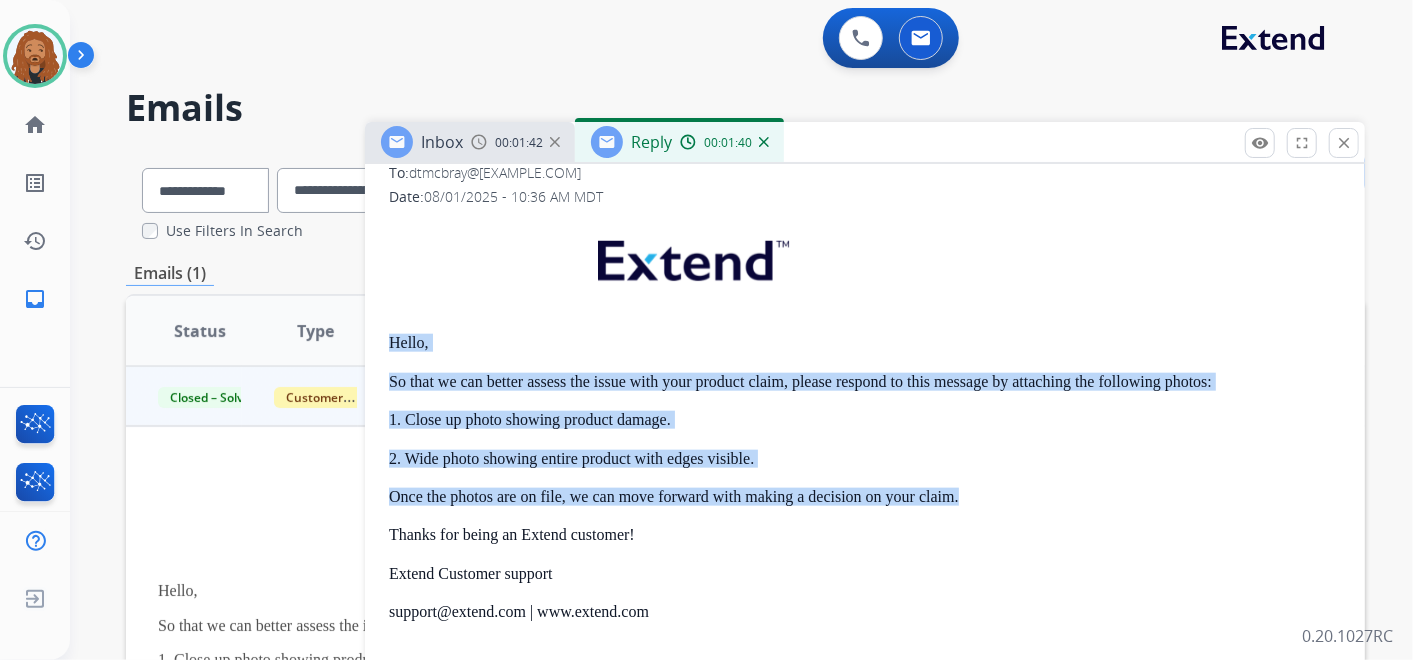 copy on "Hello, So that we can better assess the issue with your product claim, please respond to this message by attaching the following photos: 1. Close up photo showing product damage. 2. Wide photo showing entire product with edges visible. Once the photos are on file, we can move forward with making a decision on your claim." 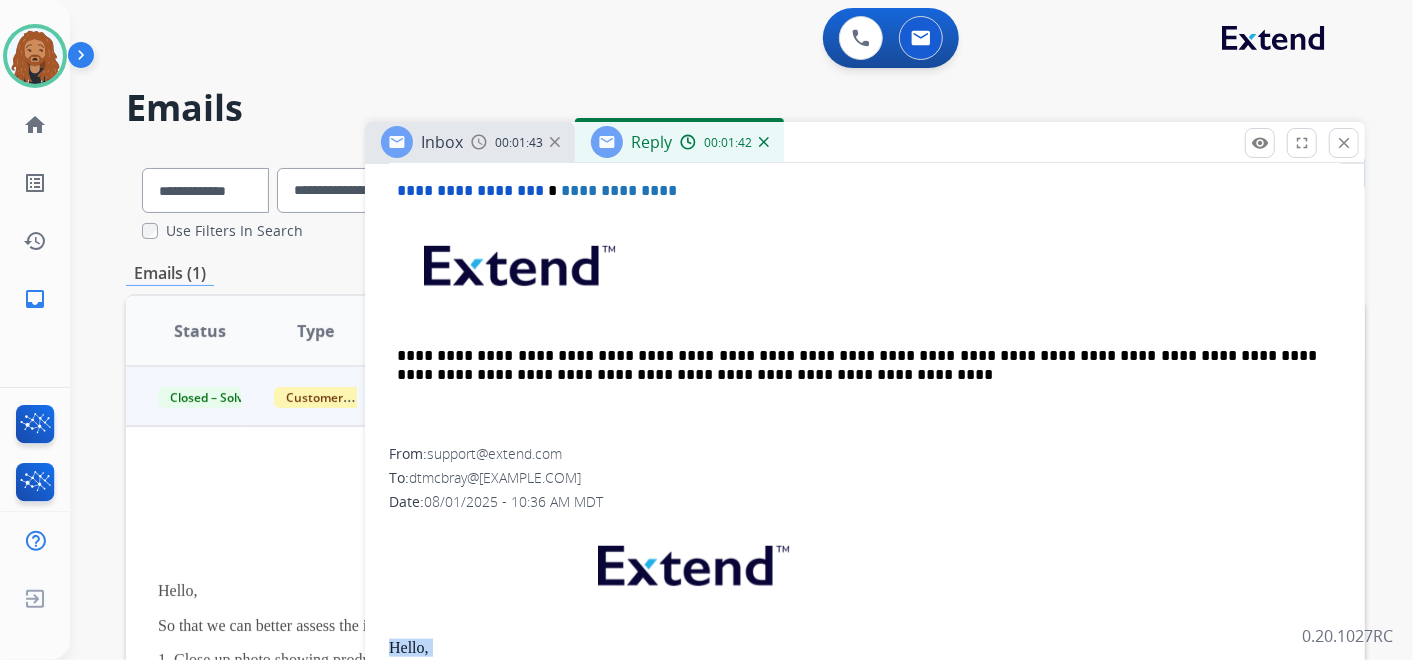 scroll, scrollTop: 537, scrollLeft: 0, axis: vertical 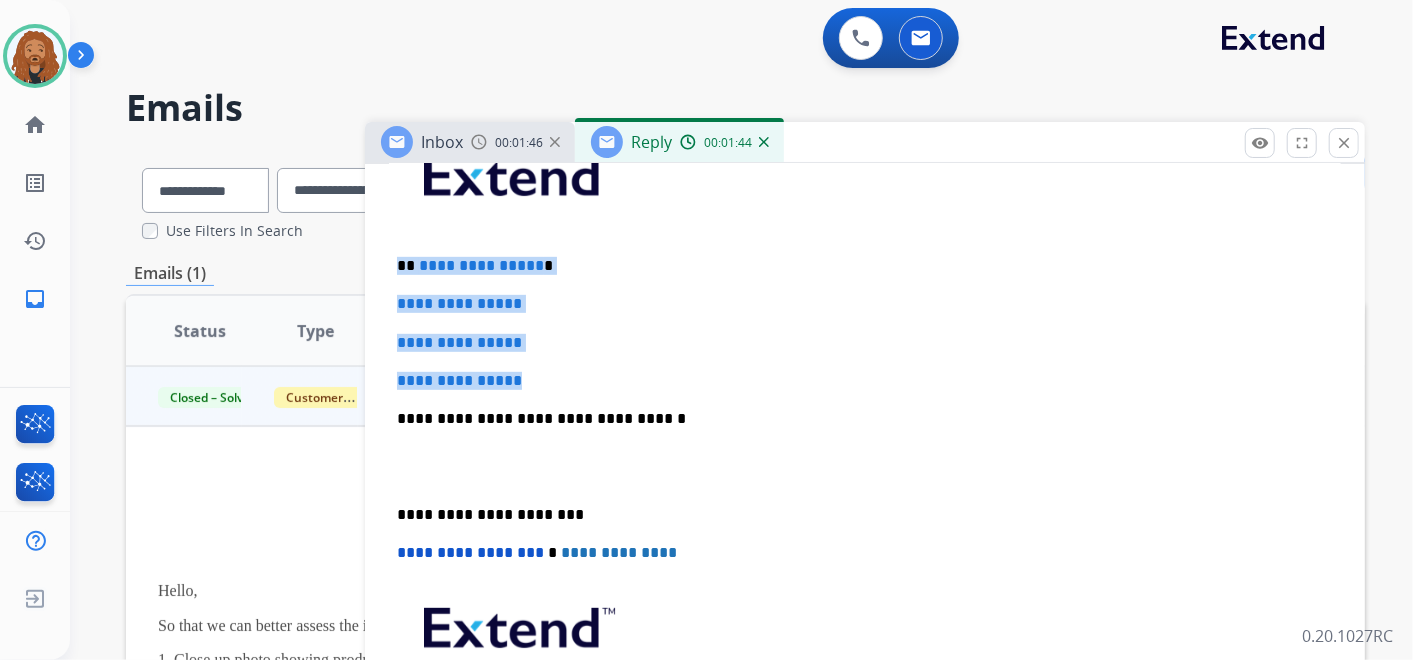 drag, startPoint x: 536, startPoint y: 380, endPoint x: 399, endPoint y: 257, distance: 184.11409 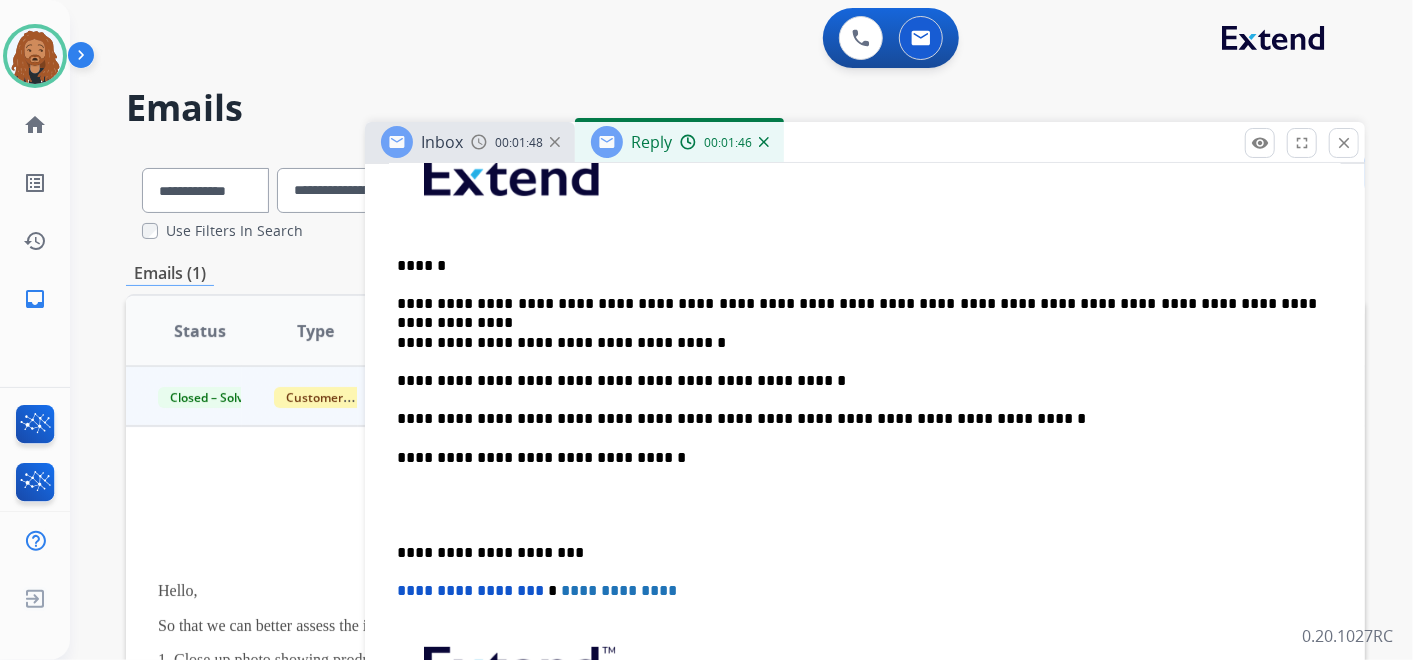click at bounding box center [865, 505] 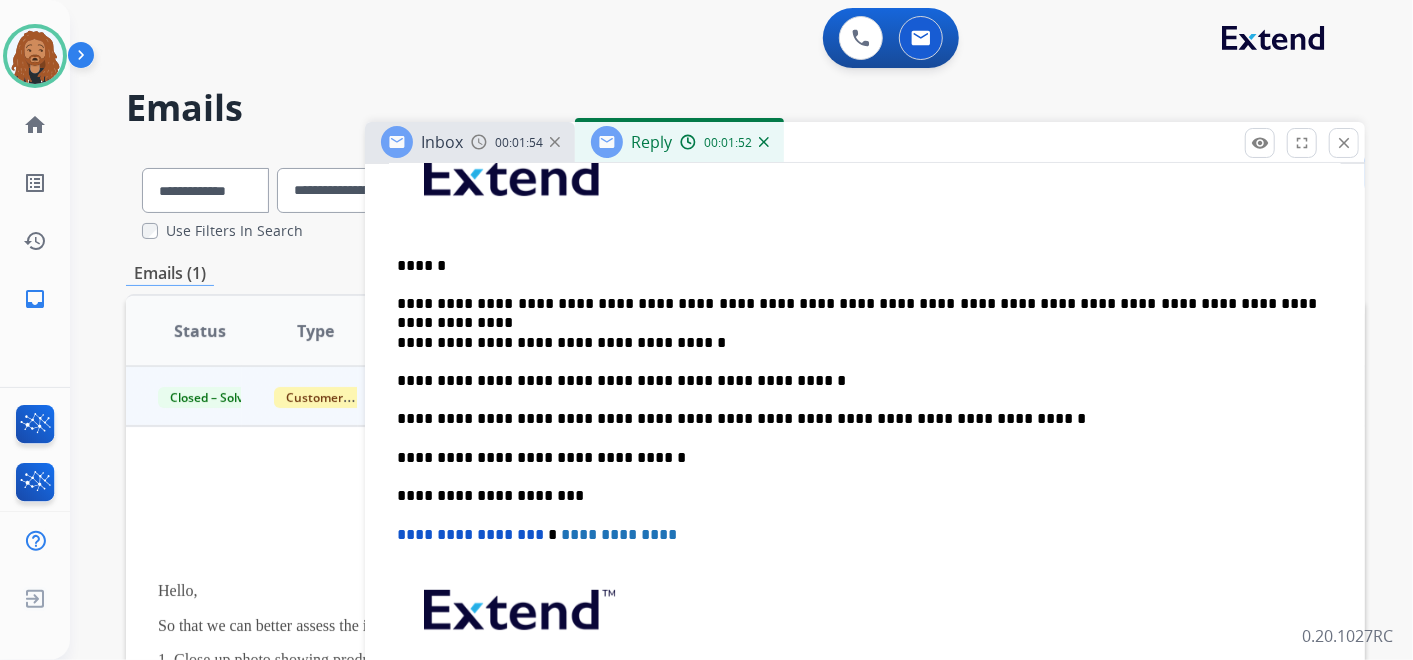 click on "**********" at bounding box center (857, 304) 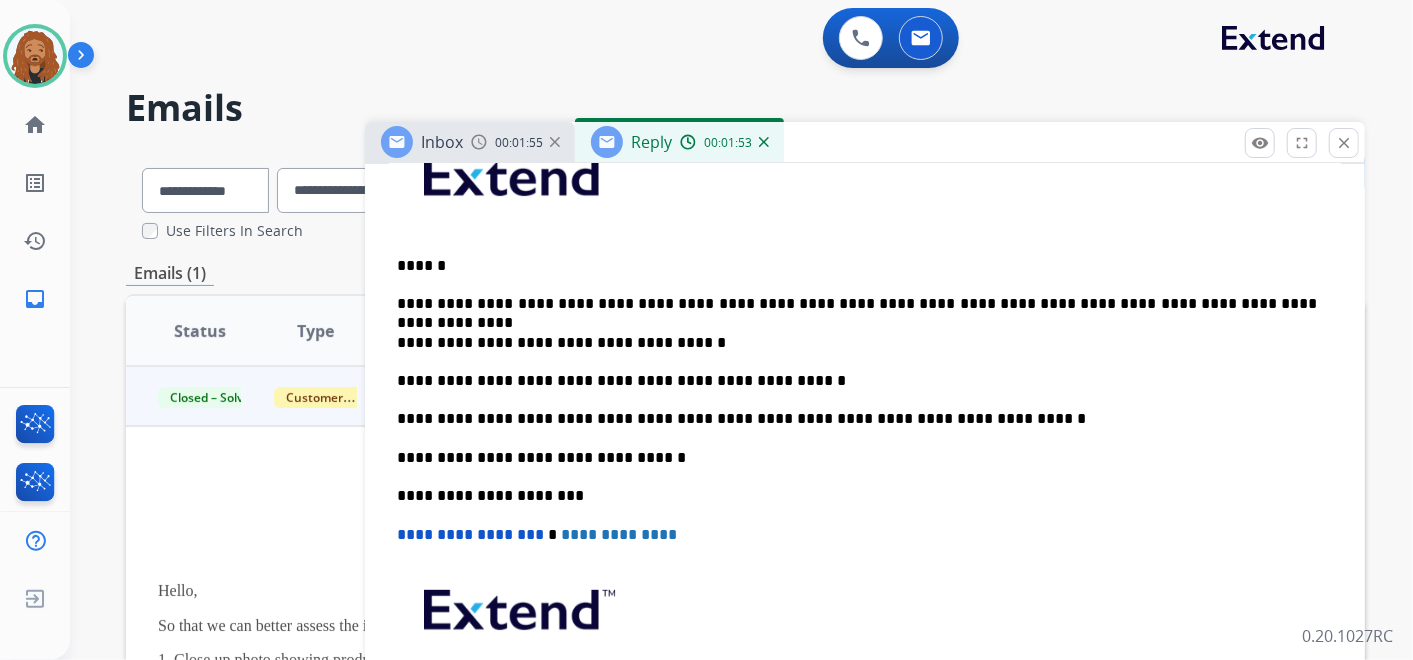 type 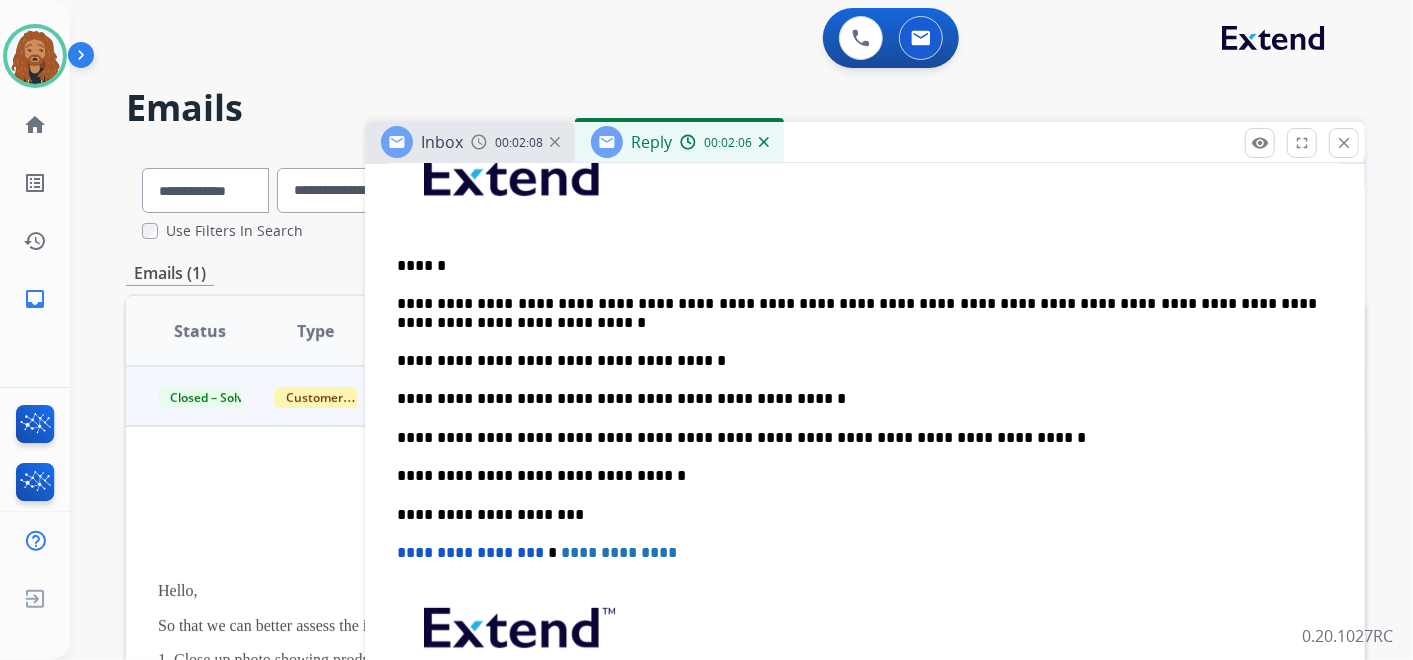 click on "**********" at bounding box center [857, 438] 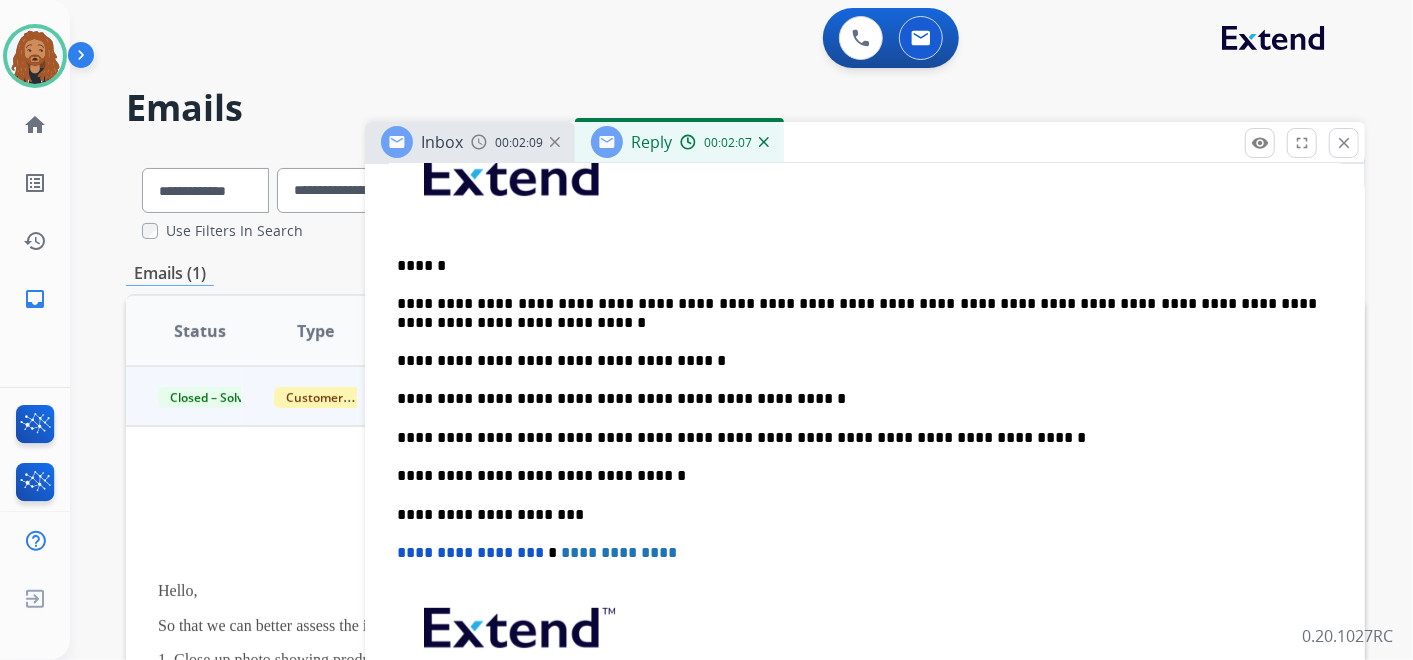 click on "**********" at bounding box center (857, 399) 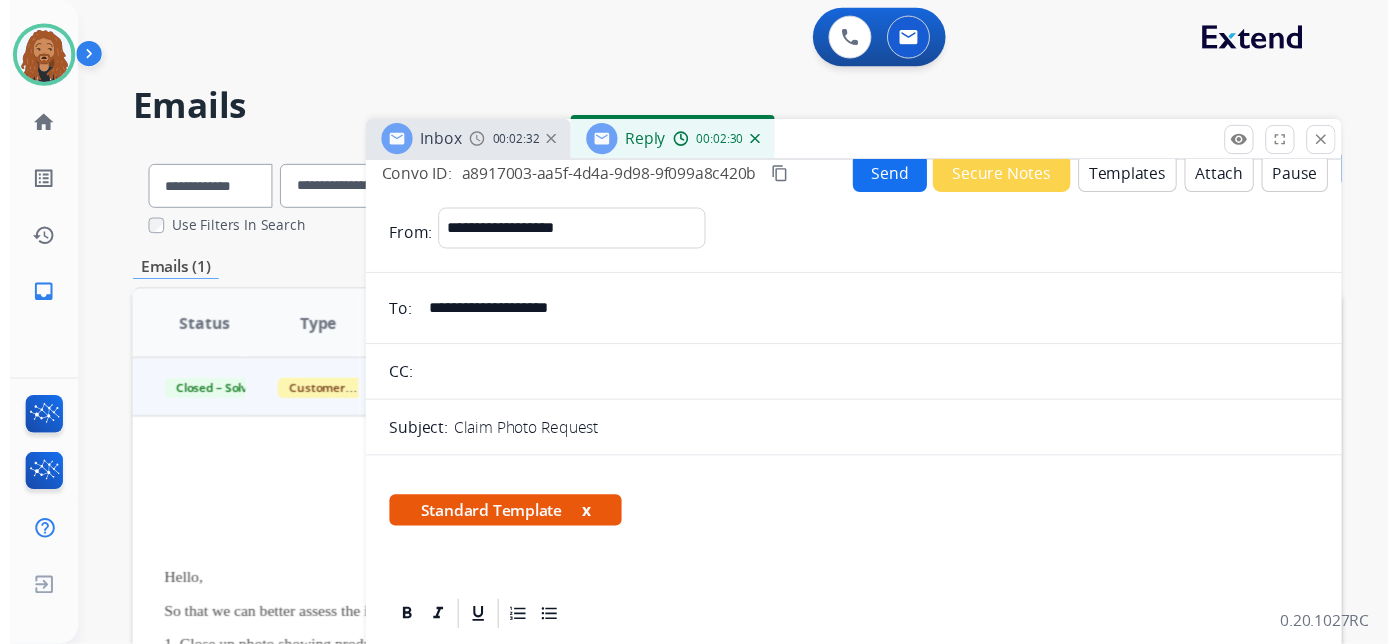 scroll, scrollTop: 0, scrollLeft: 0, axis: both 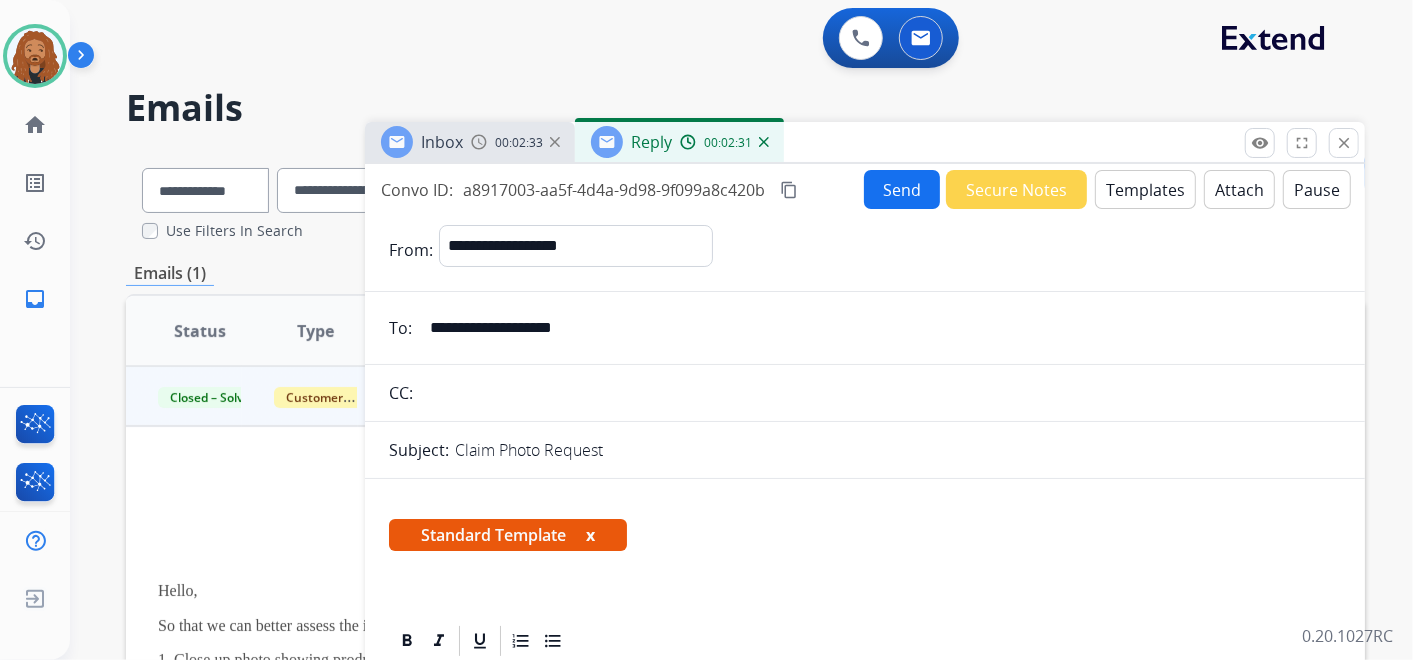 click on "Send" at bounding box center [902, 189] 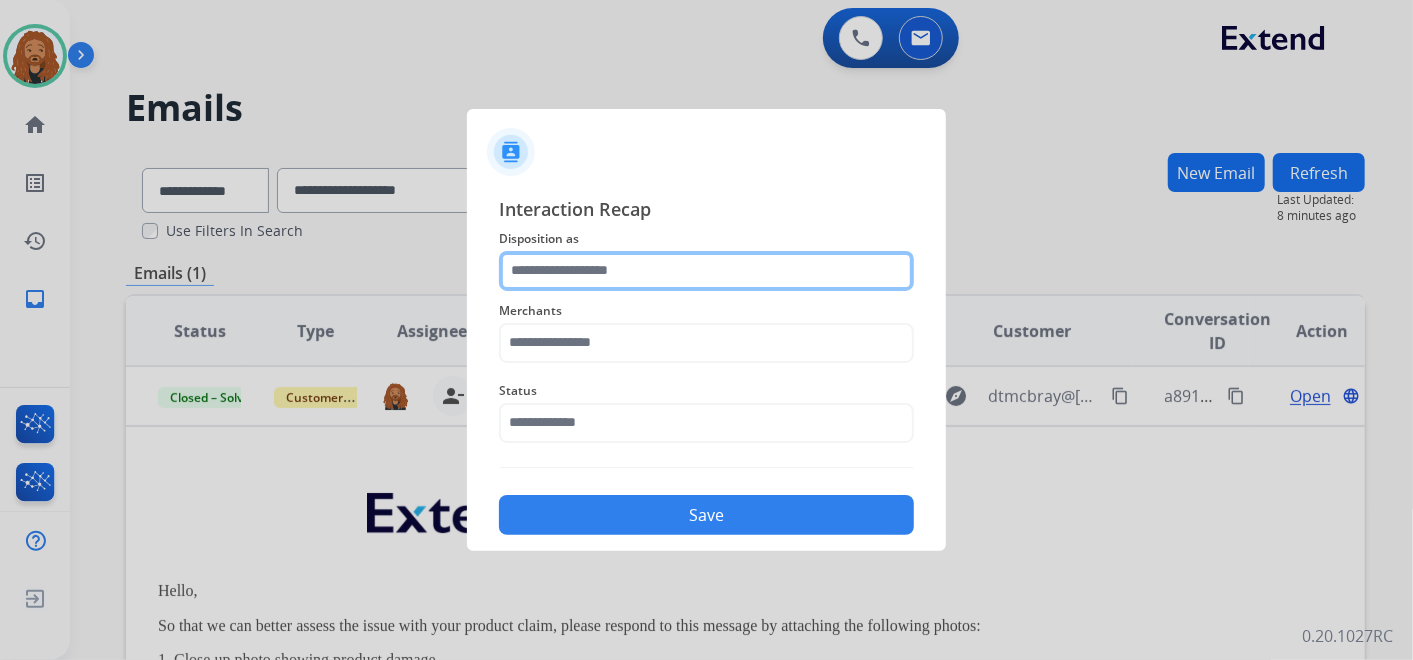 click 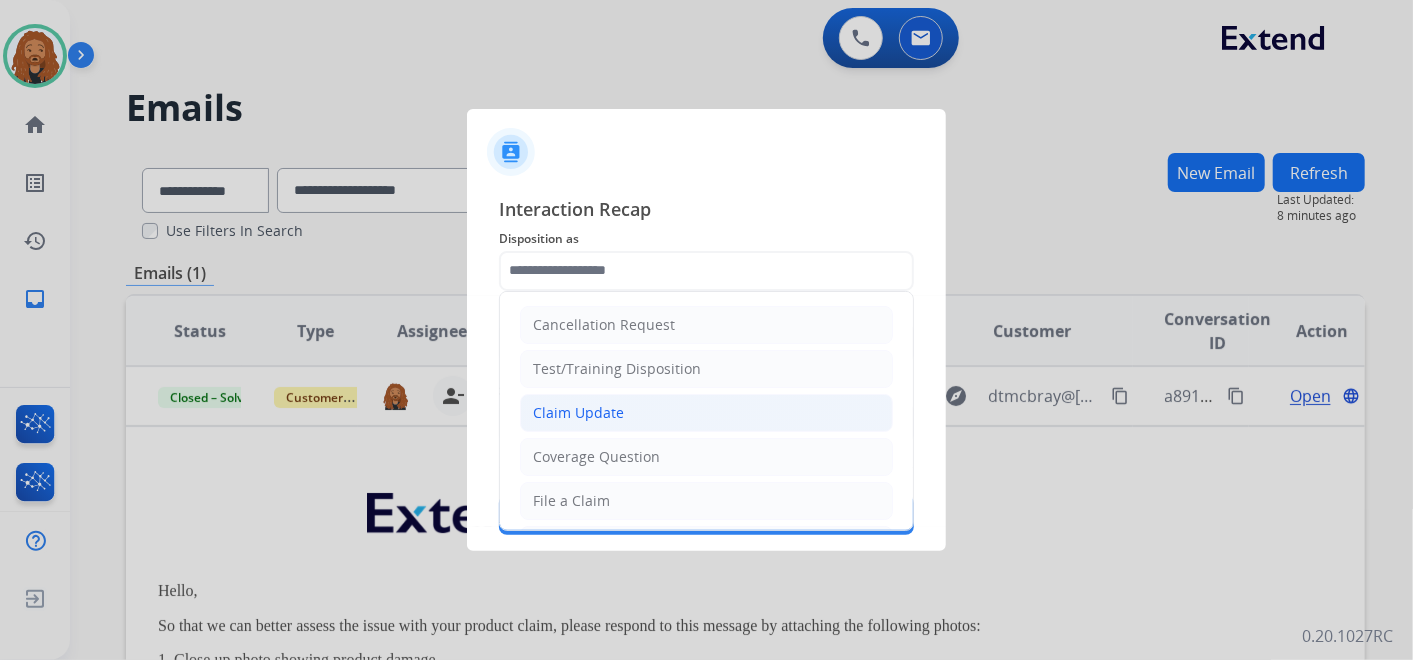 click on "Claim Update" 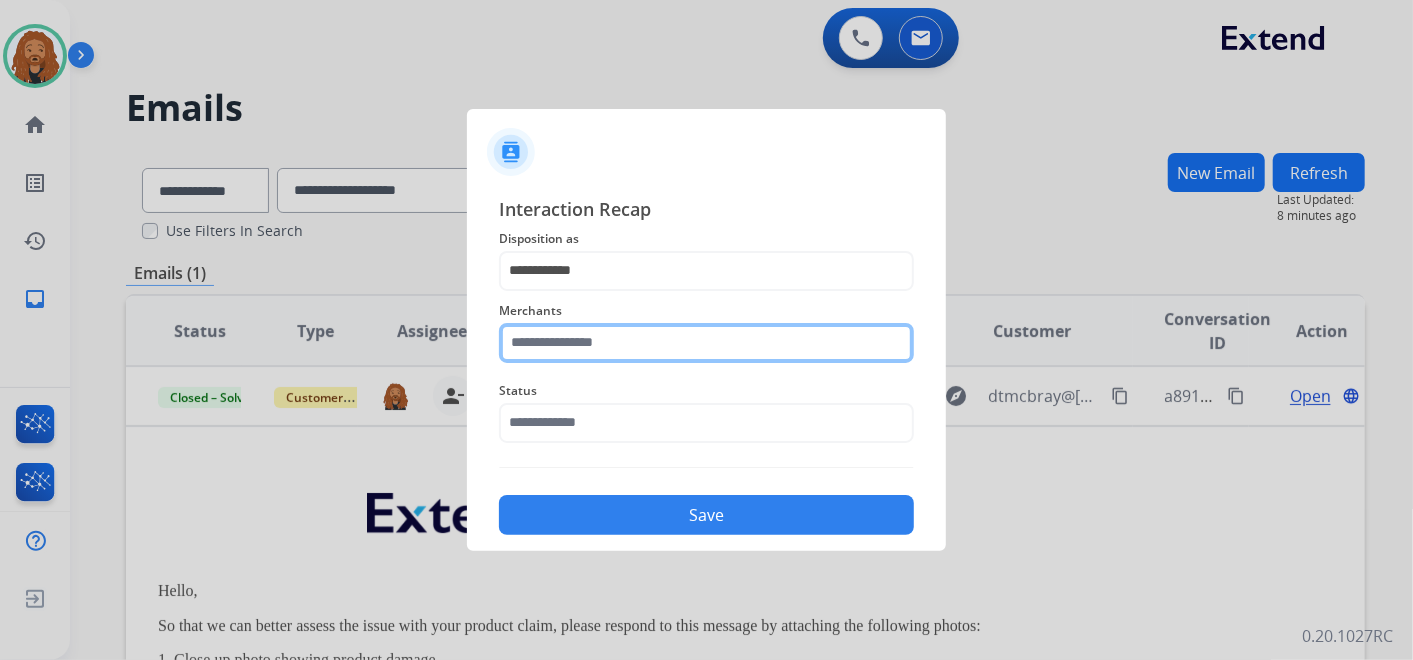 click 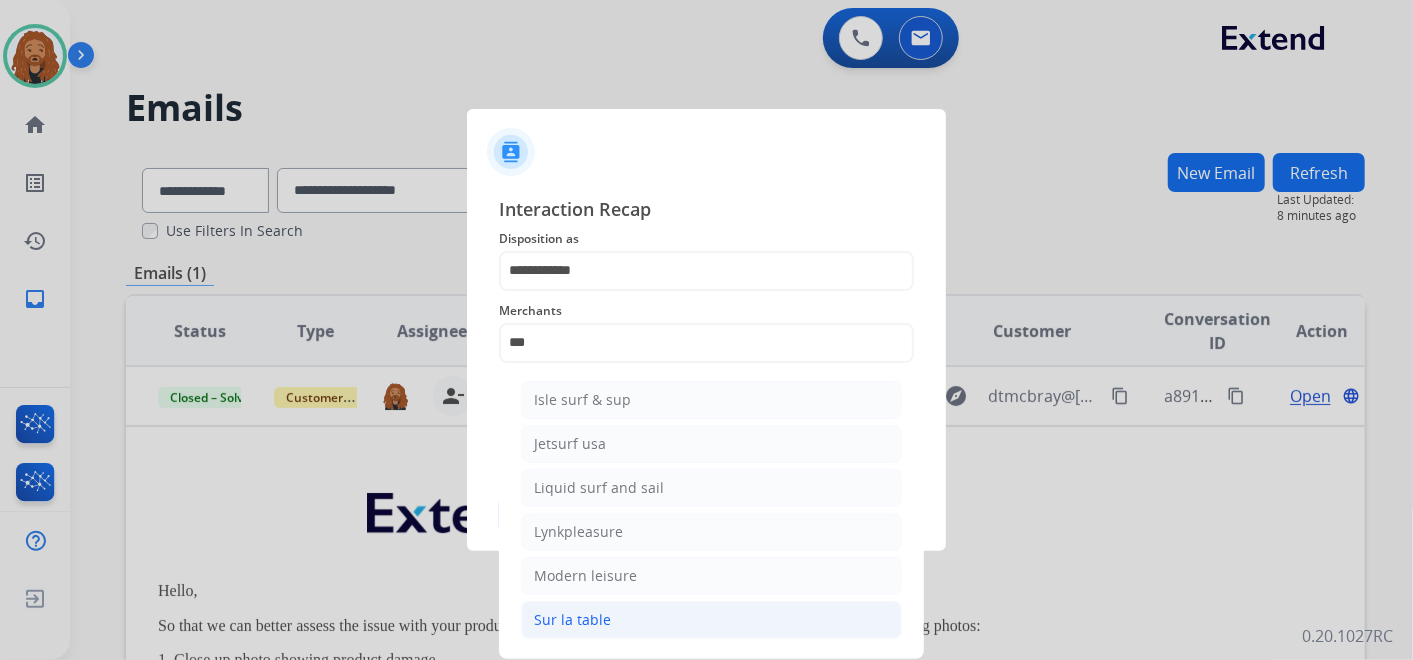drag, startPoint x: 568, startPoint y: 620, endPoint x: 569, endPoint y: 567, distance: 53.009434 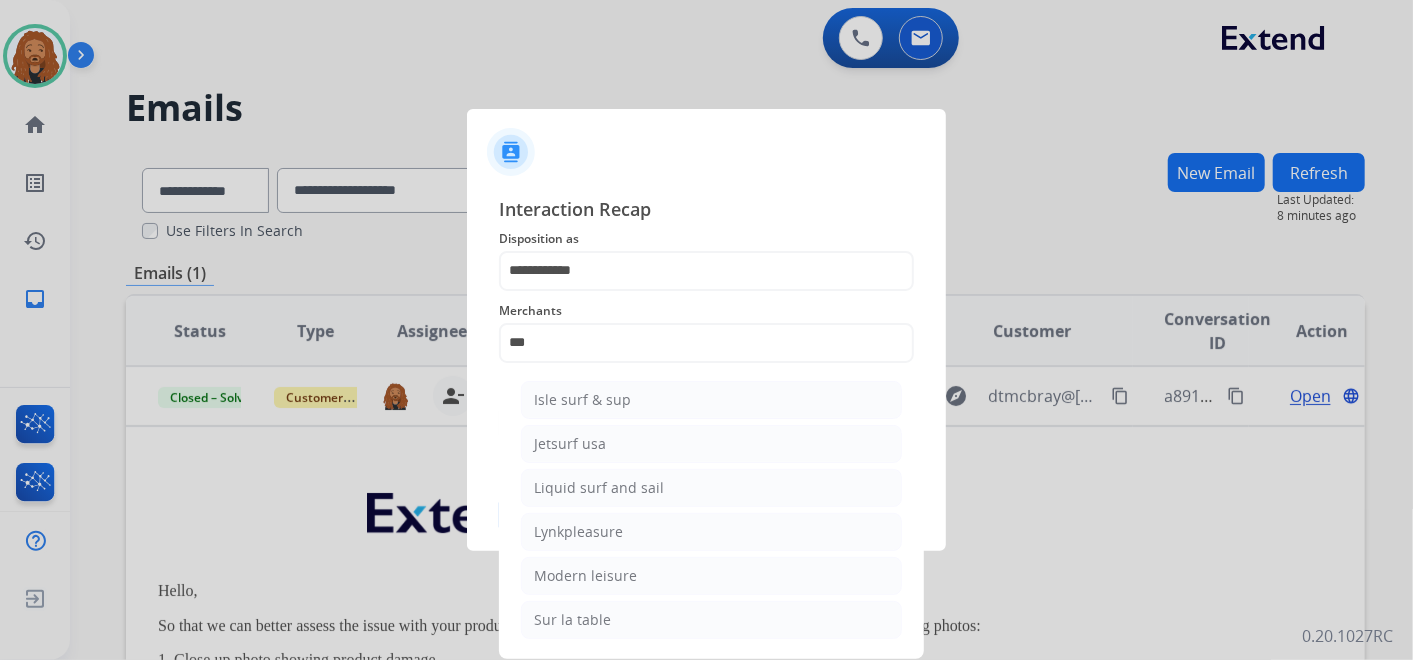 click on "Sur la table" 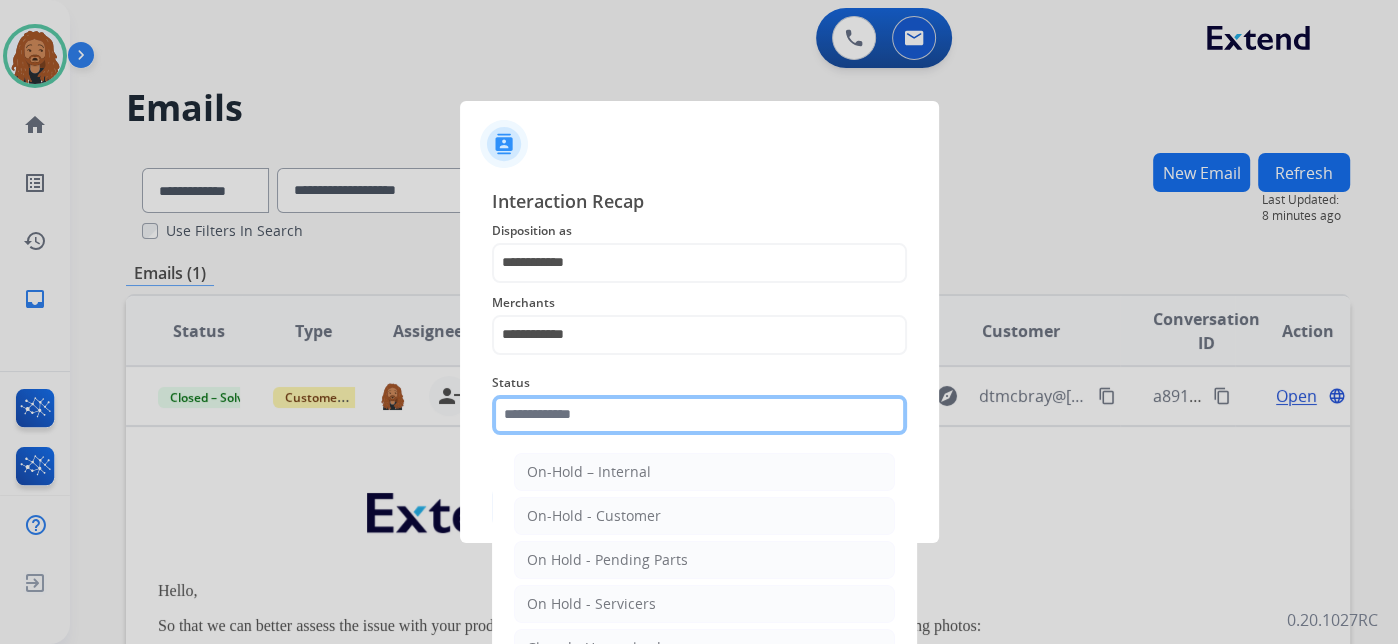 click 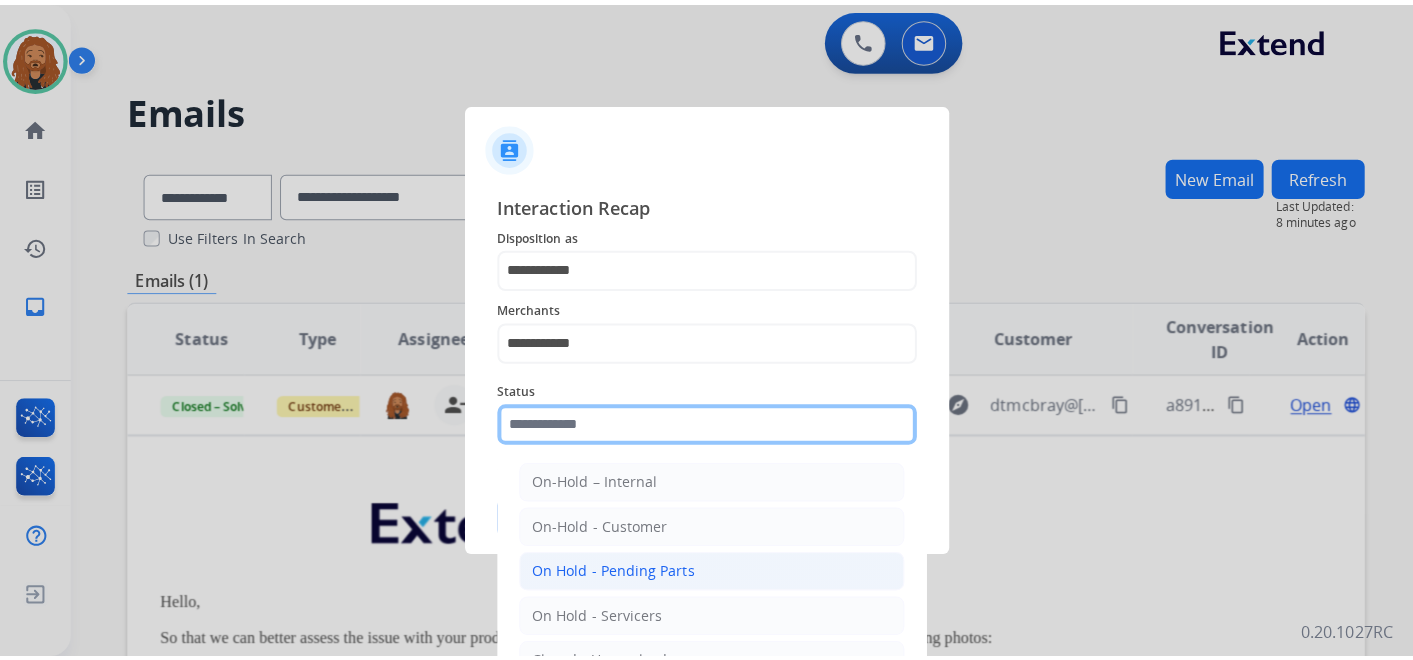 scroll, scrollTop: 114, scrollLeft: 0, axis: vertical 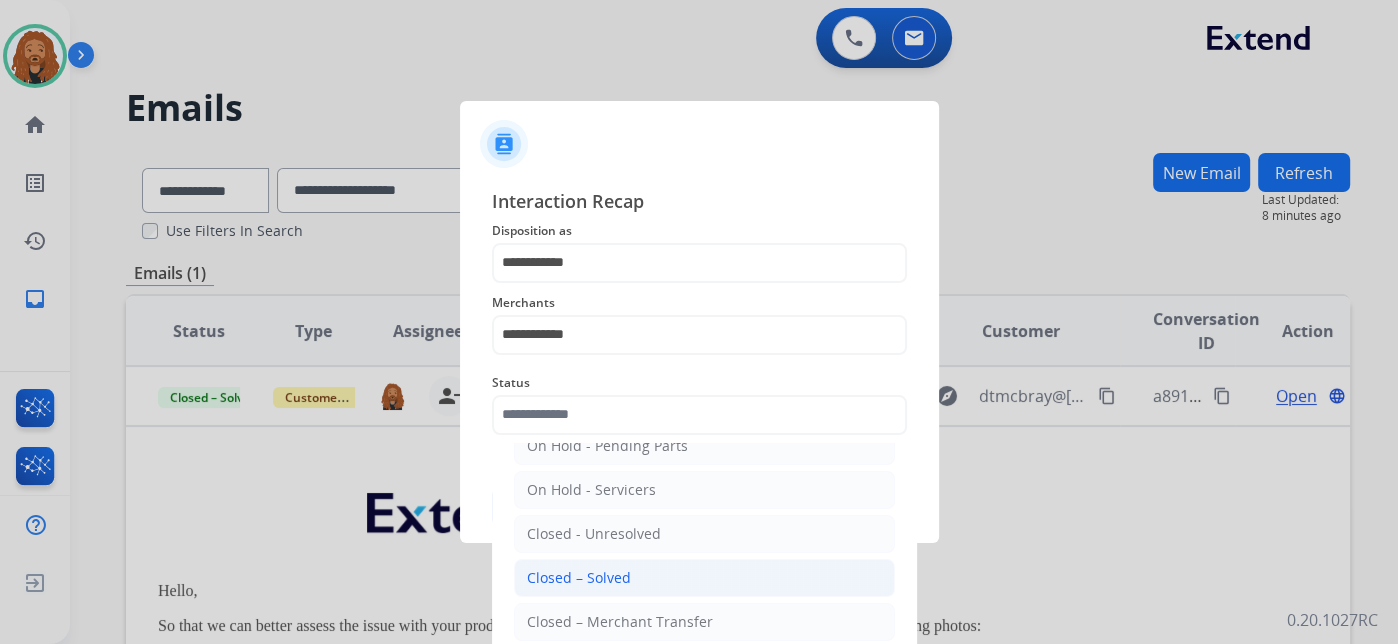 click on "Closed – Solved" 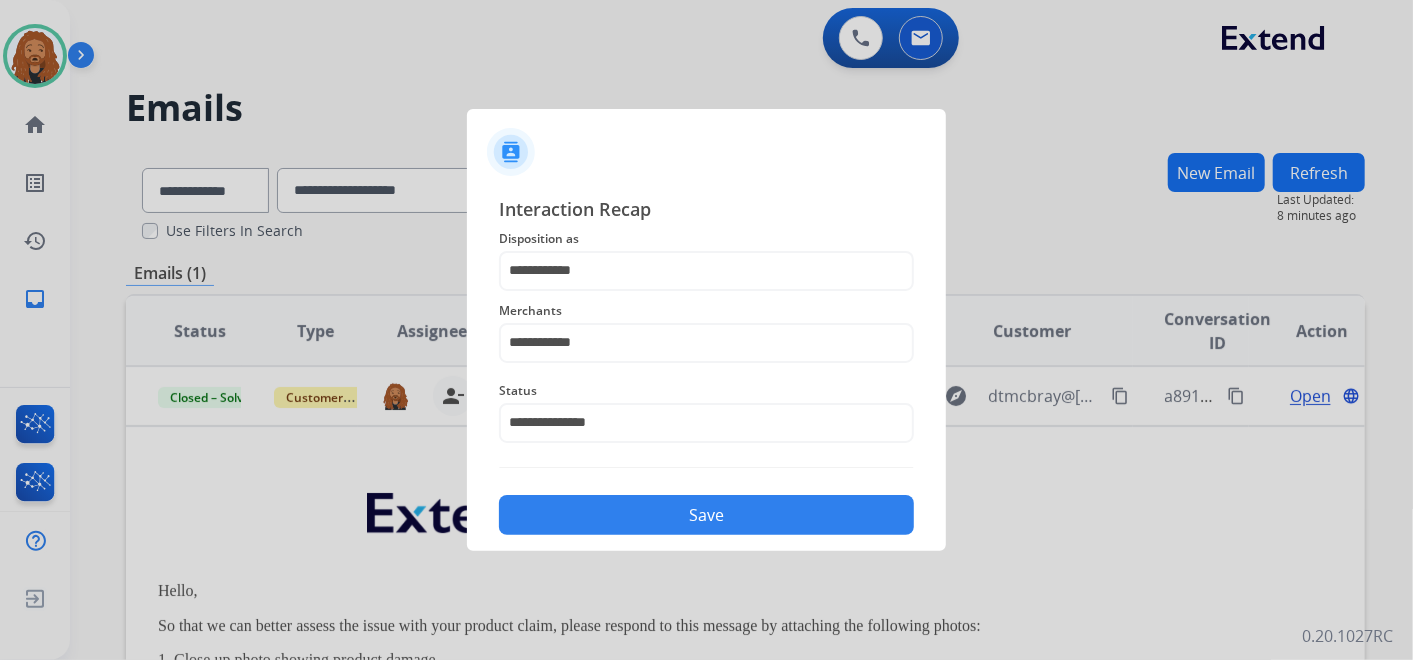 click on "Save" 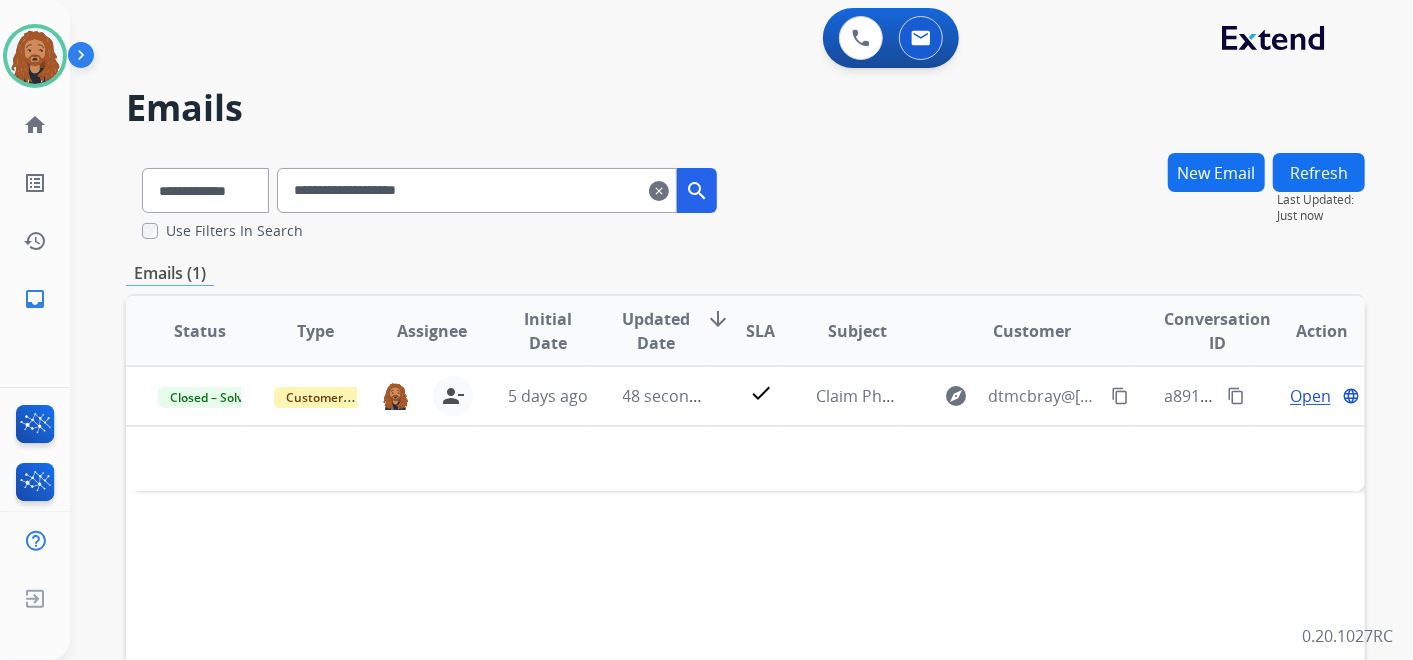click on "clear" at bounding box center [659, 191] 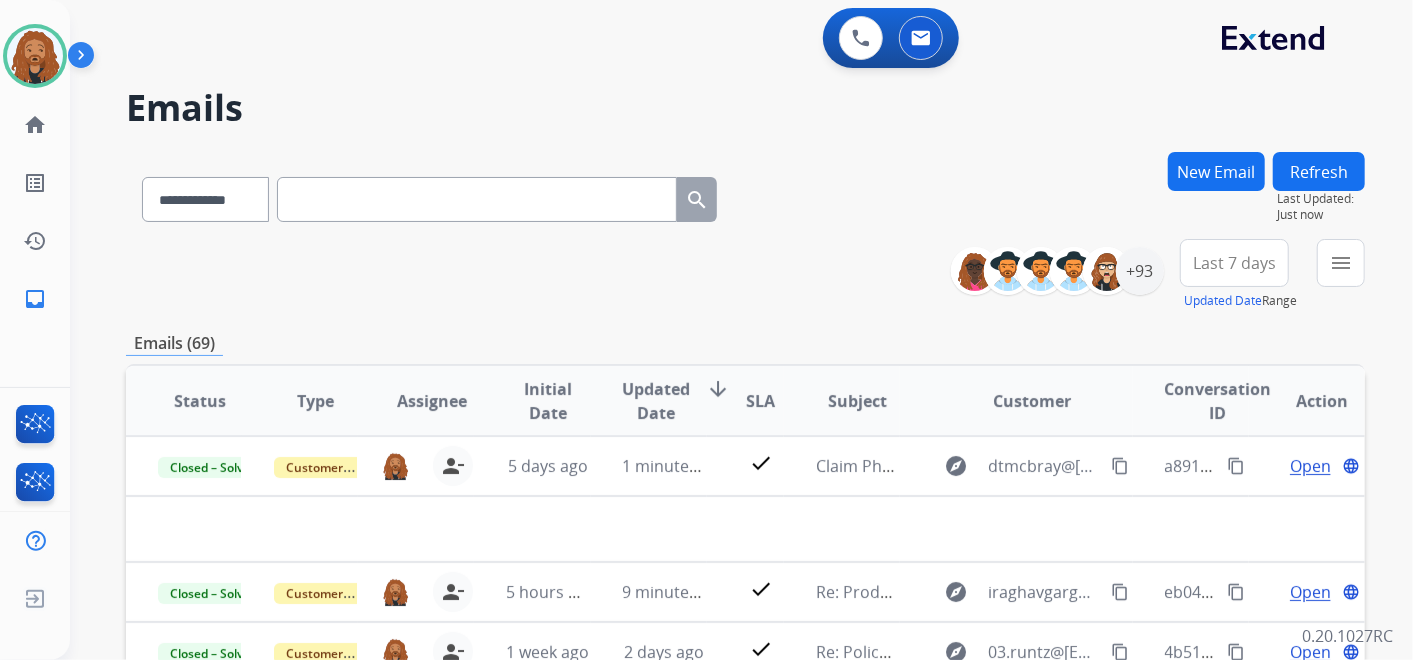 click at bounding box center [477, 199] 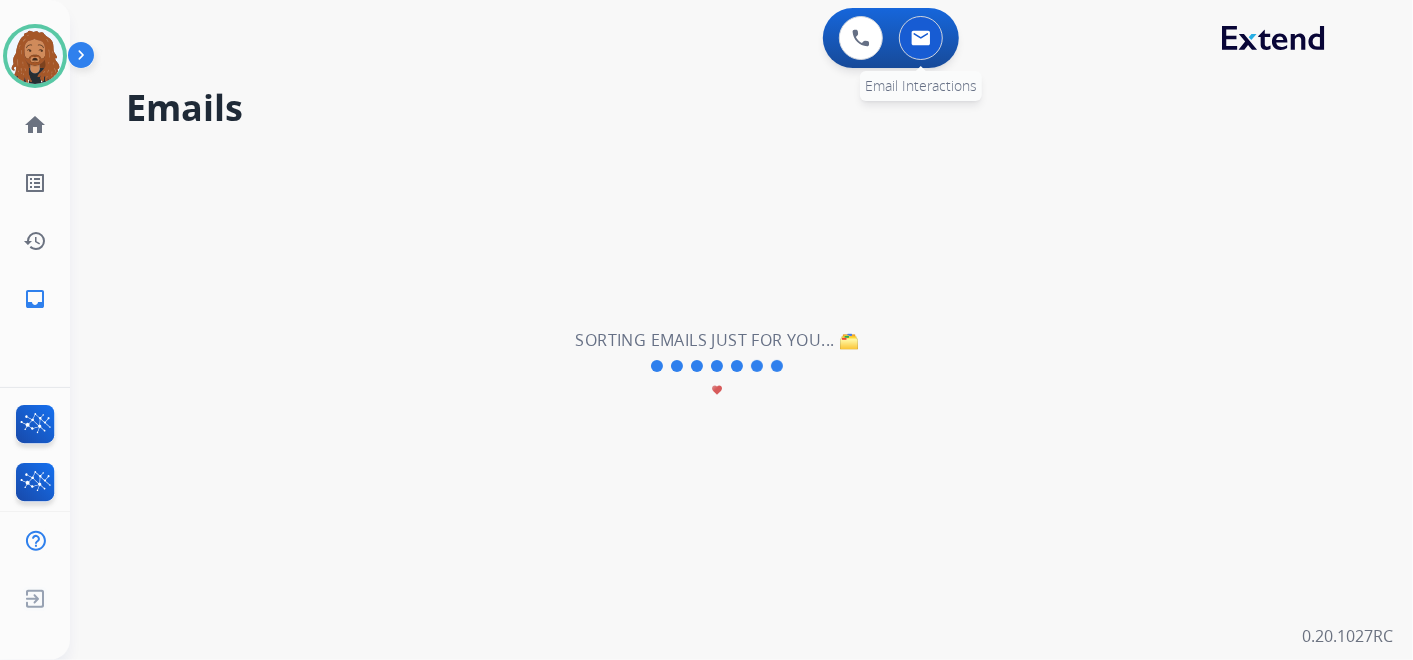 click at bounding box center (921, 38) 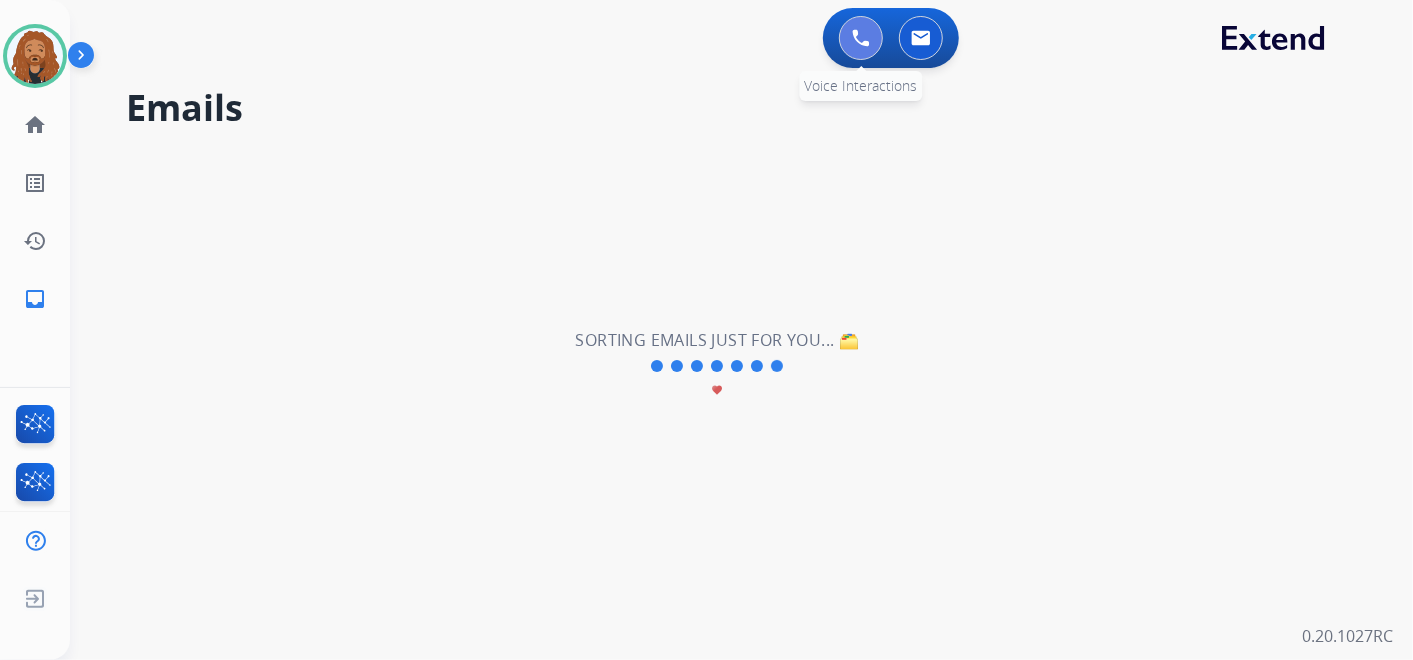click at bounding box center (861, 38) 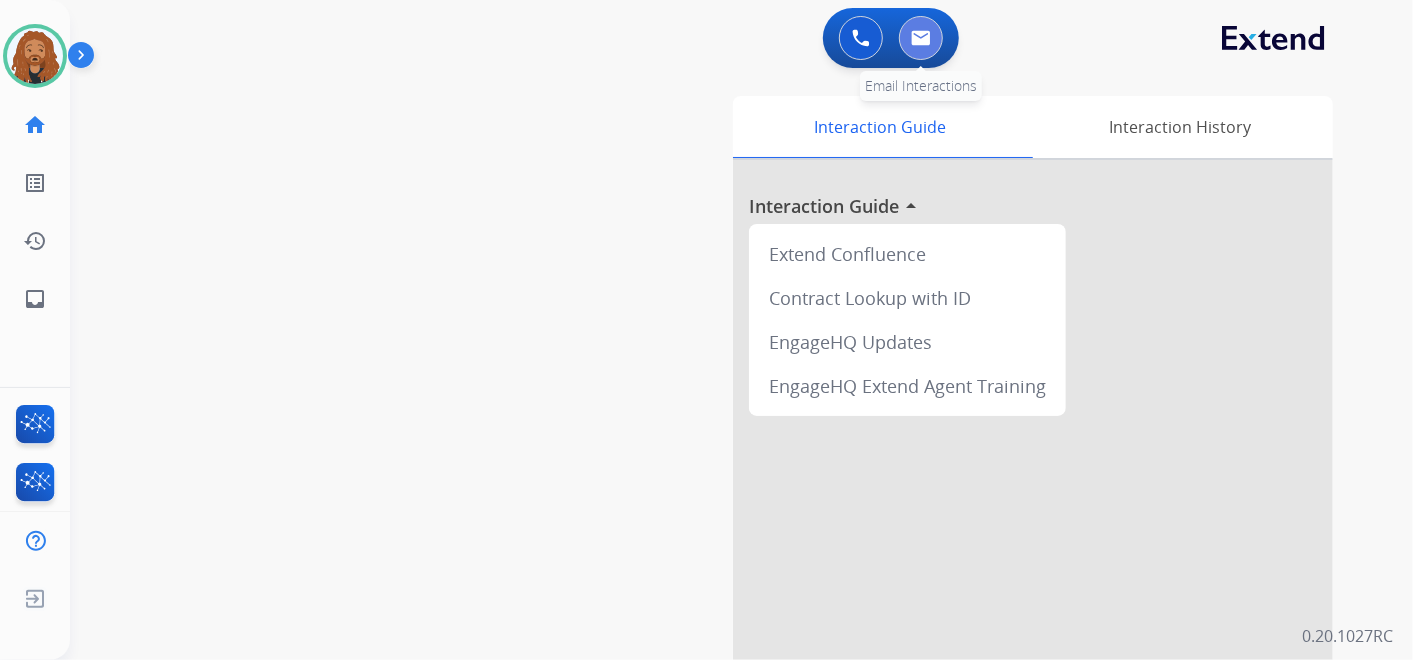 click at bounding box center [921, 38] 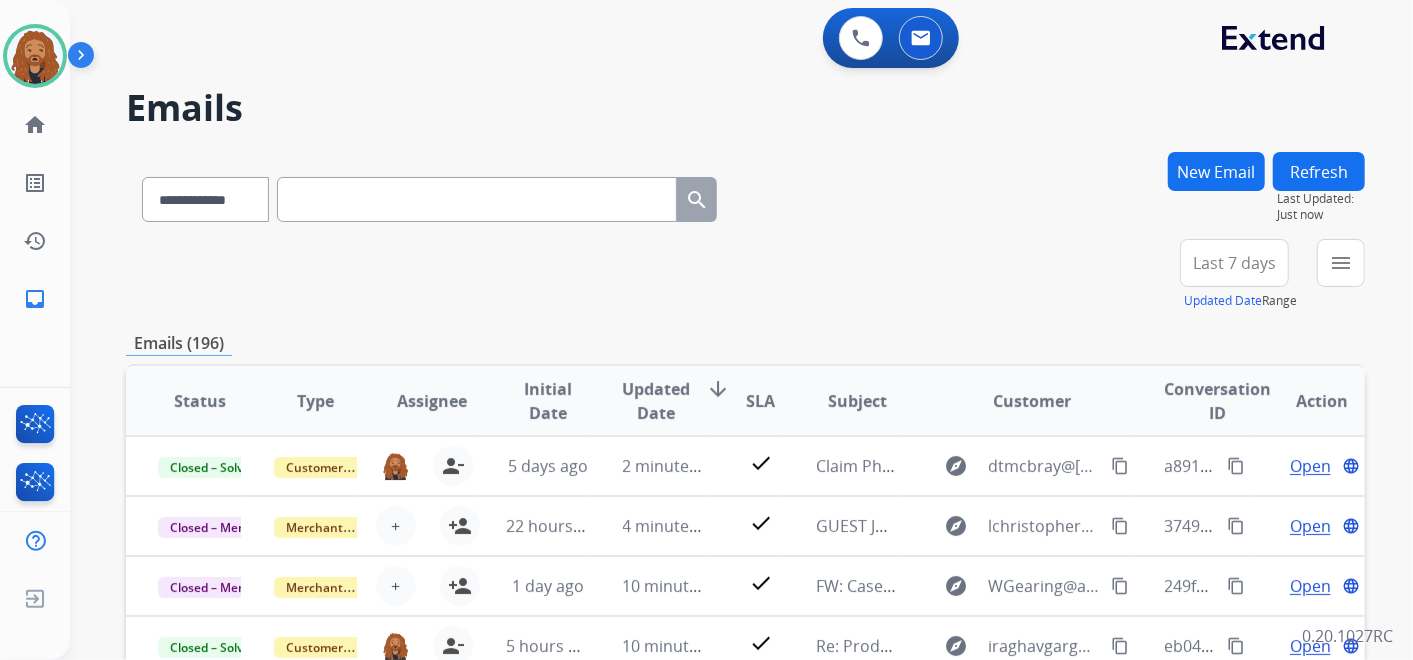 click at bounding box center [477, 199] 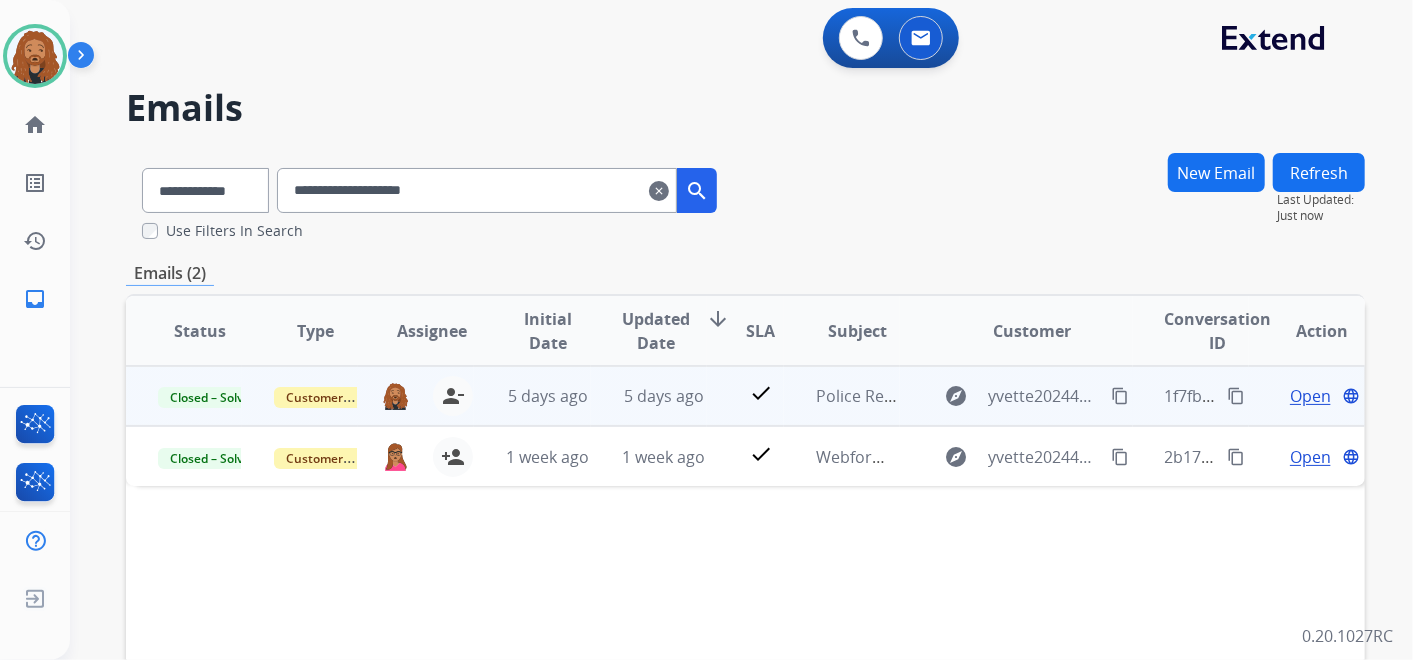 click on "Police Report Request" at bounding box center (842, 396) 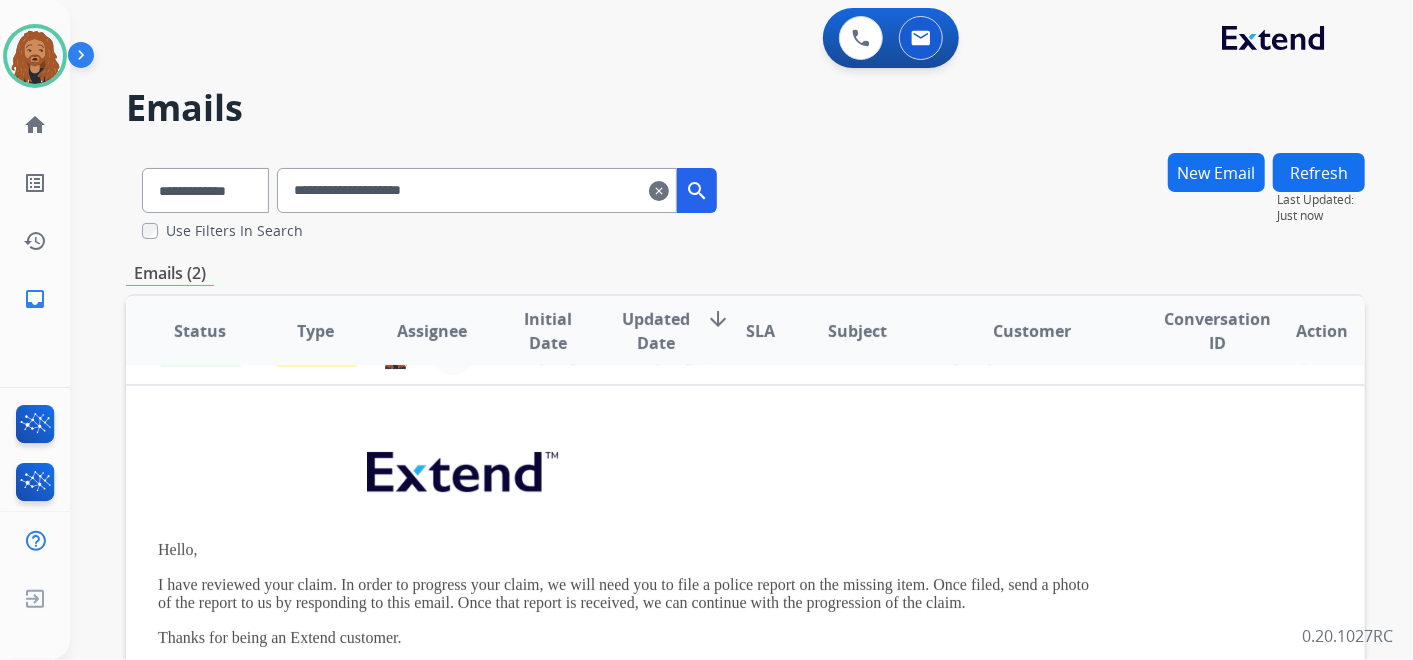 scroll, scrollTop: 0, scrollLeft: 0, axis: both 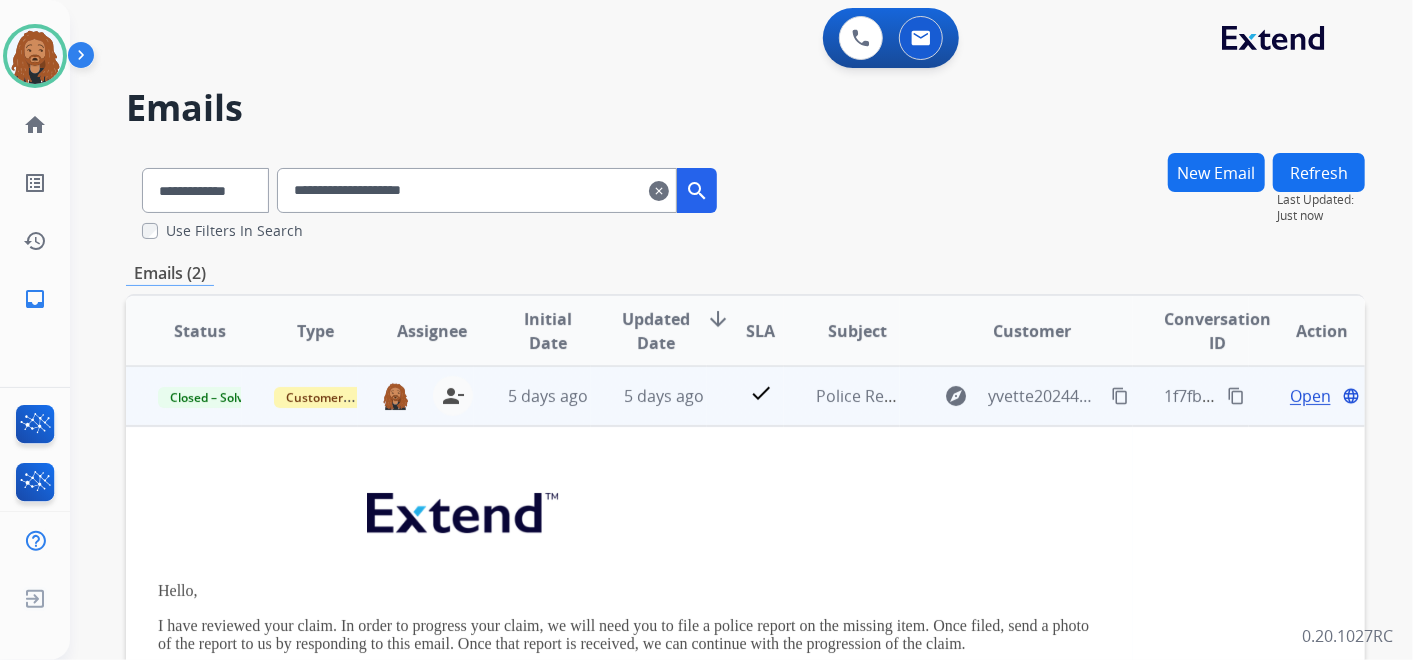 click on "Open" at bounding box center (1310, 396) 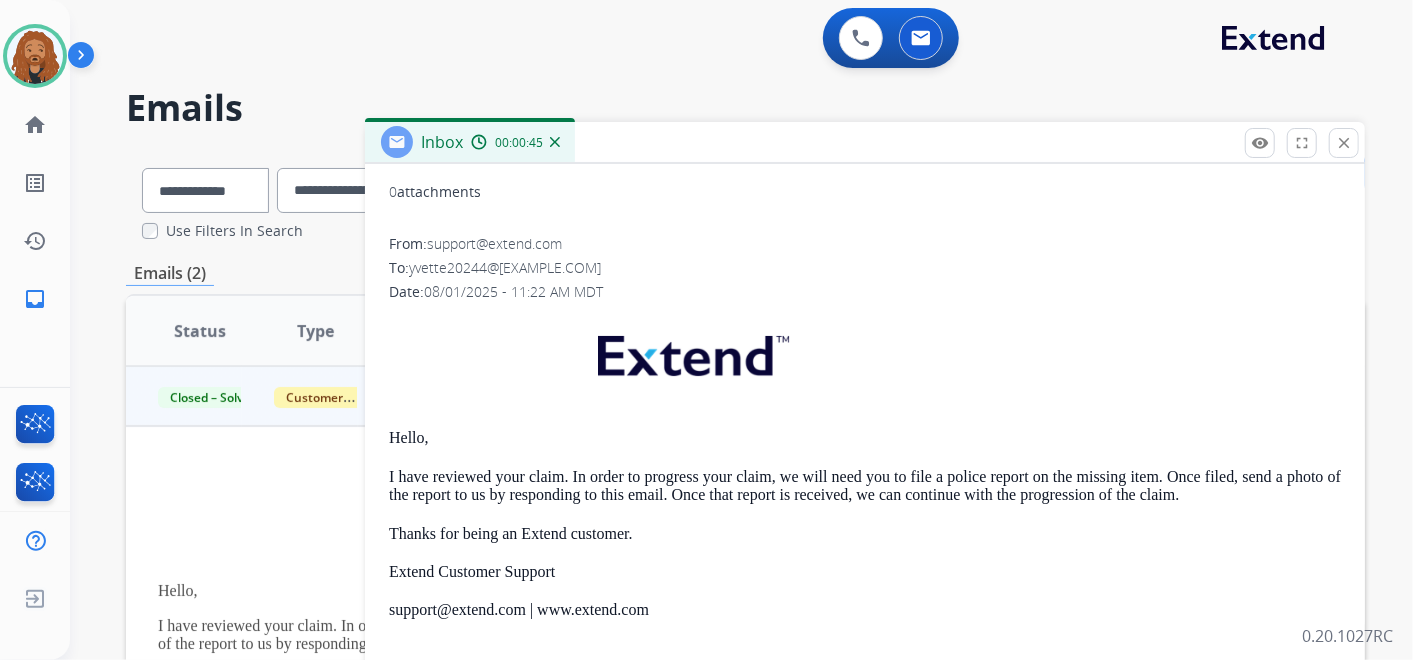 scroll, scrollTop: 228, scrollLeft: 0, axis: vertical 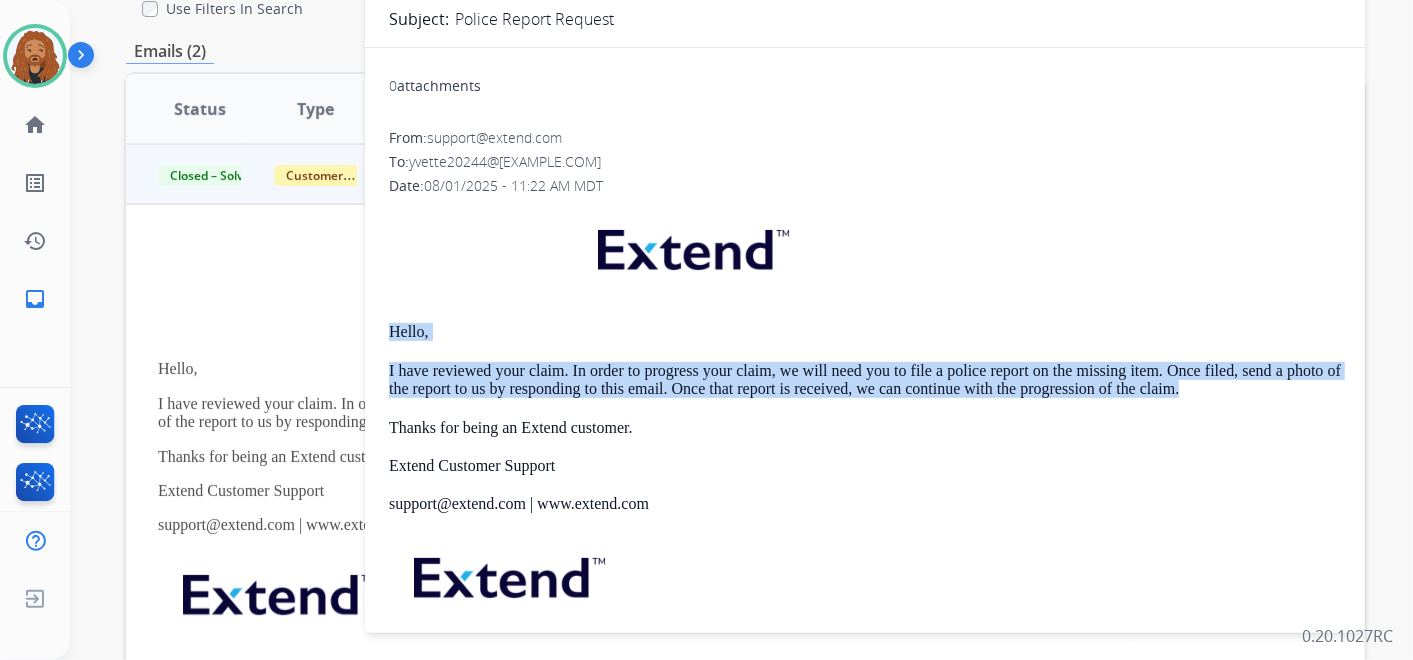 drag, startPoint x: 1208, startPoint y: 390, endPoint x: 387, endPoint y: 331, distance: 823.11725 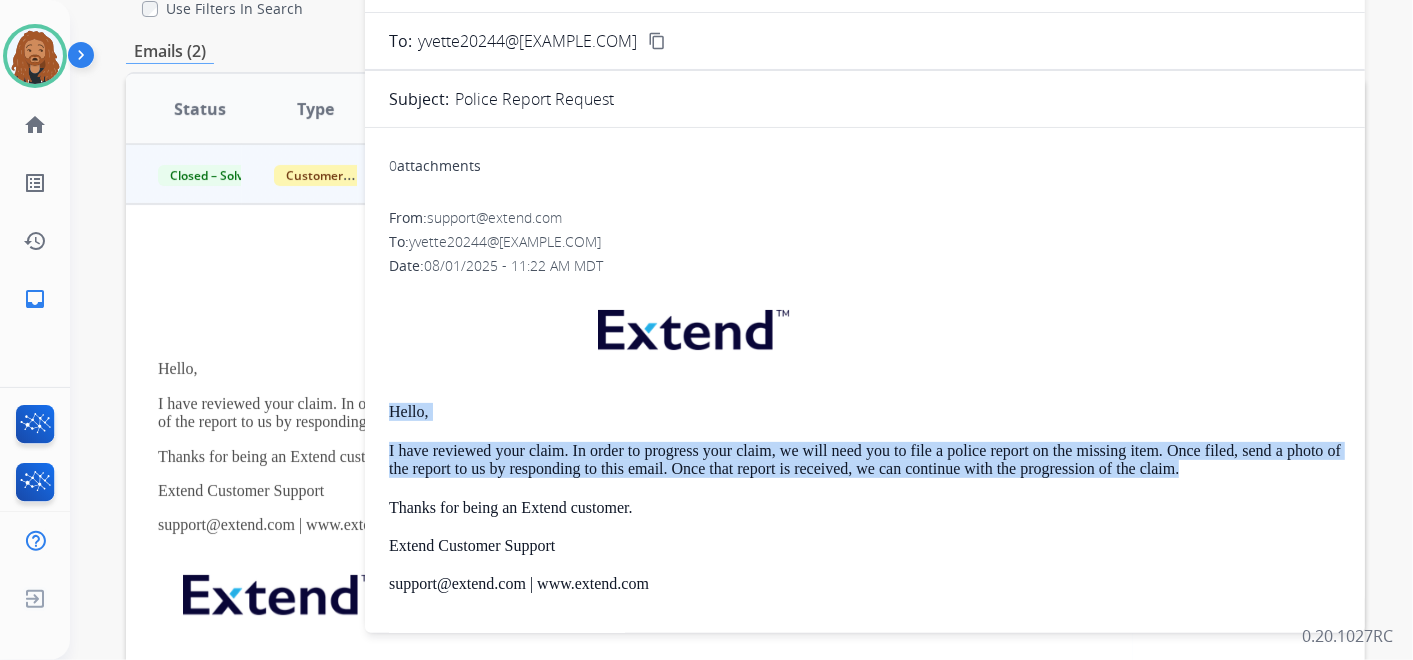 scroll, scrollTop: 0, scrollLeft: 0, axis: both 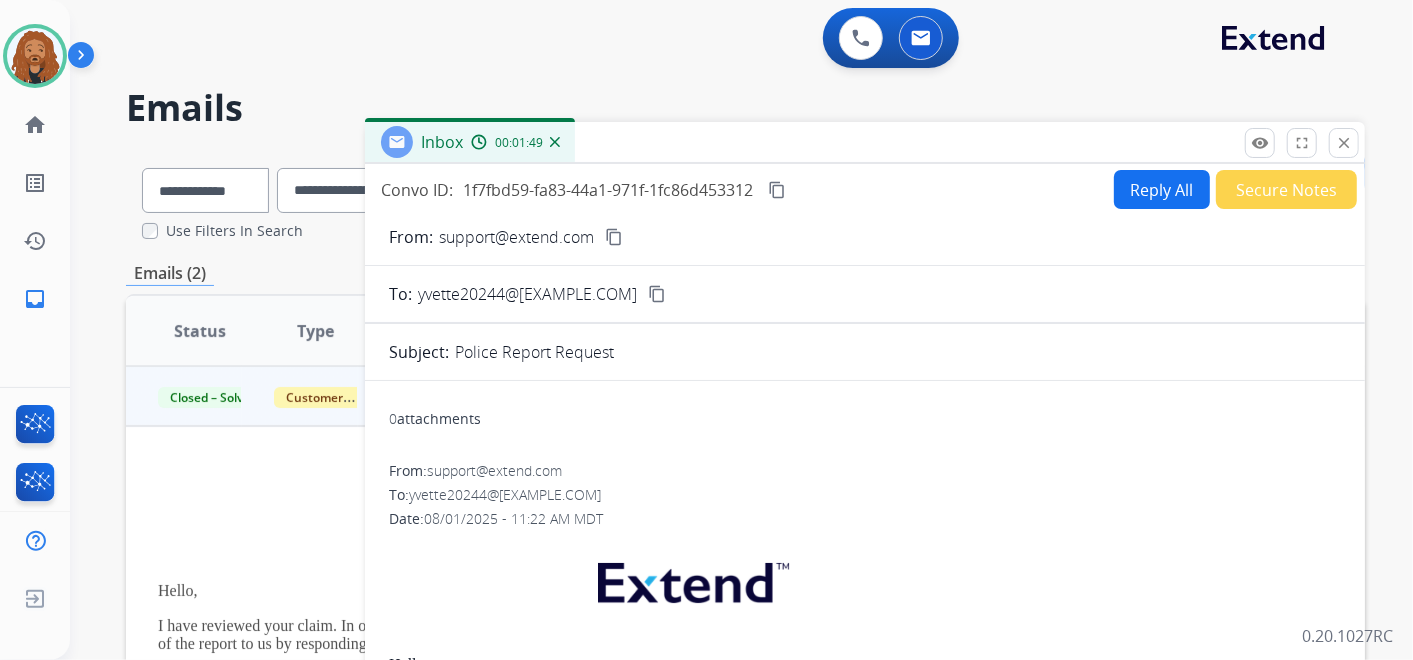 click on "From: support@extend.com content_copy To:  yvette20244@gmail.com  content_copy Subject:  Police Report Request  0  attachments  From:  support@extend.com   To:  yvette20244@gmail.com  Date:  08/01/2025 - 11:22 AM MDT Hello, I have reviewed your claim. In order to progress your claim, we will need you to file a police report on the missing item. Once filed, send a photo of the report to us by responding to this email. Once that report is received, we can continue with the progression of the claim. Thanks for being an Extend customer. Extend Customer Support support@extend.com | www.extend.com If you have any questions or need further assistance, reply to this email or give us a call at (877) 248-7707 Monday-Friday 9:00AM - 8:00PM EST or Saturdays and Sundays 9:00AM - 2:00PM EST." at bounding box center (865, 647) 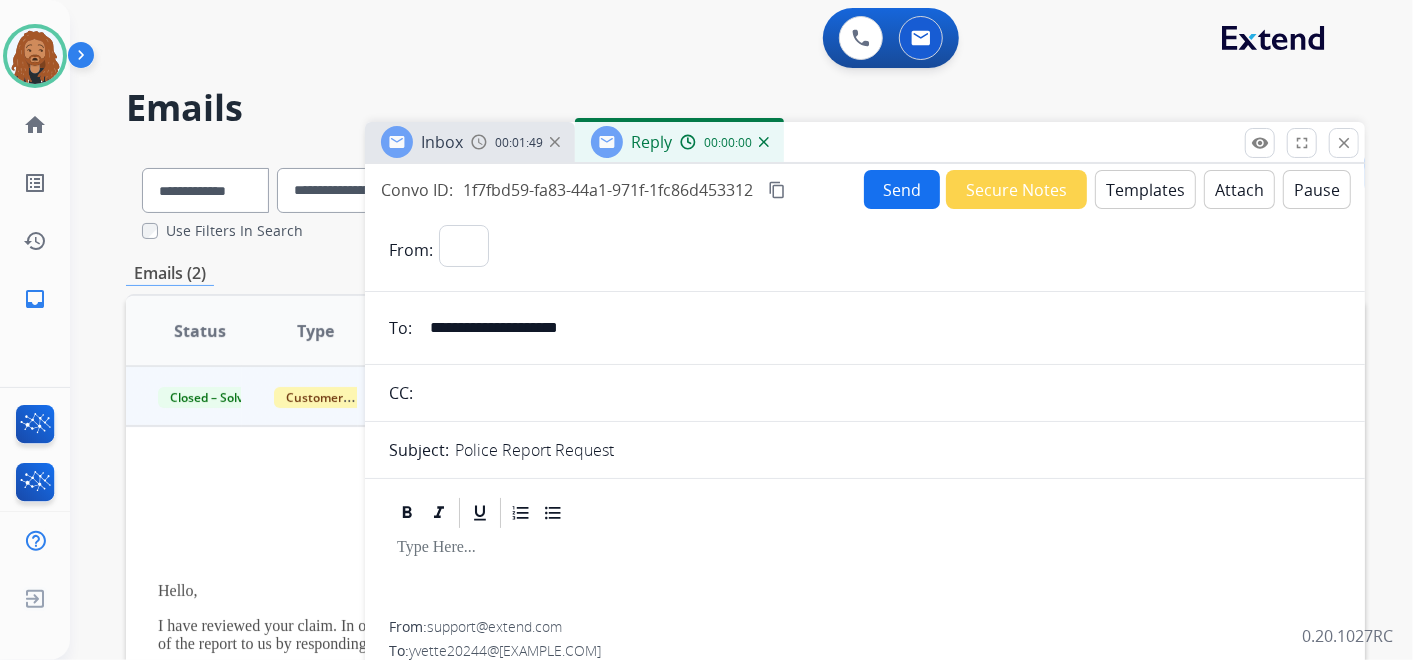 select on "**********" 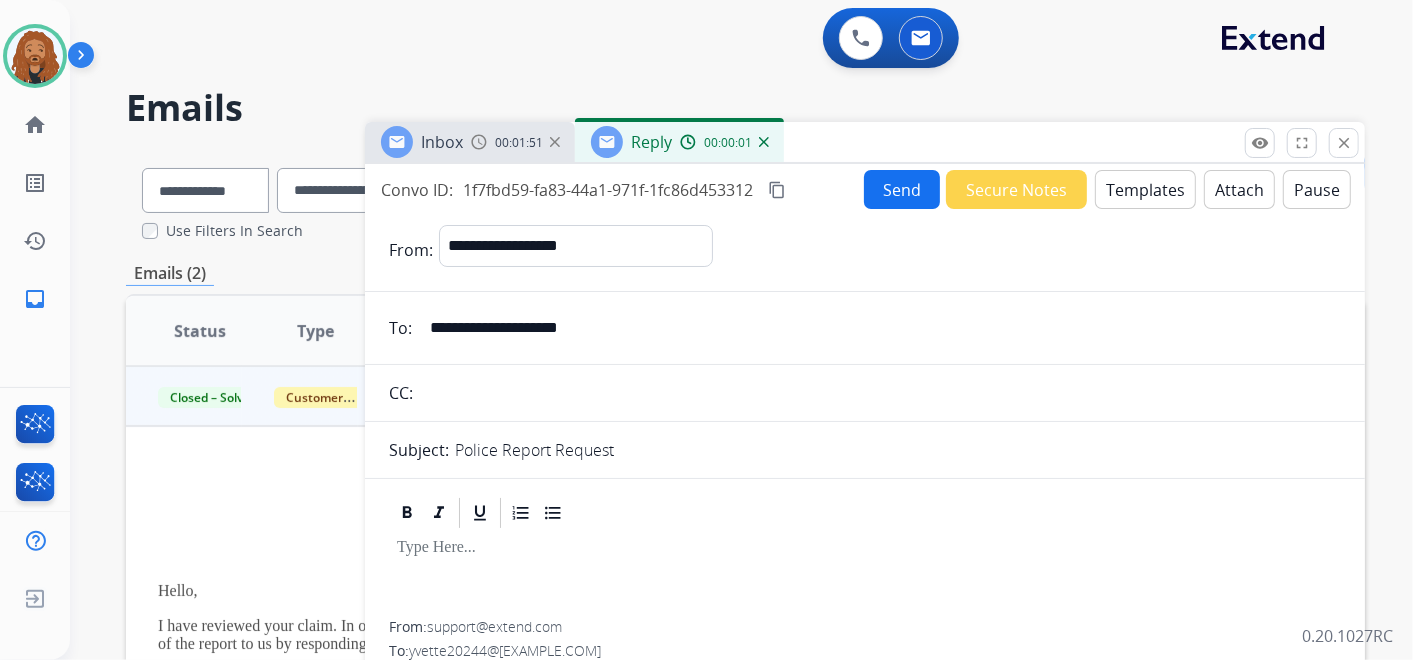 click on "Templates" at bounding box center (1145, 189) 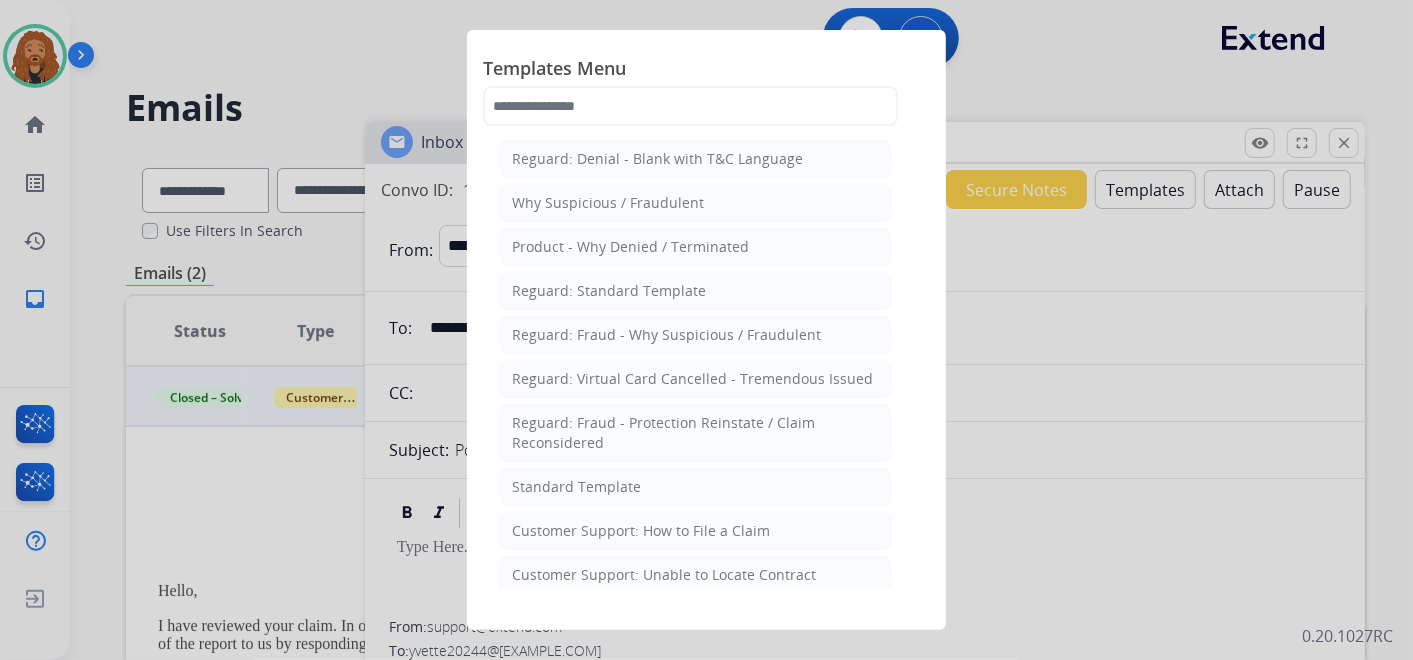 click on "Standard Template" 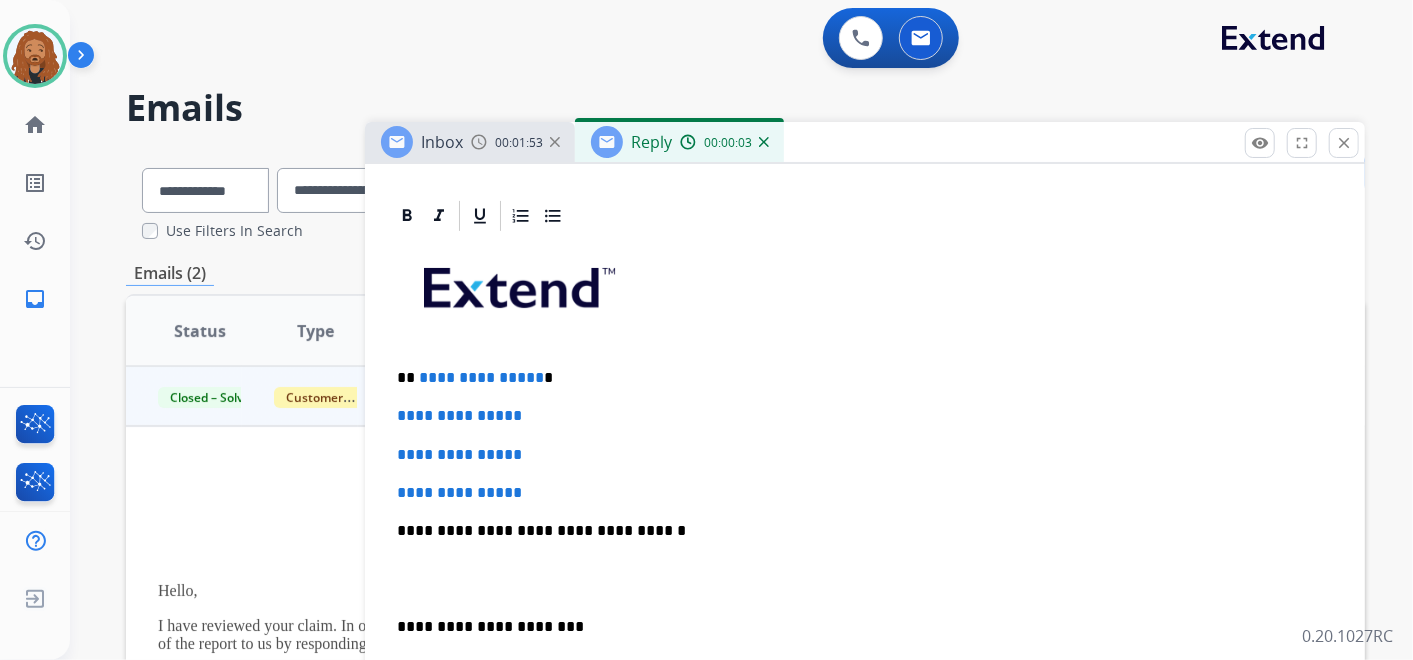 scroll, scrollTop: 444, scrollLeft: 0, axis: vertical 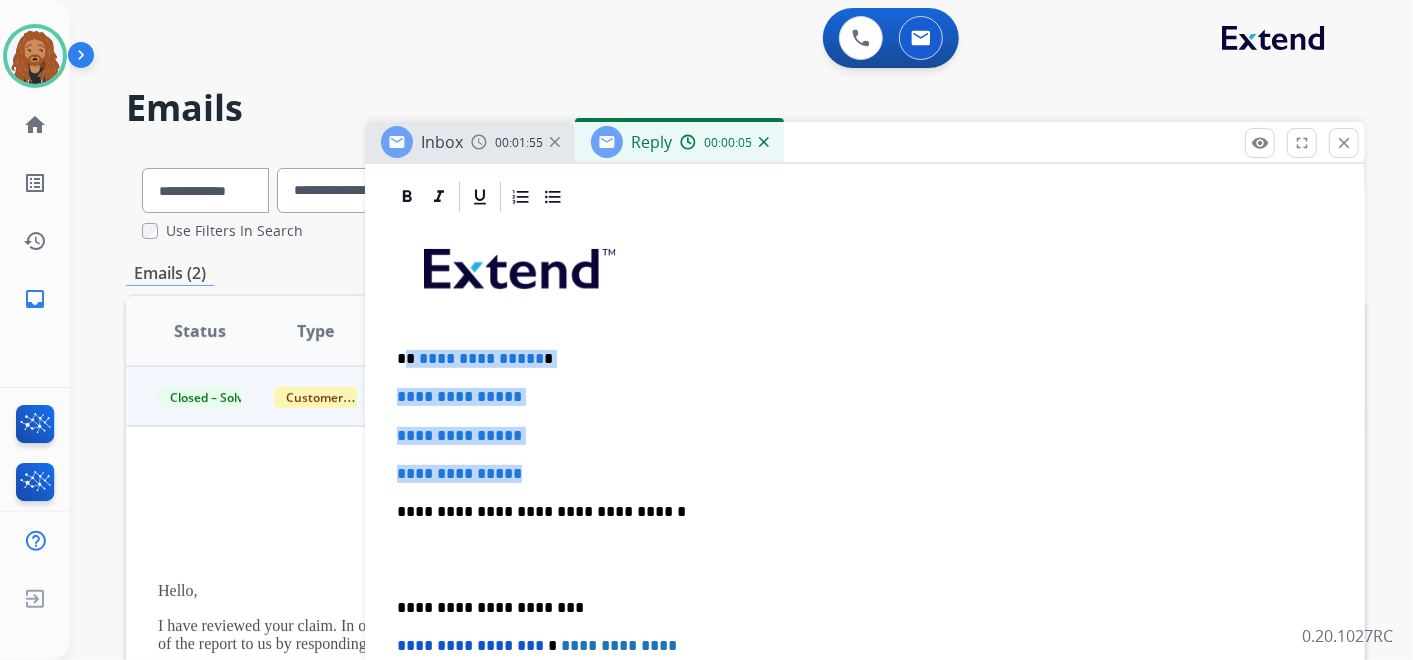 drag, startPoint x: 536, startPoint y: 462, endPoint x: 409, endPoint y: 343, distance: 174.04022 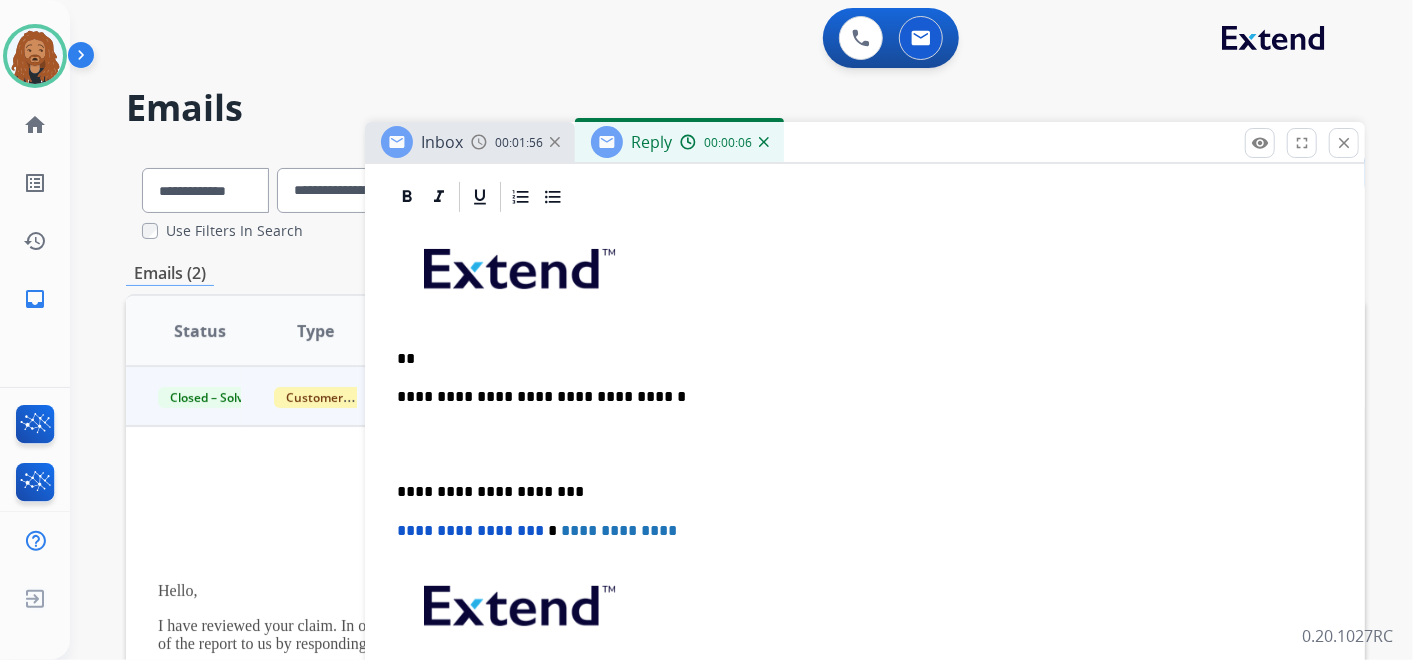 type 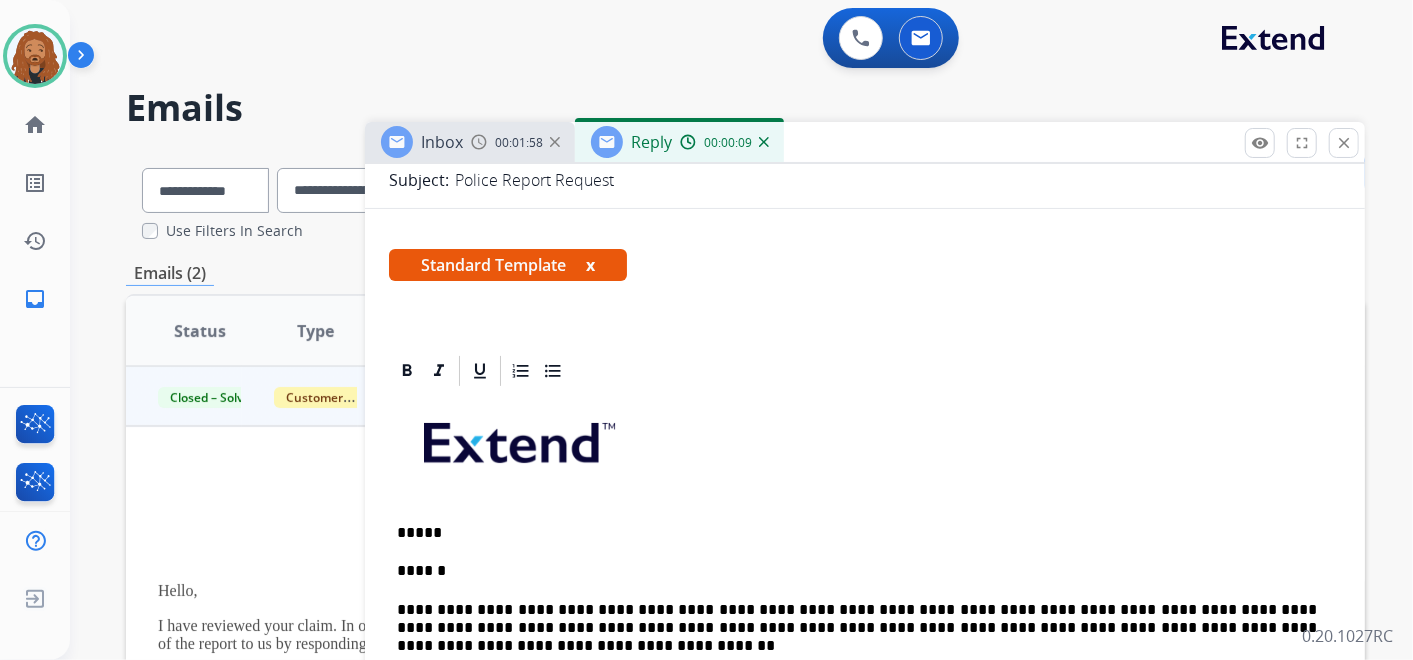 scroll, scrollTop: 222, scrollLeft: 0, axis: vertical 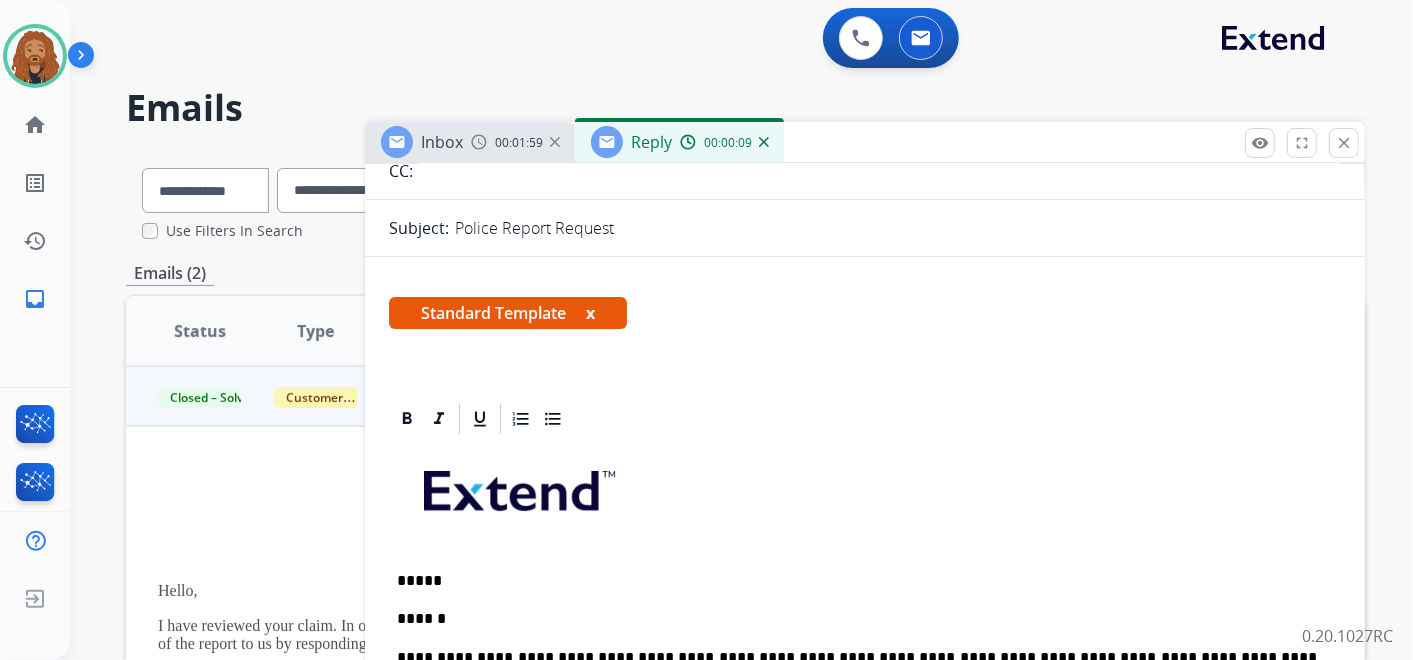 click on "******" at bounding box center (857, 619) 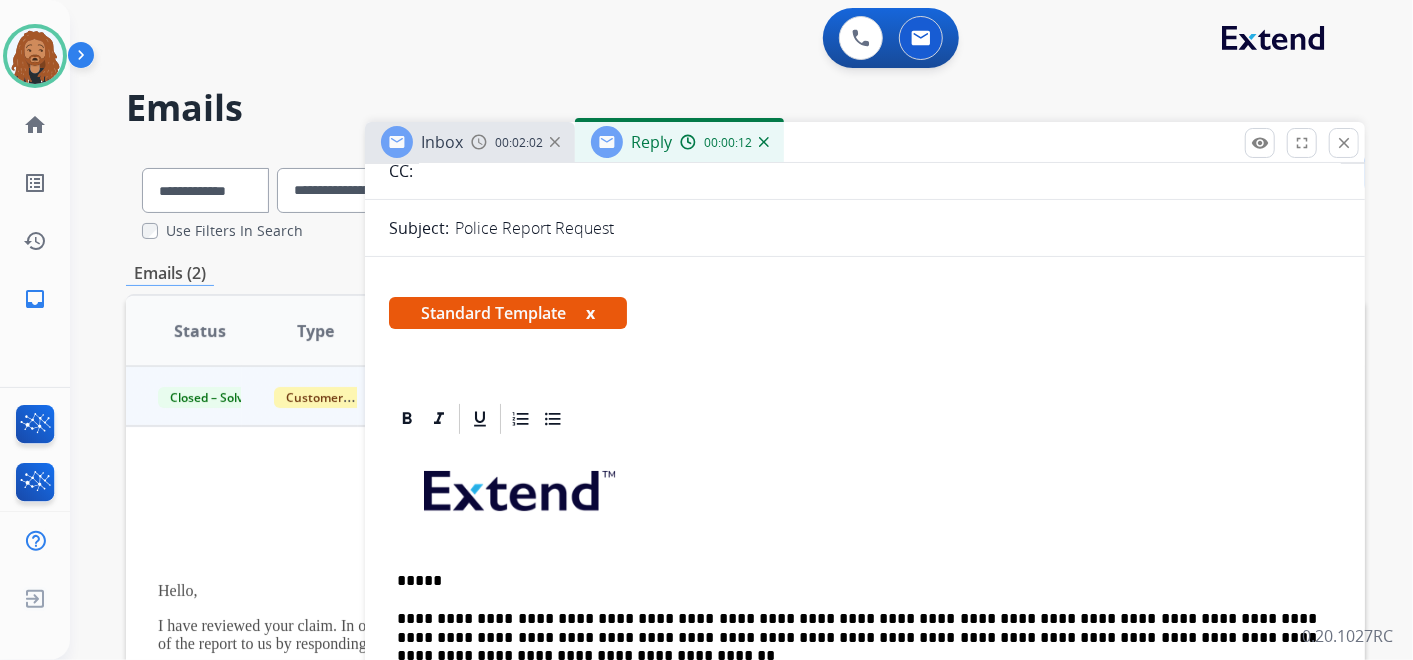 scroll, scrollTop: 88, scrollLeft: 0, axis: vertical 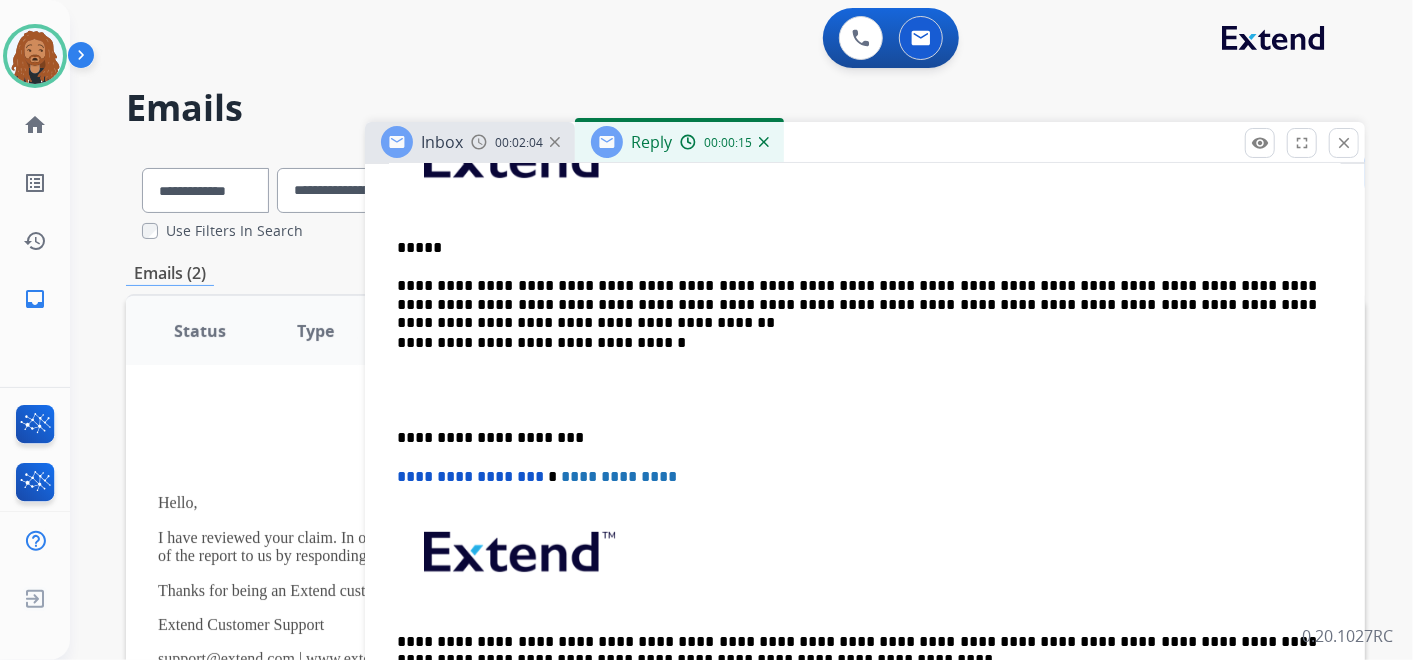 click at bounding box center (865, 390) 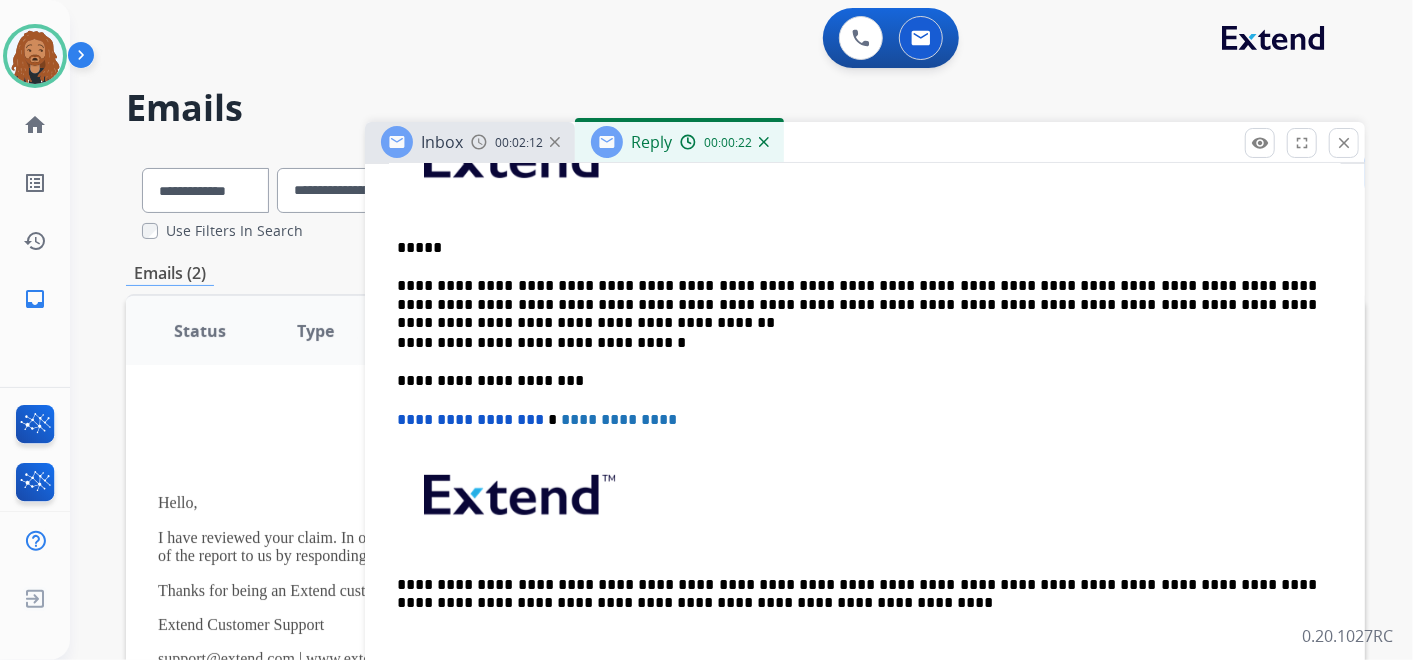 click on "**********" at bounding box center (865, 390) 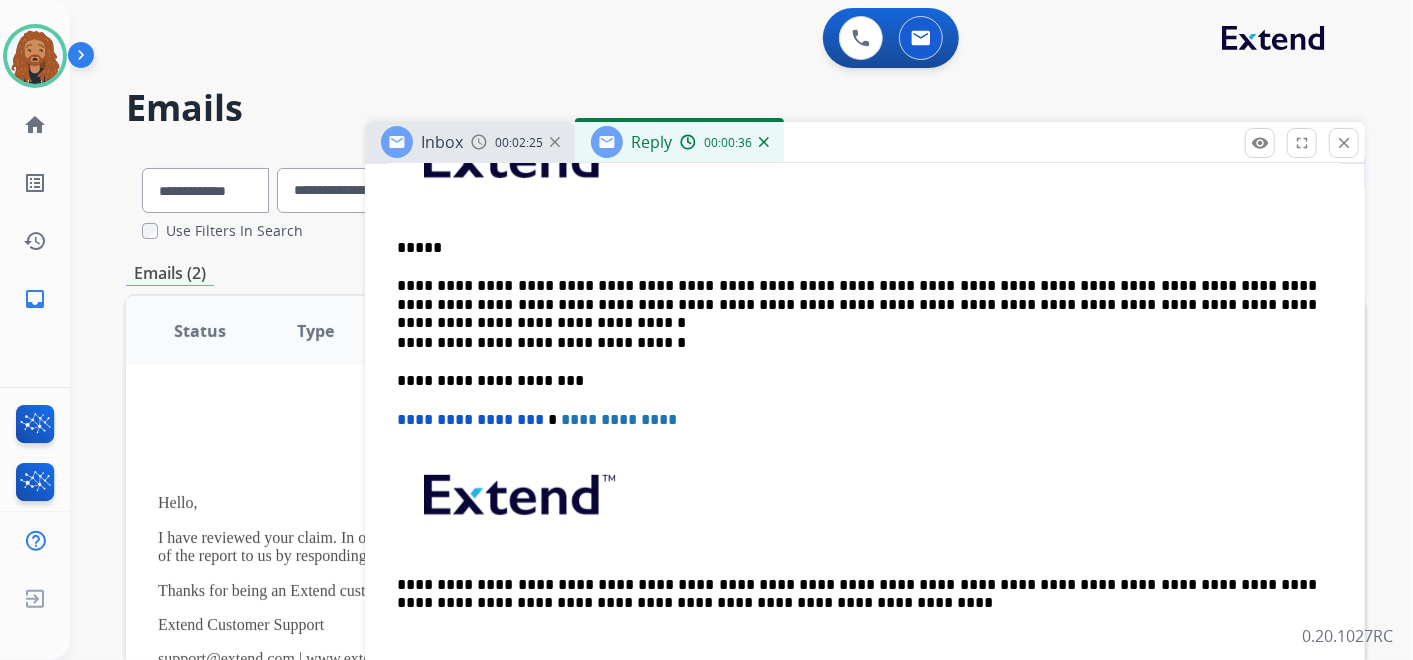 click on "**********" at bounding box center (857, 295) 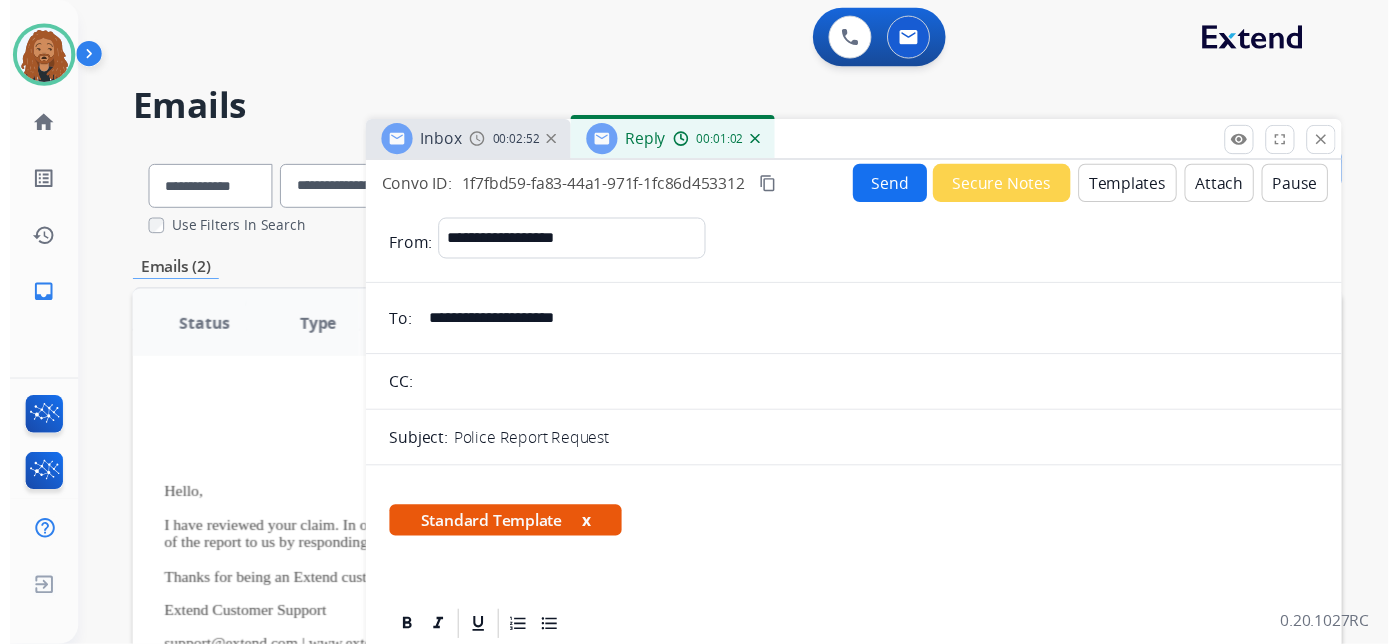 scroll, scrollTop: 0, scrollLeft: 0, axis: both 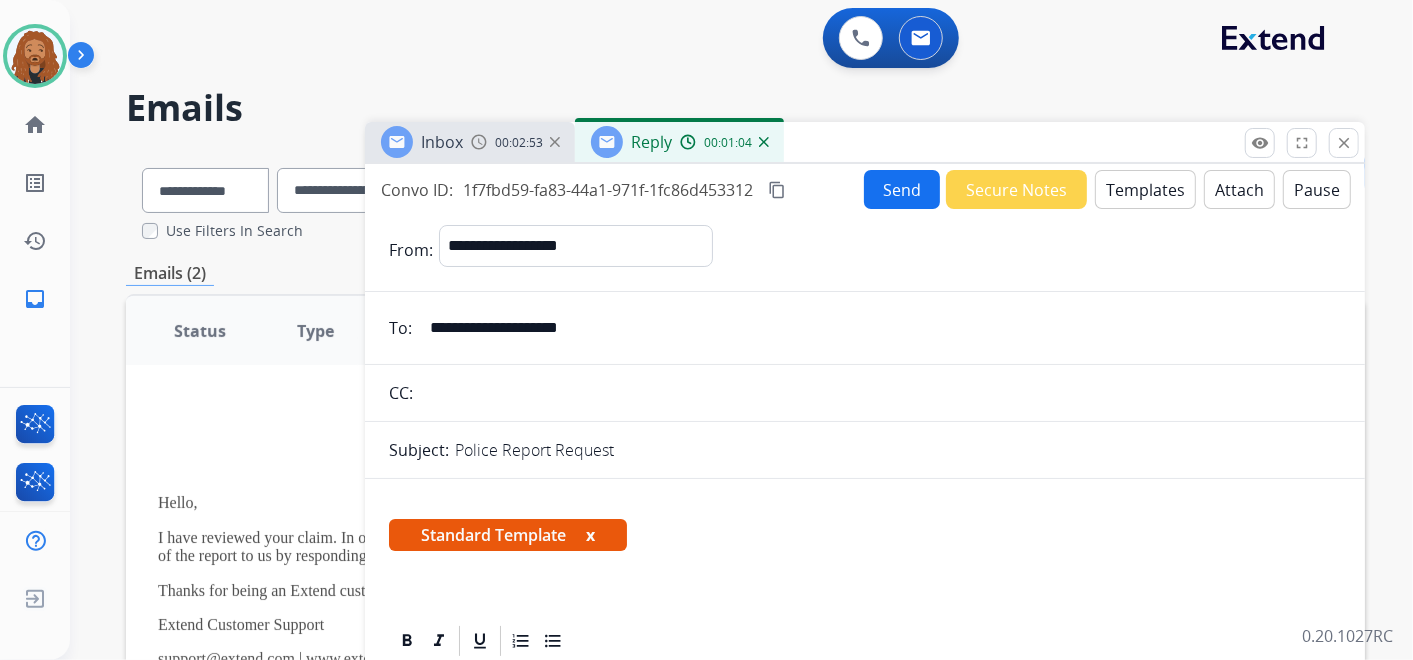 click on "Send" at bounding box center [902, 189] 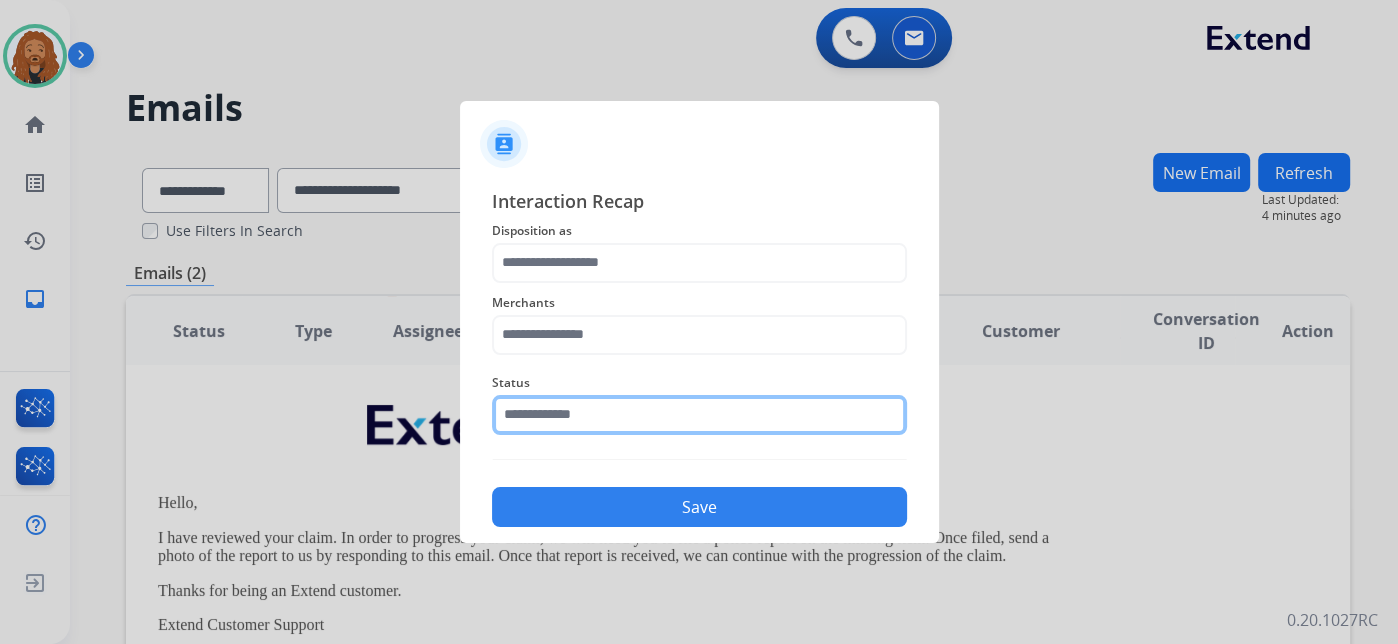 click 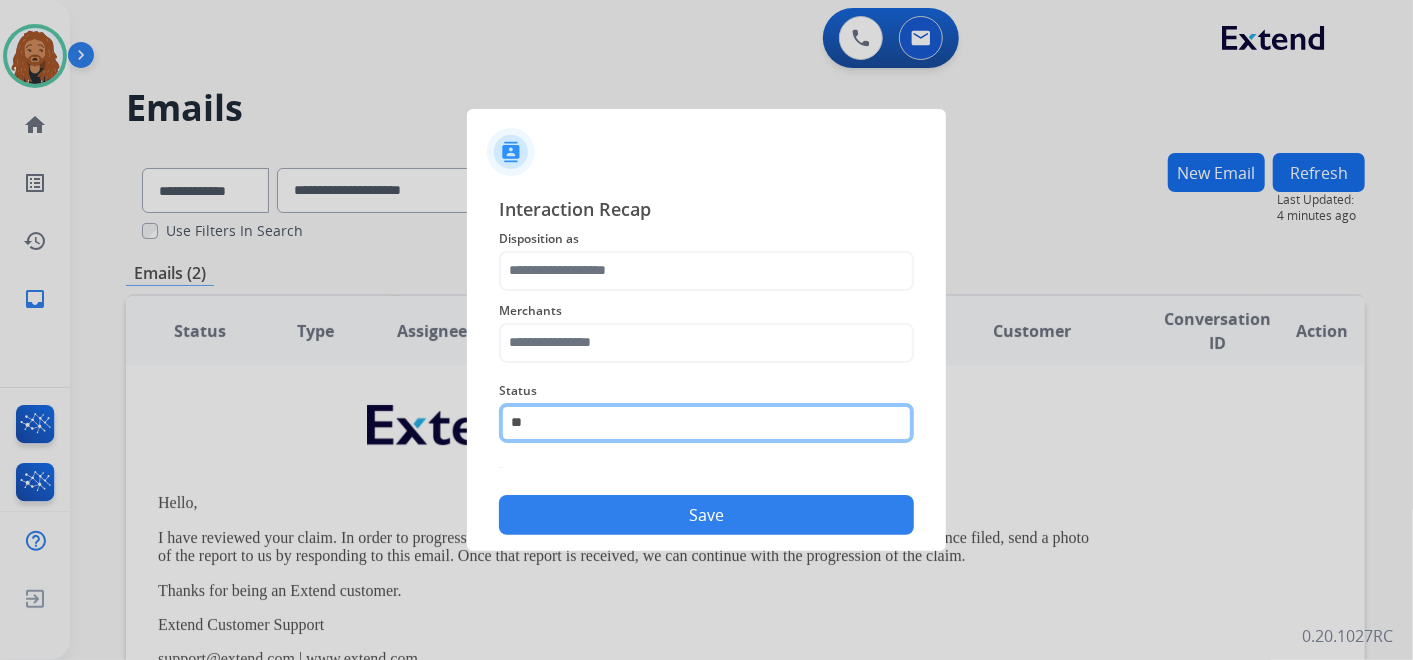 type on "*" 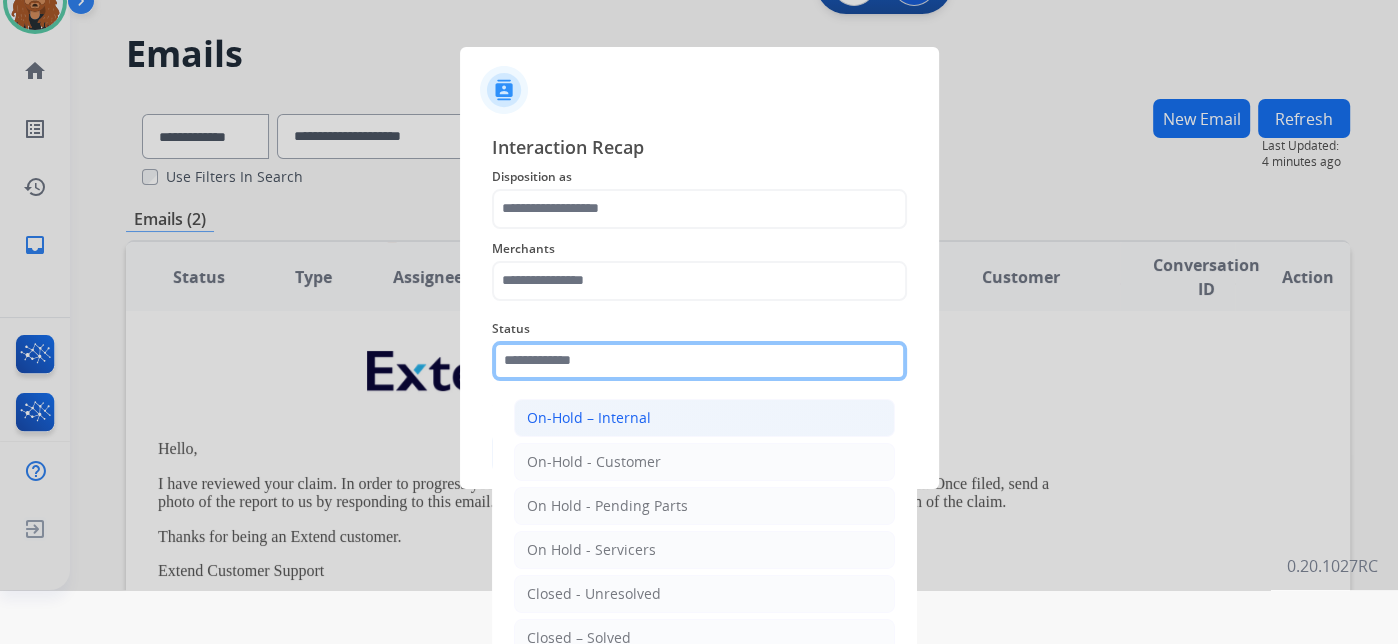 scroll, scrollTop: 98, scrollLeft: 0, axis: vertical 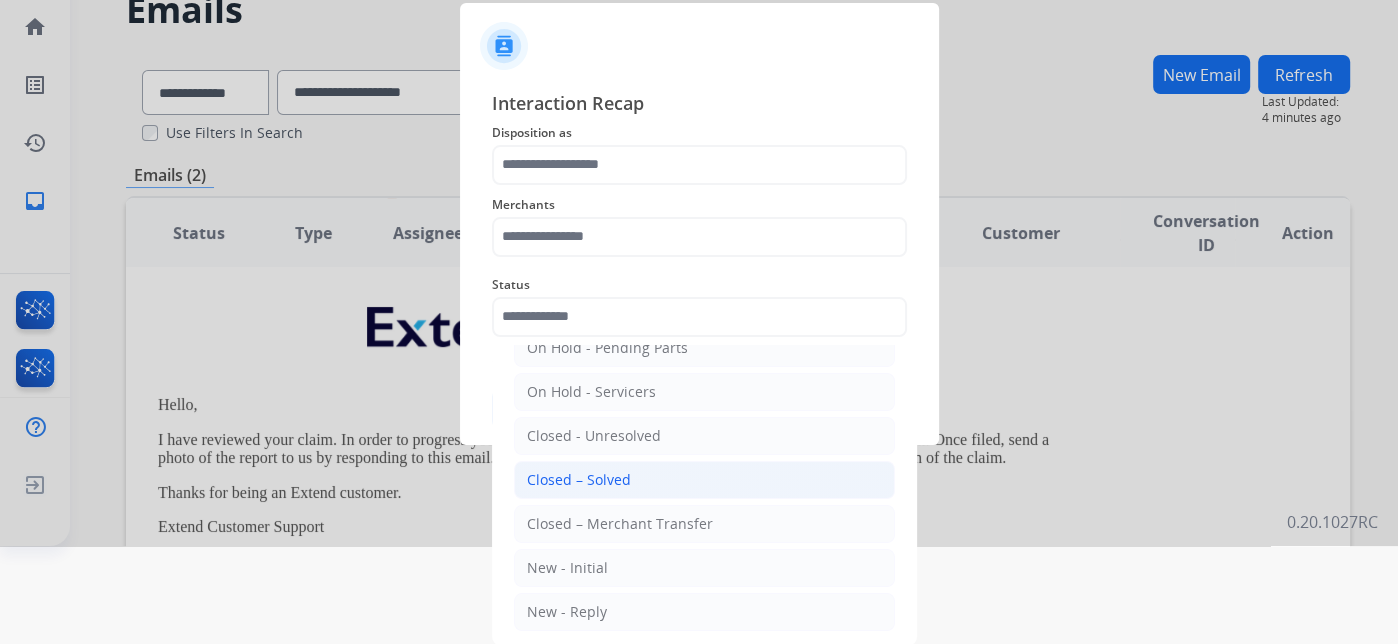 click on "Closed – Solved" 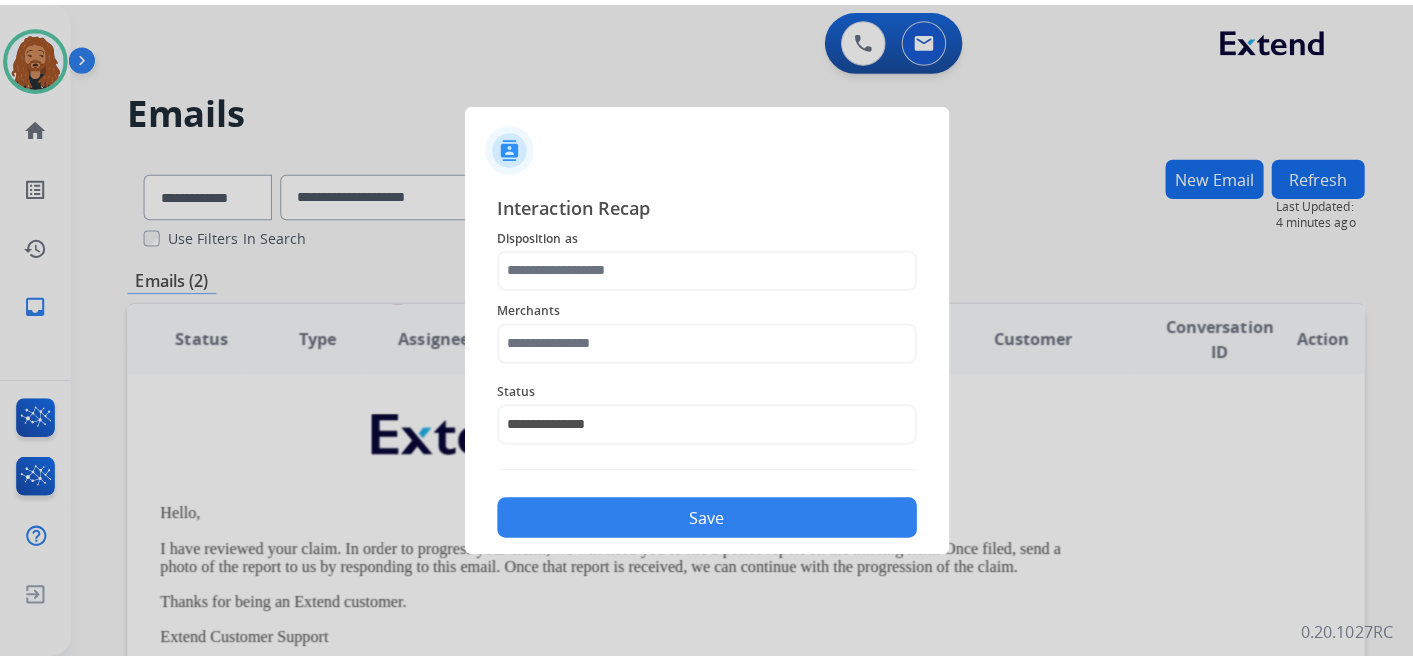 scroll, scrollTop: 0, scrollLeft: 0, axis: both 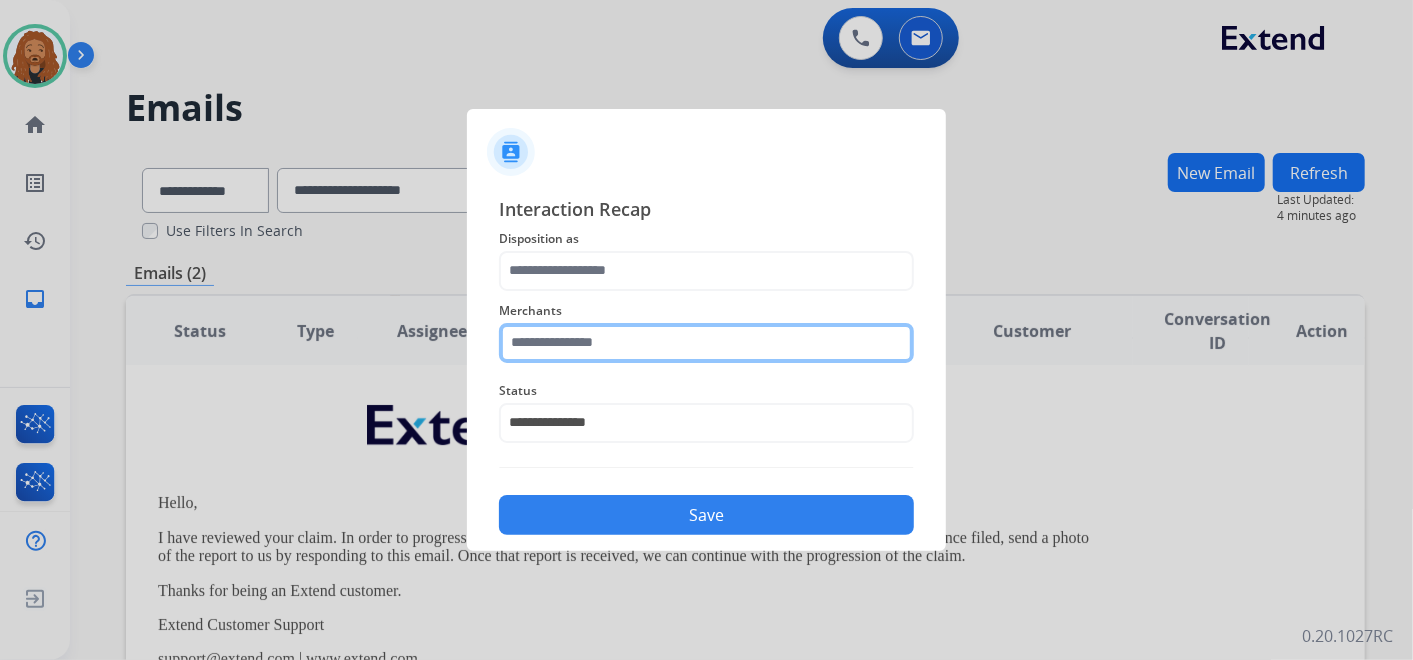 click 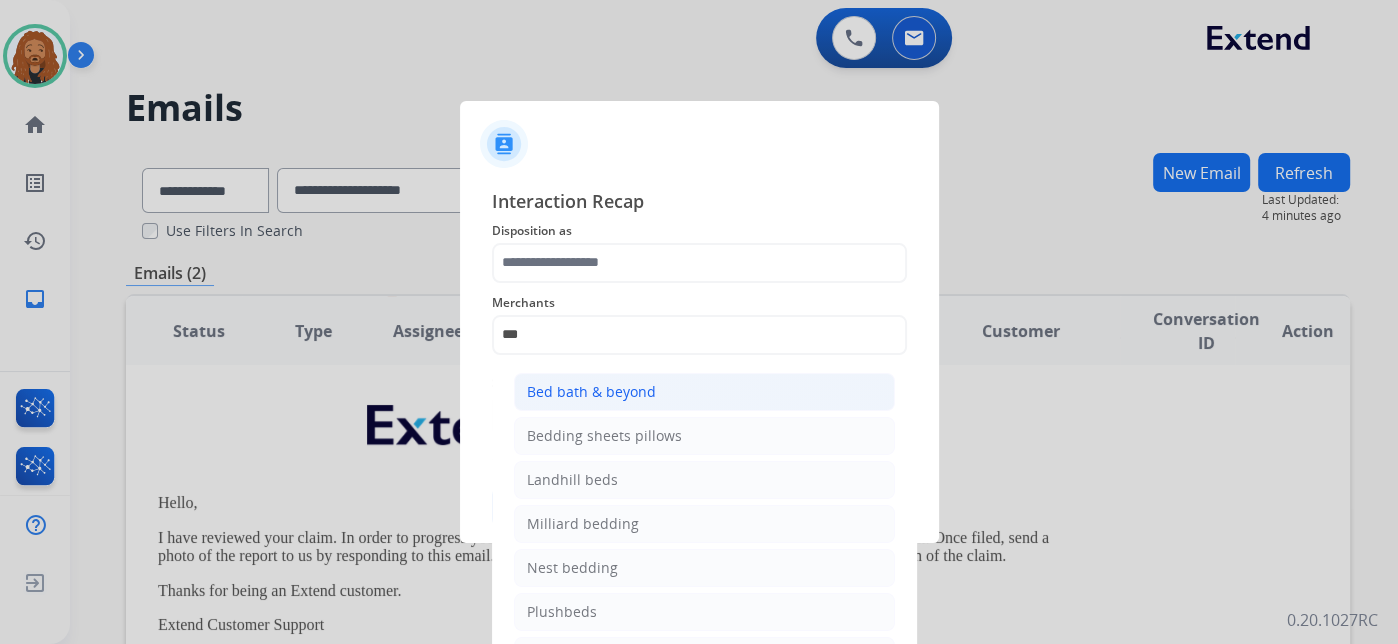 click on "Bed bath & beyond" 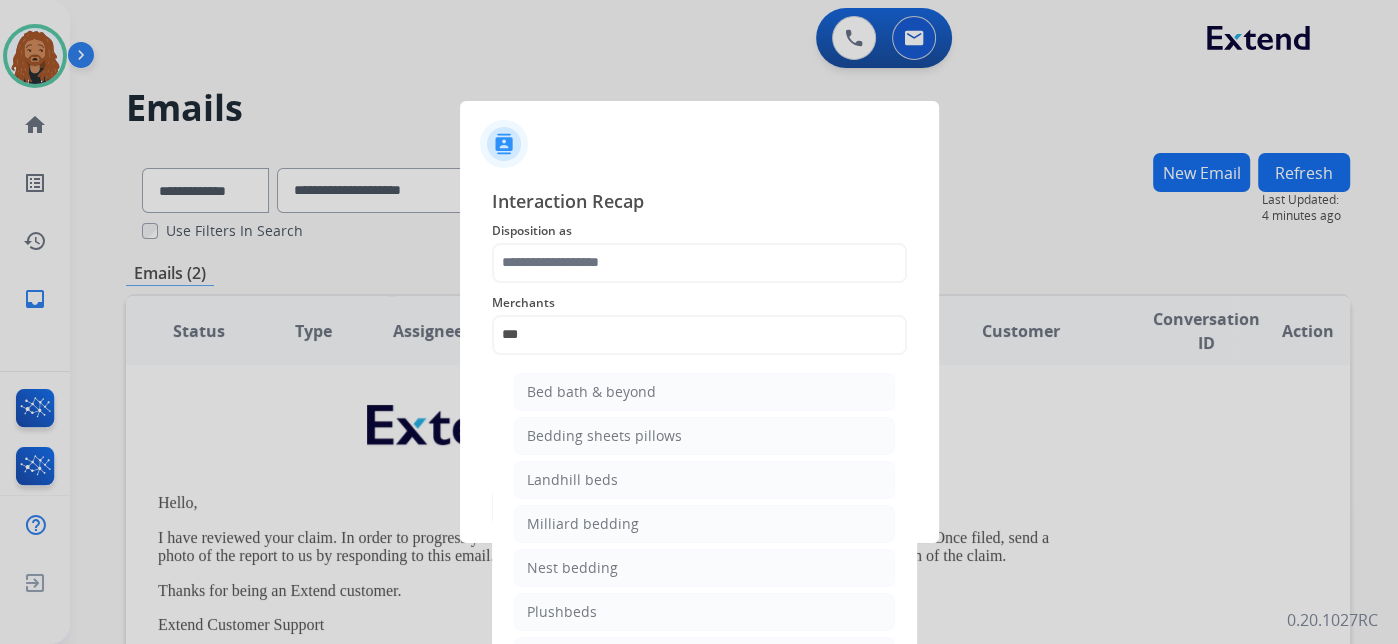 type on "**********" 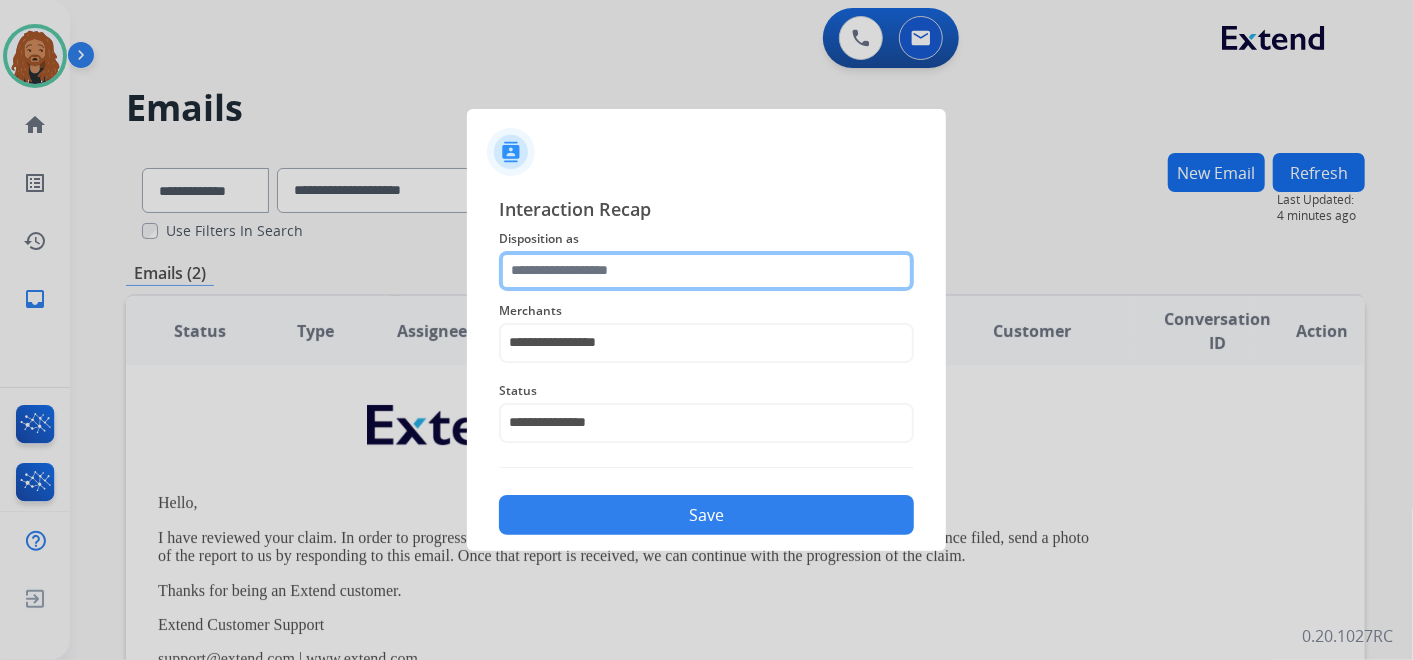 click 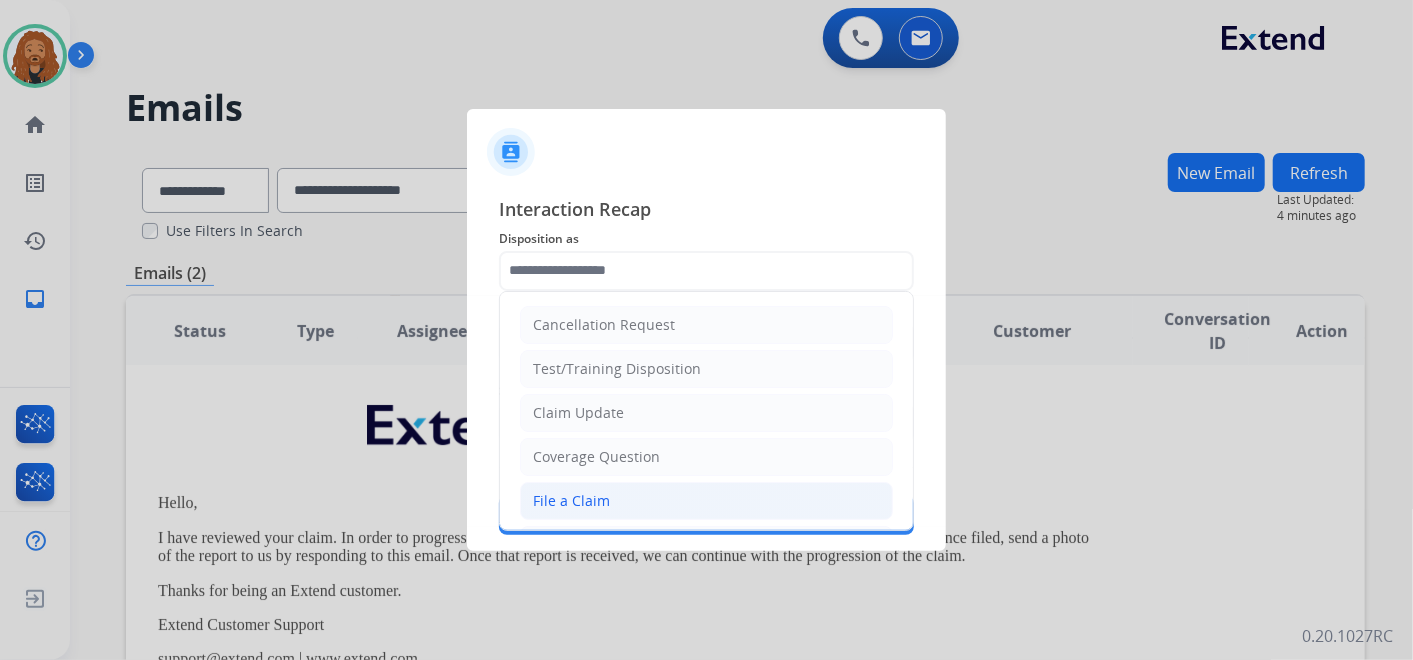 click on "File a Claim" 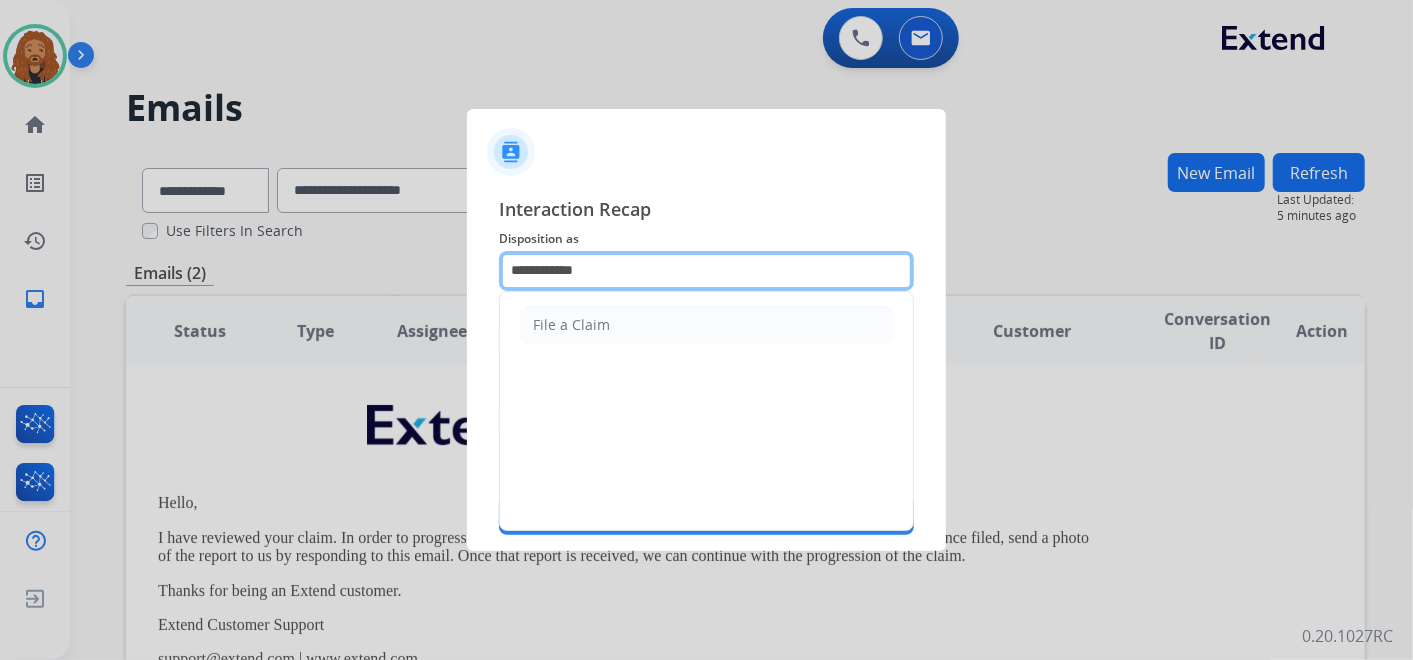 drag, startPoint x: 597, startPoint y: 274, endPoint x: 165, endPoint y: 313, distance: 433.75684 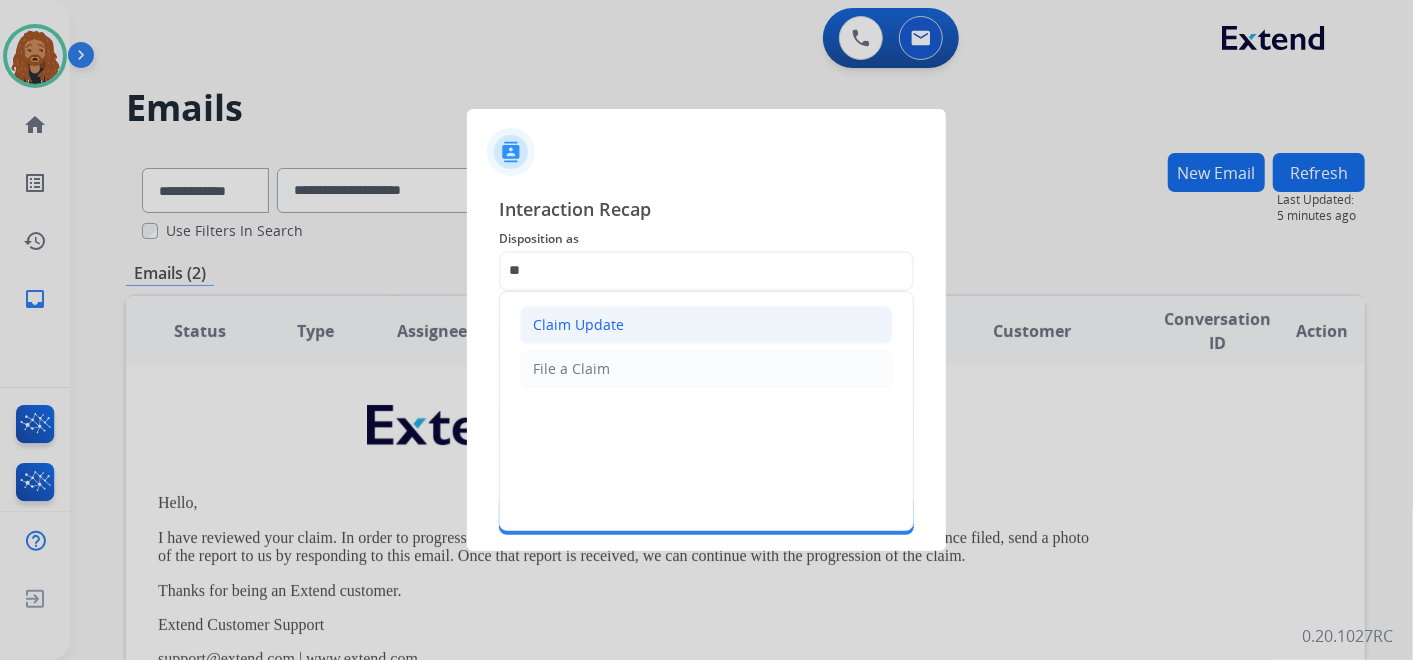 click on "Claim Update" 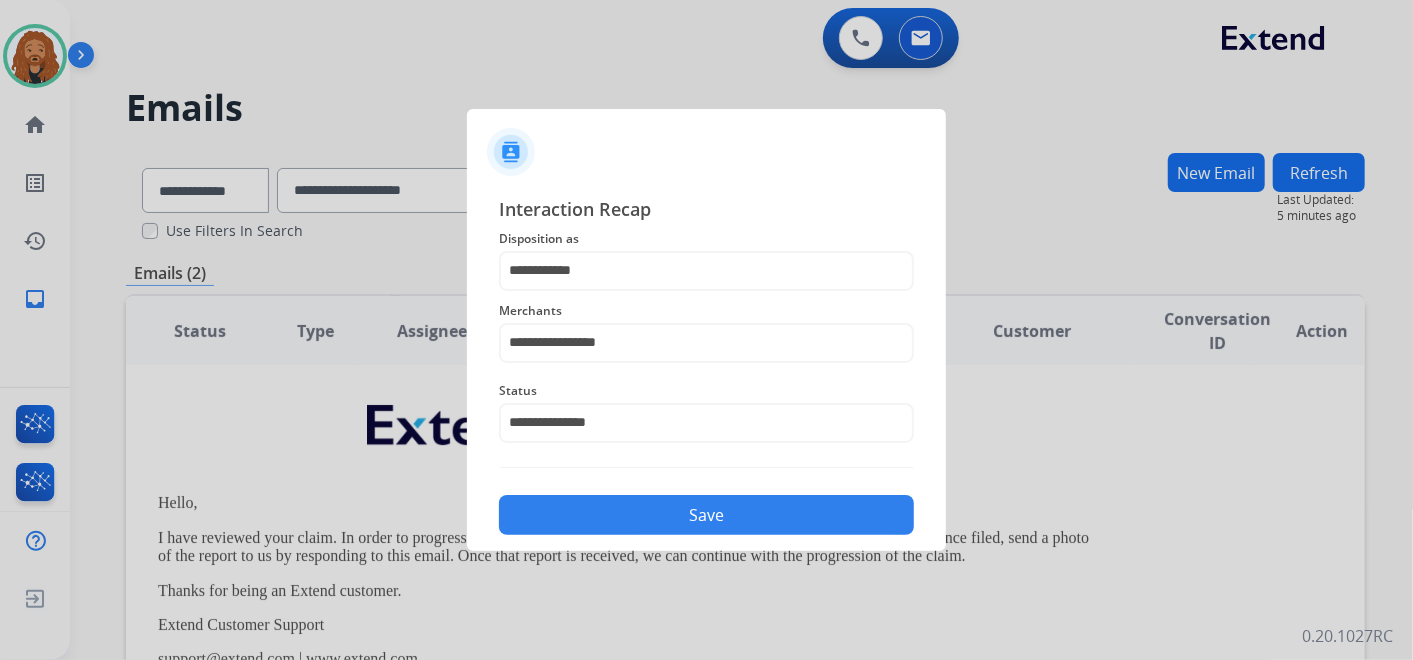 click on "Save" 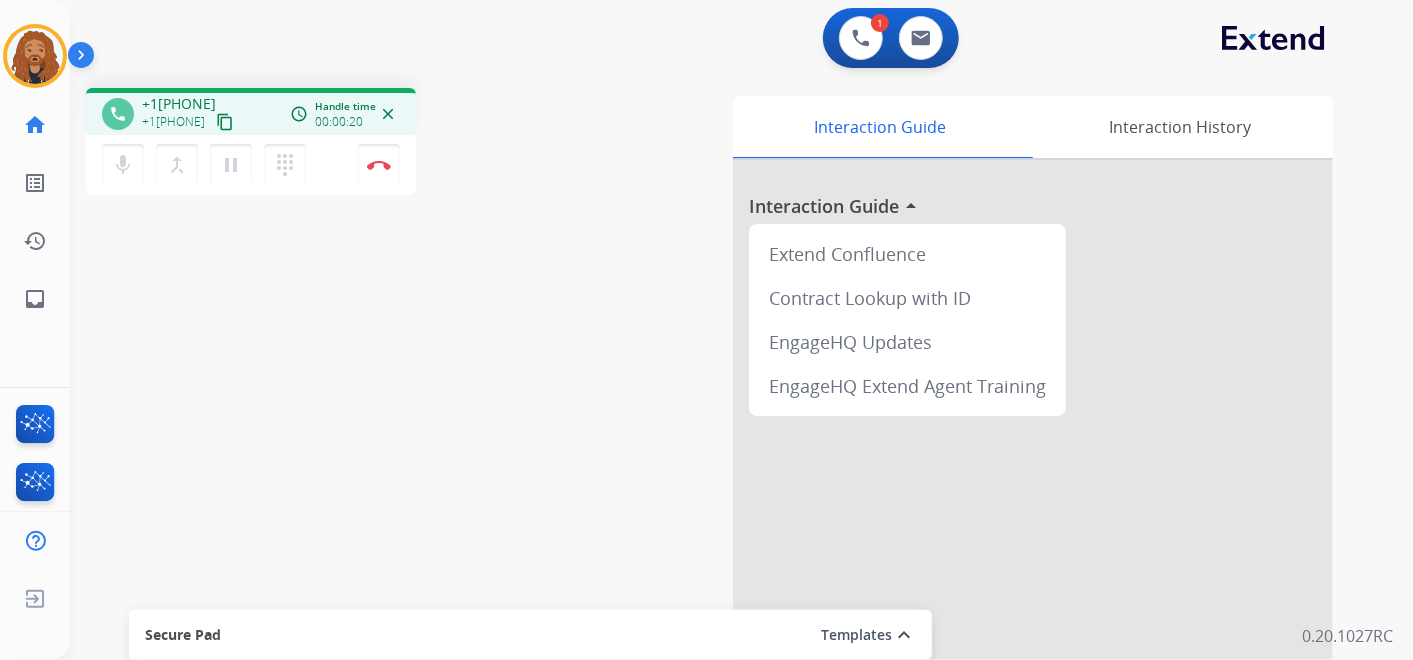 click on "content_copy" at bounding box center [225, 122] 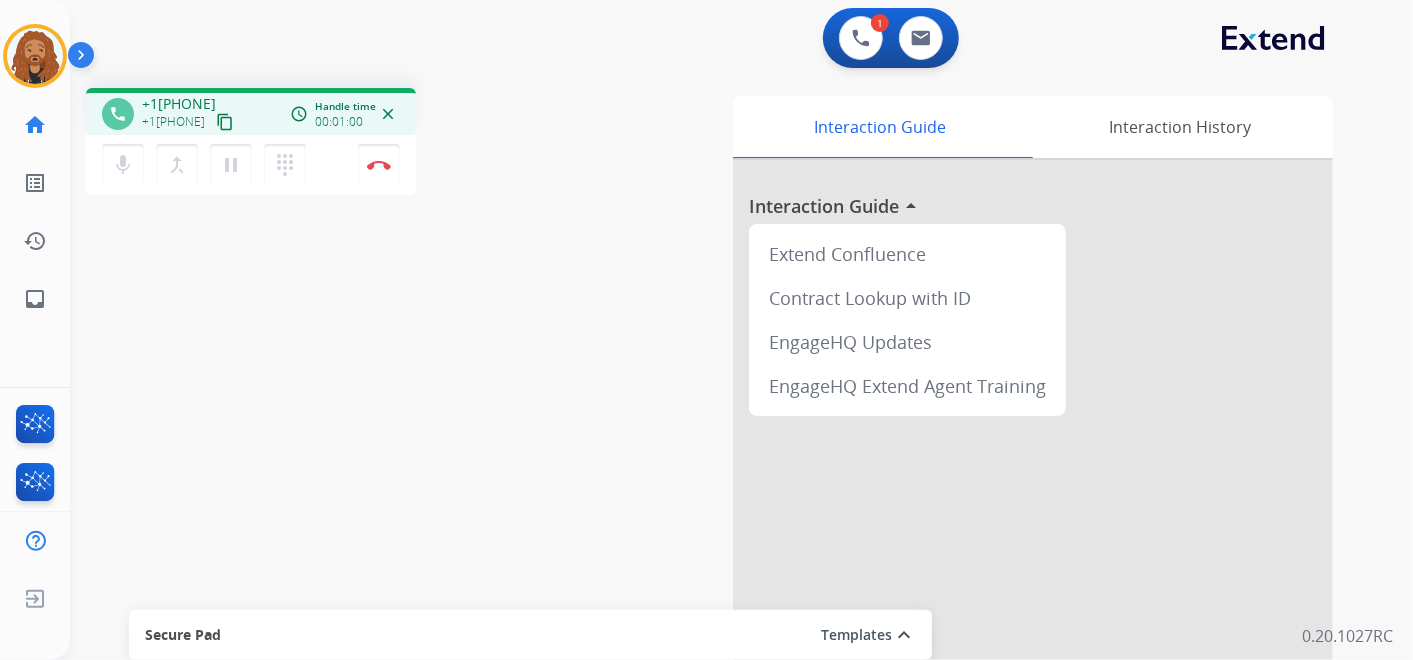 click on "content_copy" at bounding box center [225, 122] 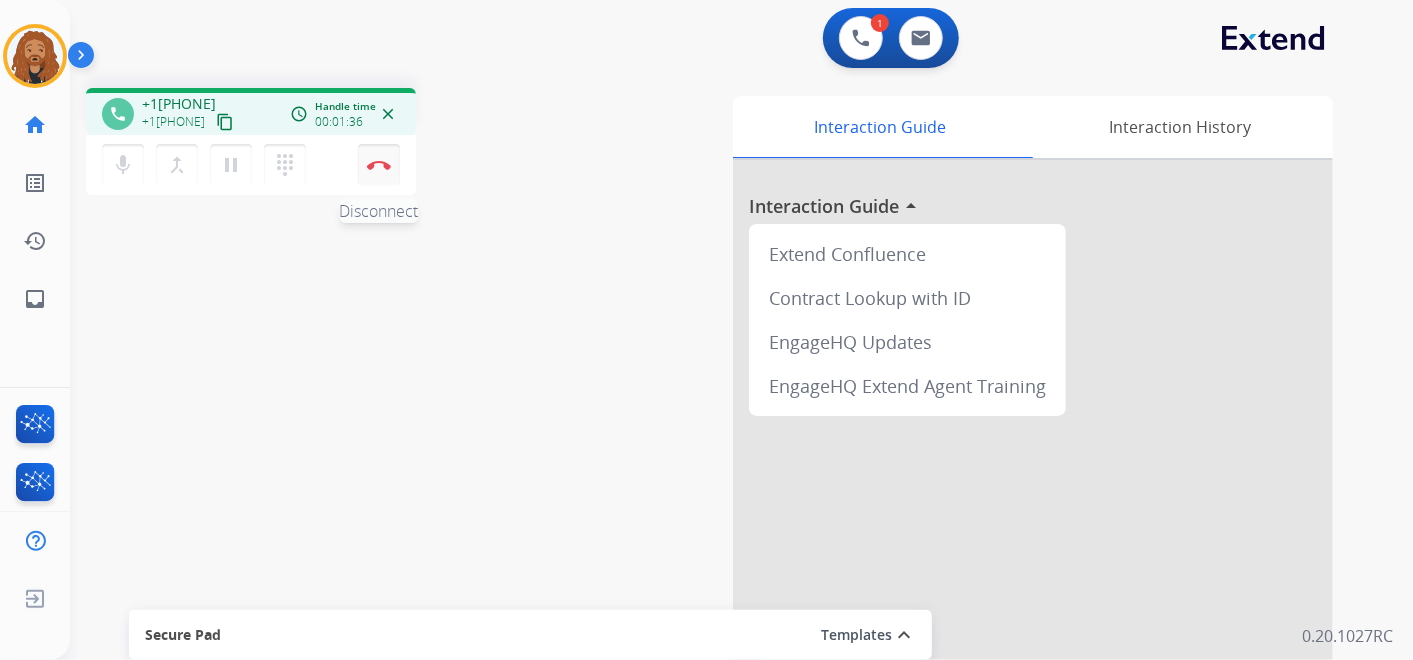 click at bounding box center (379, 165) 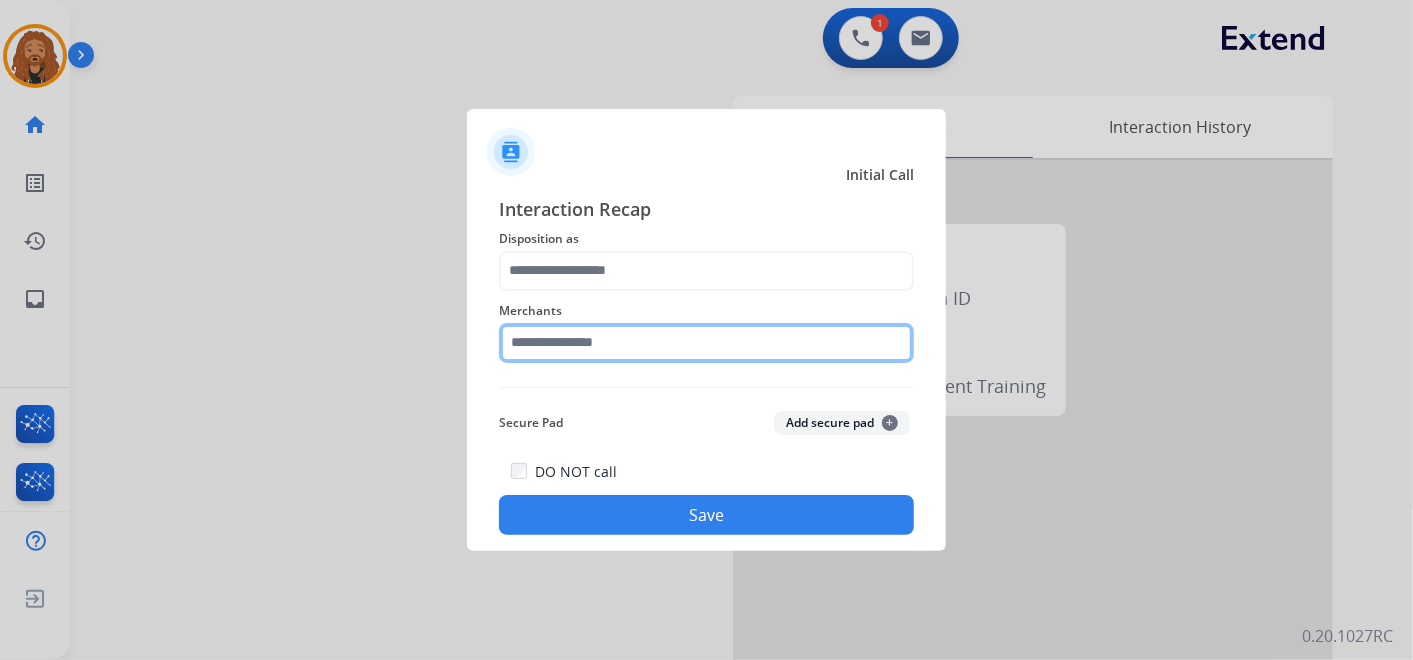 click 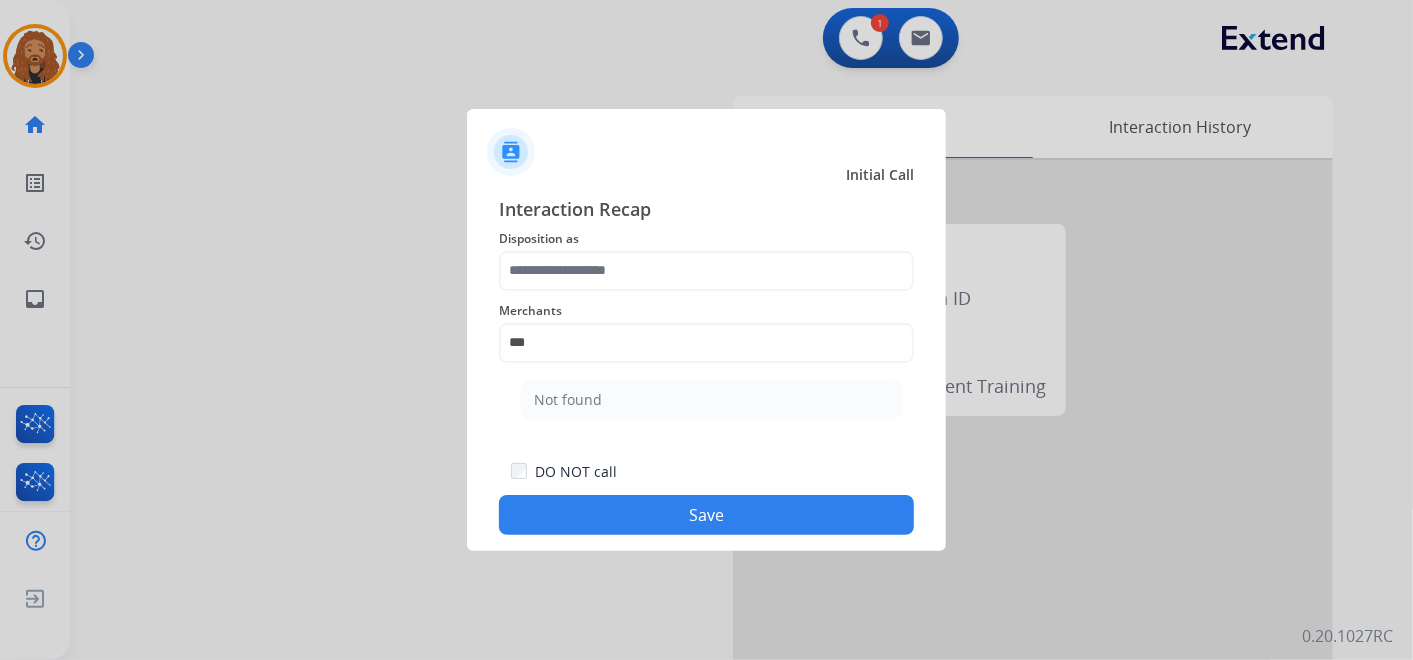 click on "Not found" 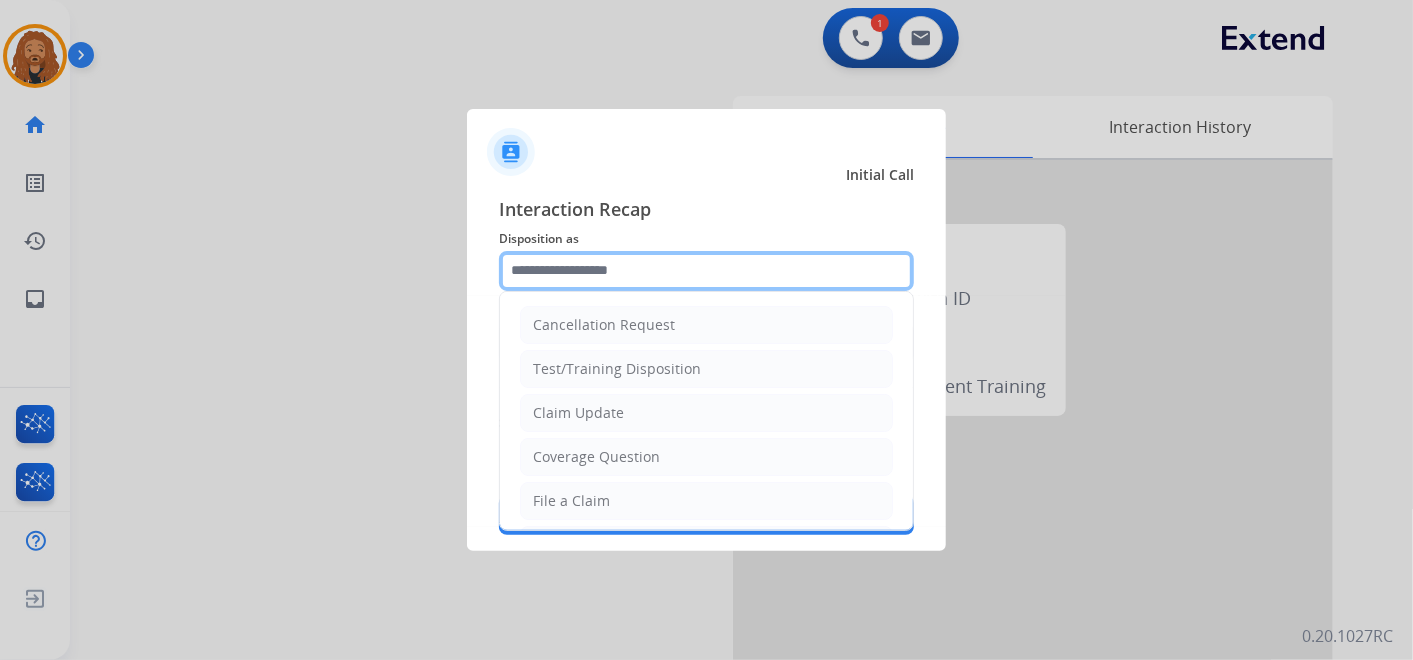 click 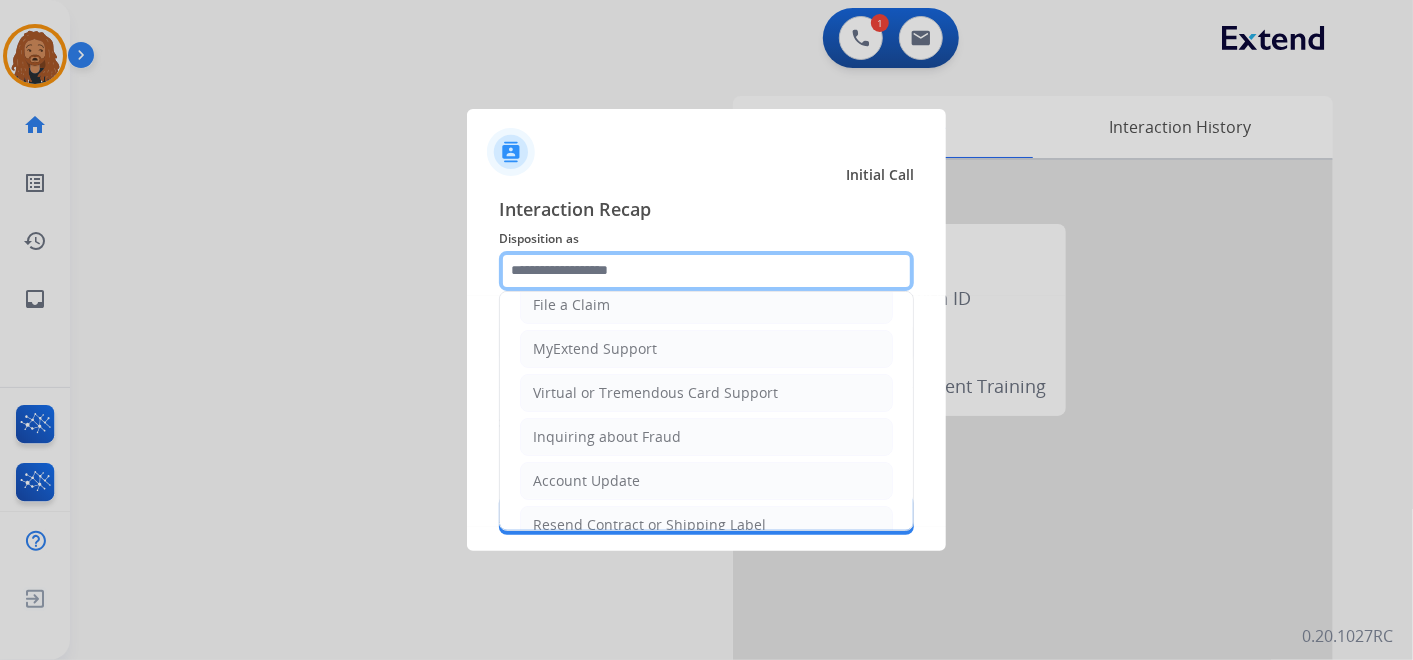 scroll, scrollTop: 0, scrollLeft: 0, axis: both 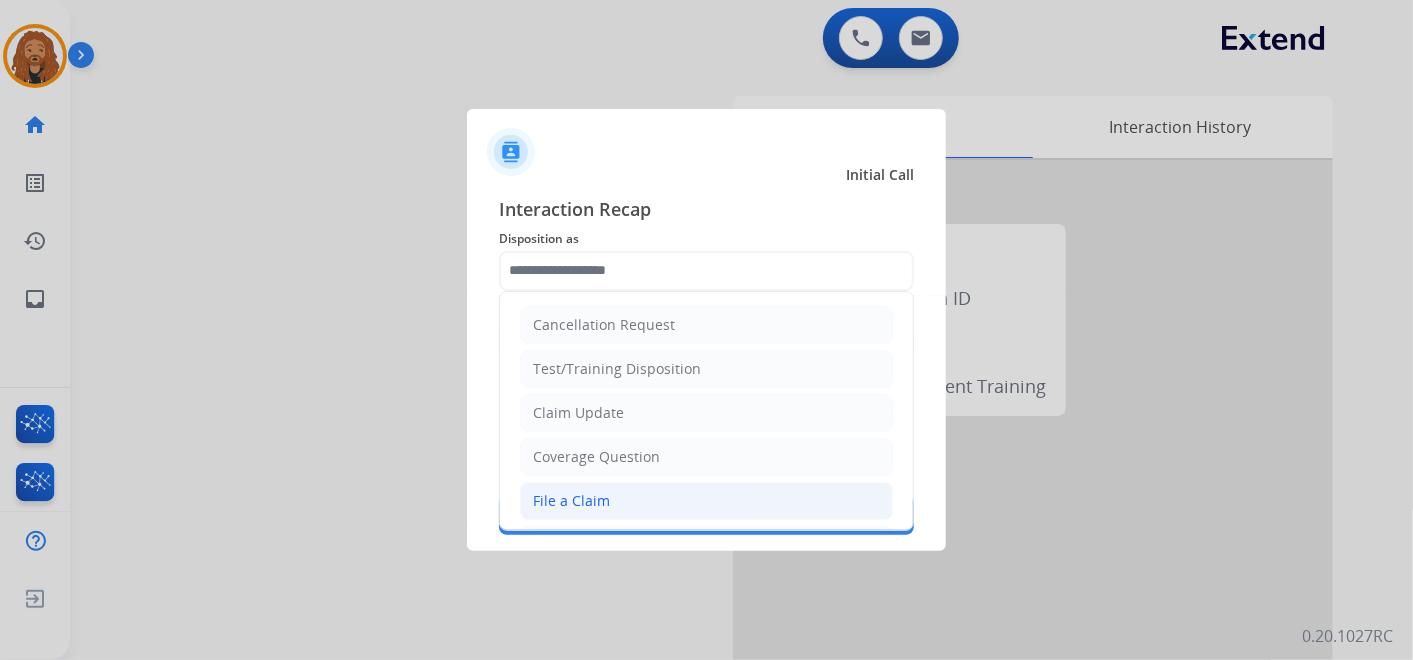 click on "File a Claim" 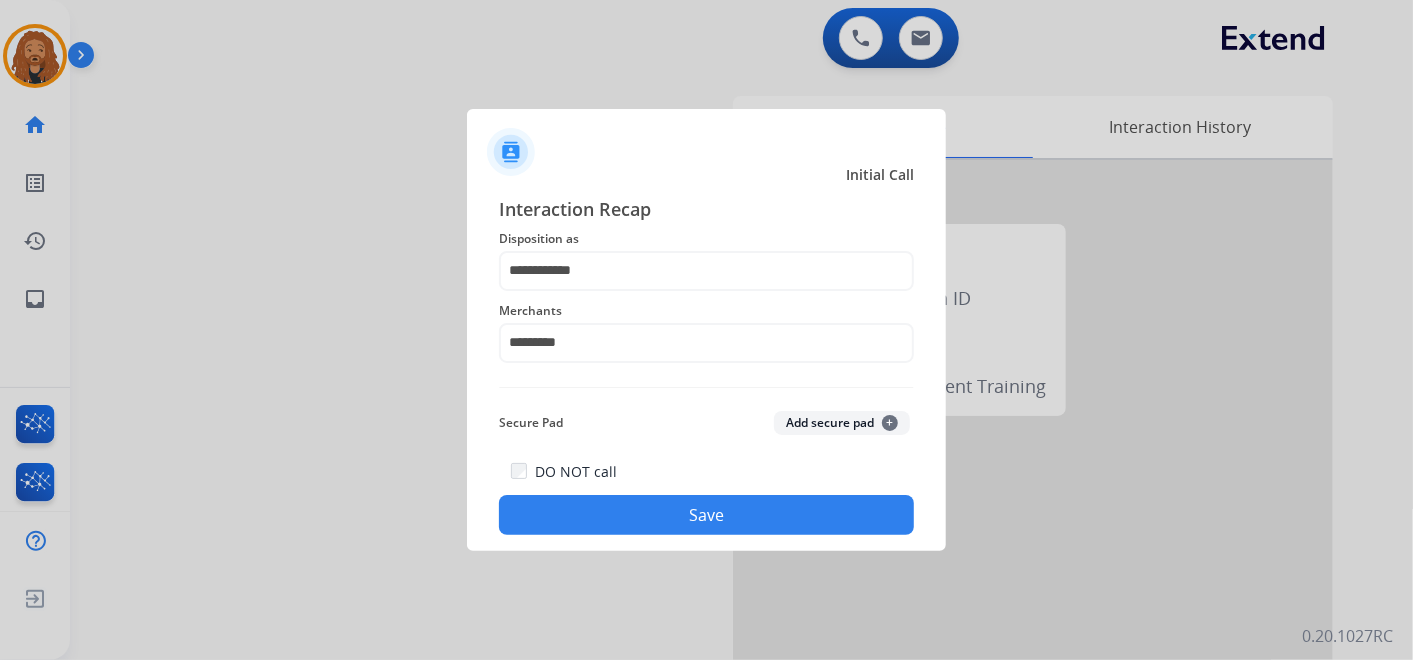 click on "Save" 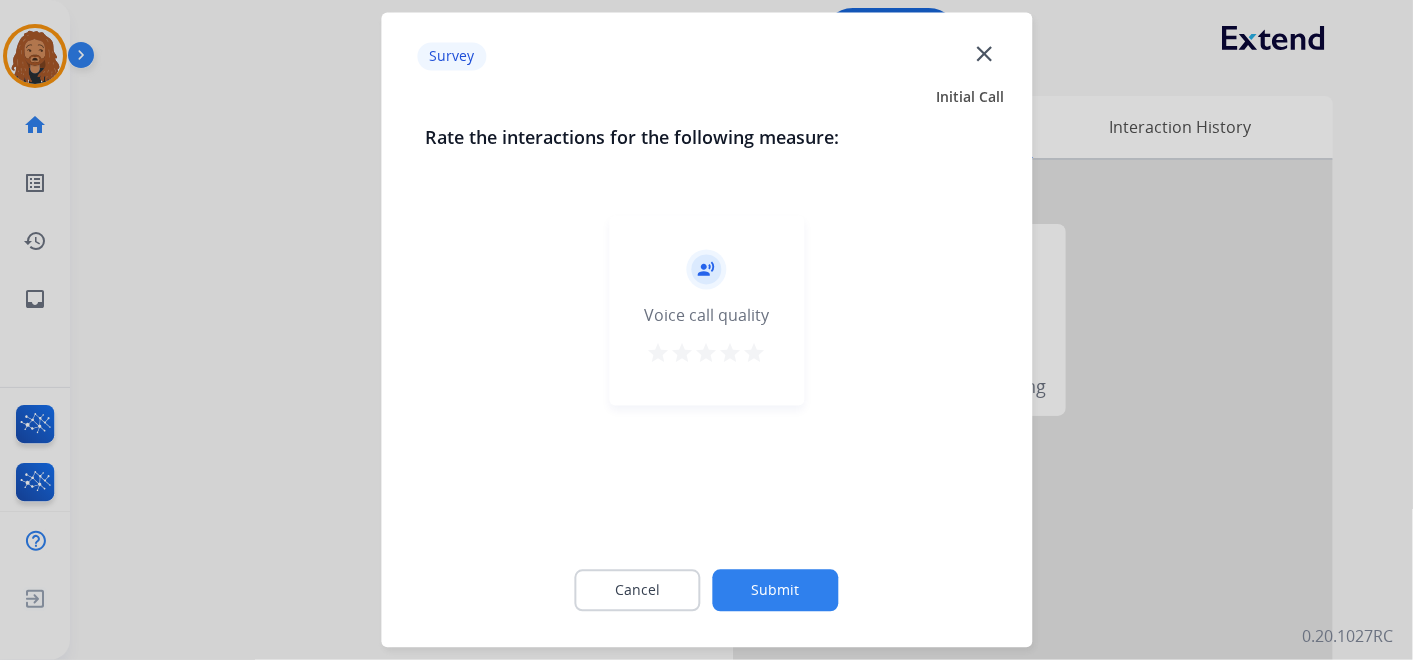 click on "star" at bounding box center [755, 354] 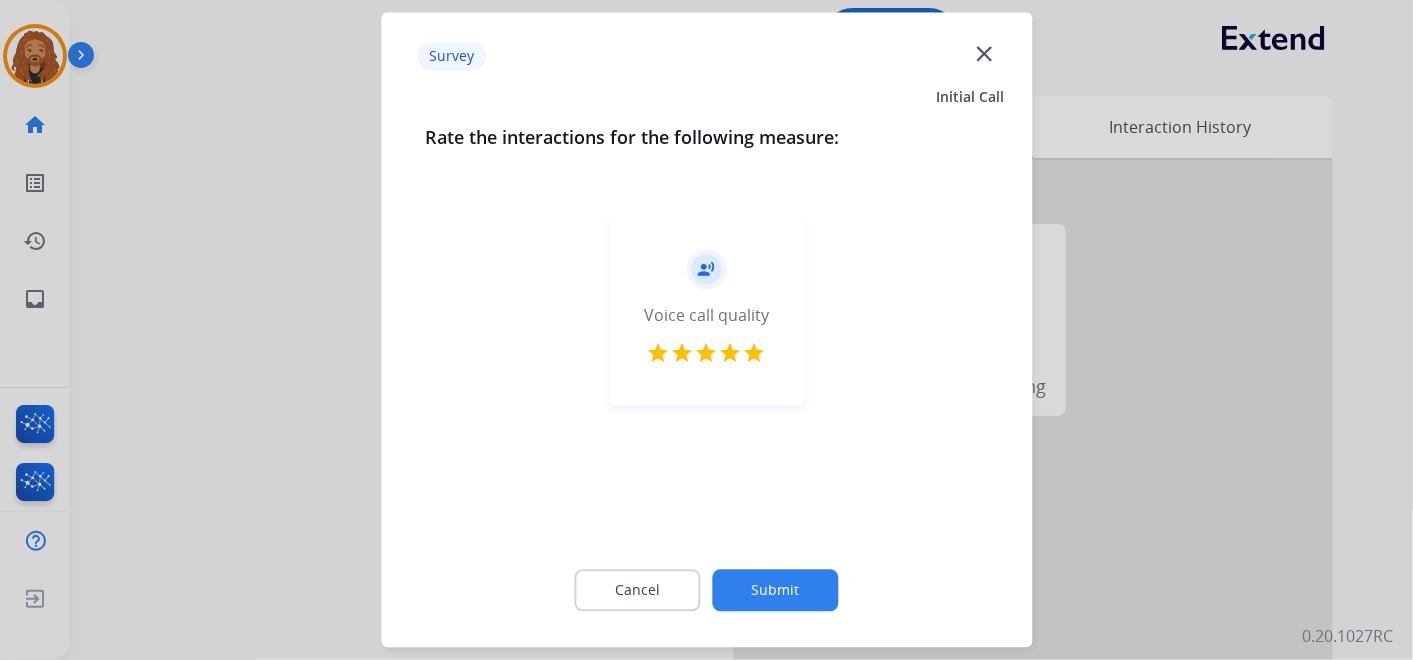 click on "Submit" 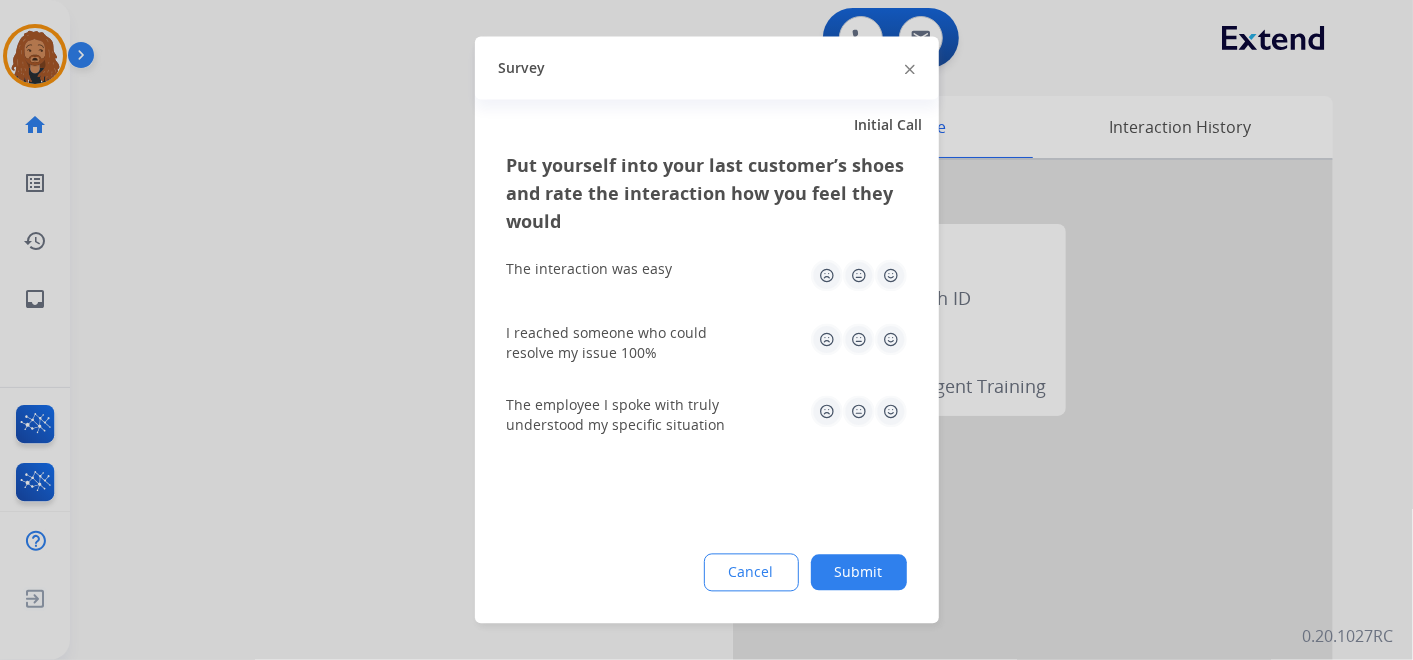 click on "Submit" 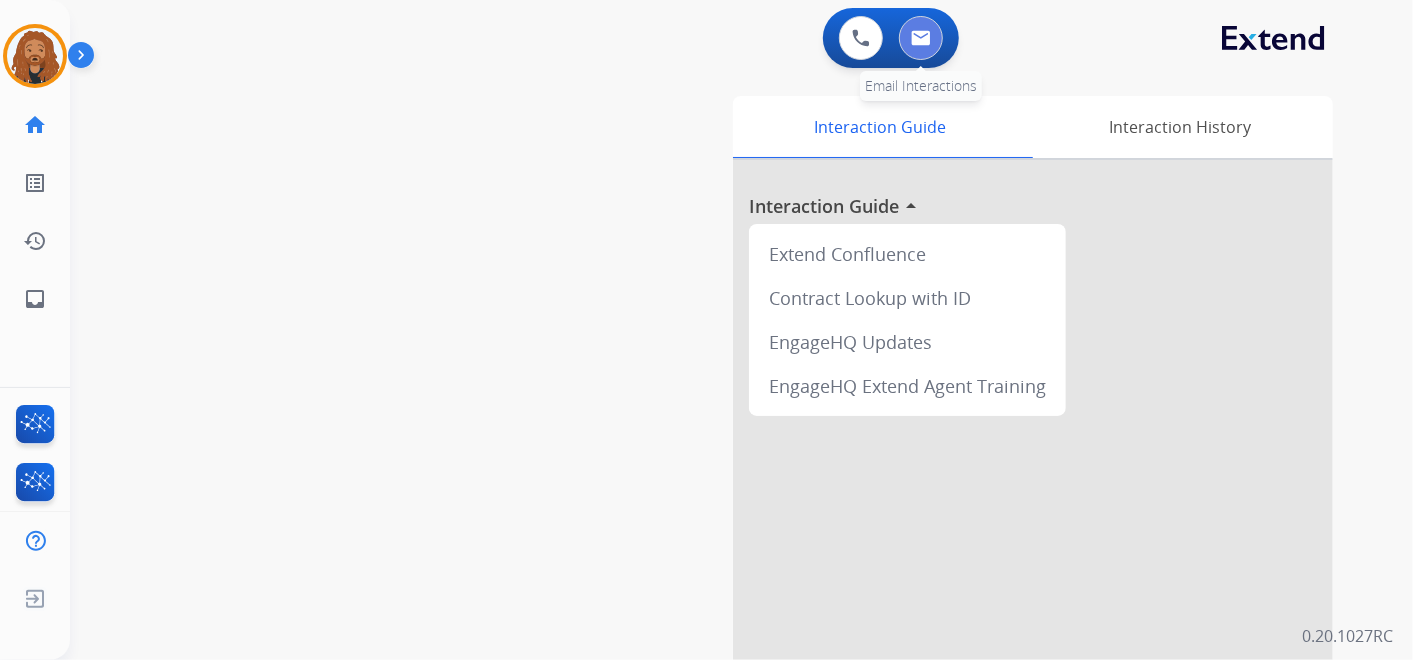 click at bounding box center (921, 38) 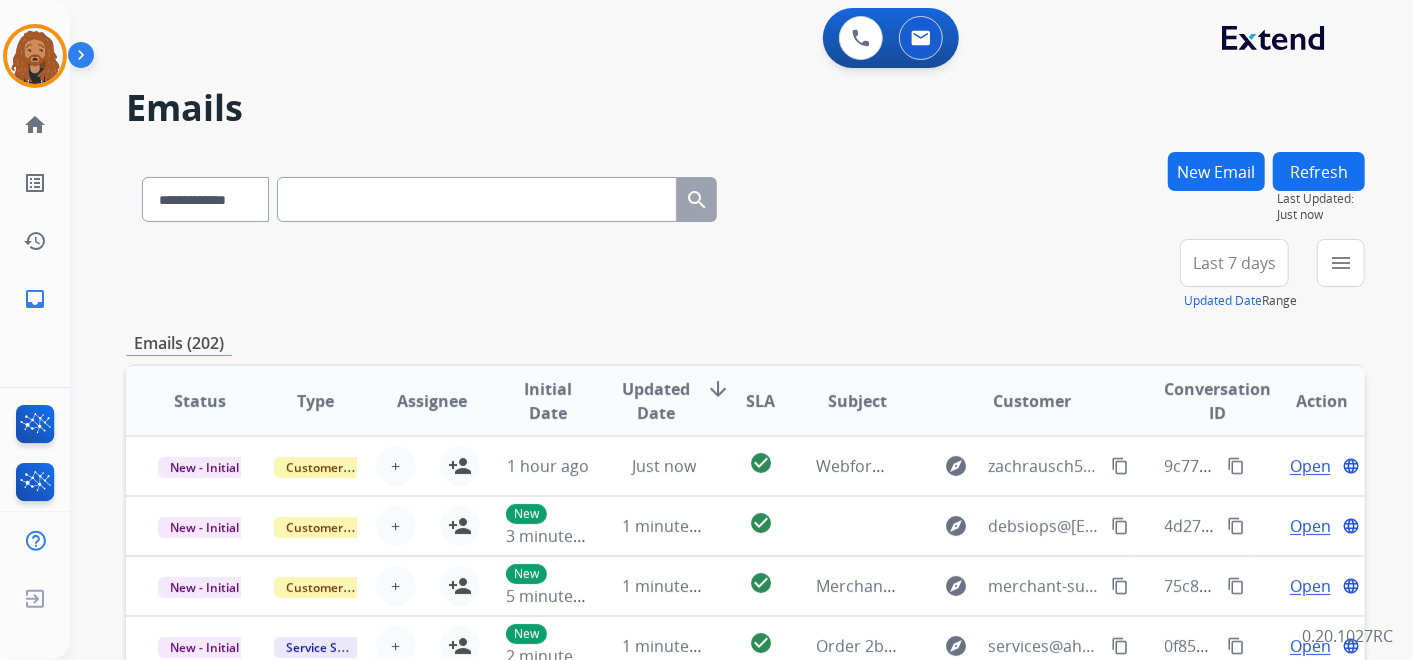 scroll, scrollTop: 1, scrollLeft: 0, axis: vertical 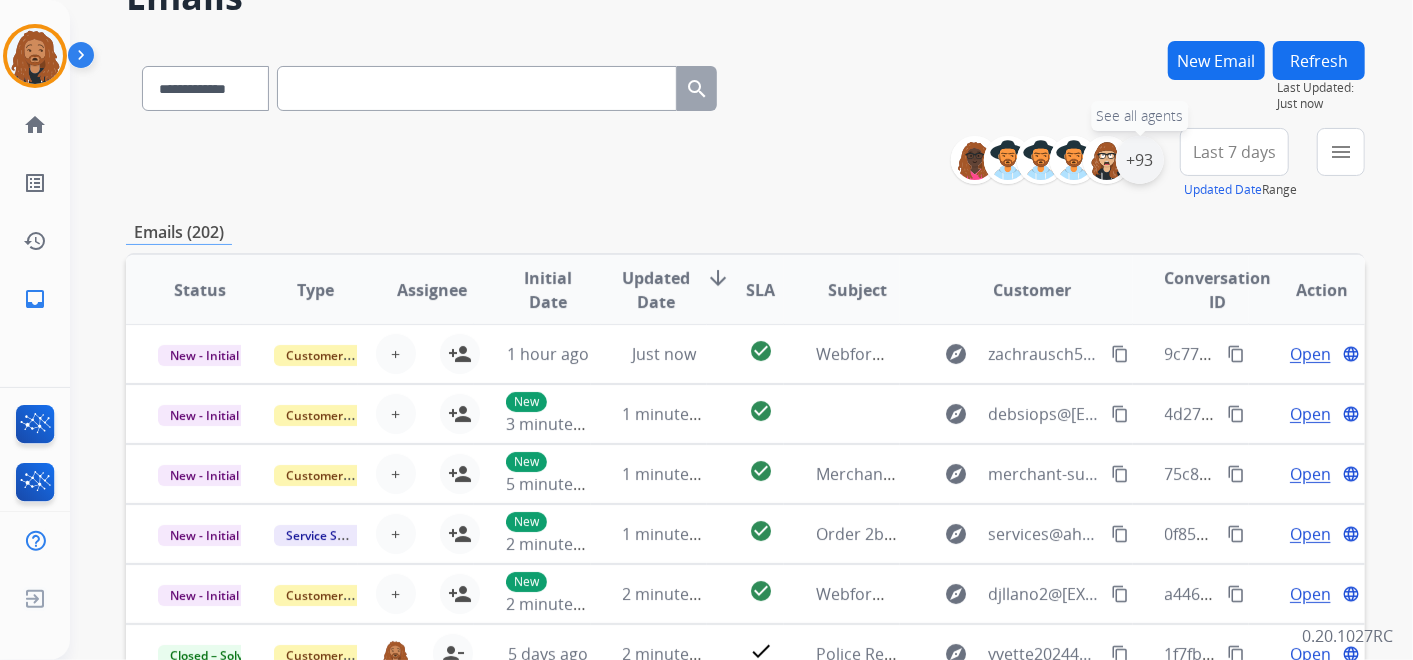 click on "+93" at bounding box center (1140, 160) 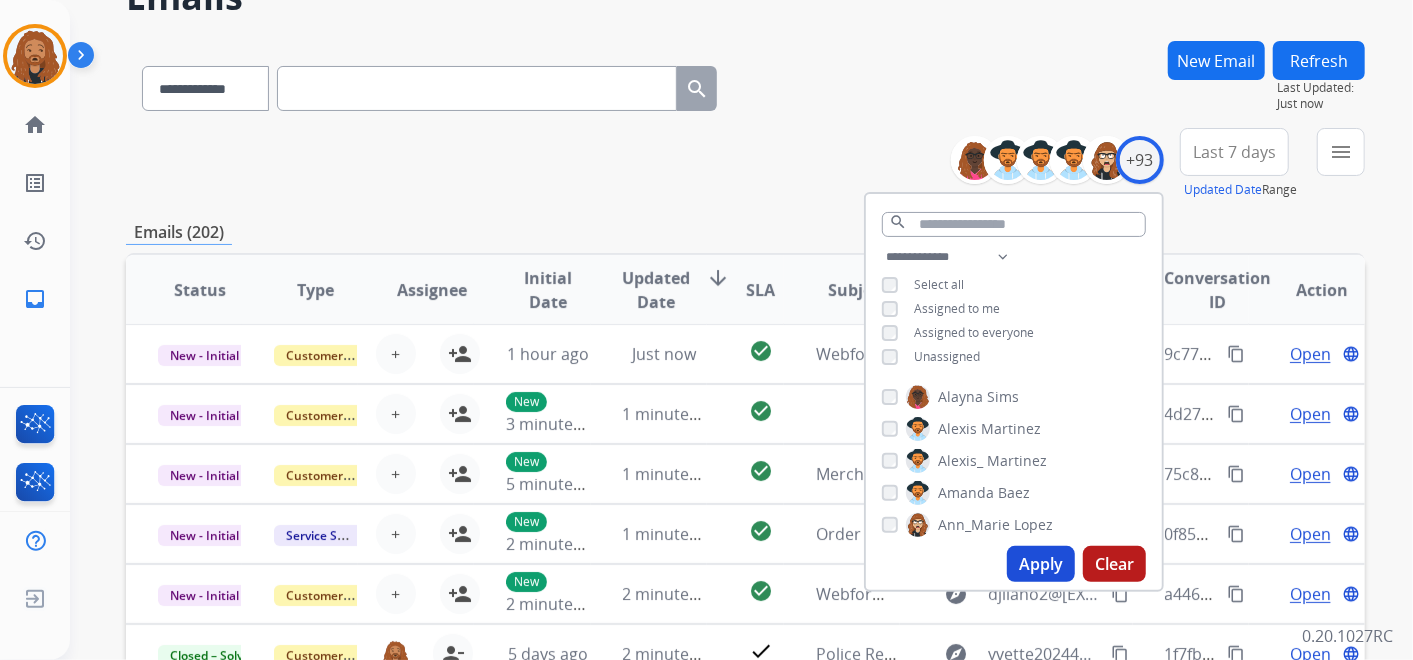 click on "Last 7 days" at bounding box center (1234, 152) 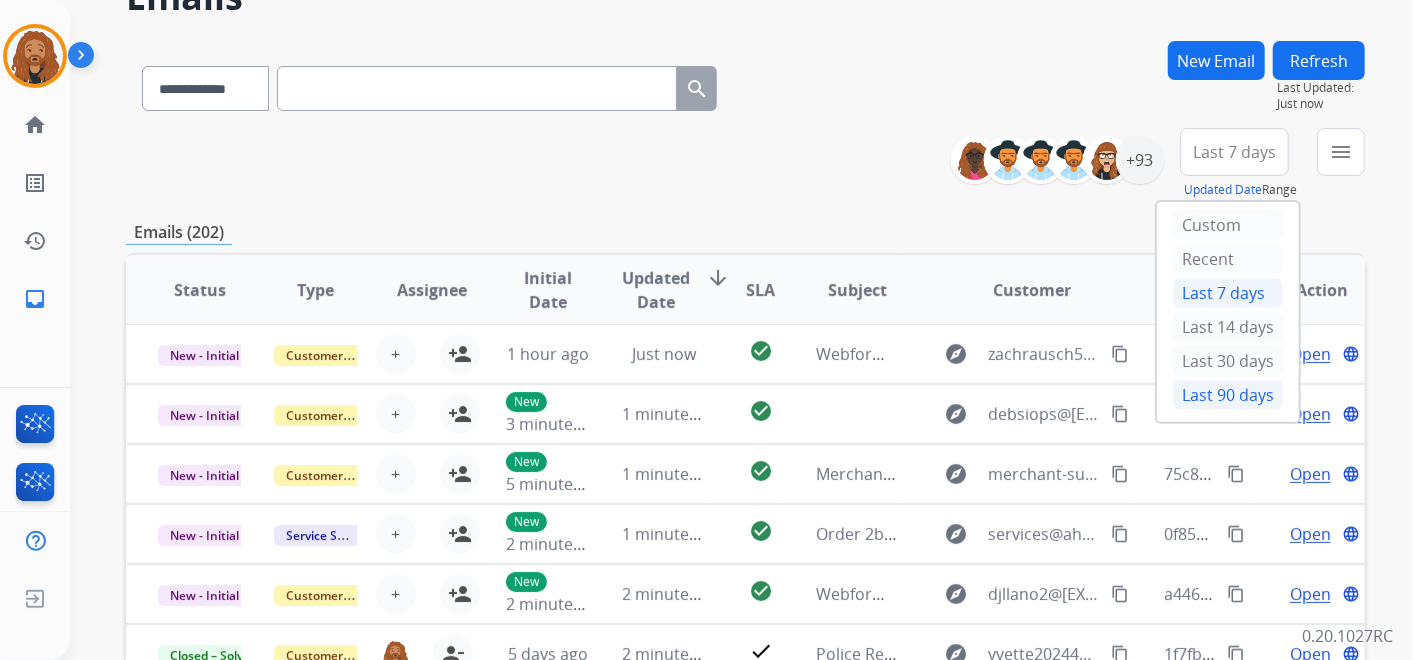 click on "Last 90 days" at bounding box center [1228, 395] 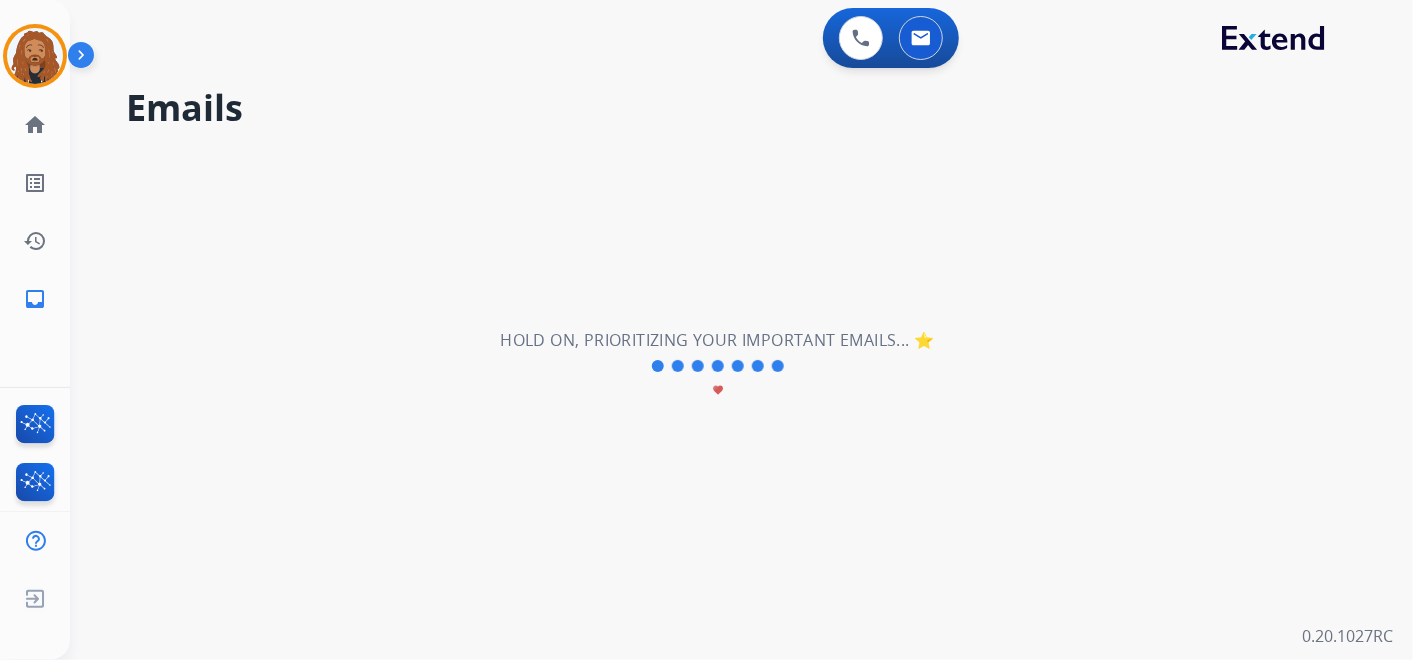scroll, scrollTop: 0, scrollLeft: 0, axis: both 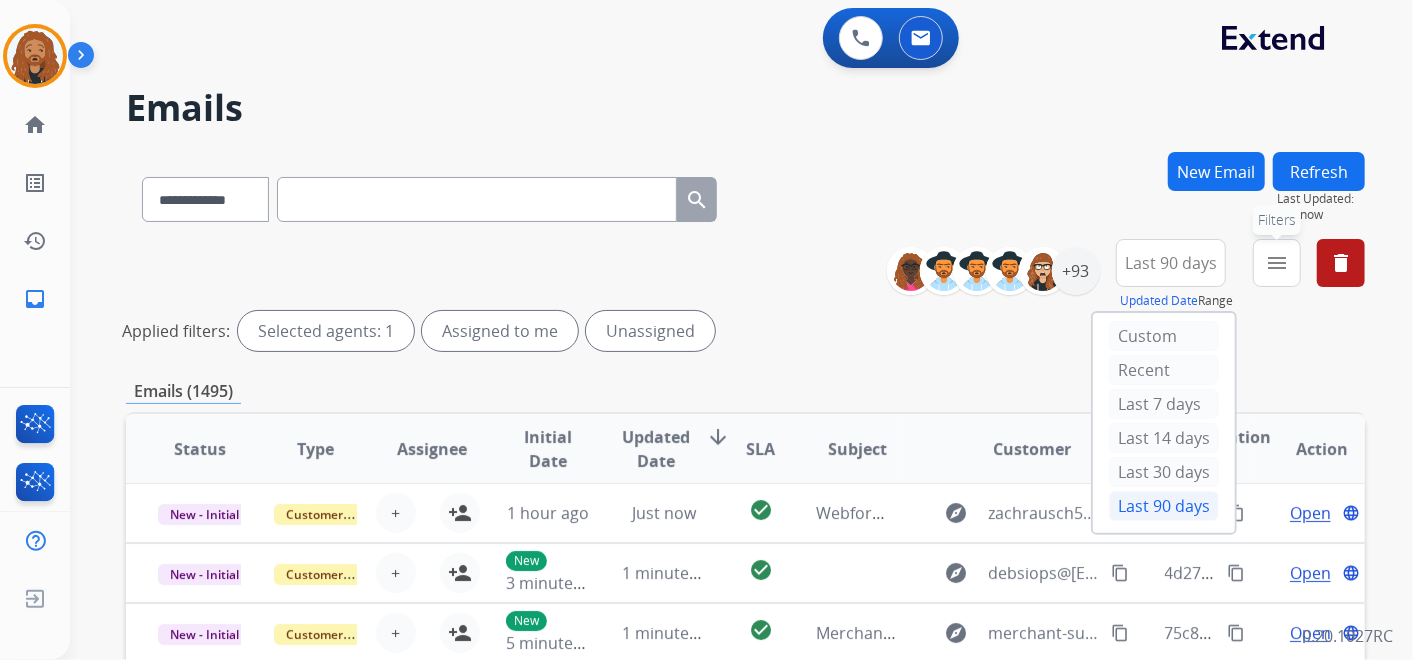 click on "menu  Filters" at bounding box center (1277, 263) 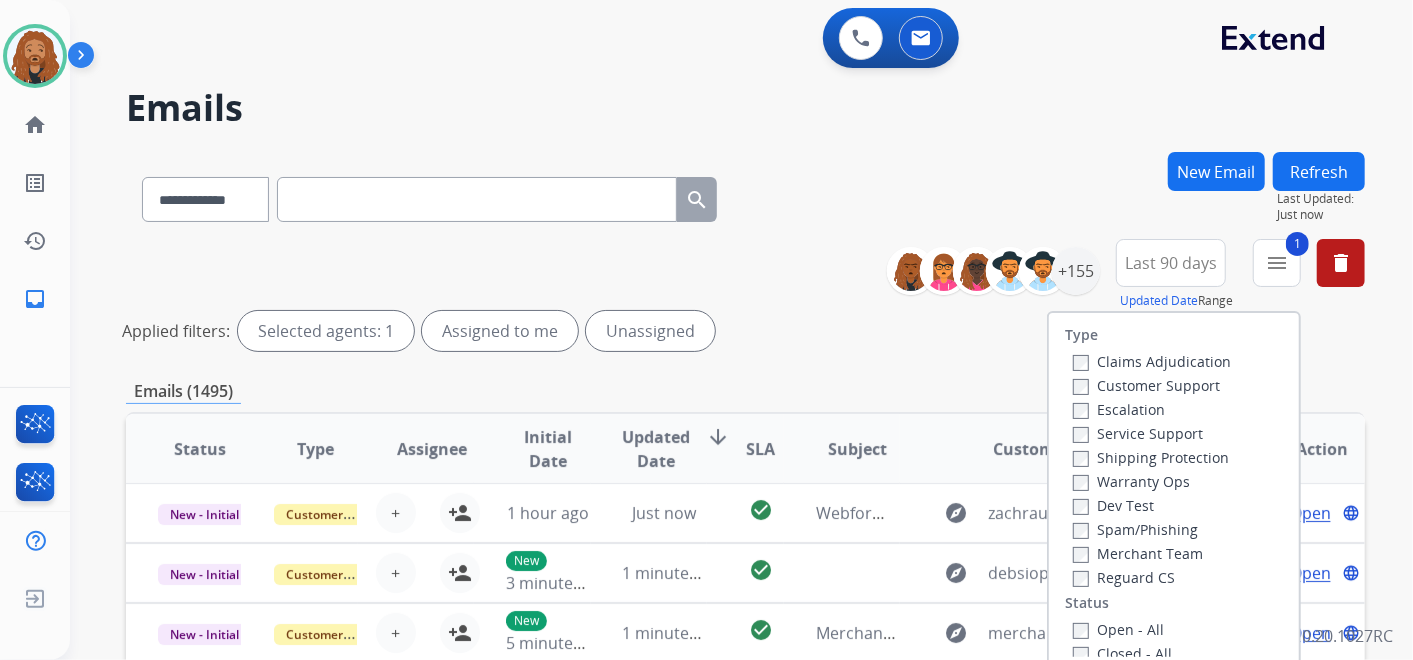 click on "Reguard CS" at bounding box center [1124, 577] 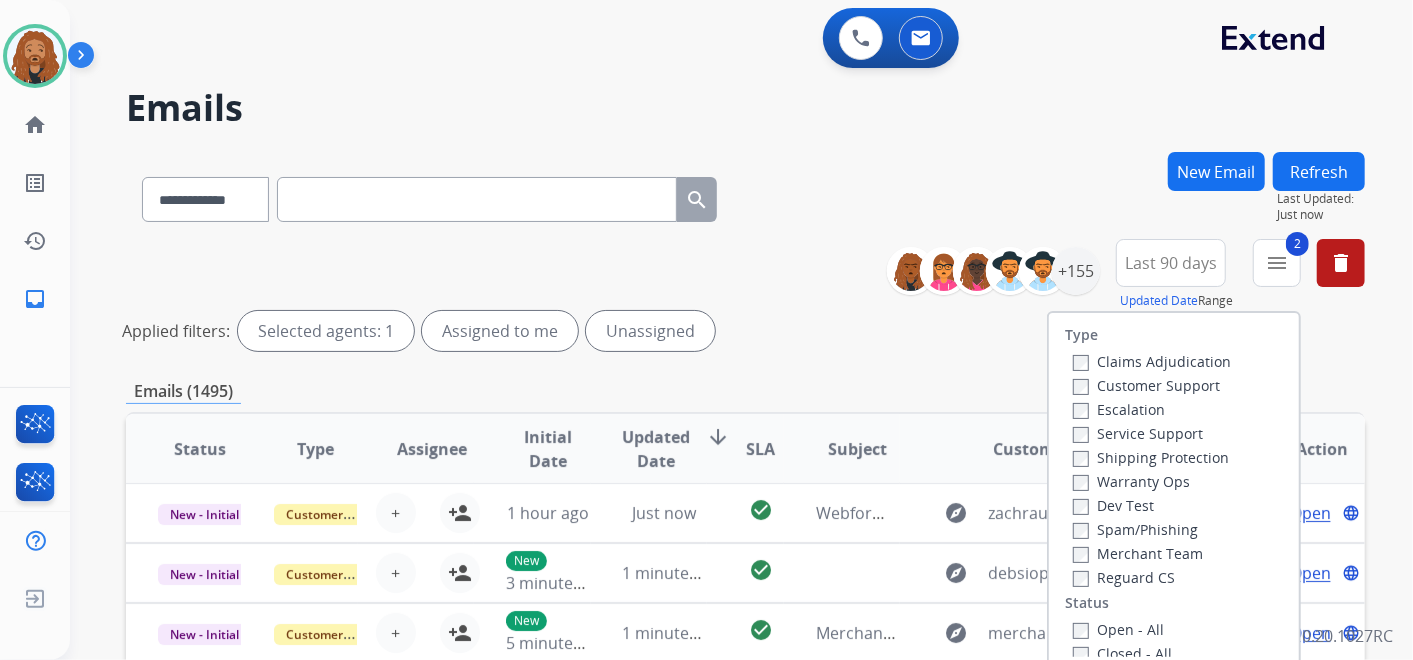 click on "Shipping Protection" at bounding box center [1151, 457] 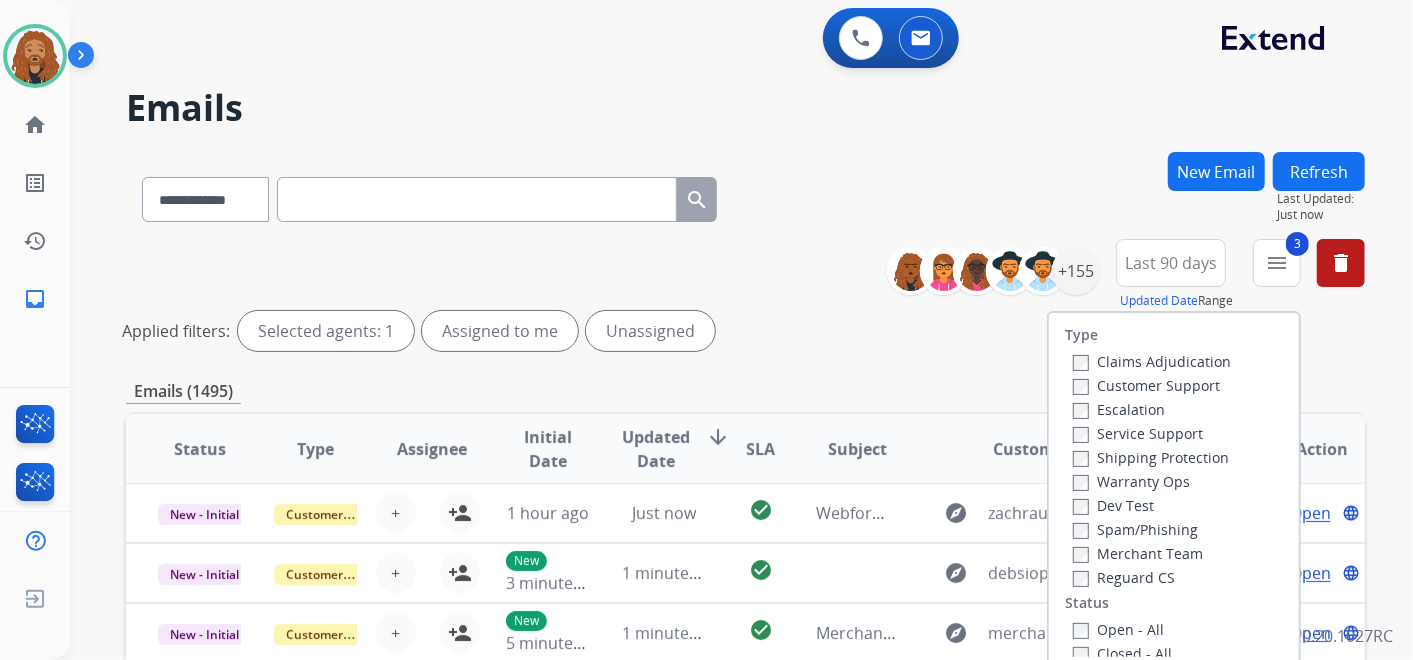 click on "Customer Support" at bounding box center (1146, 385) 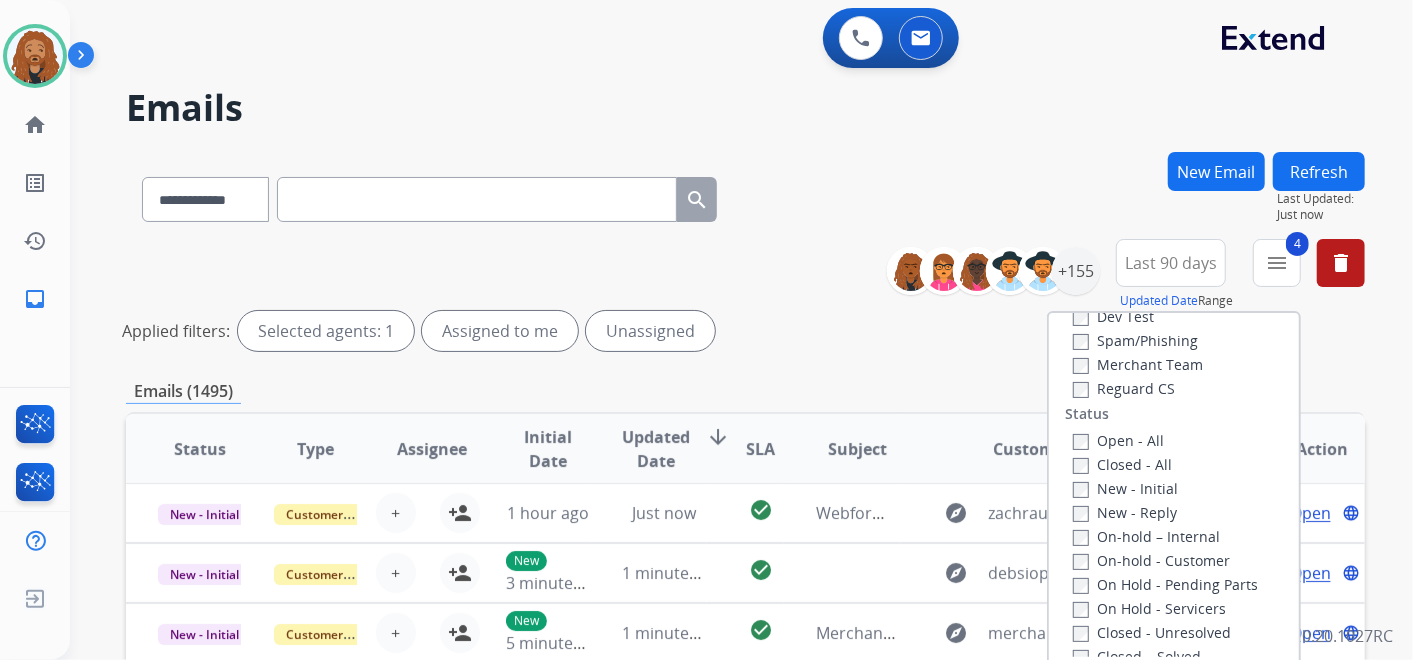 scroll, scrollTop: 222, scrollLeft: 0, axis: vertical 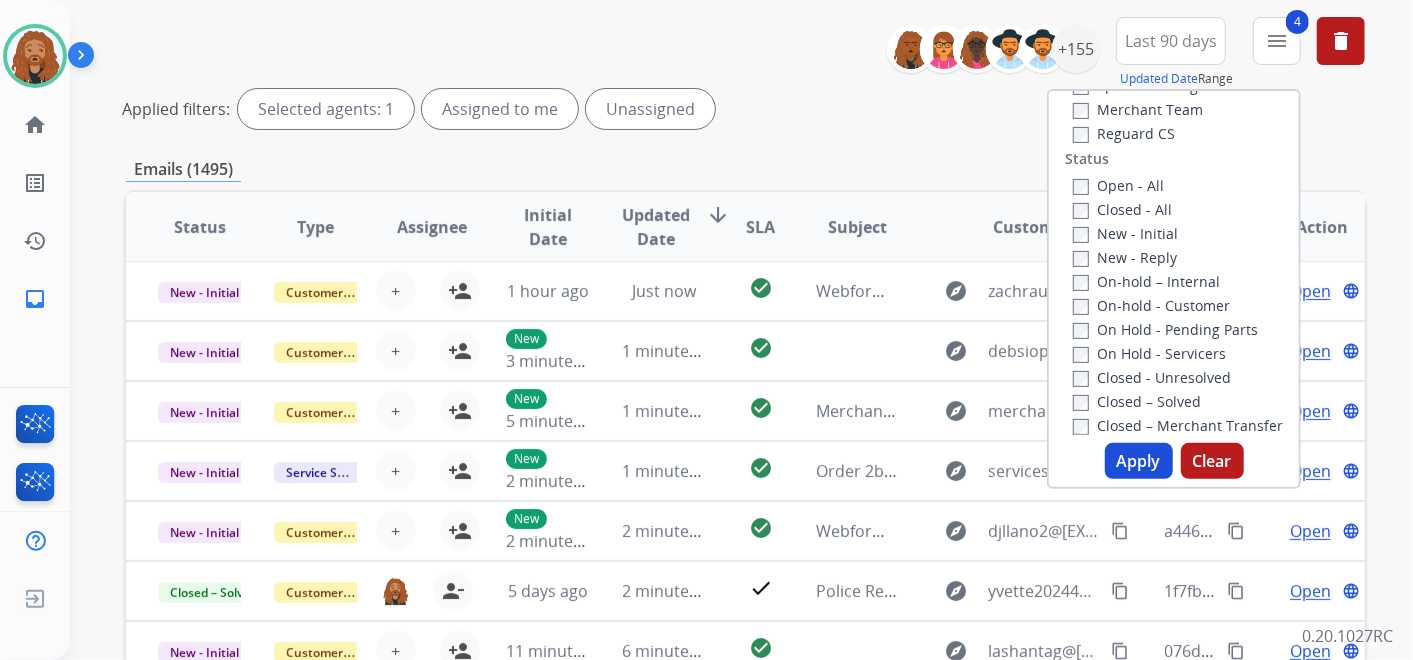 click on "Apply" at bounding box center [1139, 461] 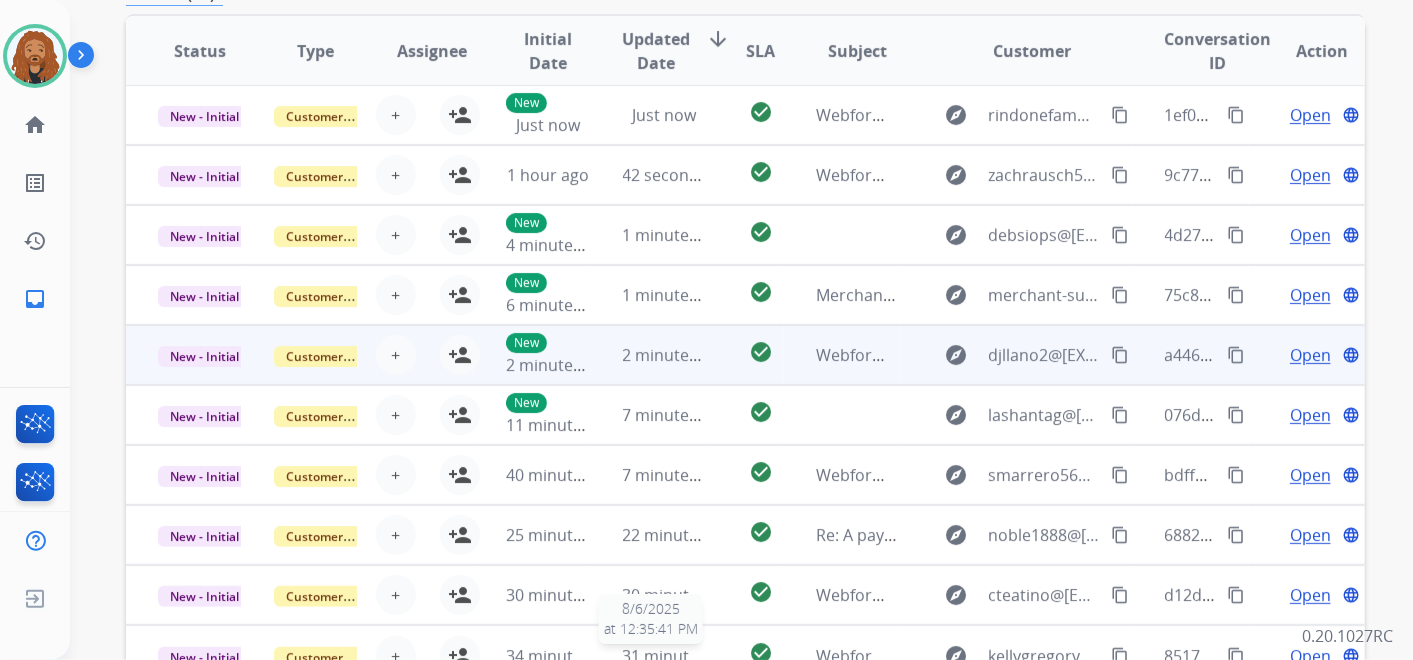 scroll, scrollTop: 399, scrollLeft: 0, axis: vertical 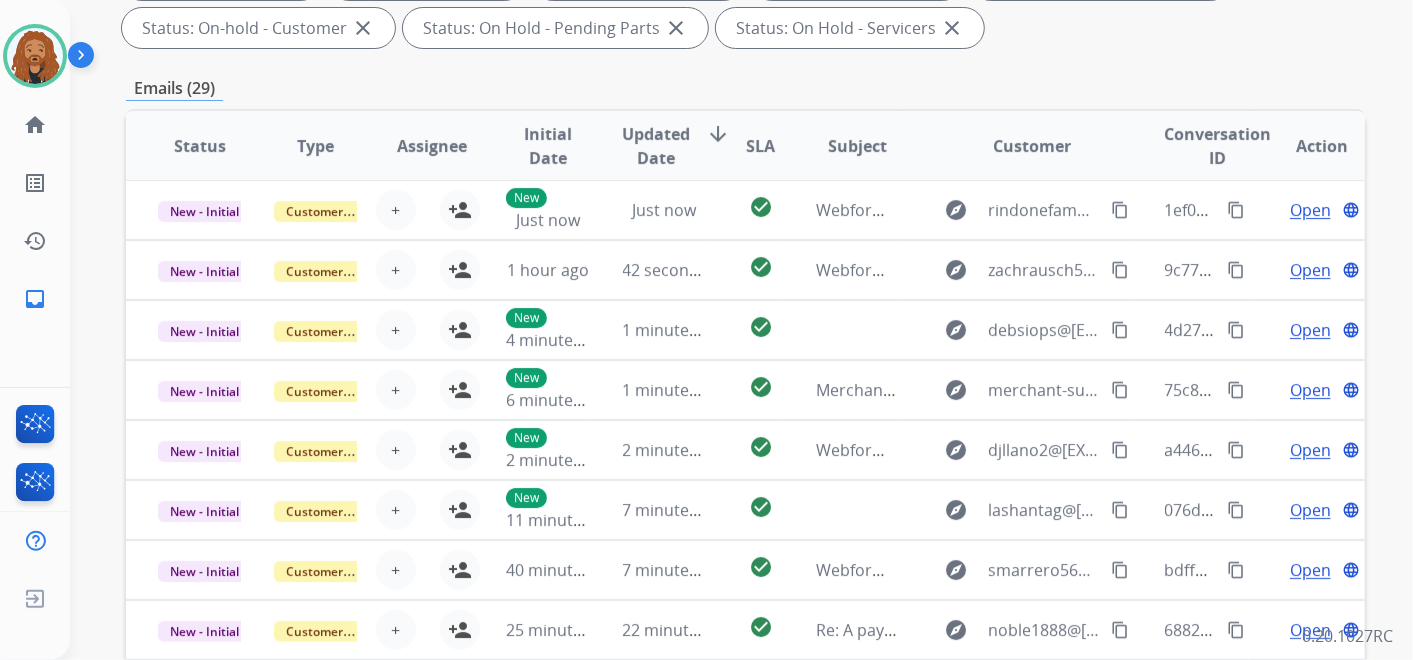 click on "arrow_downward" at bounding box center [719, 134] 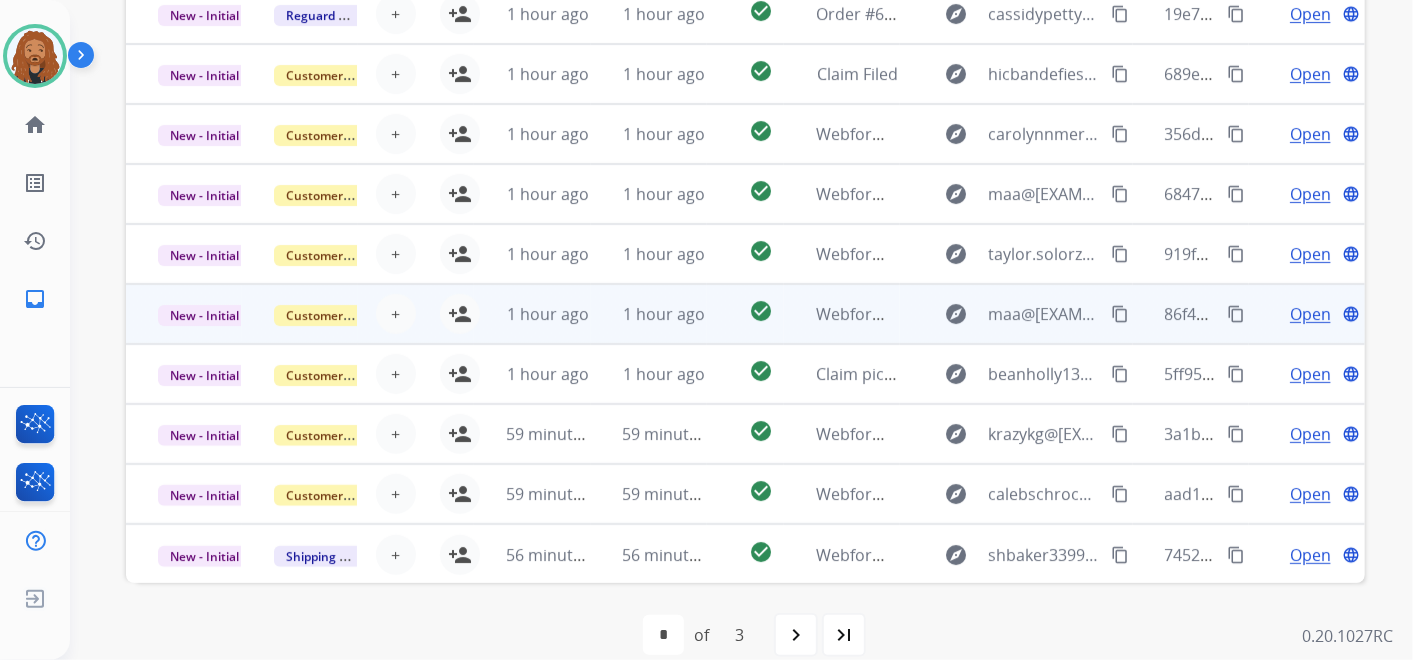 scroll, scrollTop: 621, scrollLeft: 0, axis: vertical 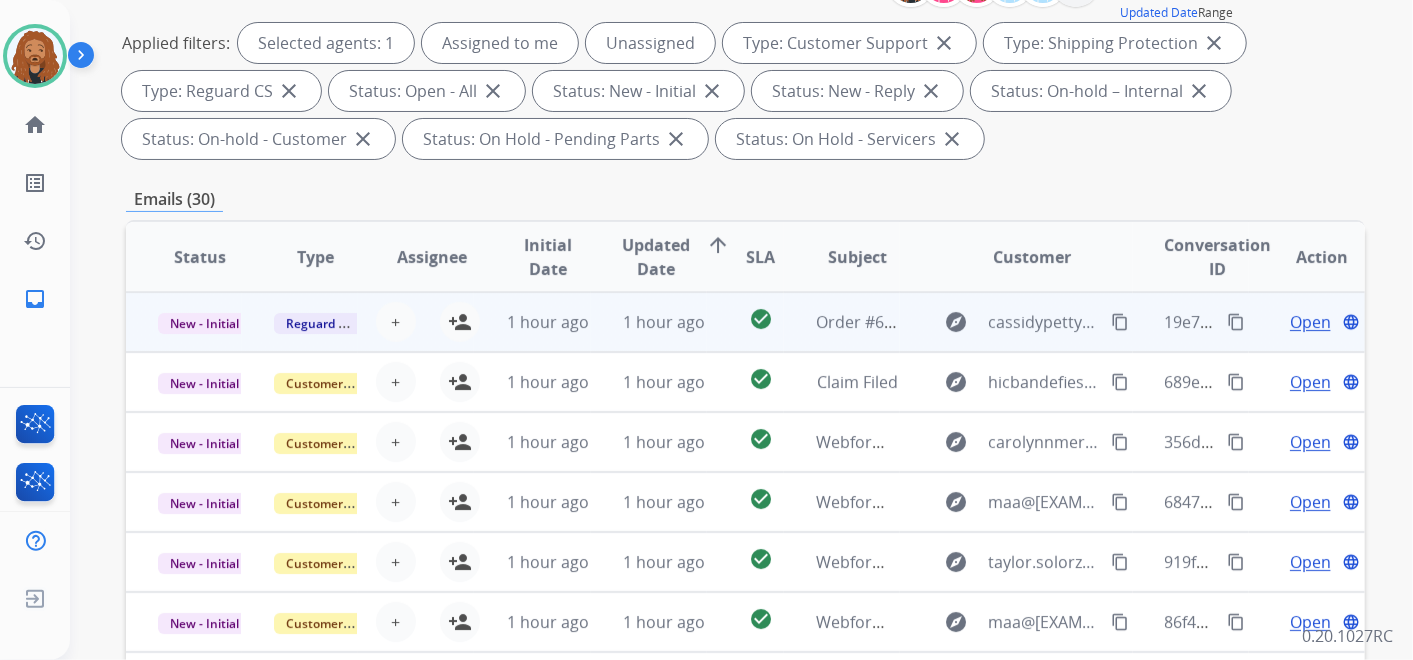 click on "check_circle" at bounding box center [745, 322] 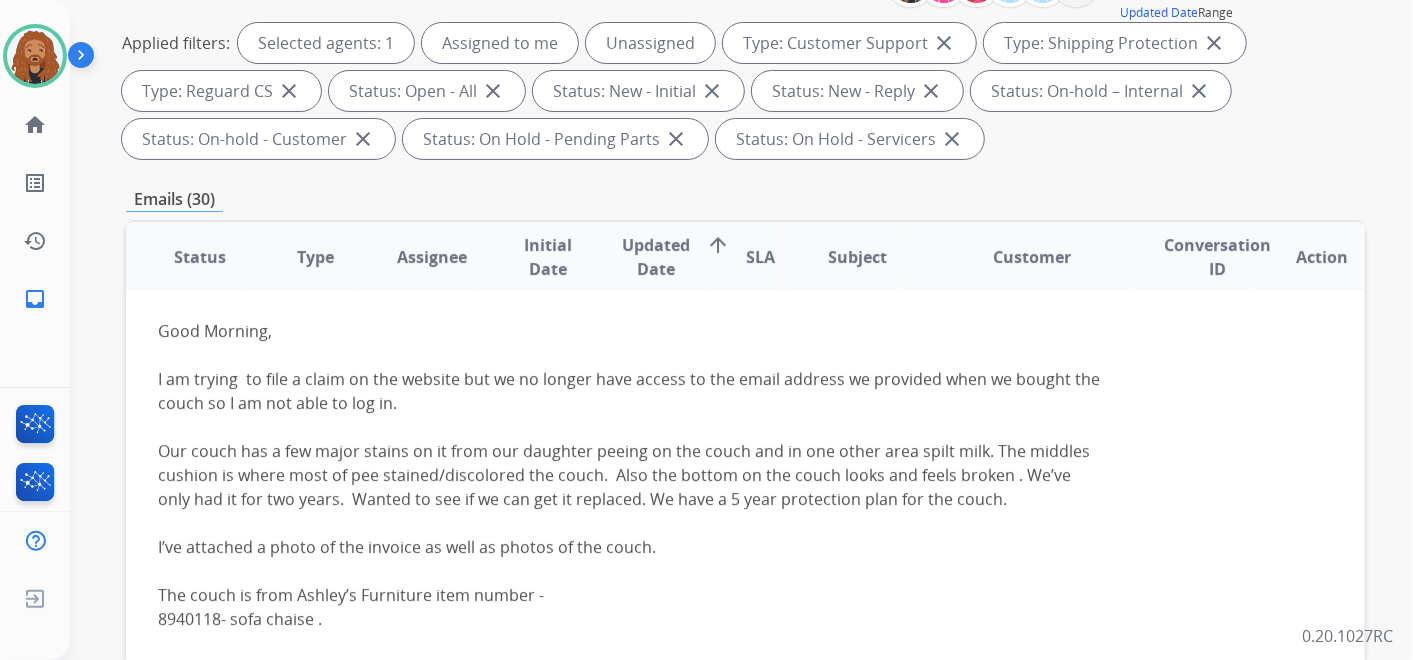 scroll, scrollTop: 0, scrollLeft: 0, axis: both 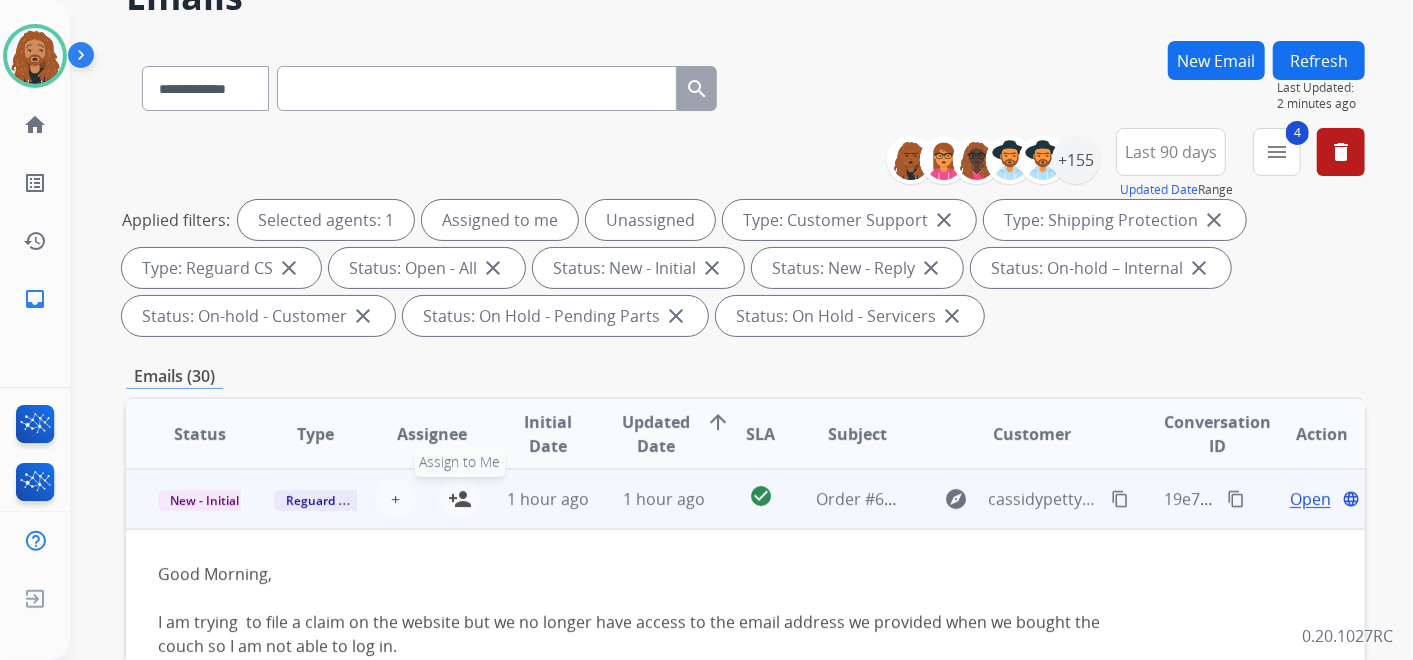 click on "person_add" at bounding box center (460, 499) 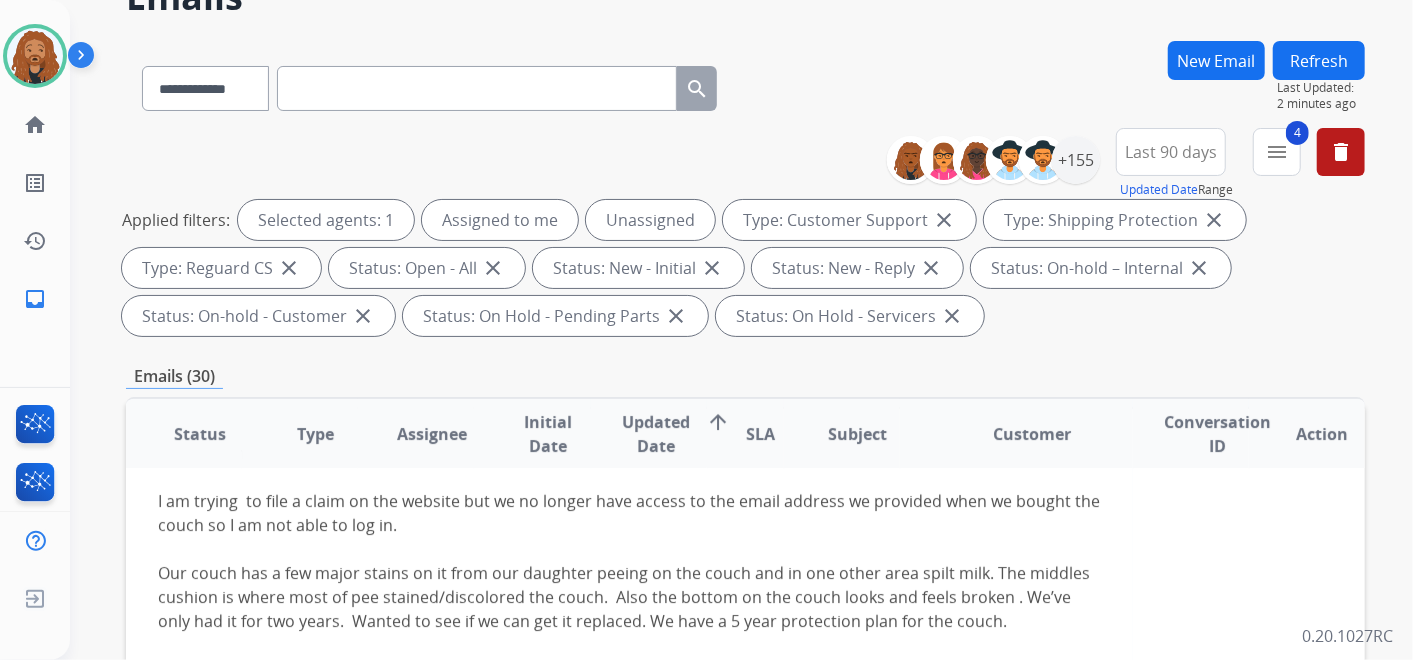 scroll, scrollTop: 111, scrollLeft: 0, axis: vertical 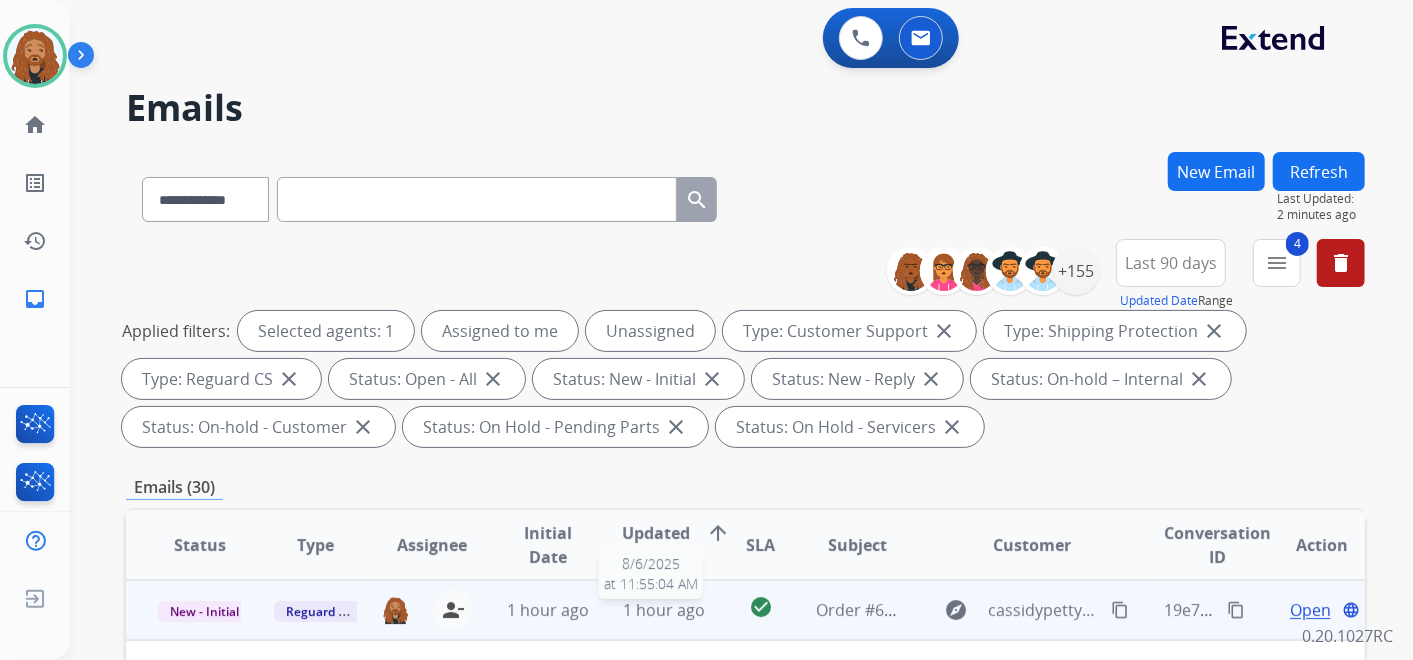 click on "1 hour ago" at bounding box center (664, 610) 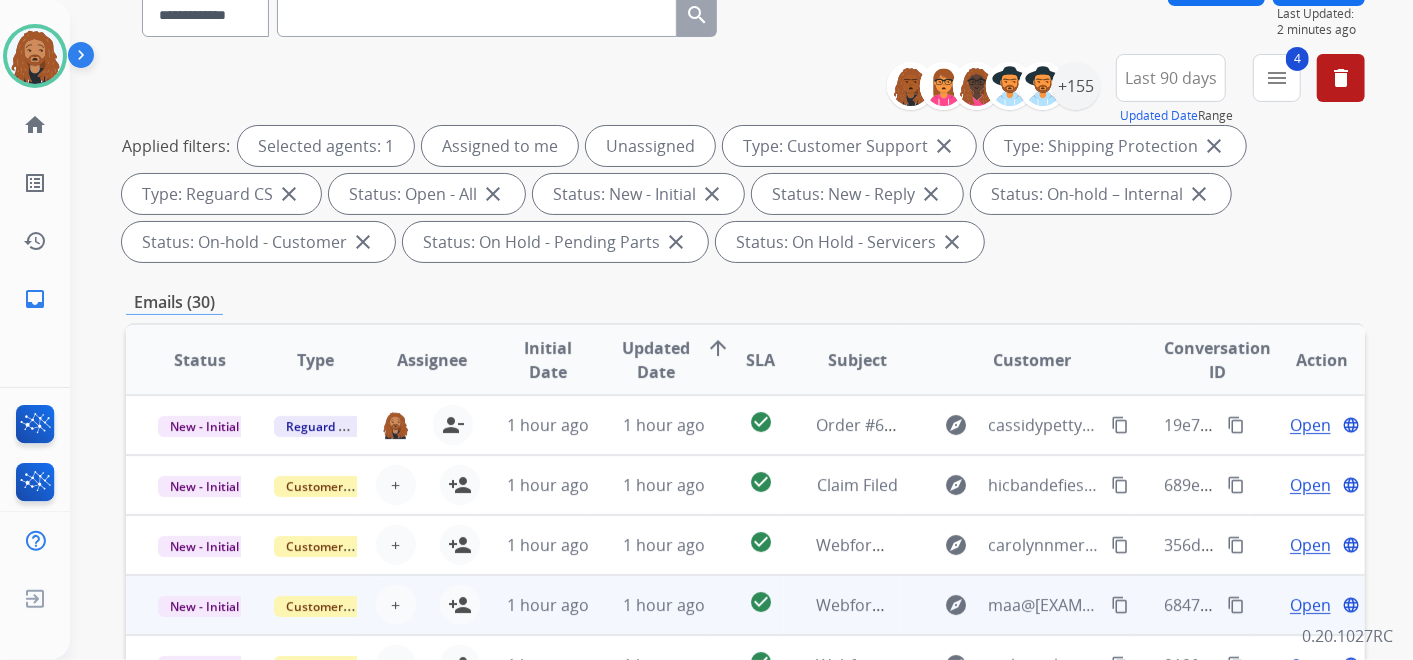 scroll, scrollTop: 333, scrollLeft: 0, axis: vertical 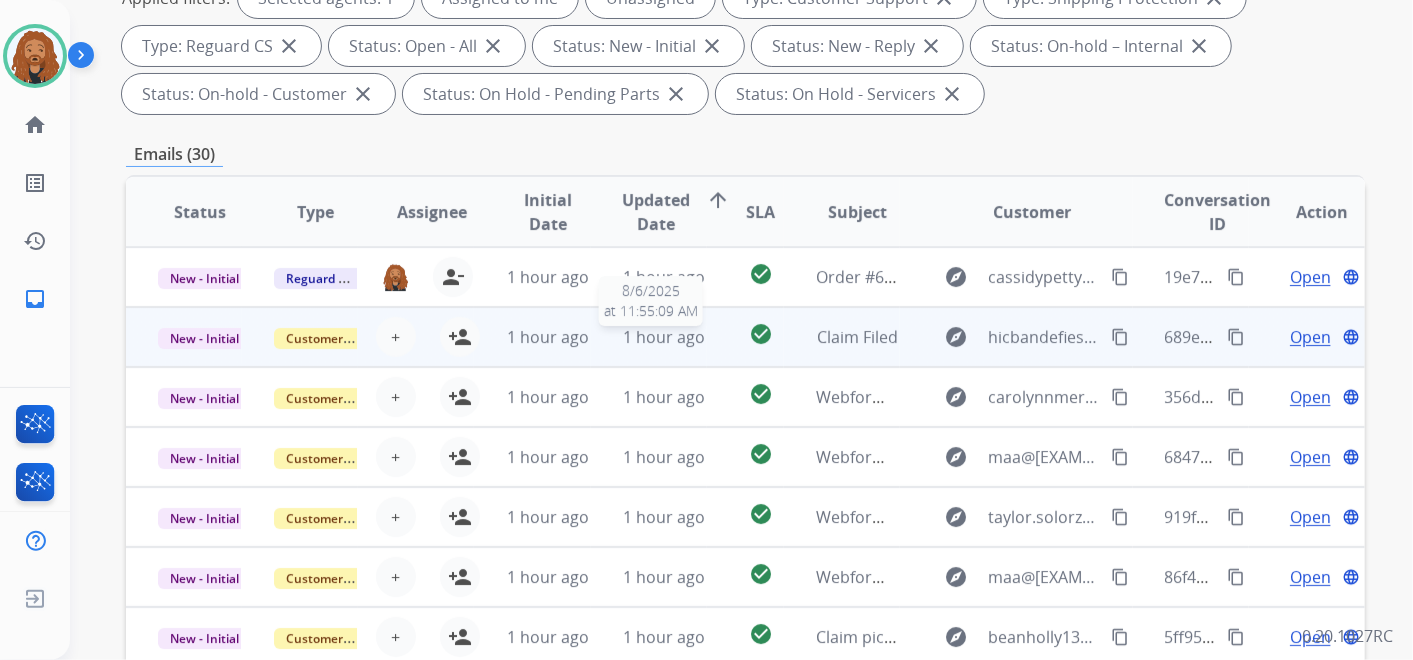 click on "1 hour ago" at bounding box center [664, 337] 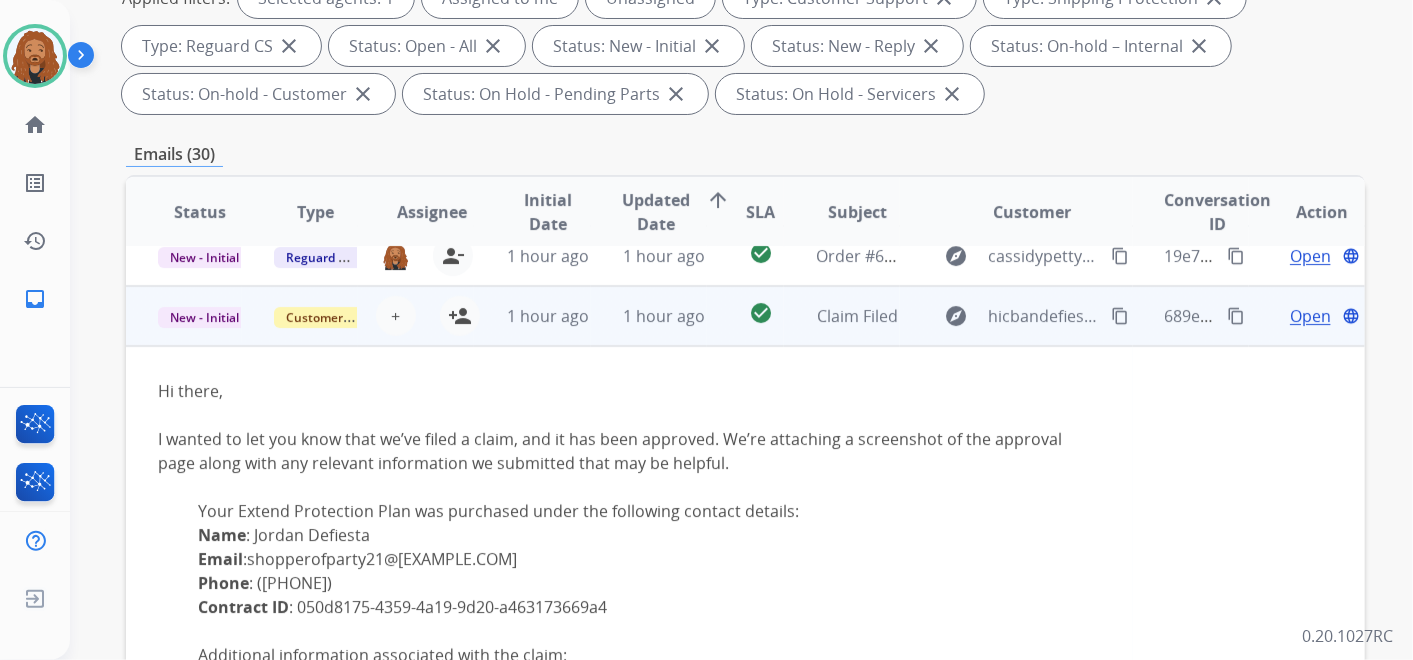 scroll, scrollTop: 0, scrollLeft: 0, axis: both 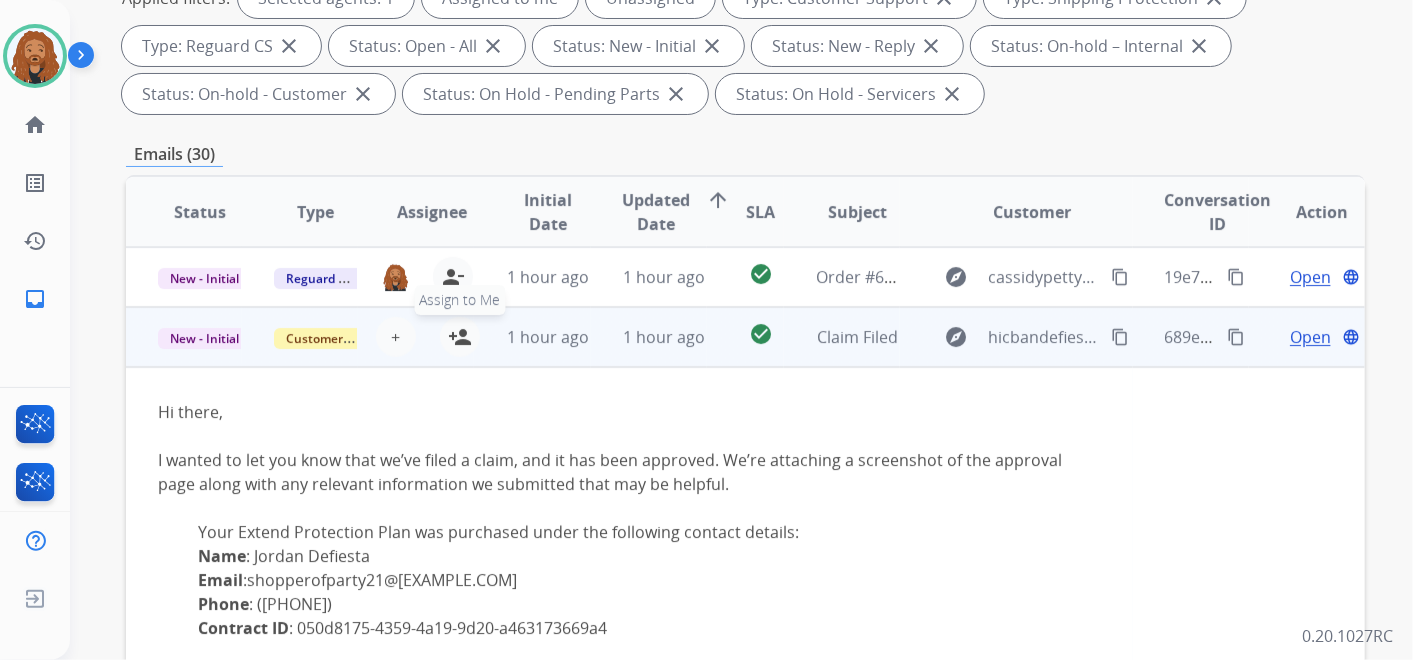 click on "person_add" at bounding box center [460, 337] 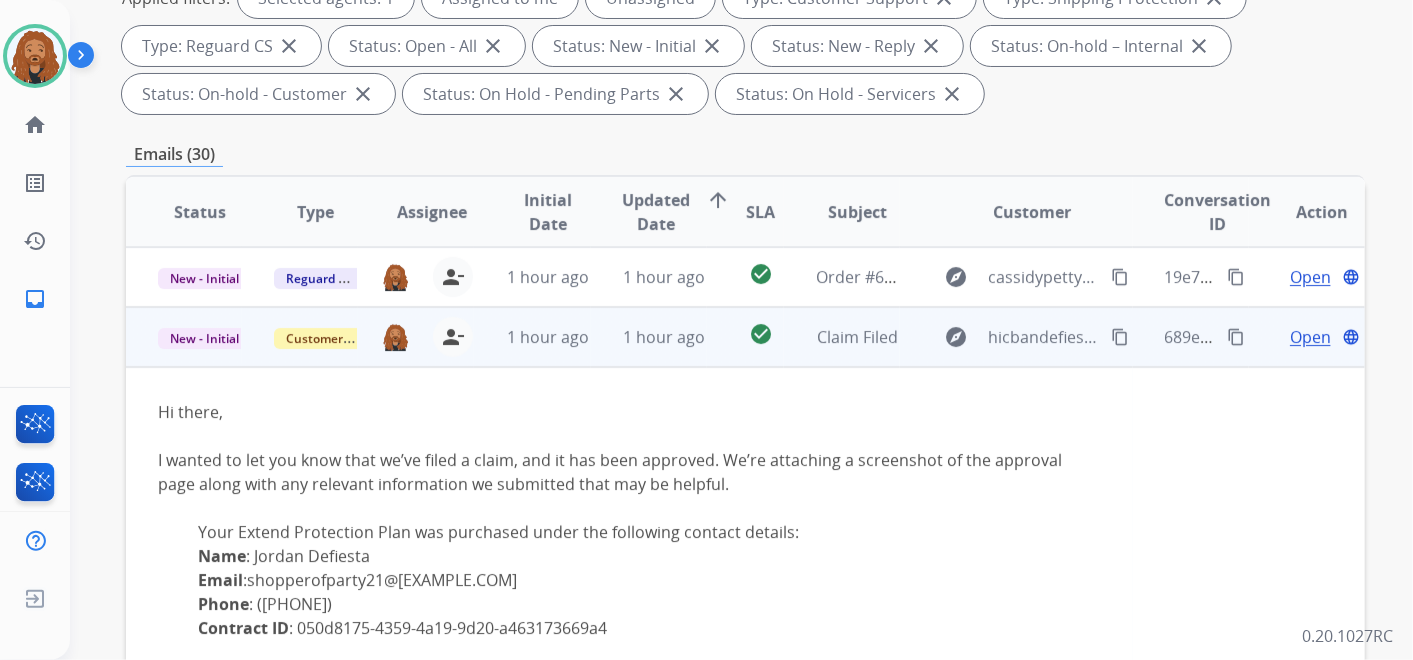 click on "1 hour ago" at bounding box center [532, 337] 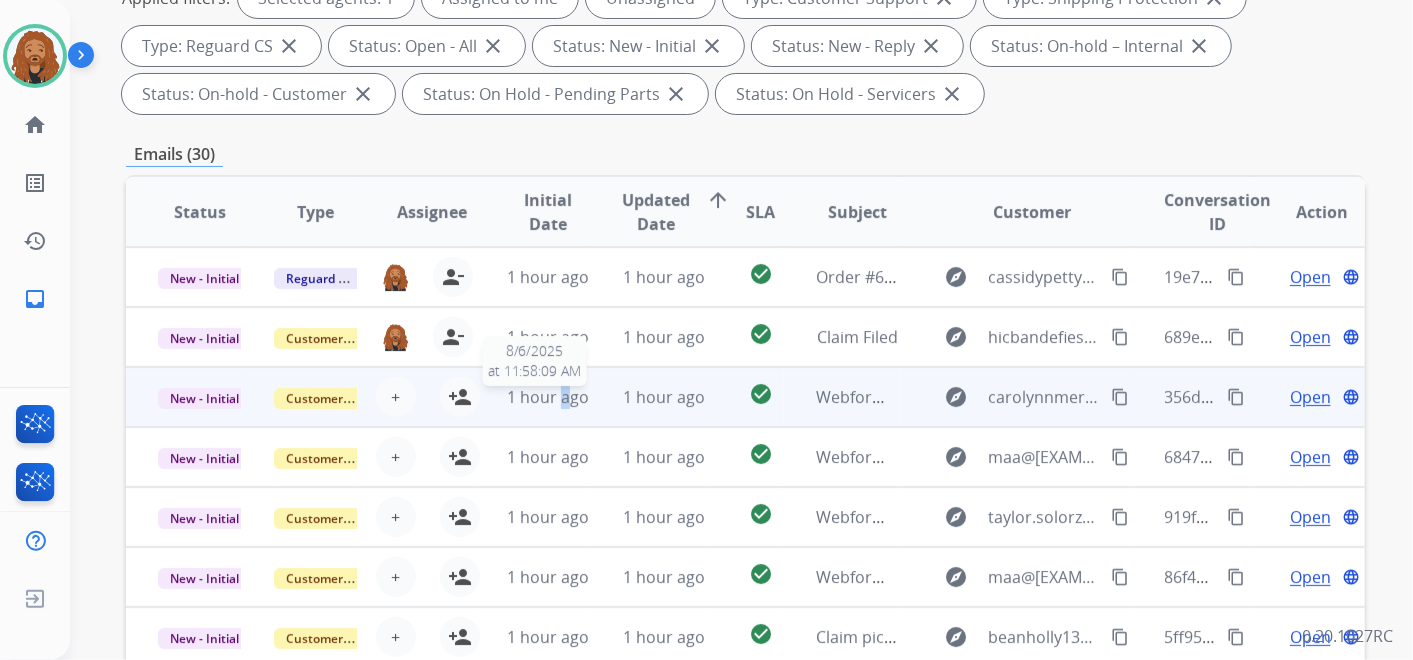 click on "1 hour ago" at bounding box center [548, 397] 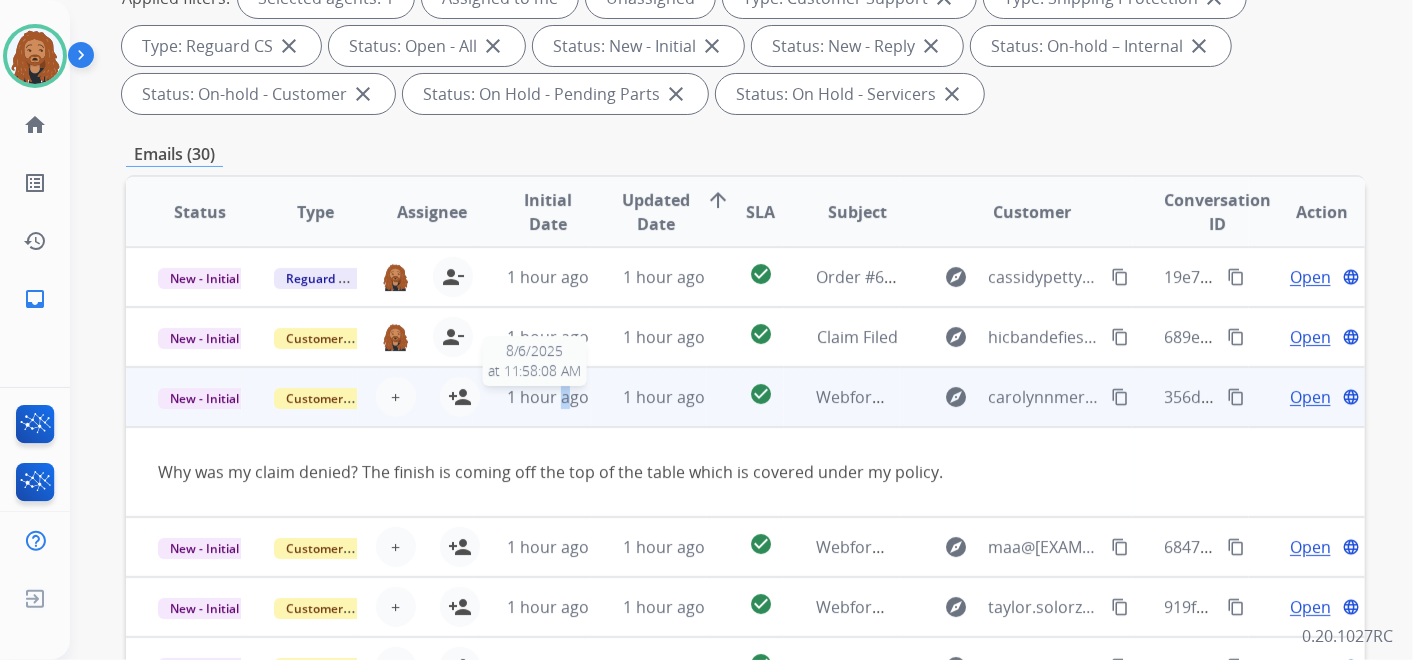 scroll, scrollTop: 90, scrollLeft: 0, axis: vertical 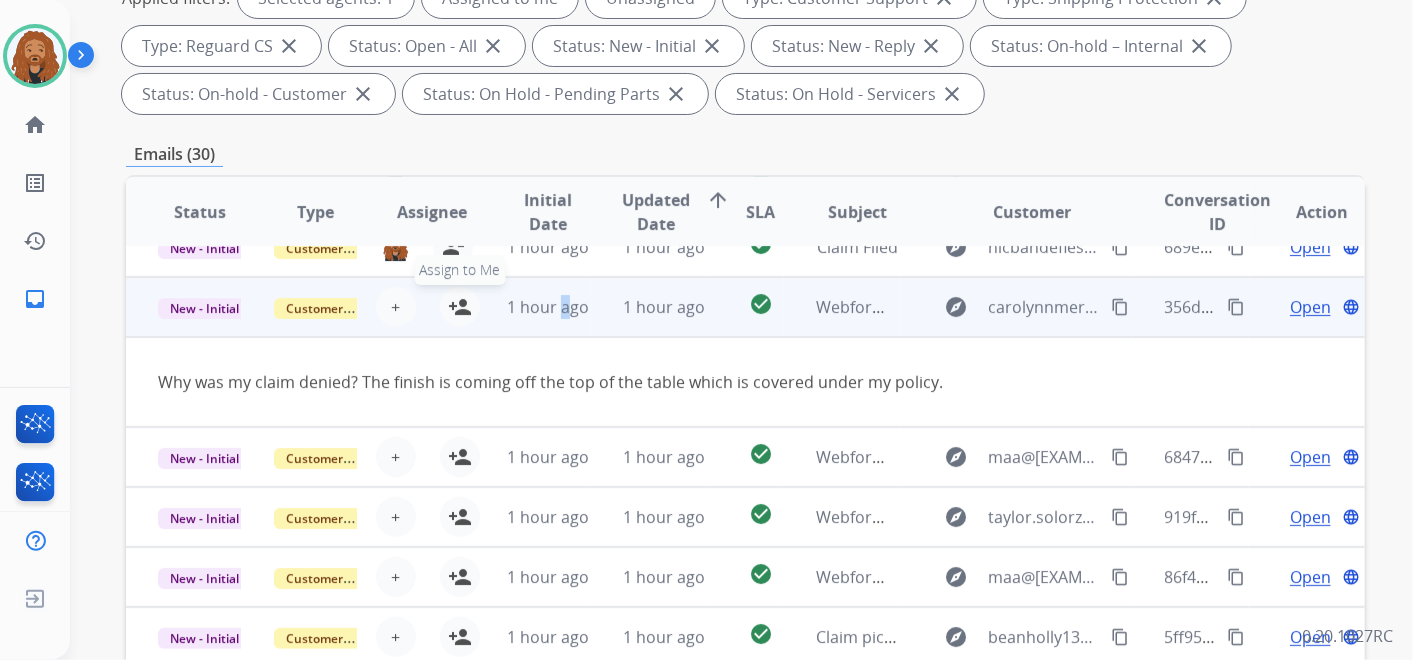 click on "person_add" at bounding box center [460, 307] 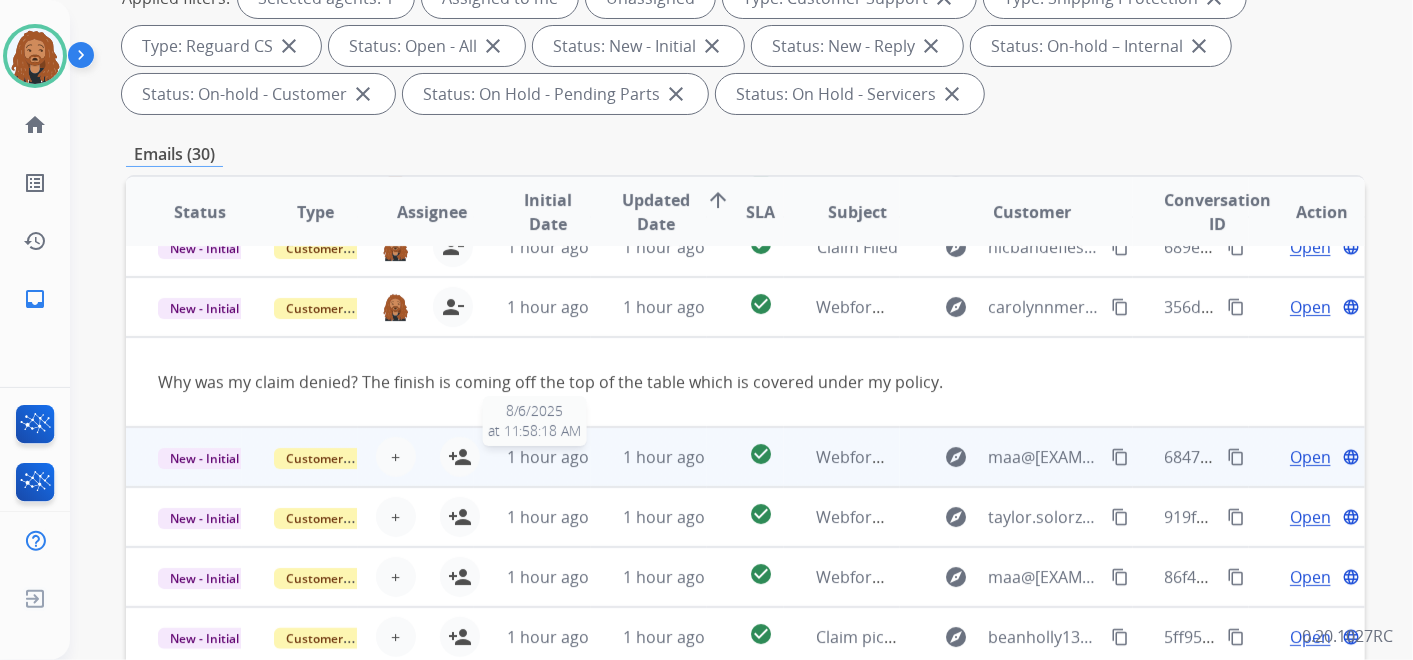 click on "1 hour ago" at bounding box center (548, 457) 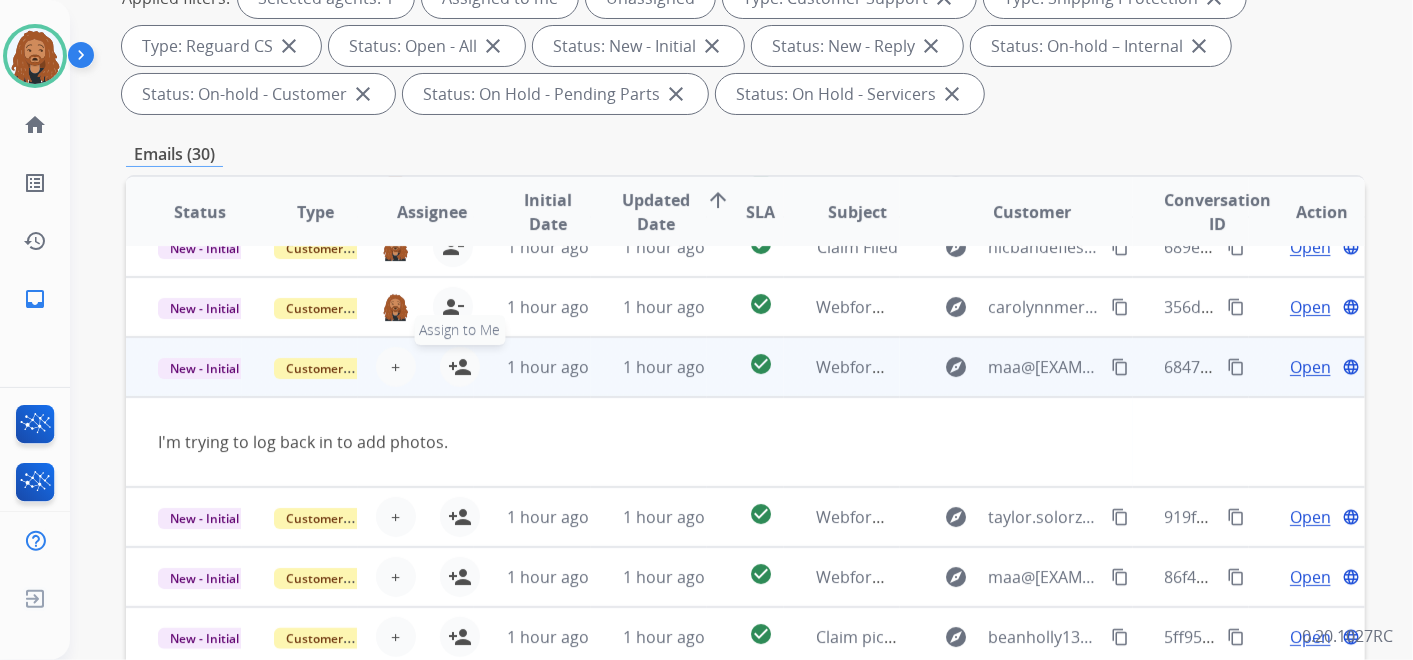click on "person_add" at bounding box center (460, 367) 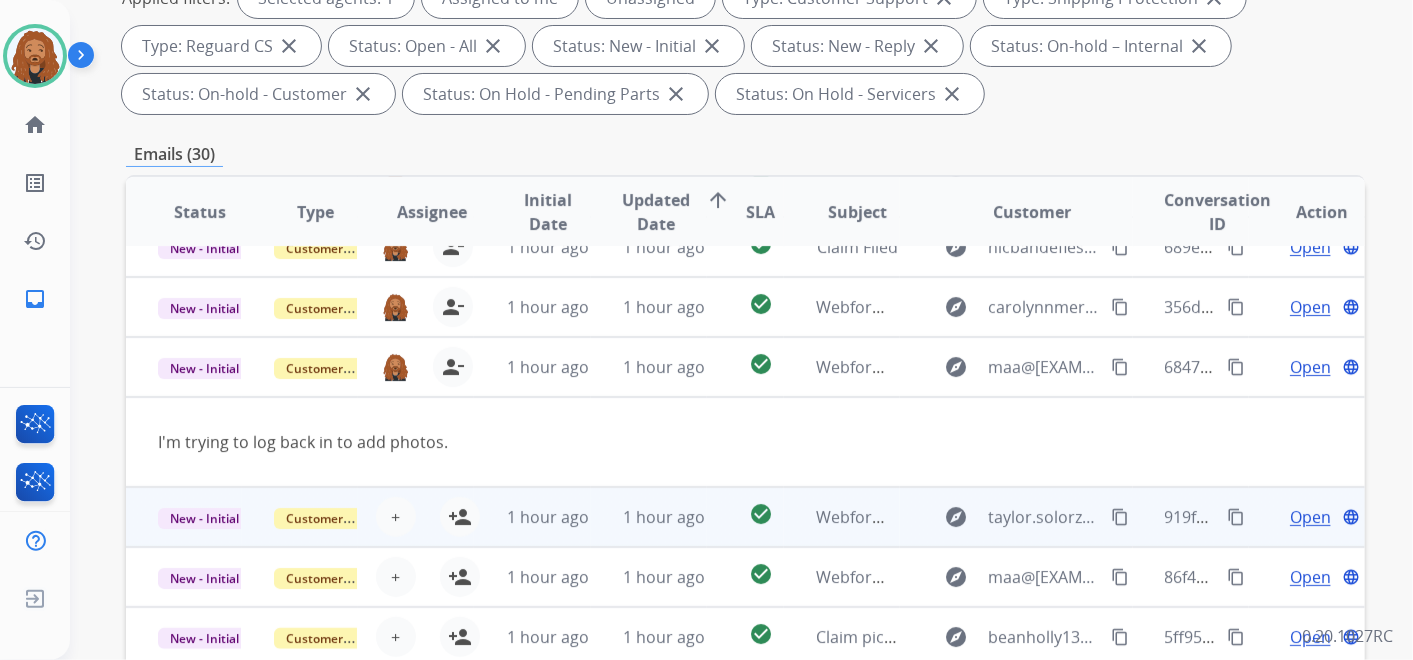 click on "1 hour ago" at bounding box center (532, 517) 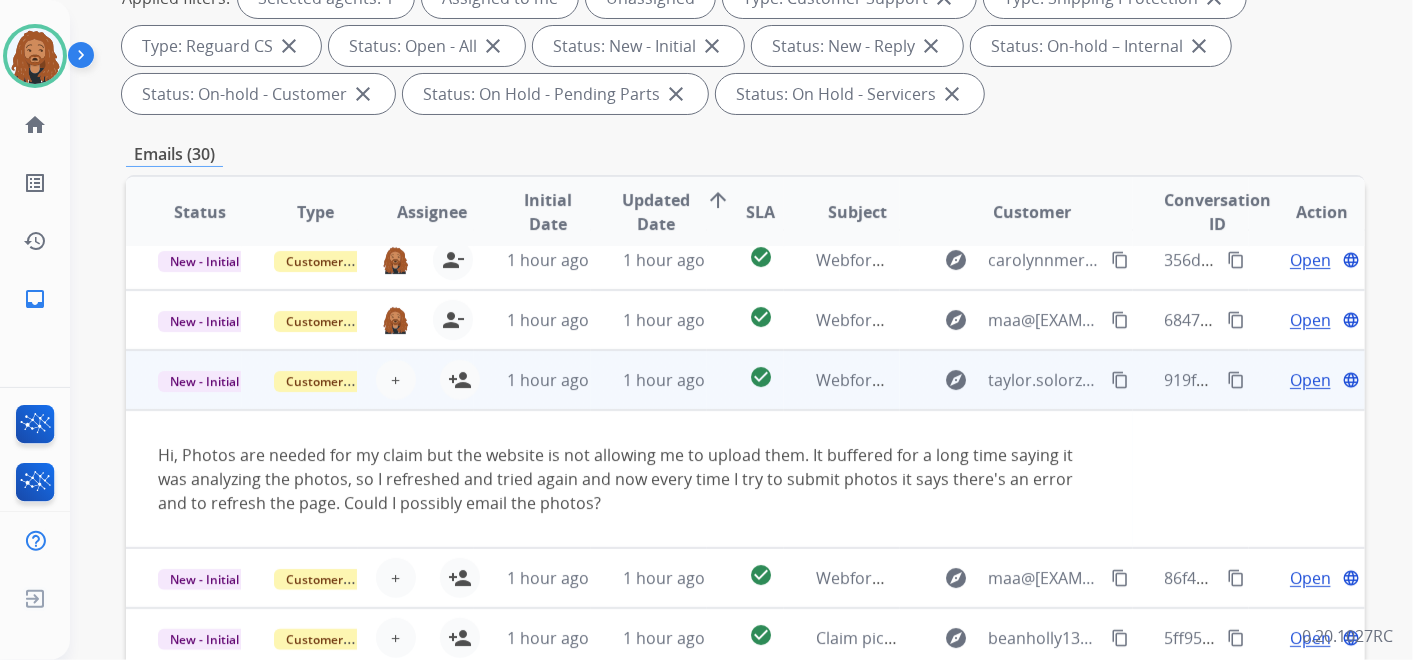 scroll, scrollTop: 138, scrollLeft: 0, axis: vertical 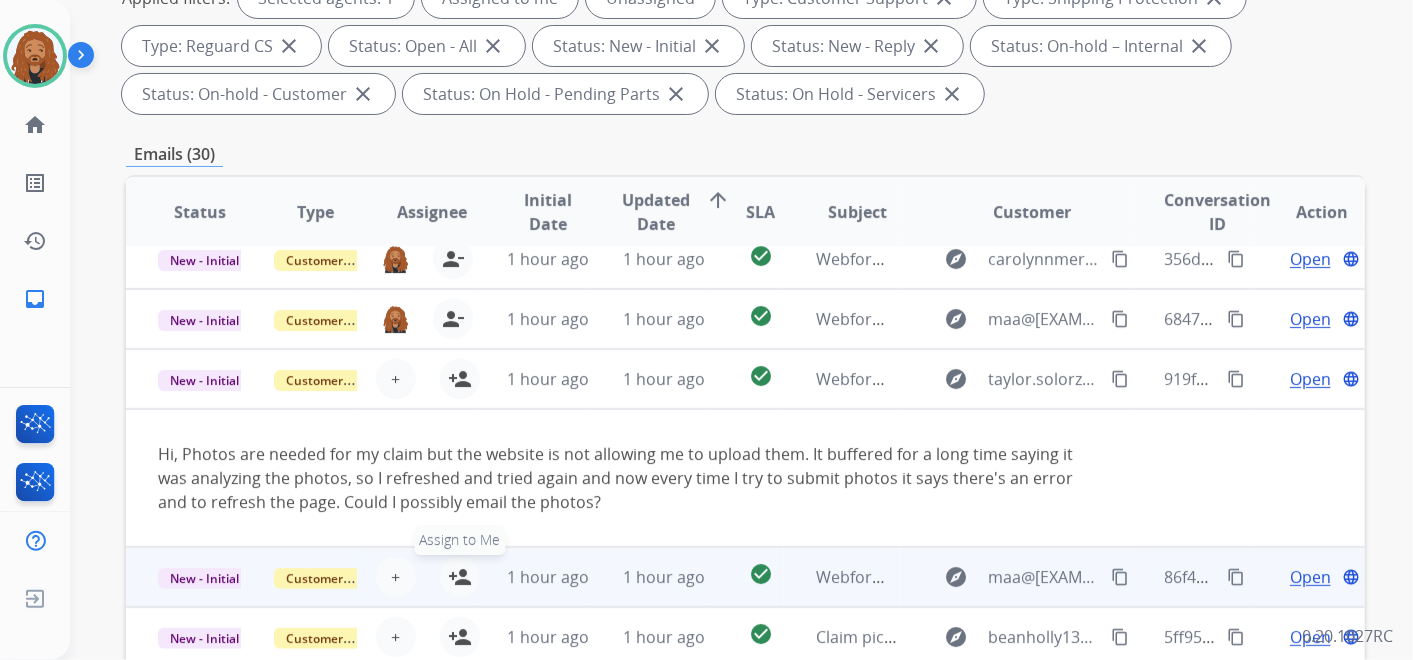 click on "person_add" at bounding box center (460, 577) 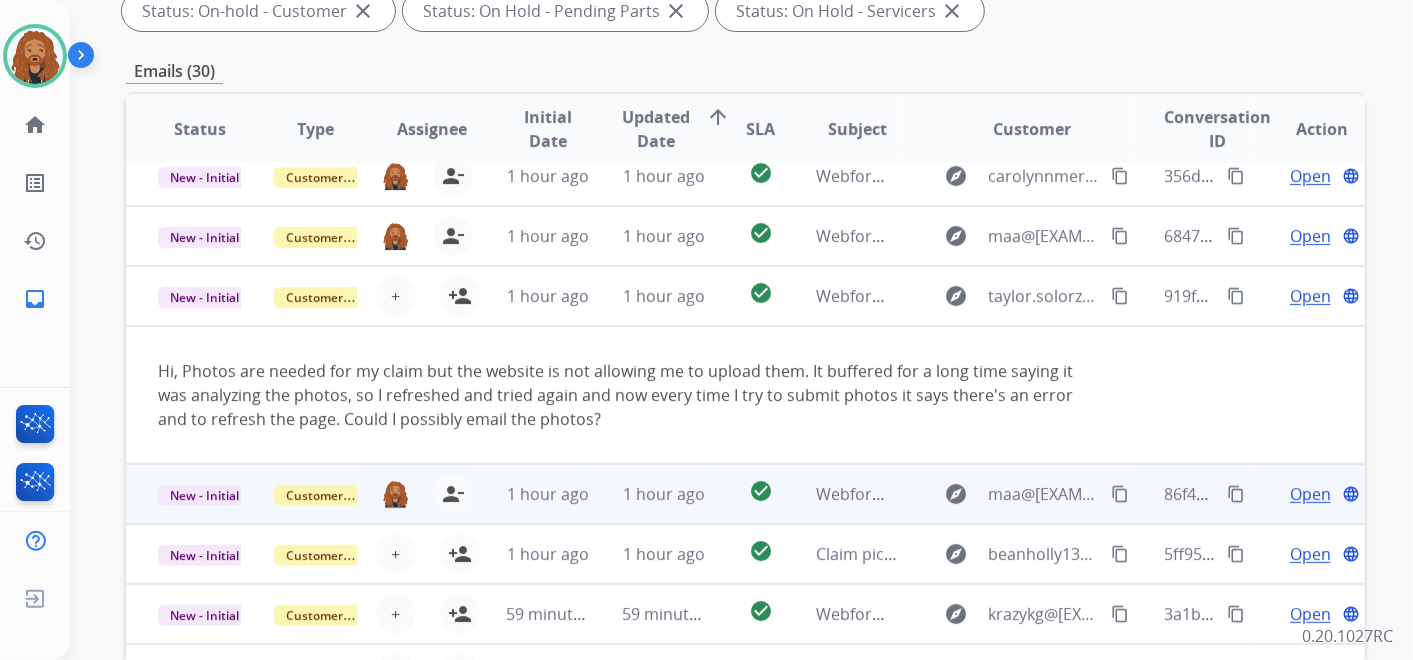 scroll, scrollTop: 555, scrollLeft: 0, axis: vertical 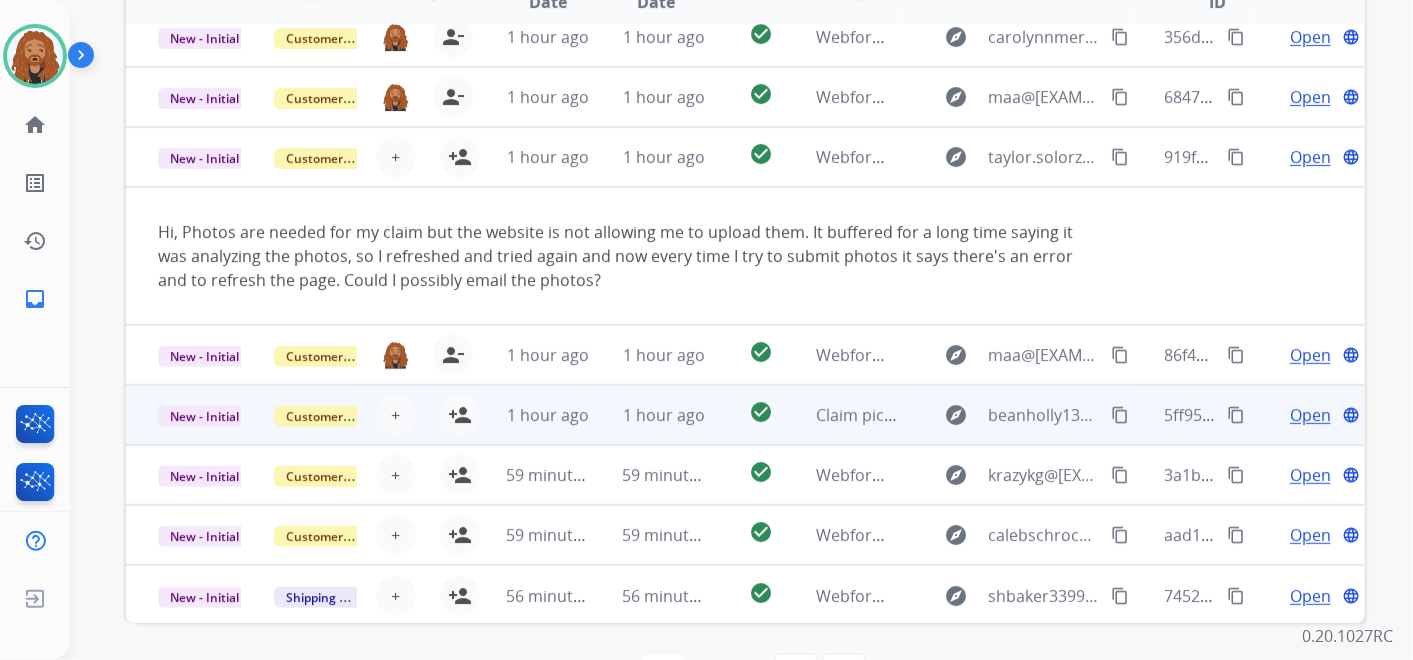 click on "1 hour ago" at bounding box center [532, 415] 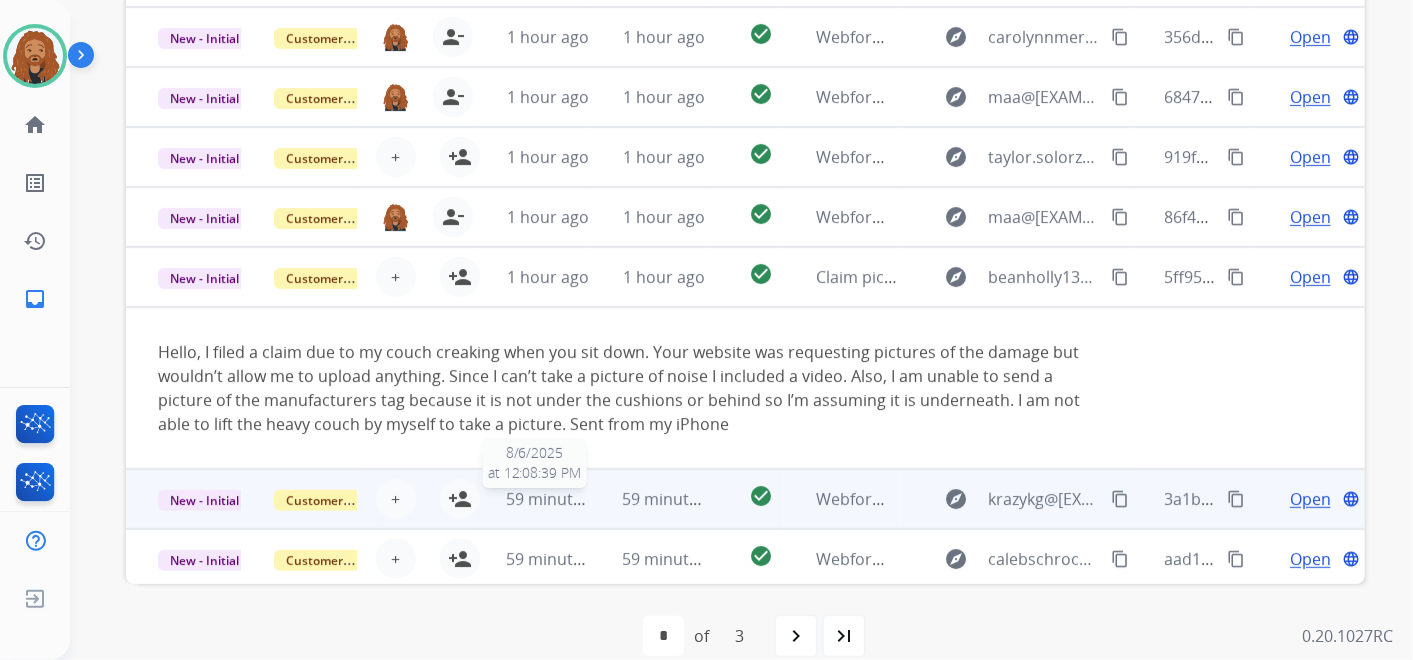 scroll, scrollTop: 162, scrollLeft: 0, axis: vertical 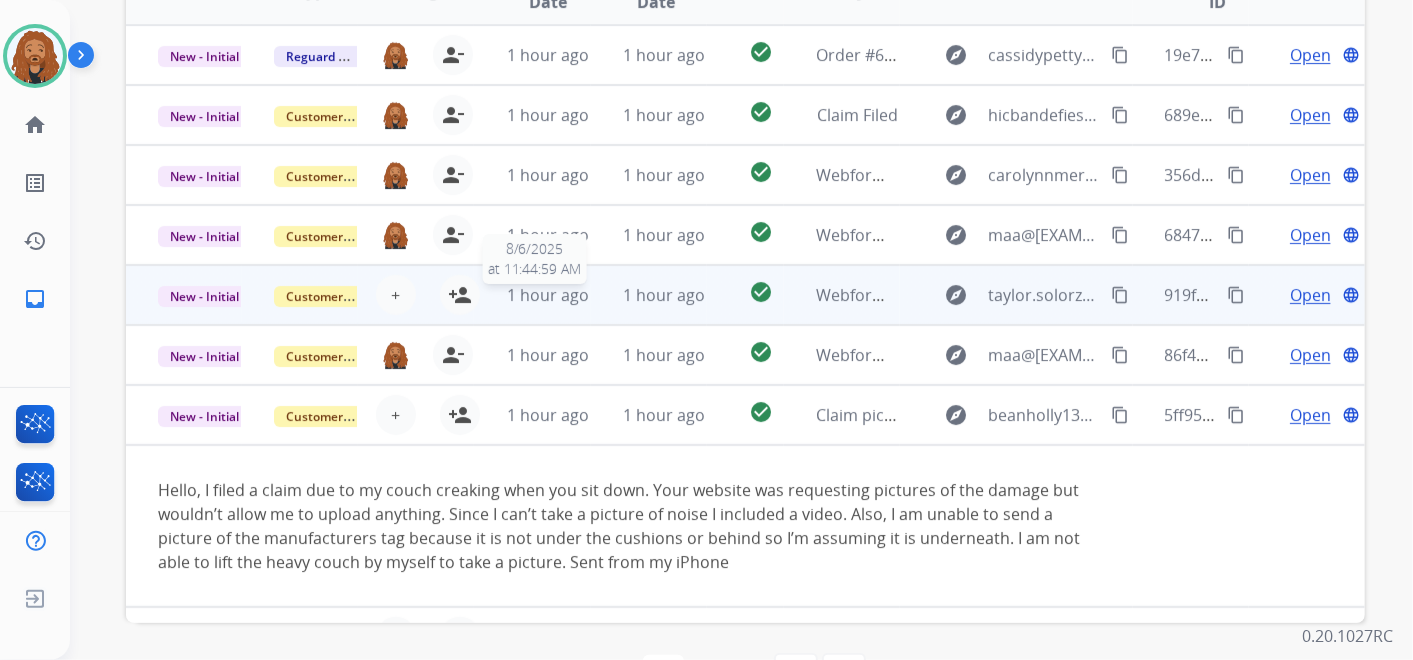 click on "1 hour ago" at bounding box center [548, 295] 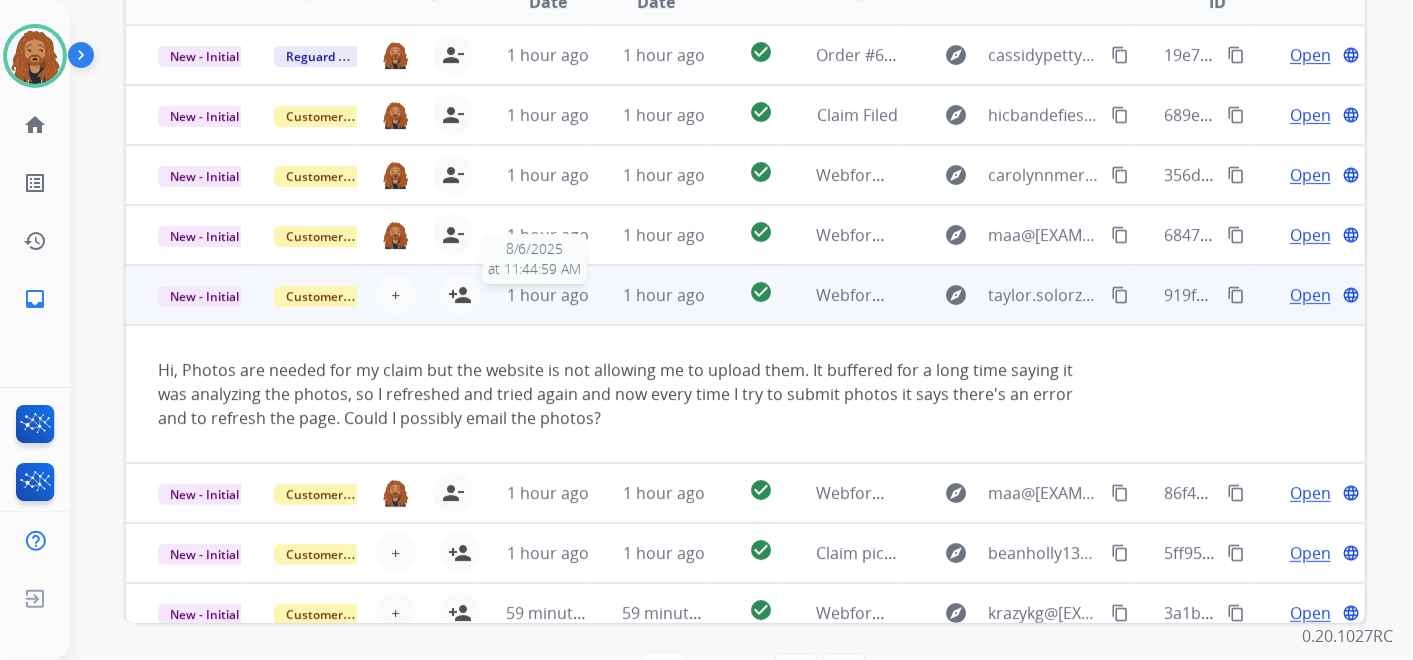 scroll, scrollTop: 138, scrollLeft: 0, axis: vertical 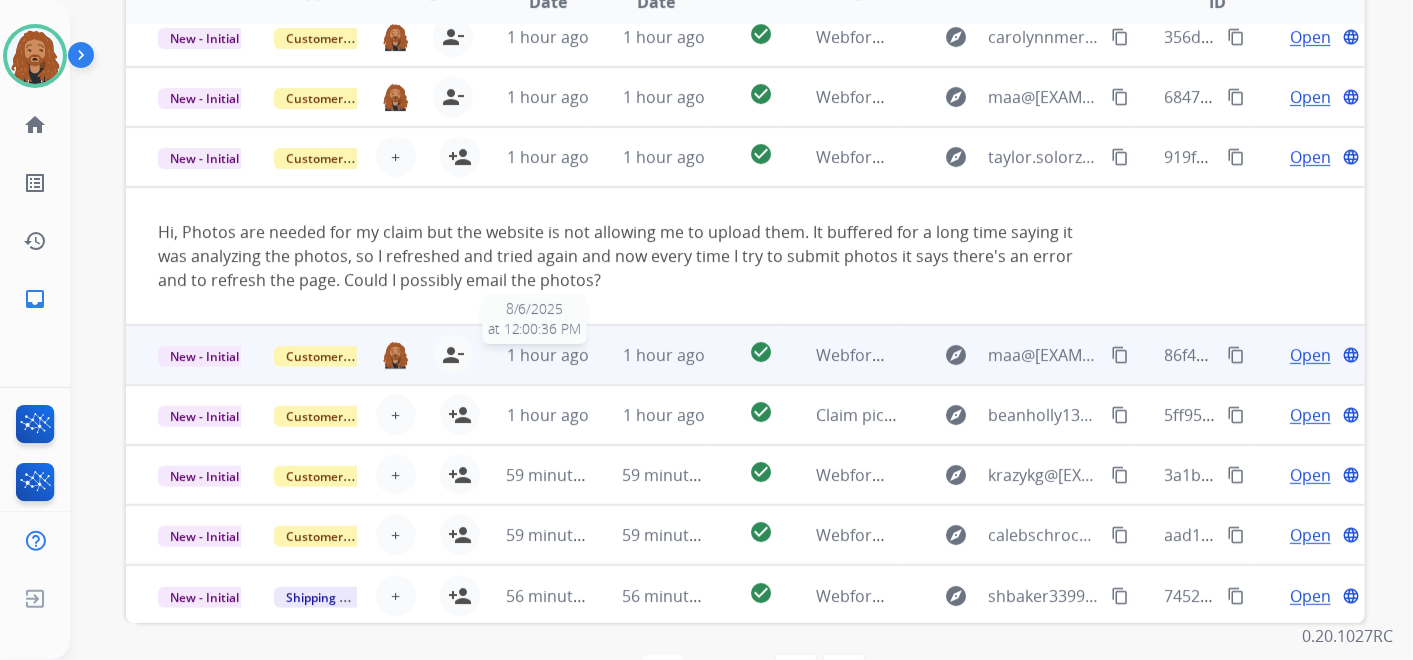 click on "1 hour ago" at bounding box center (548, 355) 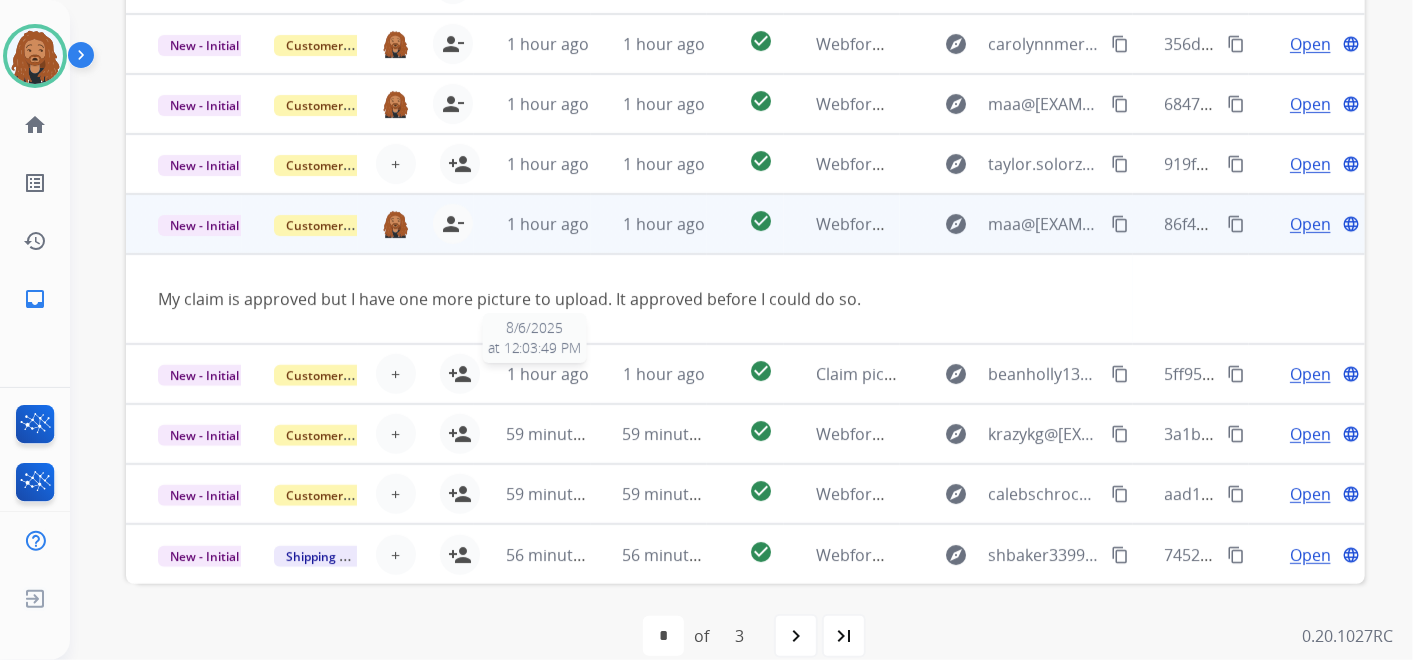 scroll, scrollTop: 91, scrollLeft: 0, axis: vertical 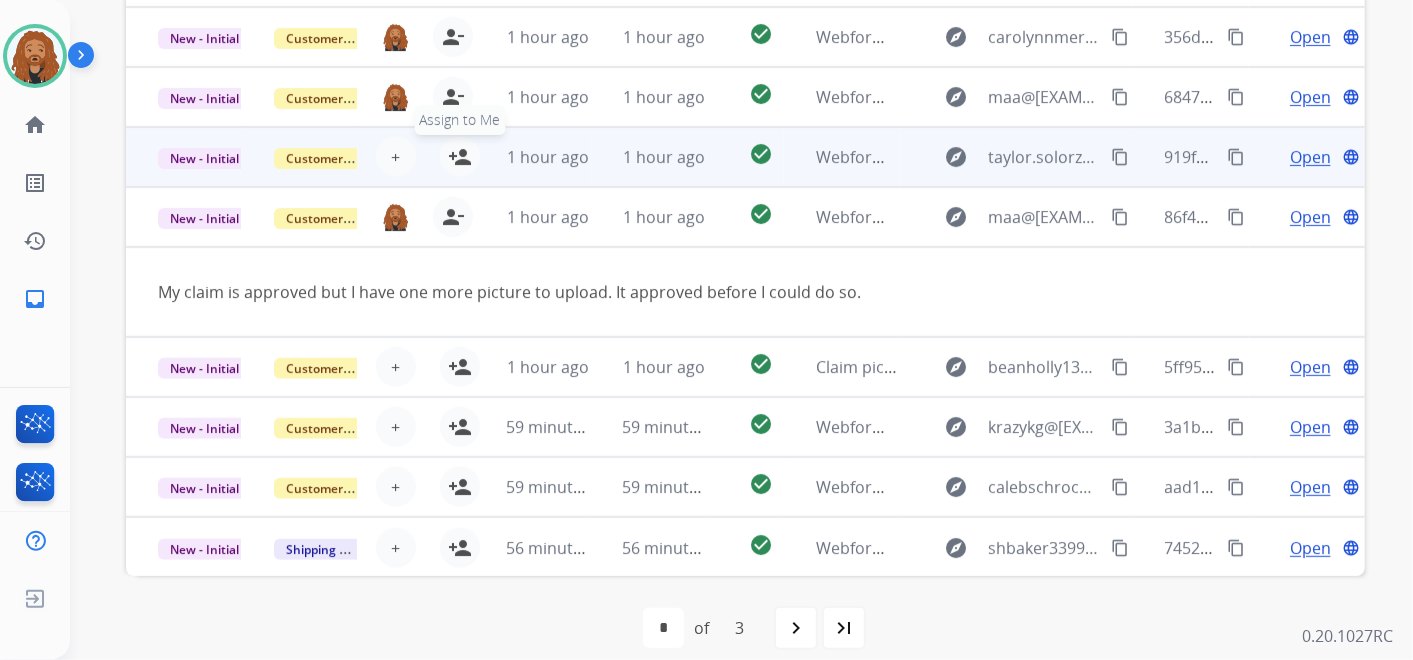 click on "person_add" at bounding box center [460, 157] 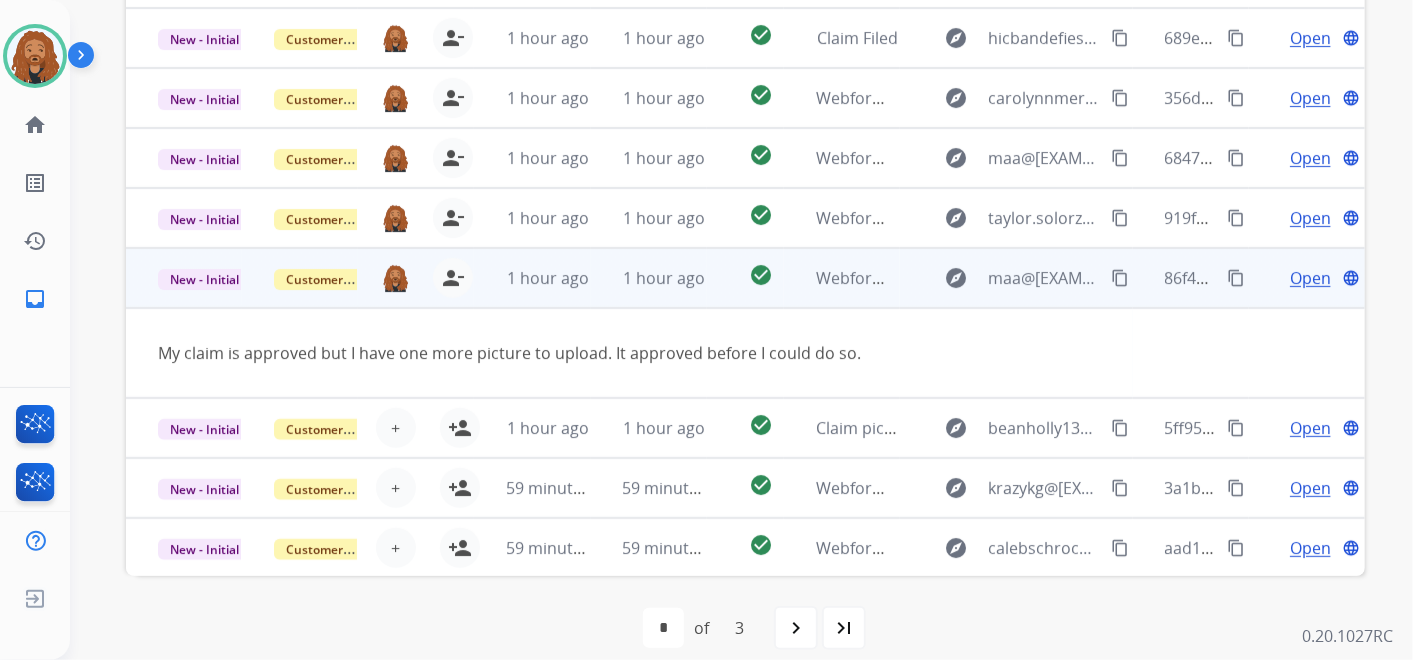 scroll, scrollTop: 0, scrollLeft: 0, axis: both 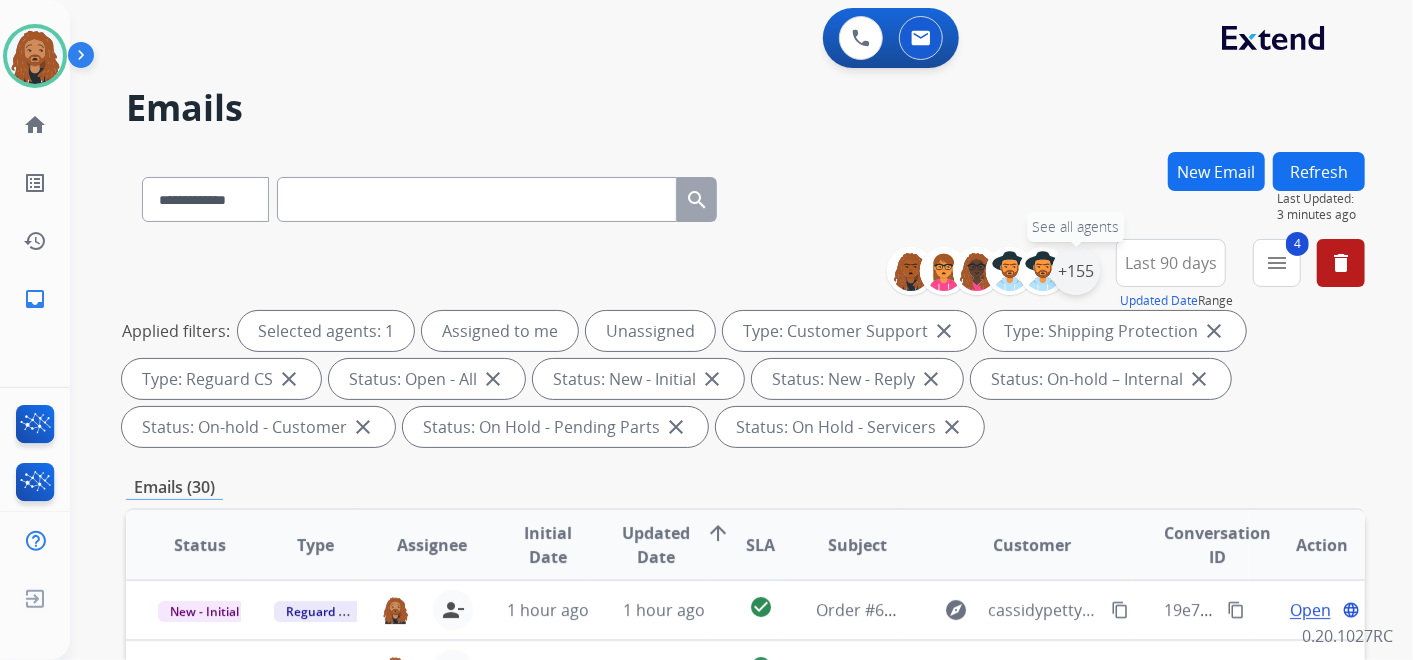 click on "+155" at bounding box center [1076, 271] 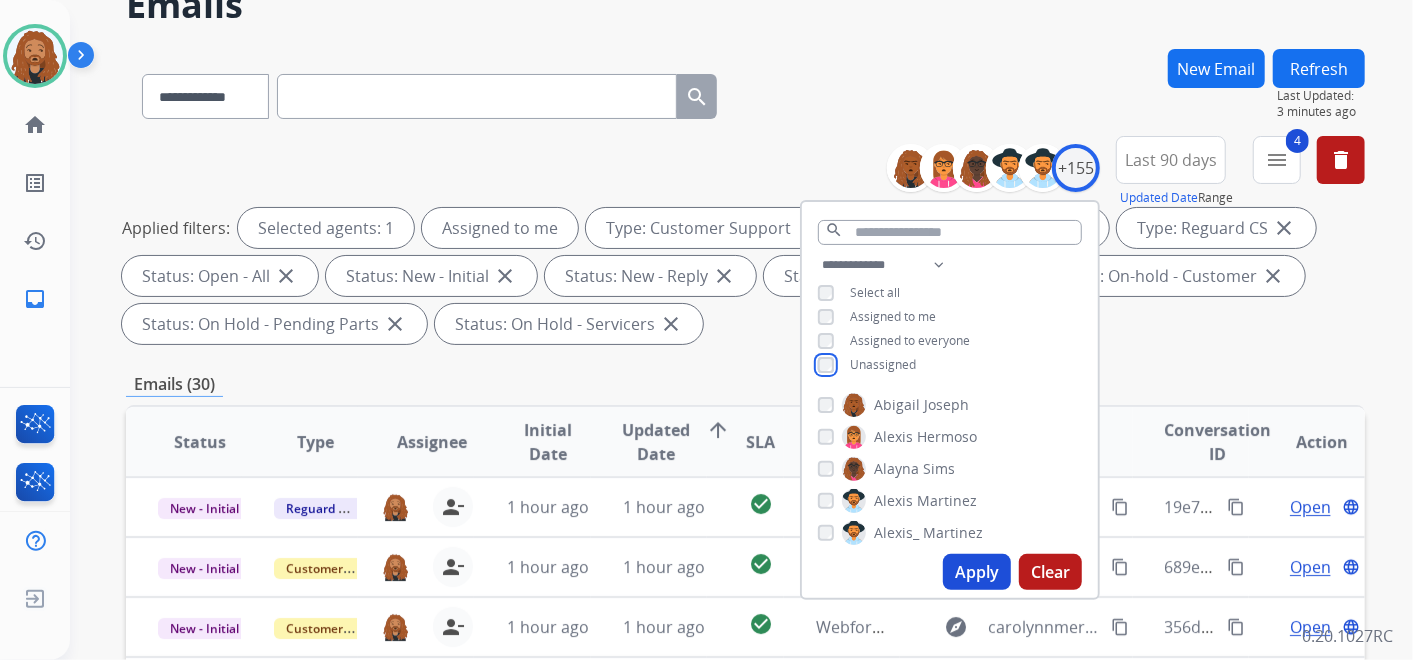 scroll, scrollTop: 222, scrollLeft: 0, axis: vertical 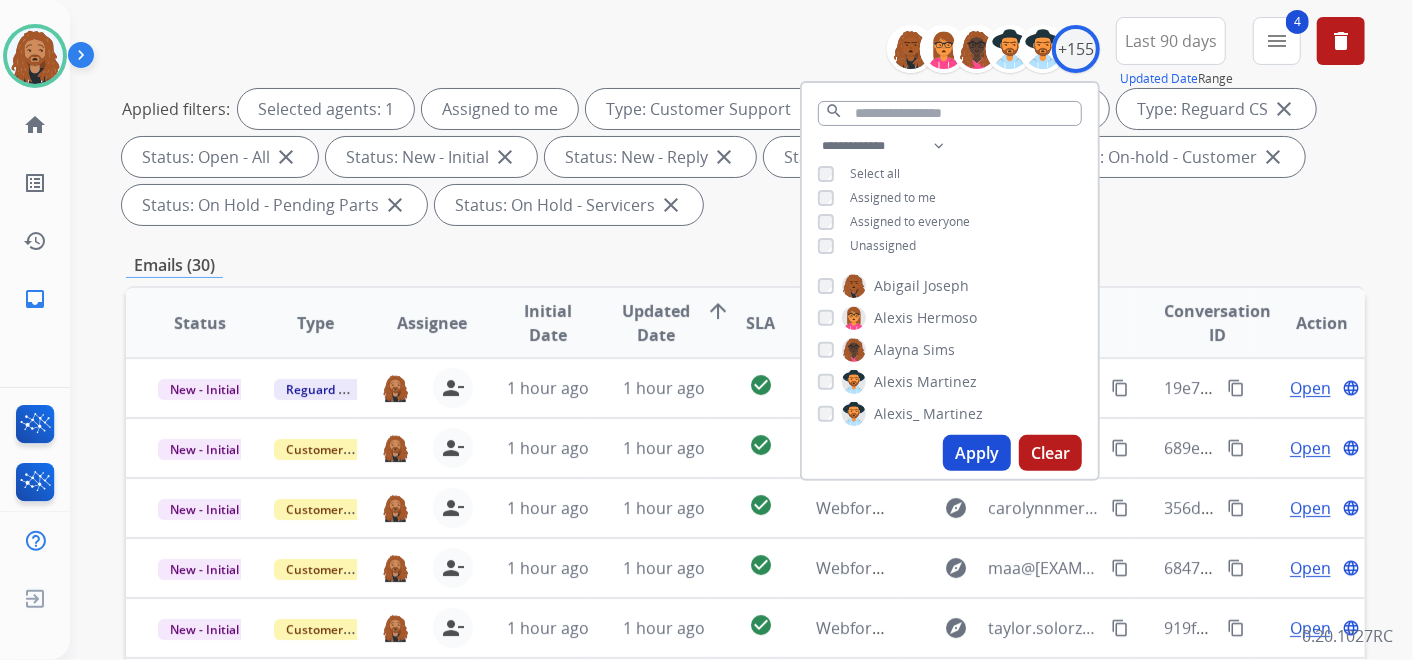 click on "Apply" at bounding box center [977, 453] 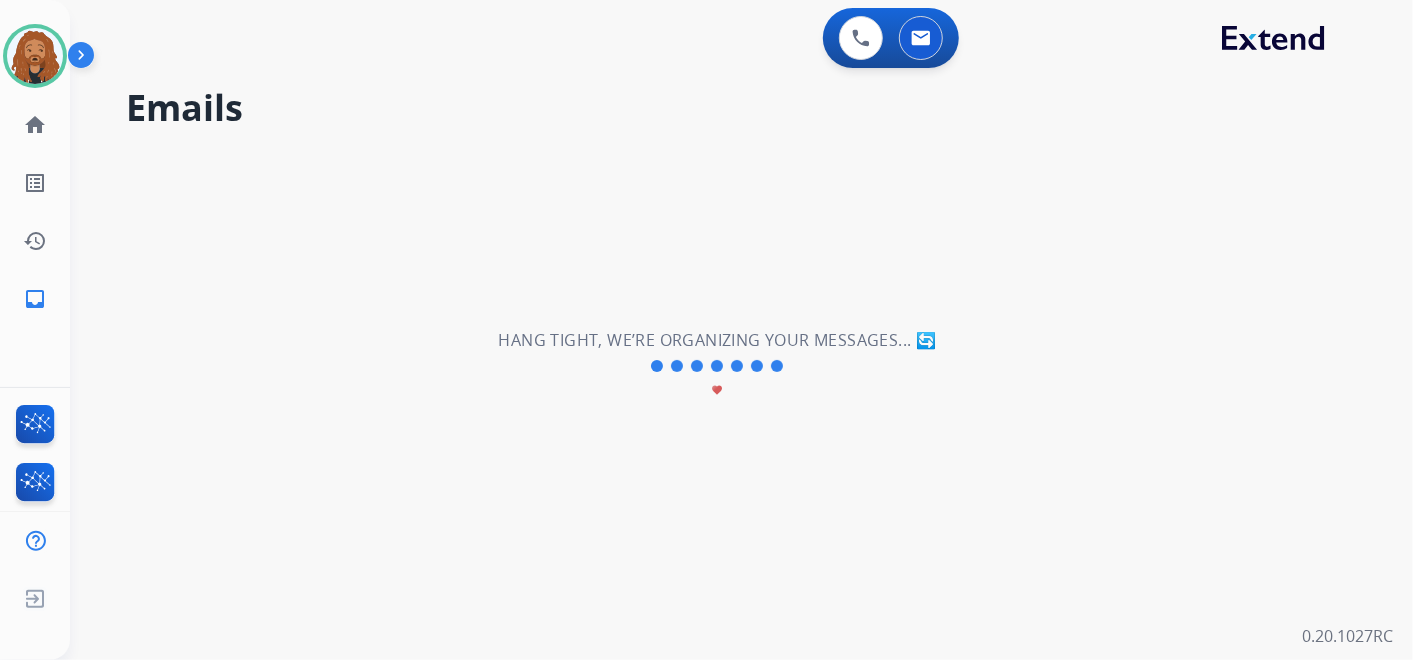 scroll, scrollTop: 0, scrollLeft: 0, axis: both 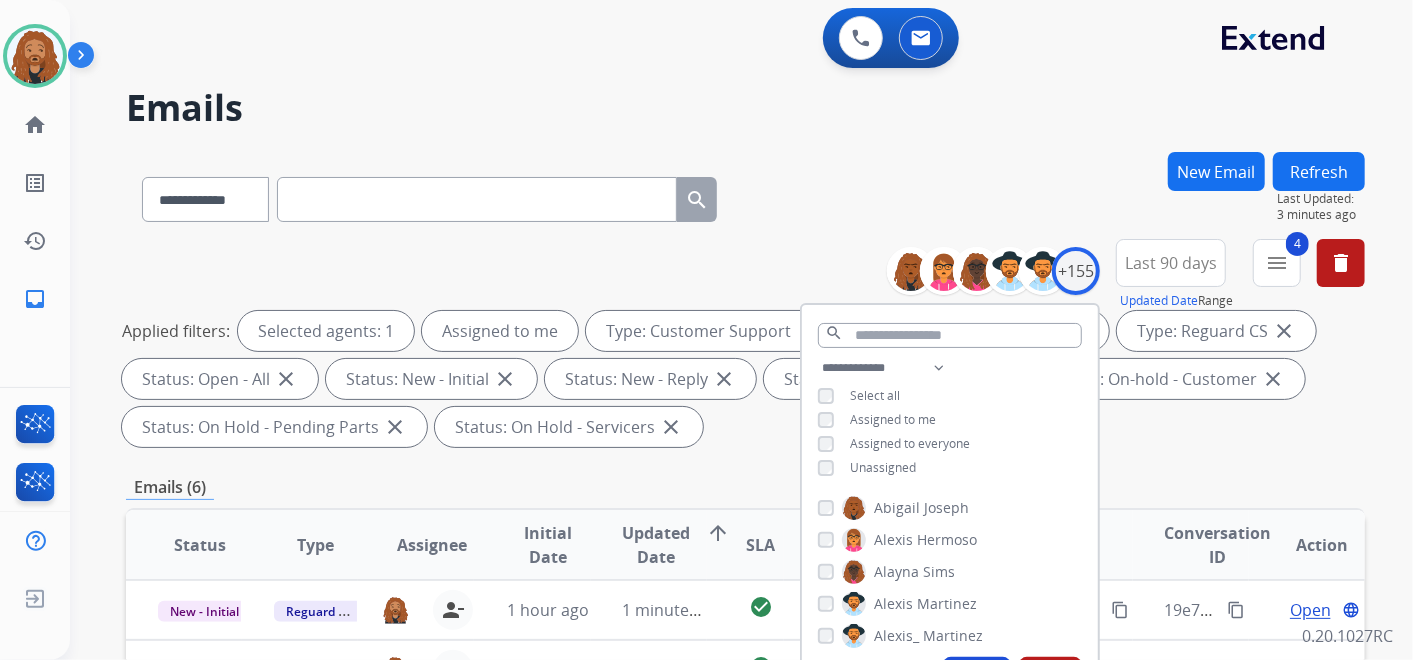 click on "**********" at bounding box center [745, 195] 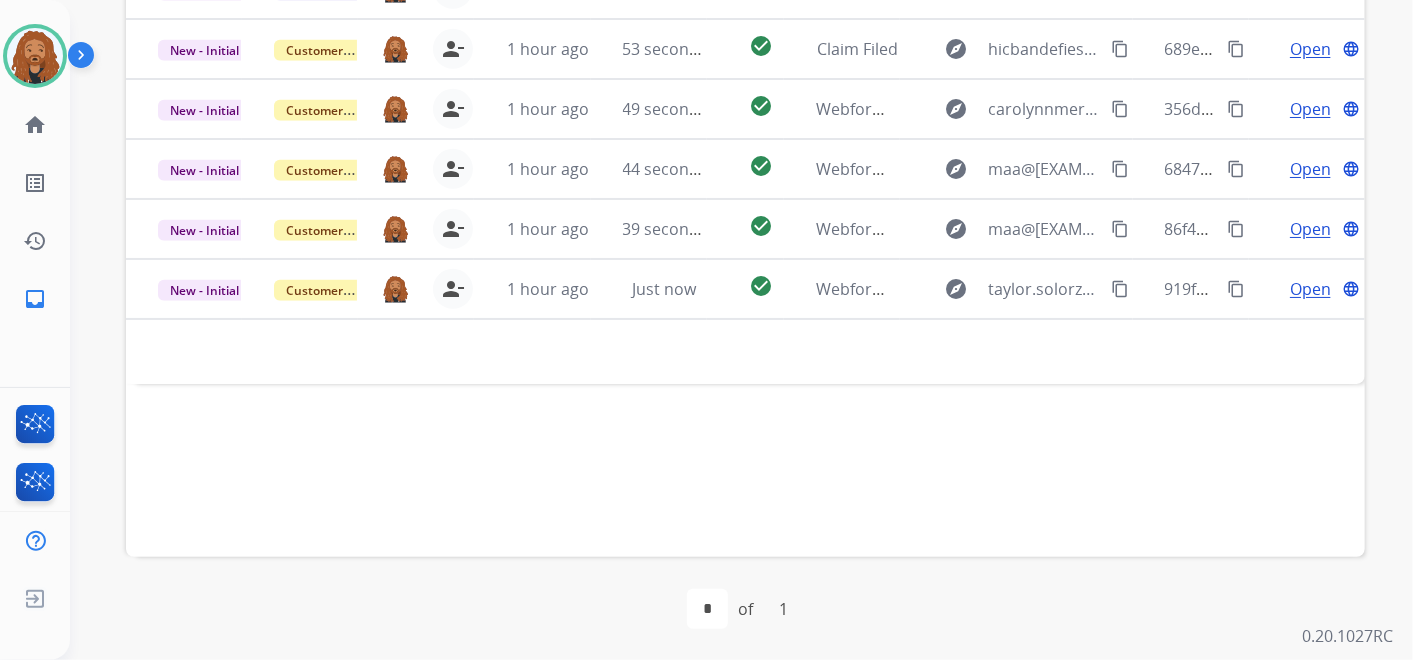 scroll, scrollTop: 399, scrollLeft: 0, axis: vertical 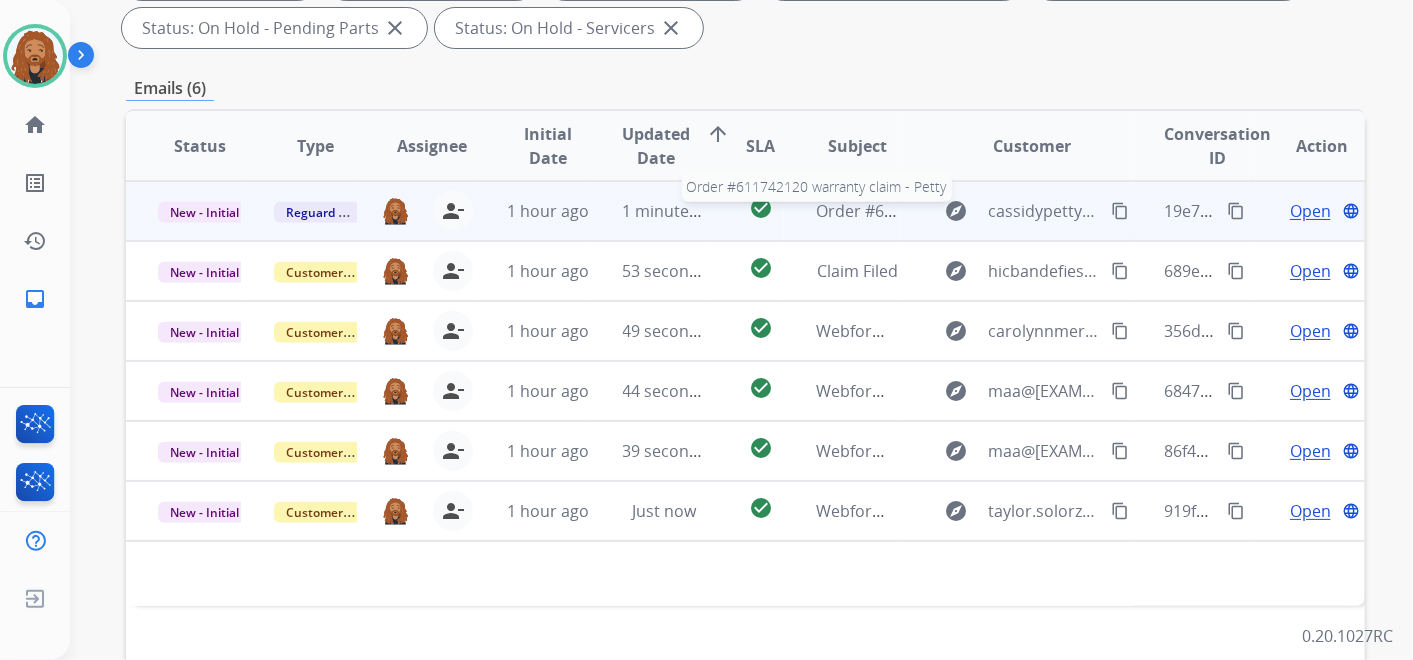 click on "Order #611742120 warranty claim - Petty" at bounding box center [970, 211] 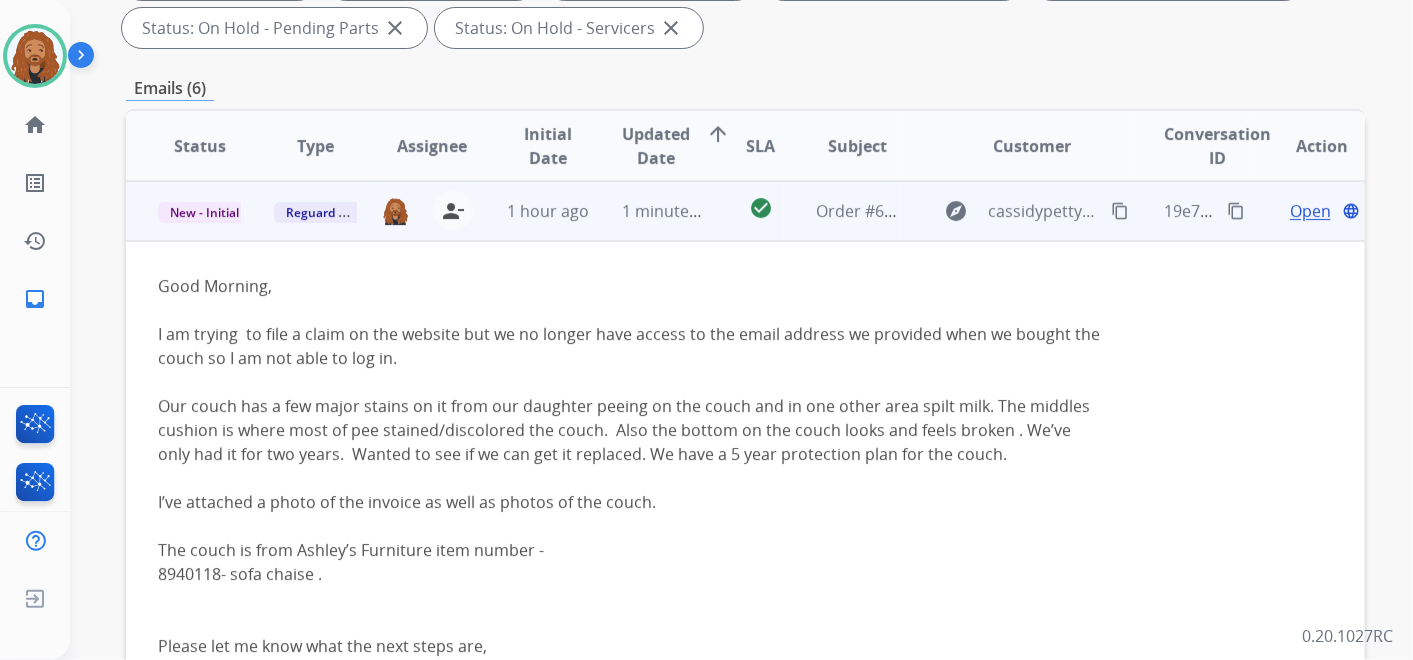 click on "Open" at bounding box center [1310, 211] 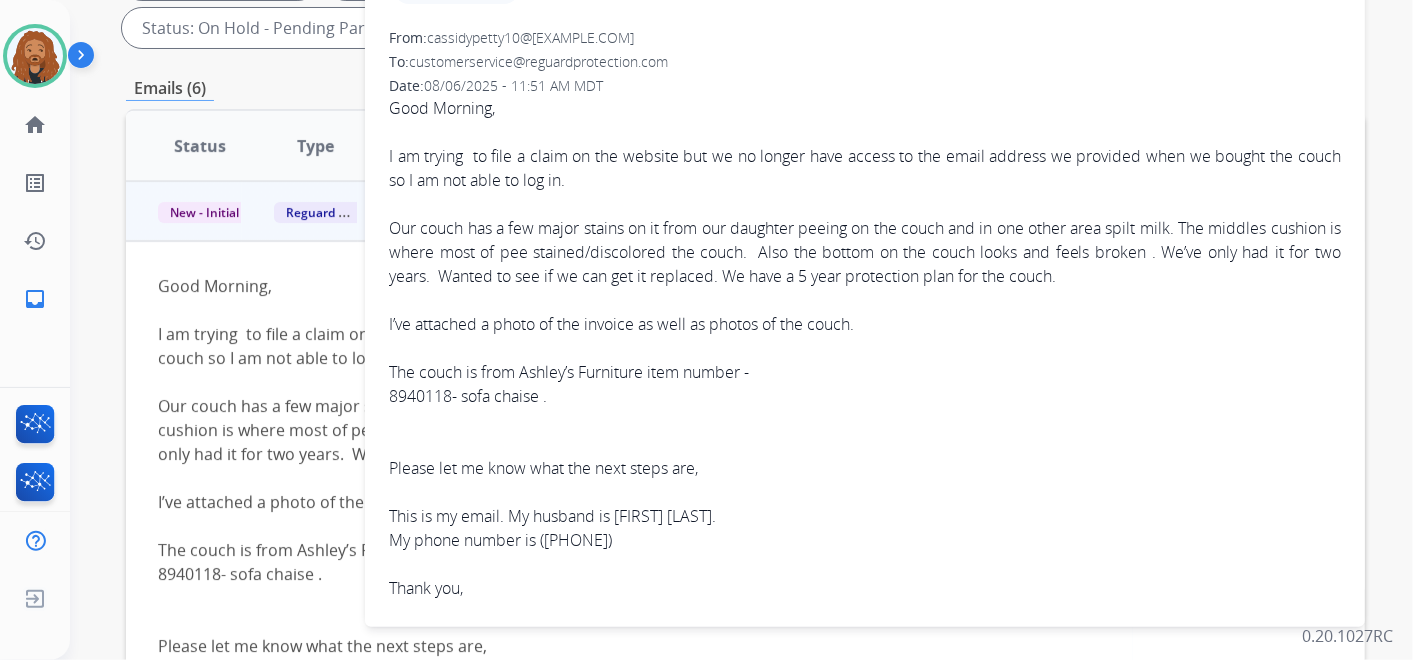 scroll, scrollTop: 0, scrollLeft: 0, axis: both 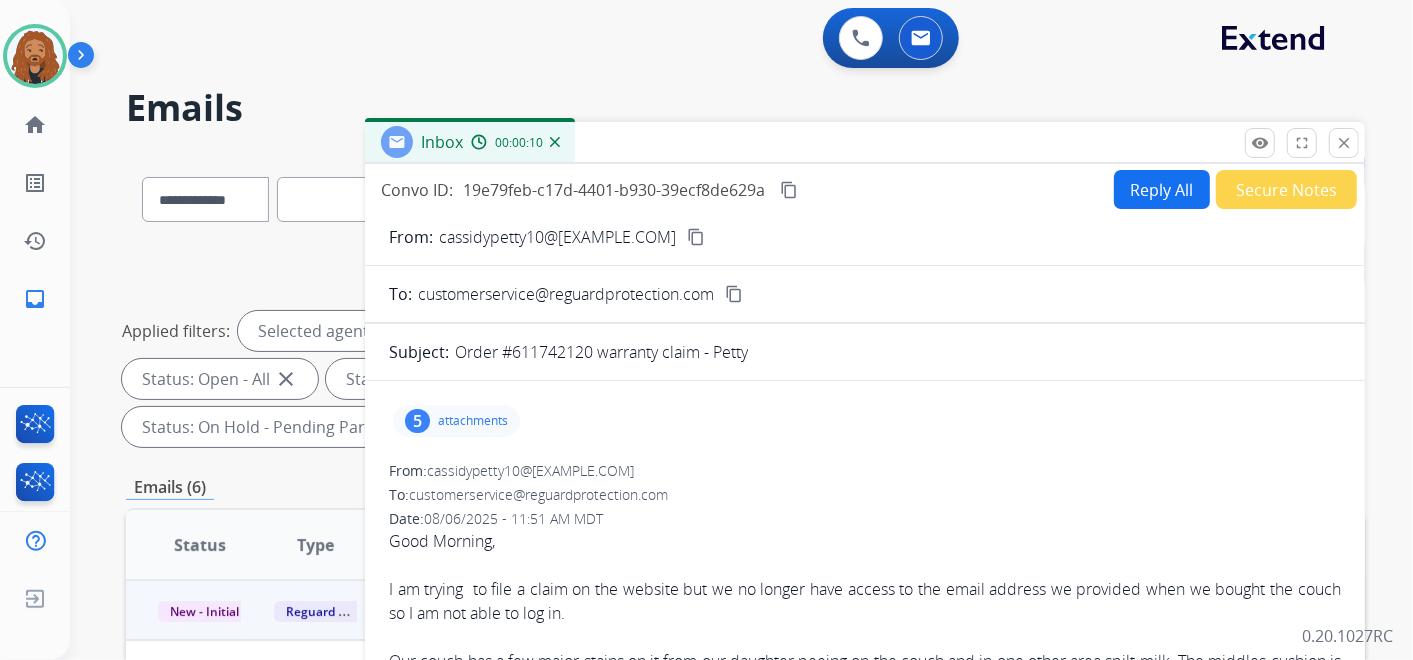 click on "Reply All" at bounding box center [1162, 189] 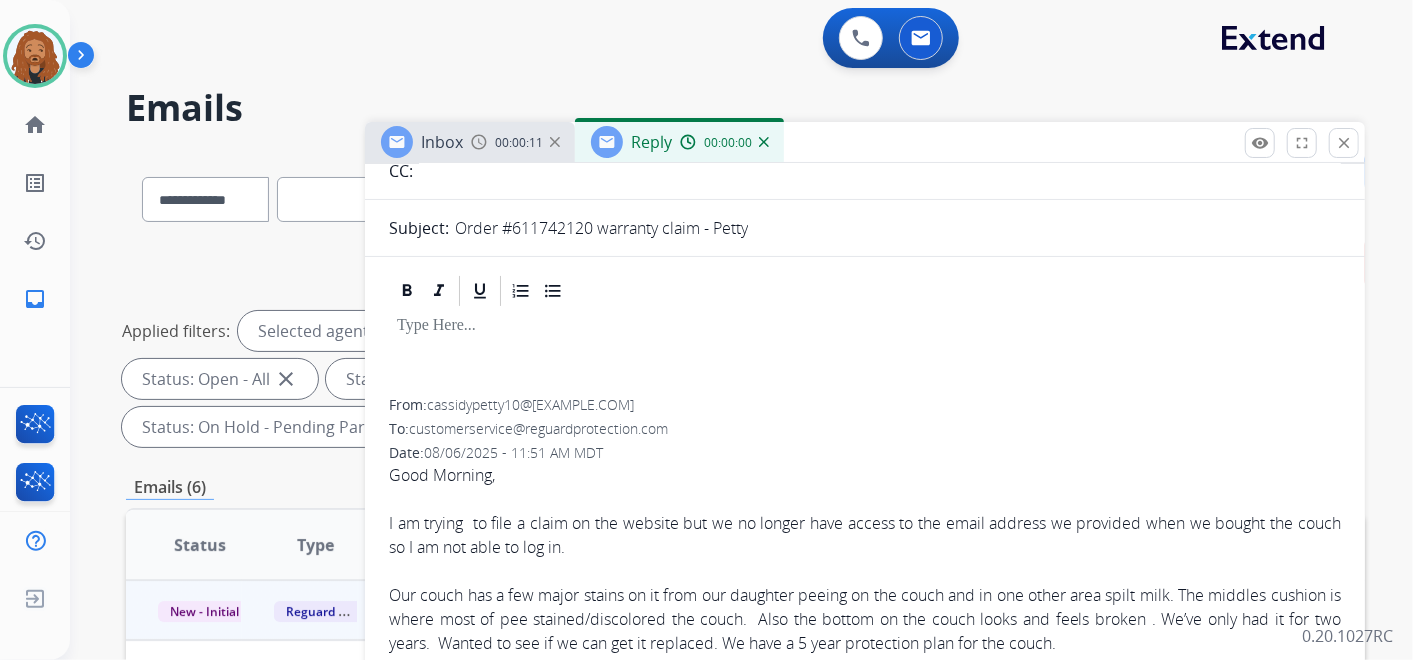 scroll, scrollTop: 0, scrollLeft: 0, axis: both 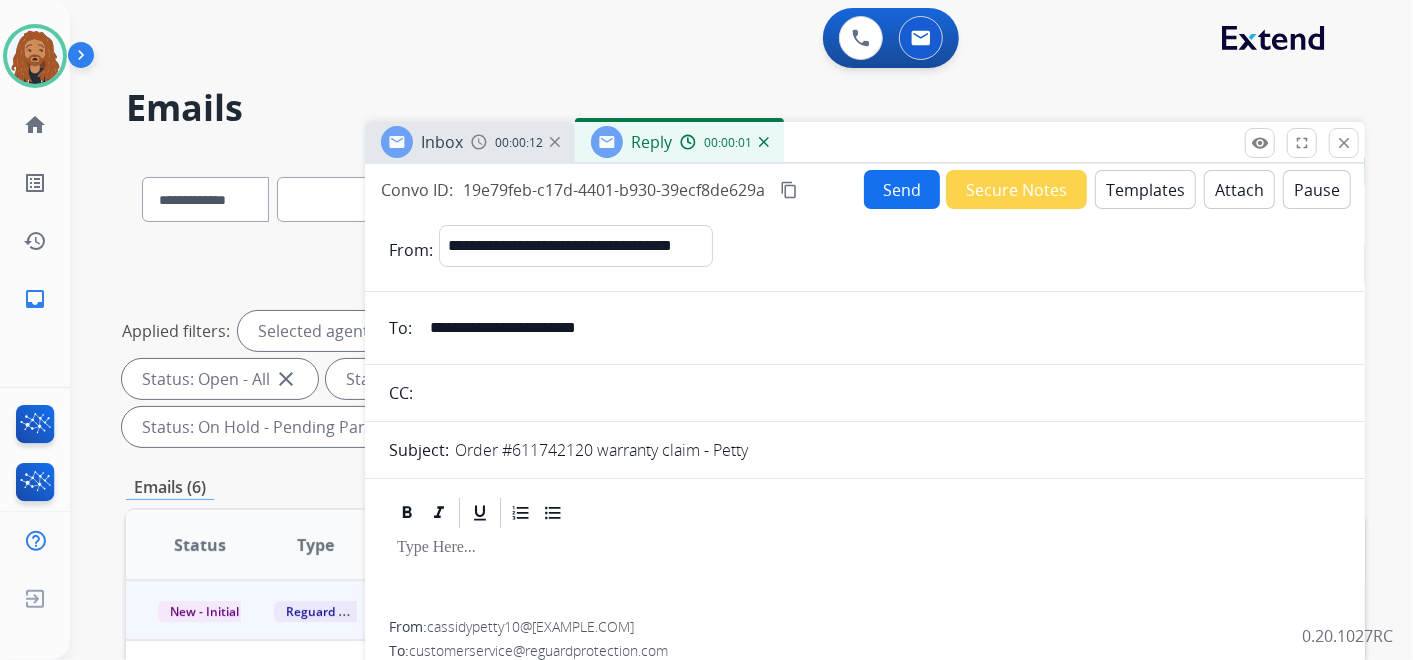 click on "Templates" at bounding box center [1145, 189] 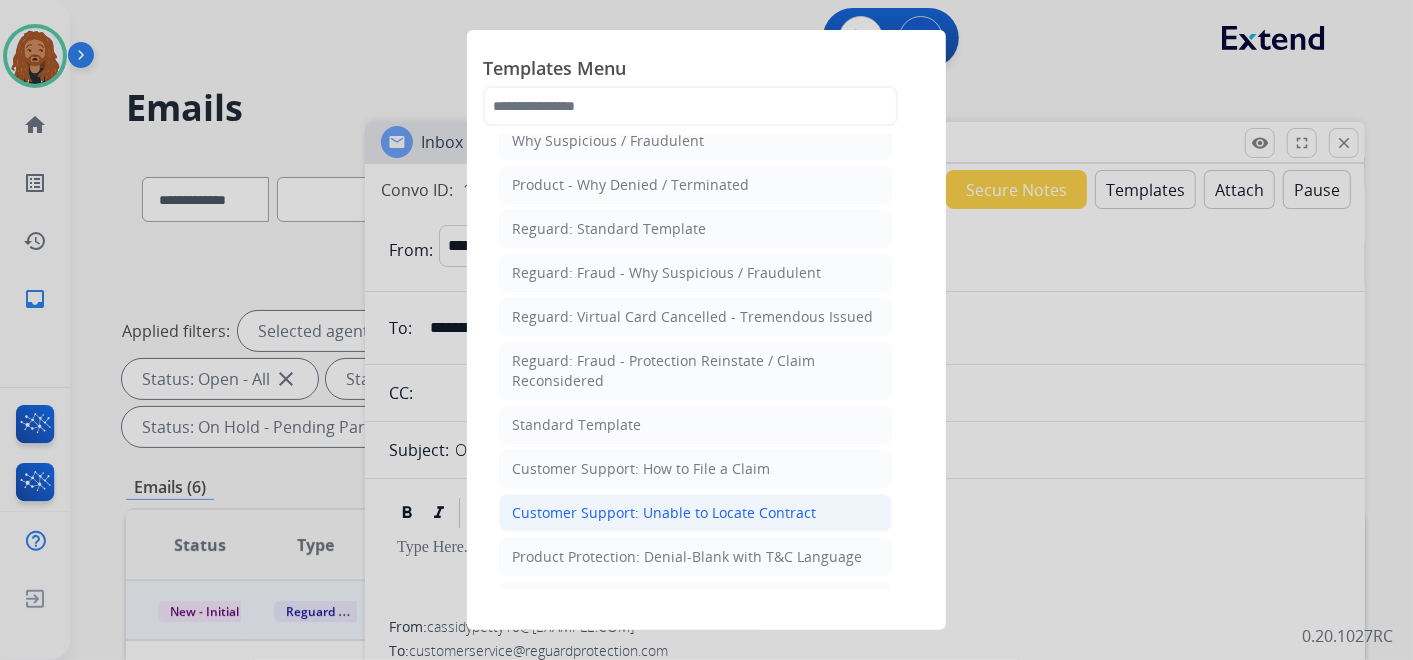 scroll, scrollTop: 111, scrollLeft: 0, axis: vertical 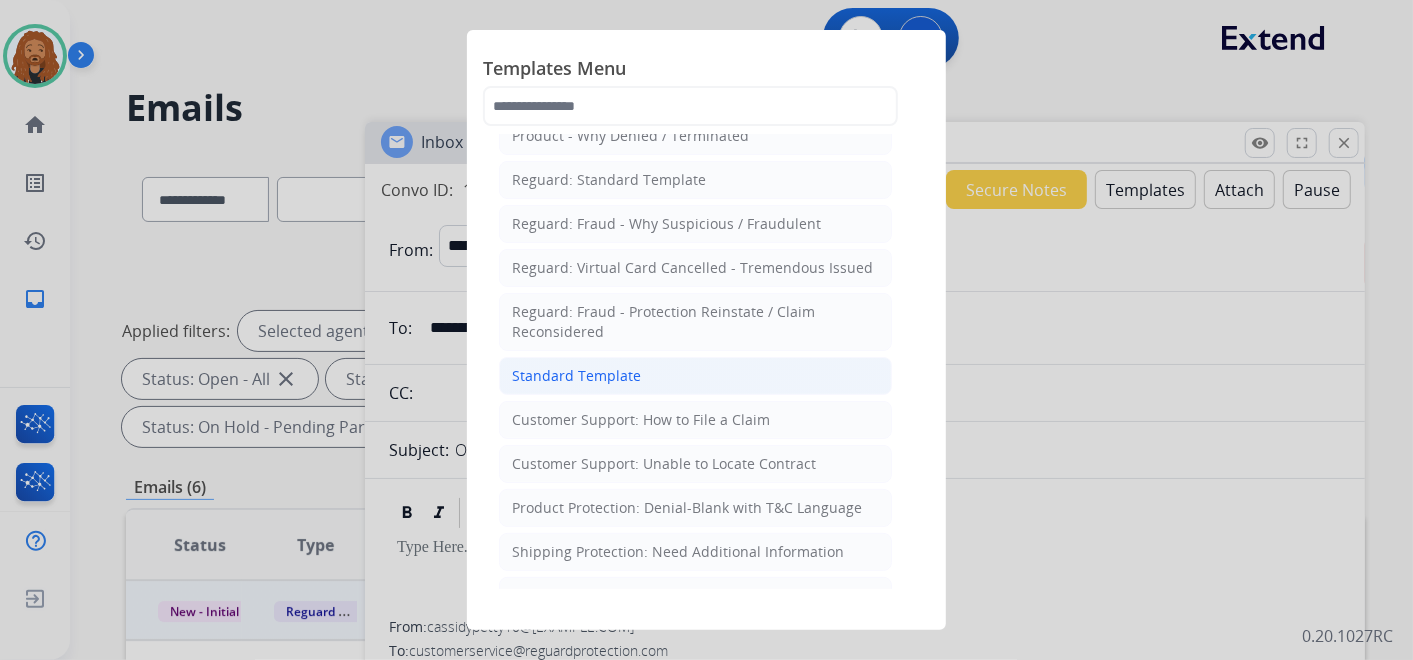 click on "Standard Template" 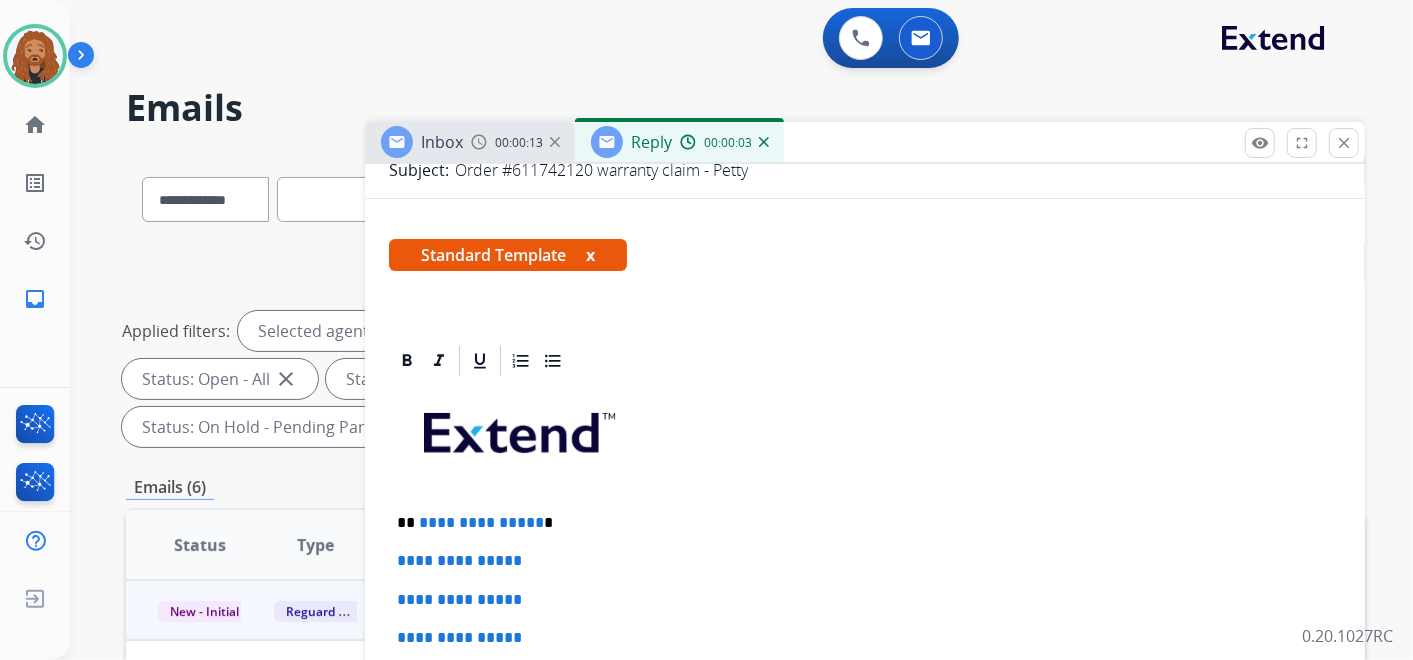 scroll, scrollTop: 444, scrollLeft: 0, axis: vertical 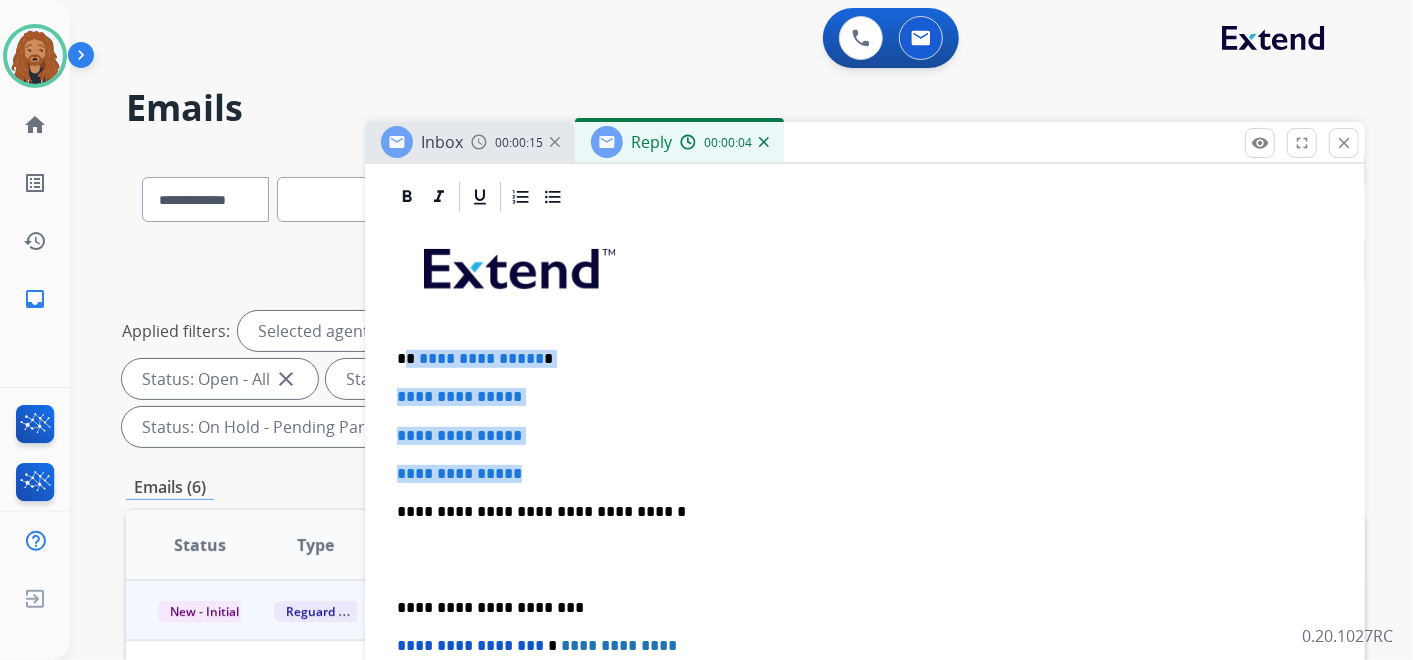 drag, startPoint x: 537, startPoint y: 477, endPoint x: 408, endPoint y: 350, distance: 181.02486 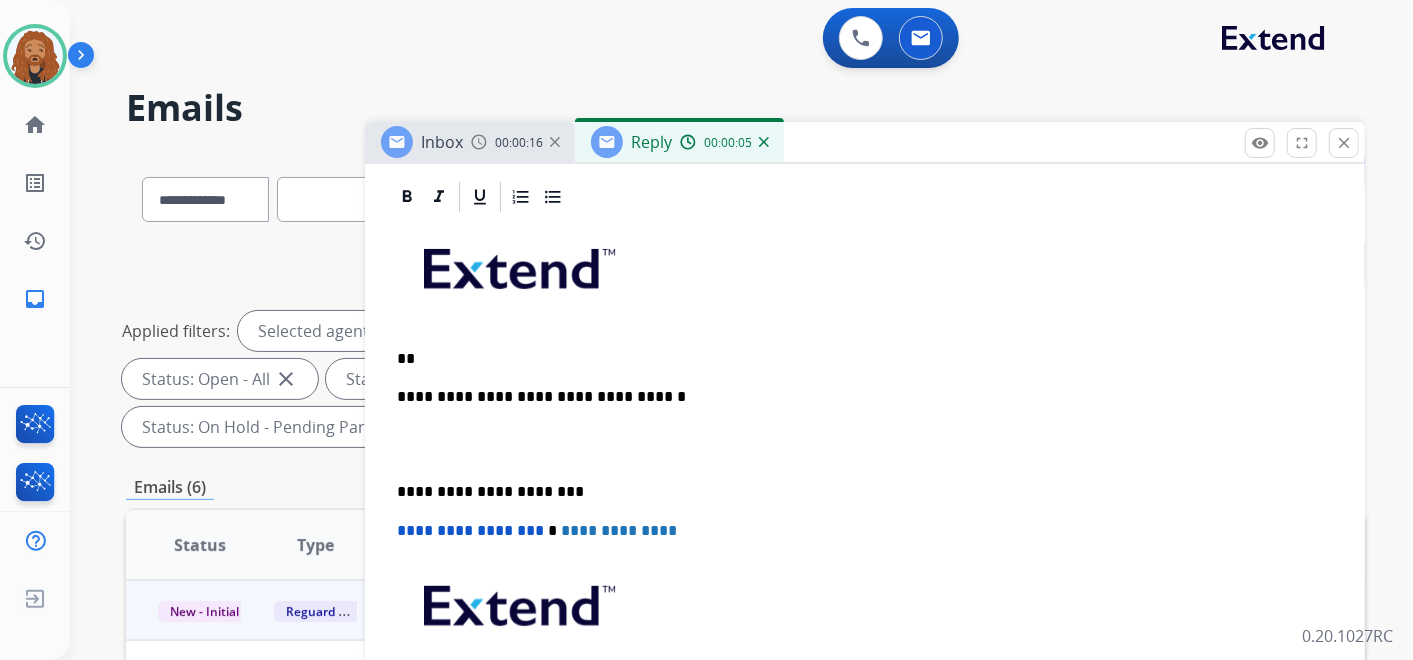 type 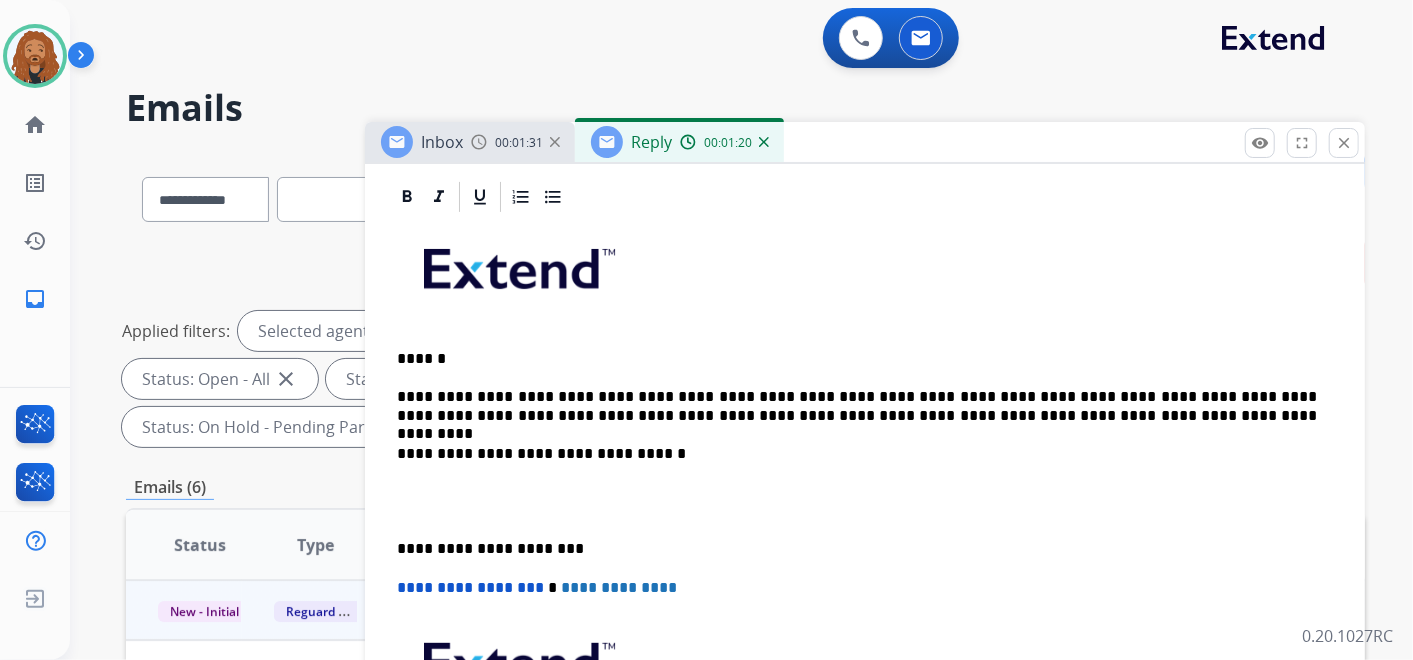 click at bounding box center (865, 501) 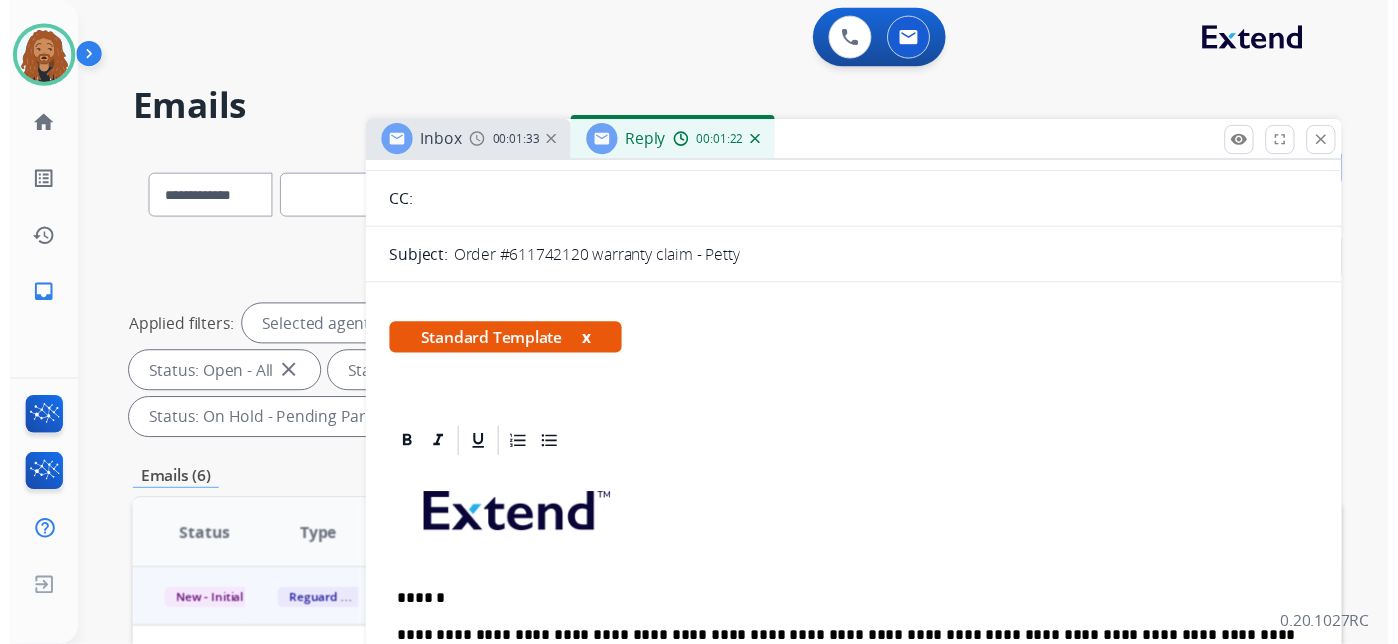 scroll, scrollTop: 0, scrollLeft: 0, axis: both 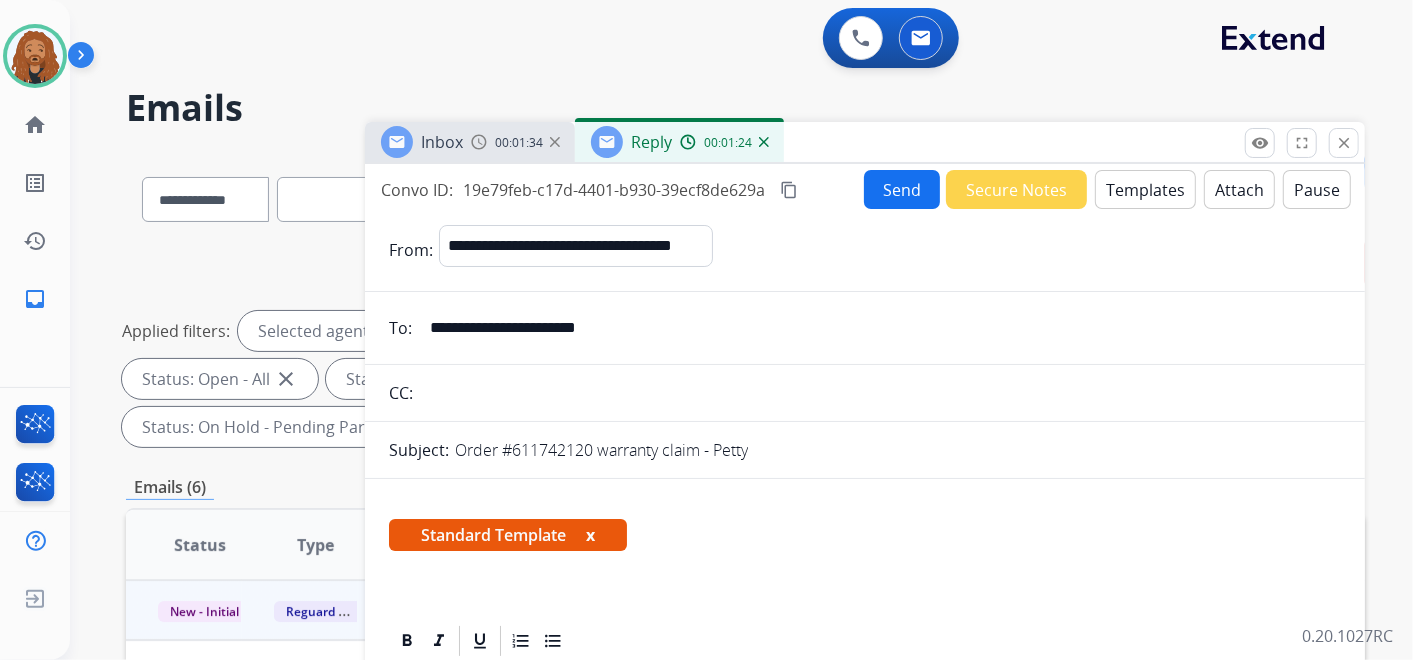 click on "Send" at bounding box center (902, 189) 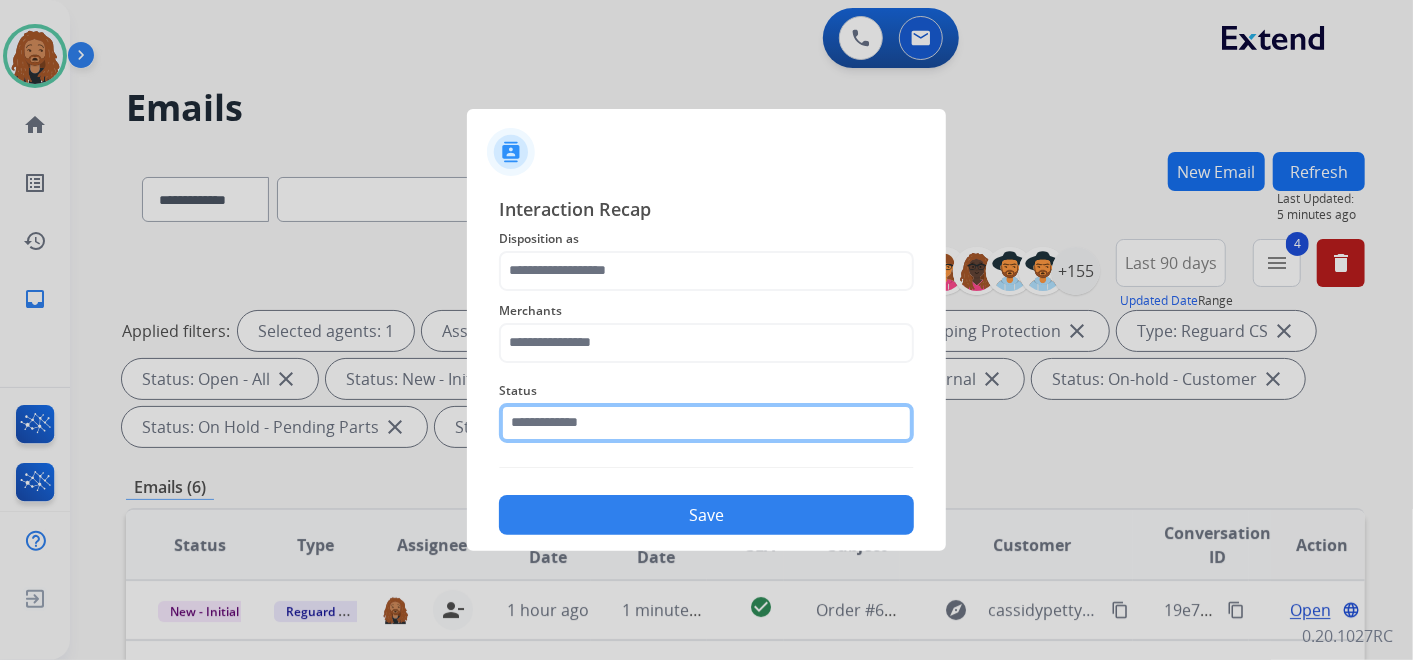 click 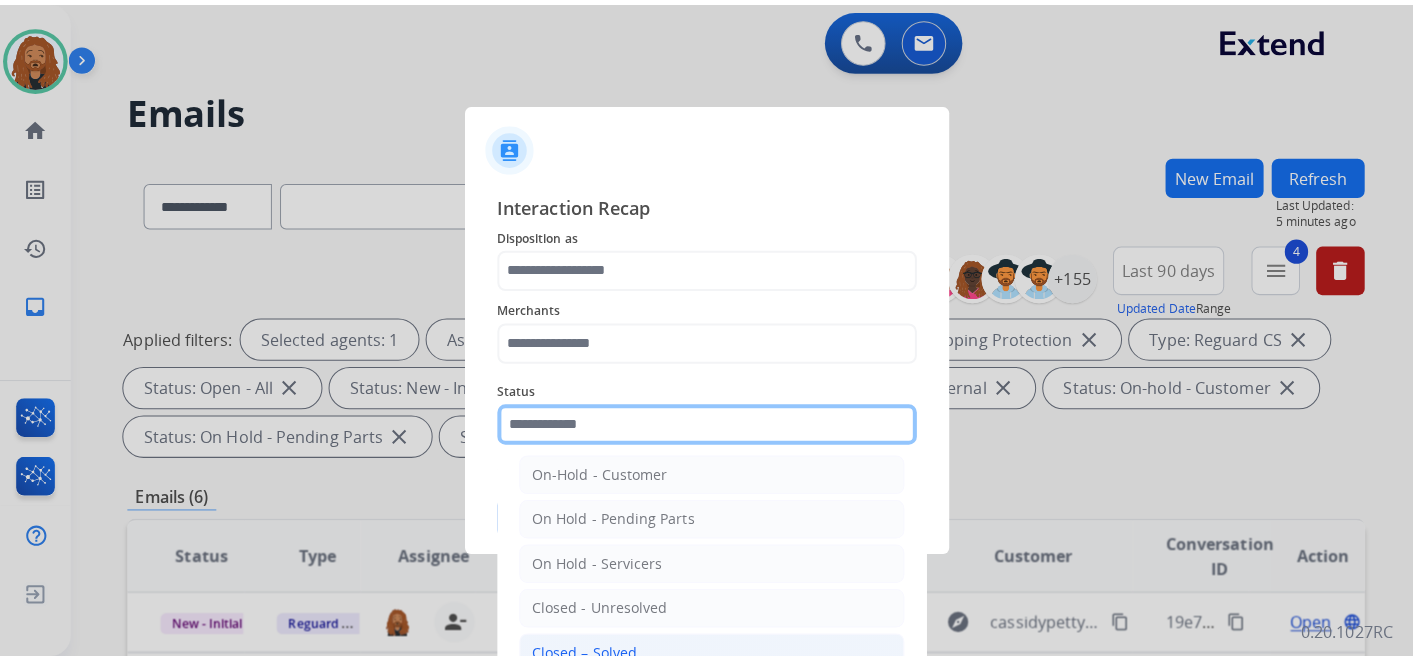 scroll, scrollTop: 114, scrollLeft: 0, axis: vertical 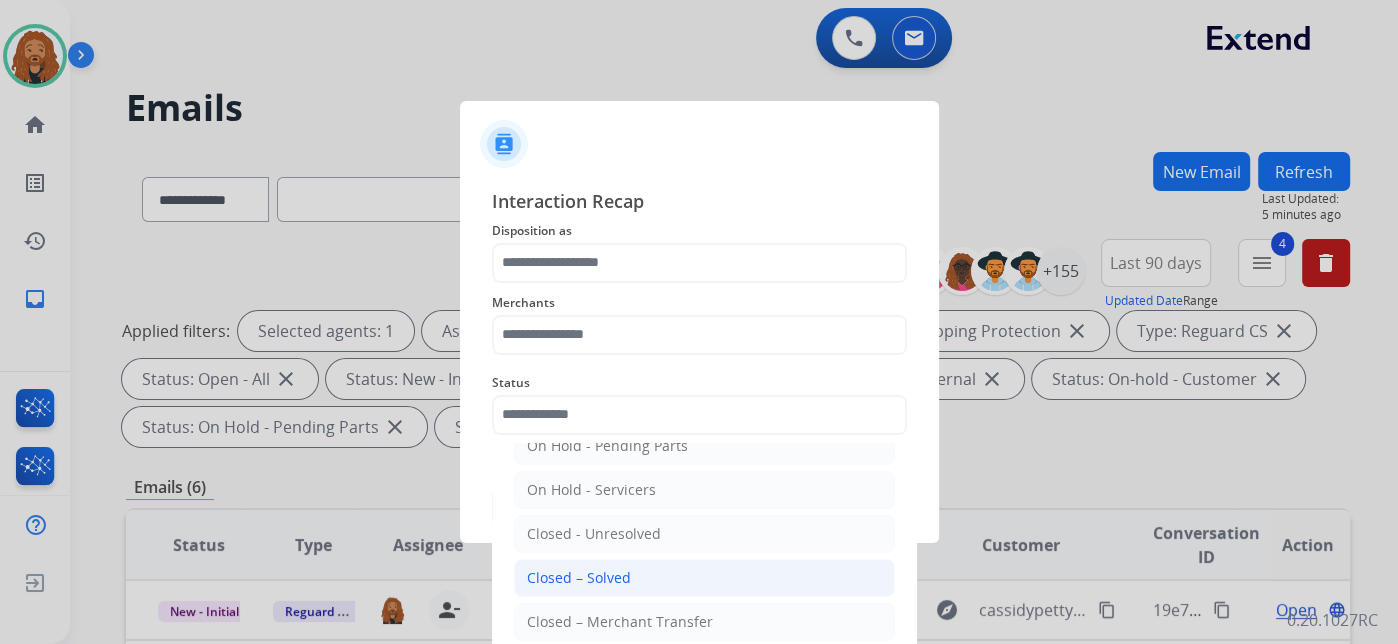 click on "Closed – Solved" 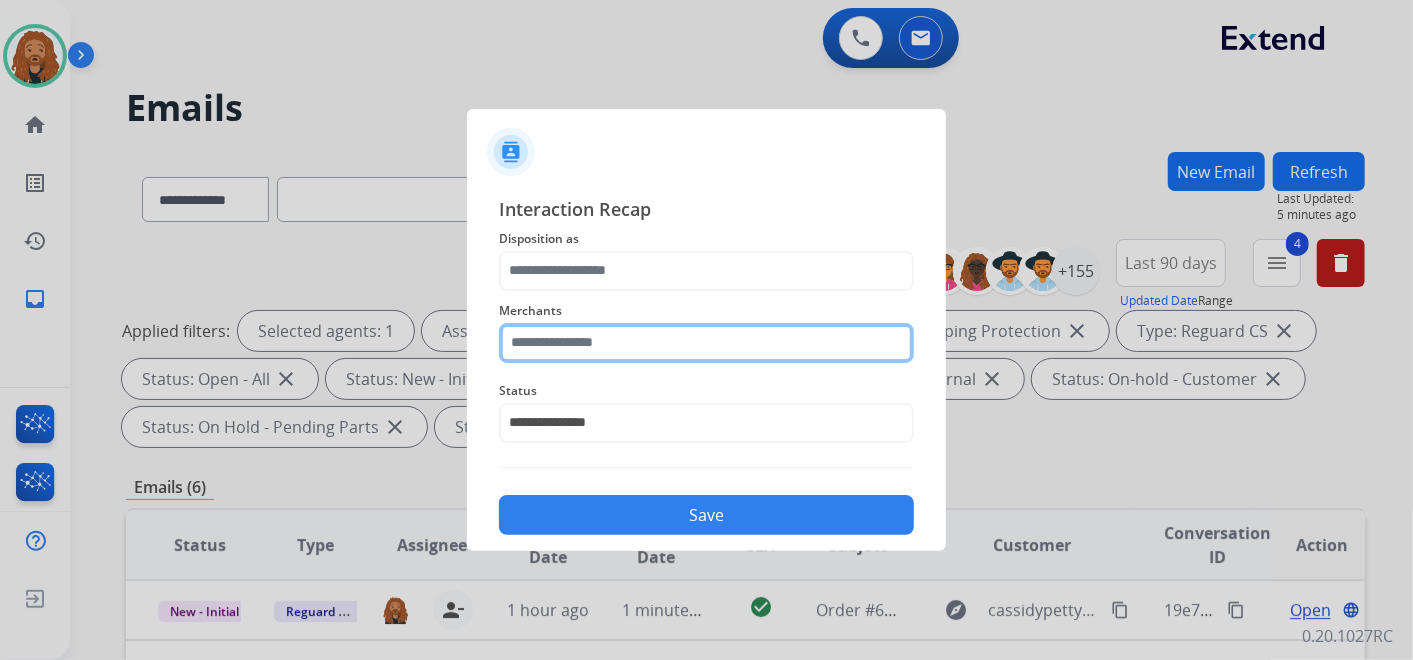 click 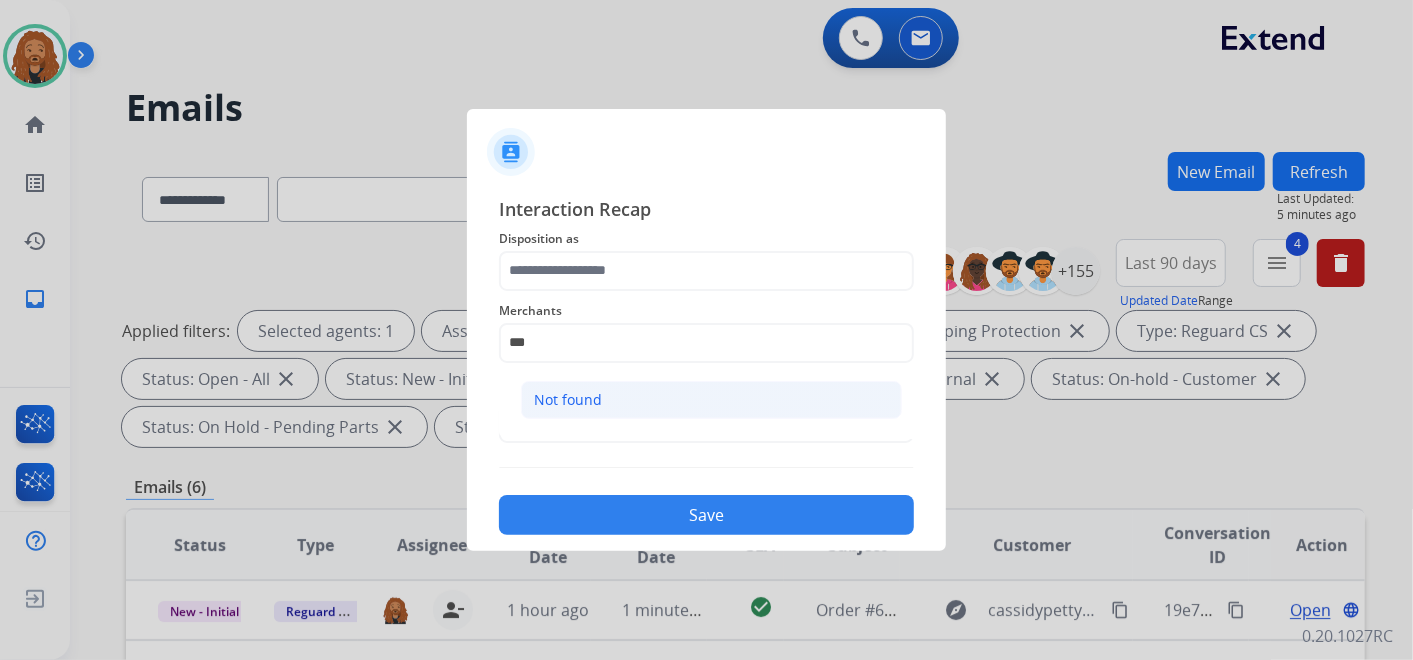 click on "Not found" 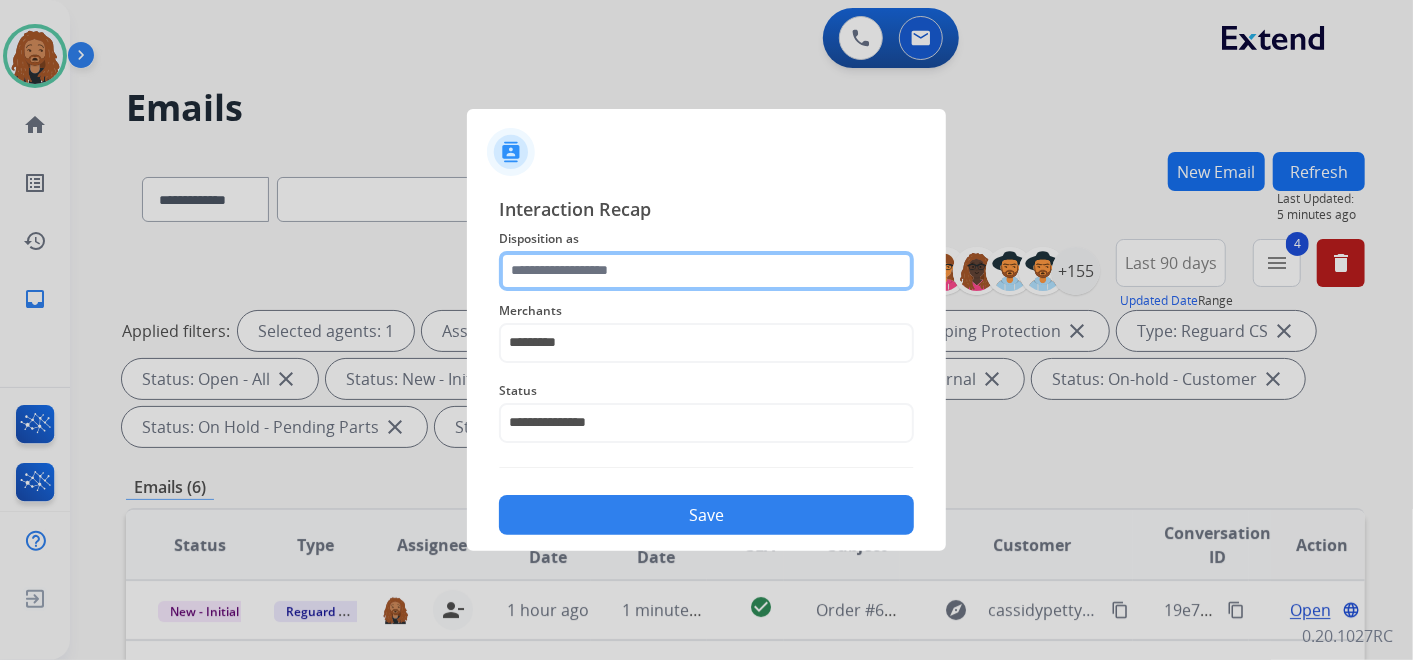 click 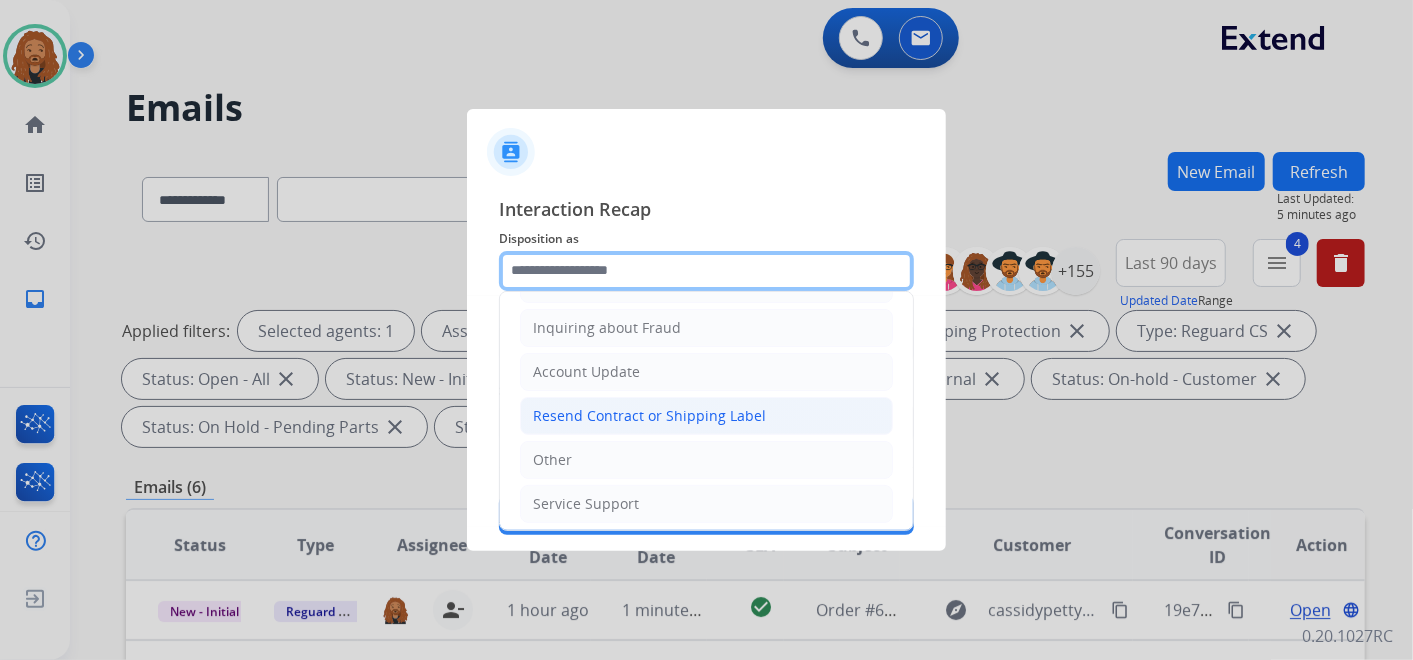 scroll, scrollTop: 82, scrollLeft: 0, axis: vertical 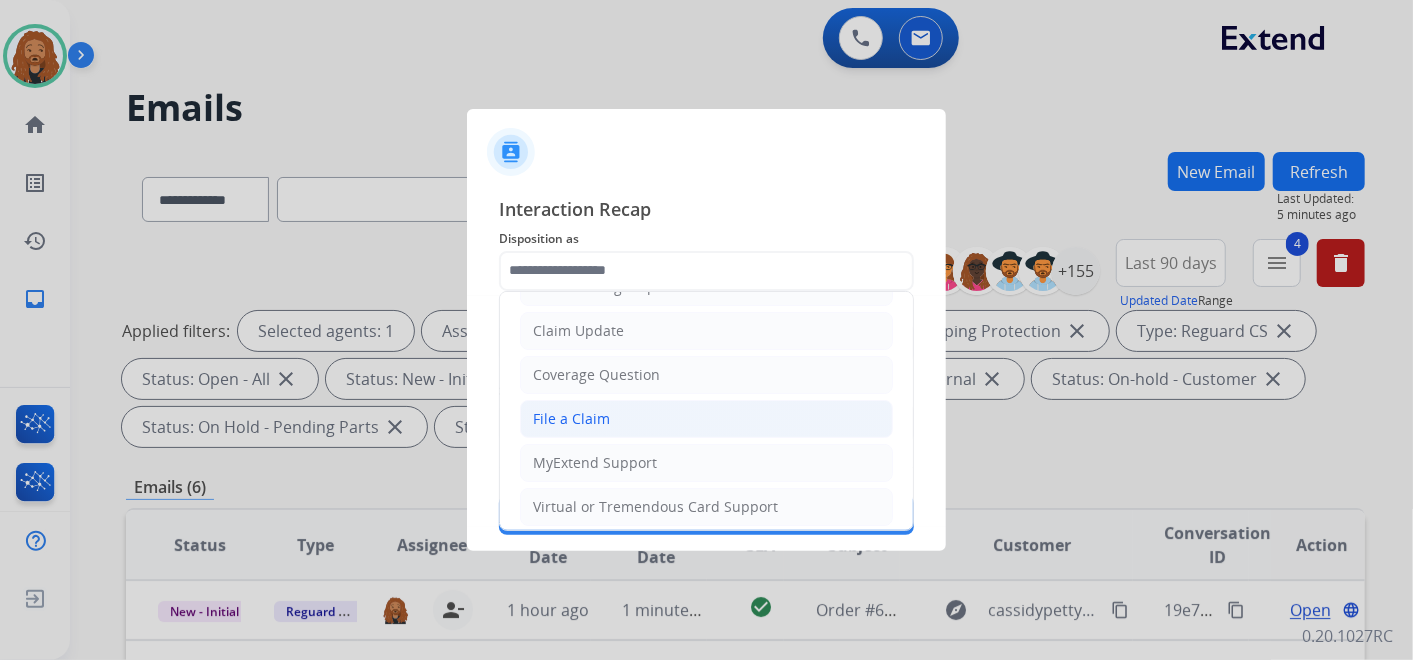 click on "File a Claim" 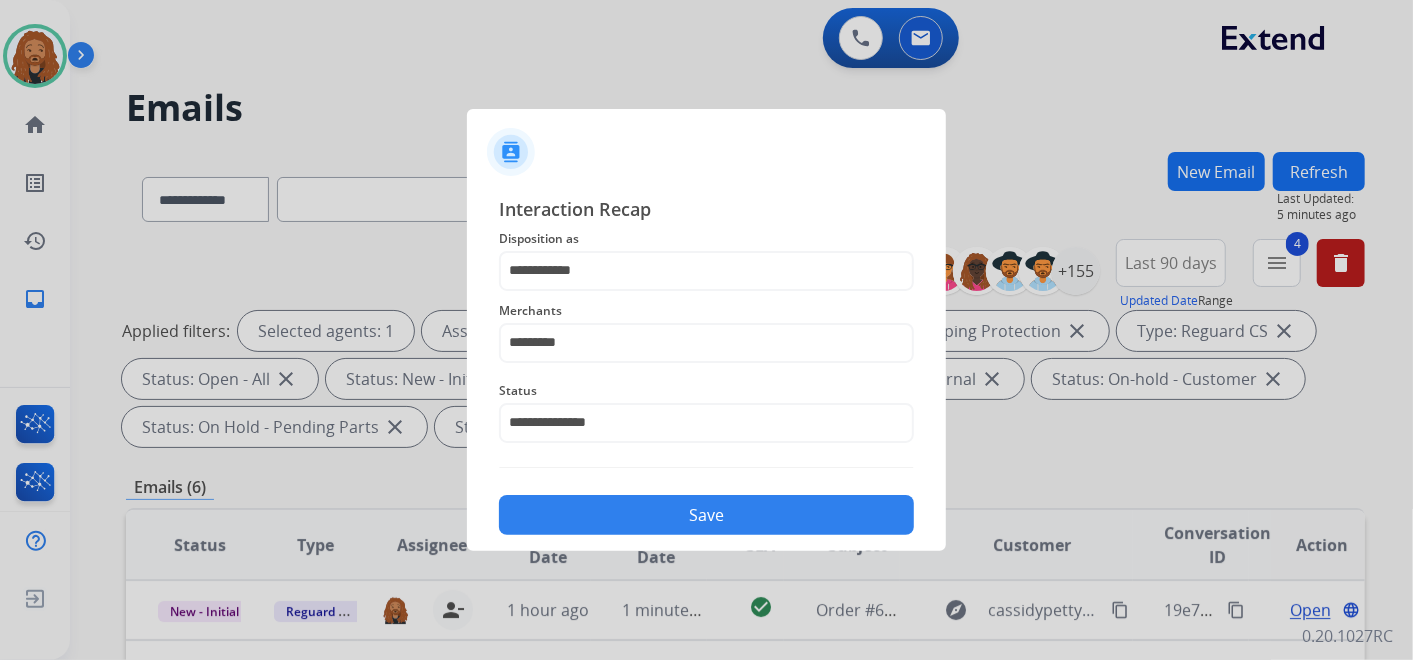 click on "Save" 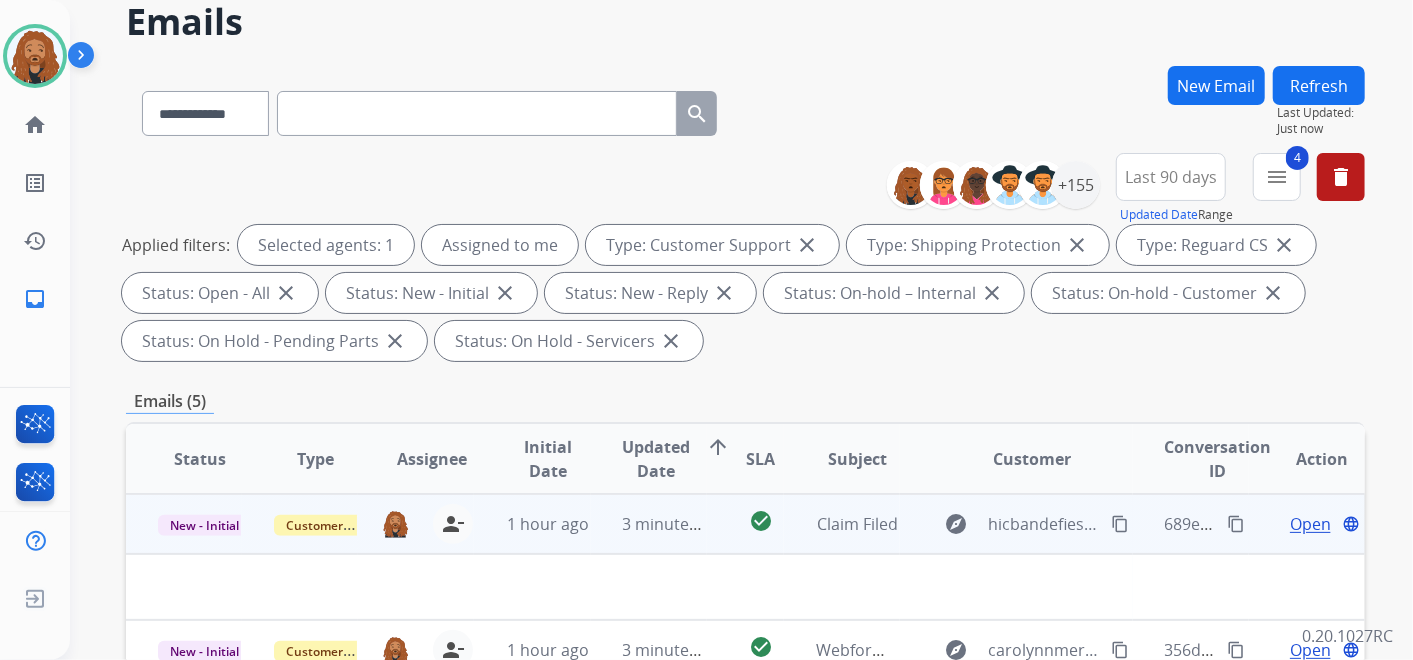 scroll, scrollTop: 222, scrollLeft: 0, axis: vertical 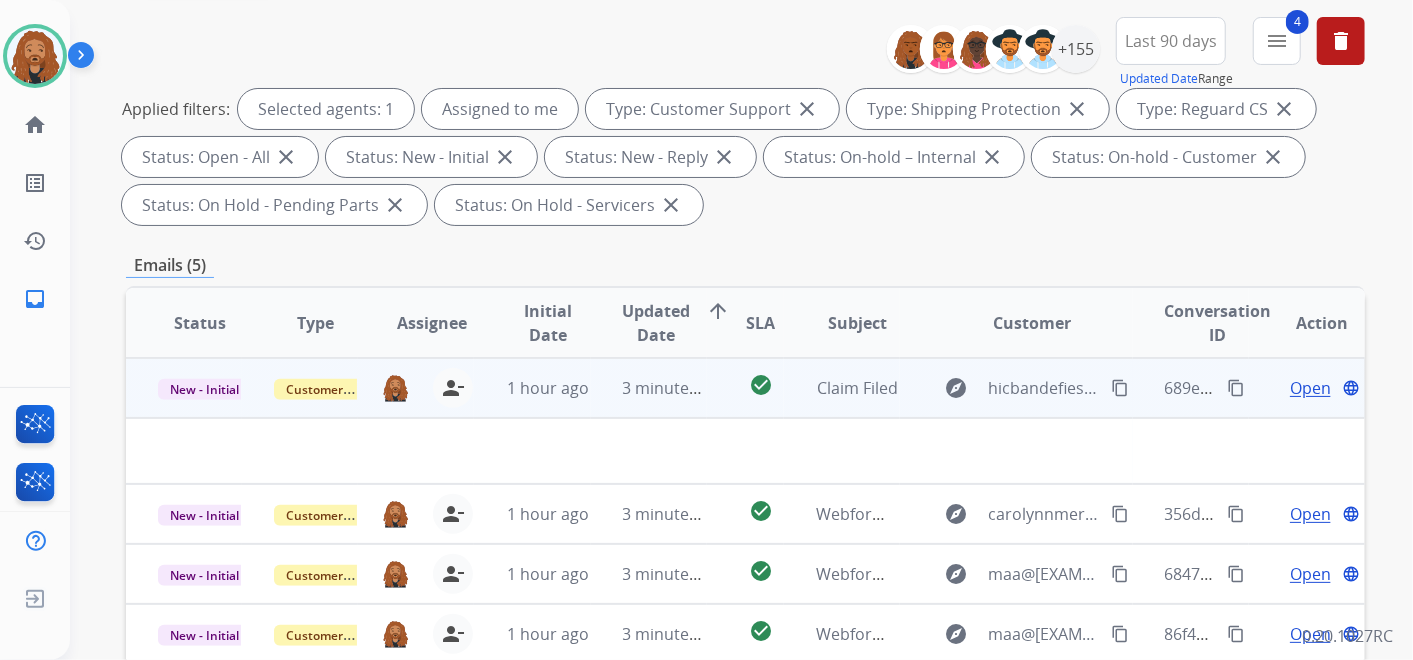 click on "Open" at bounding box center [1310, 388] 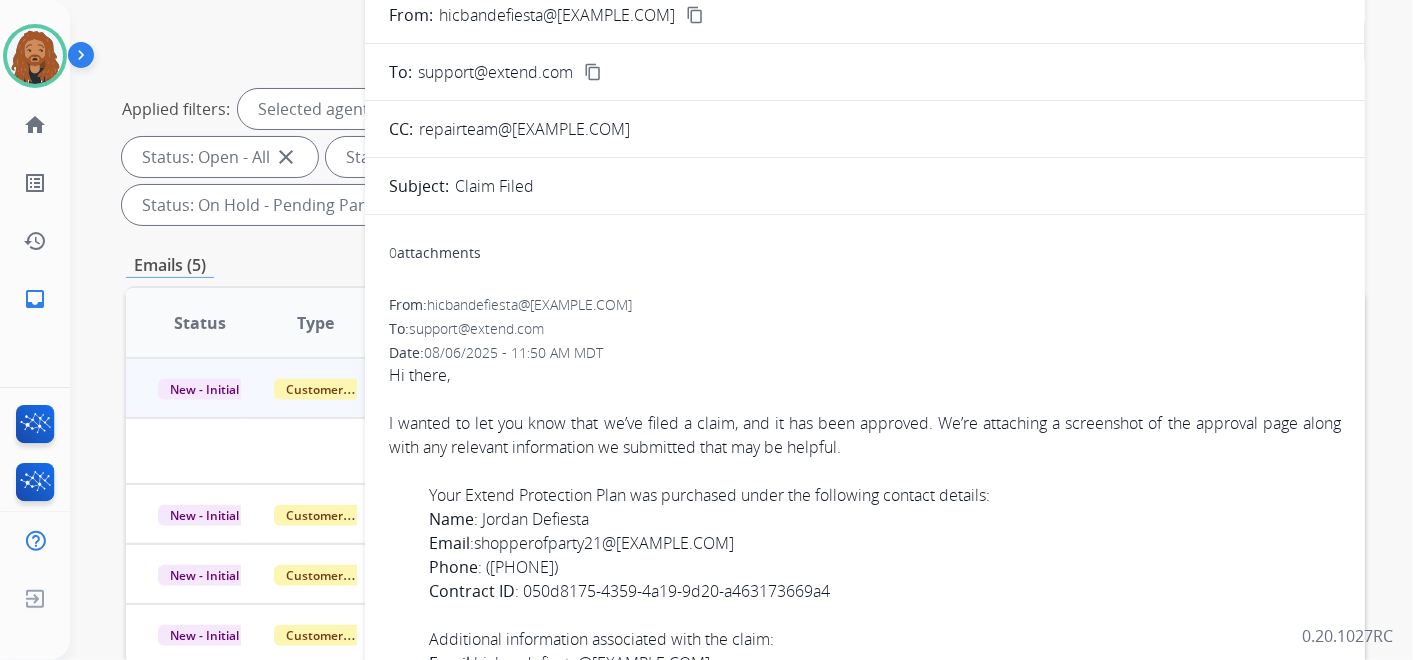 scroll, scrollTop: 117, scrollLeft: 0, axis: vertical 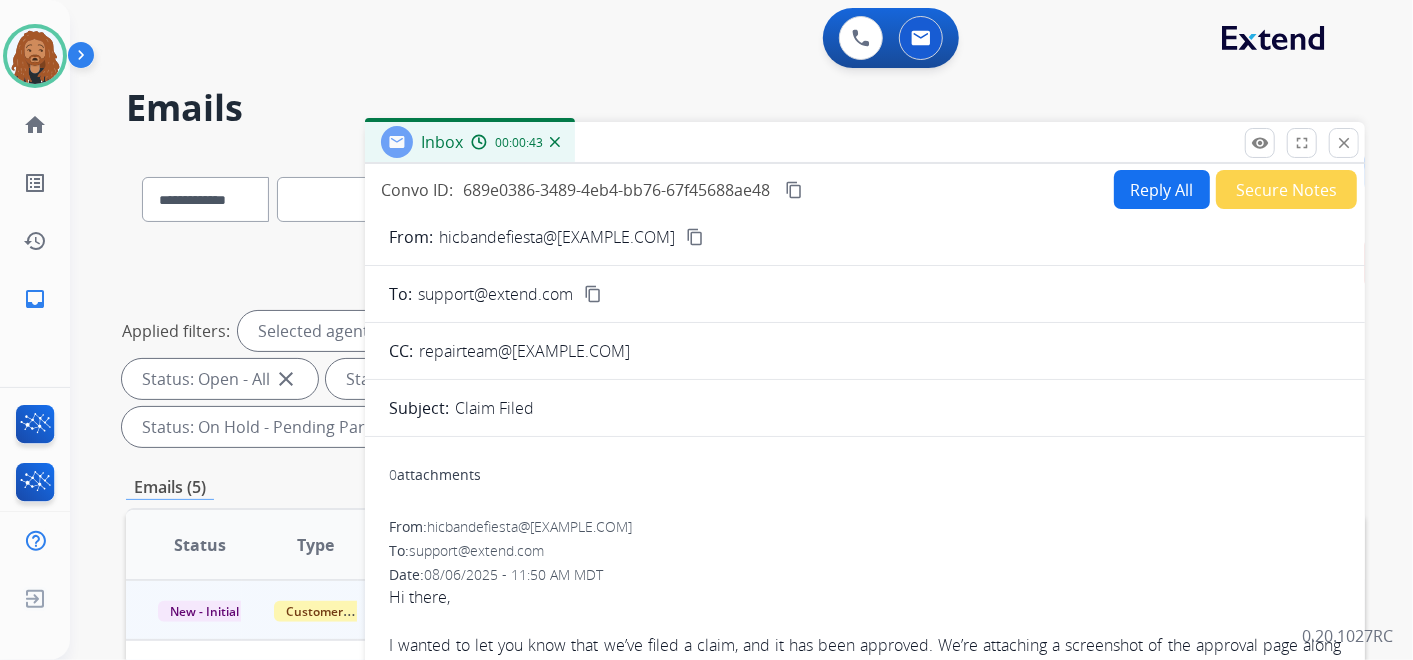 drag, startPoint x: 651, startPoint y: 237, endPoint x: 620, endPoint y: 243, distance: 31.575306 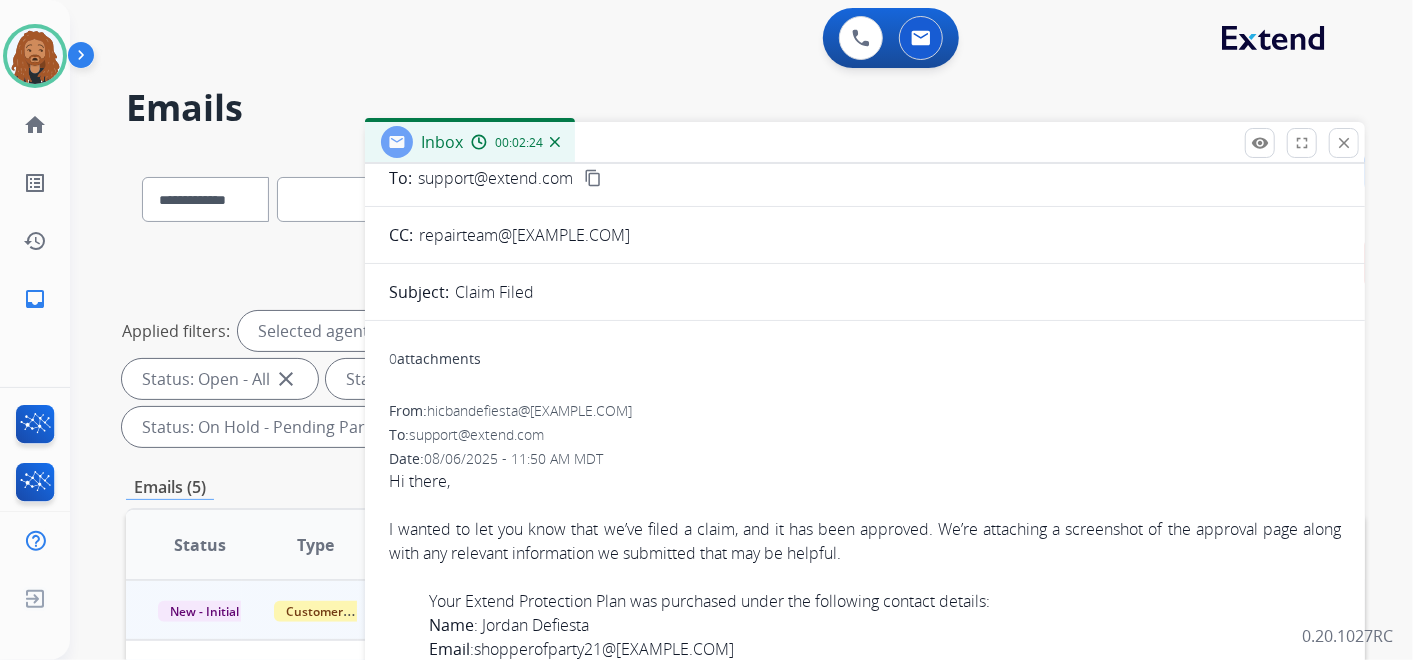 scroll, scrollTop: 117, scrollLeft: 0, axis: vertical 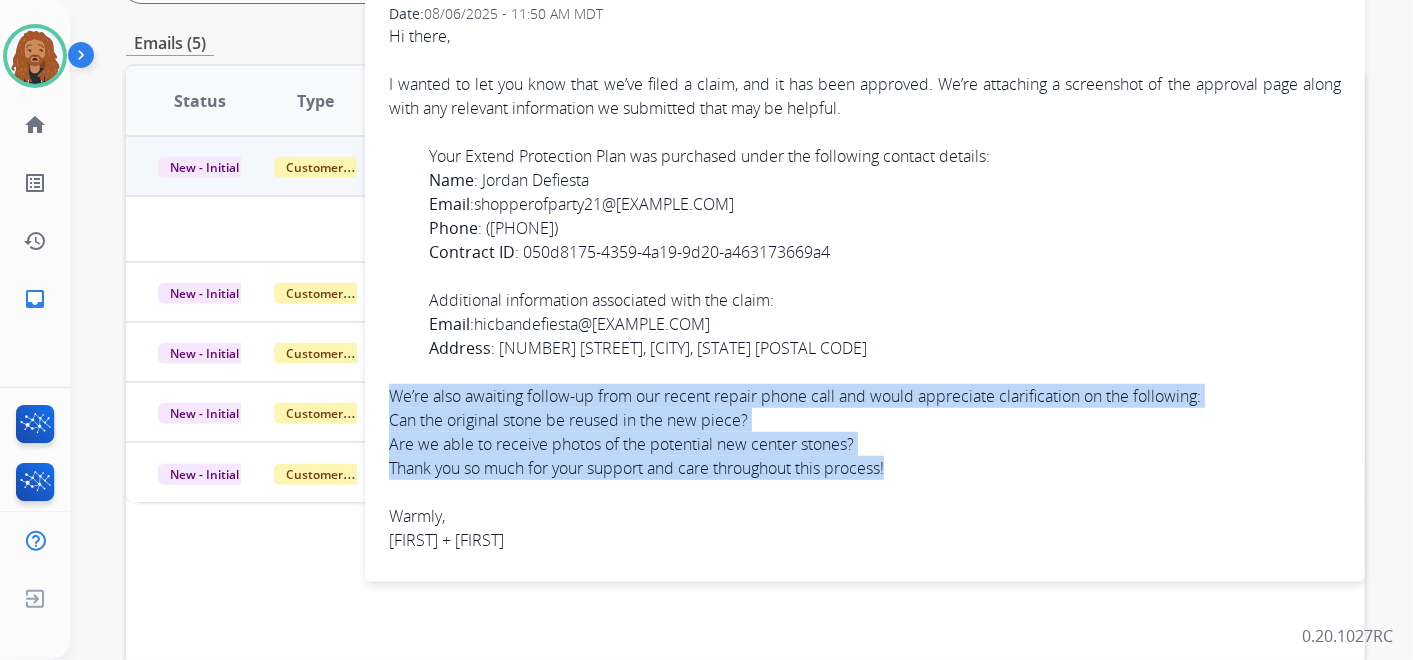 drag, startPoint x: 391, startPoint y: 394, endPoint x: 906, endPoint y: 473, distance: 521.024 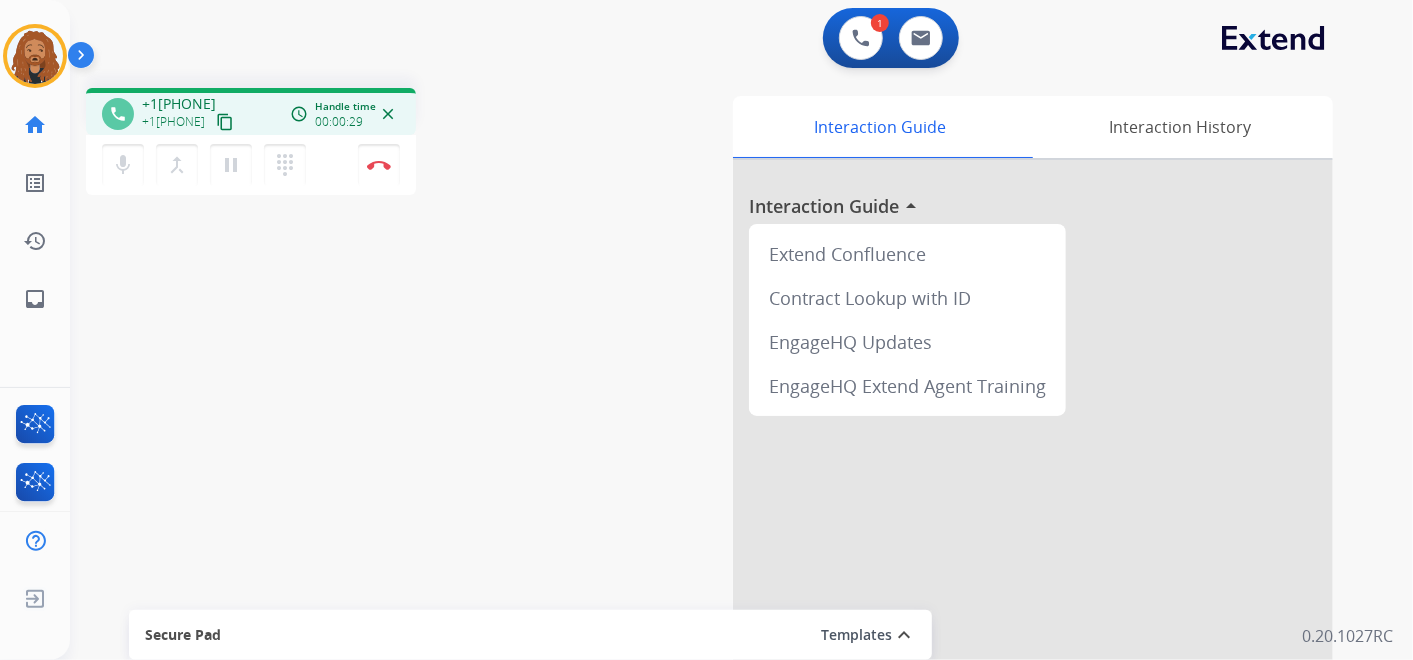 click on "content_copy" at bounding box center [225, 122] 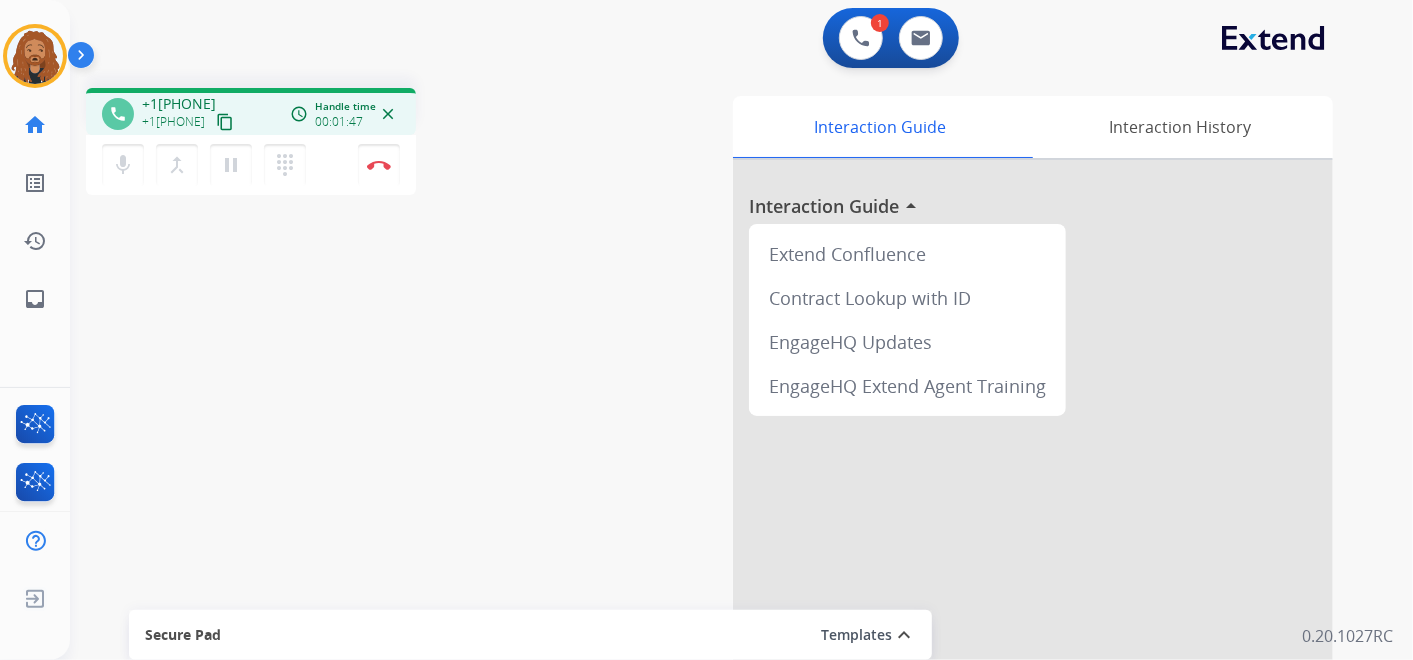 click on "content_copy" at bounding box center (225, 122) 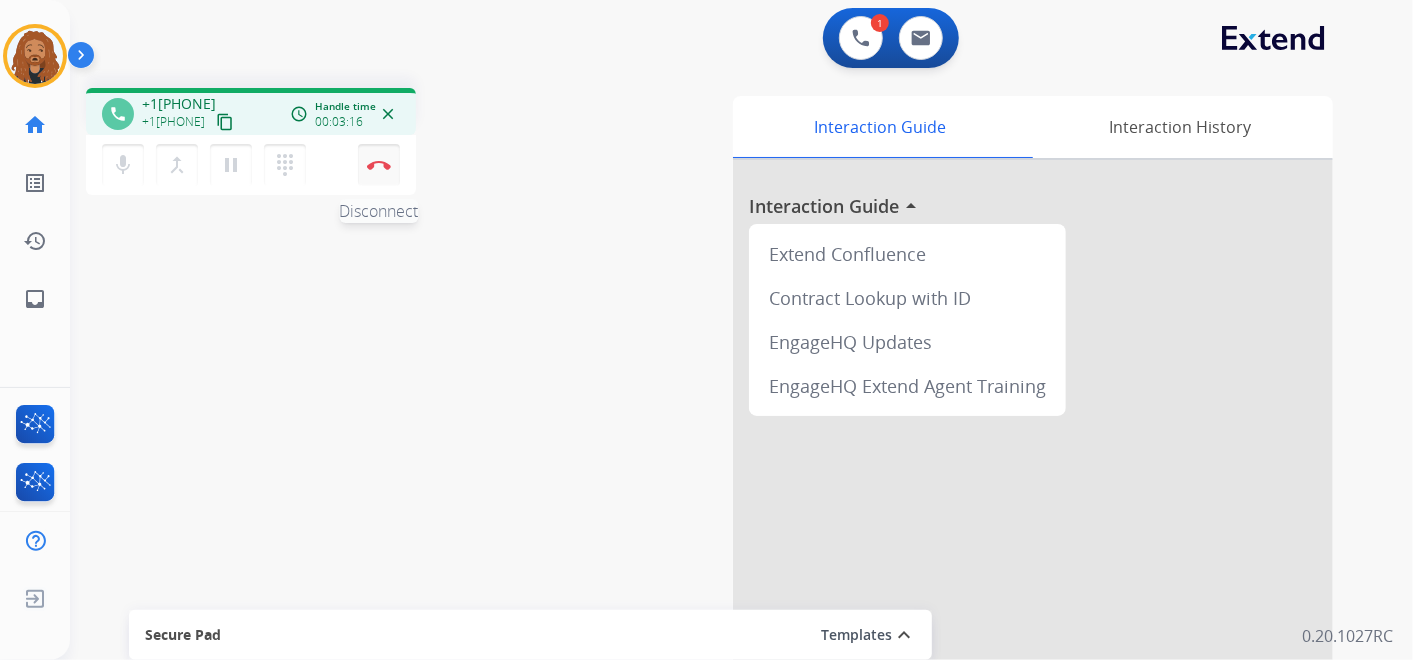 click on "Disconnect" at bounding box center [379, 165] 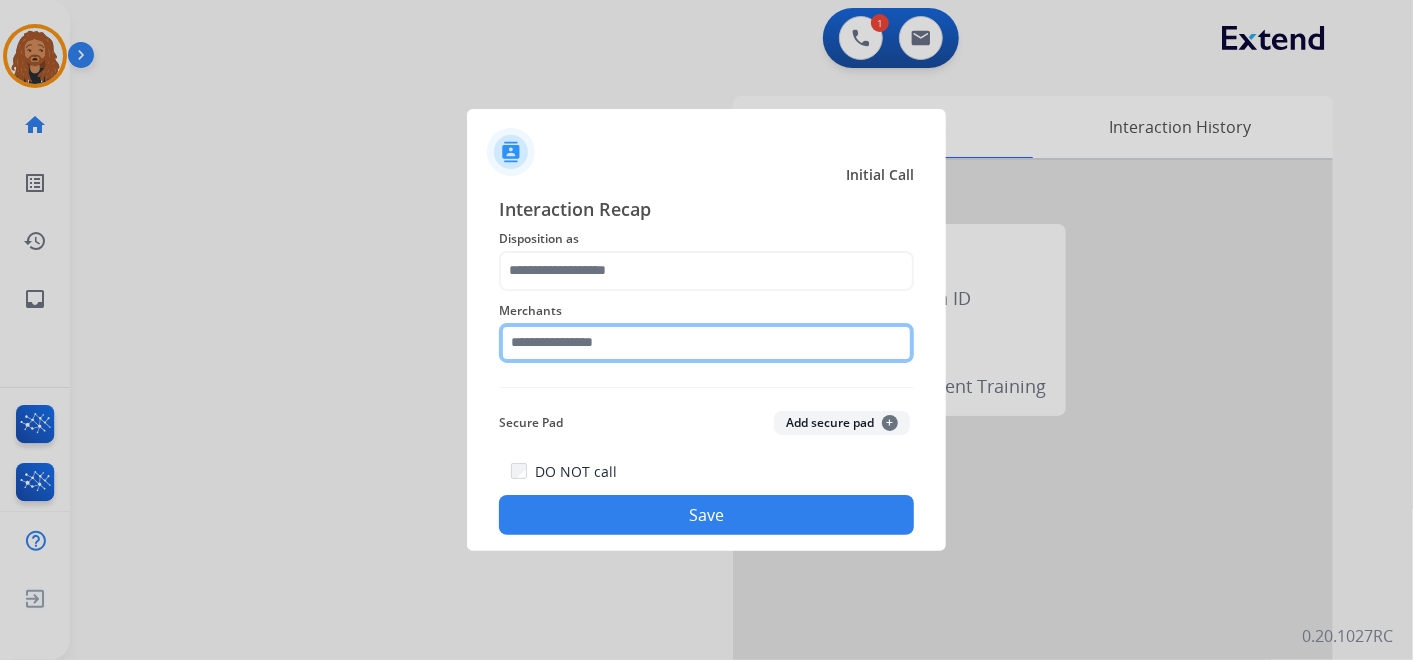 click 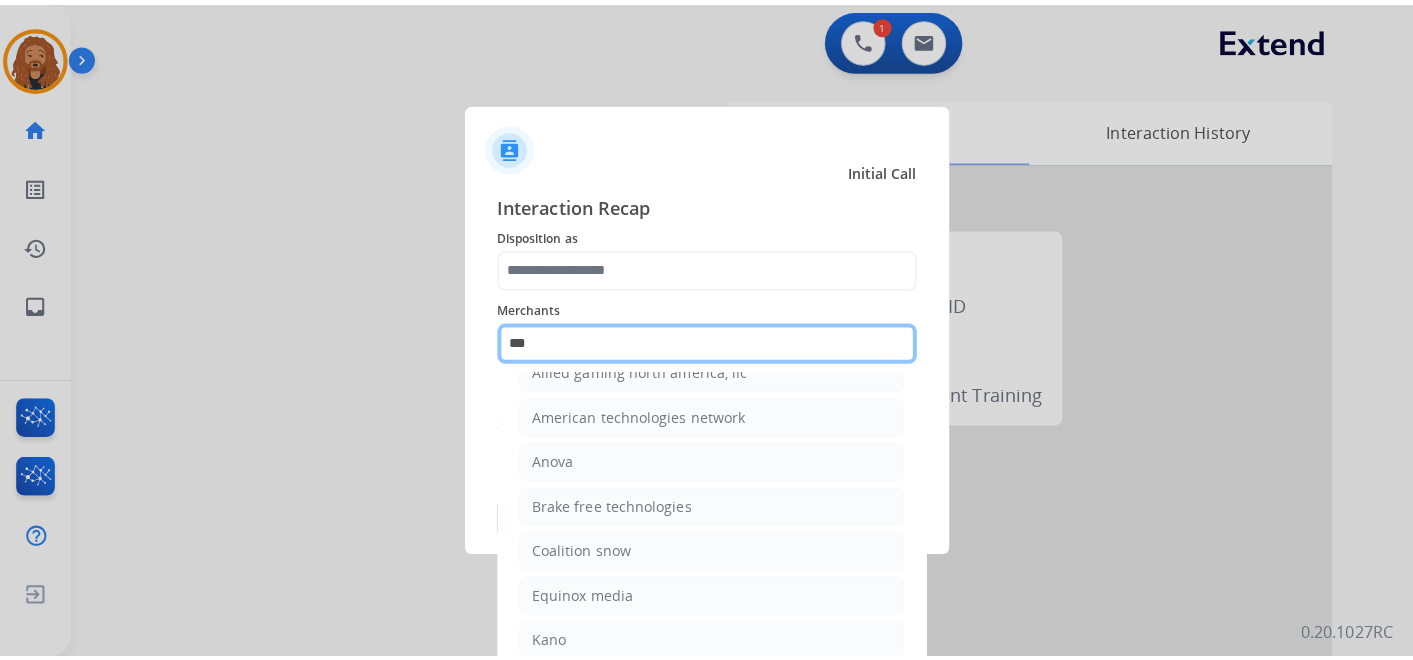 scroll, scrollTop: 0, scrollLeft: 0, axis: both 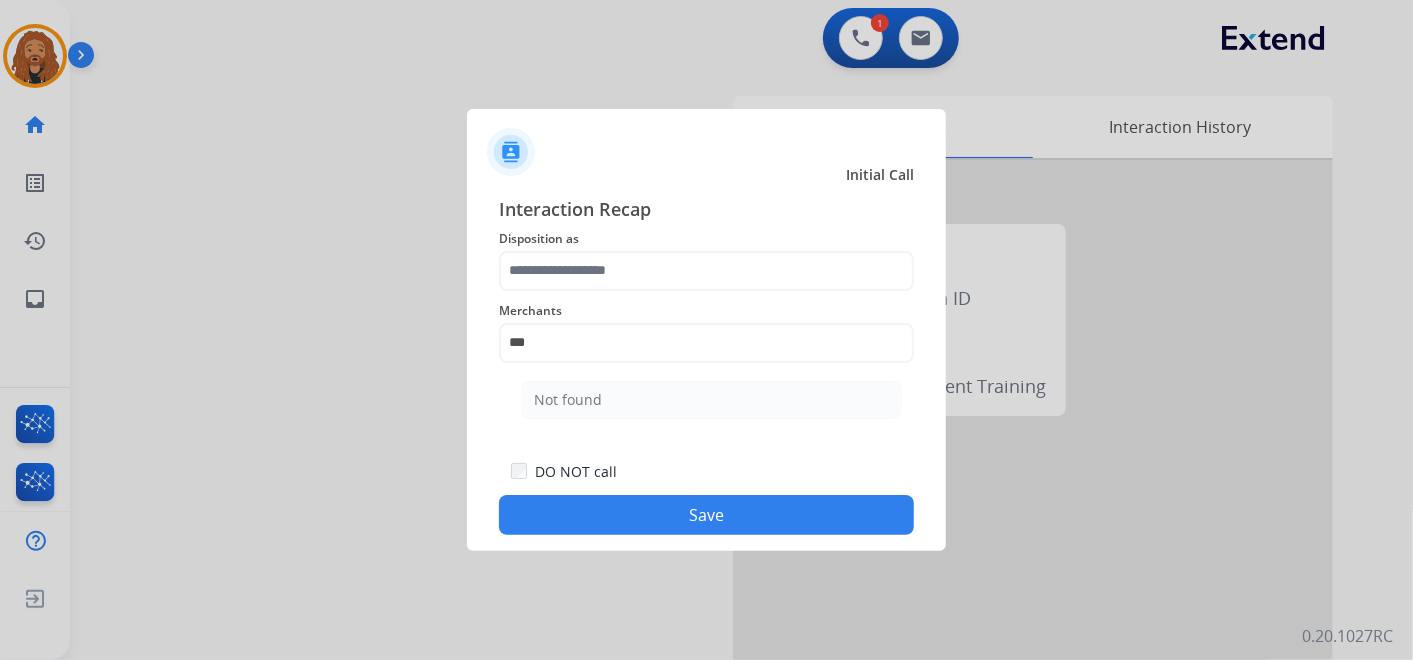 click on "Not found" 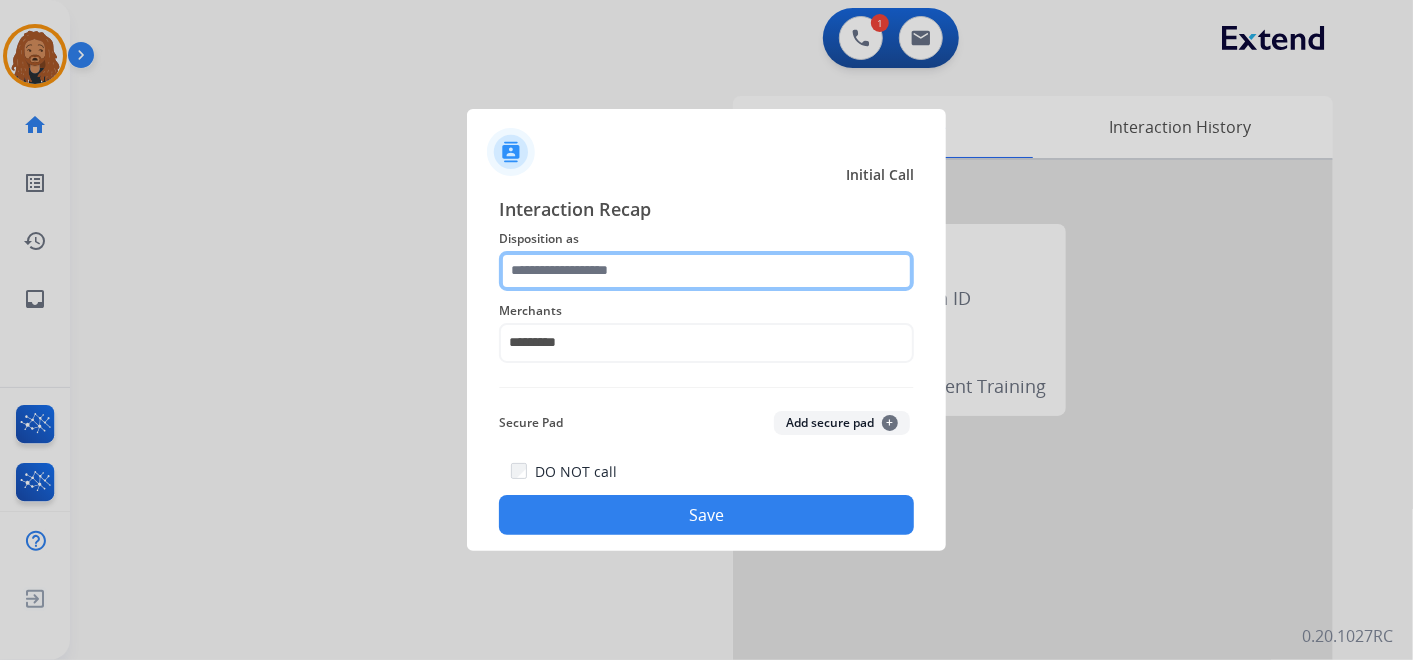 click 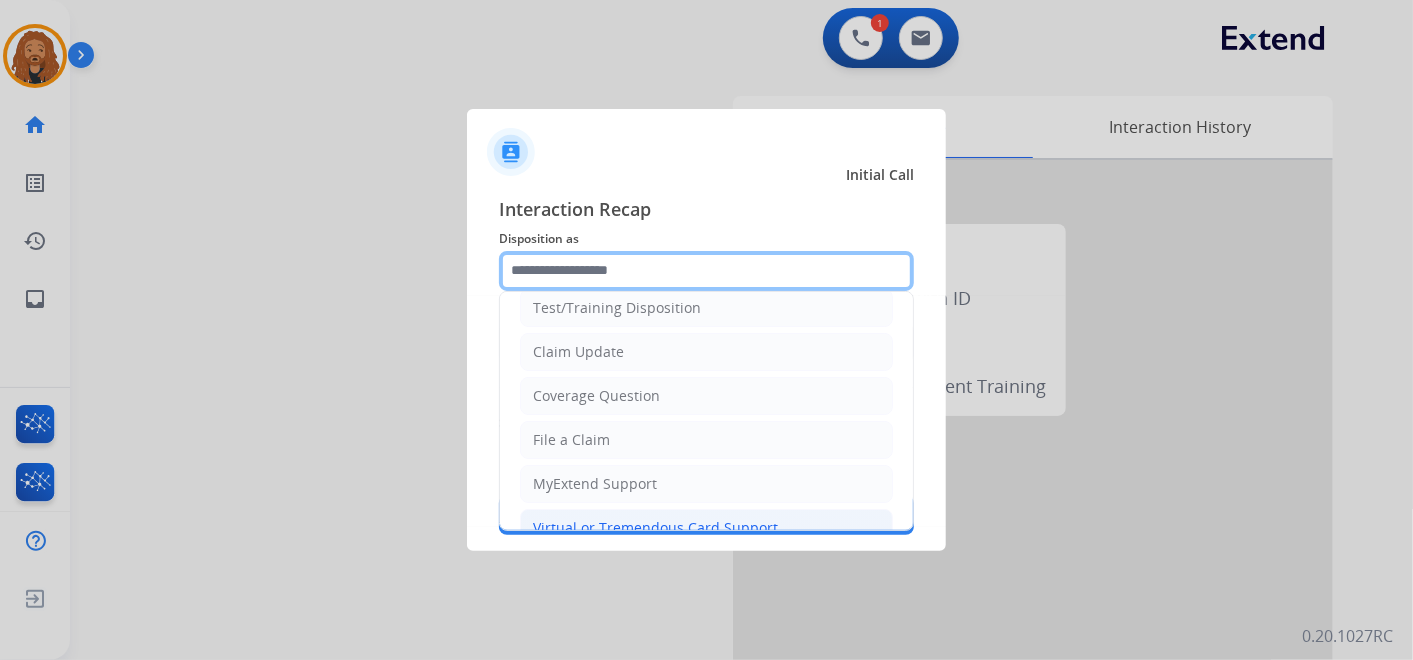 scroll, scrollTop: 111, scrollLeft: 0, axis: vertical 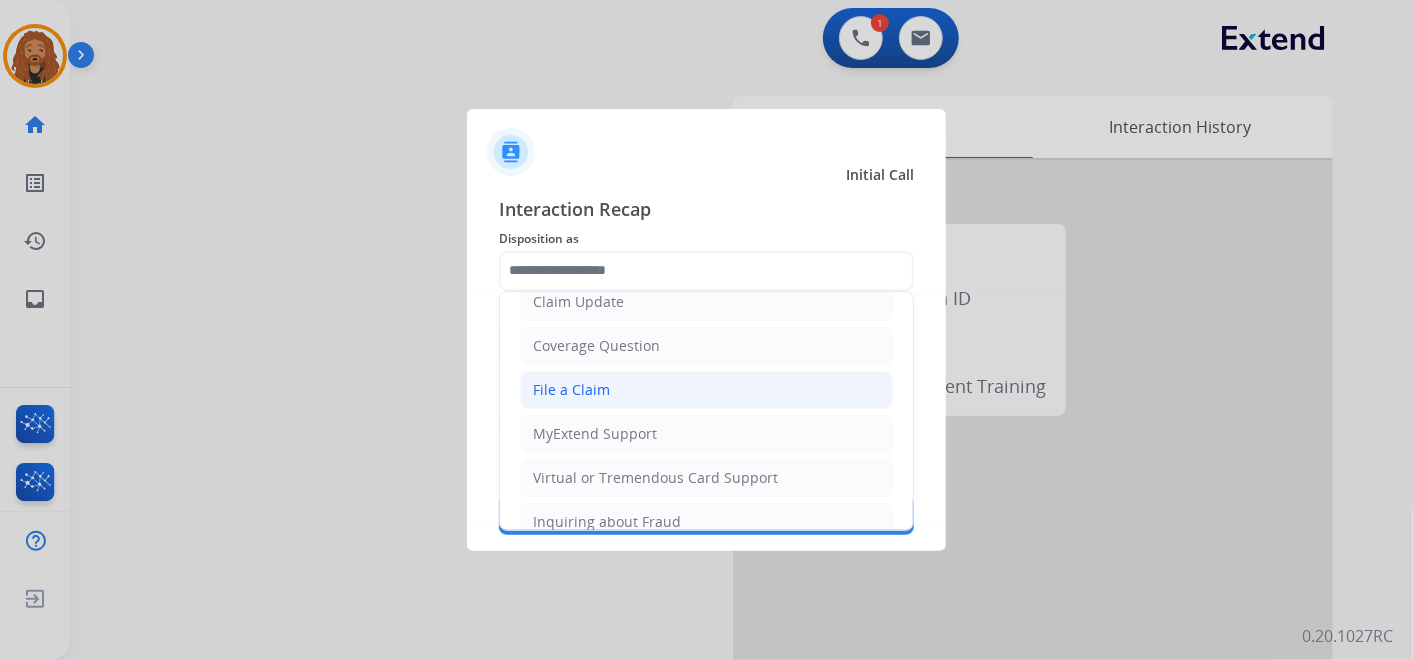 click on "File a Claim" 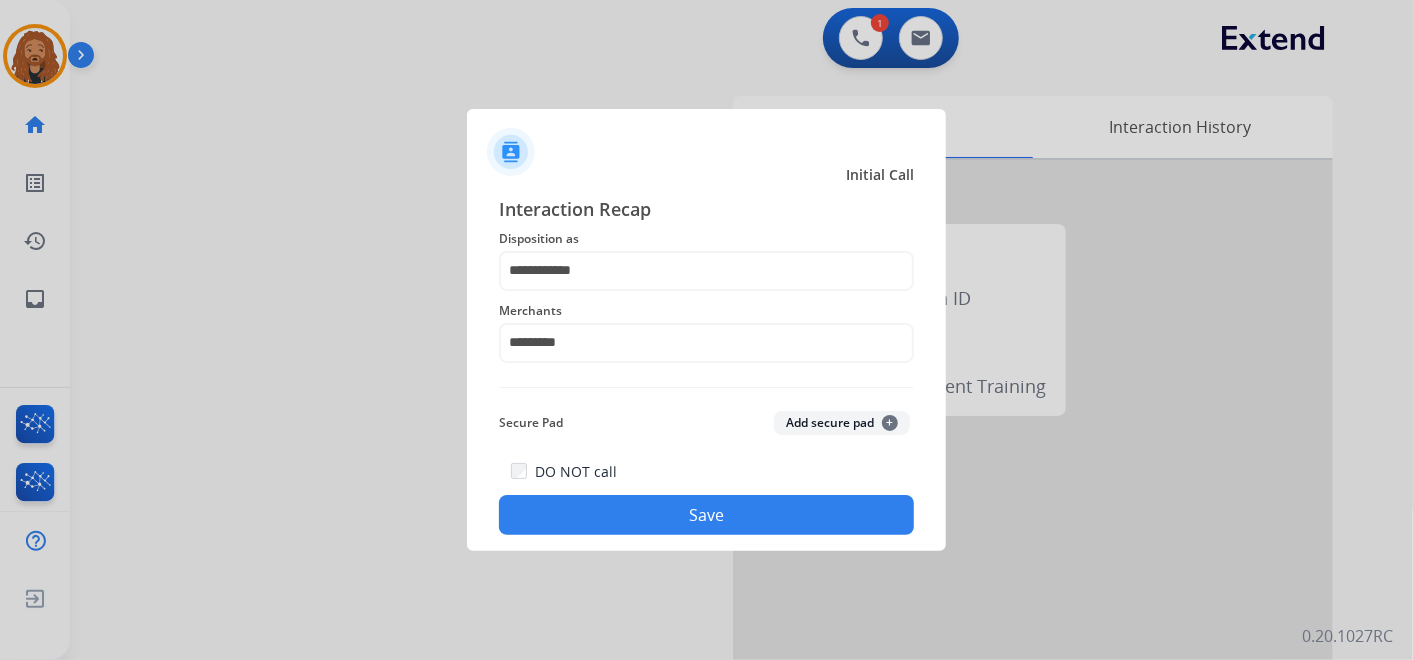 click on "Save" 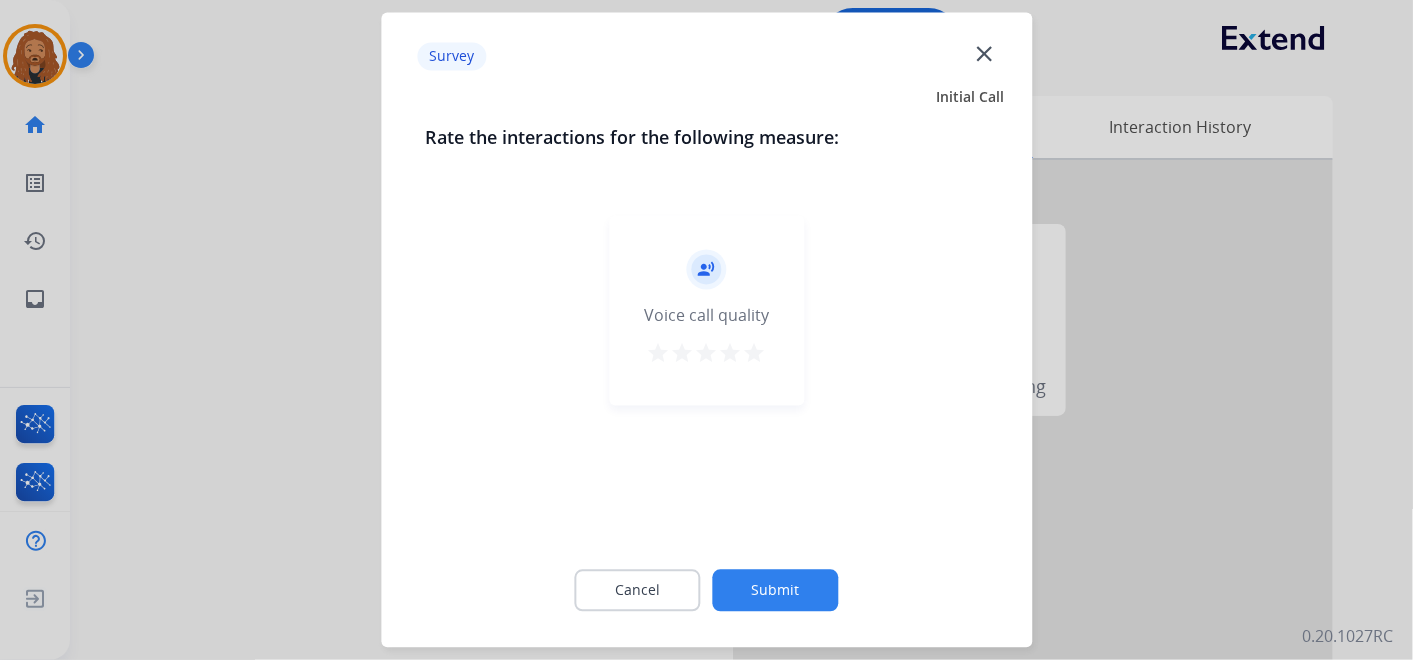 click on "star" at bounding box center (755, 354) 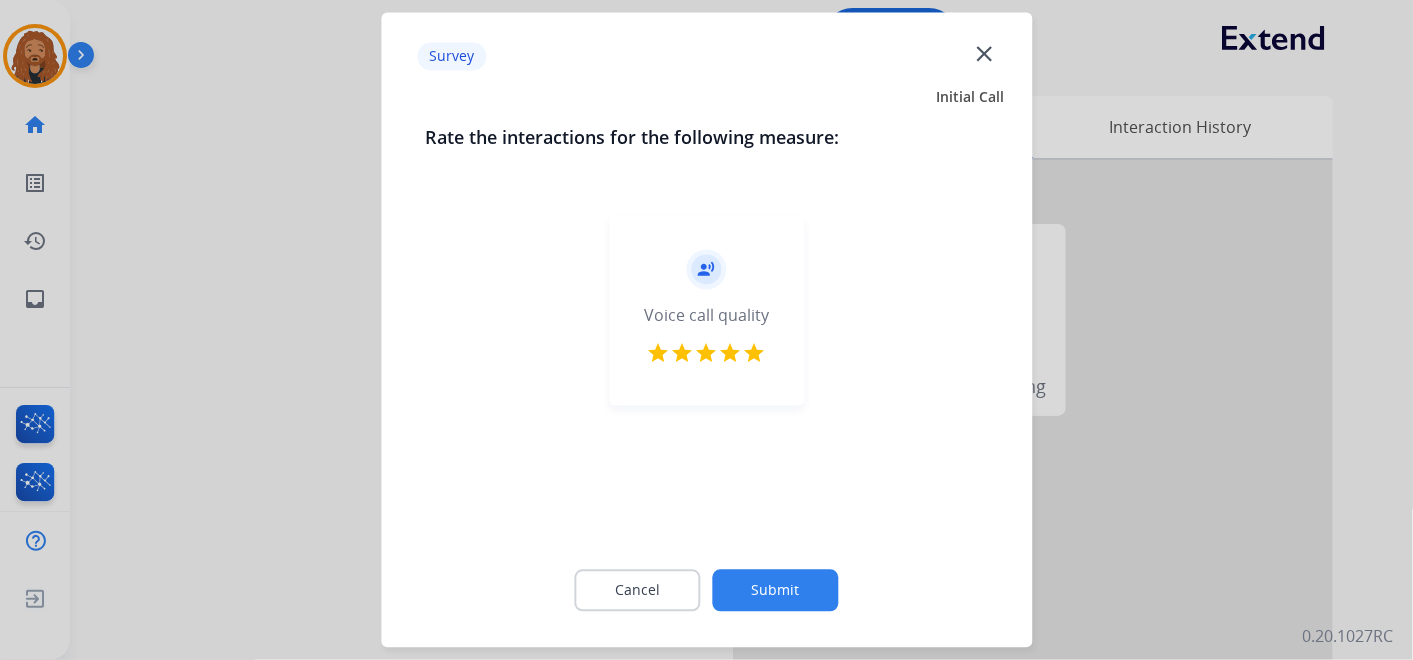 click on "Submit" 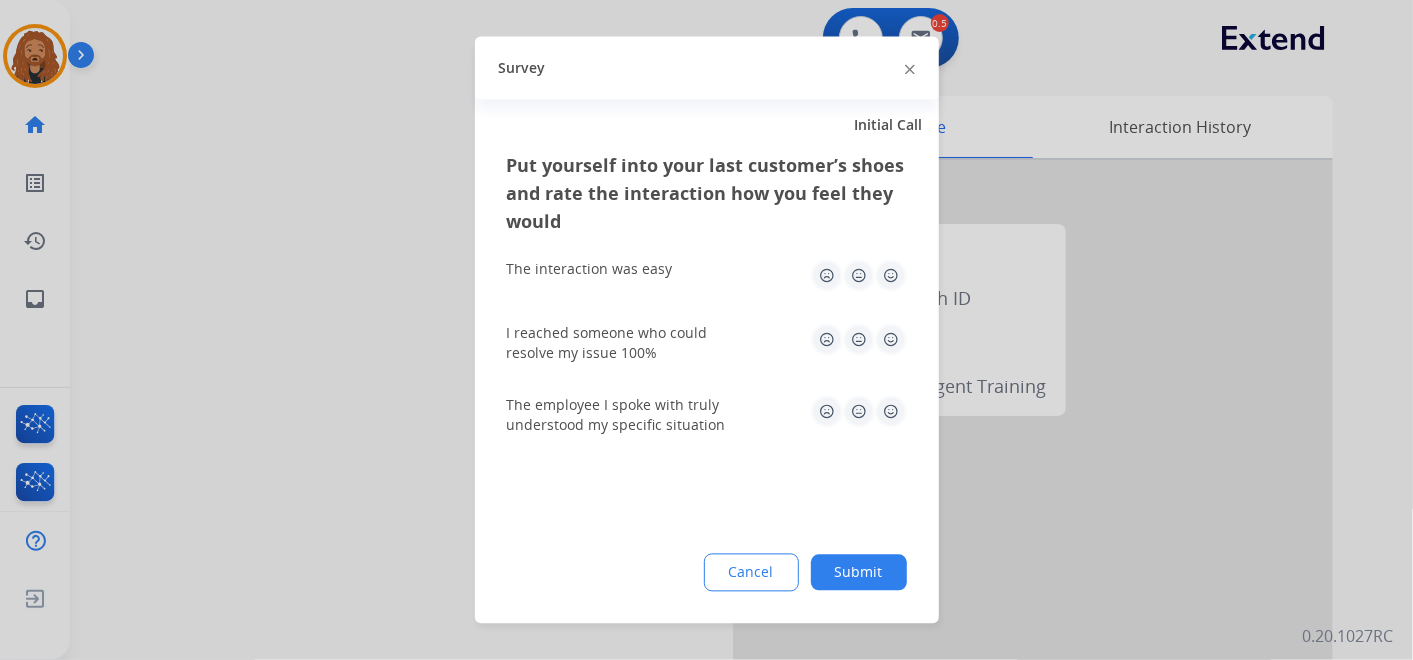 click on "Submit" 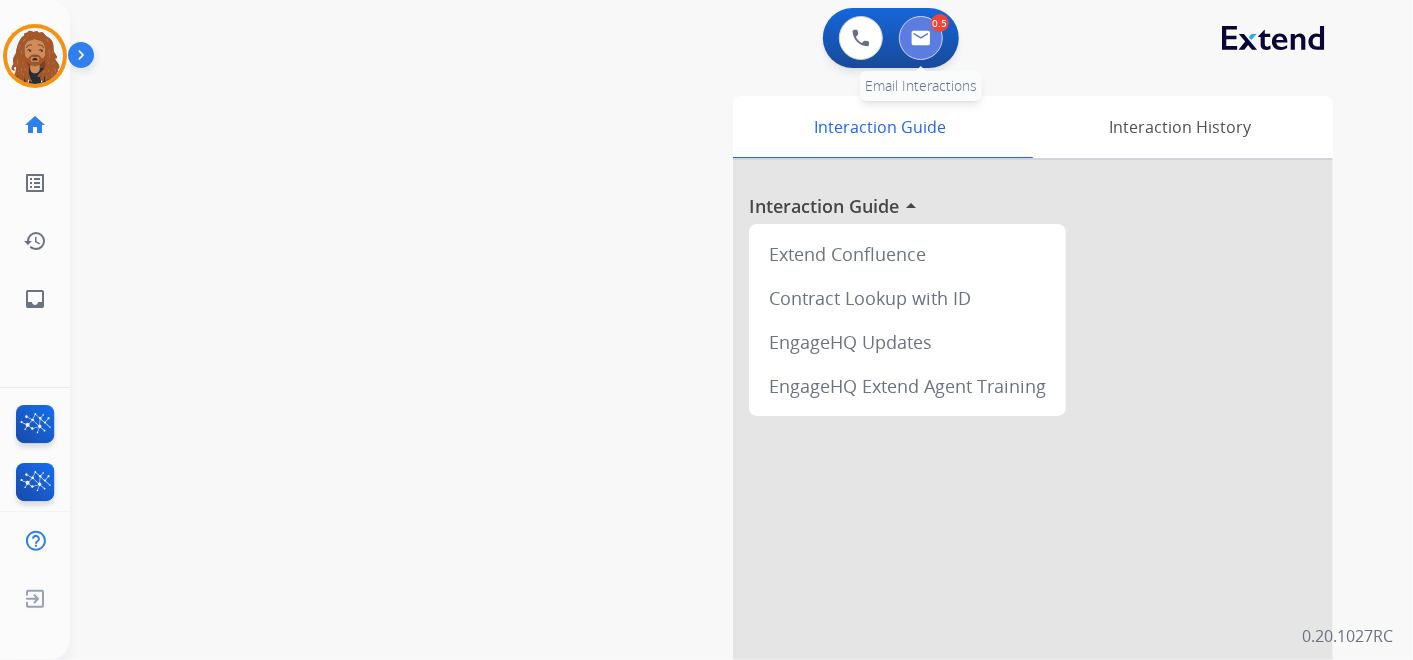 click at bounding box center (921, 38) 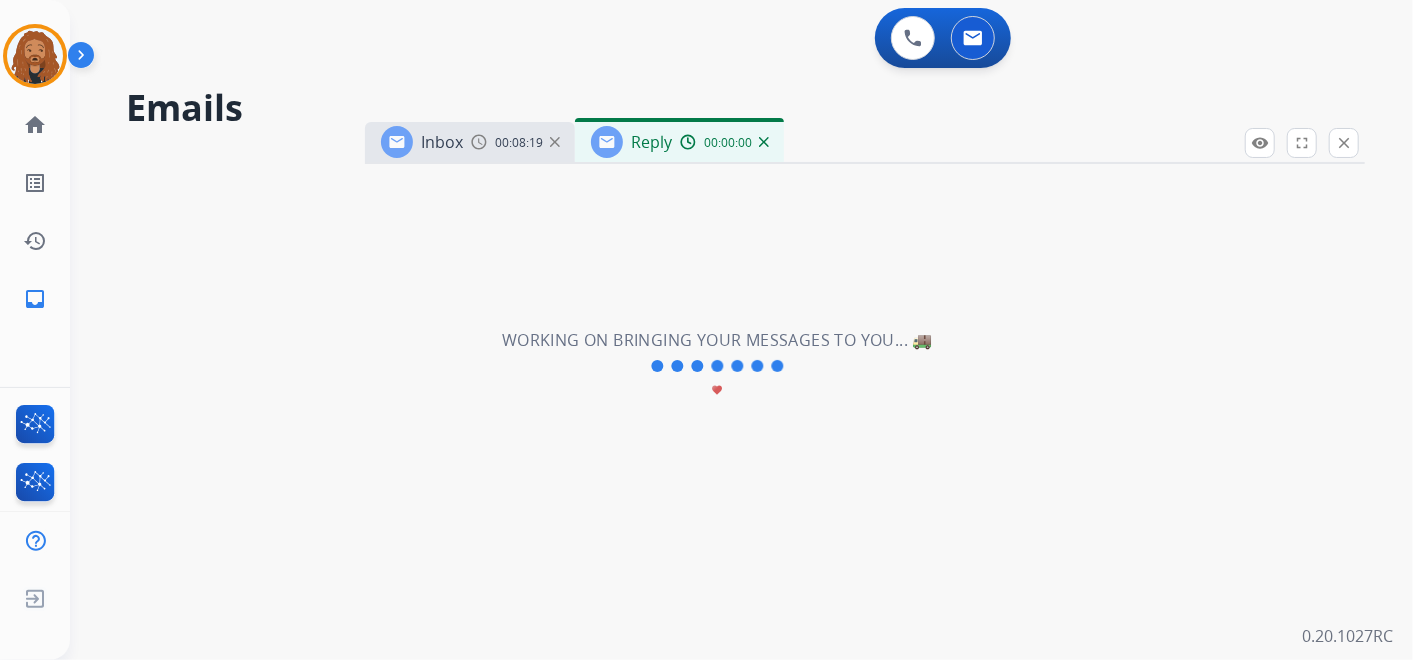select on "**********" 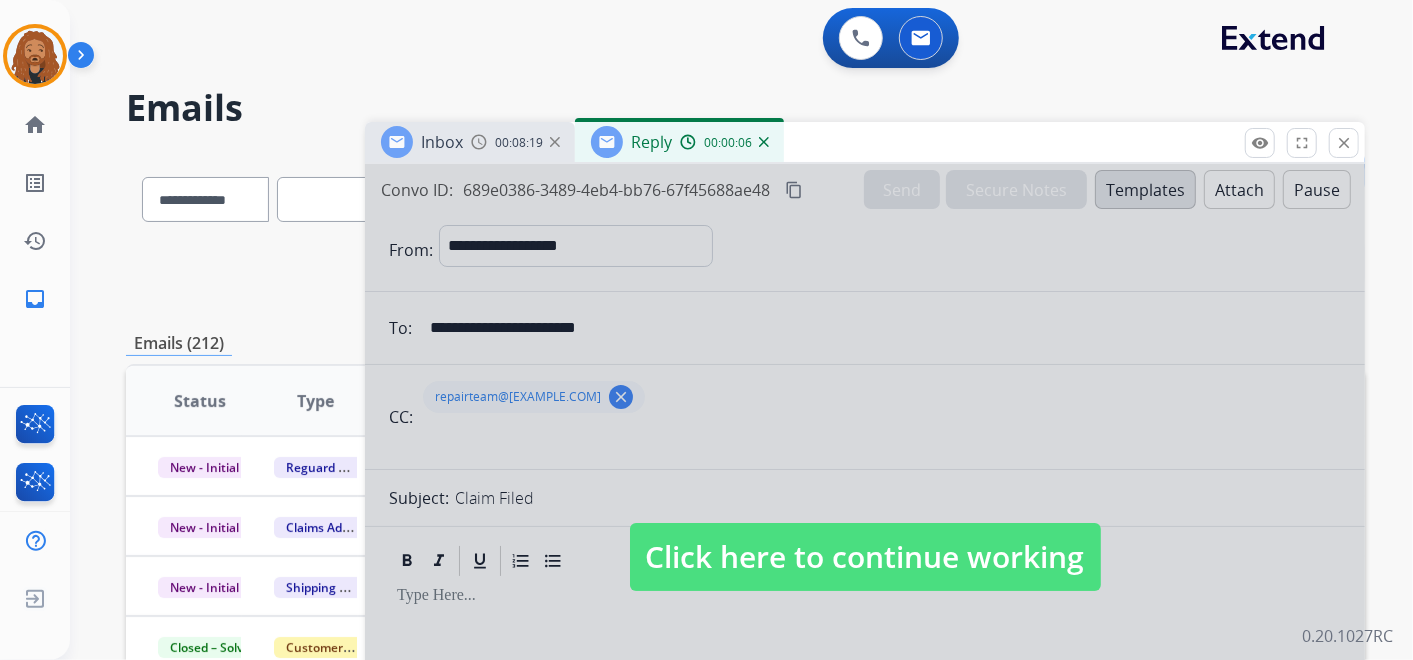 click on "Click here to continue working" at bounding box center [865, 557] 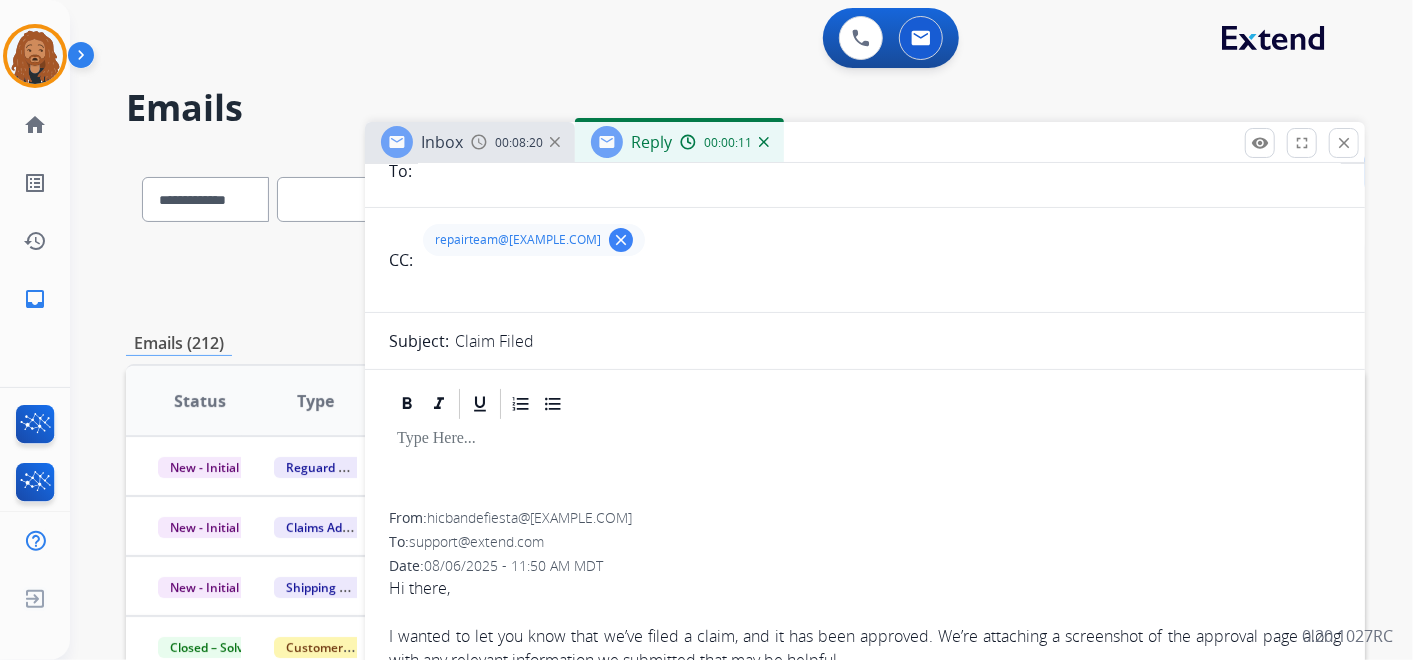 scroll, scrollTop: 0, scrollLeft: 0, axis: both 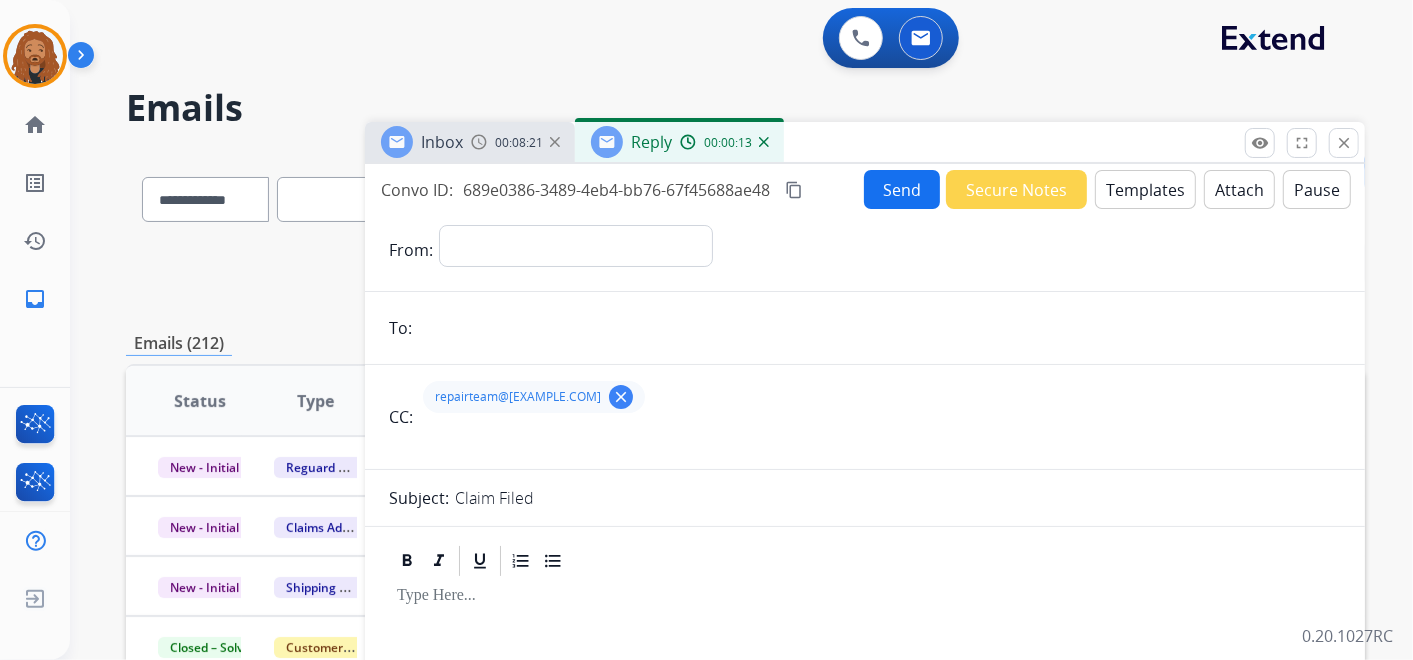 click at bounding box center [764, 142] 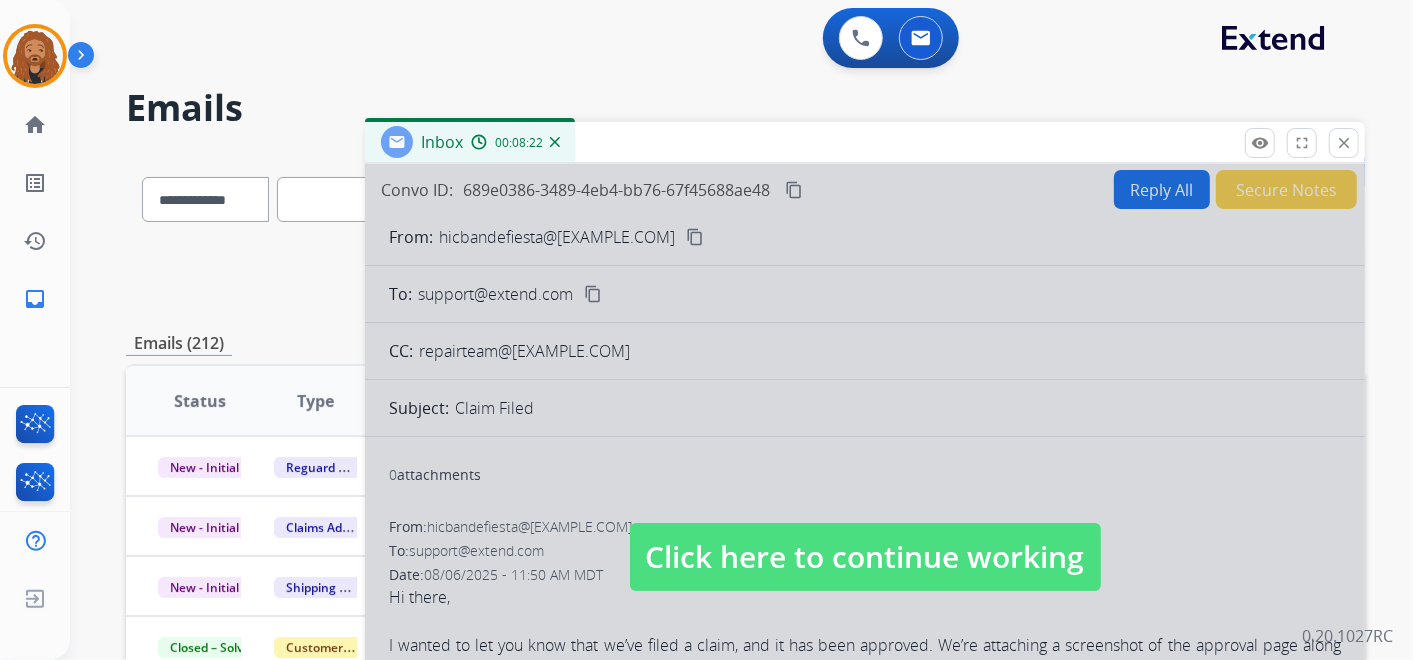click on "Inbox  00:08:22" at bounding box center (470, 142) 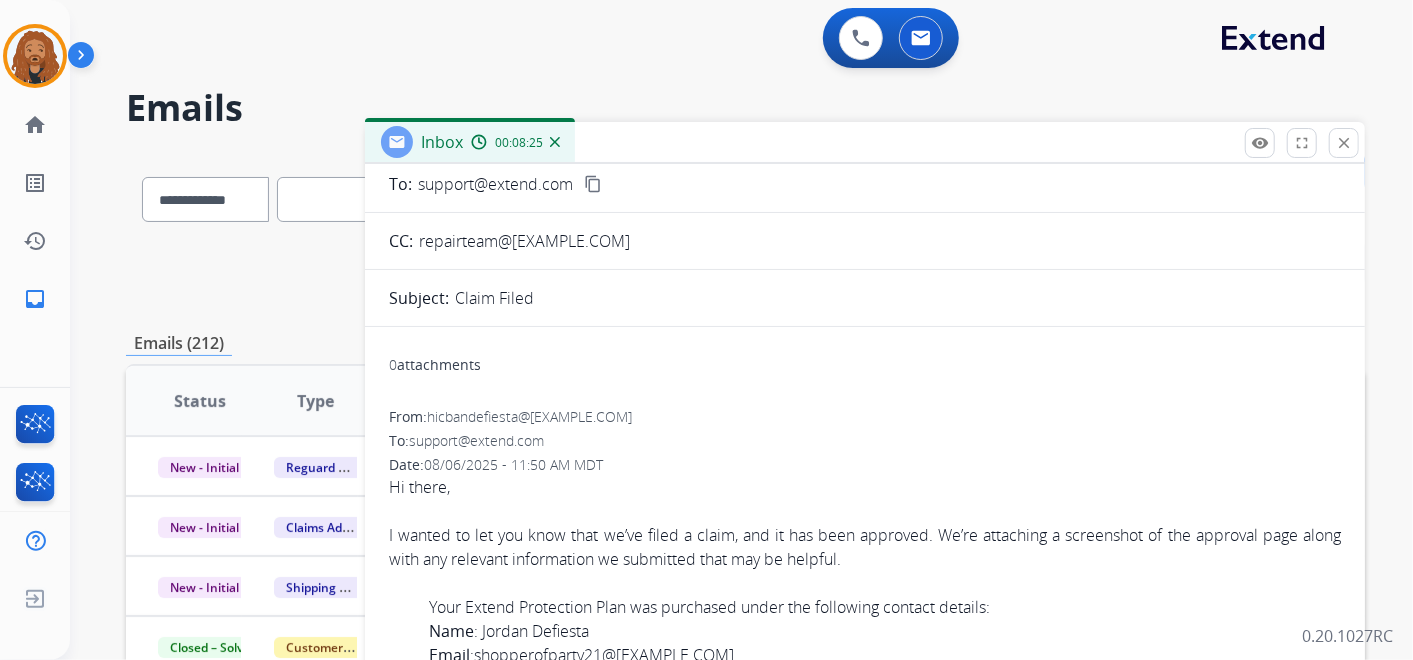scroll, scrollTop: 0, scrollLeft: 0, axis: both 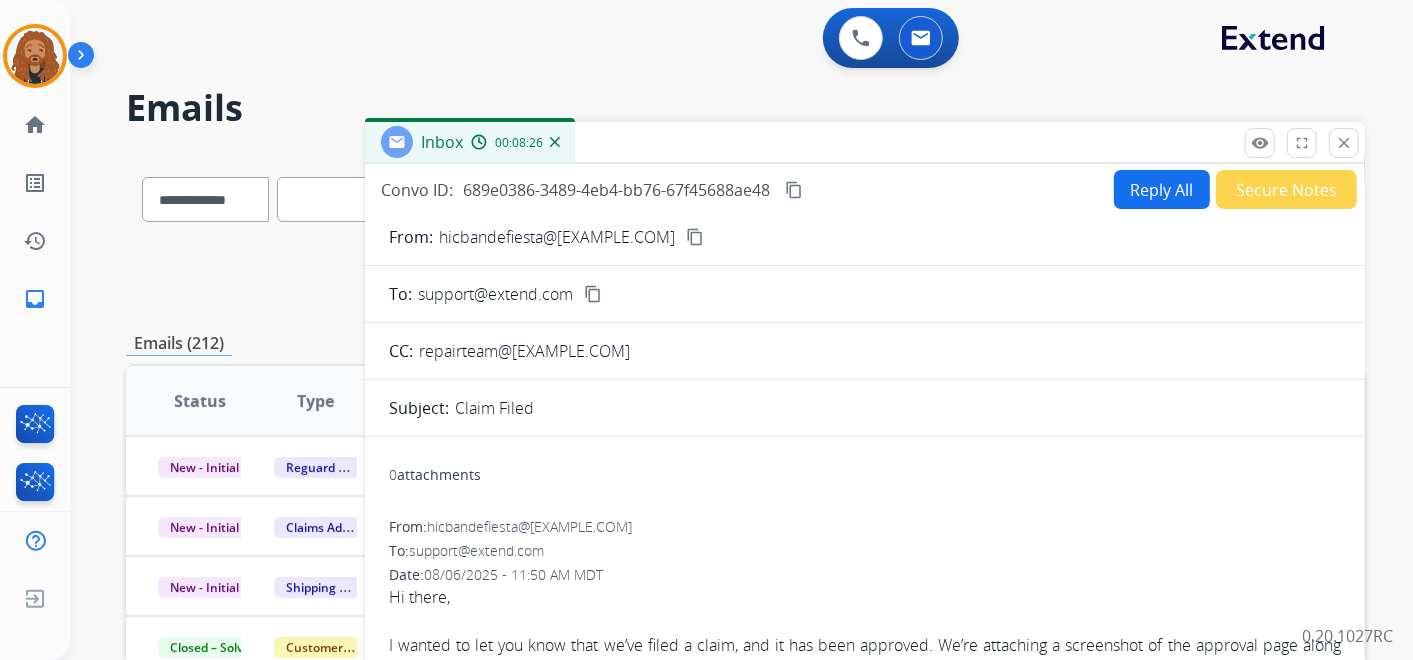 click on "Reply All" at bounding box center [1162, 189] 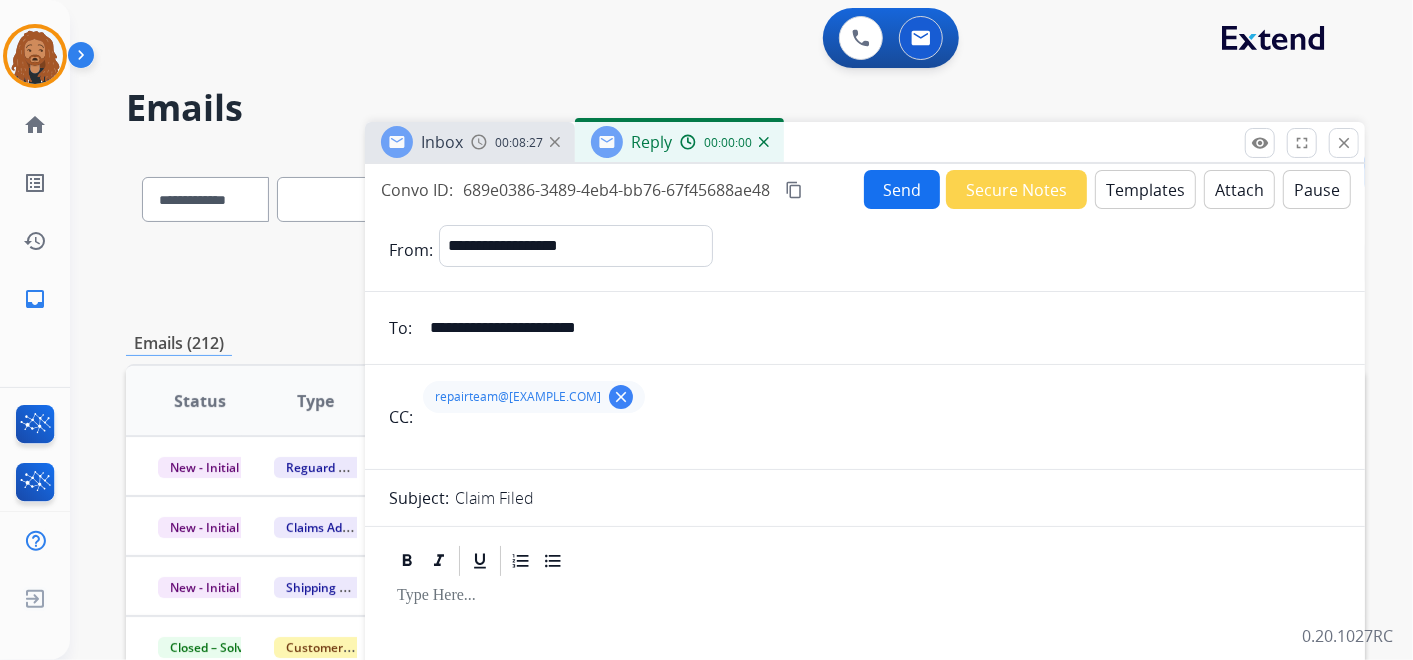 click on "Templates" at bounding box center [1145, 189] 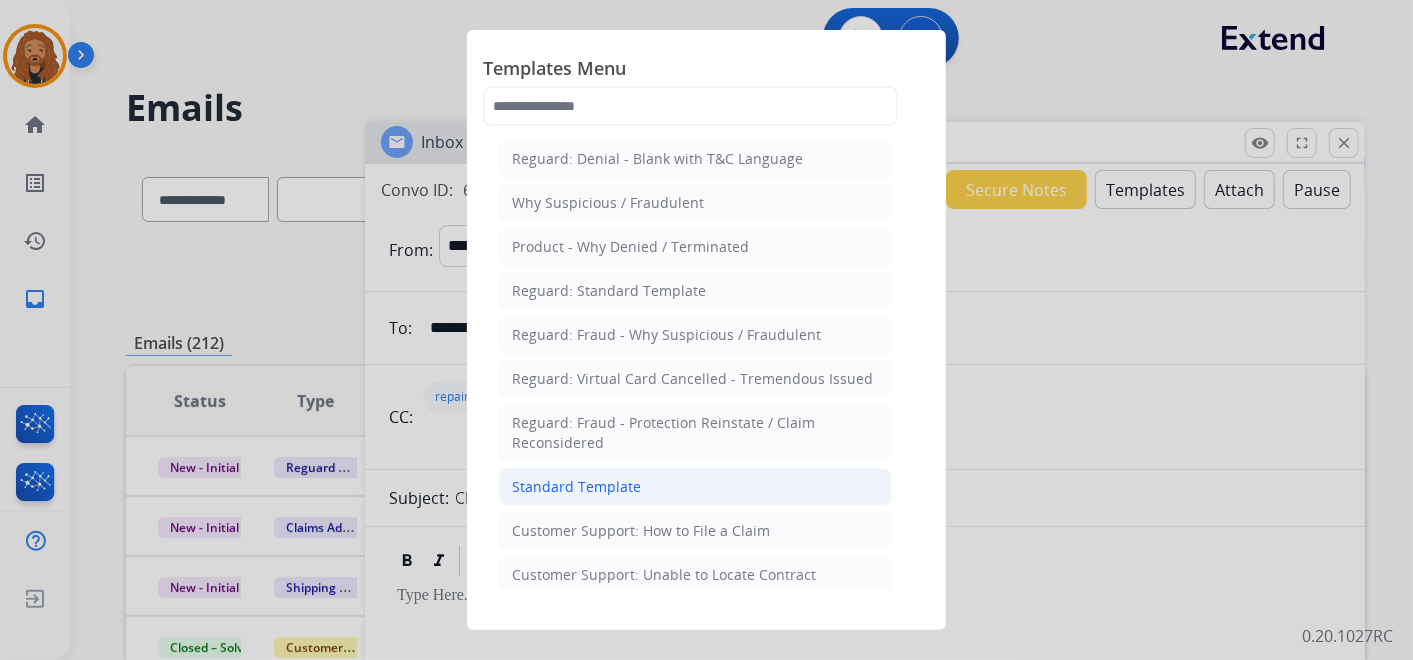 click on "Standard Template" 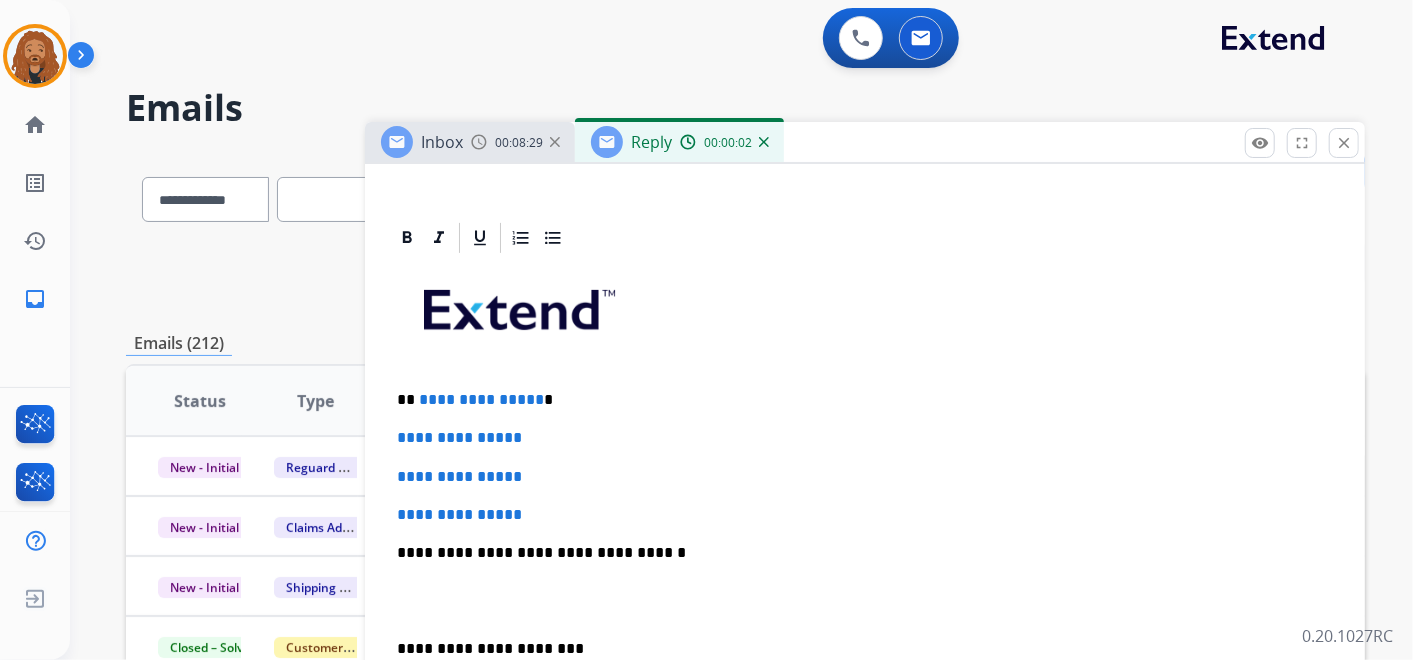 scroll, scrollTop: 444, scrollLeft: 0, axis: vertical 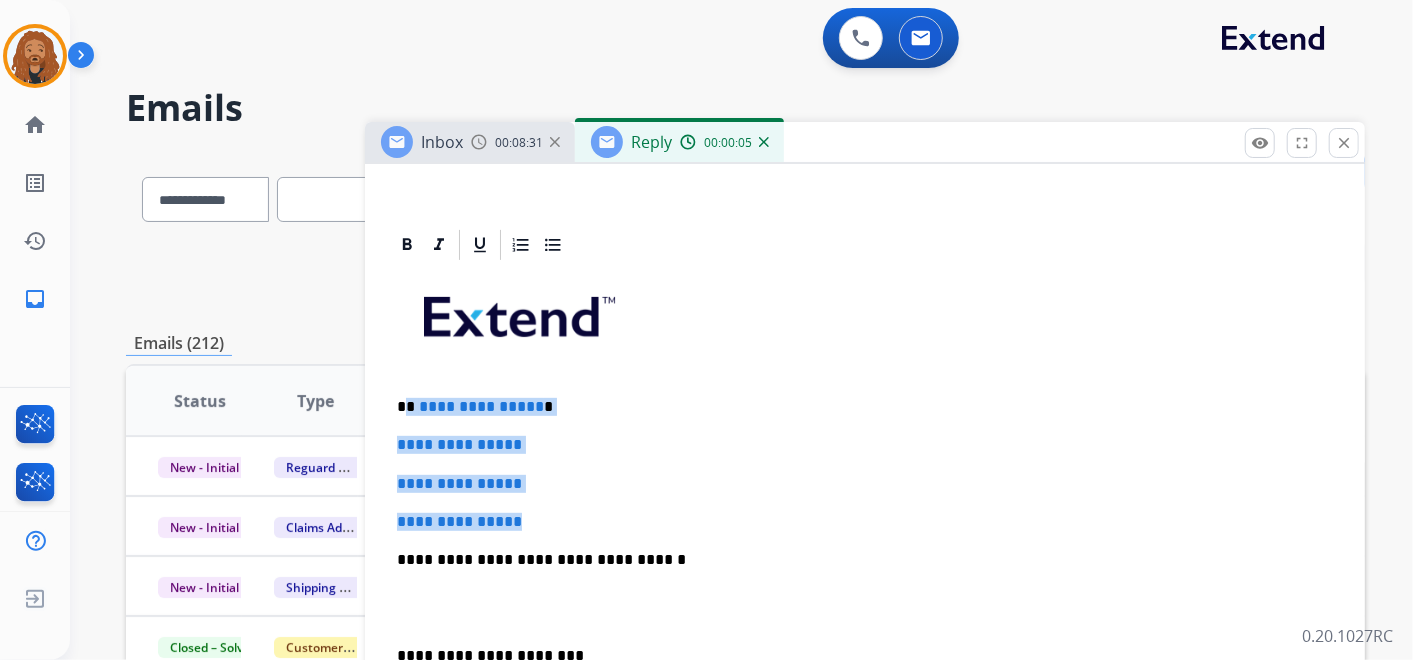 drag, startPoint x: 490, startPoint y: 465, endPoint x: 394, endPoint y: 386, distance: 124.32619 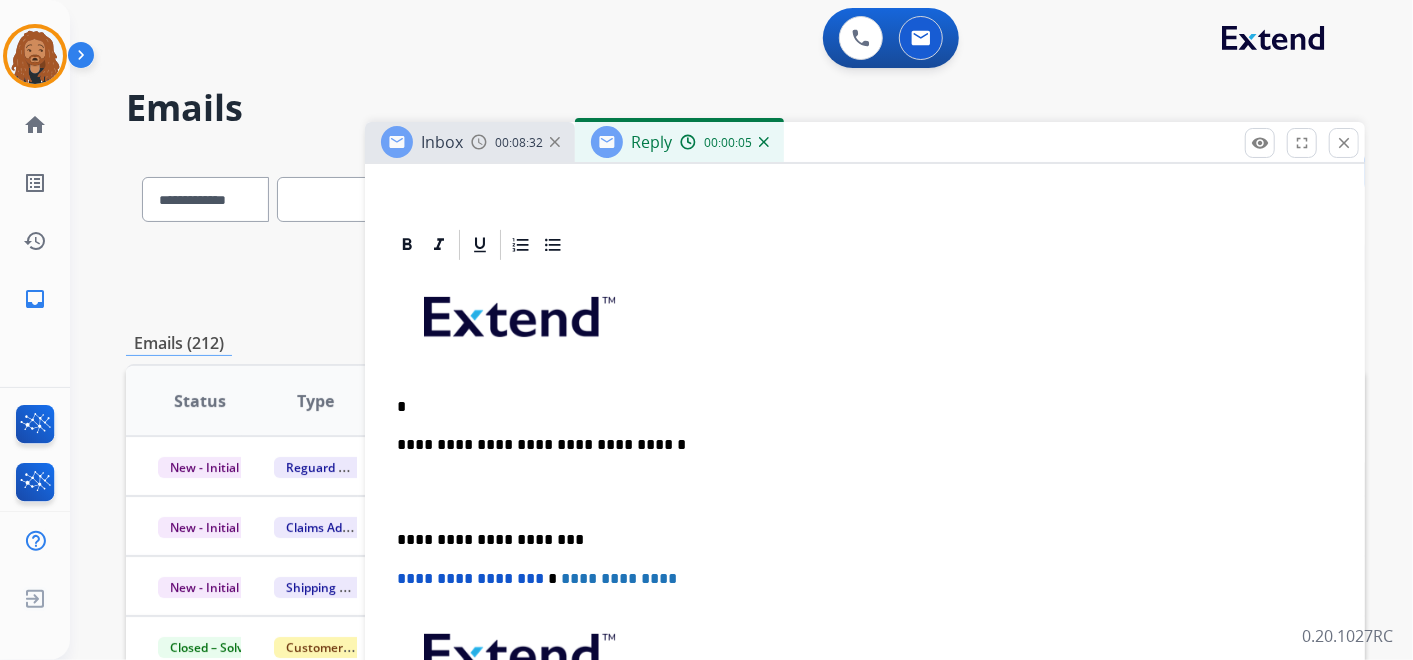 type 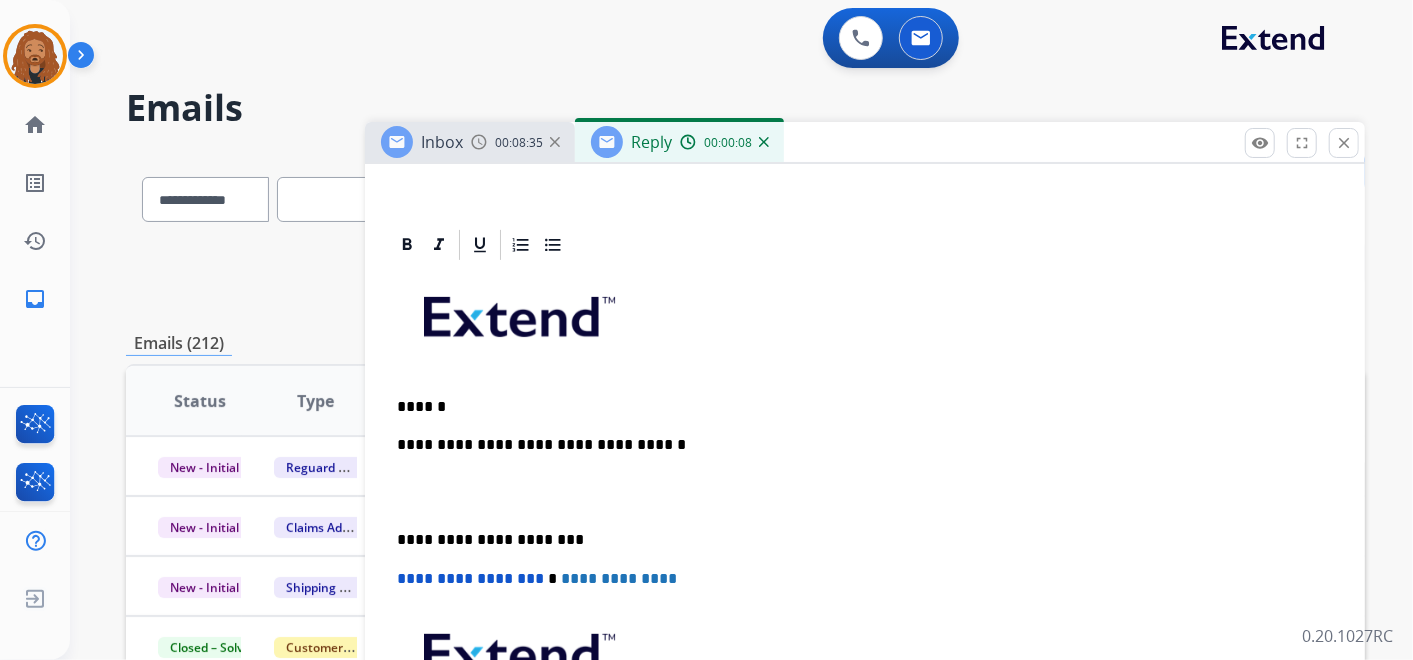 click at bounding box center (865, 493) 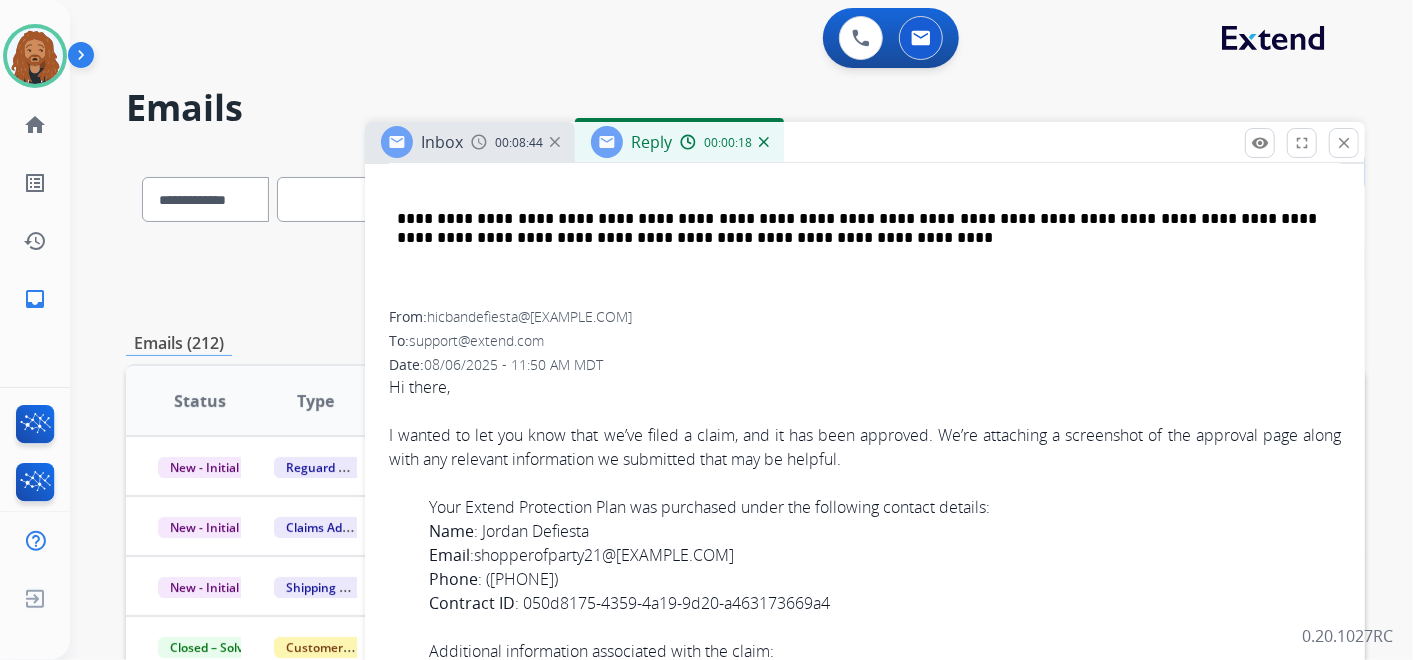 scroll, scrollTop: 931, scrollLeft: 0, axis: vertical 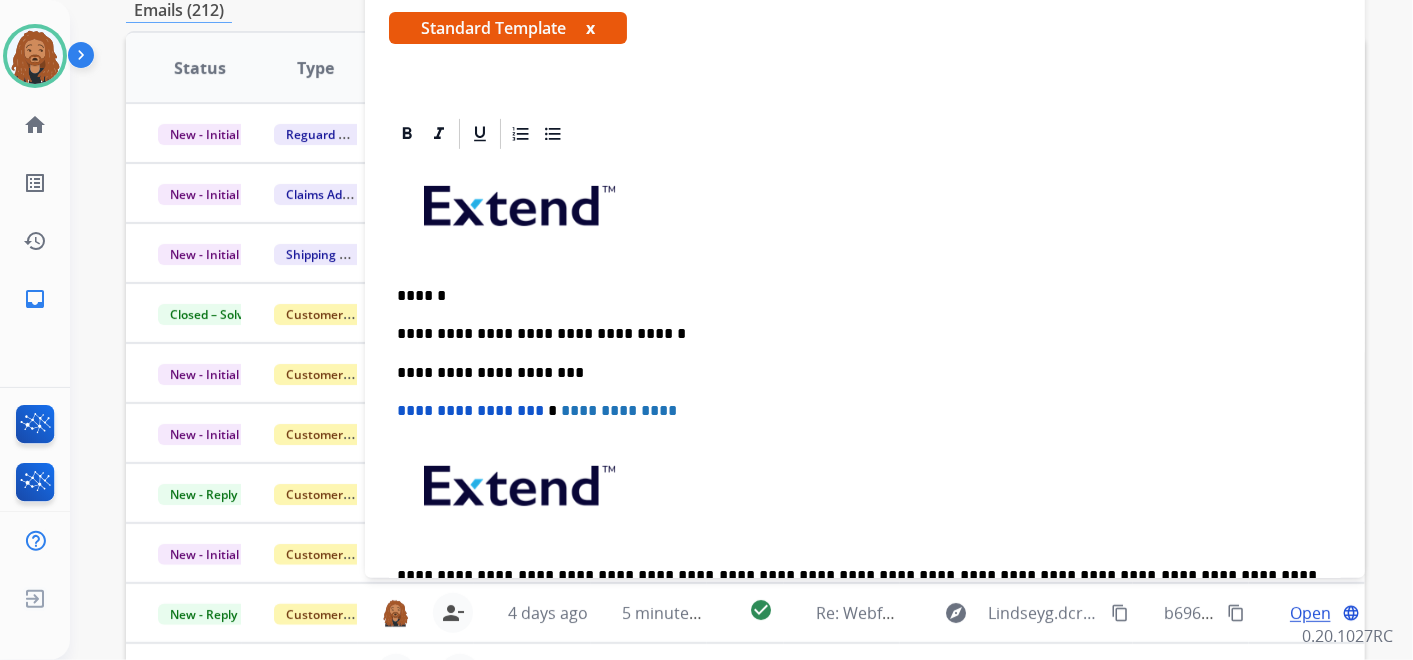 click on "**********" at bounding box center (865, 410) 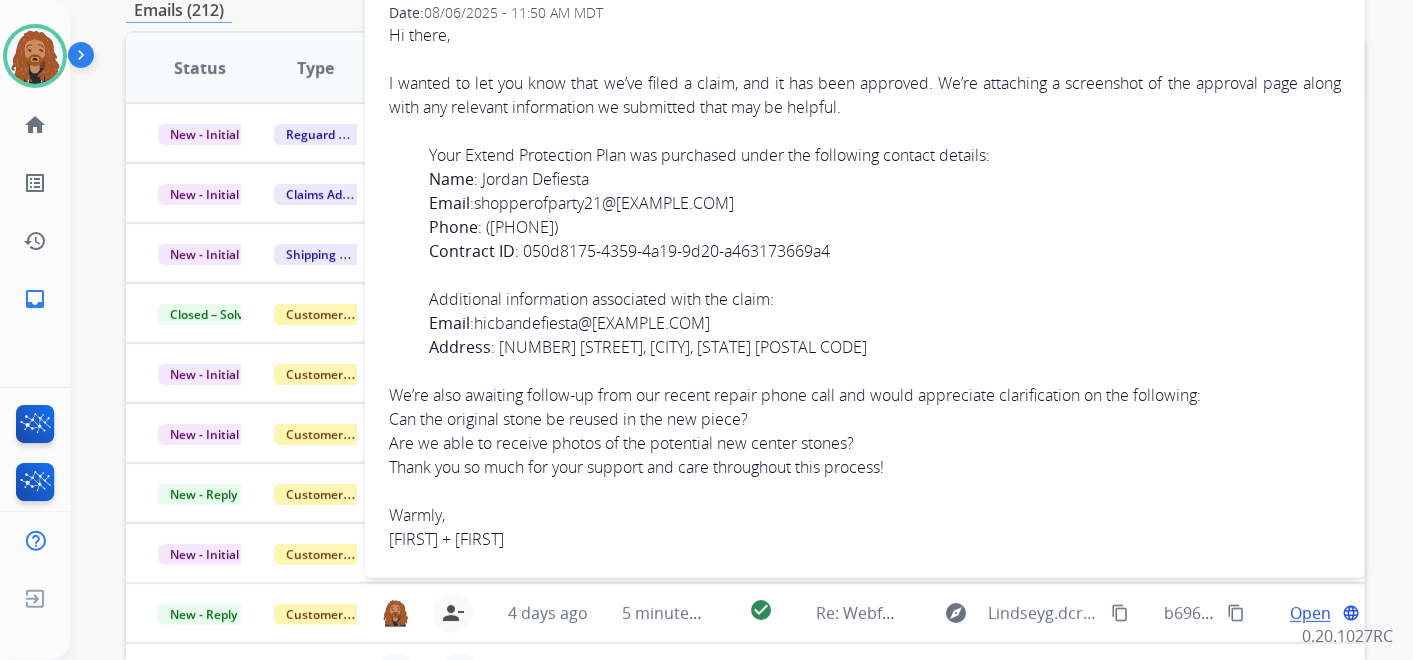 scroll, scrollTop: 708, scrollLeft: 0, axis: vertical 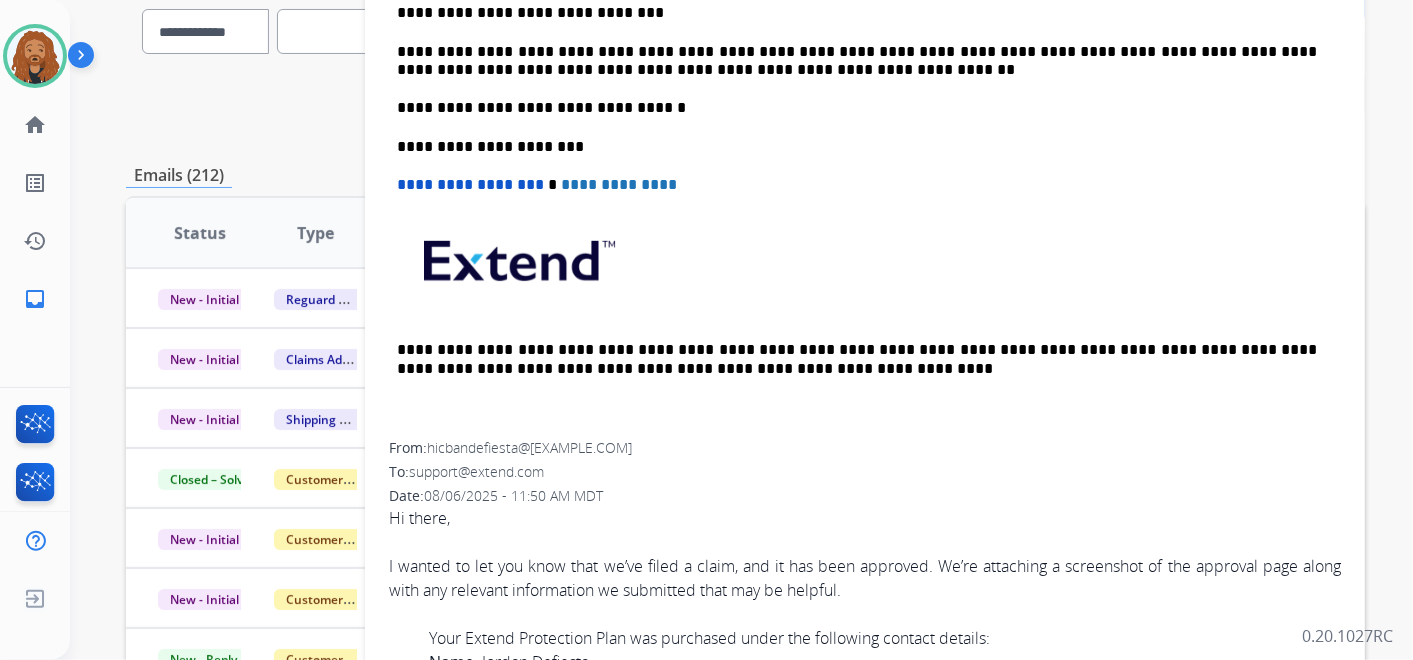 click on "**********" at bounding box center (865, 136) 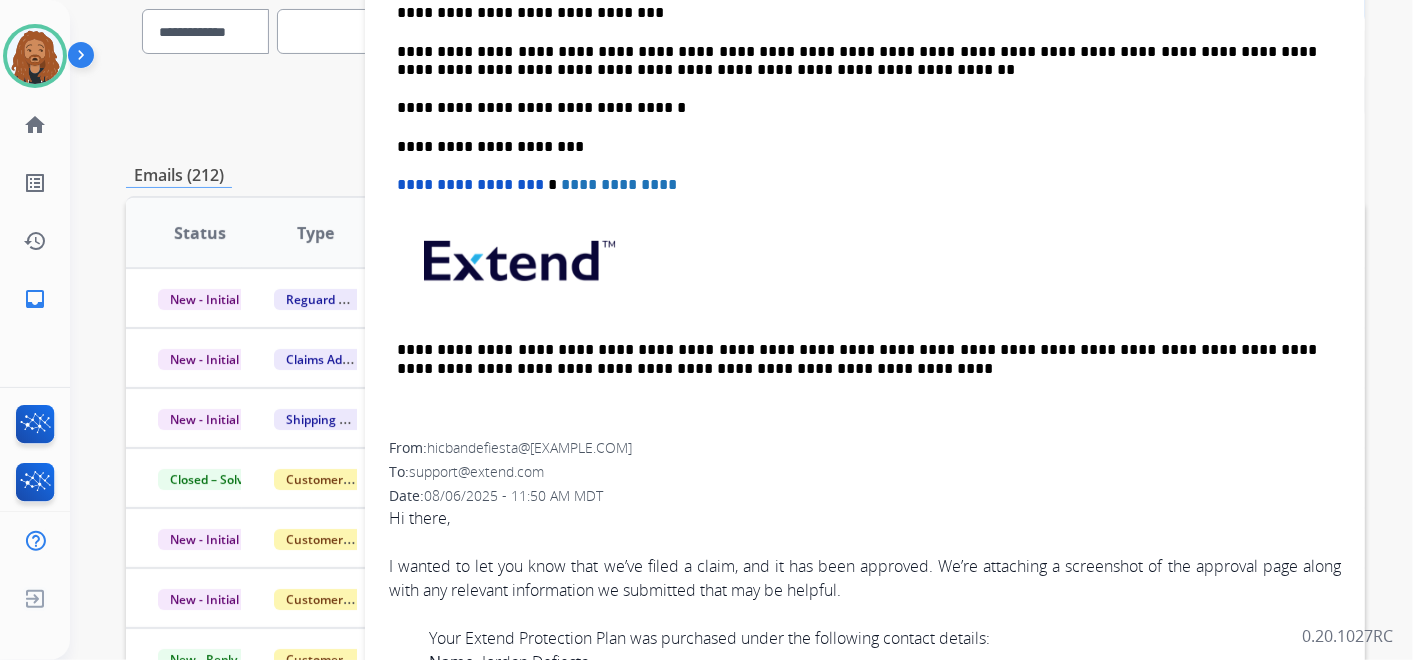 click on "**********" at bounding box center (857, 61) 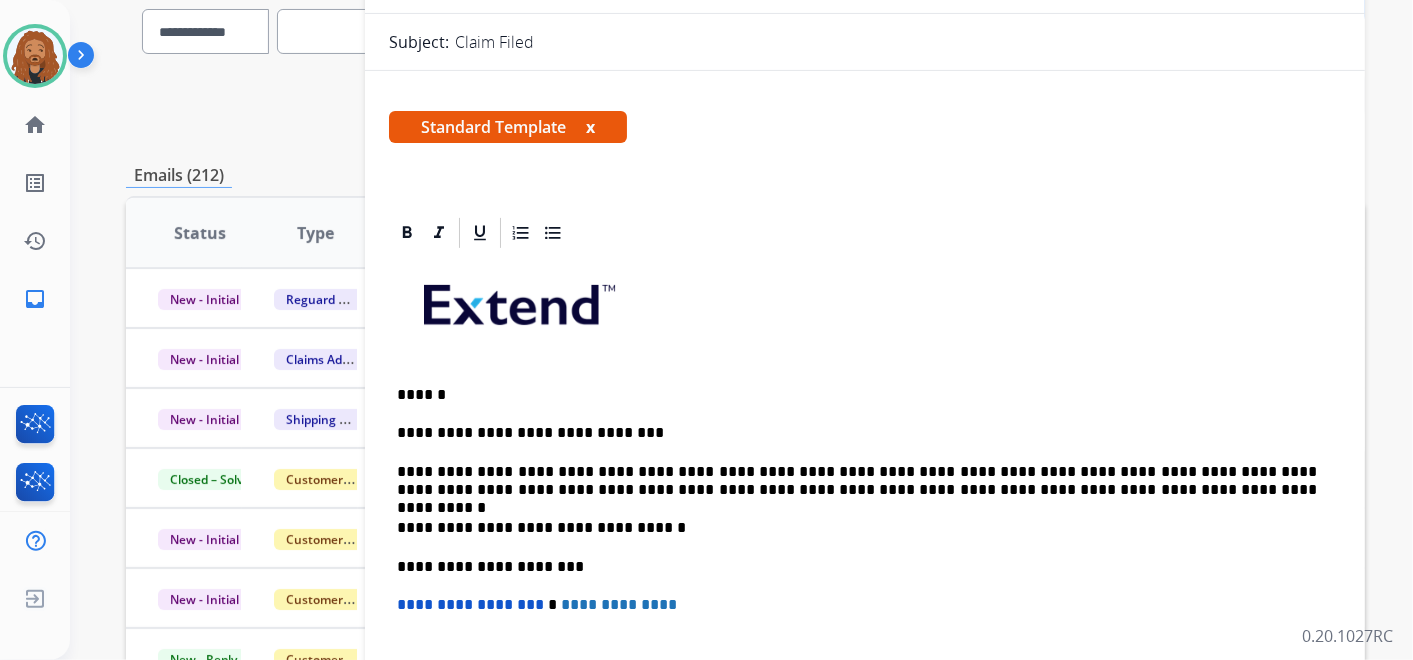 scroll, scrollTop: 263, scrollLeft: 0, axis: vertical 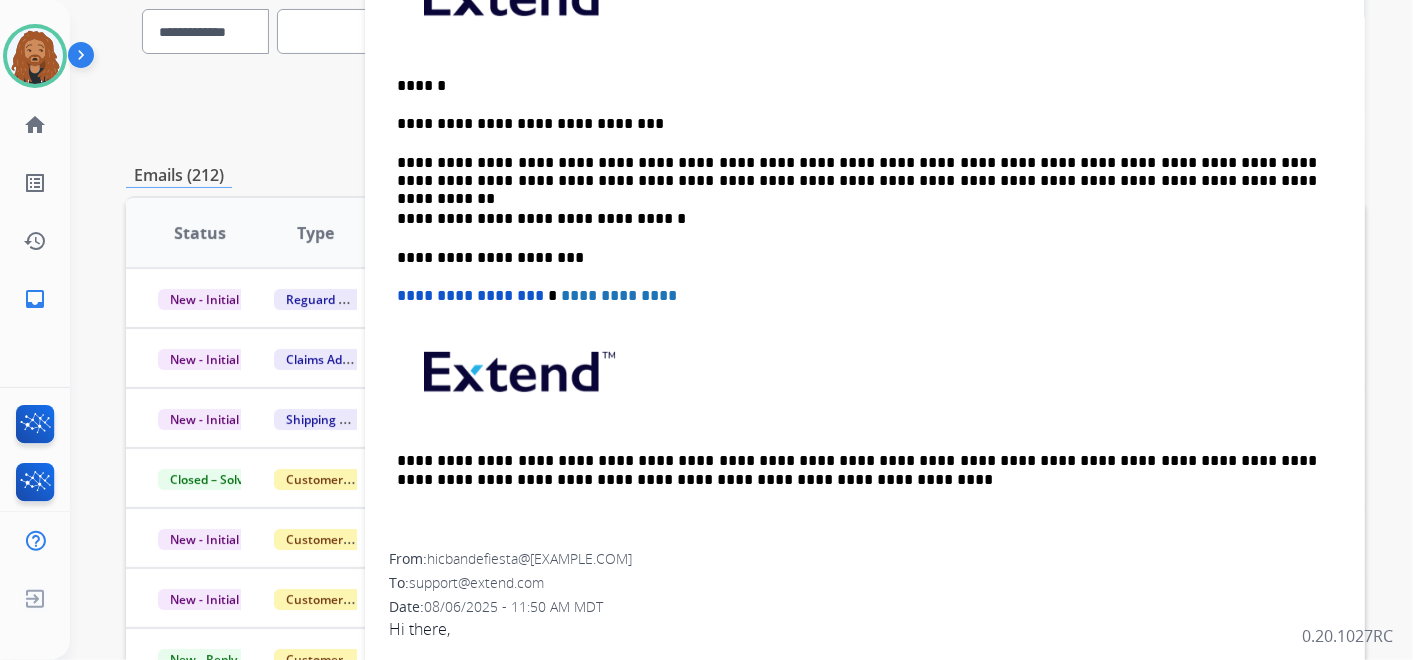 click on "**********" at bounding box center (857, 172) 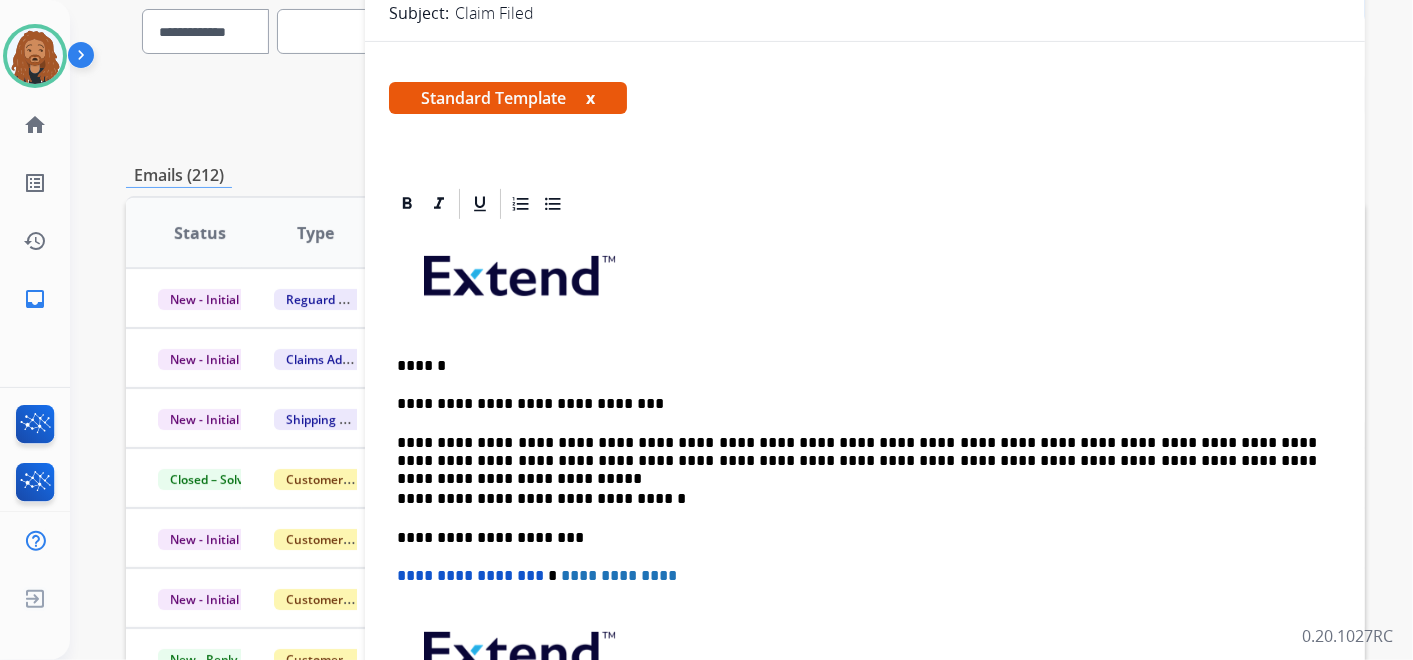 scroll, scrollTop: 0, scrollLeft: 0, axis: both 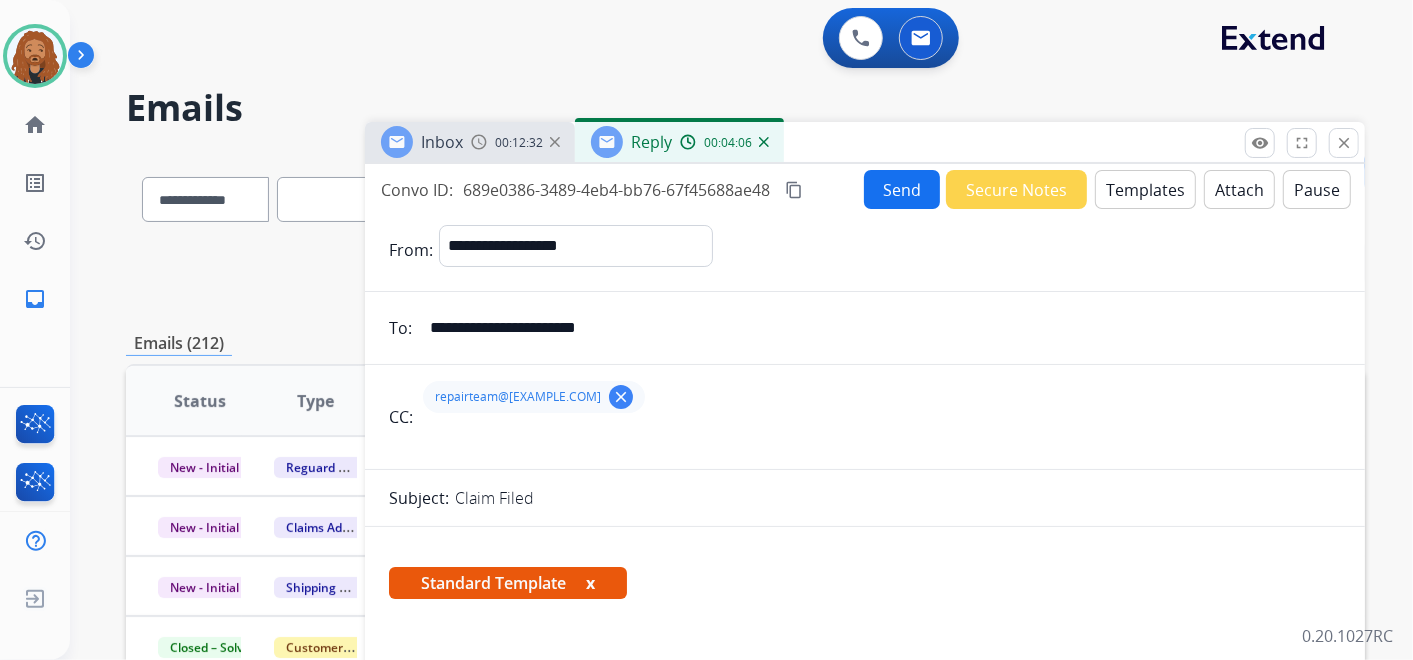 click on "Send" at bounding box center (902, 189) 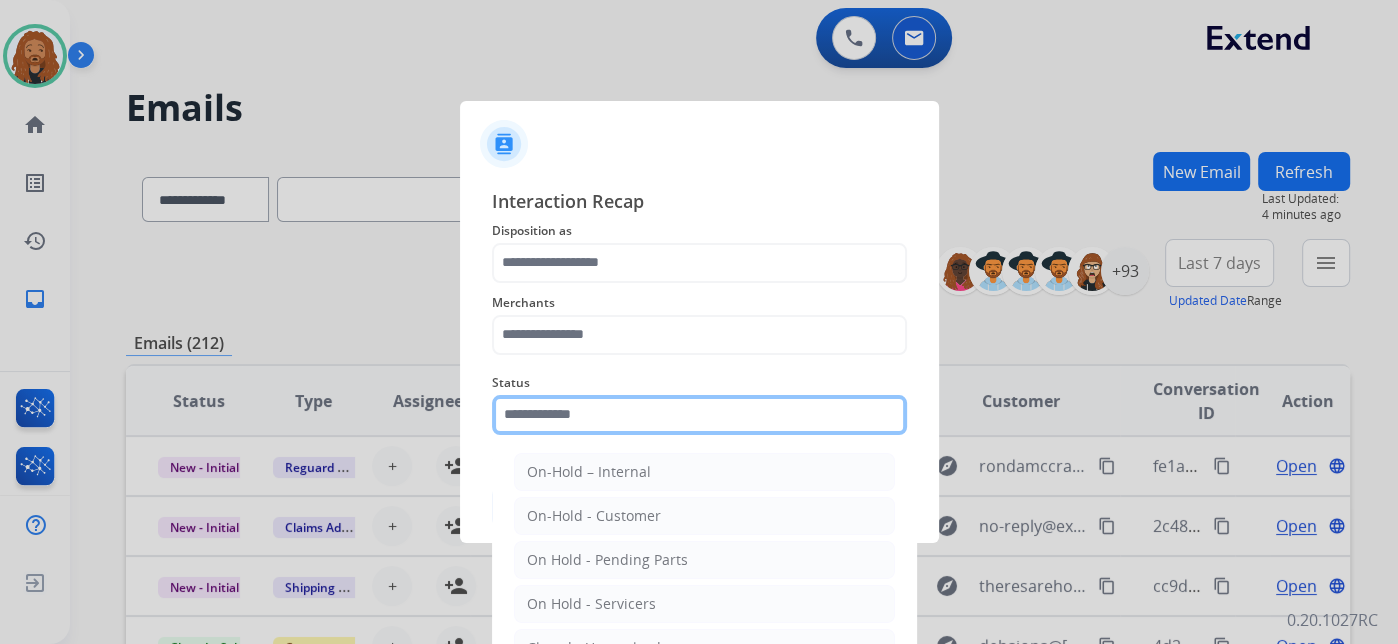 click on "Status    On-Hold – Internal   On-Hold - Customer   On Hold - Pending Parts   On Hold - Servicers   Closed - Unresolved   Closed – Solved   Closed – Merchant Transfer   New - Initial   New - Reply" 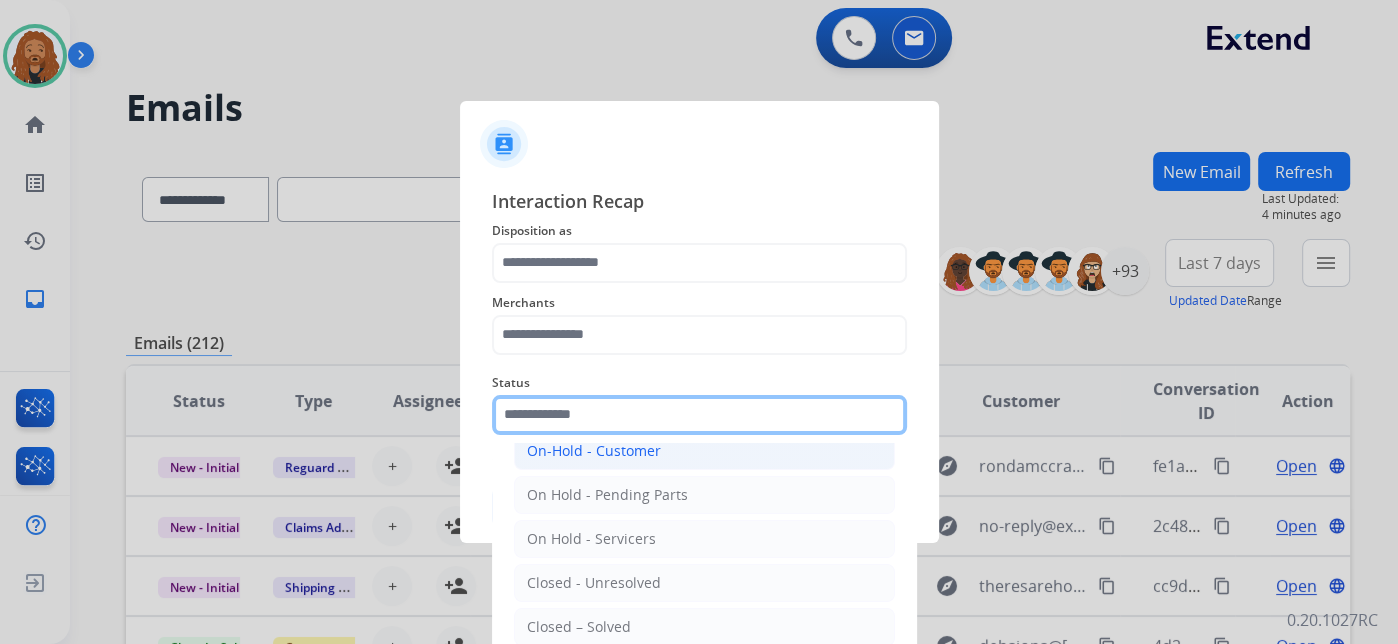 scroll, scrollTop: 114, scrollLeft: 0, axis: vertical 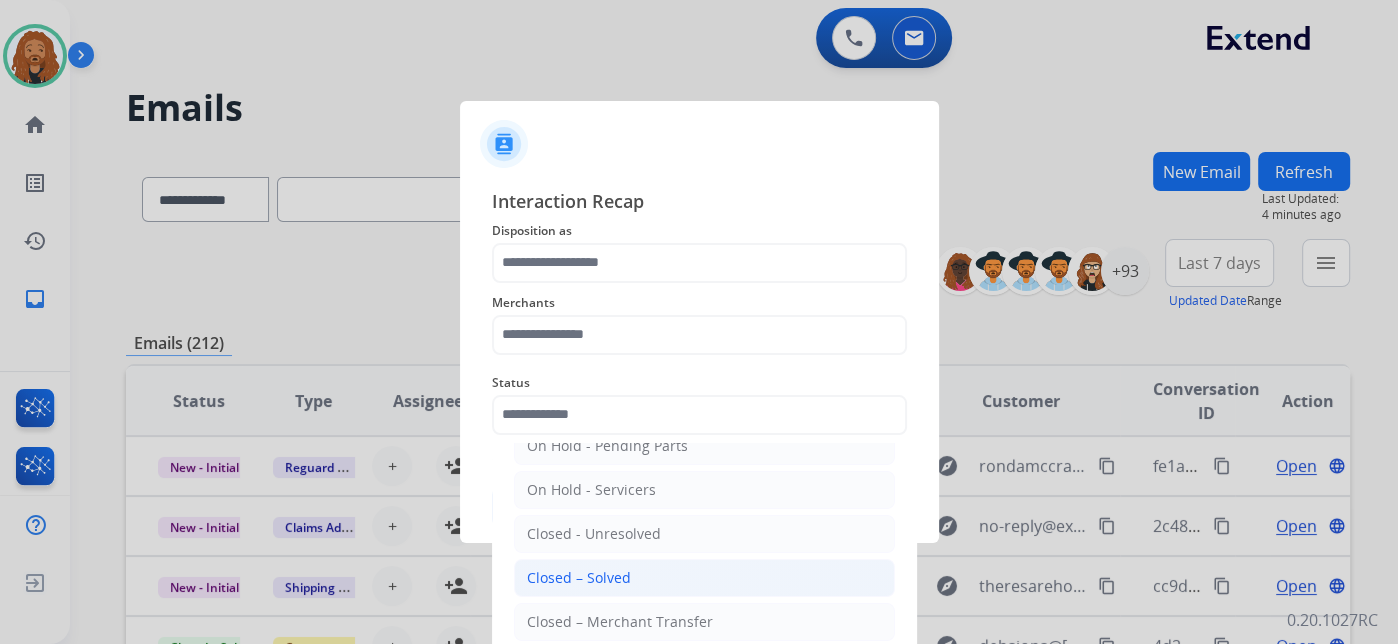 click on "Closed – Solved" 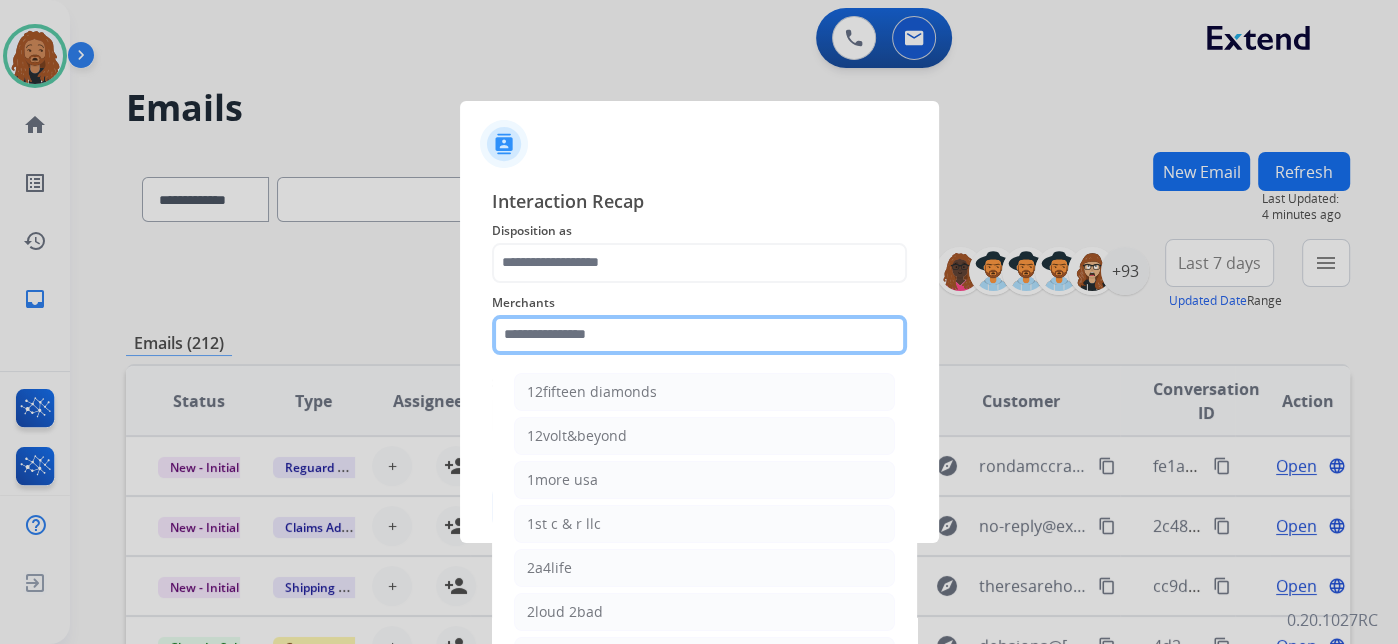 click 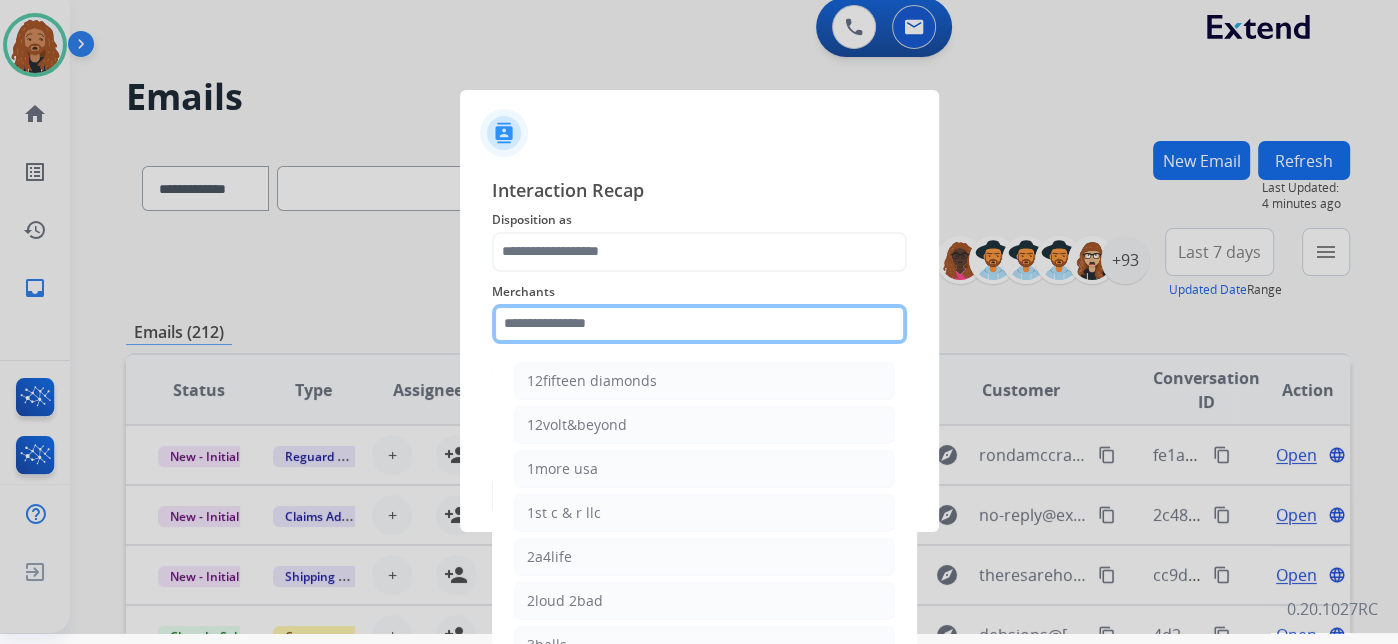 scroll, scrollTop: 18, scrollLeft: 0, axis: vertical 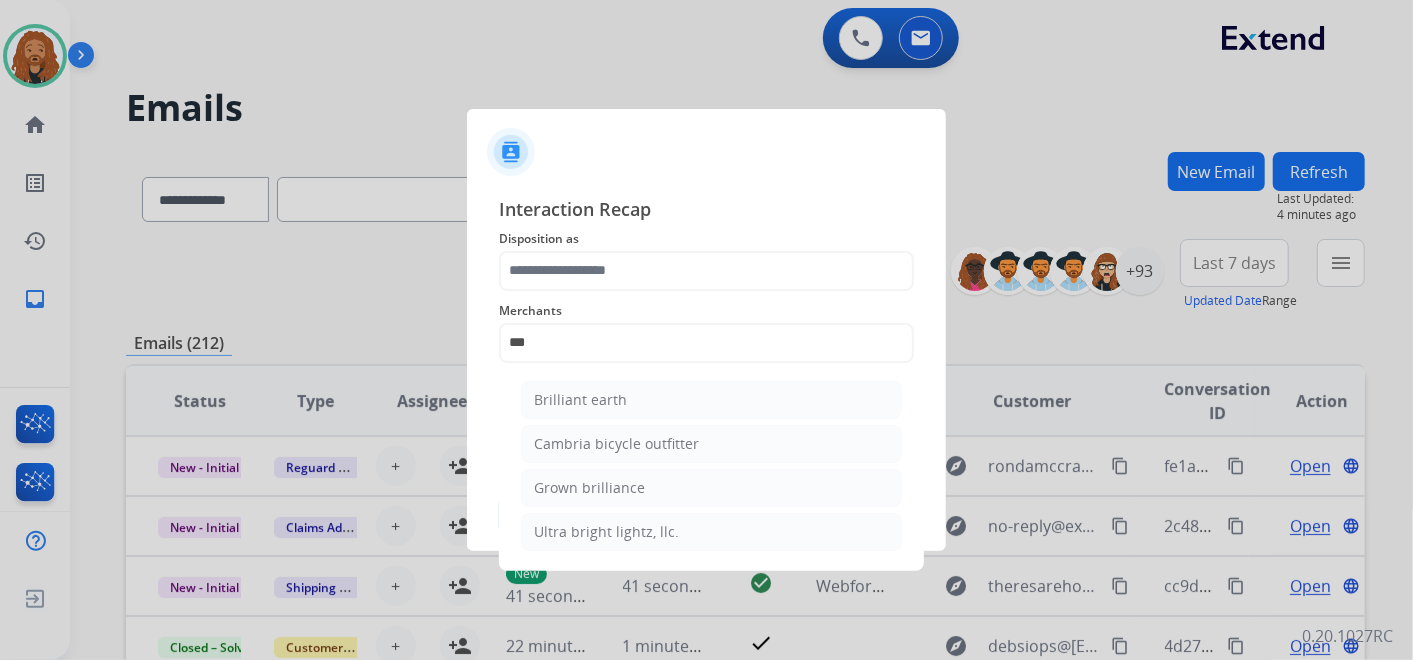 click on "Brilliant earth" 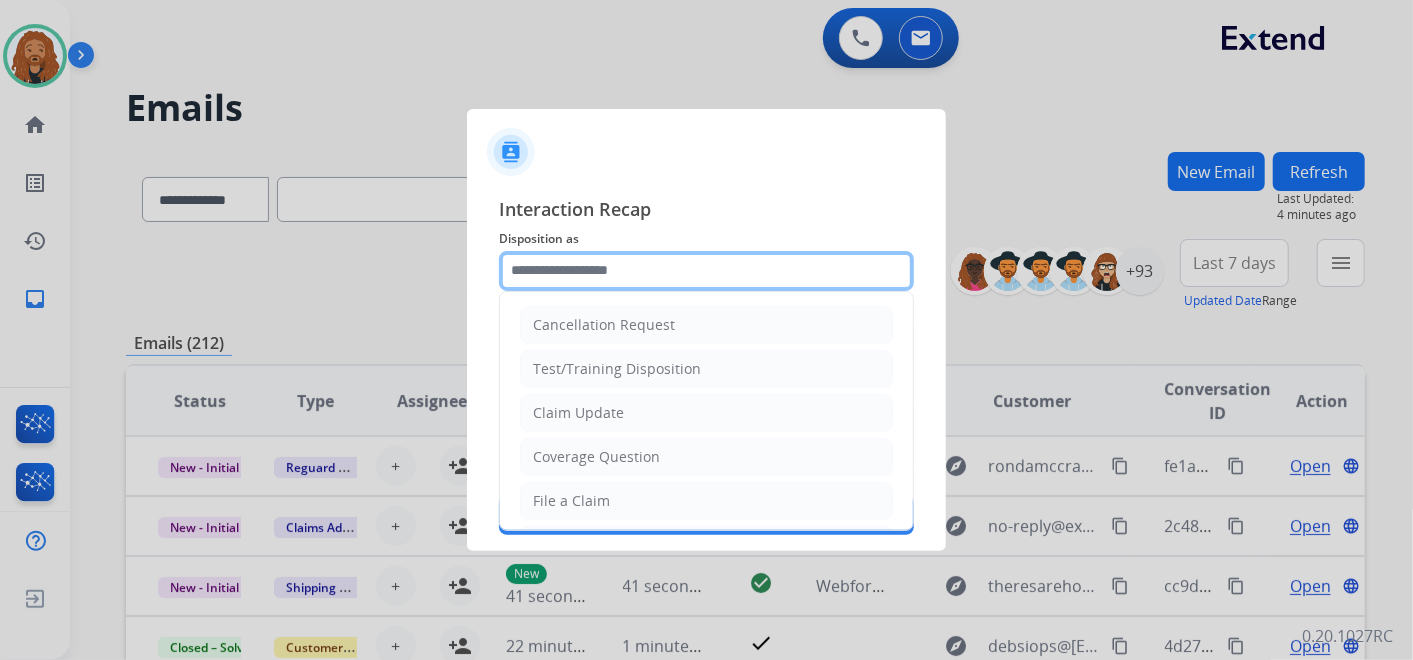 click 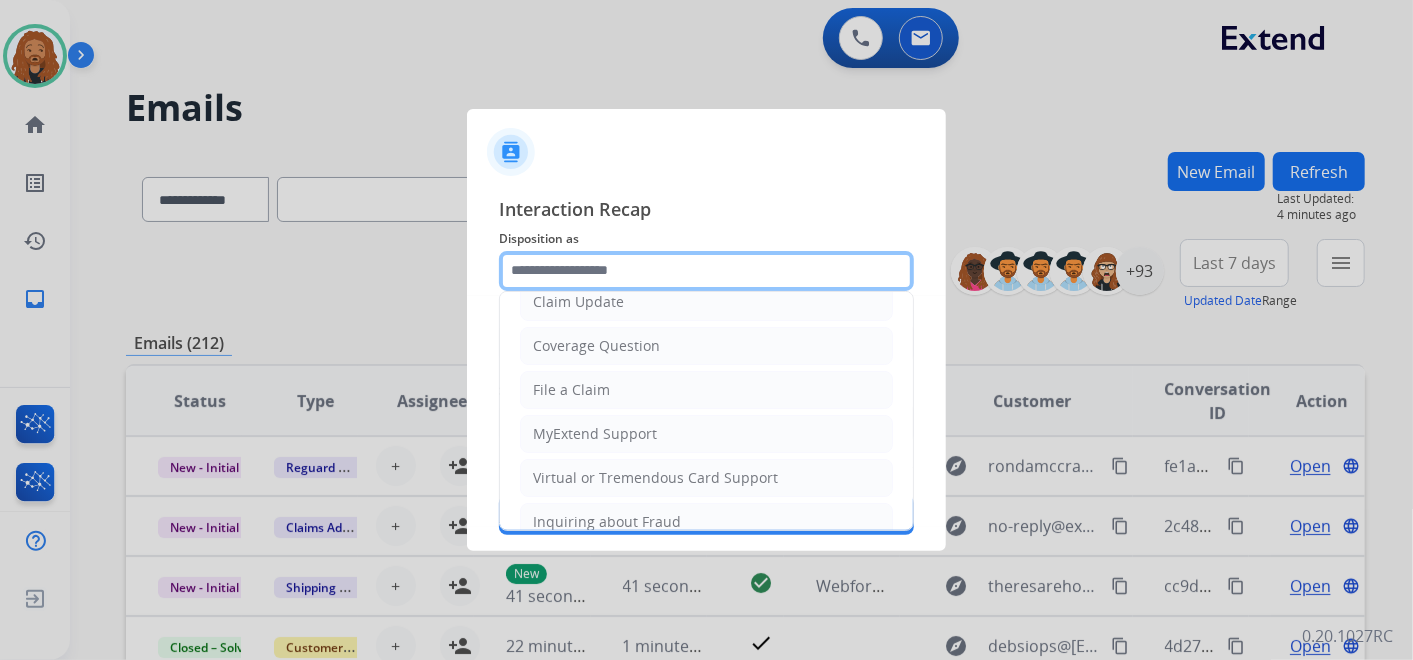 scroll, scrollTop: 0, scrollLeft: 0, axis: both 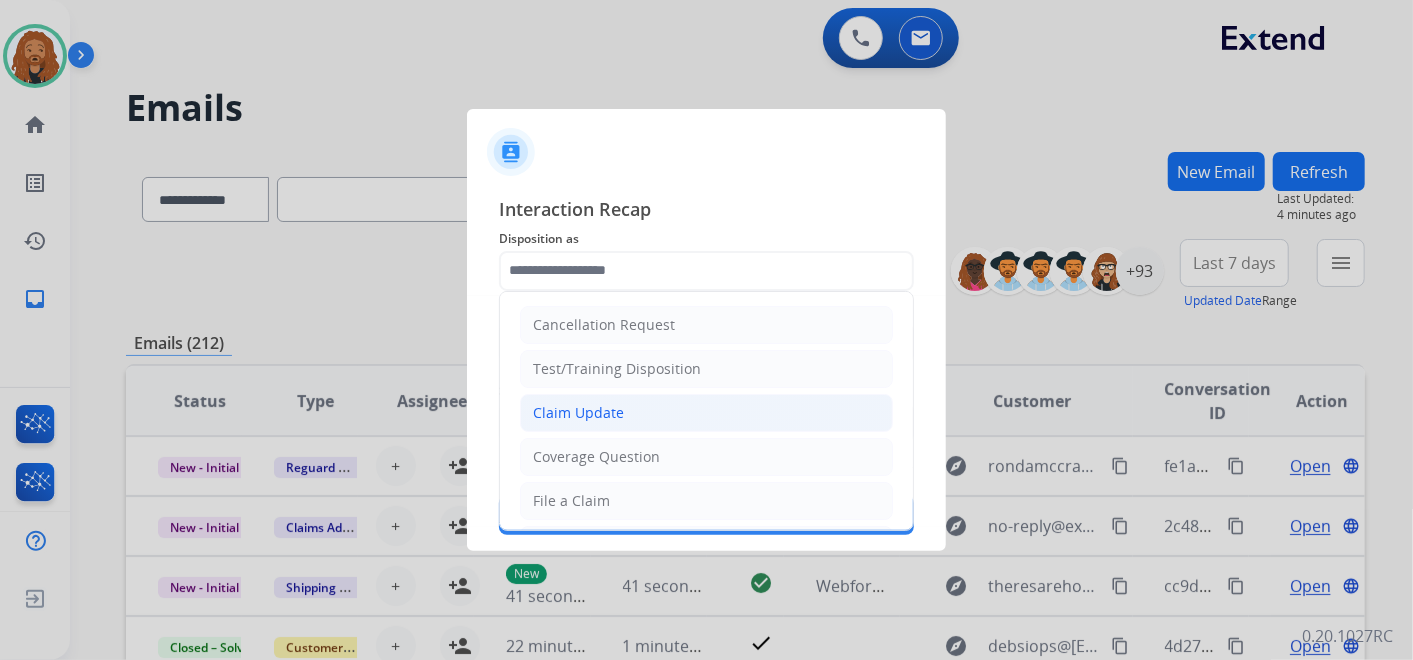 click on "Claim Update" 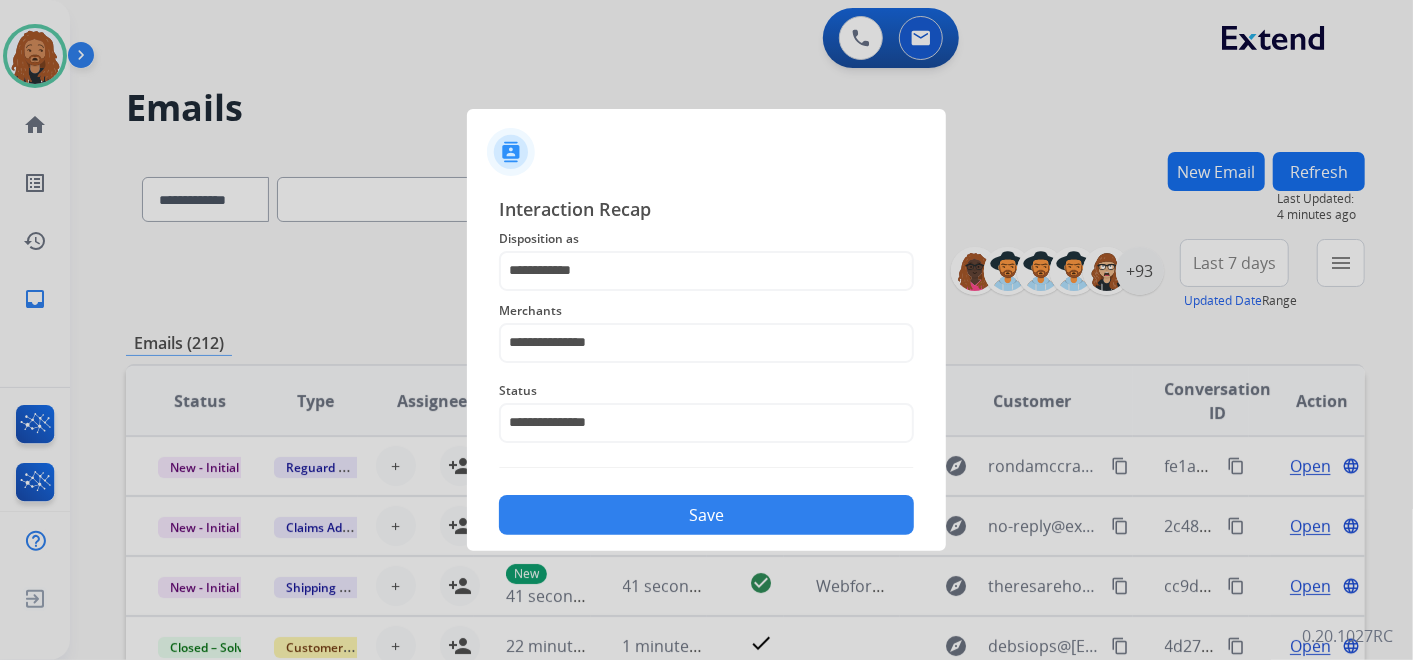 click on "**********" 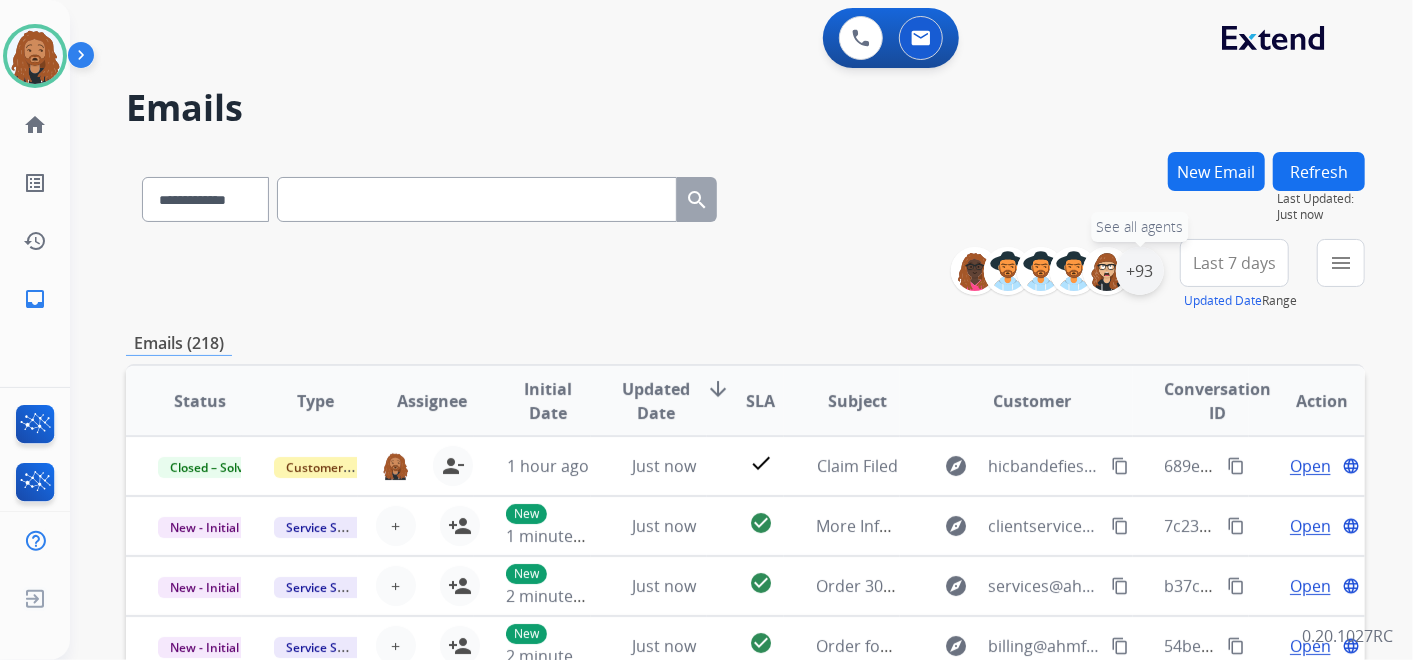 click on "+93" at bounding box center [1140, 271] 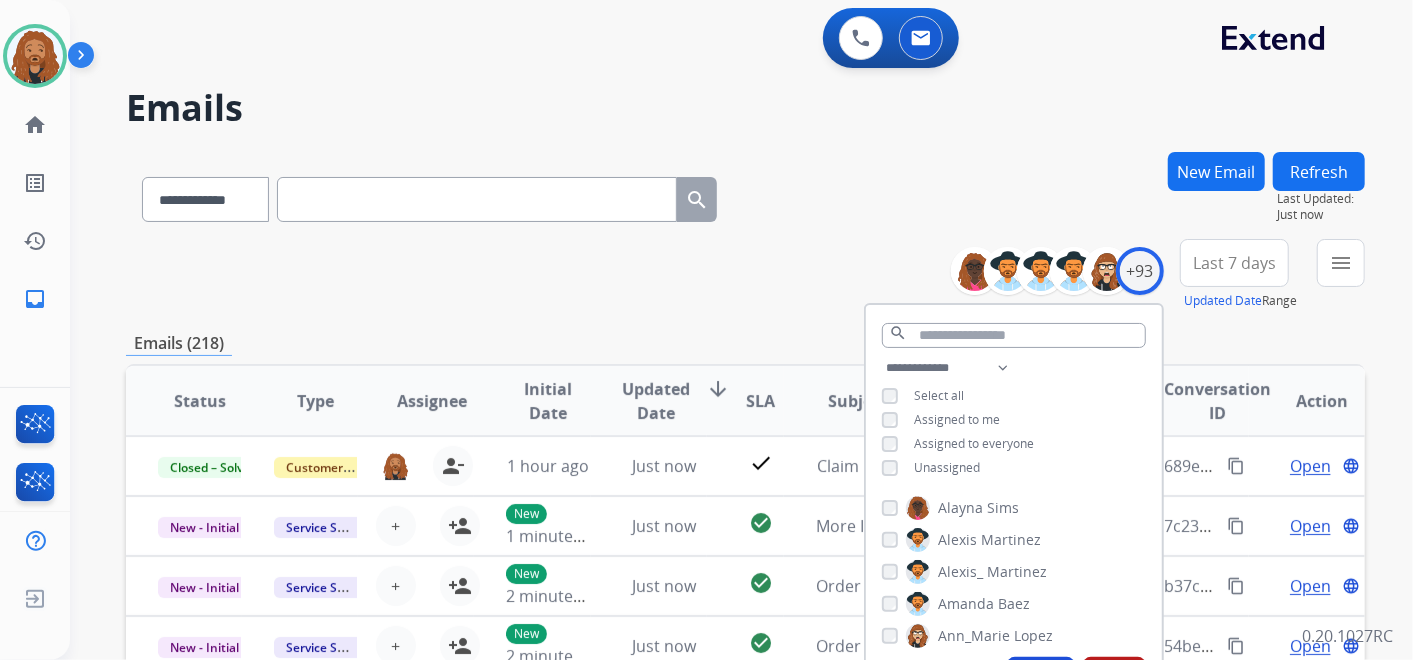 click on "Unassigned" at bounding box center (947, 467) 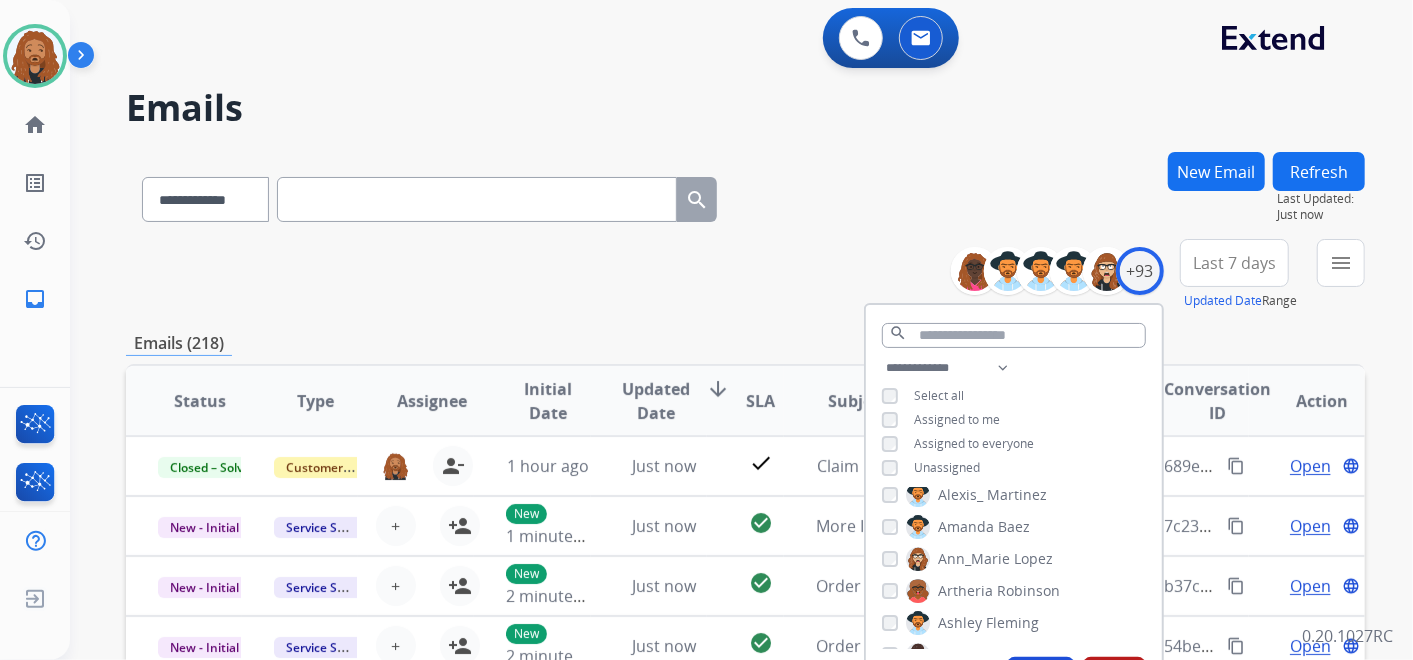 scroll, scrollTop: 111, scrollLeft: 0, axis: vertical 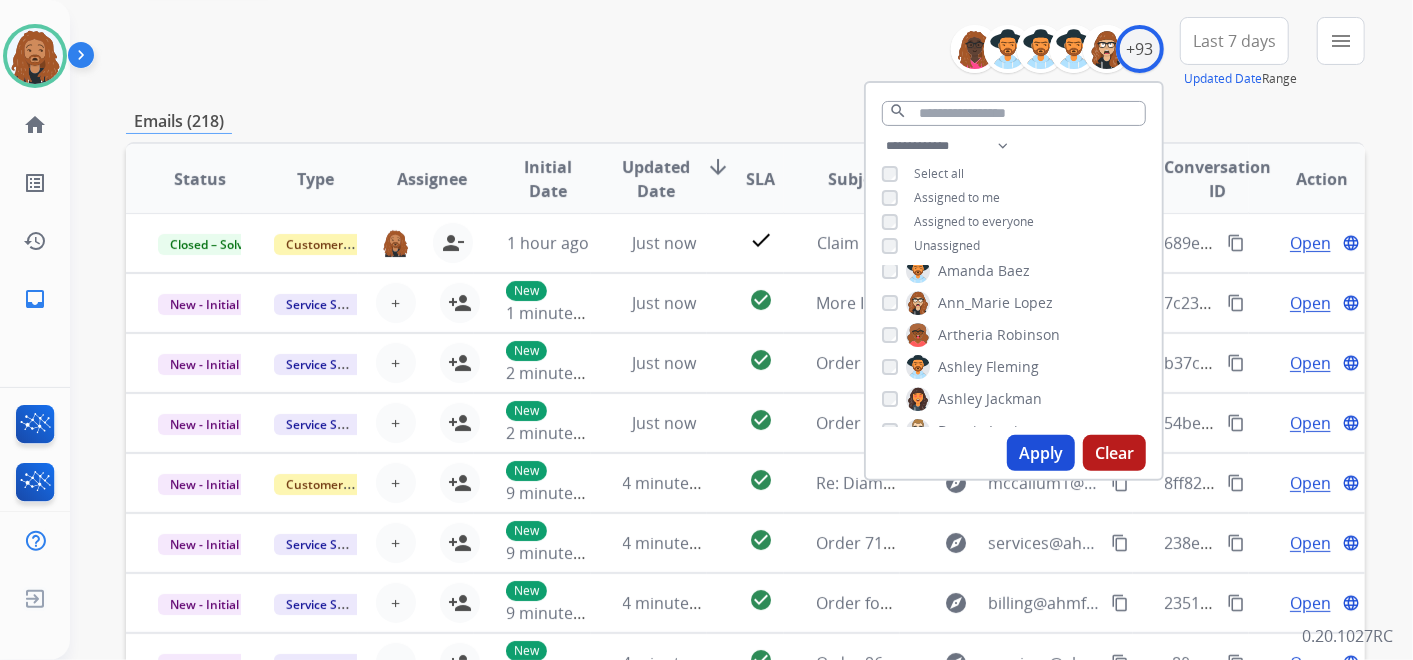 click on "Apply" at bounding box center (1041, 453) 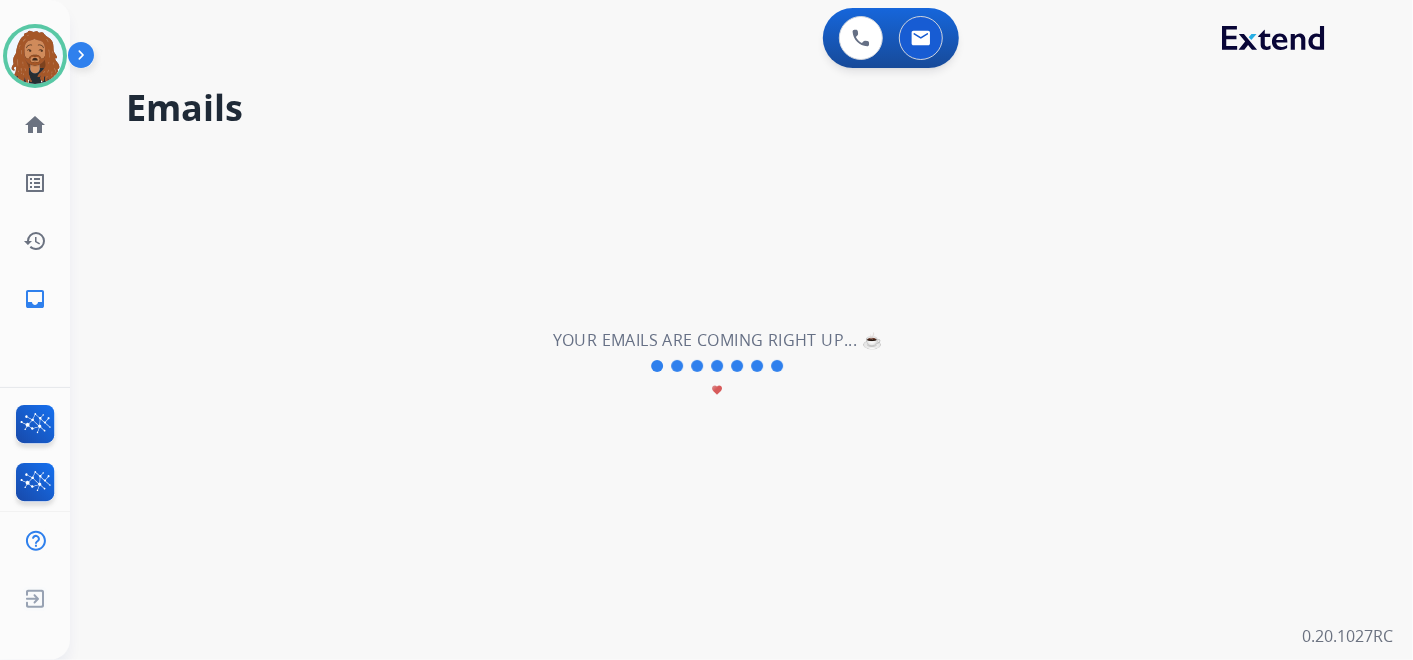scroll, scrollTop: 0, scrollLeft: 0, axis: both 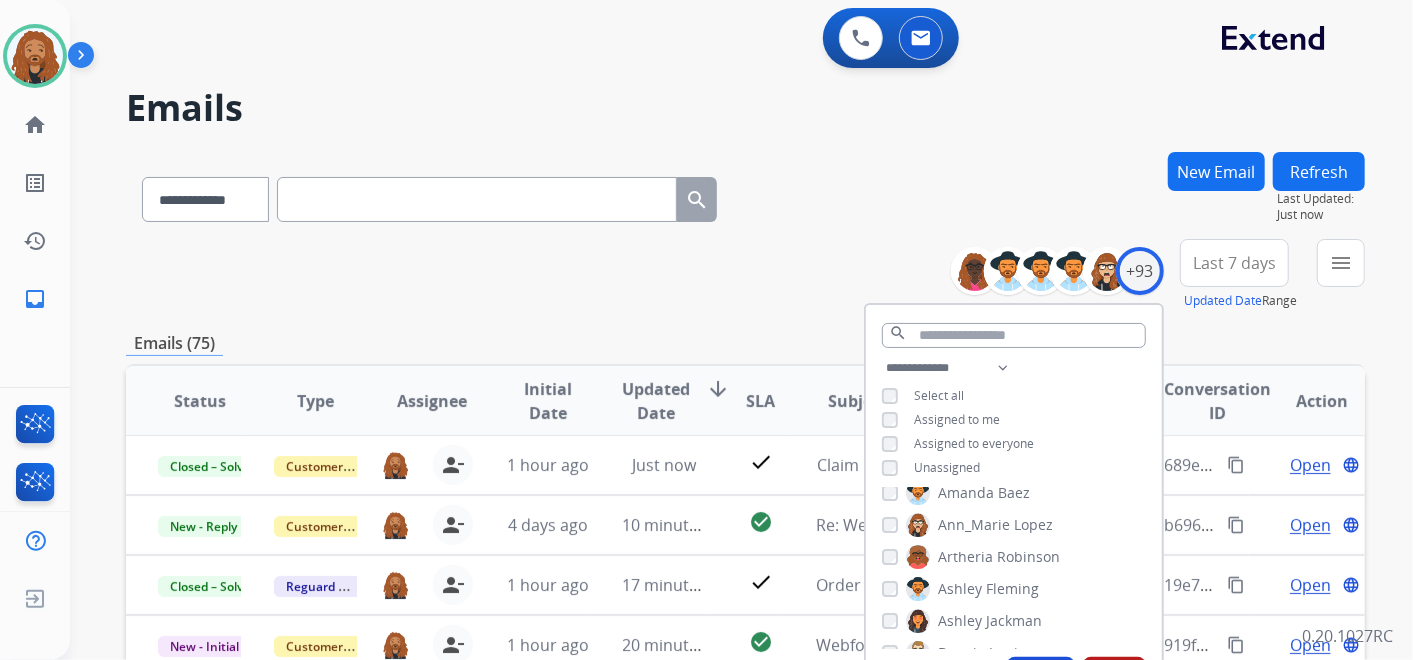 click on "Last 7 days" at bounding box center [1234, 263] 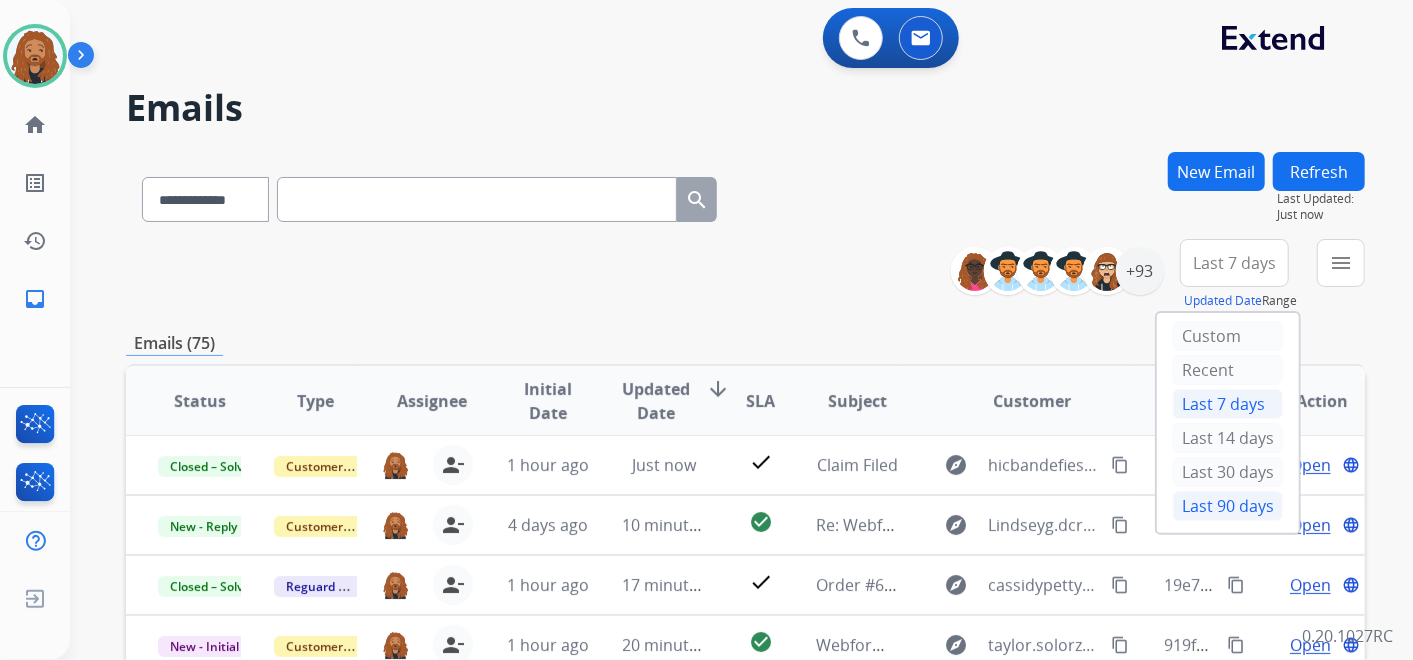 click on "Last 90 days" at bounding box center [1228, 506] 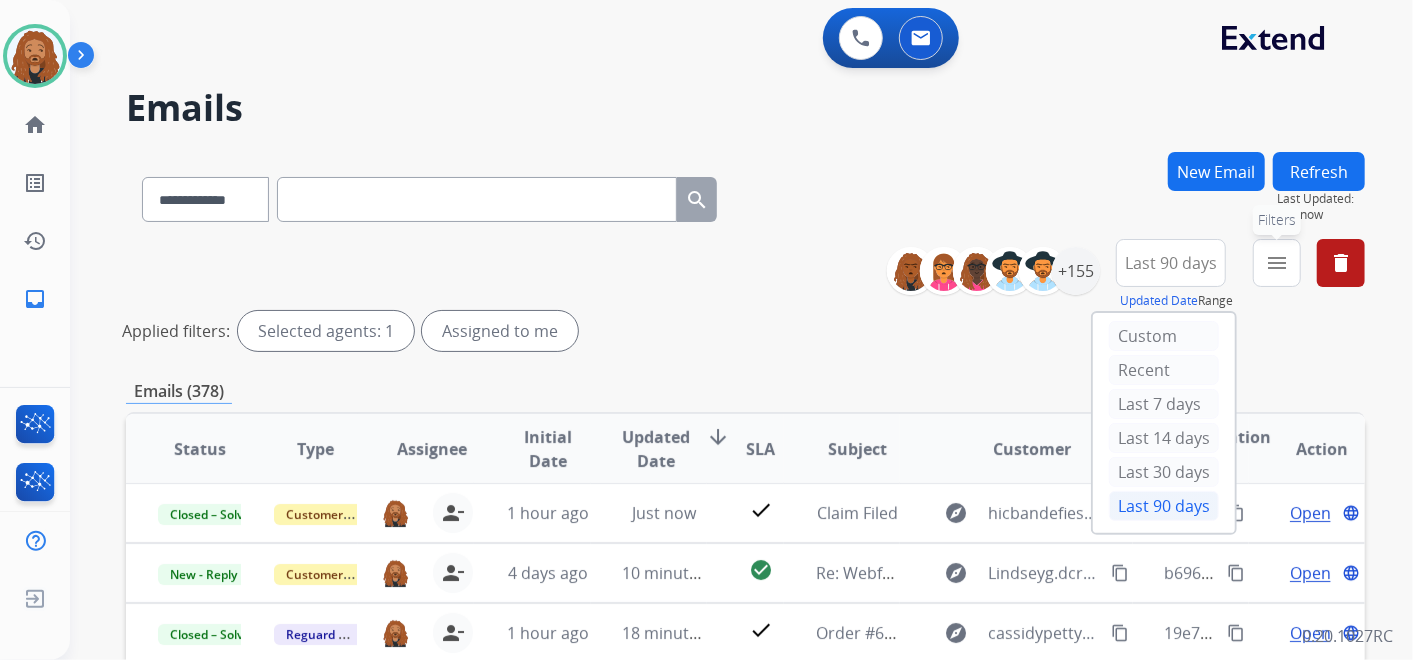 click on "menu" at bounding box center [1277, 263] 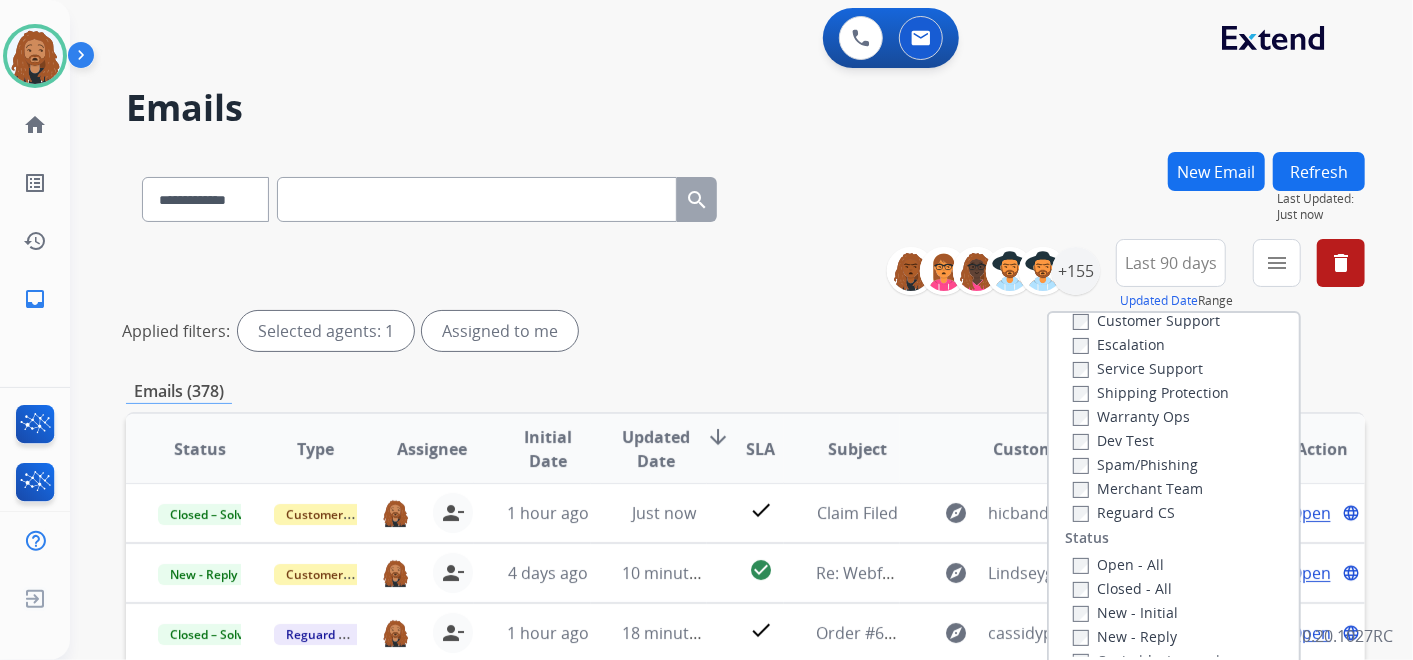 scroll, scrollTop: 111, scrollLeft: 0, axis: vertical 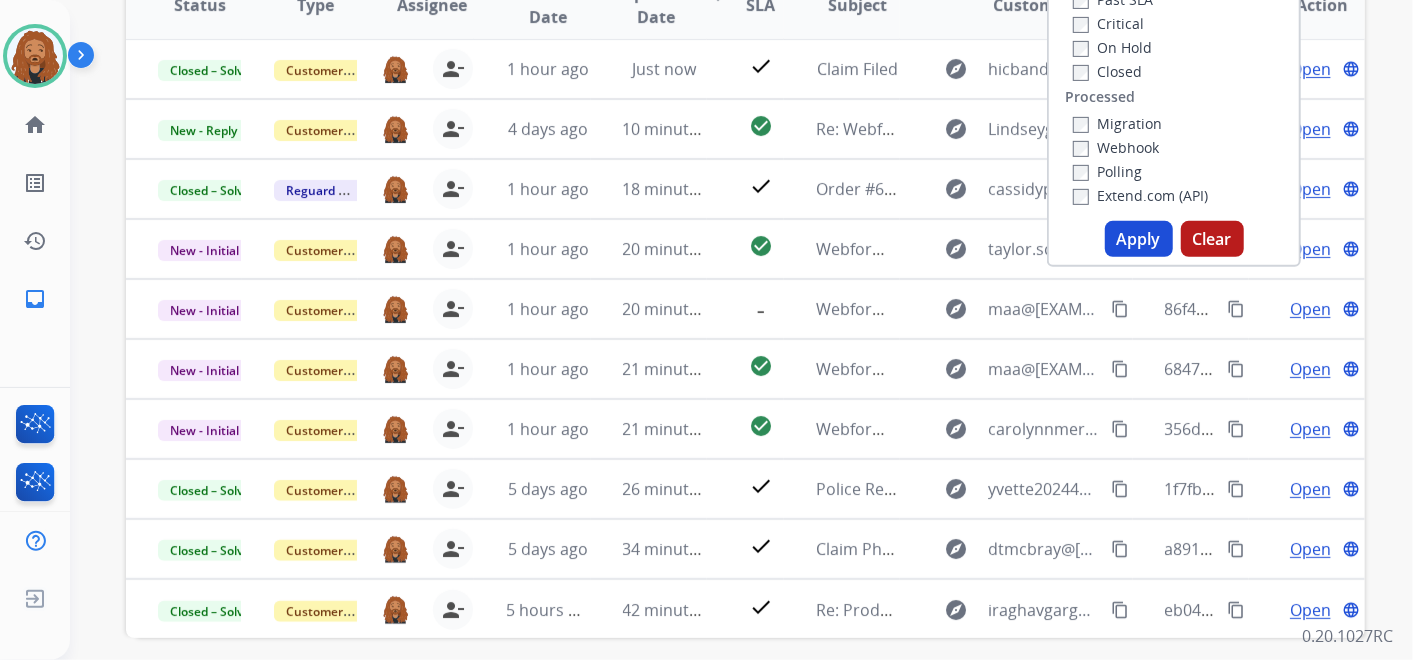 click on "Apply" at bounding box center (1139, 239) 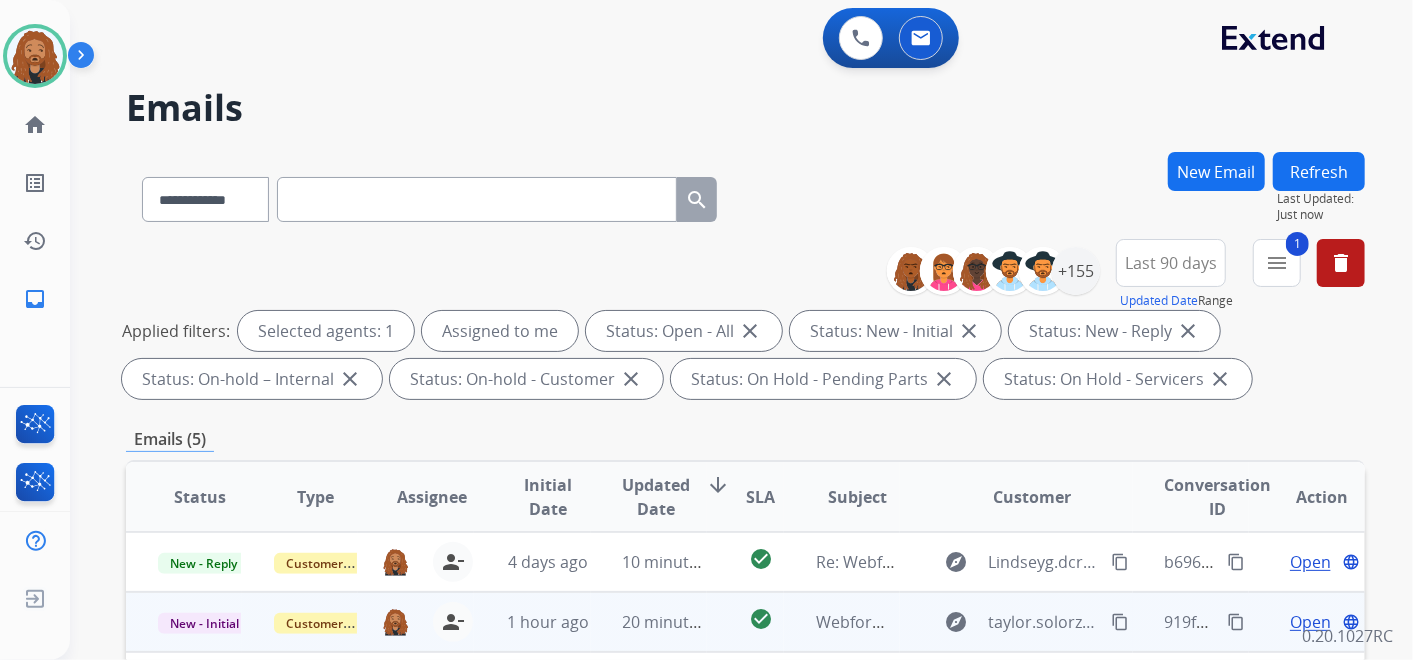 scroll, scrollTop: 0, scrollLeft: 0, axis: both 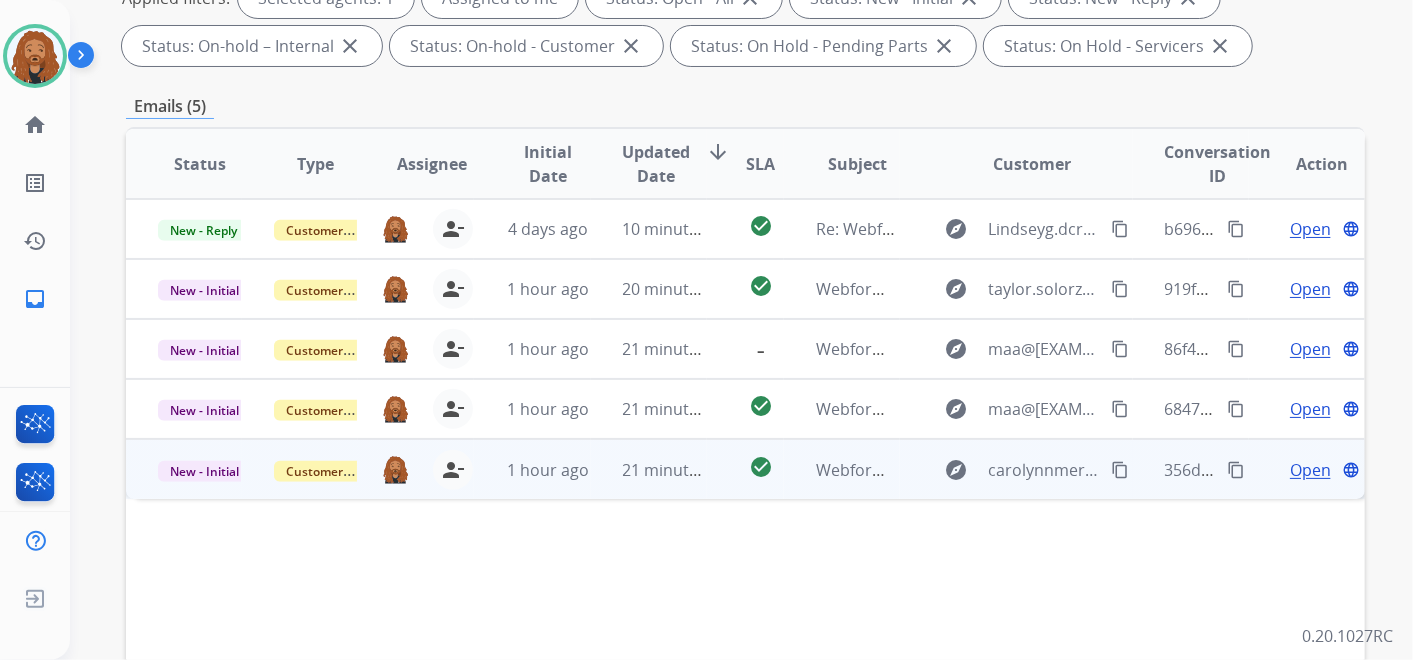 click on "Open" at bounding box center (1310, 470) 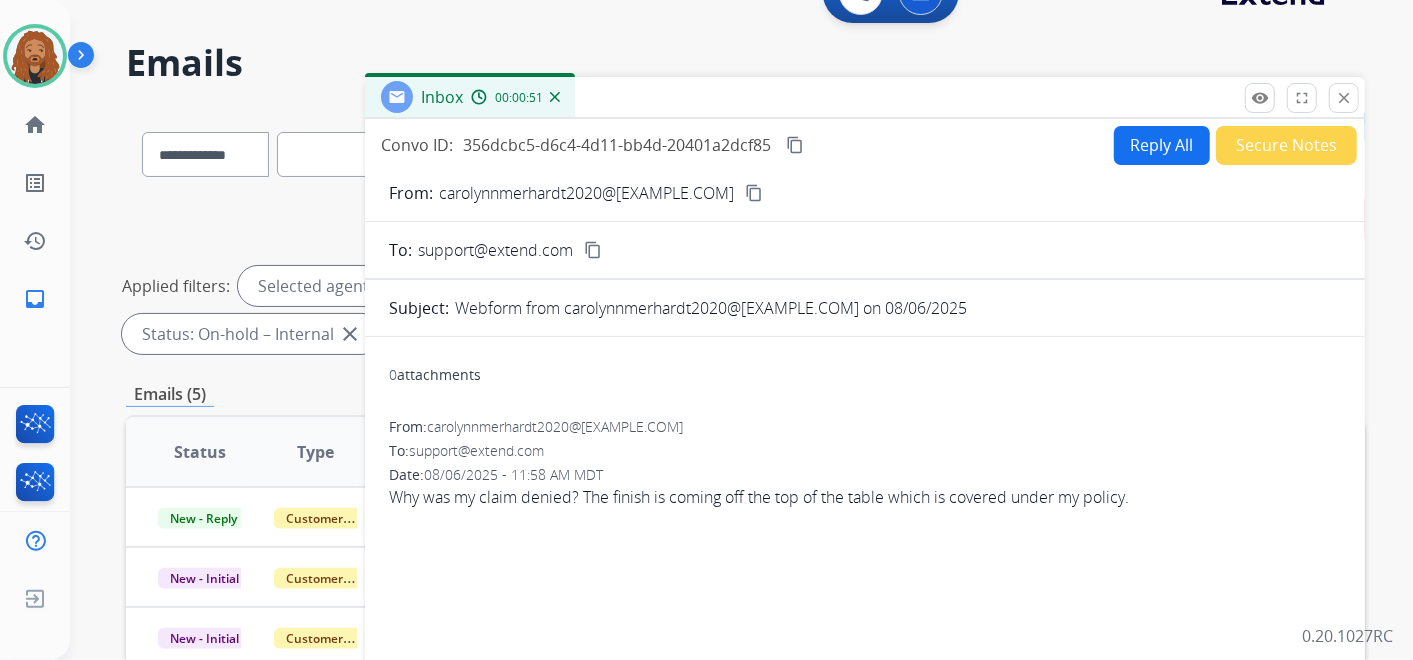 scroll, scrollTop: 0, scrollLeft: 0, axis: both 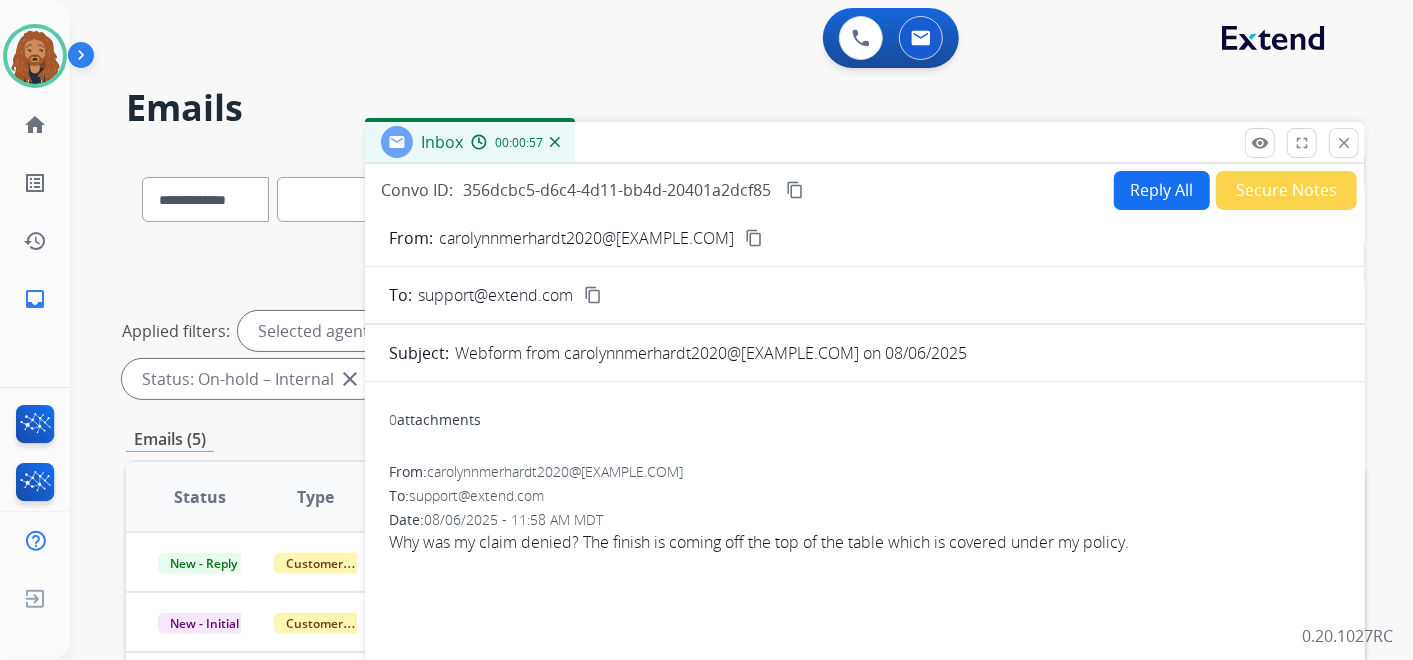 click on "Reply All" at bounding box center [1162, 190] 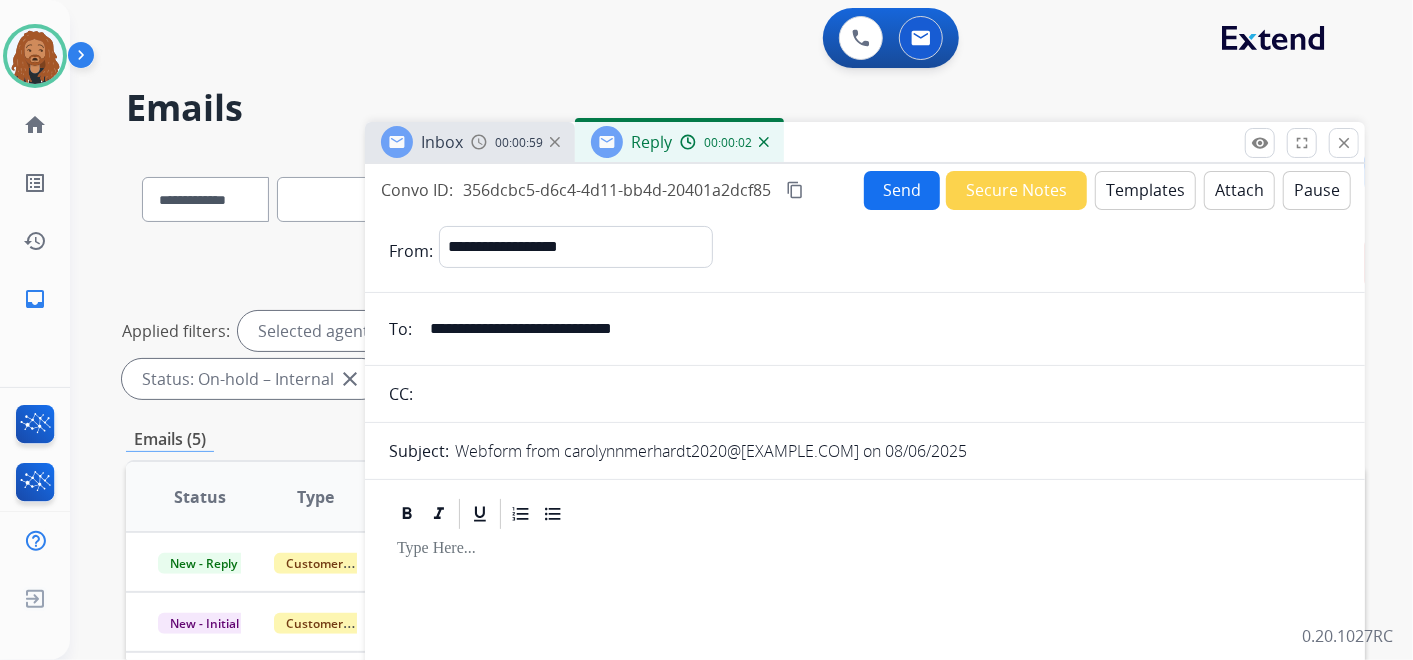 click on "**********" at bounding box center (879, 329) 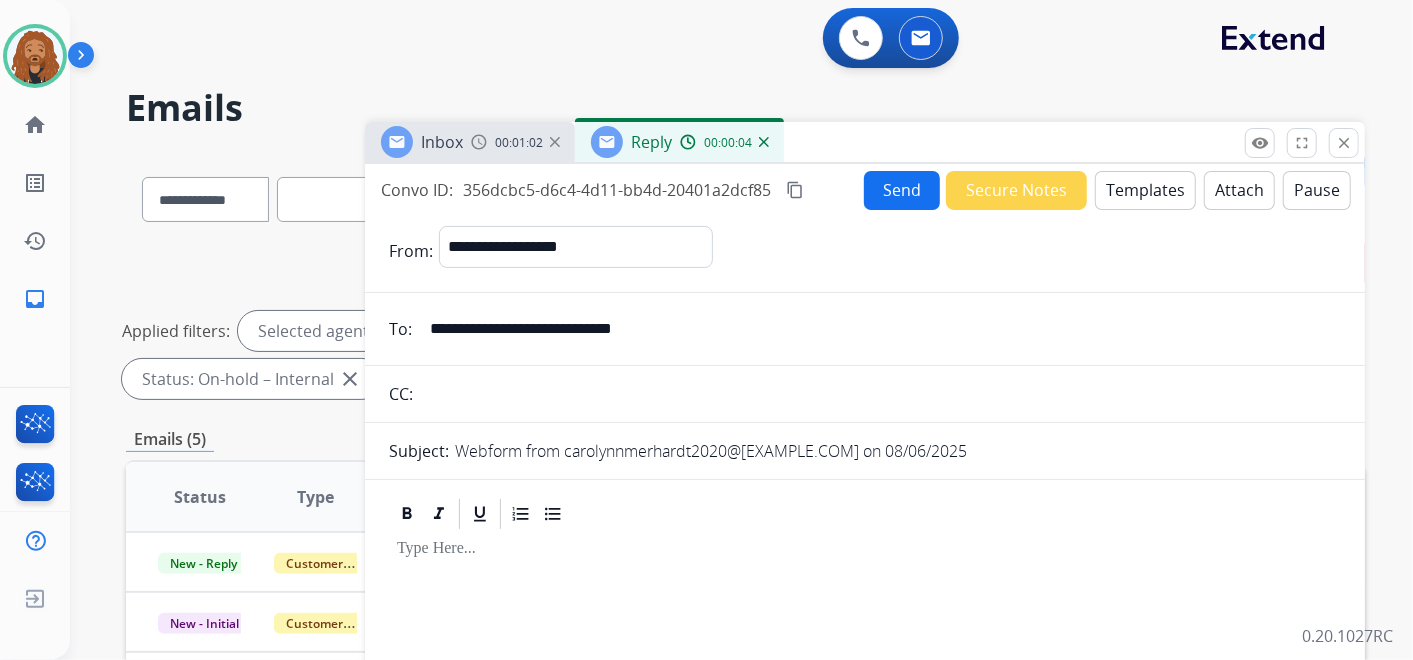 drag, startPoint x: 717, startPoint y: 328, endPoint x: 430, endPoint y: 340, distance: 287.25076 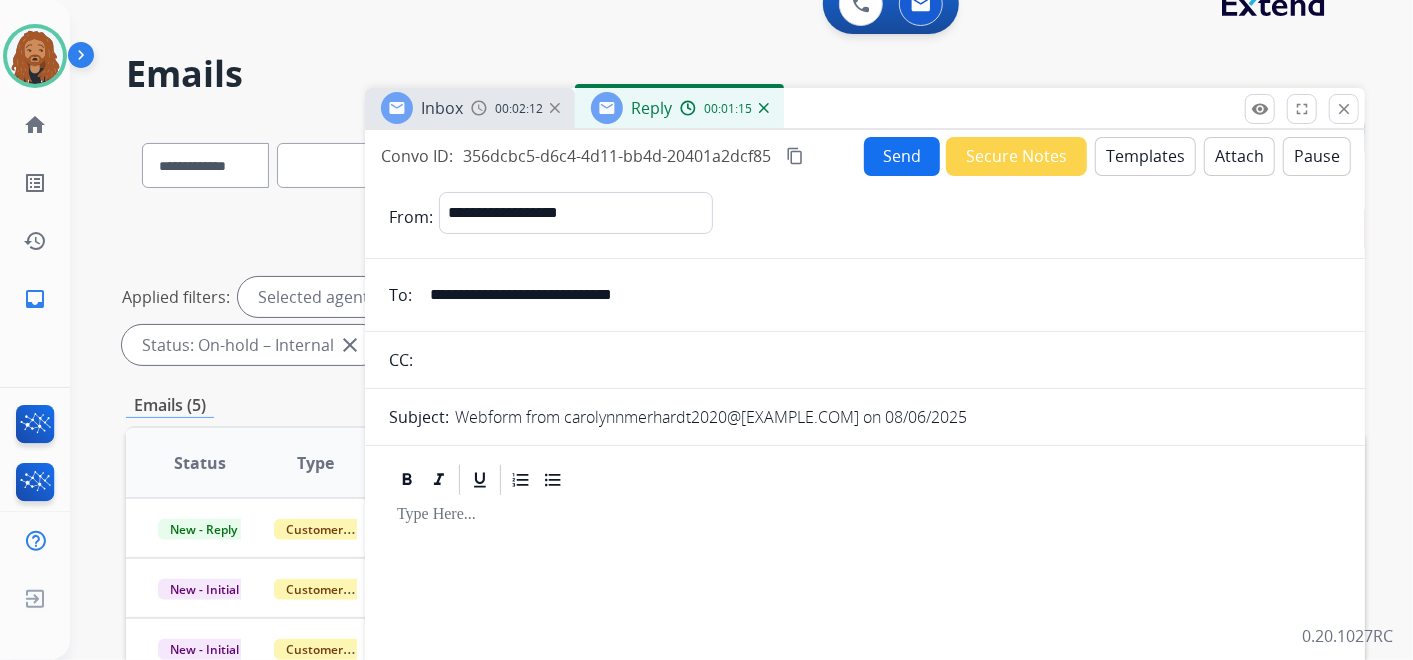 scroll, scrollTop: 0, scrollLeft: 0, axis: both 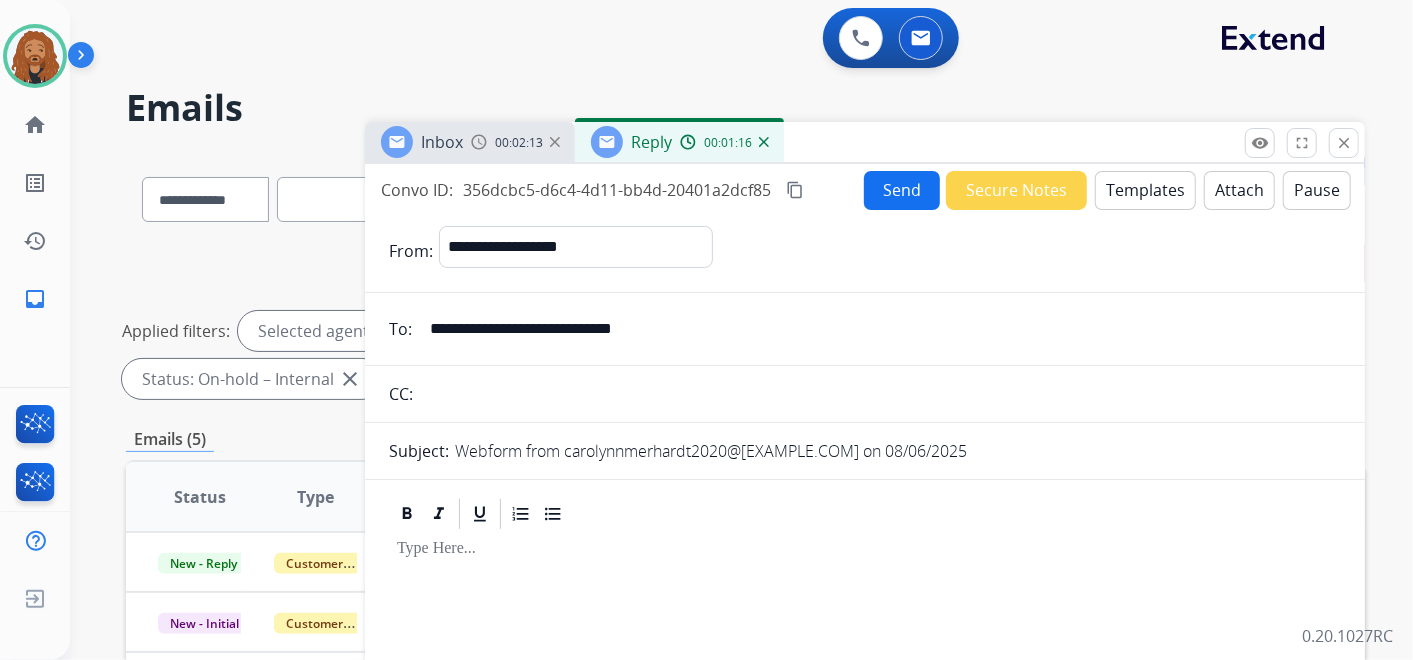 click on "Templates" at bounding box center (1145, 190) 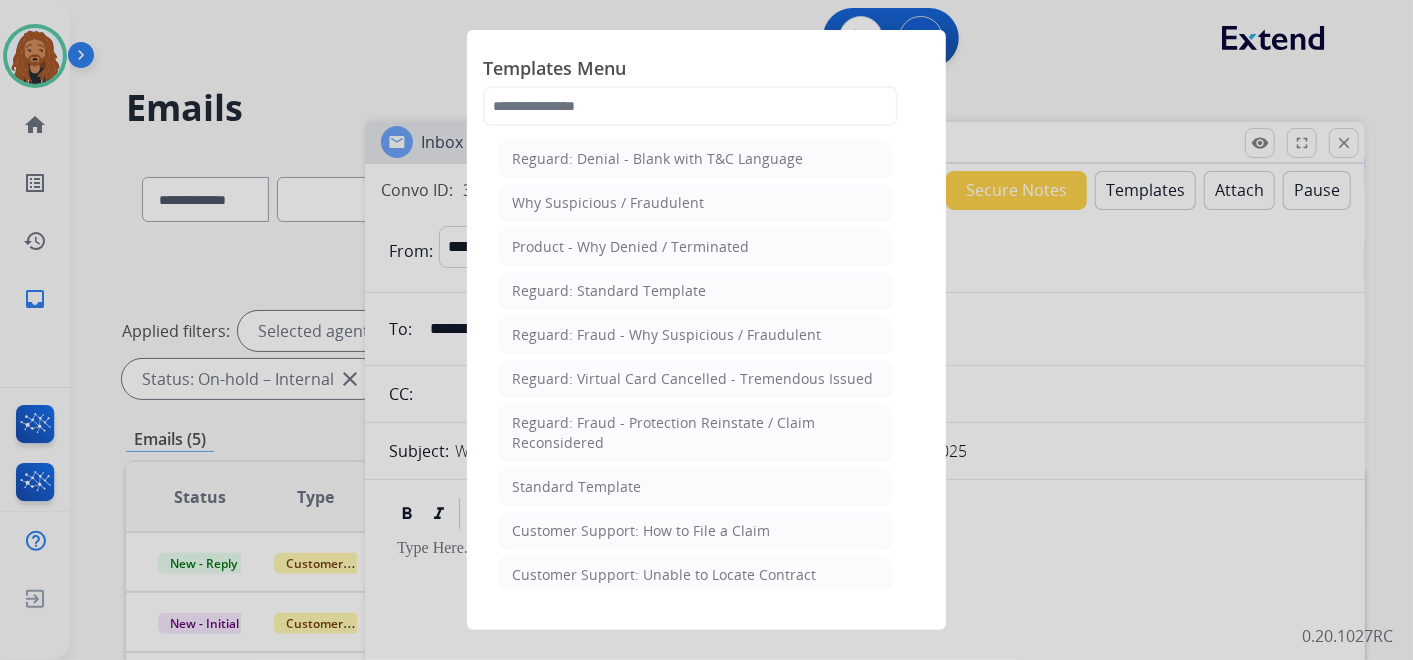 click on "Standard Template" 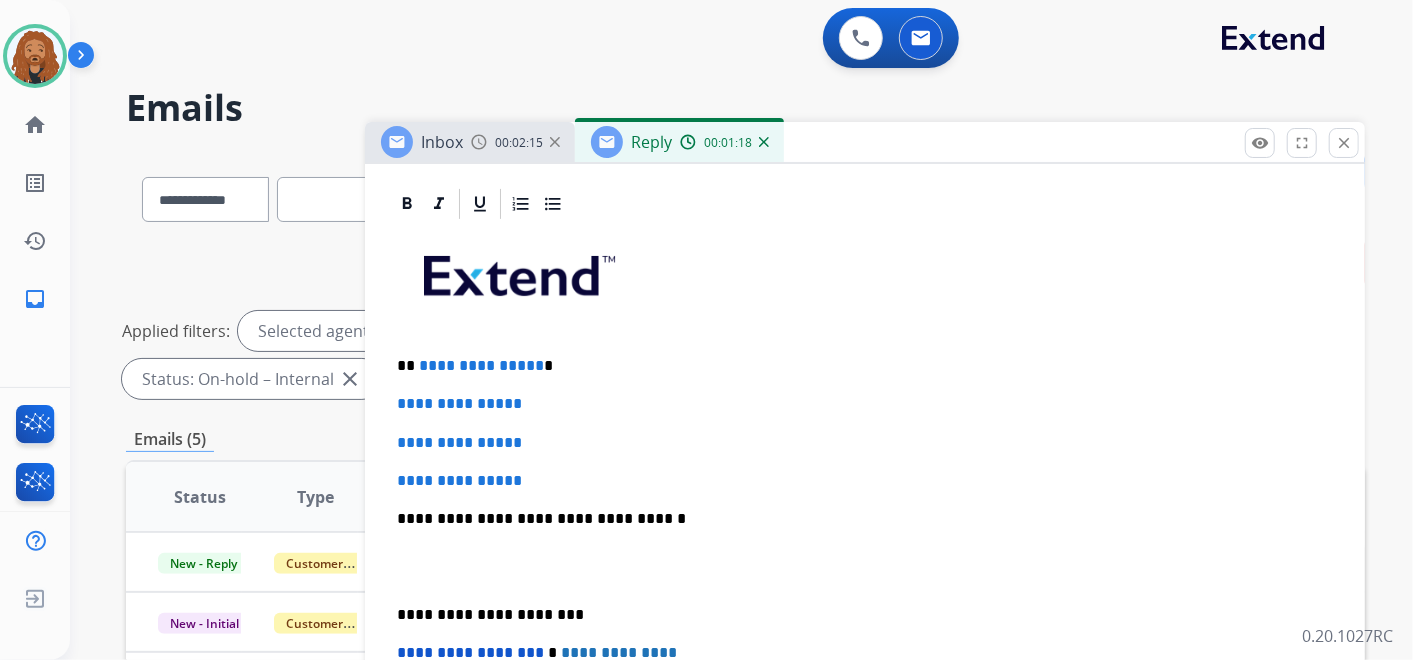 scroll, scrollTop: 444, scrollLeft: 0, axis: vertical 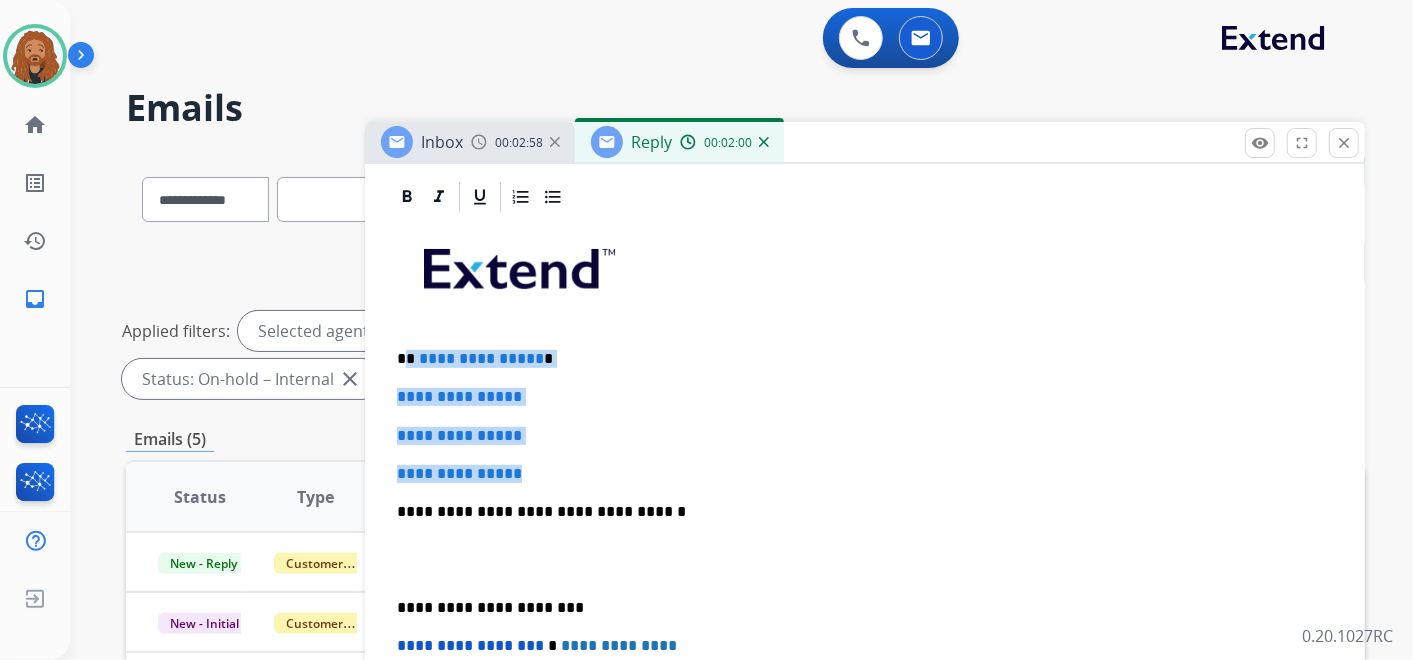 drag, startPoint x: 554, startPoint y: 467, endPoint x: 433, endPoint y: 321, distance: 189.6233 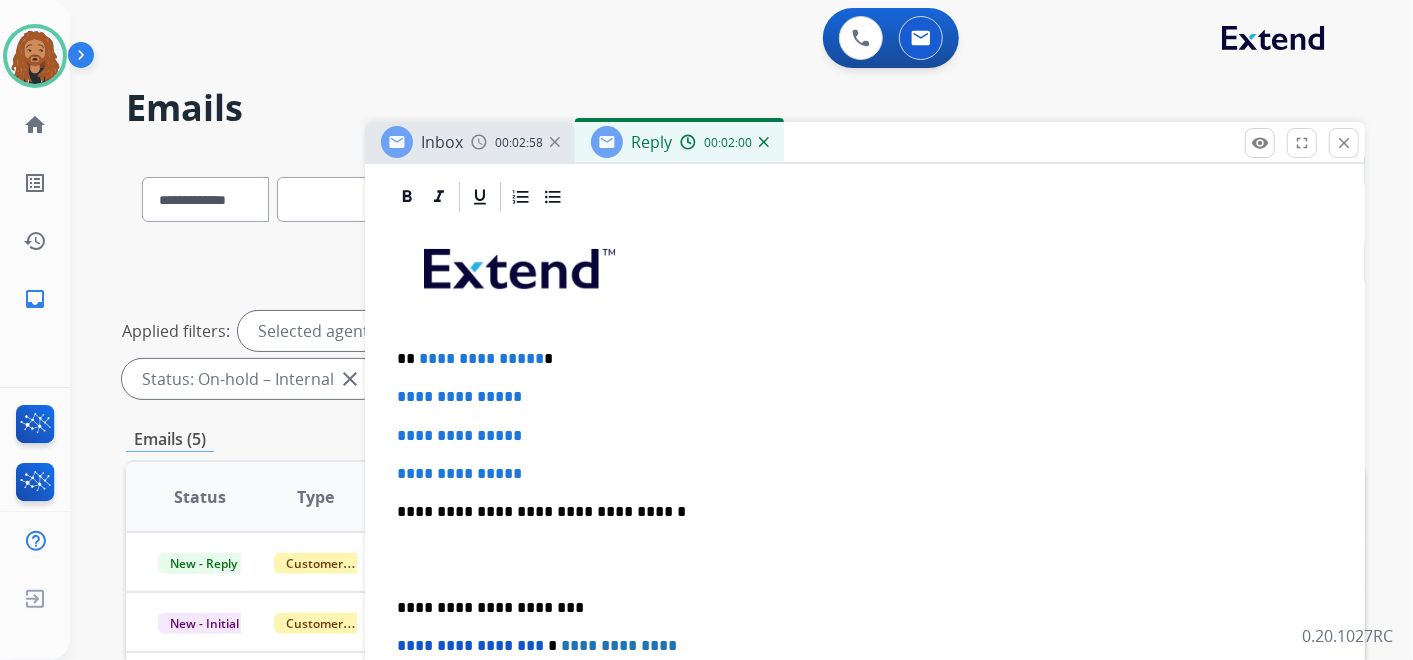 scroll, scrollTop: 360, scrollLeft: 0, axis: vertical 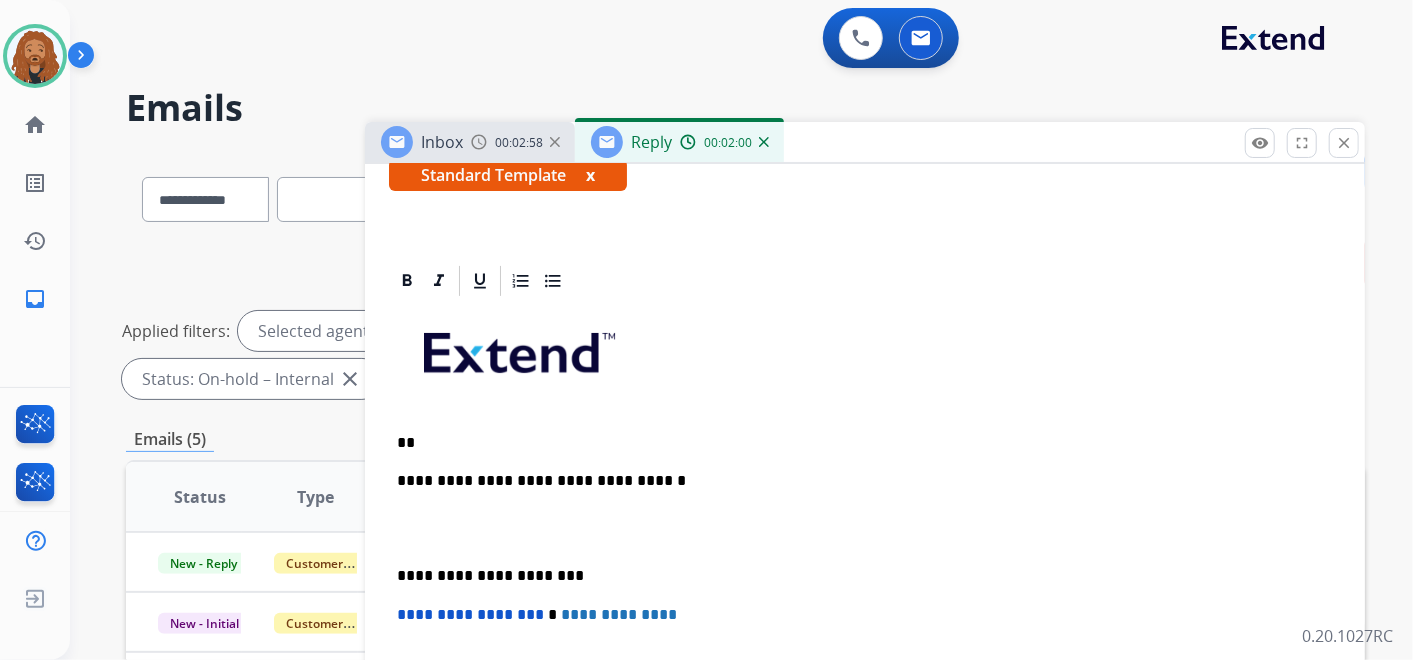 type 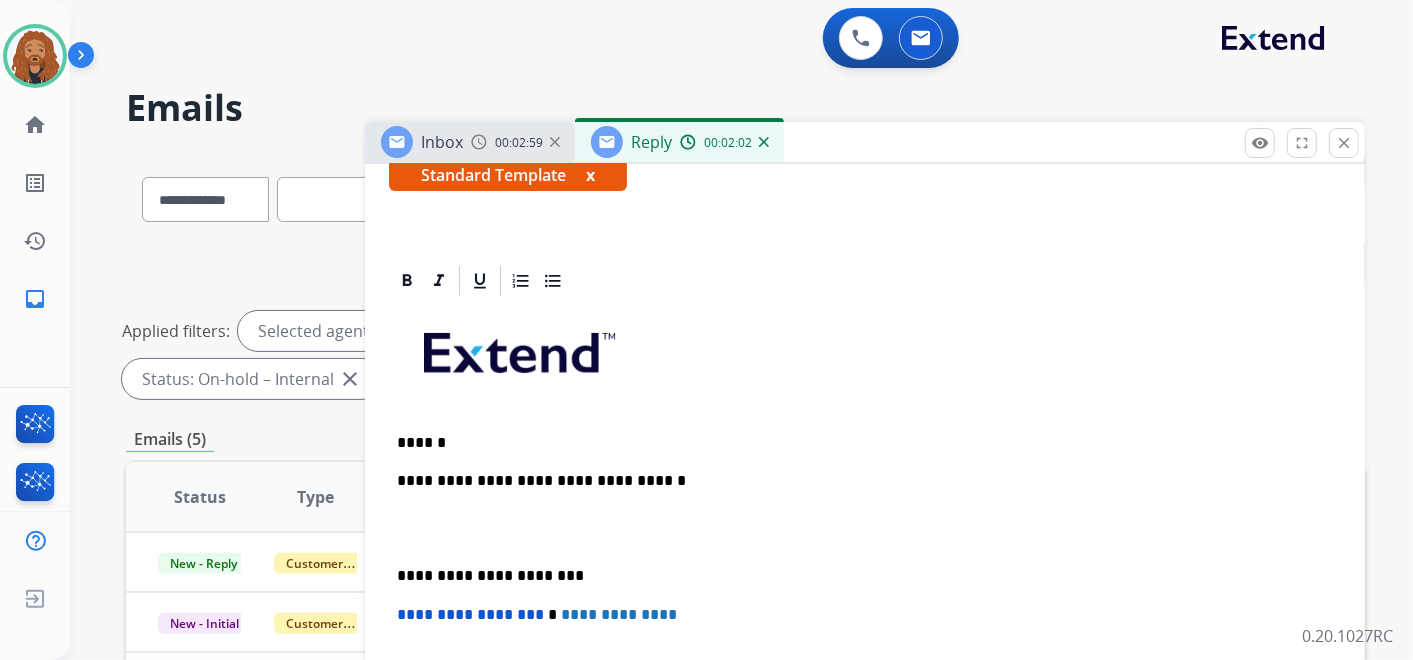scroll, scrollTop: 398, scrollLeft: 0, axis: vertical 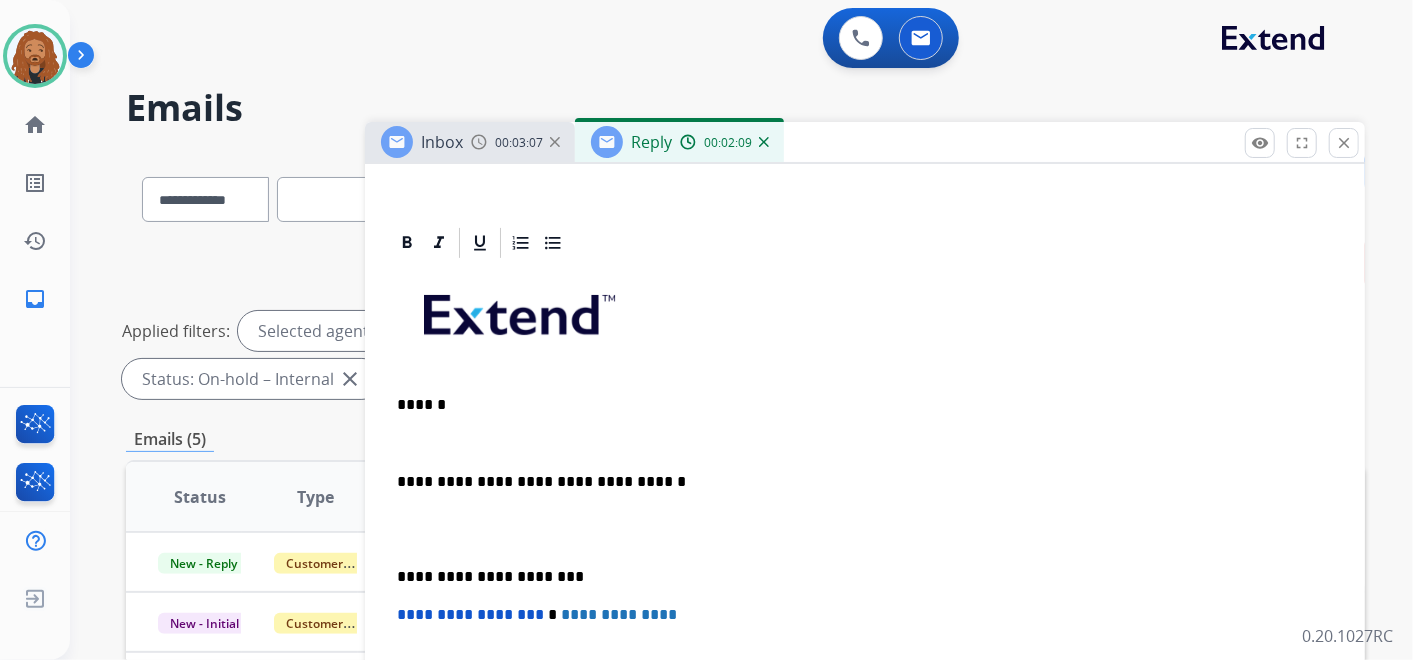 click at bounding box center (865, 529) 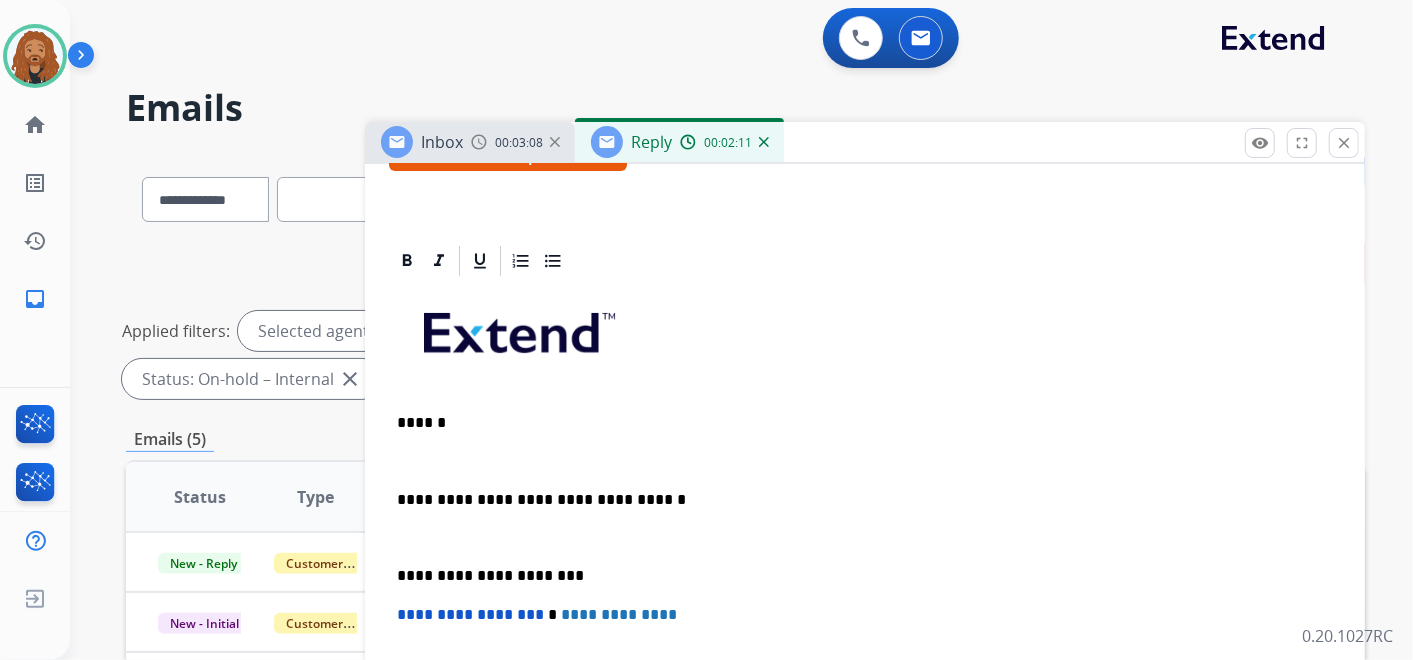 scroll, scrollTop: 341, scrollLeft: 0, axis: vertical 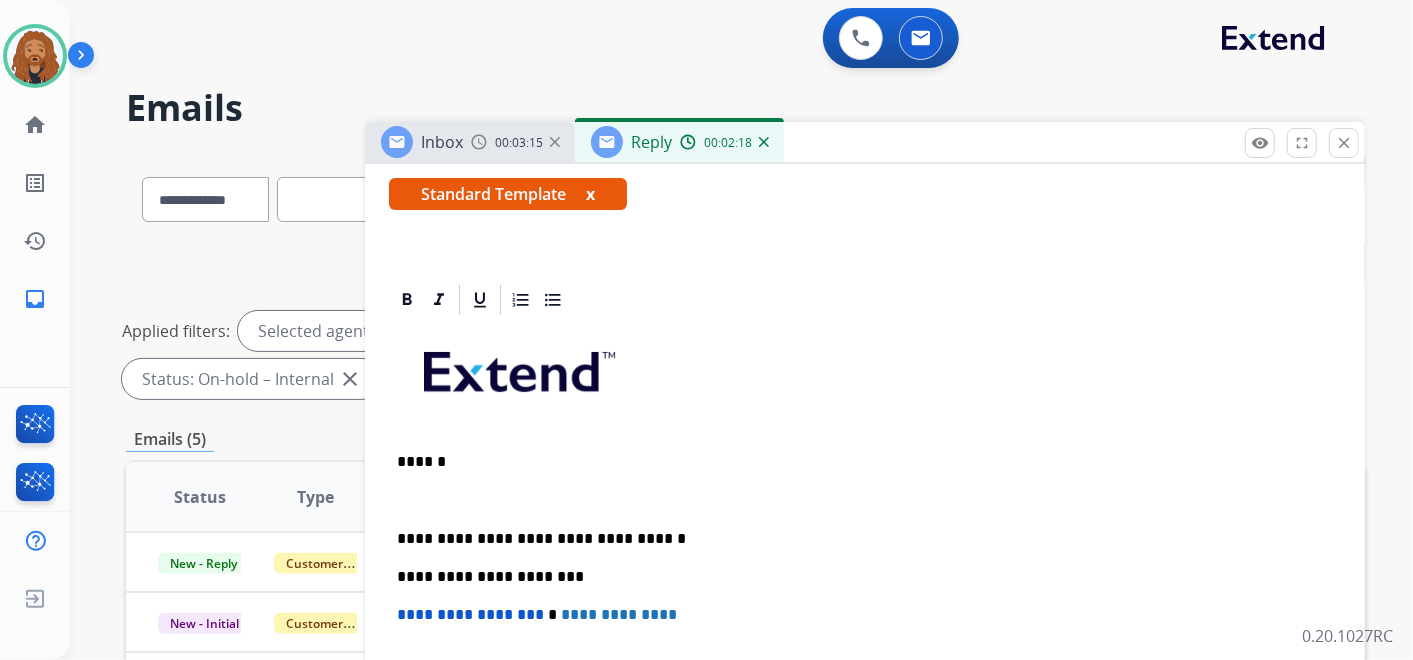 click at bounding box center (865, 500) 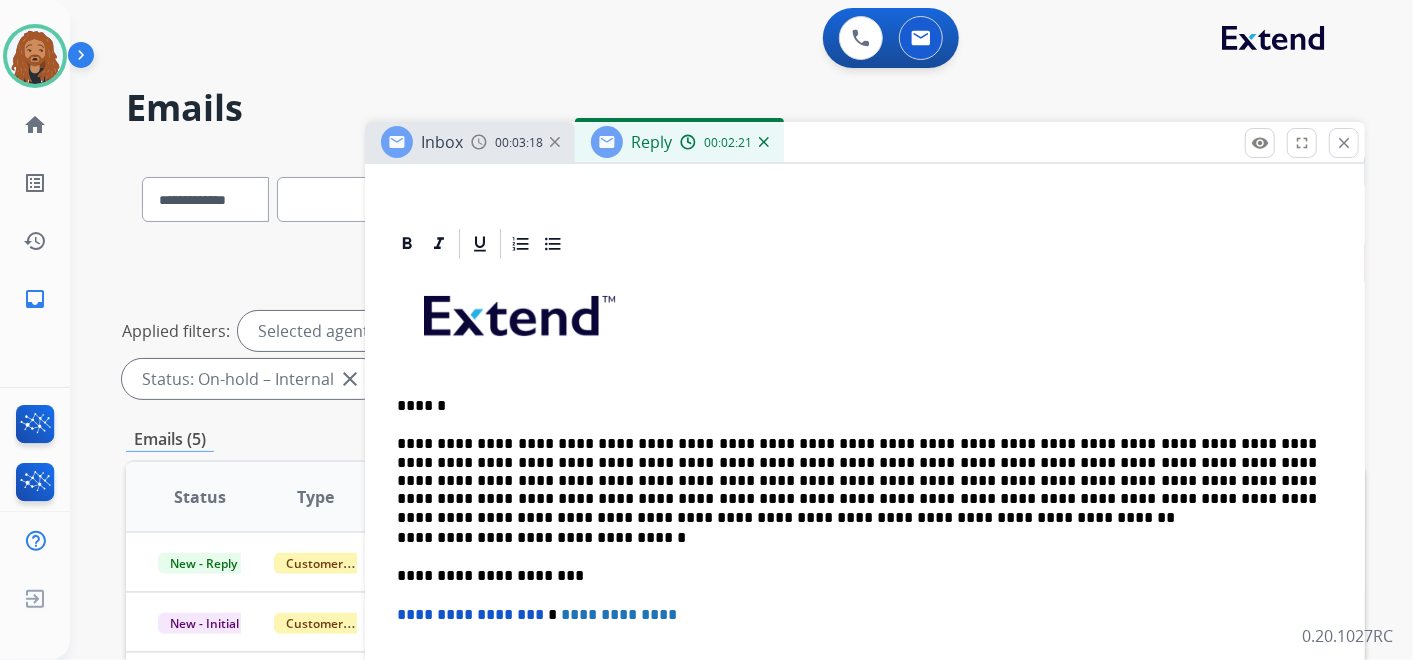 scroll, scrollTop: 396, scrollLeft: 0, axis: vertical 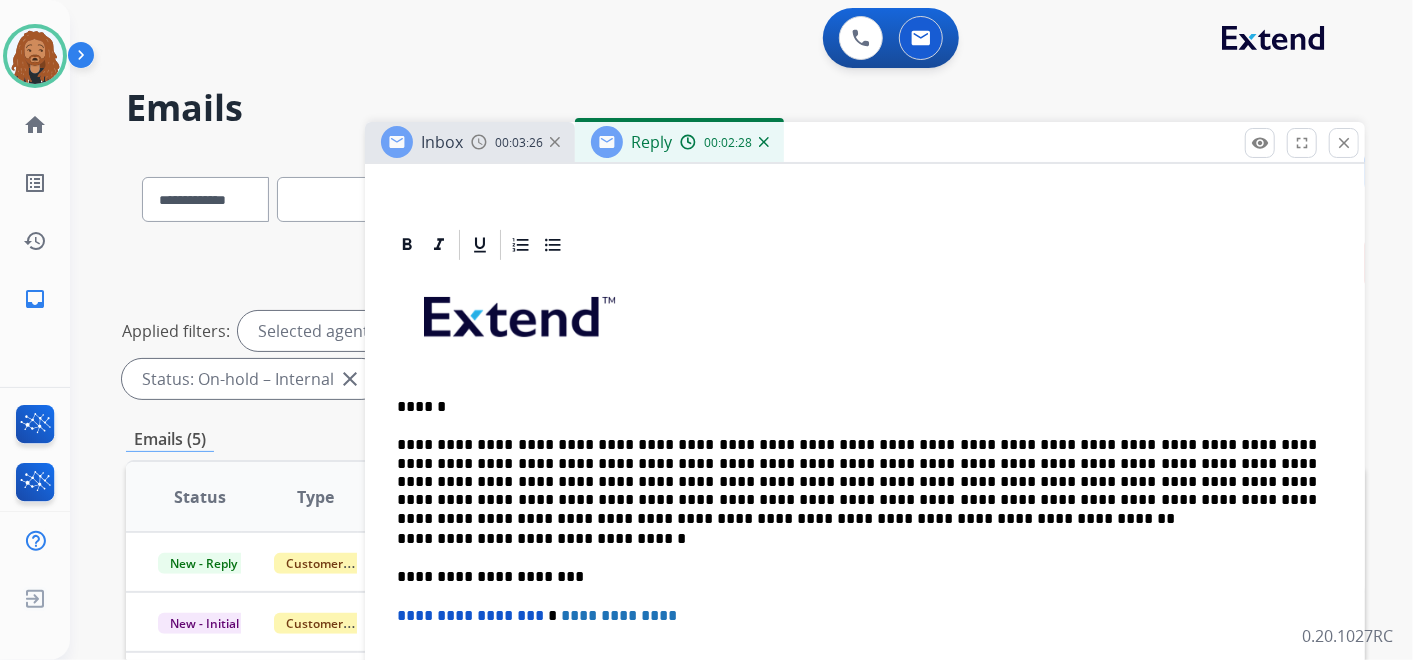 click on "**********" at bounding box center [857, 539] 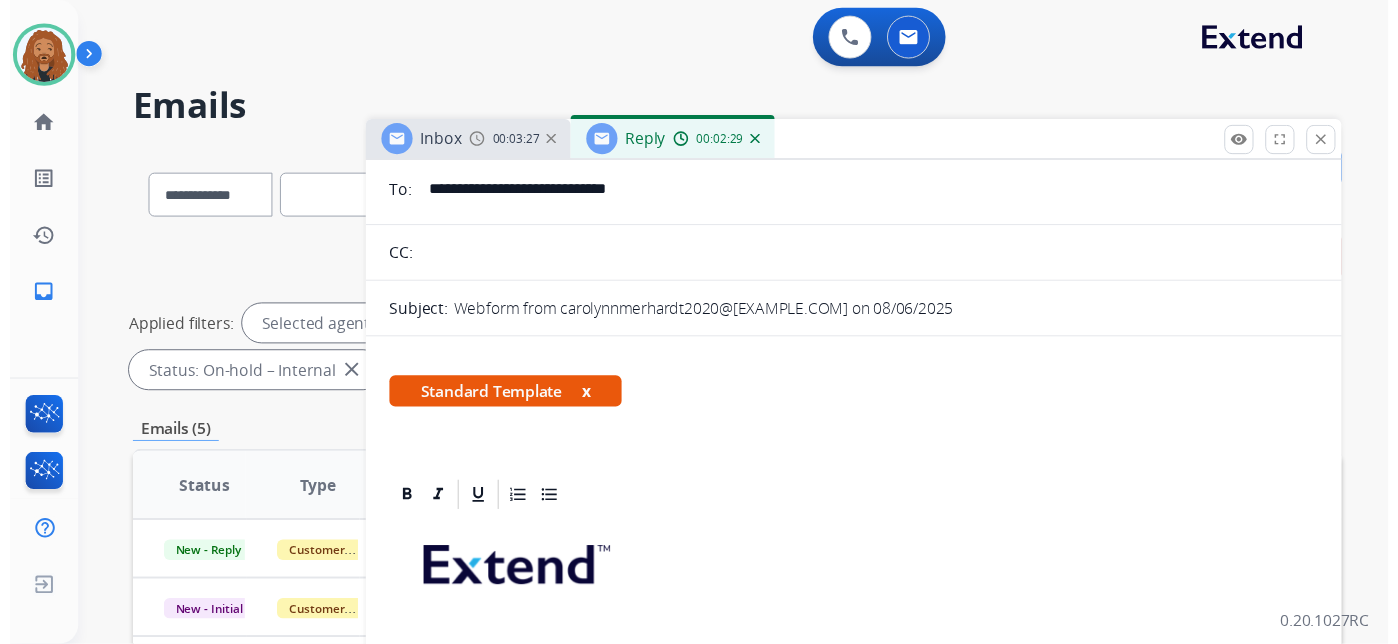 scroll, scrollTop: 0, scrollLeft: 0, axis: both 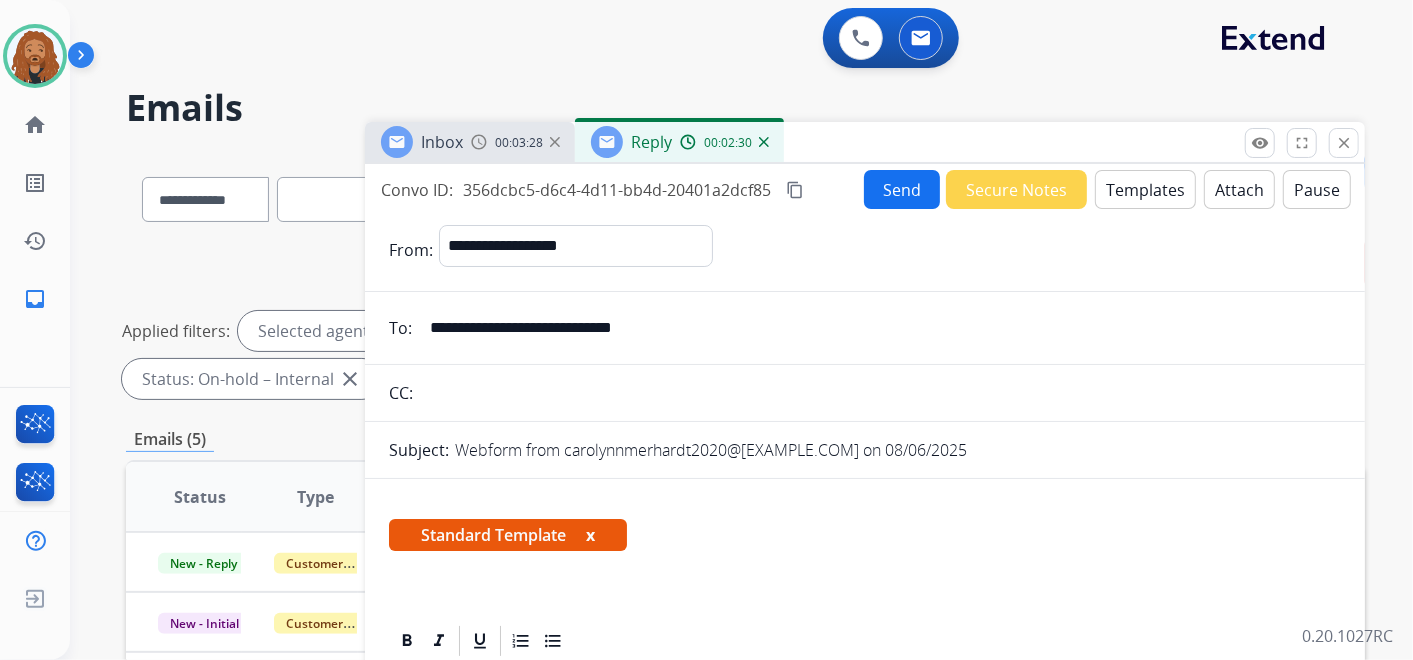 click on "Send" at bounding box center [902, 189] 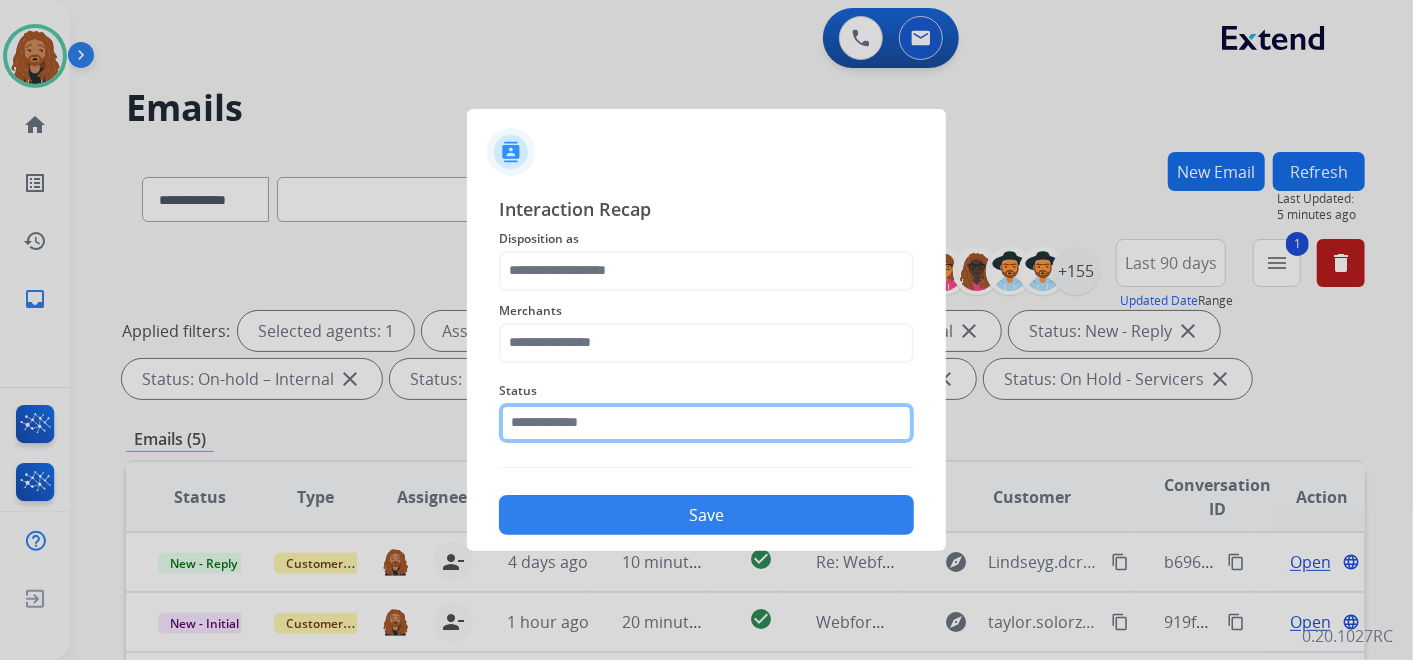 click 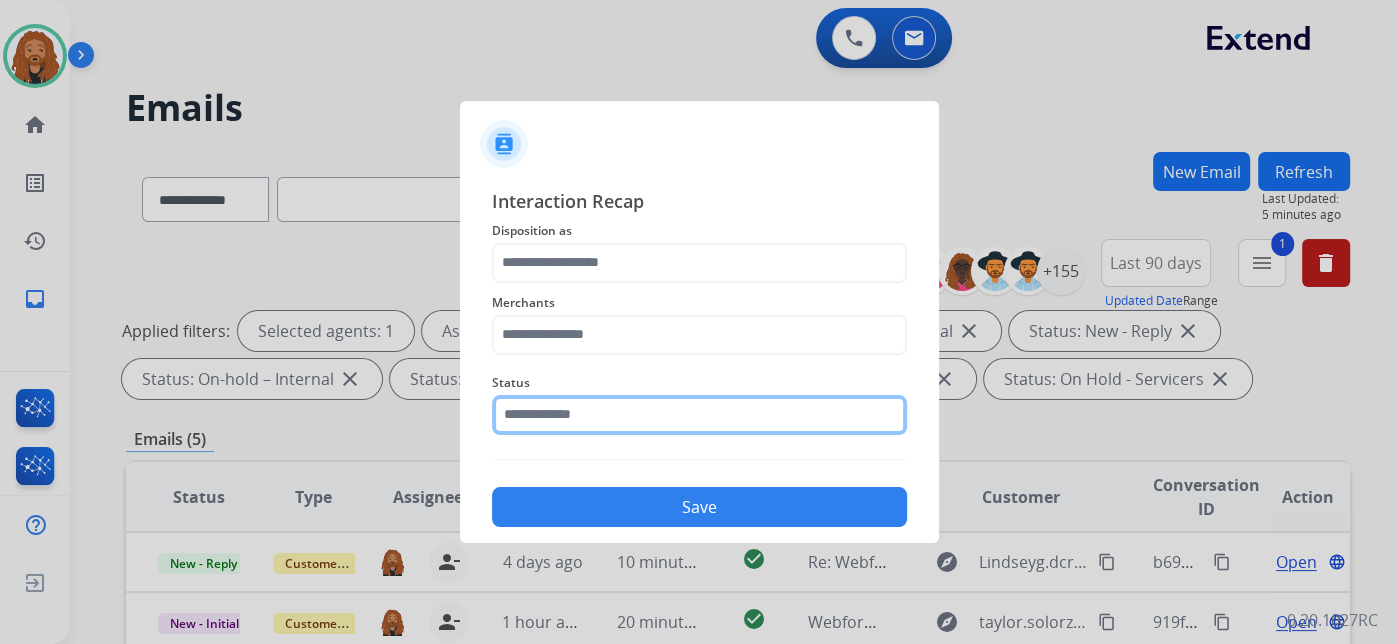 click 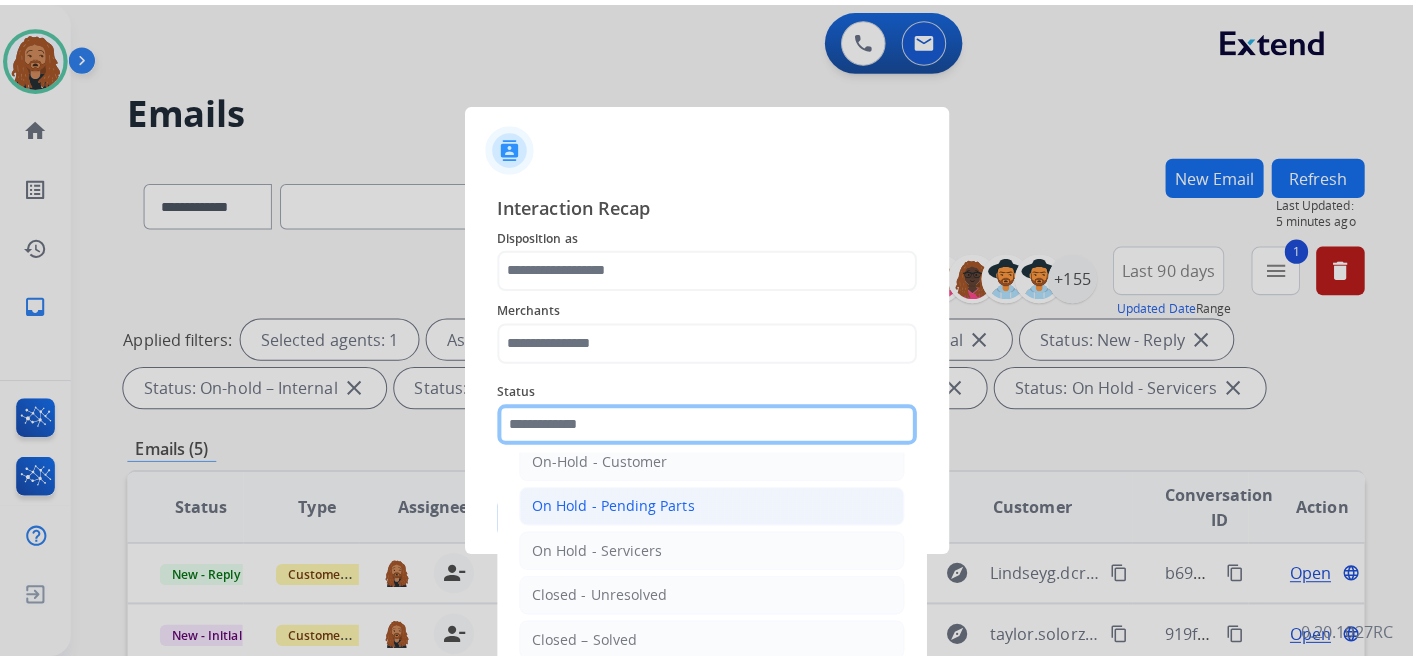 scroll, scrollTop: 114, scrollLeft: 0, axis: vertical 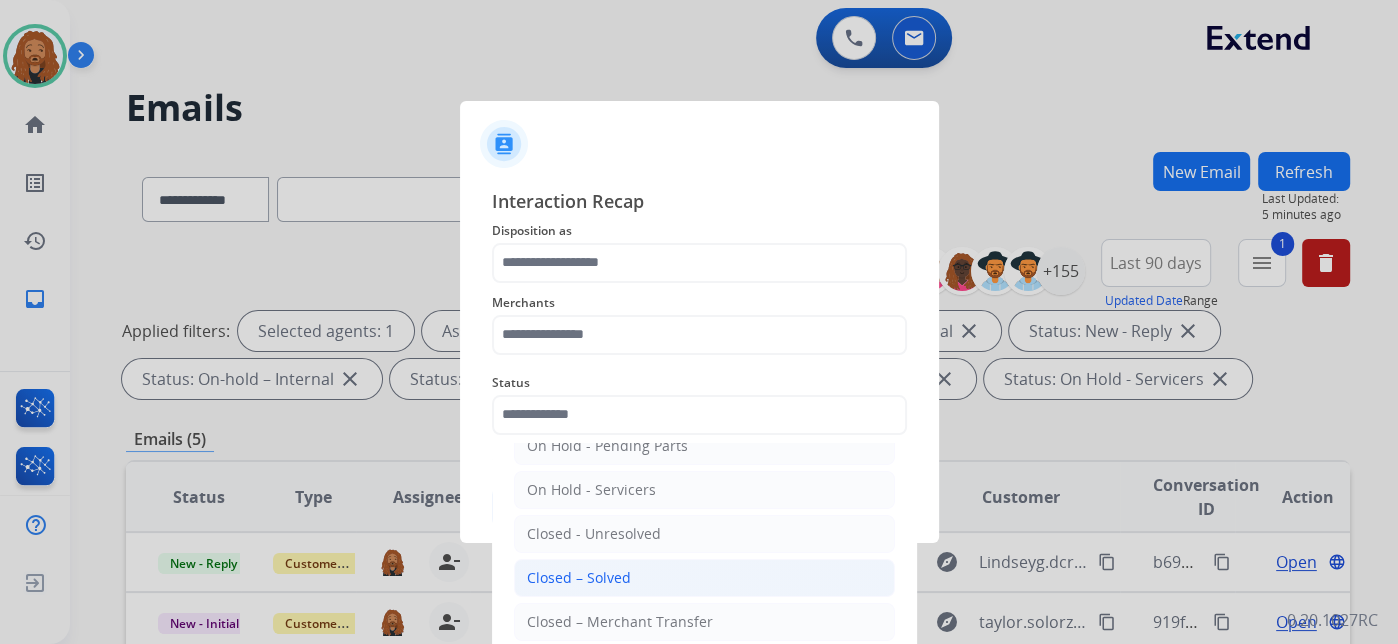 click on "Closed – Solved" 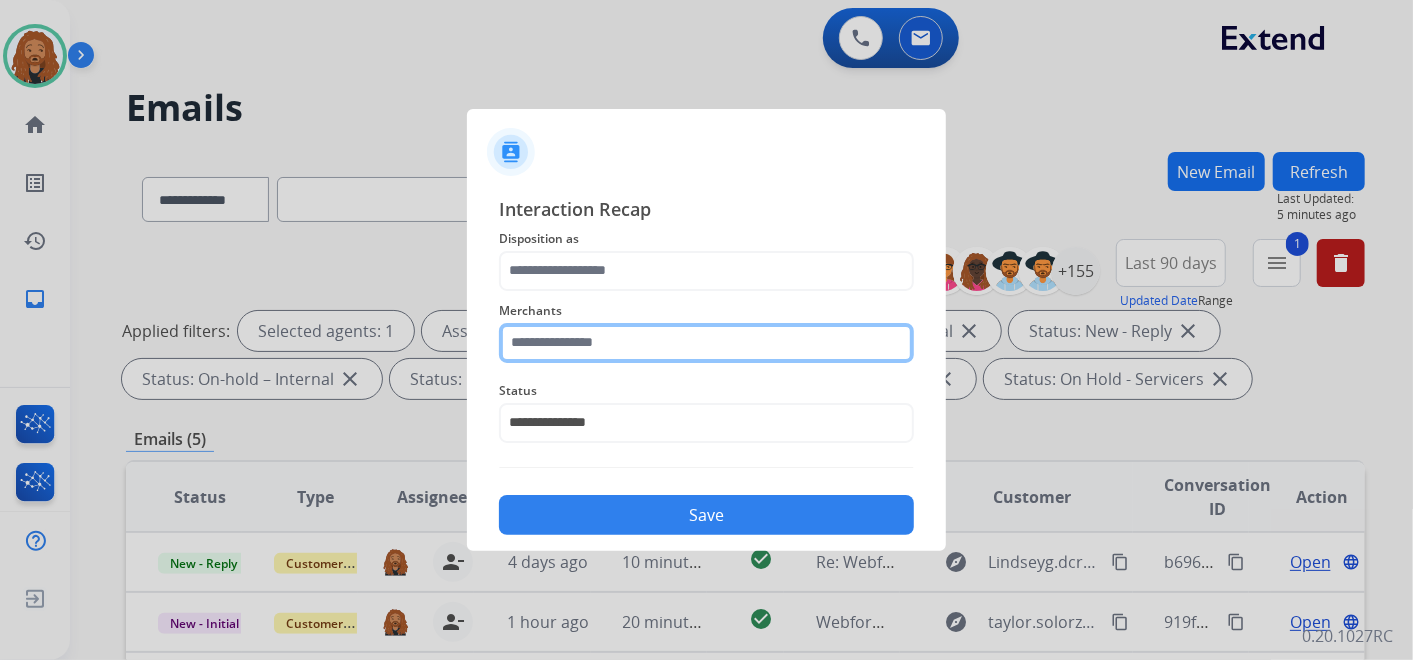 click 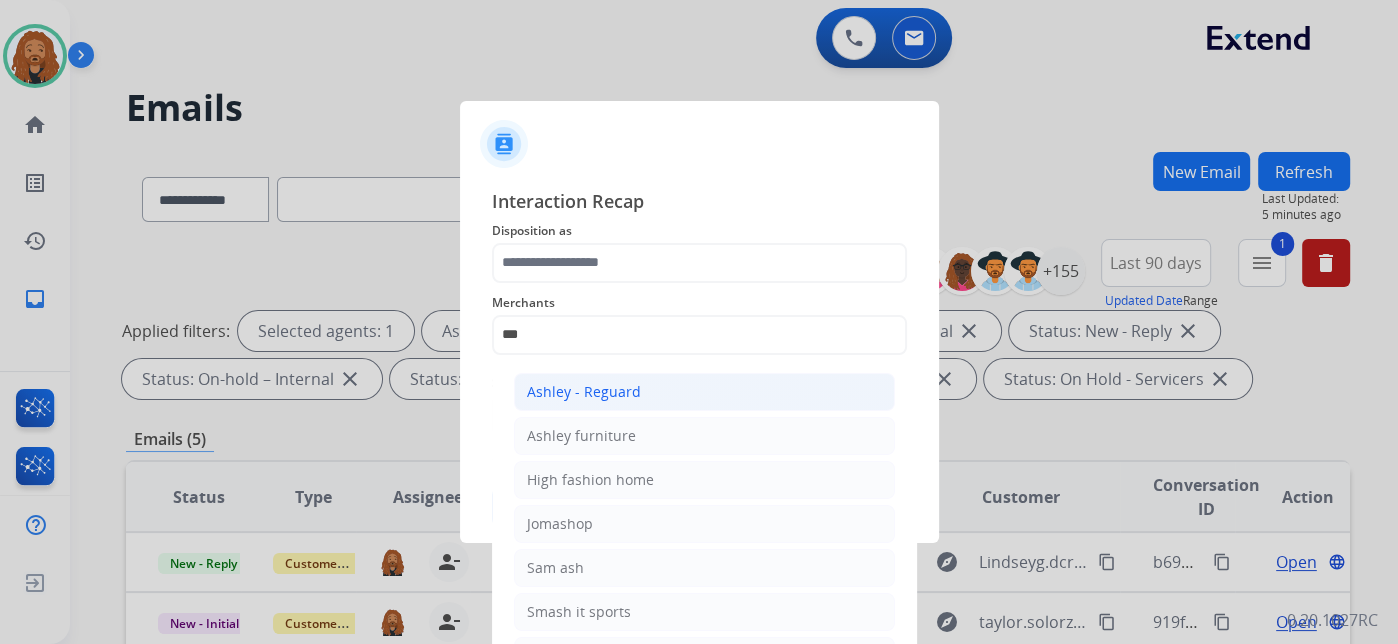 click on "Ashley - Reguard" 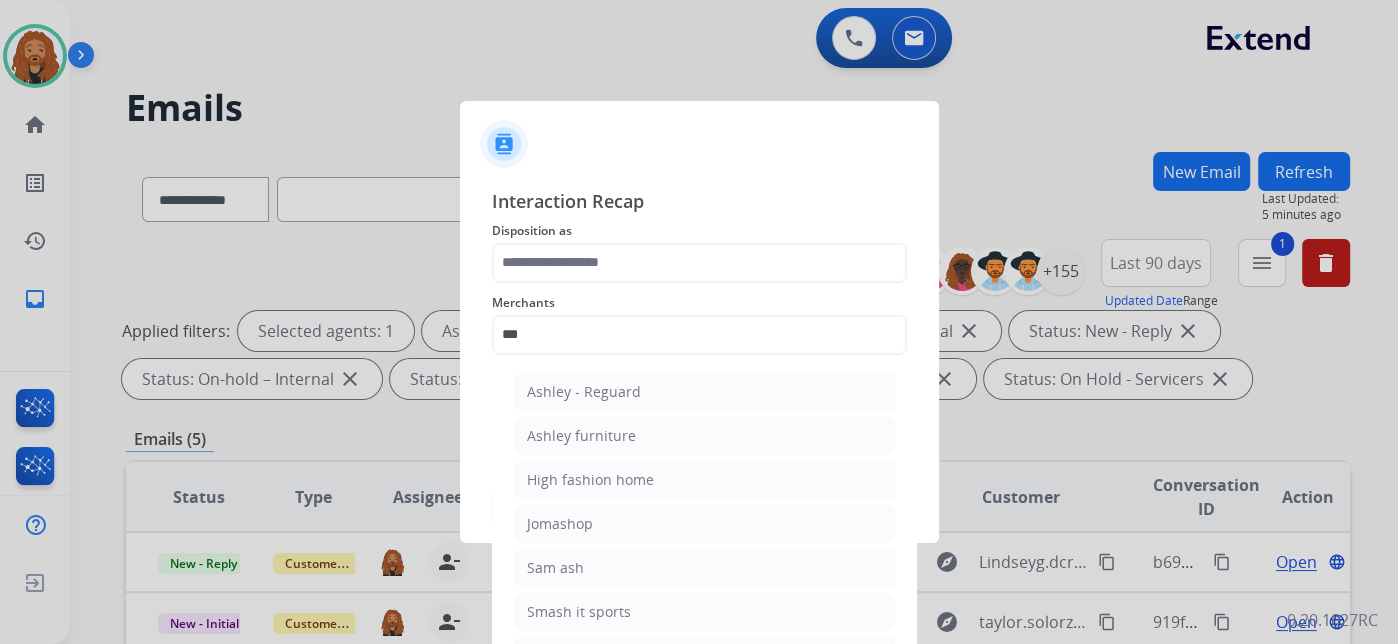 type on "**********" 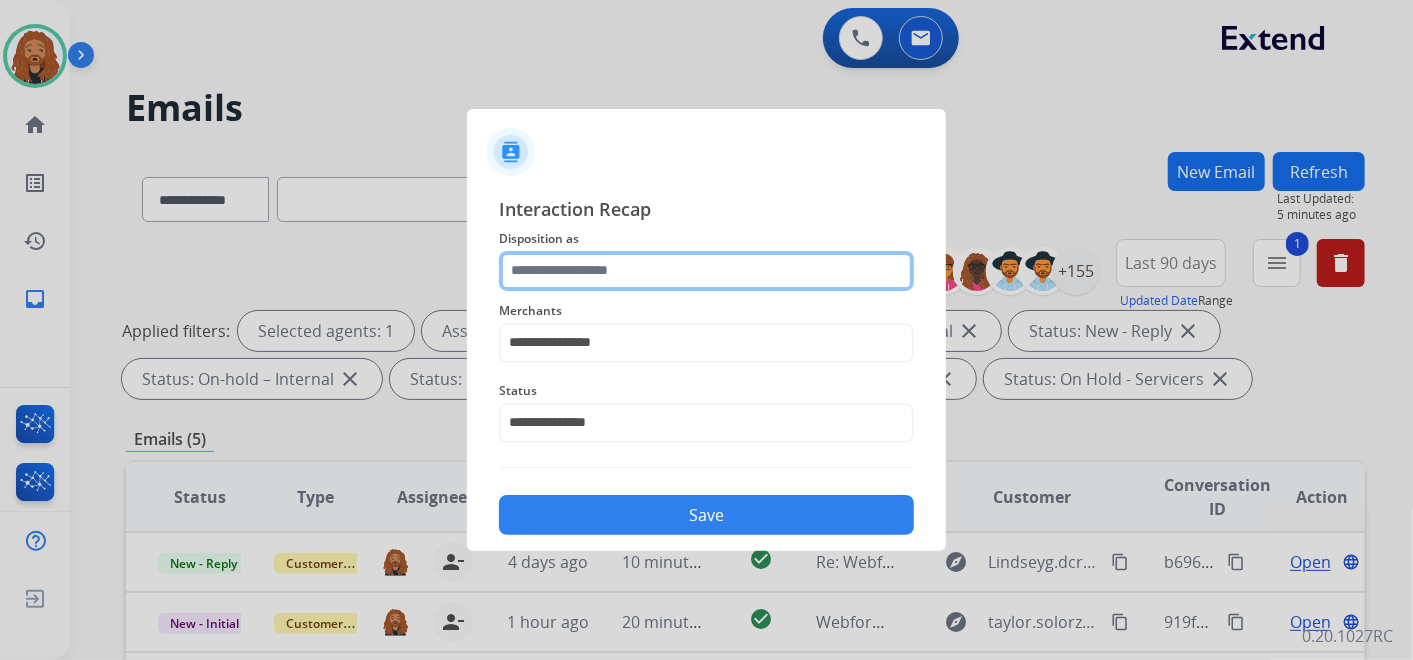 click 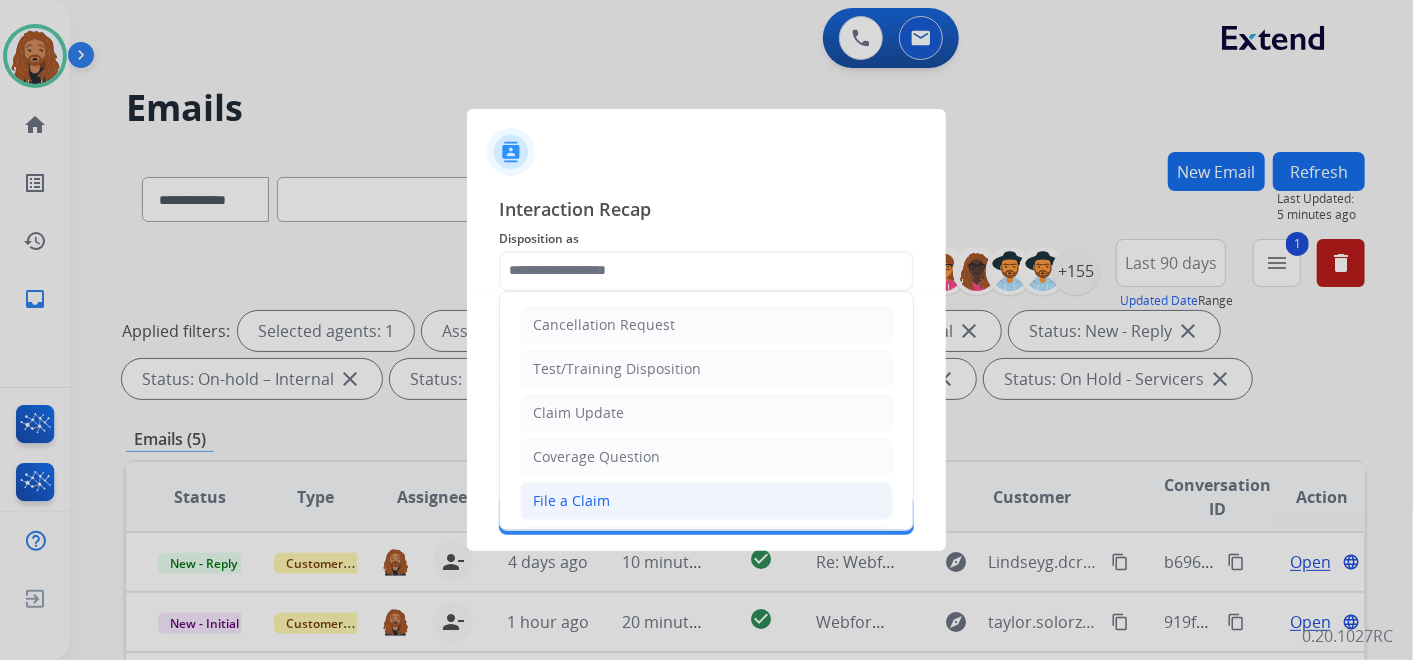 click on "File a Claim" 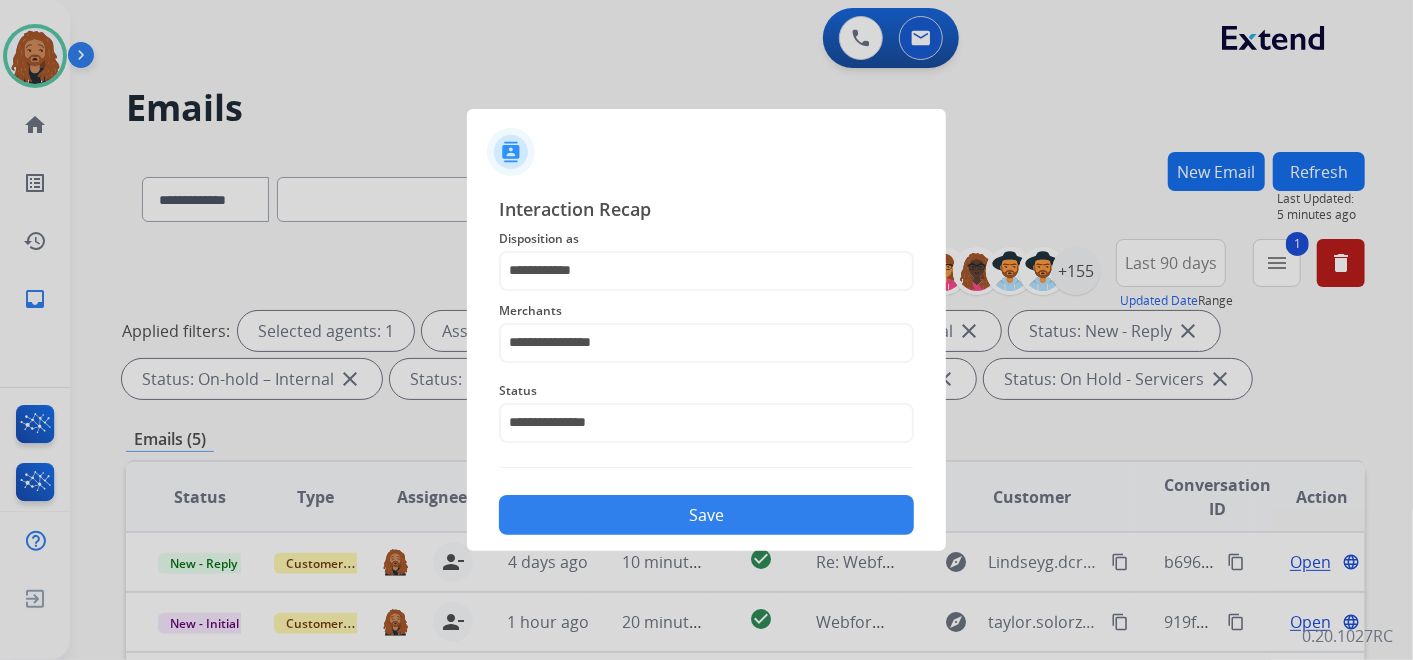 click on "Save" 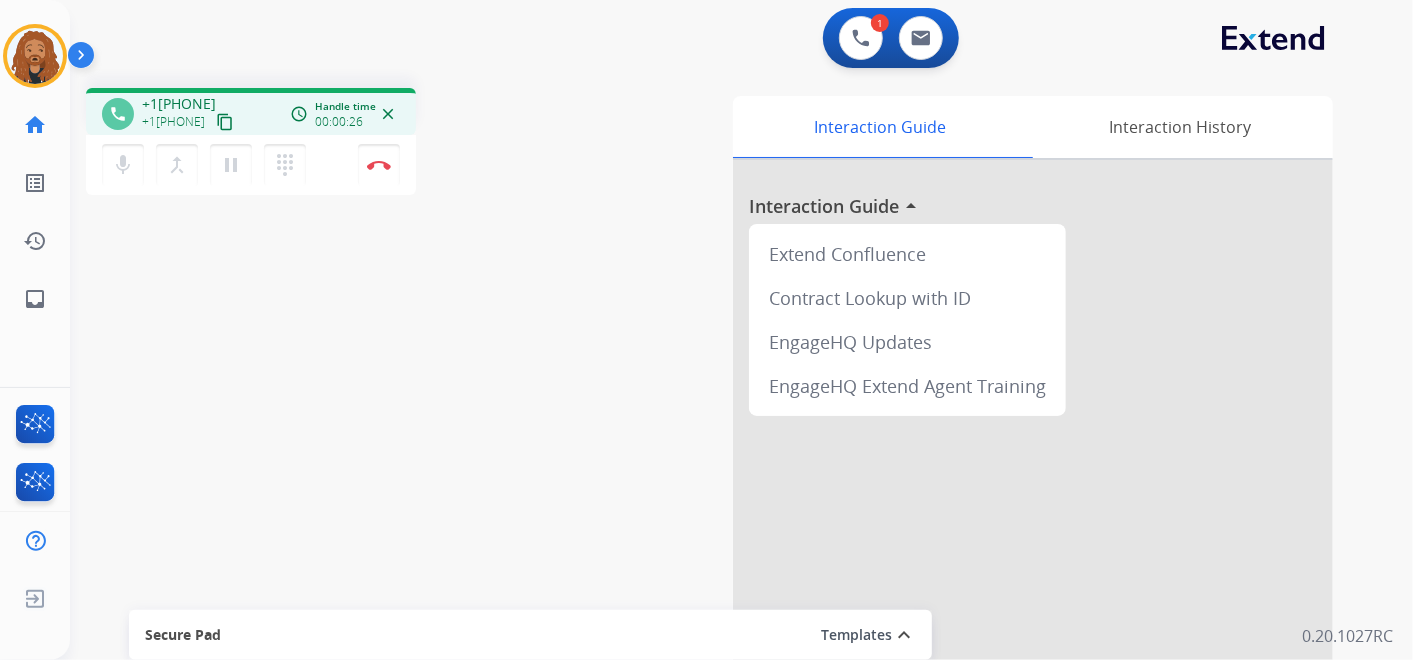 click on "content_copy" at bounding box center [225, 122] 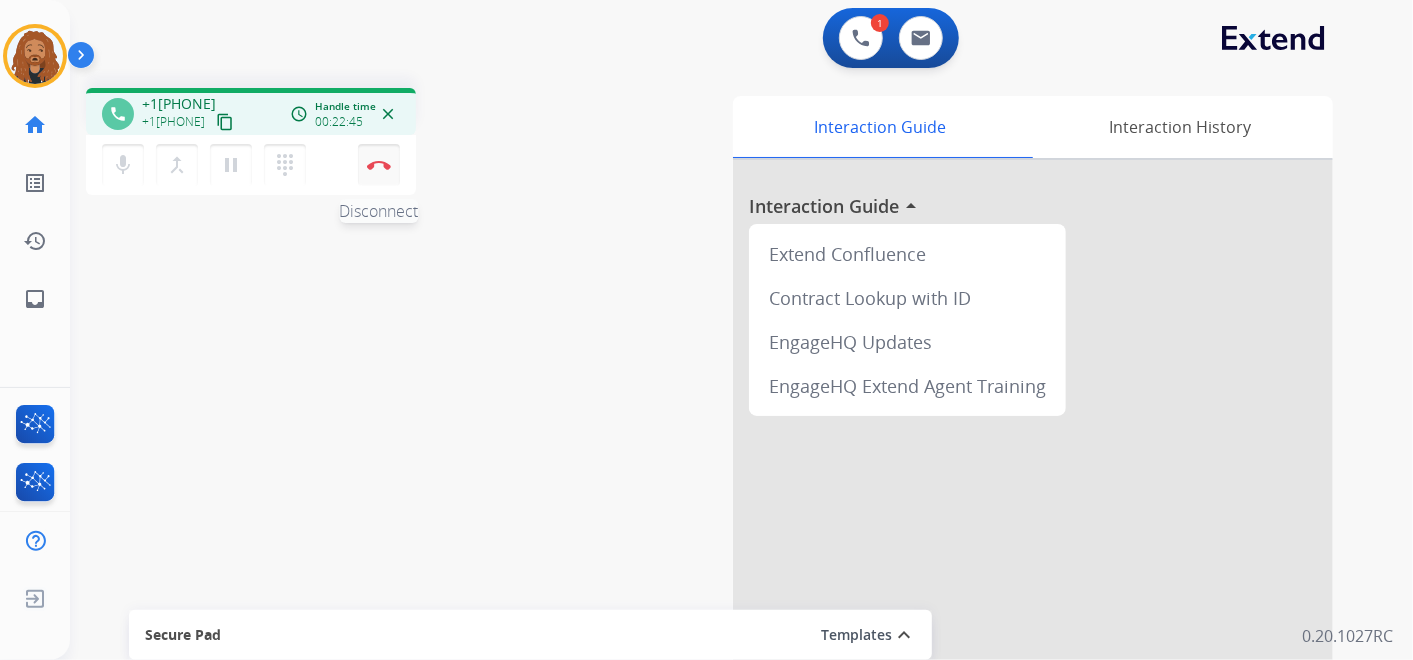click at bounding box center (379, 165) 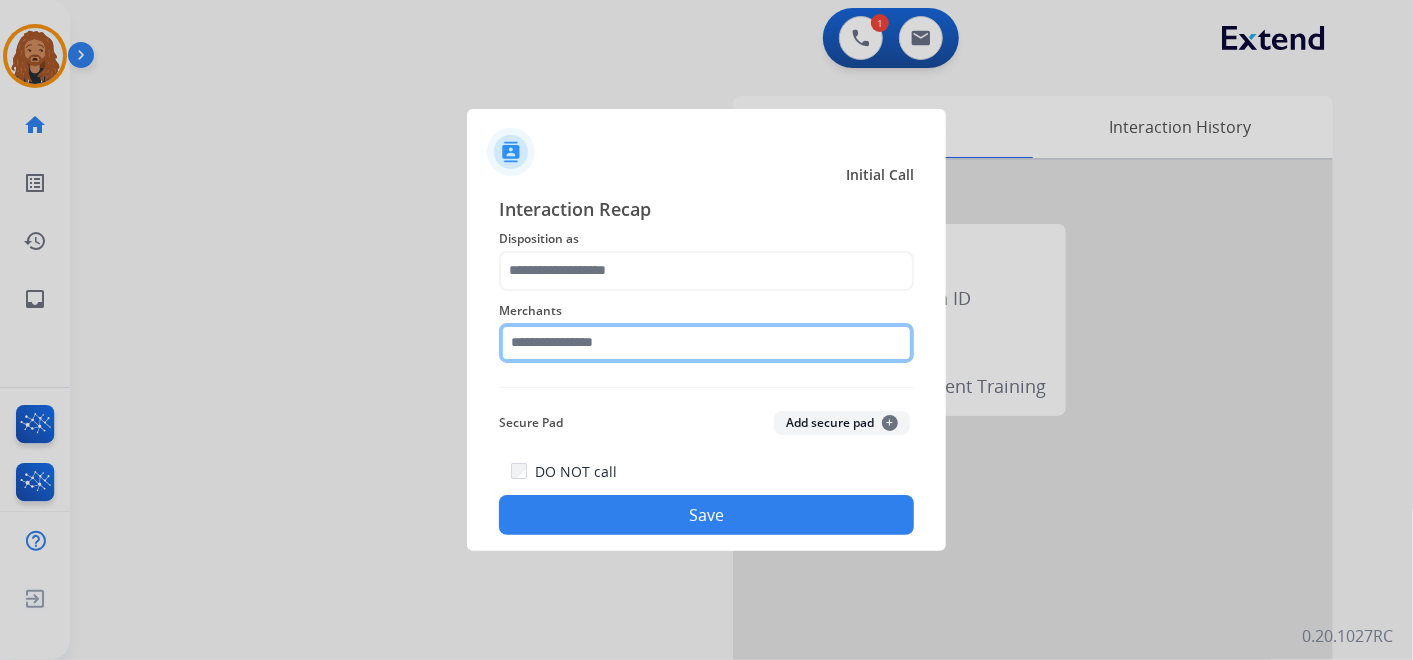 click 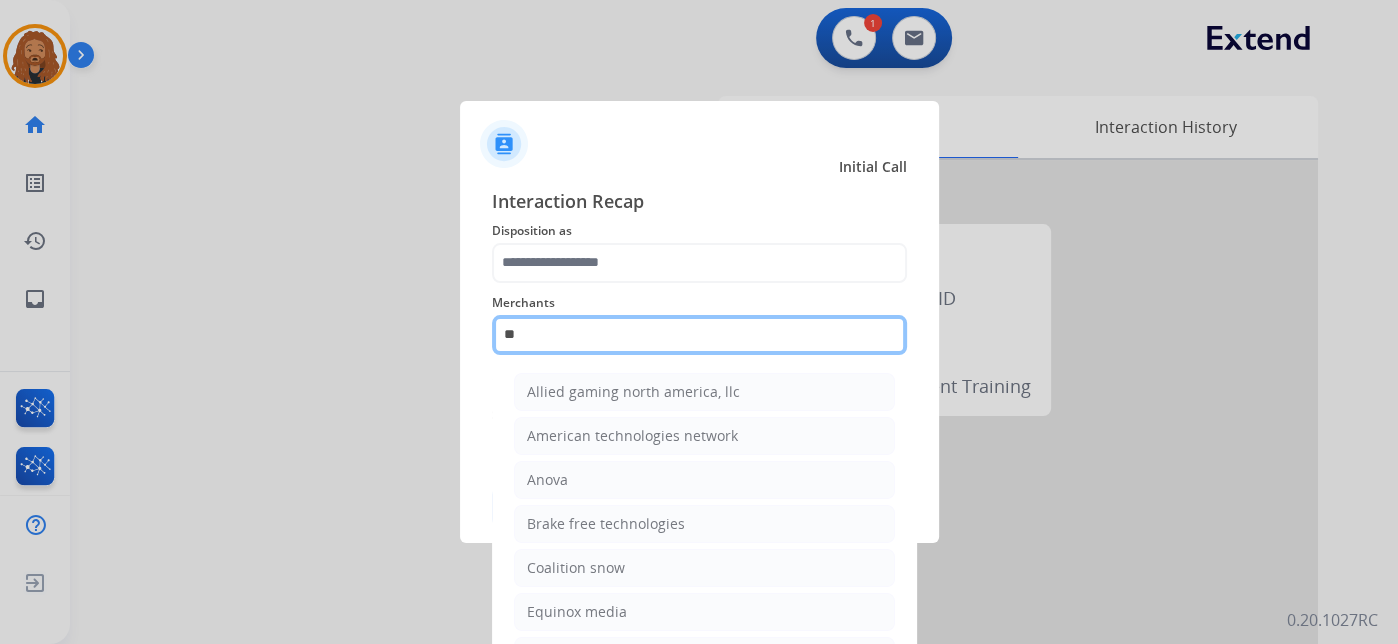 type on "*" 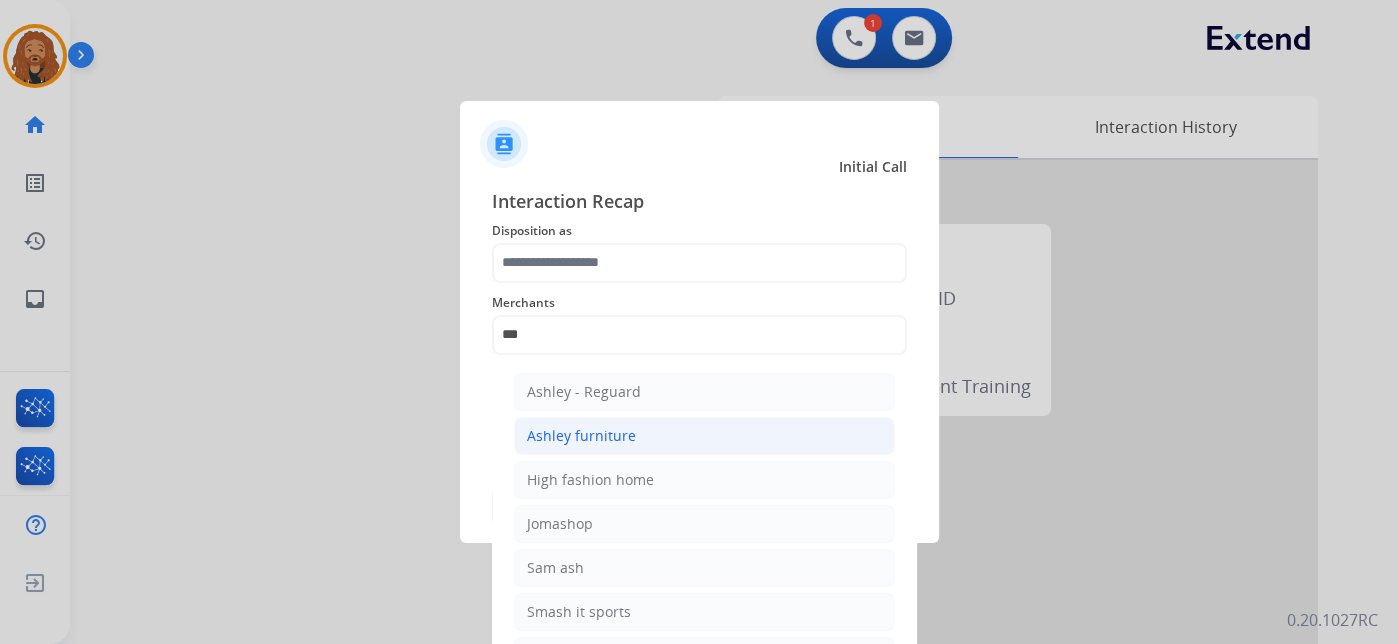 click on "Ashley furniture" 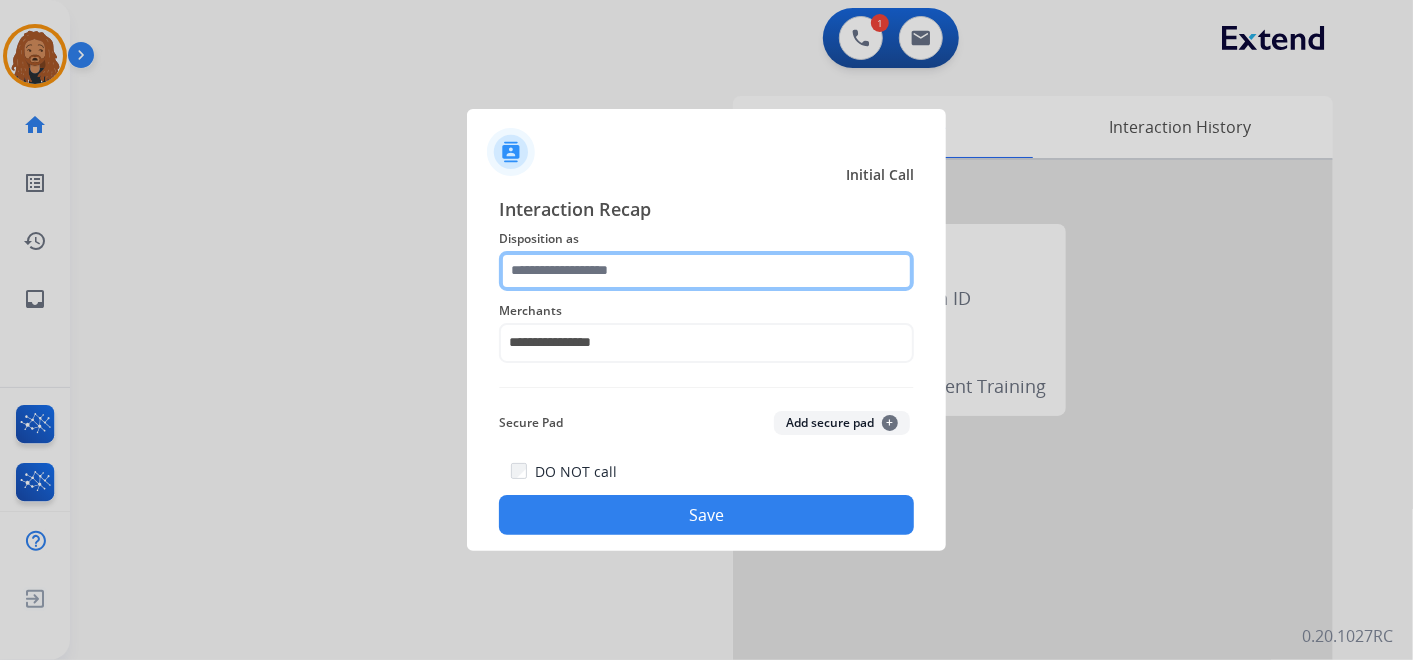 click 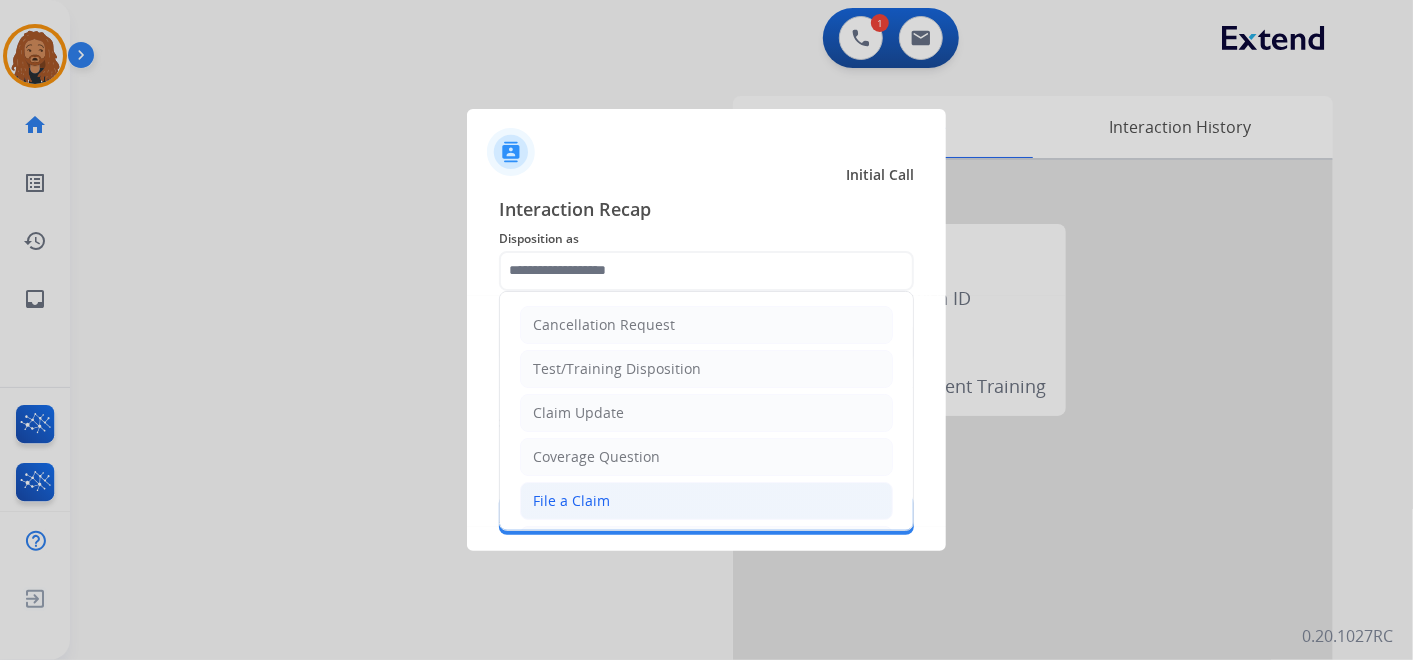 click on "File a Claim" 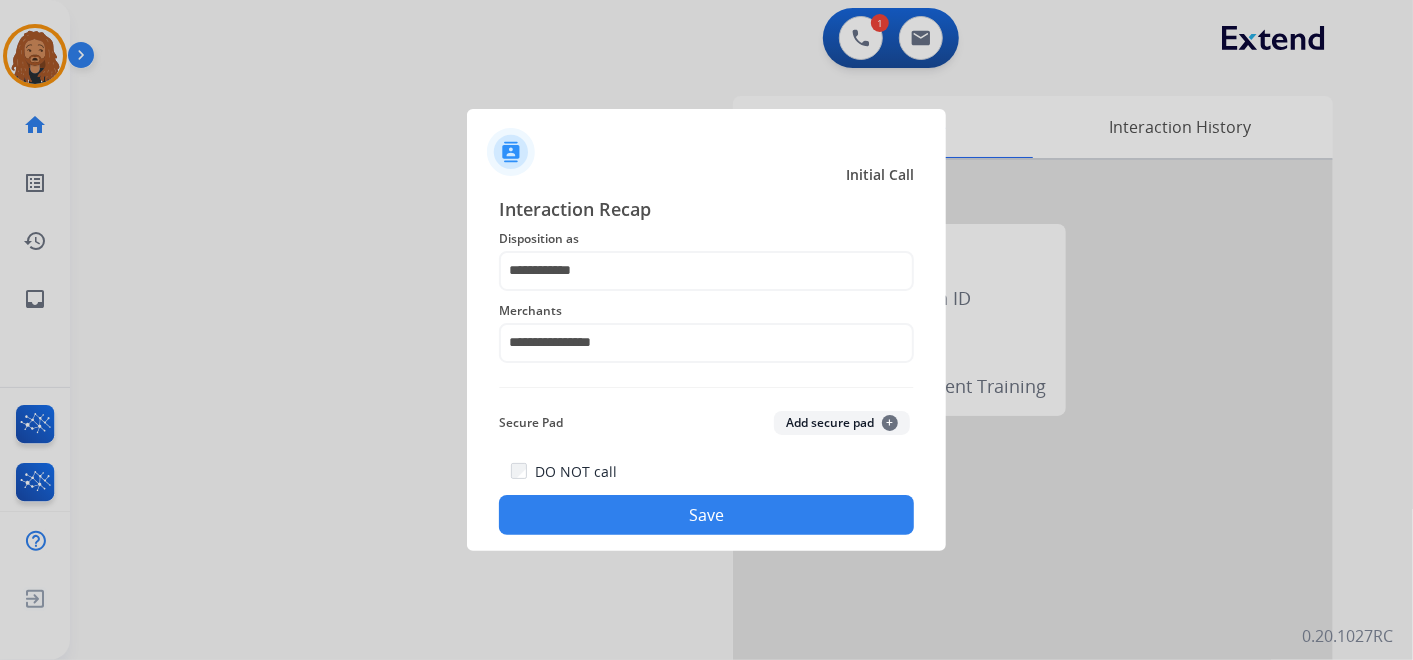 click on "Save" 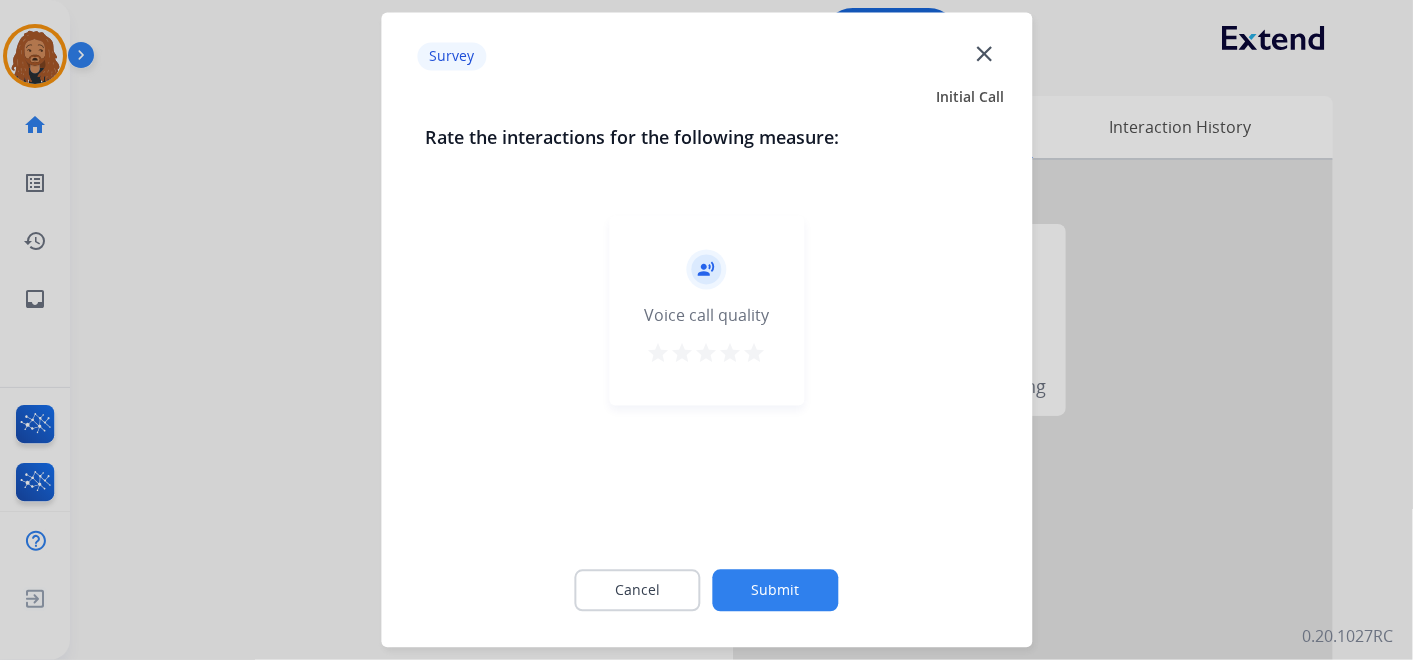 click on "Submit" 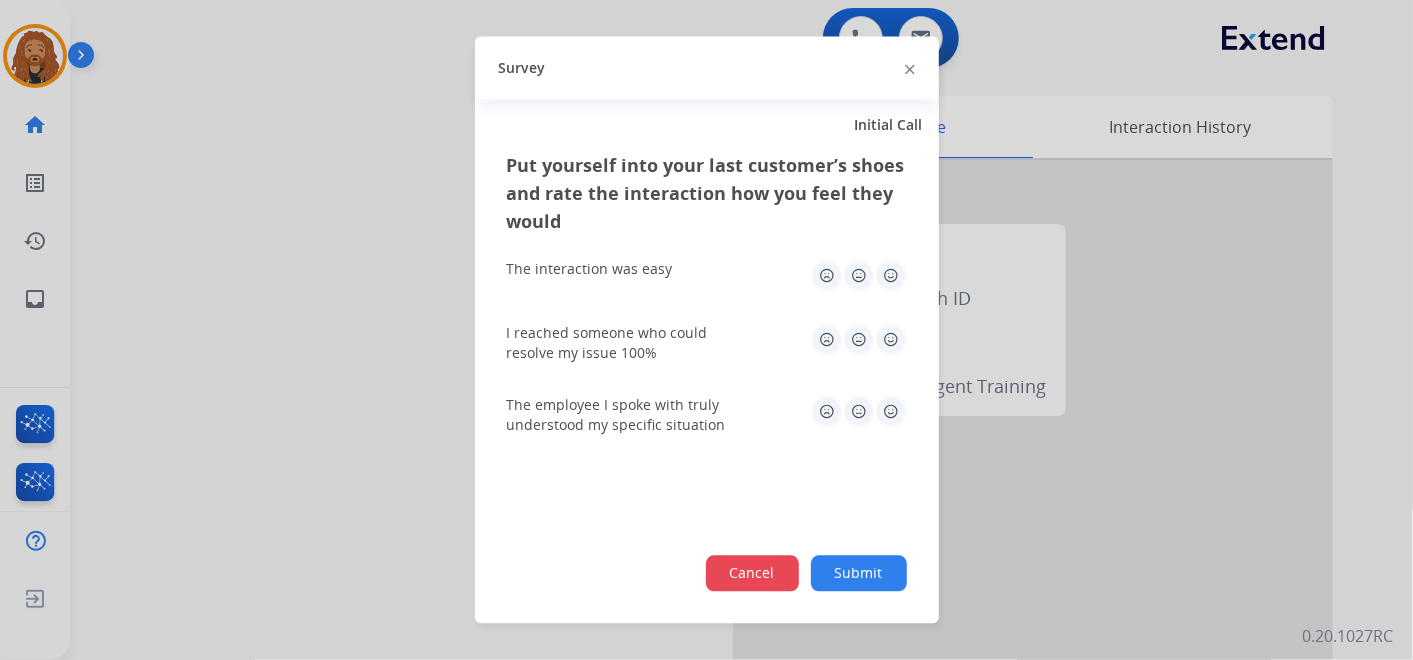drag, startPoint x: 1404, startPoint y: 162, endPoint x: 734, endPoint y: 574, distance: 786.53925 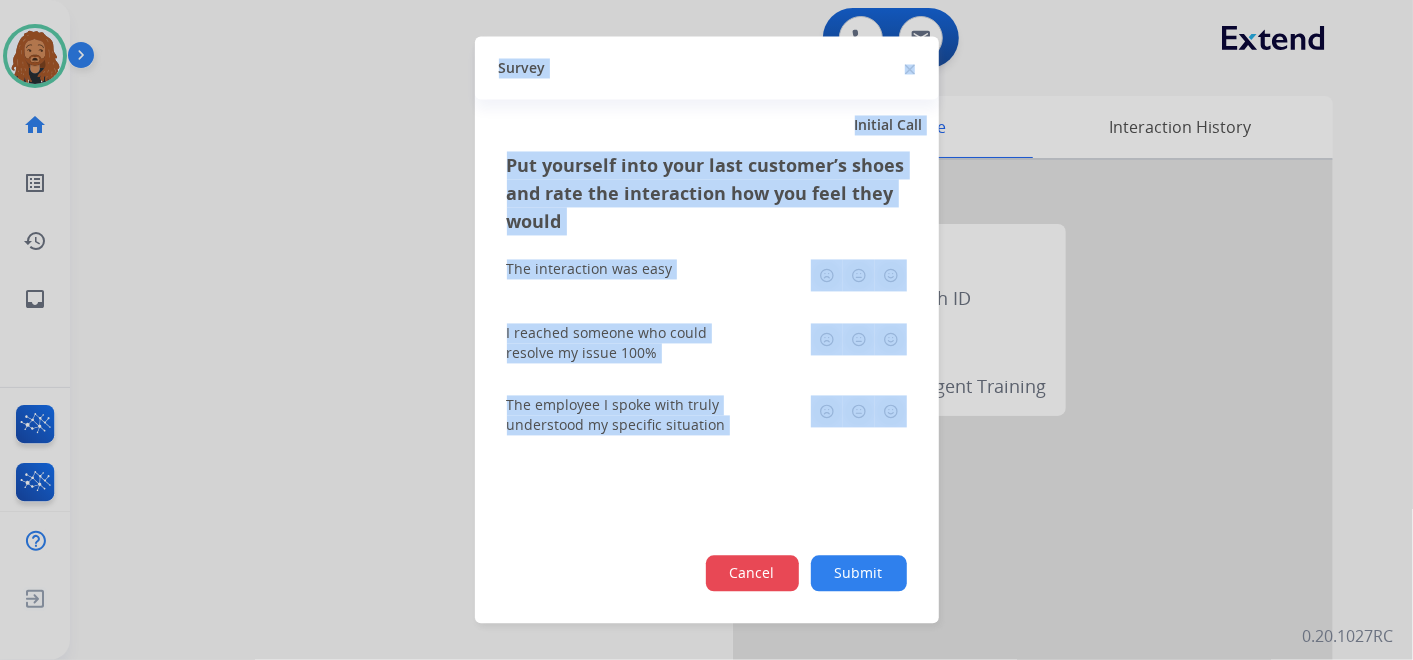 click on "Cancel" 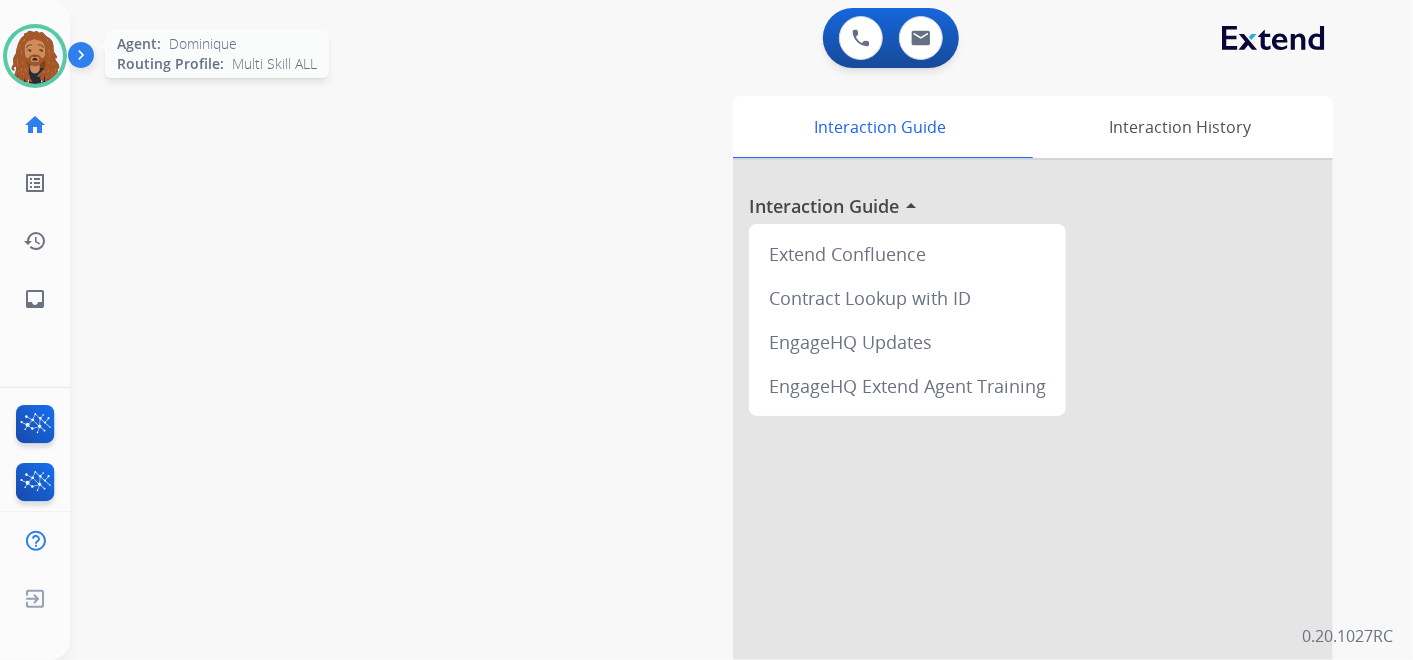 click at bounding box center [35, 56] 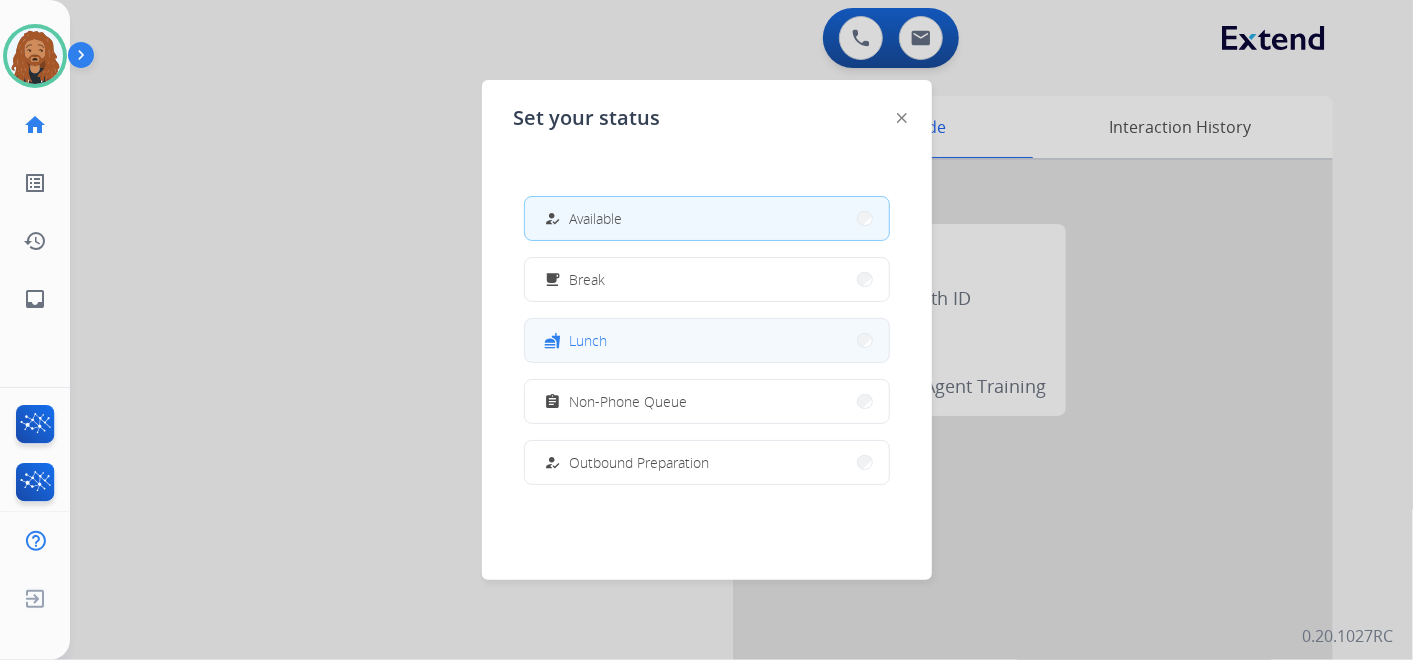 click on "fastfood Lunch" at bounding box center (707, 340) 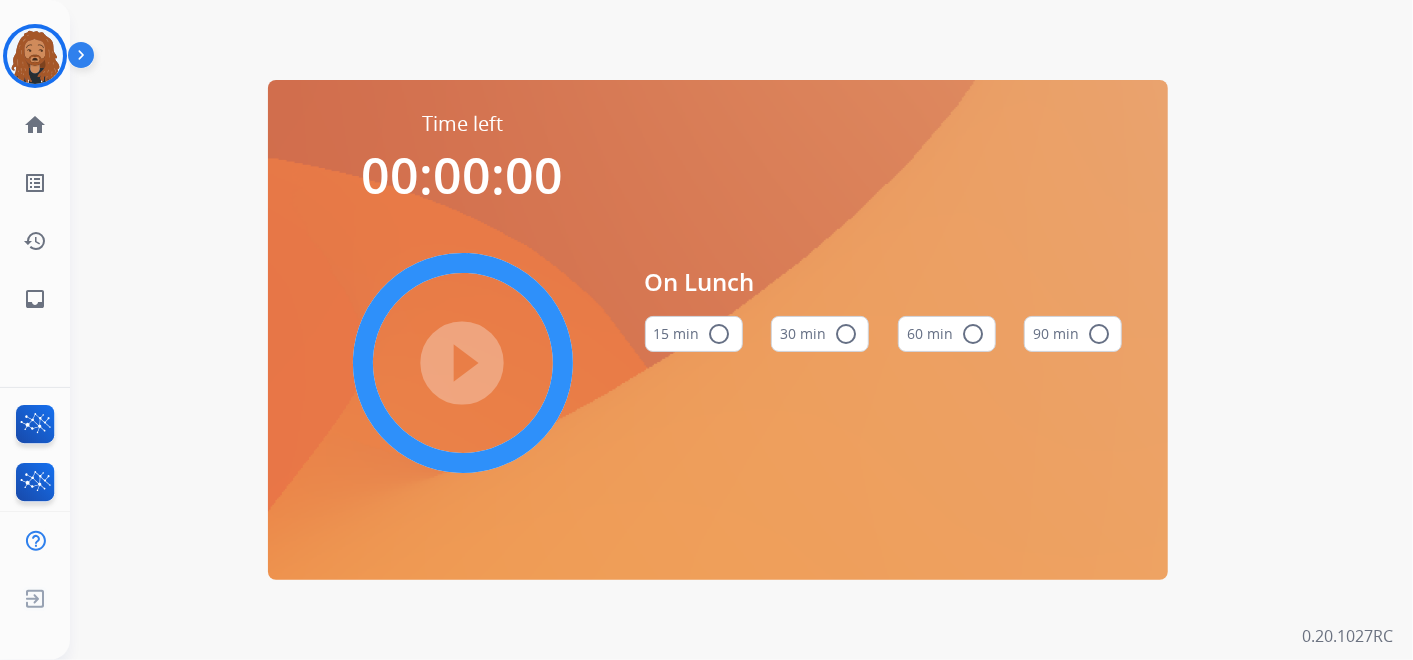 click on "60 min  radio_button_unchecked" at bounding box center [947, 334] 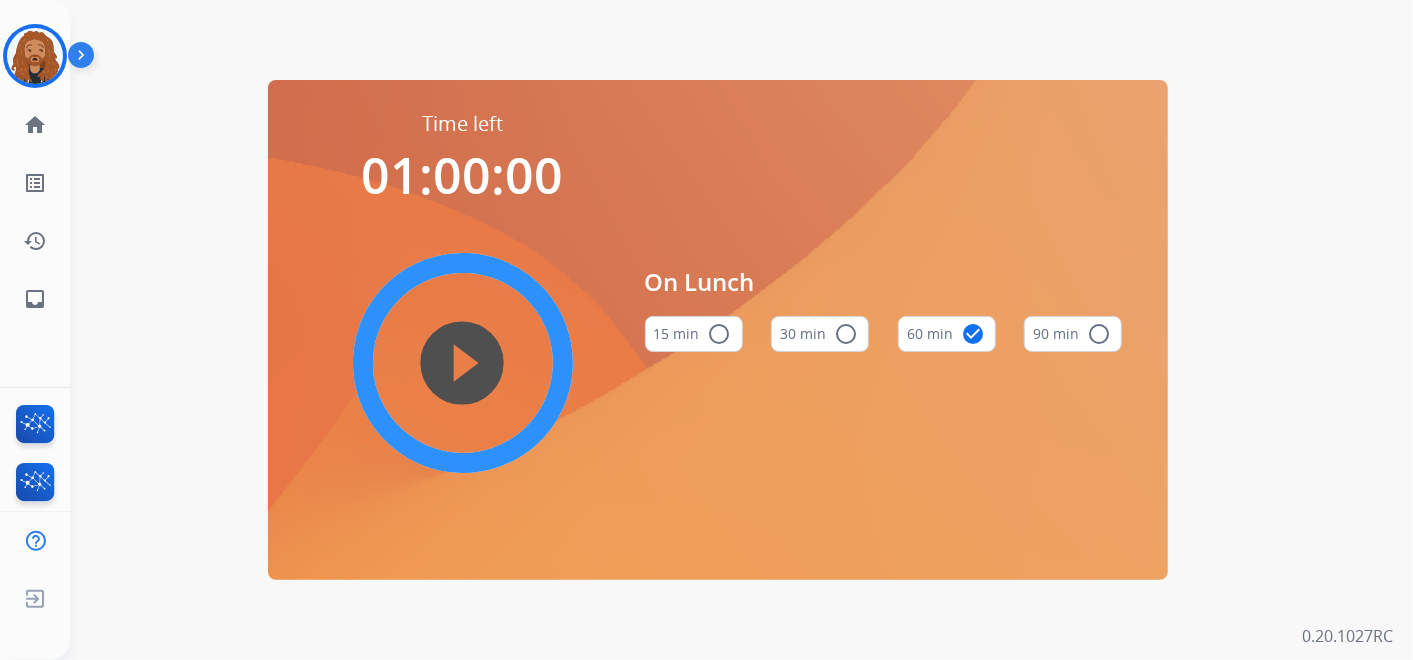 click on "play_circle_filled" at bounding box center (463, 363) 